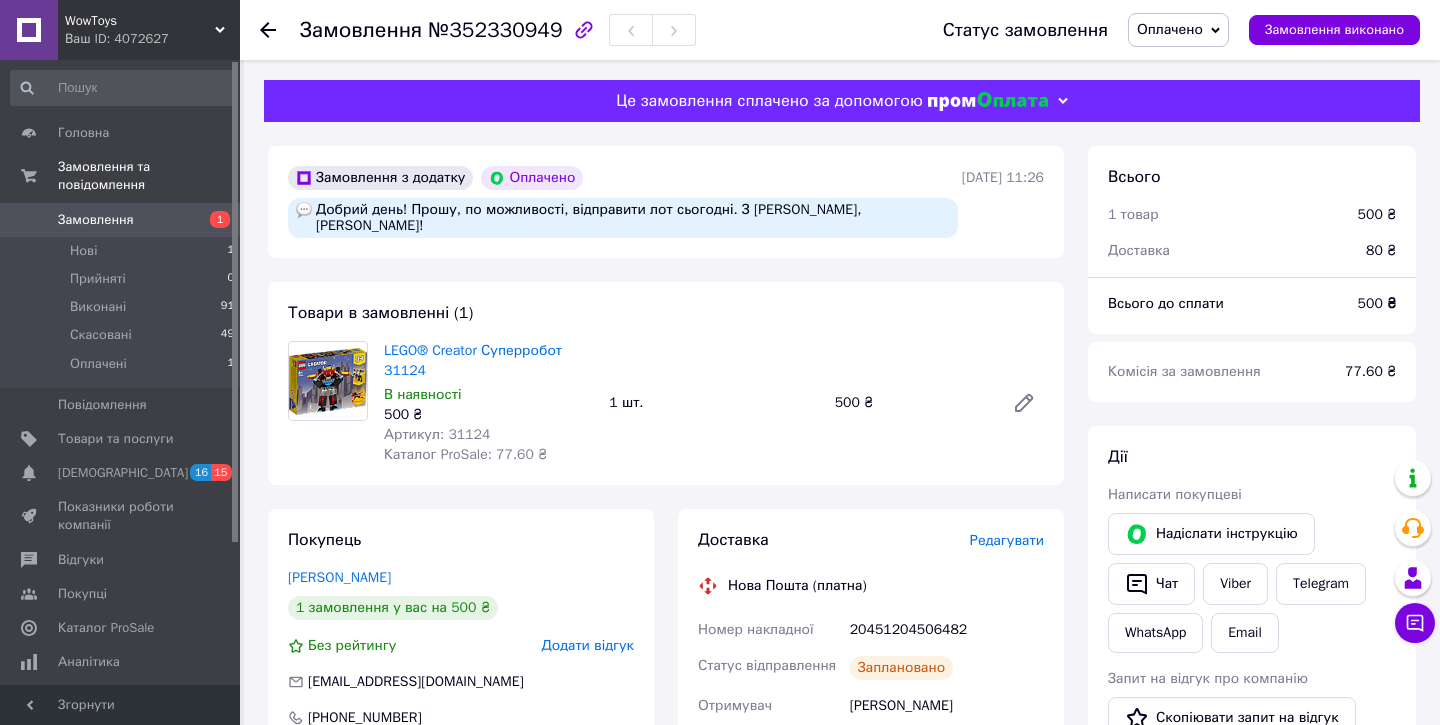 scroll, scrollTop: 0, scrollLeft: 0, axis: both 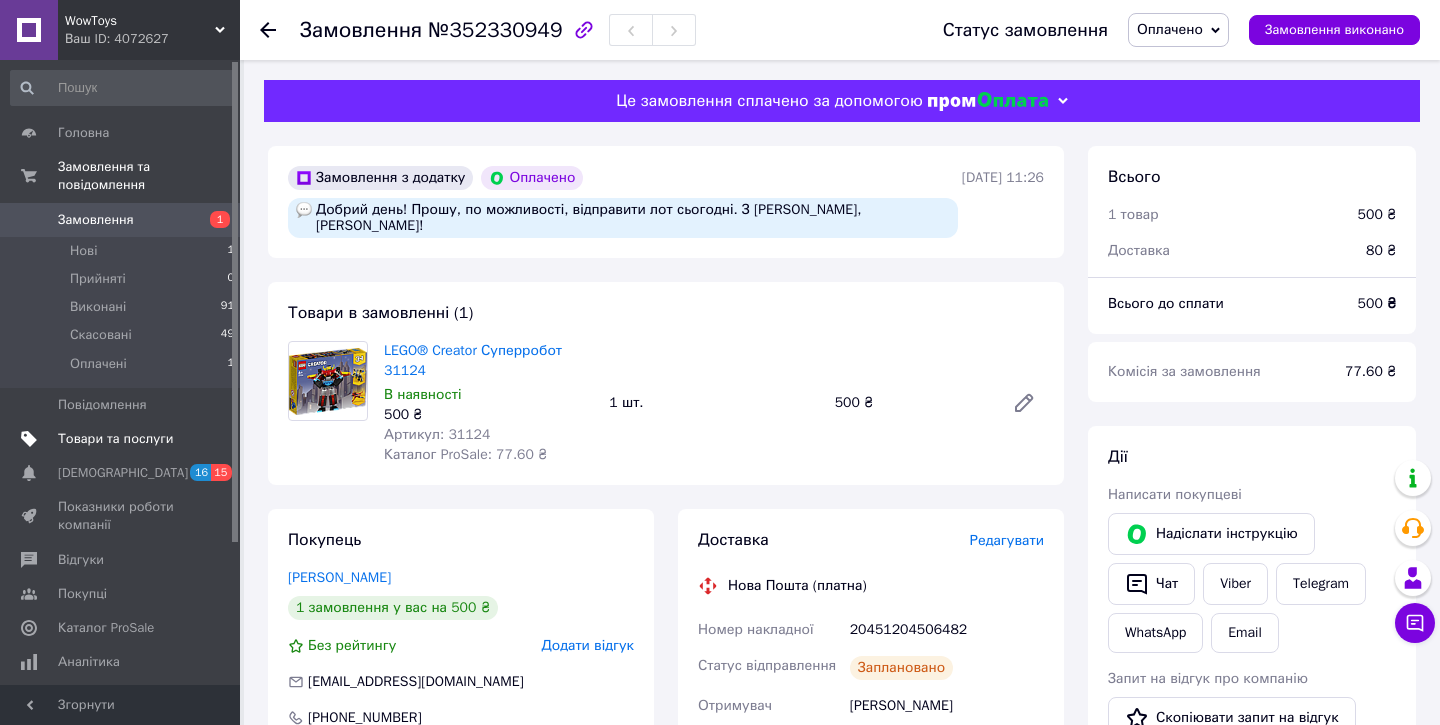 click on "Товари та послуги" at bounding box center (115, 439) 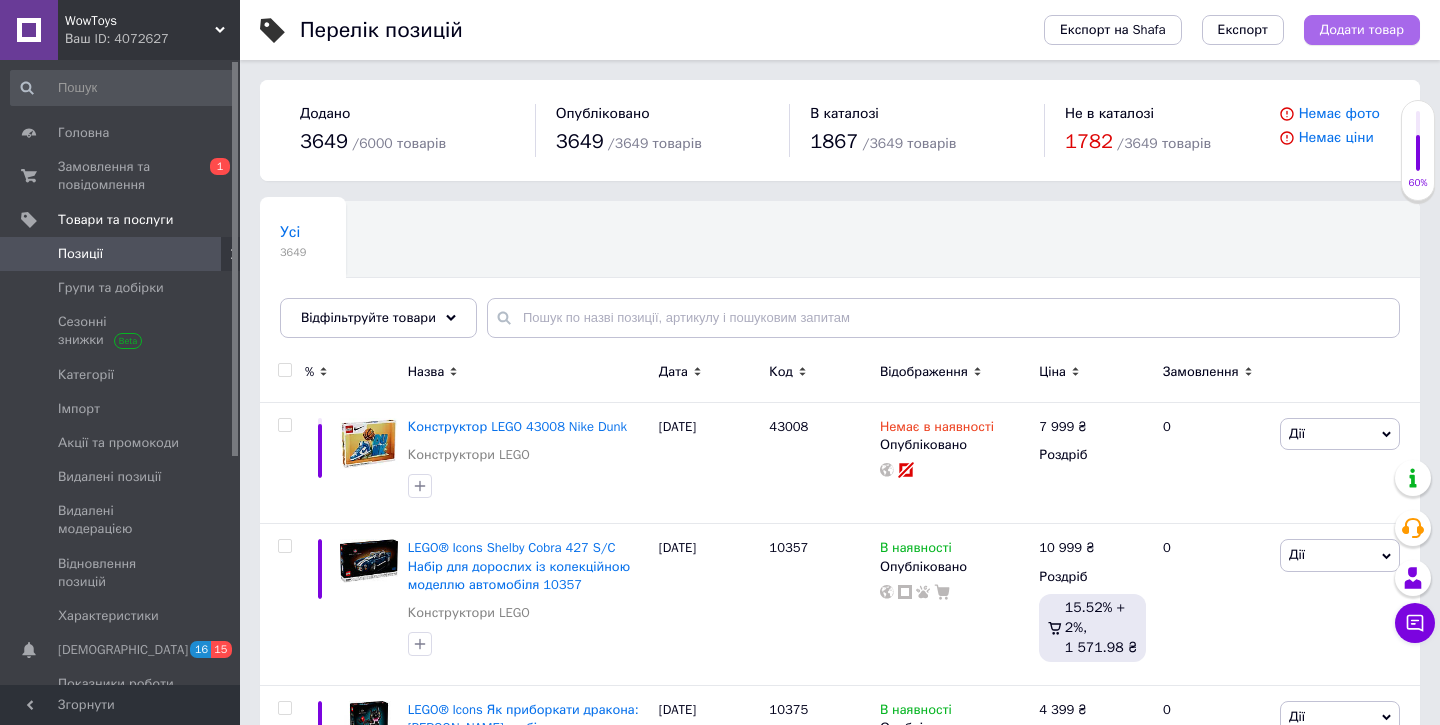 click on "Додати товар" at bounding box center [1362, 30] 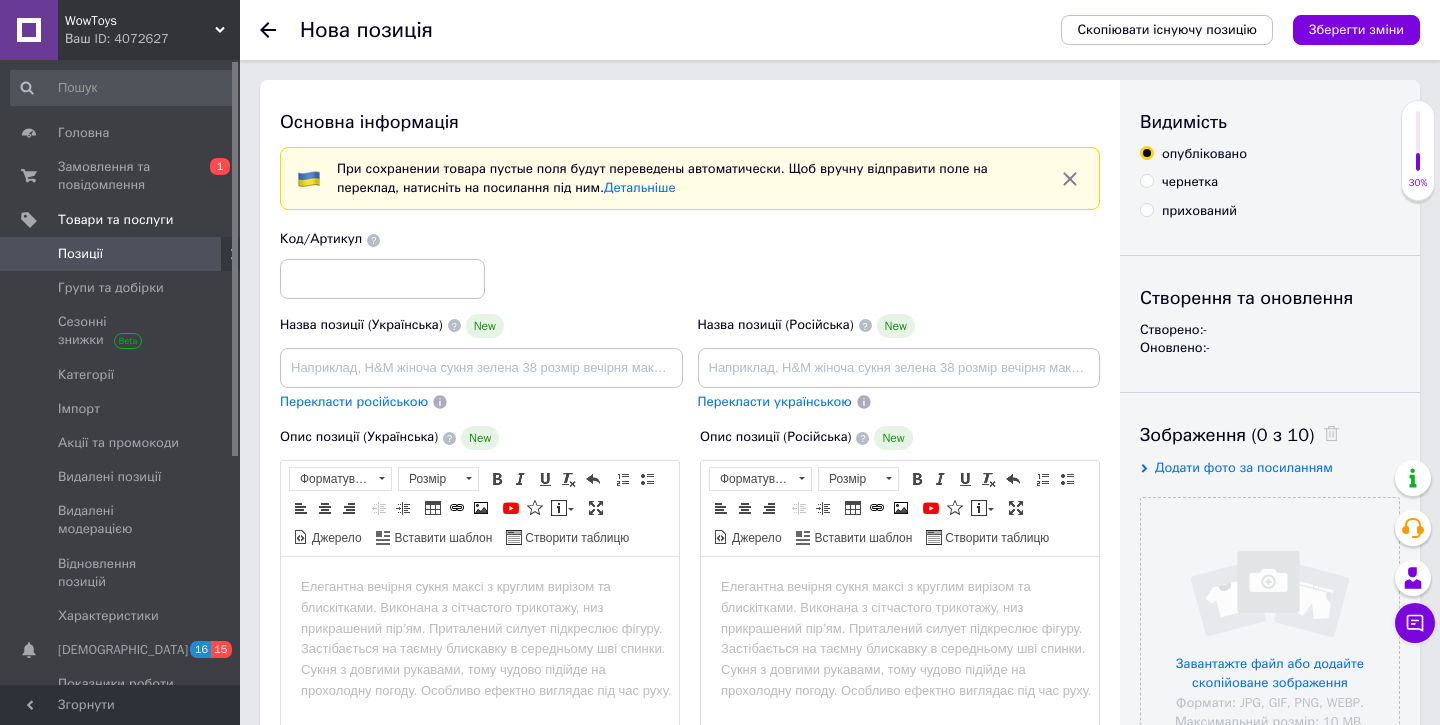 scroll, scrollTop: 0, scrollLeft: 0, axis: both 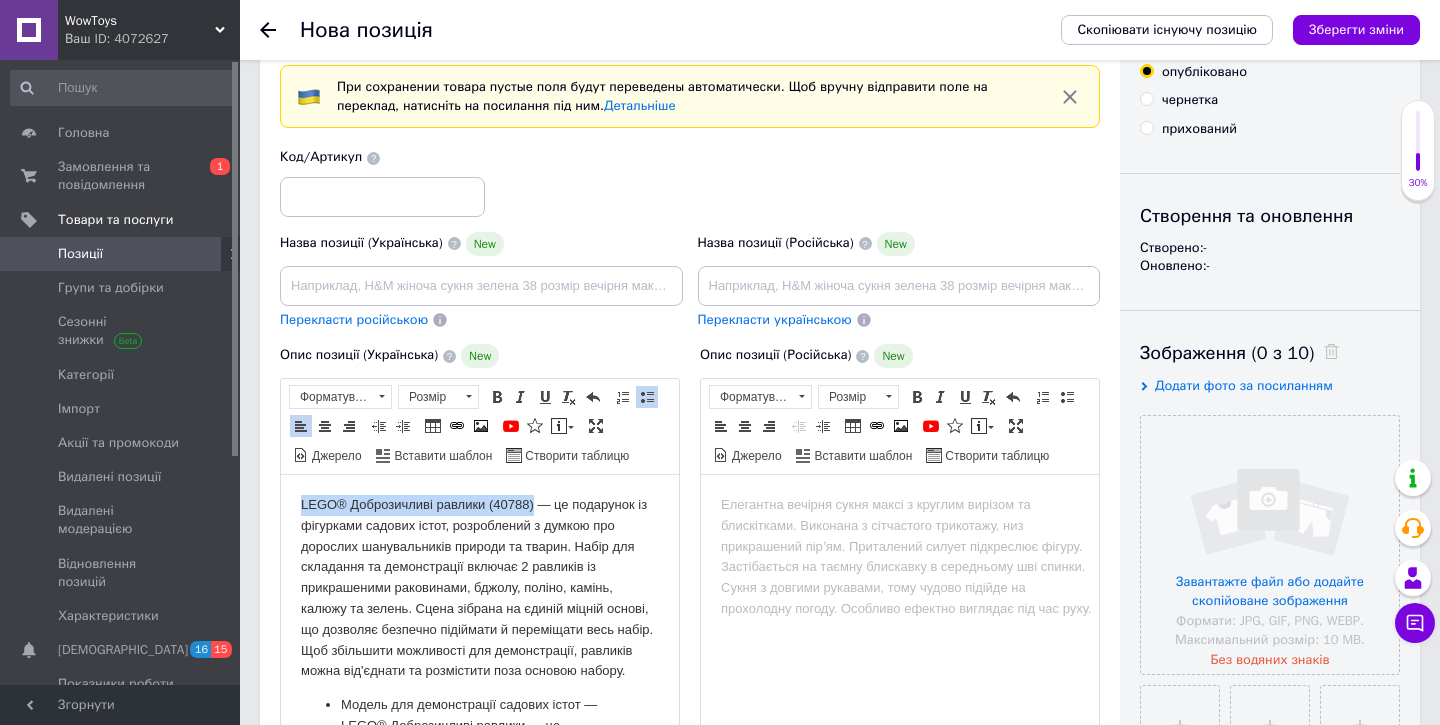 drag, startPoint x: 302, startPoint y: 503, endPoint x: 538, endPoint y: 498, distance: 236.05296 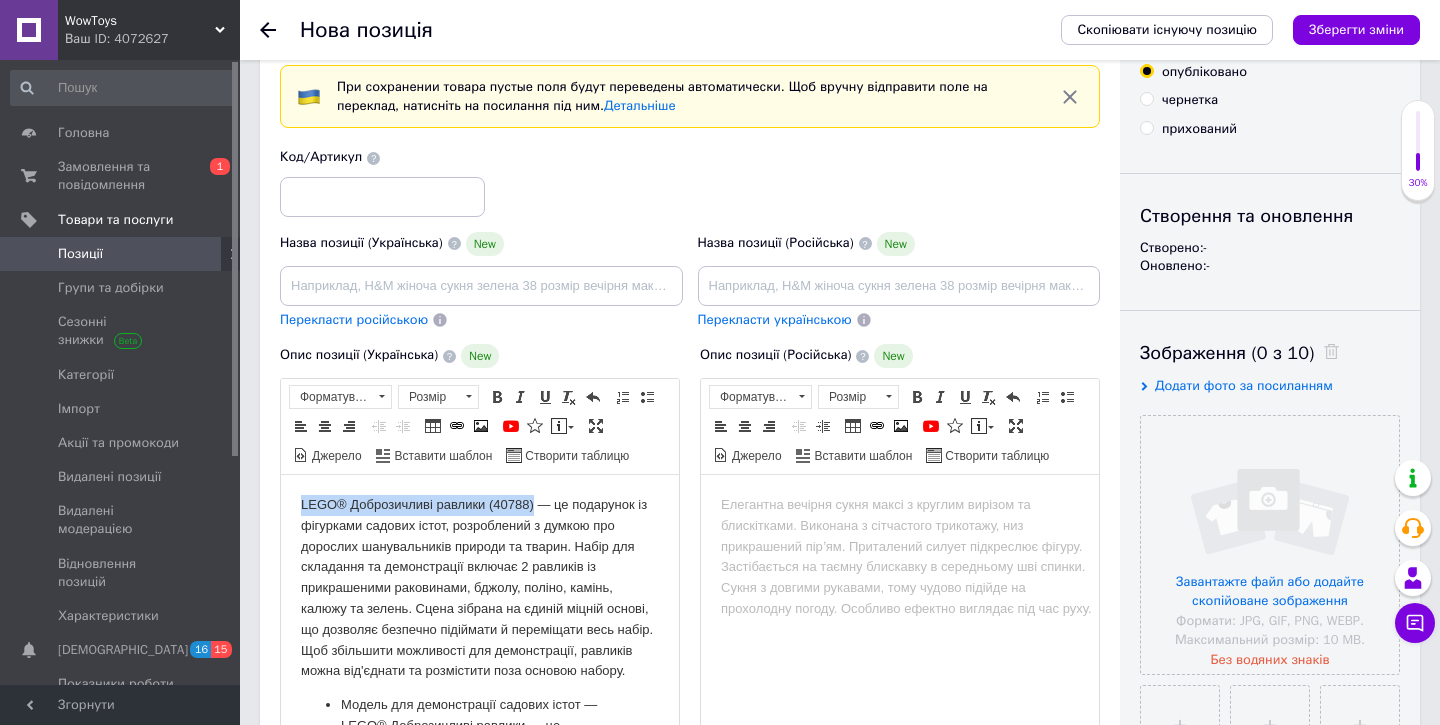 copy on "LEGO® Доброзичливі равлики (40788)" 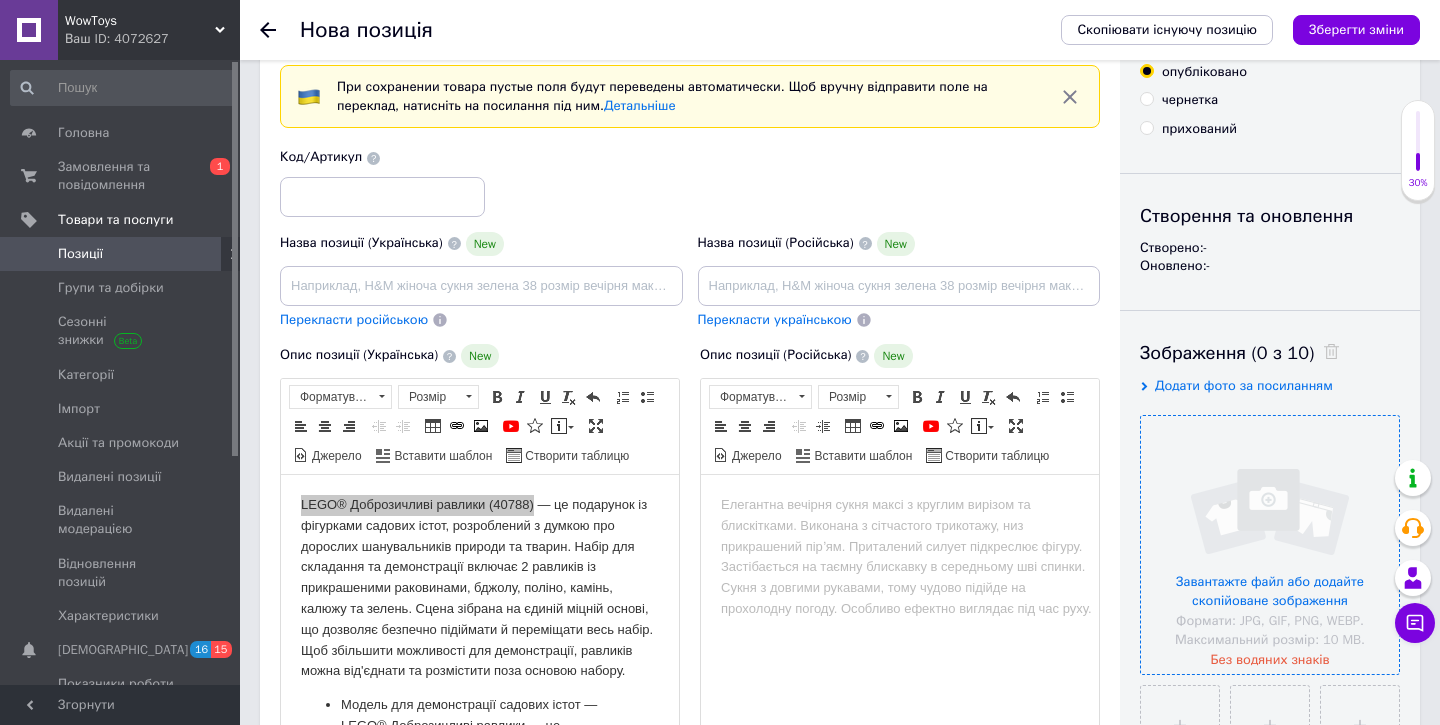 click at bounding box center (1270, 545) 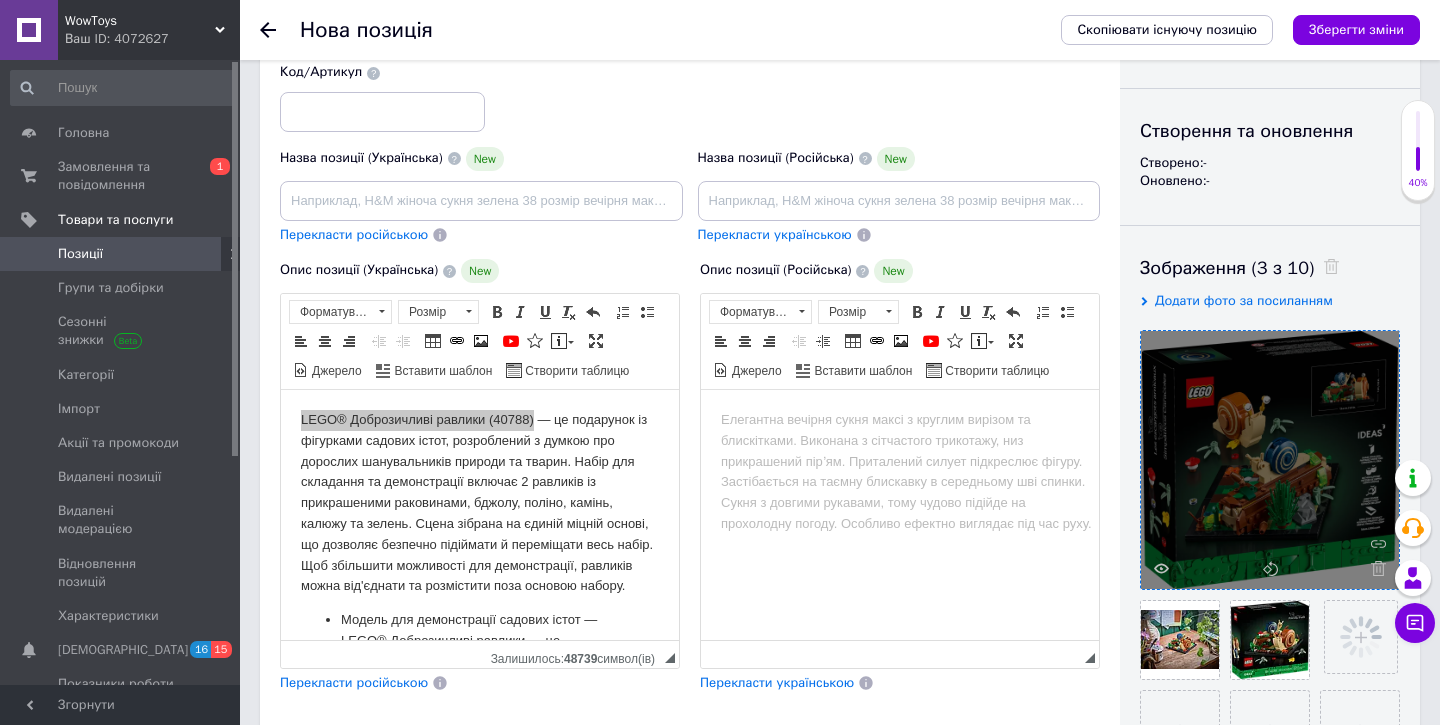 scroll, scrollTop: 173, scrollLeft: 0, axis: vertical 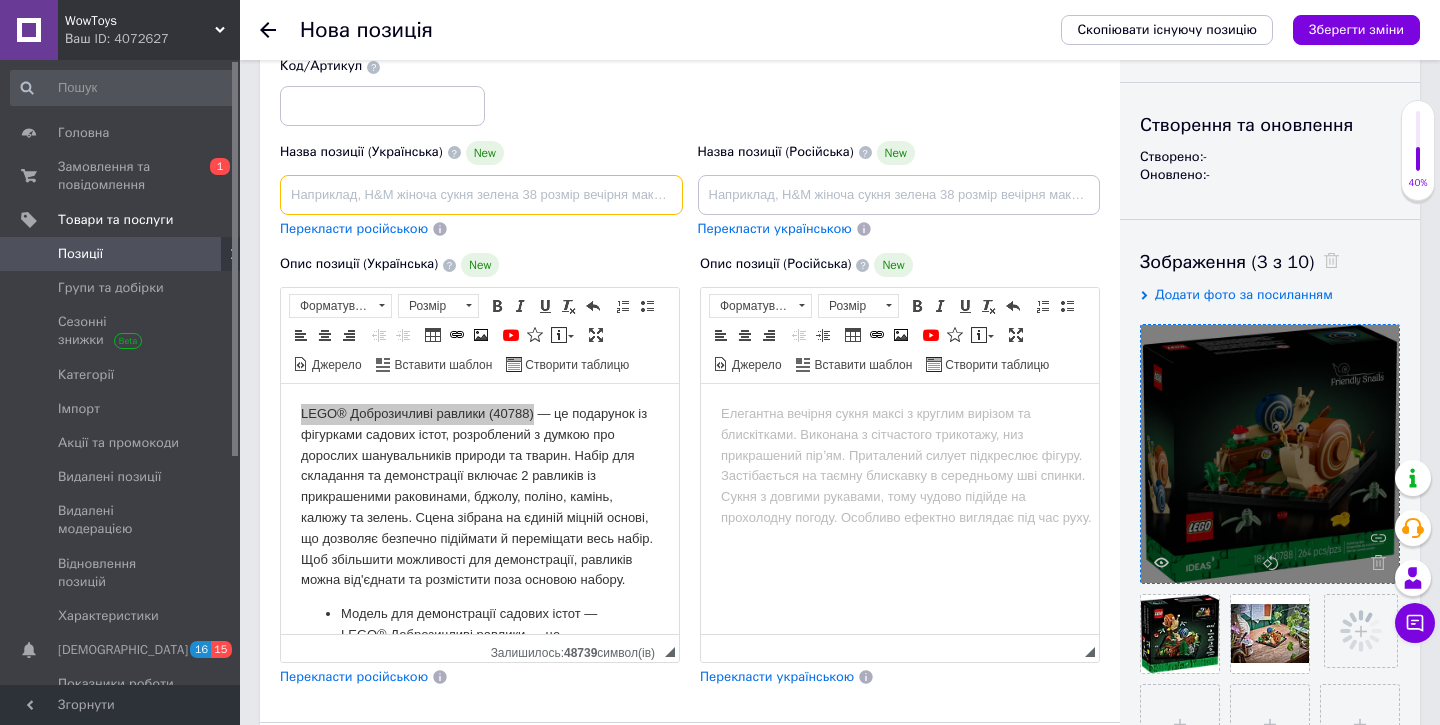 click at bounding box center (481, 195) 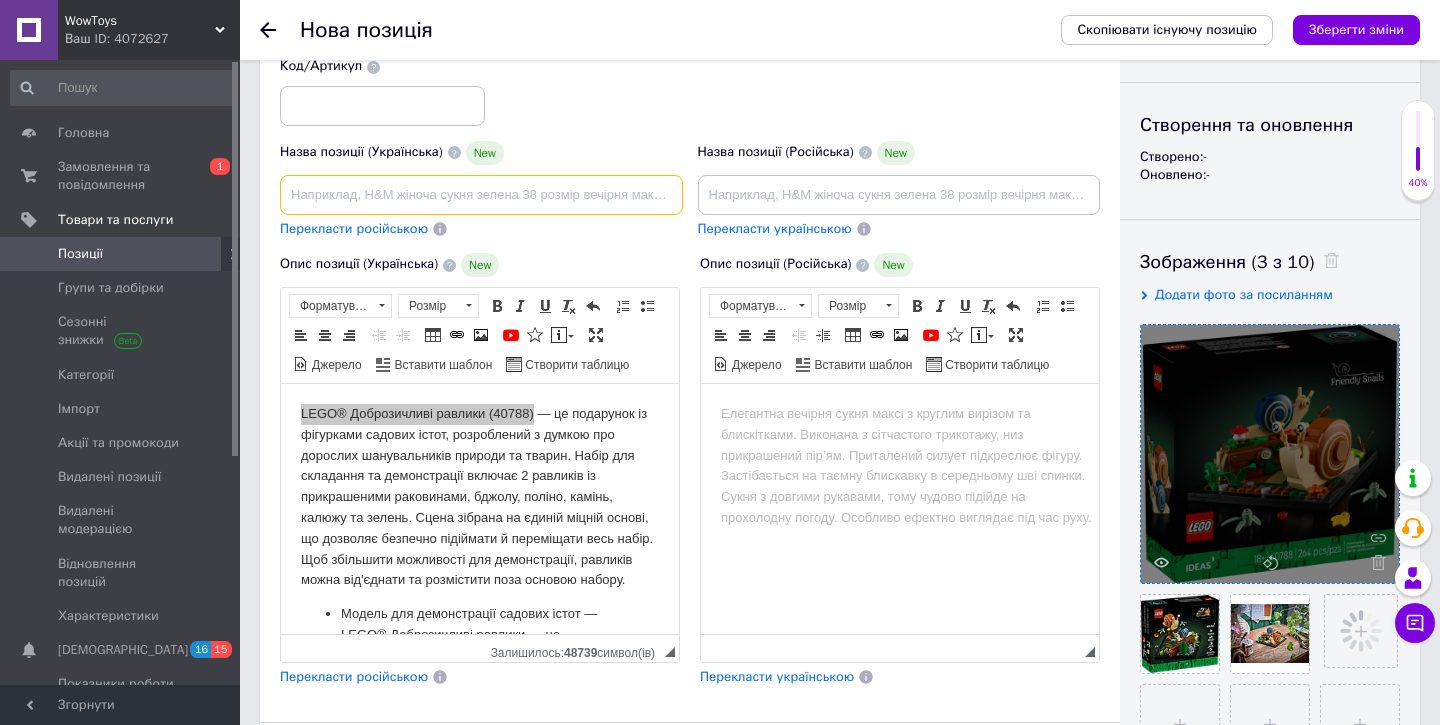 paste on "LEGO® Доброзичливі равлики (40788)" 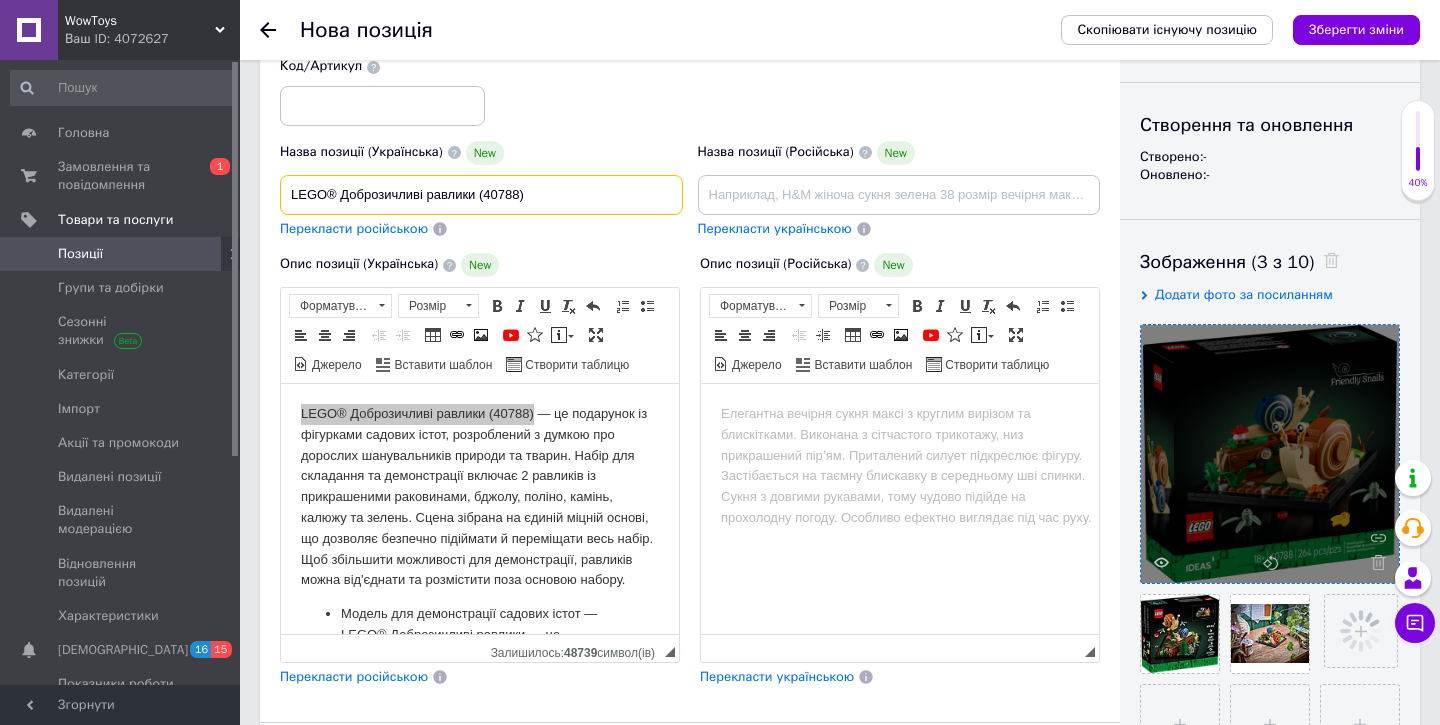 click on "LEGO® Доброзичливі равлики (40788)" at bounding box center [481, 195] 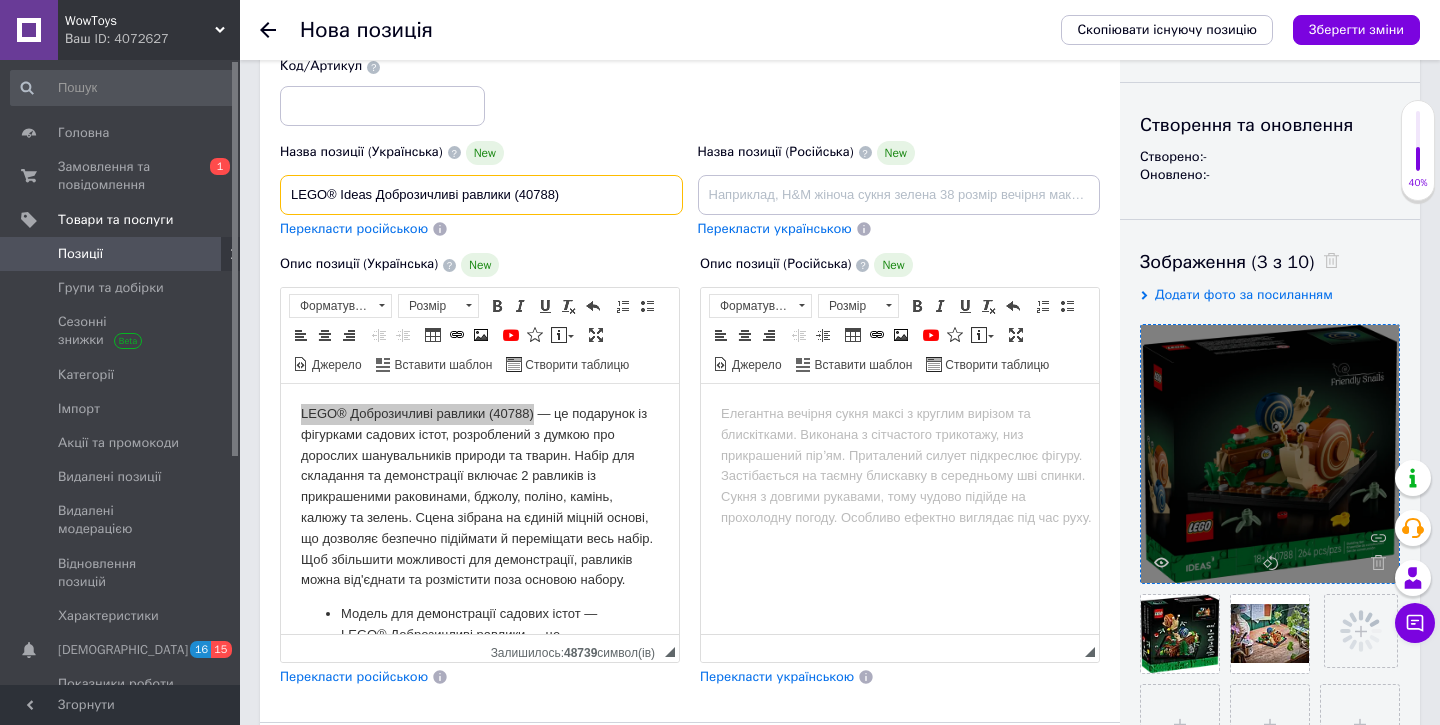 click on "LEGO® Ideas Доброзичливі равлики (40788)" at bounding box center (481, 195) 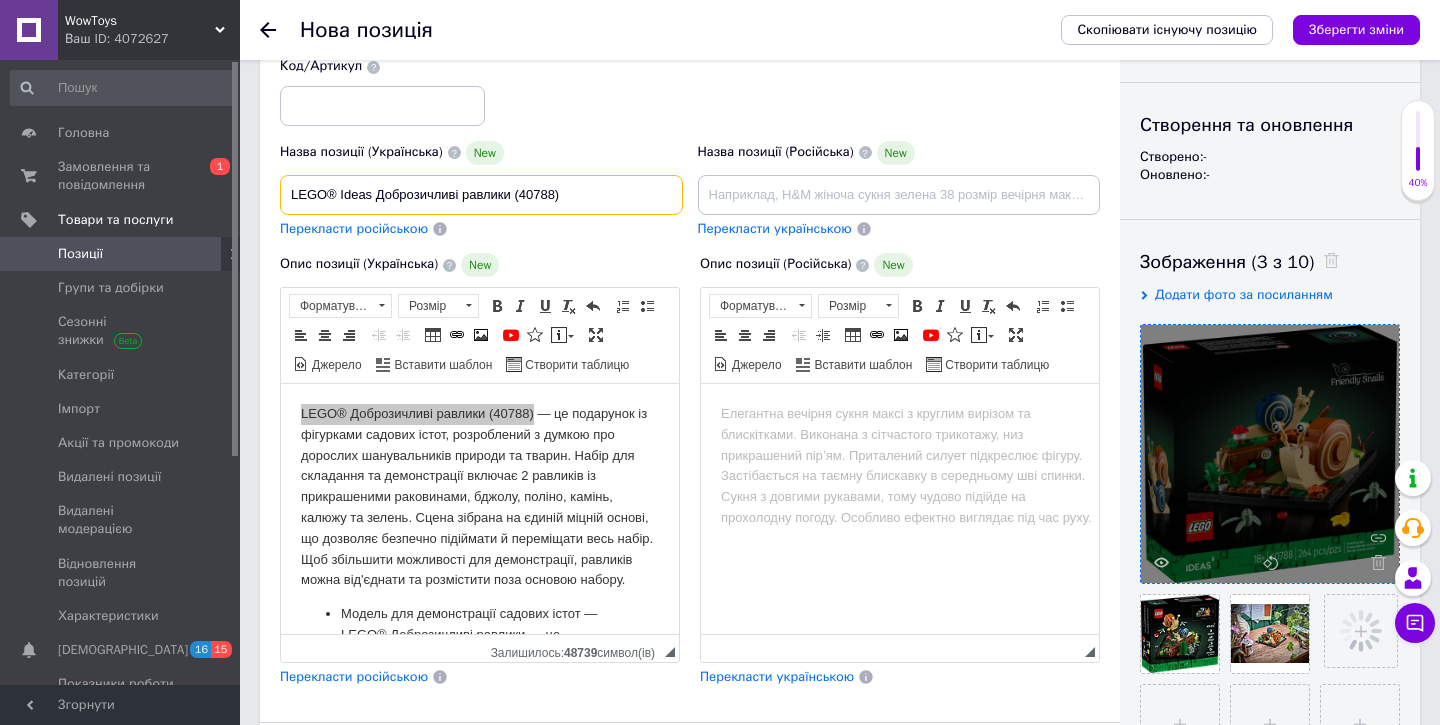 click on "LEGO® Ideas Доброзичливі равлики (40788)" at bounding box center [481, 195] 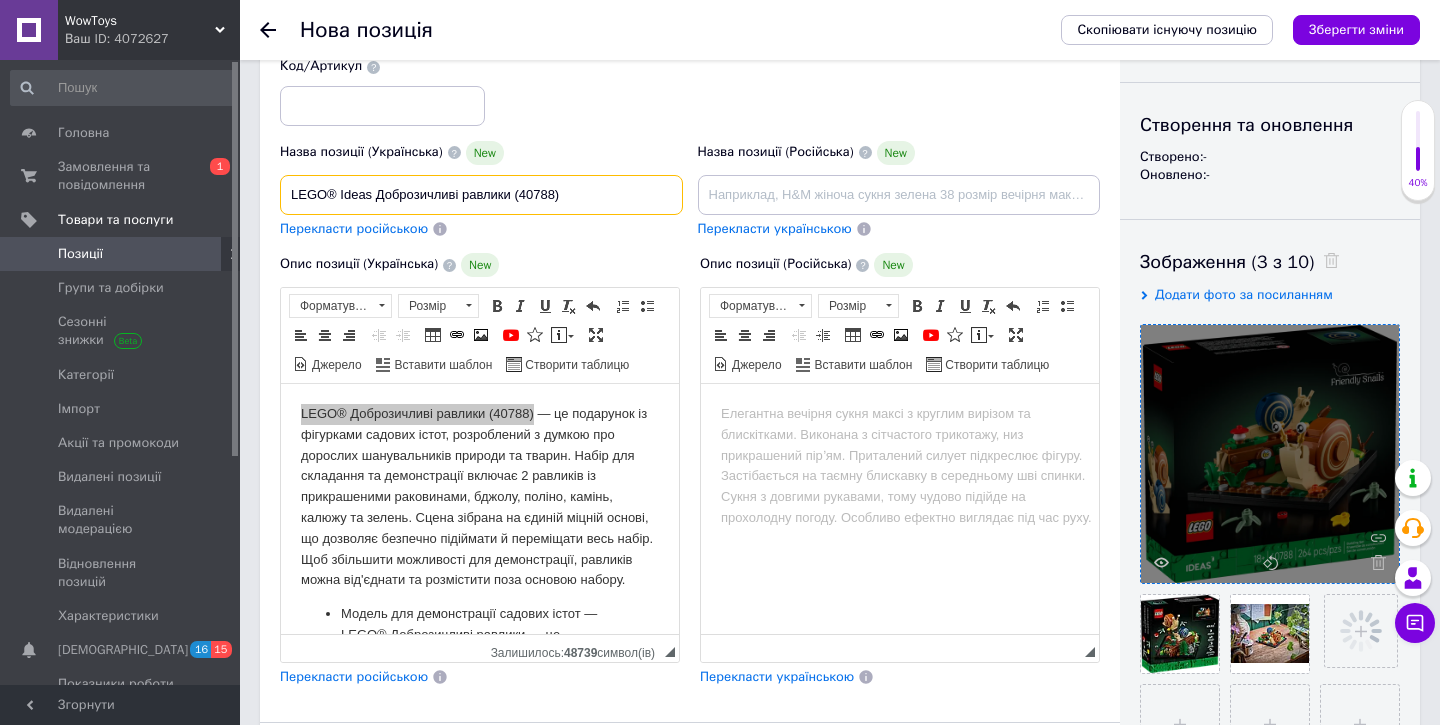 type on "LEGO® Ideas Доброзичливі равлики (40788)" 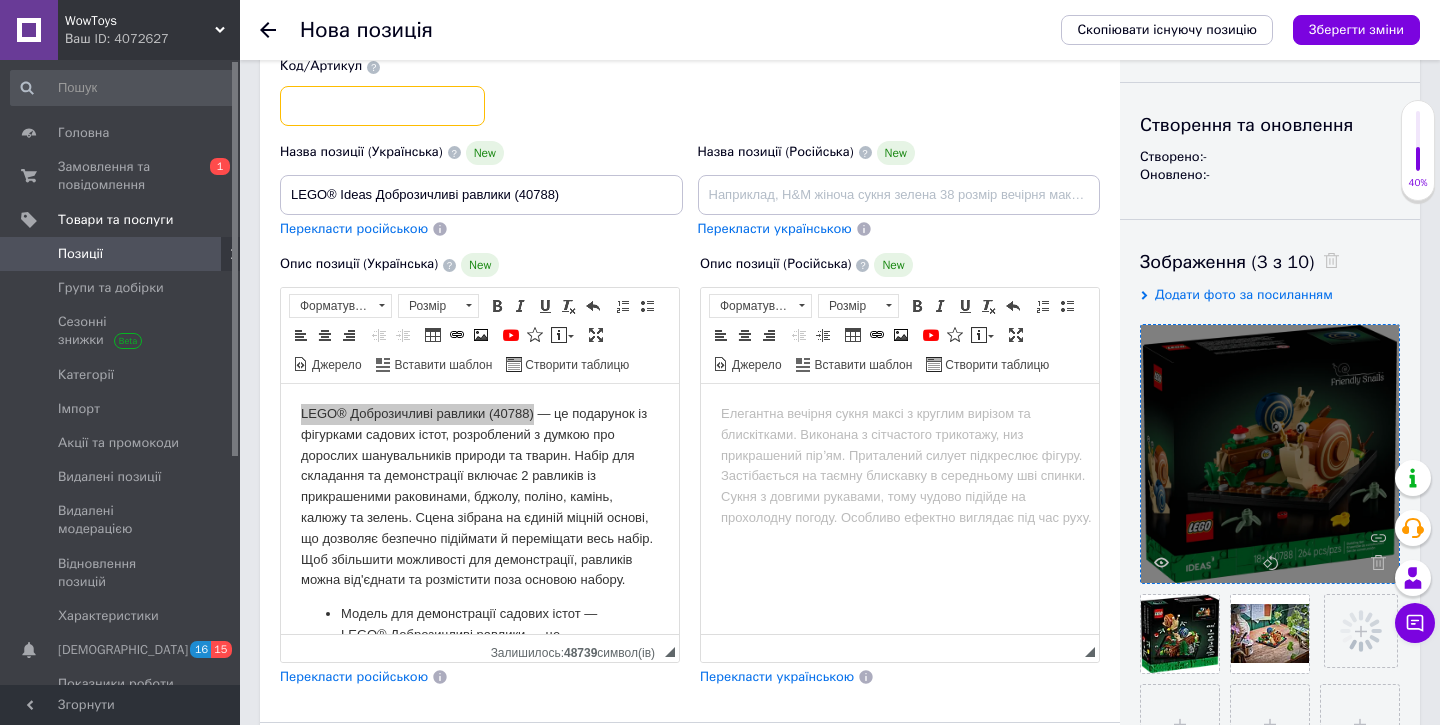 click at bounding box center (382, 106) 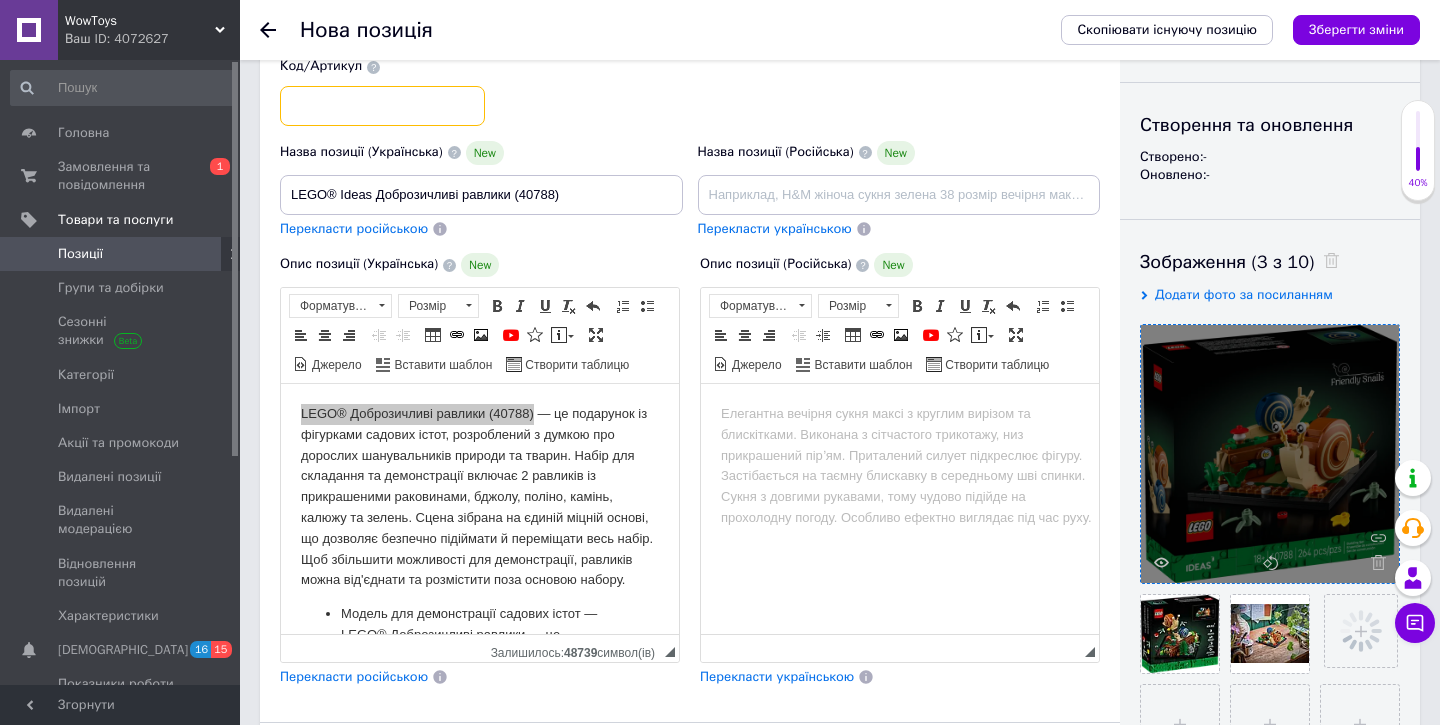 paste on "40788" 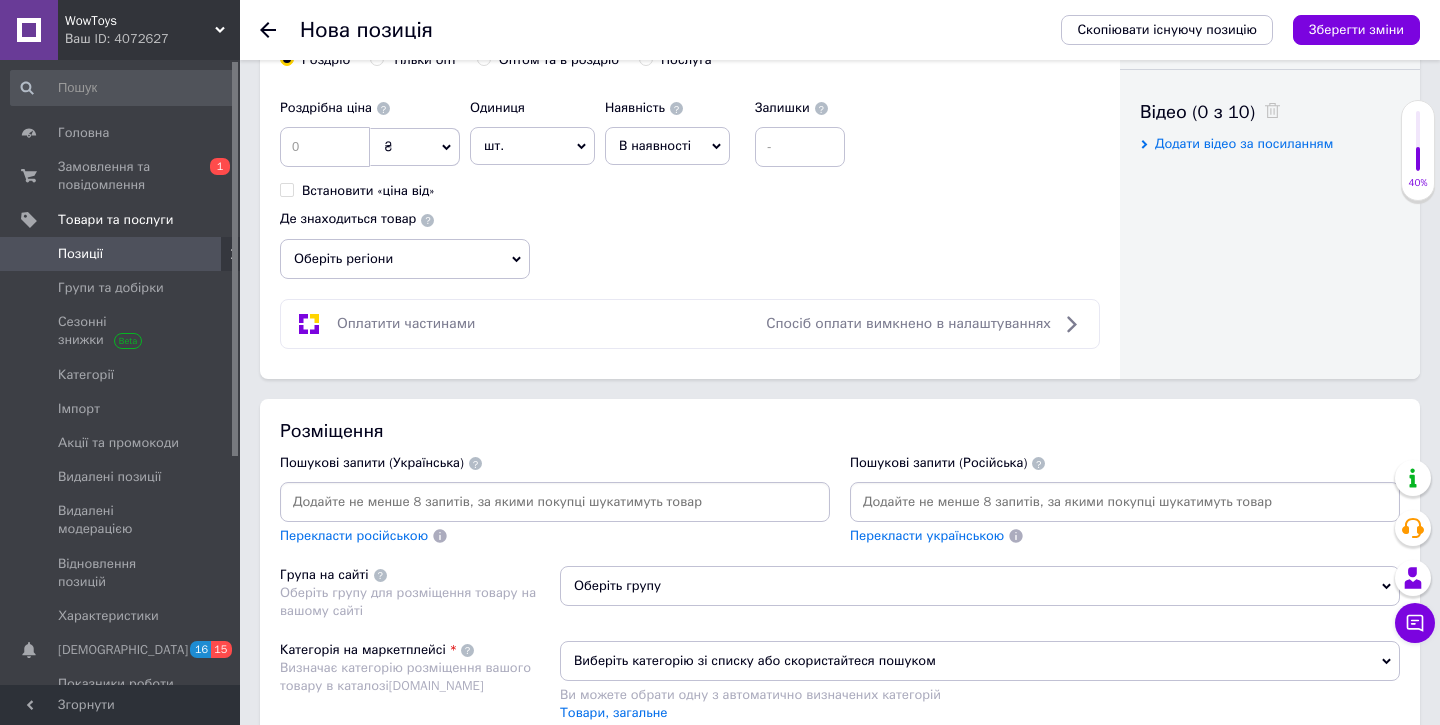 scroll, scrollTop: 999, scrollLeft: 0, axis: vertical 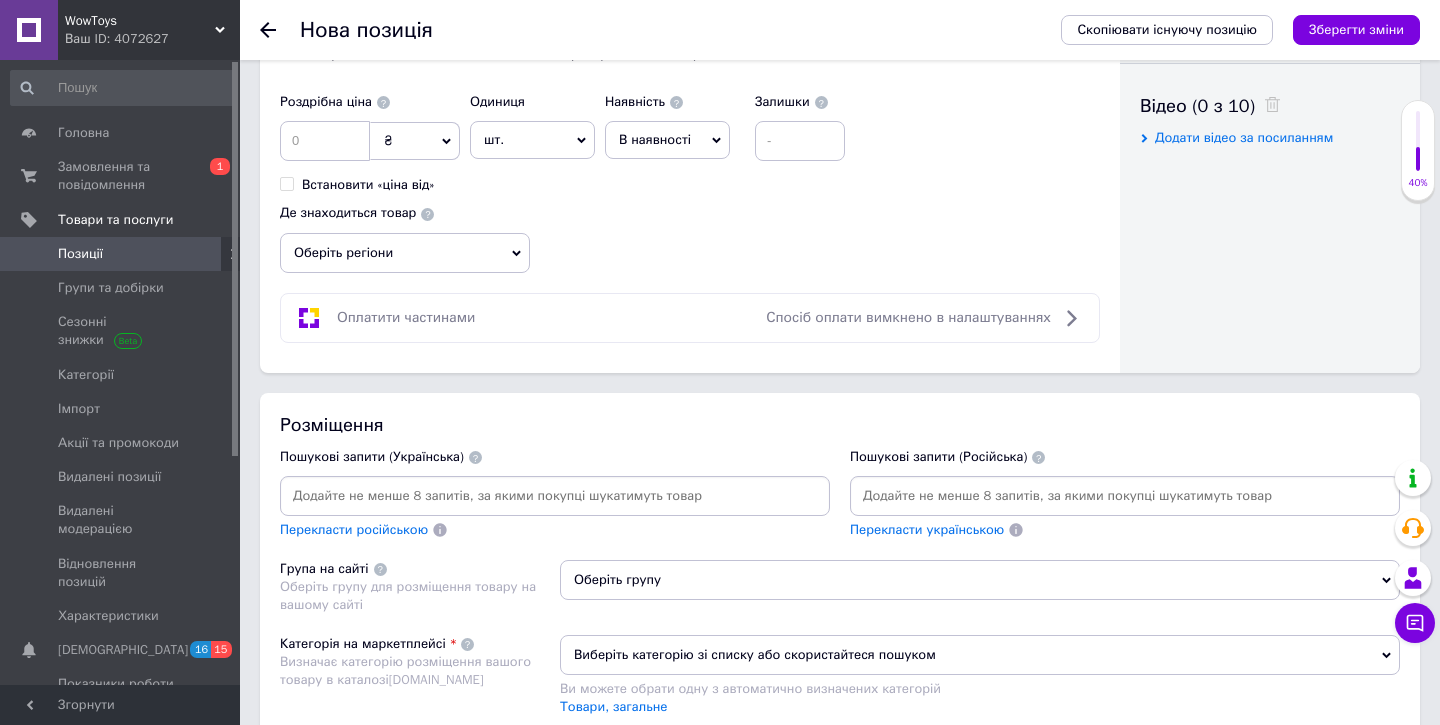 type on "40788" 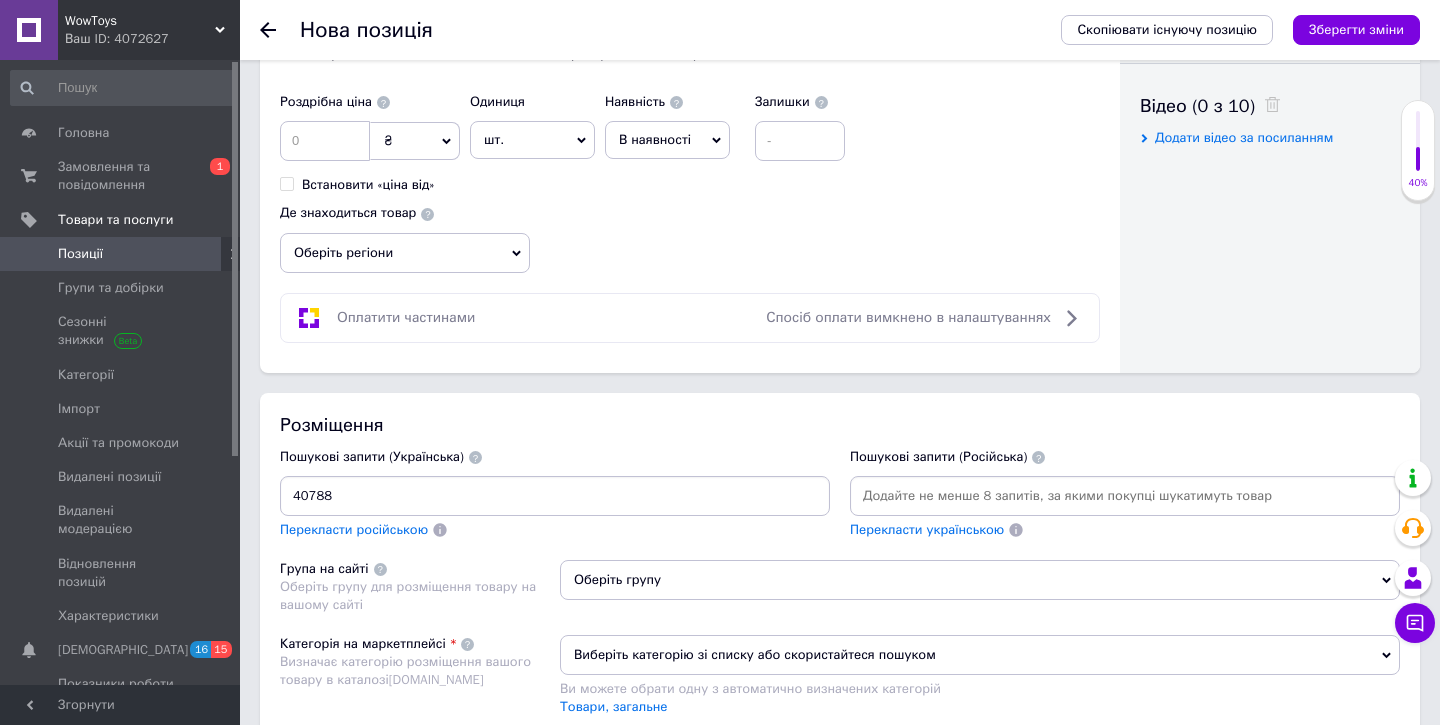 type 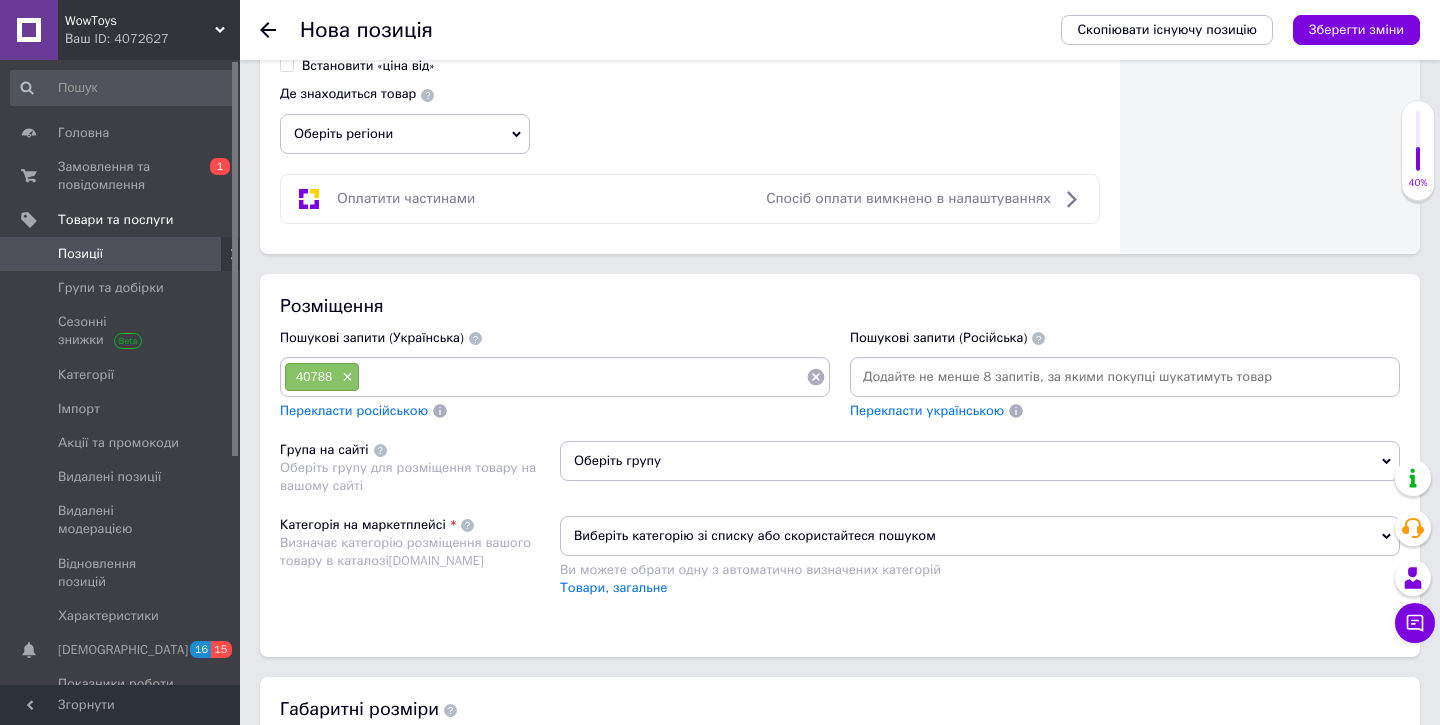 scroll, scrollTop: 1203, scrollLeft: 0, axis: vertical 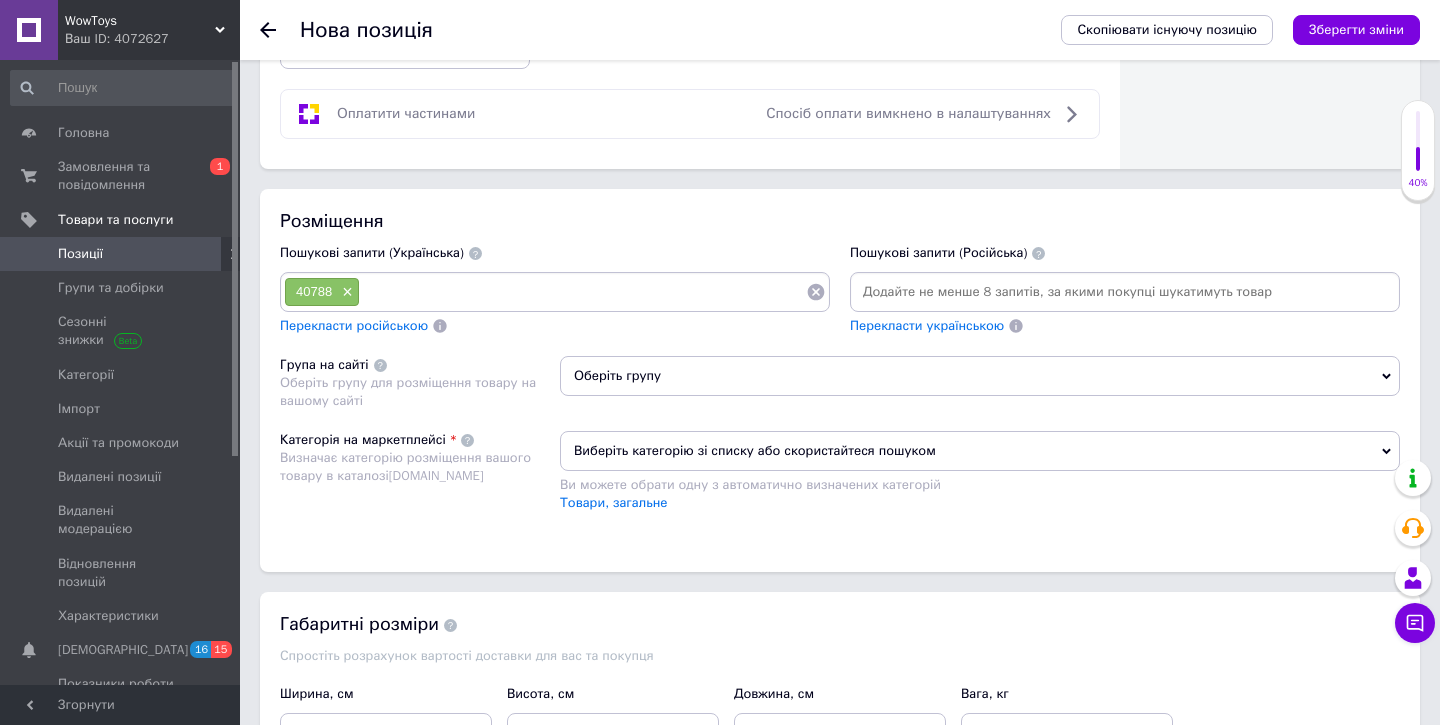 click on "Оберіть групу" at bounding box center [980, 376] 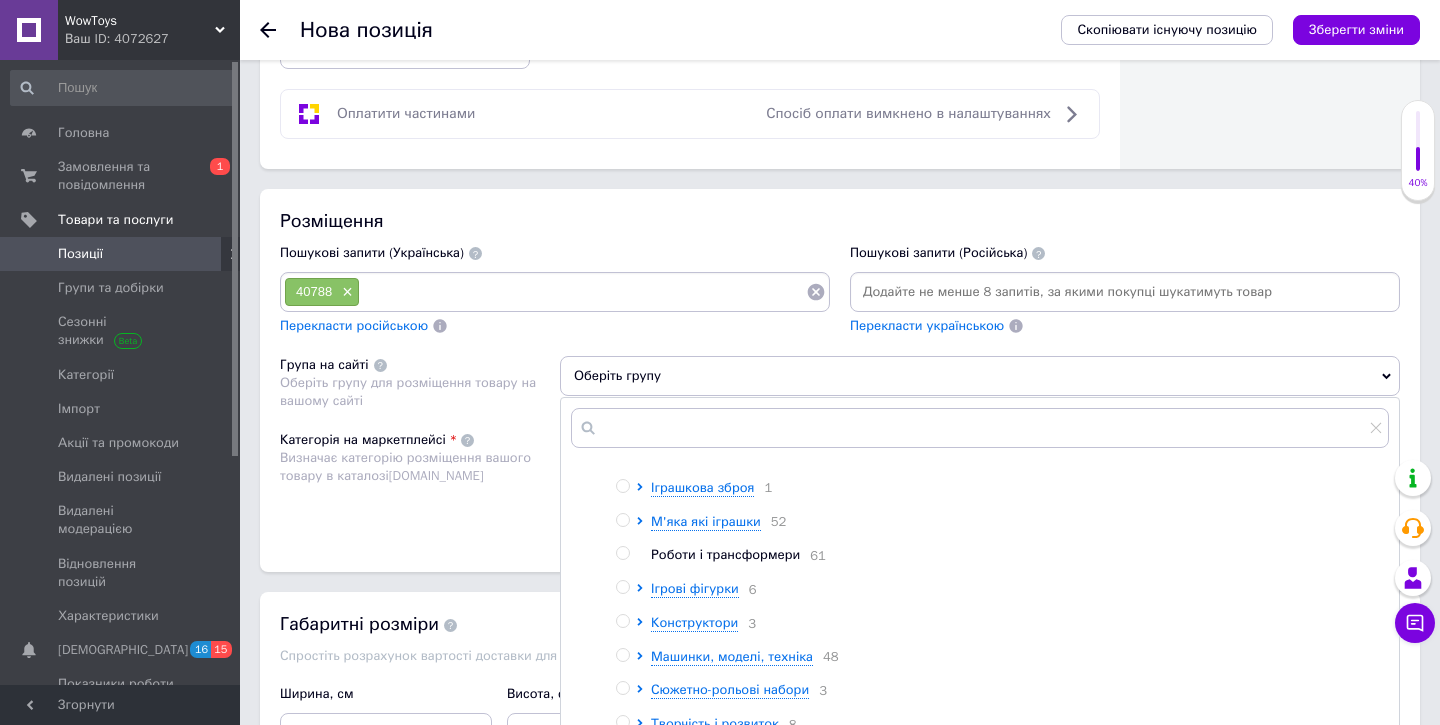 scroll, scrollTop: 125, scrollLeft: 0, axis: vertical 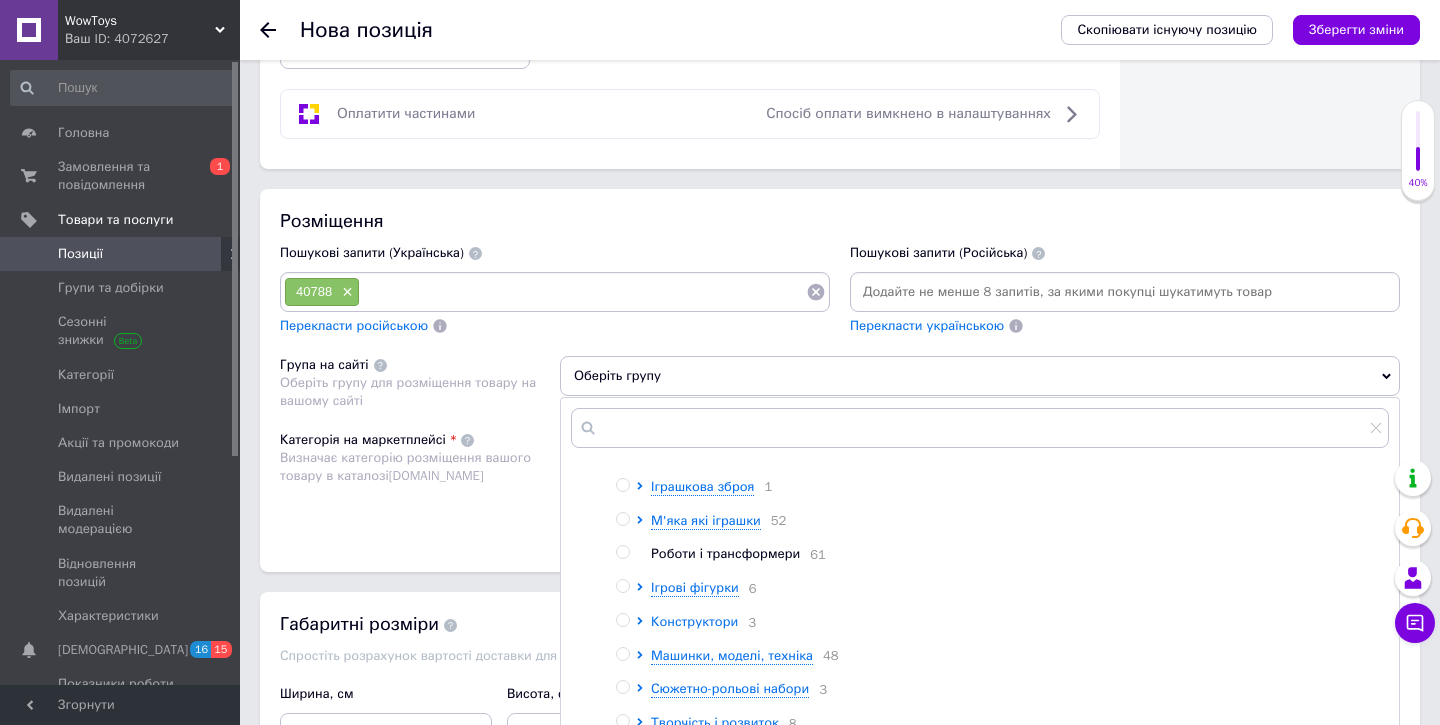 click 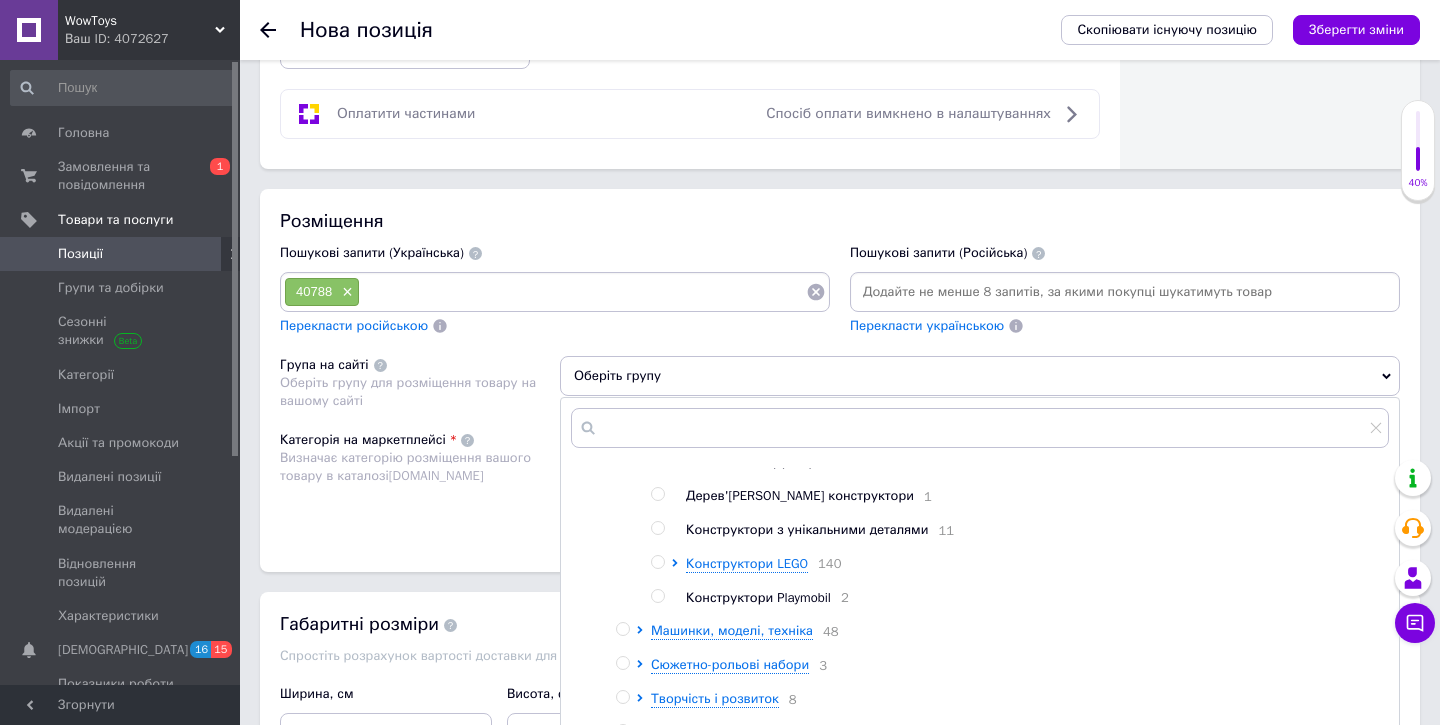 scroll, scrollTop: 354, scrollLeft: 0, axis: vertical 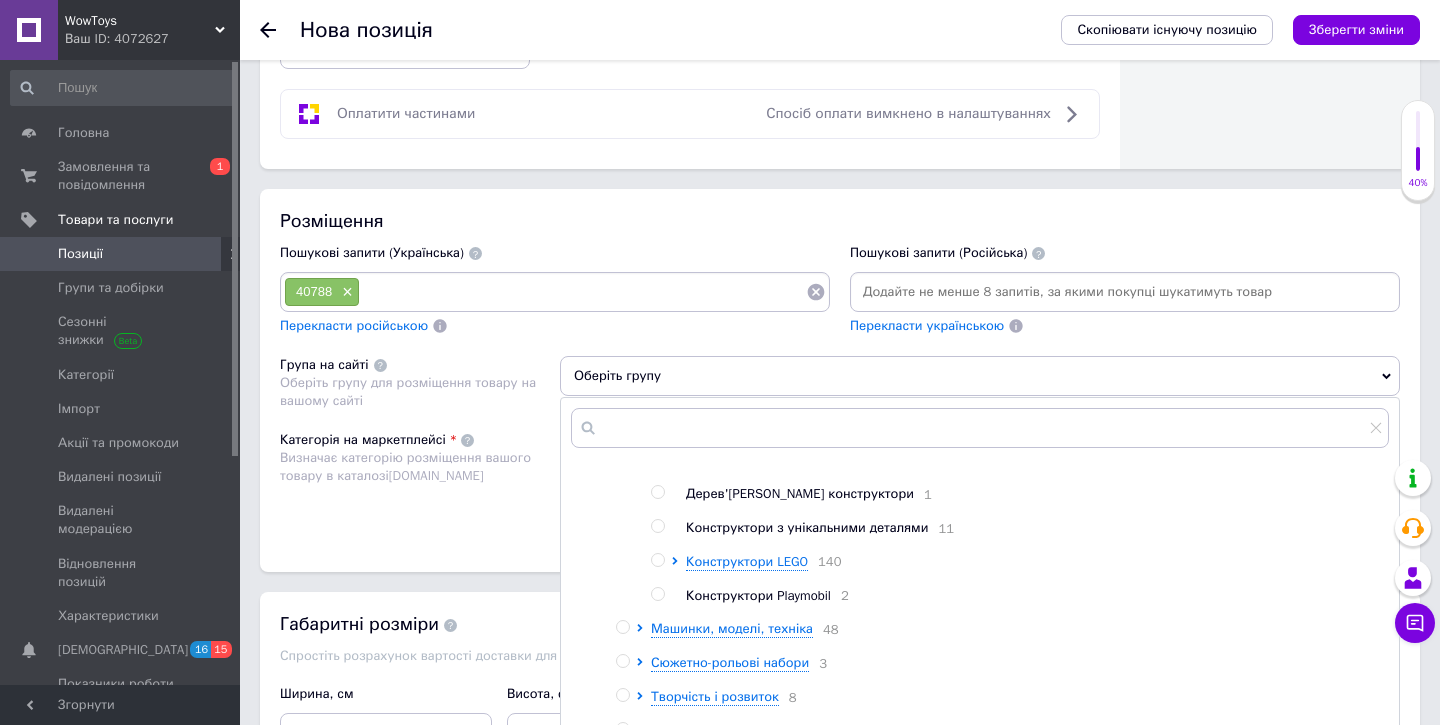 click at bounding box center (657, 560) 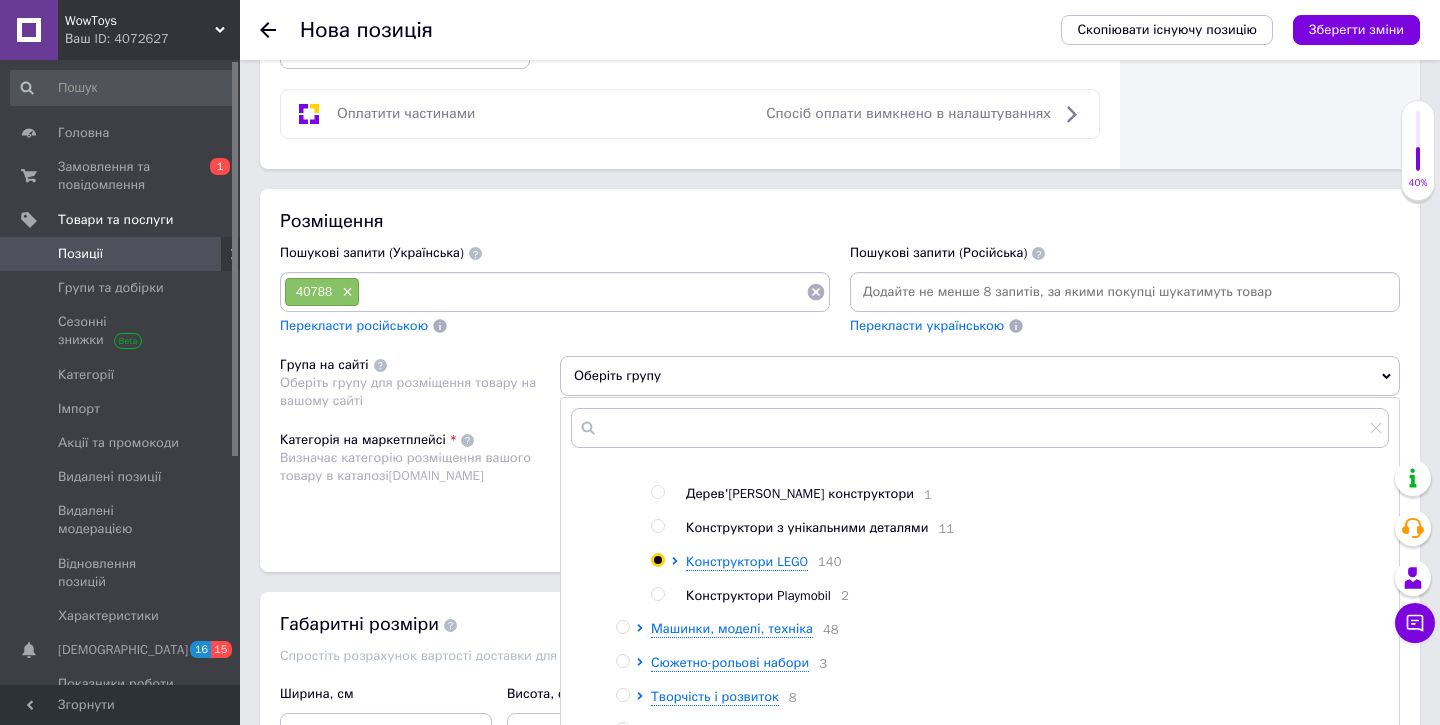 radio on "true" 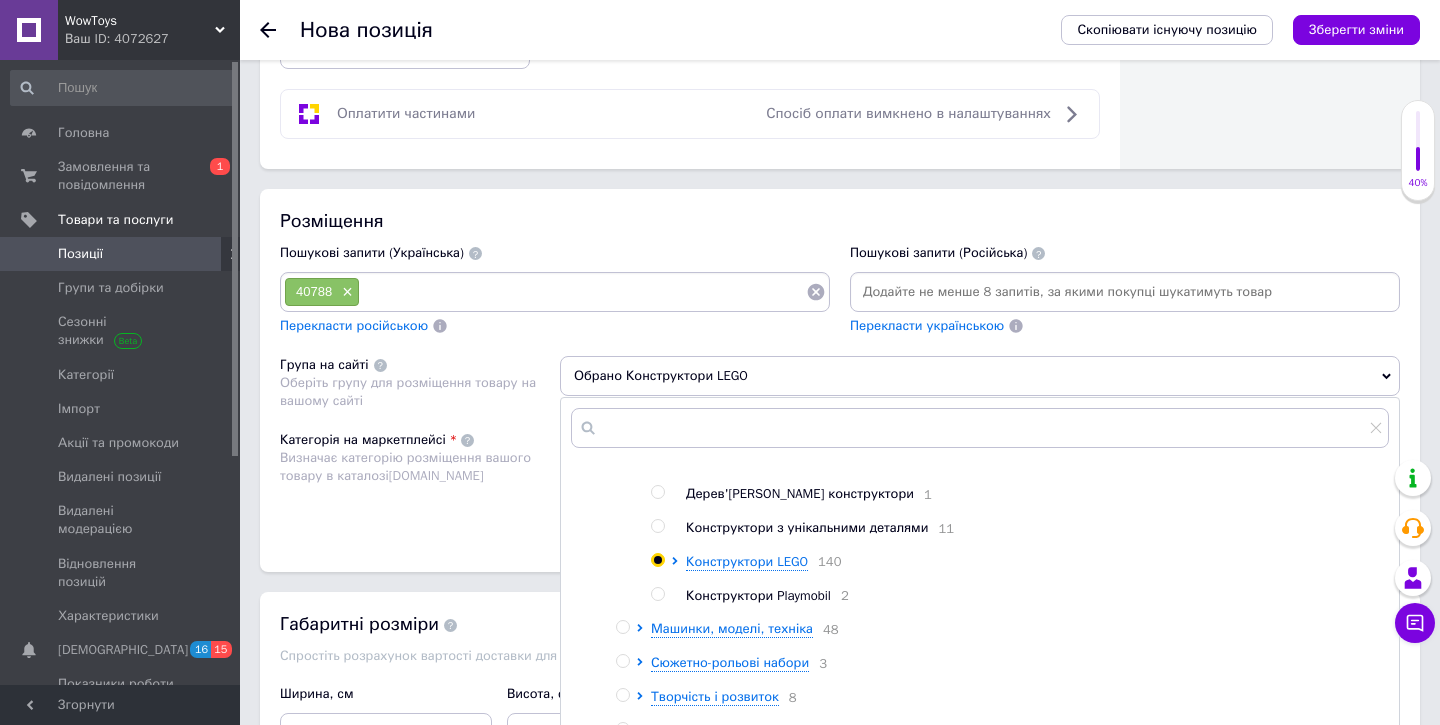 click on "Розміщення Пошукові запити (Українська) 40788 × Перекласти російською Пошукові запити (Російська) Перекласти українською Група на сайті Оберіть групу для розміщення товару на вашому сайті Обрано Конструктори LEGO [PERSON_NAME] група 317 Іграшки для малюків 5 Ляльки та пупси 4 Для активного відпочинку 5 Іграшкова зброя 1 М'яка які іграшки 52 Роботи і трансформери 61 Ігрові фігурки 6 Конструктори 3 Магнітні конструктори 12 Блокові конструктори 14 Дерев'[PERSON_NAME] яні конструктори 1 Конструктори з унікальними деталями 11 Конструктори LEGO 140 Конструктори Playmobil 2 48 3 8 5 24 Конструктори" at bounding box center (840, 380) 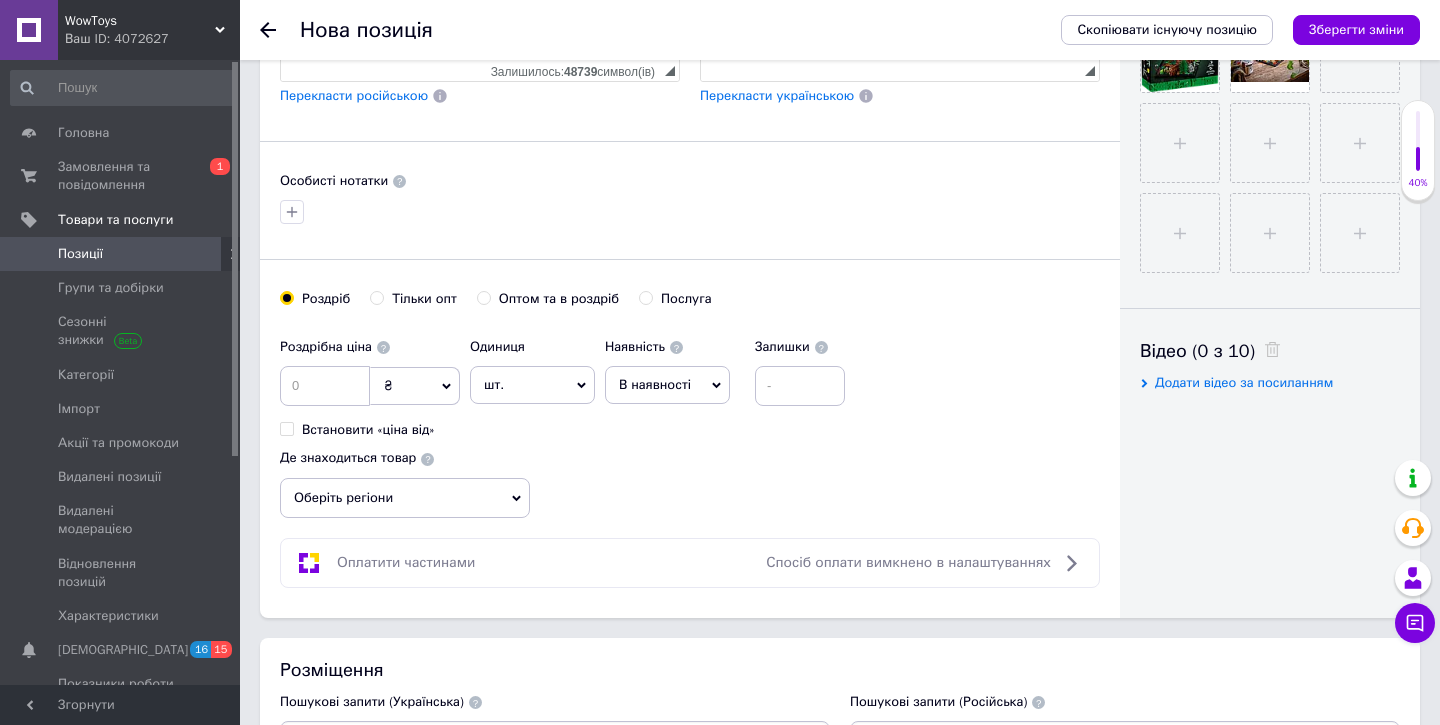 scroll, scrollTop: 764, scrollLeft: 0, axis: vertical 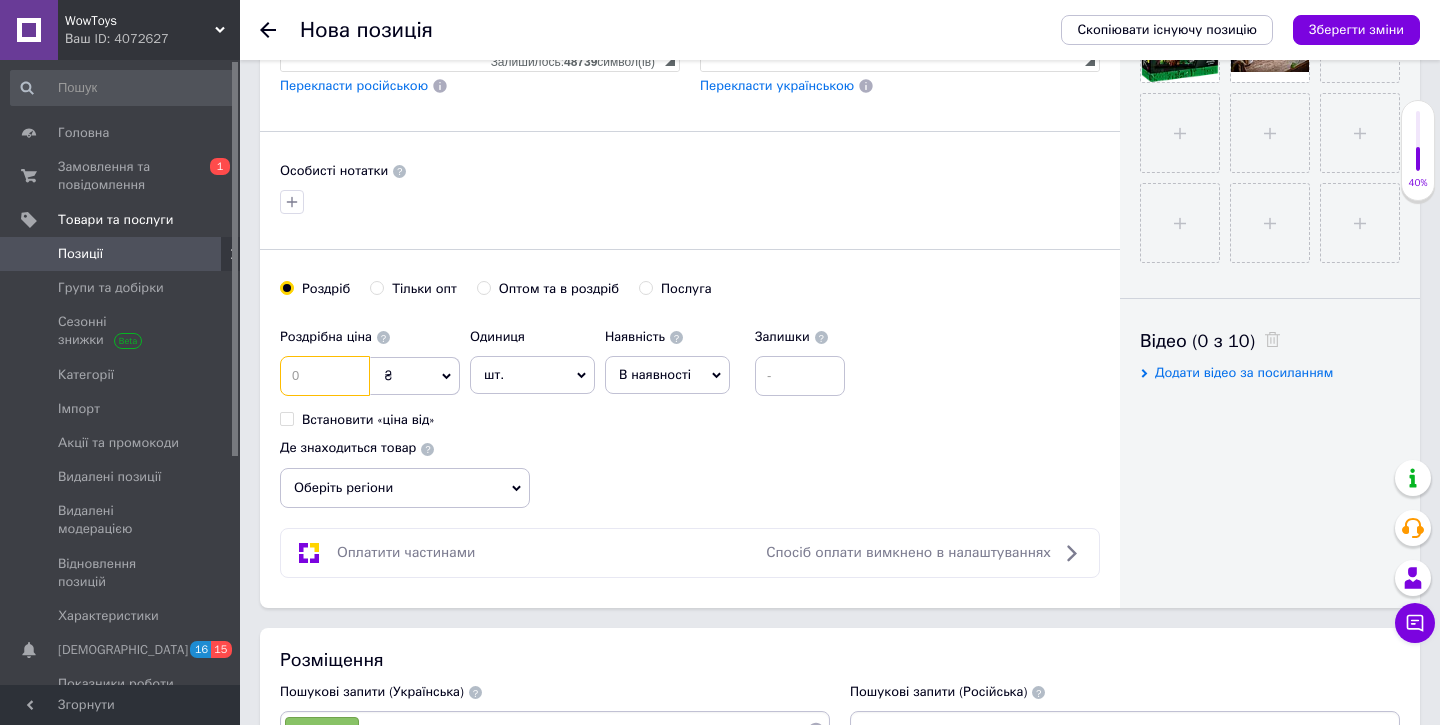 click at bounding box center [325, 376] 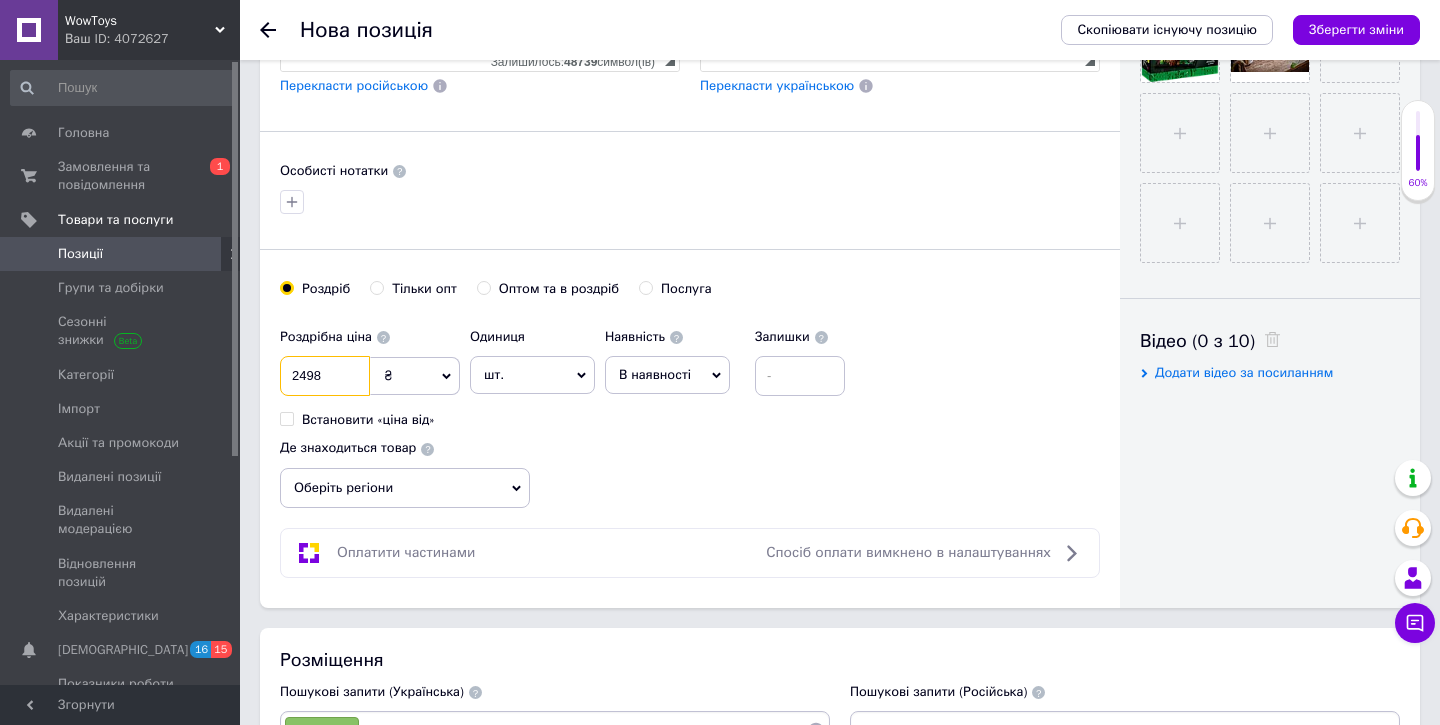 type on "2498" 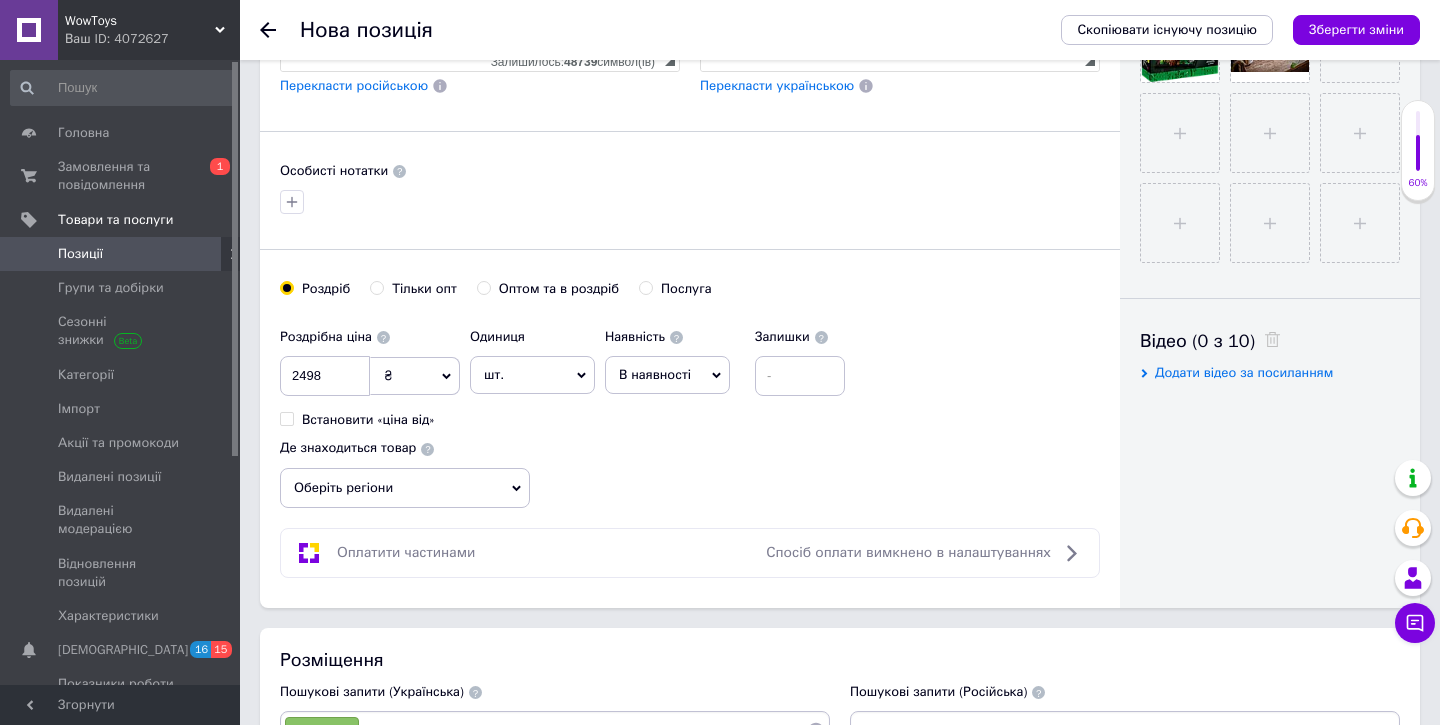 click on "Роздрібна ціна 2498 ₴ $ EUR CHF GBP ¥ PLN ₸ MDL HUF KGS CNY TRY KRW lei Встановити «ціна від» Одиниця шт. Популярне комплект упаковка кв.м пара м кг пог.м послуга т а автоцистерна ампула б балон банка блістер бобіна бочка бут бухта в ват виїзд відро г г га година гр/кв.м гігакалорія д дав два місяці день доба доза є єврокуб з зміна к кВт каністра карат кв.дм кв.м кв.см кв.фут квартал кг кг/кв.м км колесо комплект коробка куб.дм куб.м л л лист м м мВт мл мм моток місяць мішок н набір номер о об'єкт од. п палетомісце пара партія пач пог.м послуга посівна одиниця птахомісце півроку пігулка" at bounding box center [690, 413] 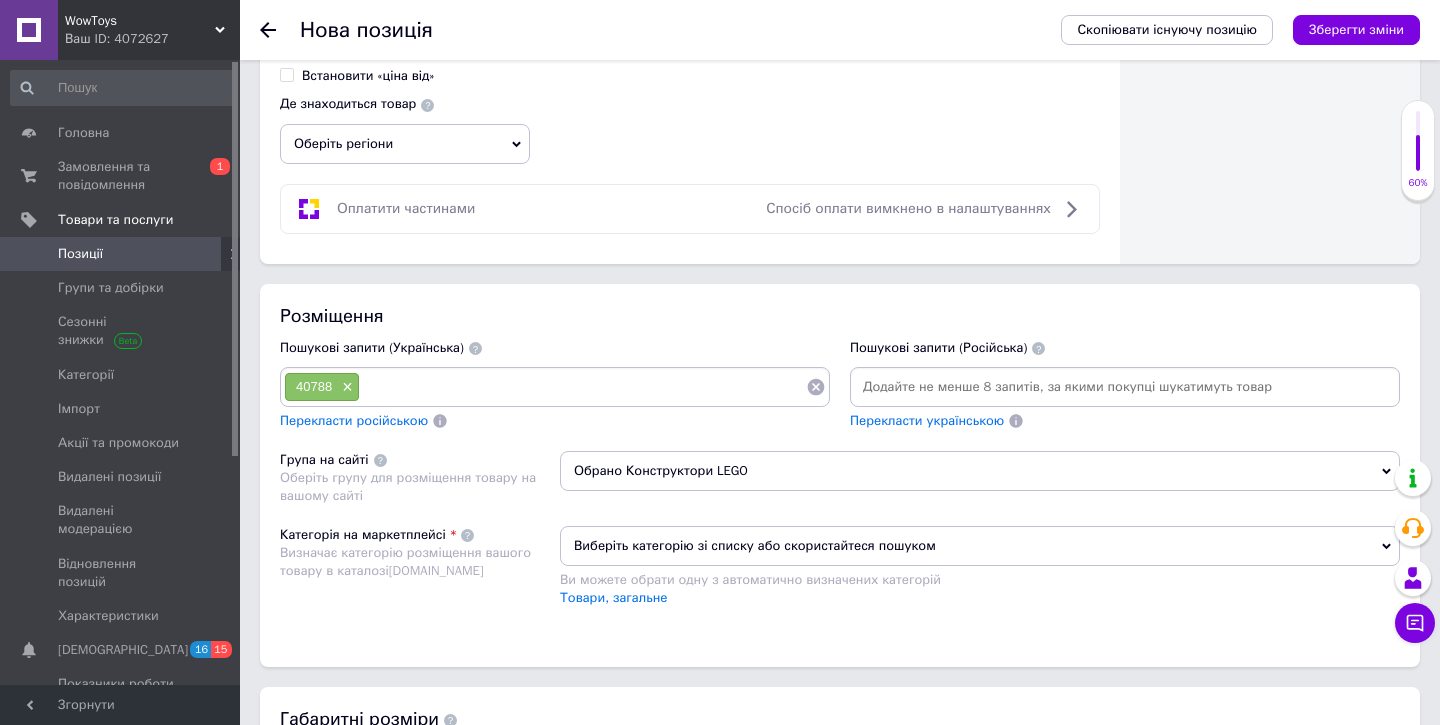 scroll, scrollTop: 1110, scrollLeft: 0, axis: vertical 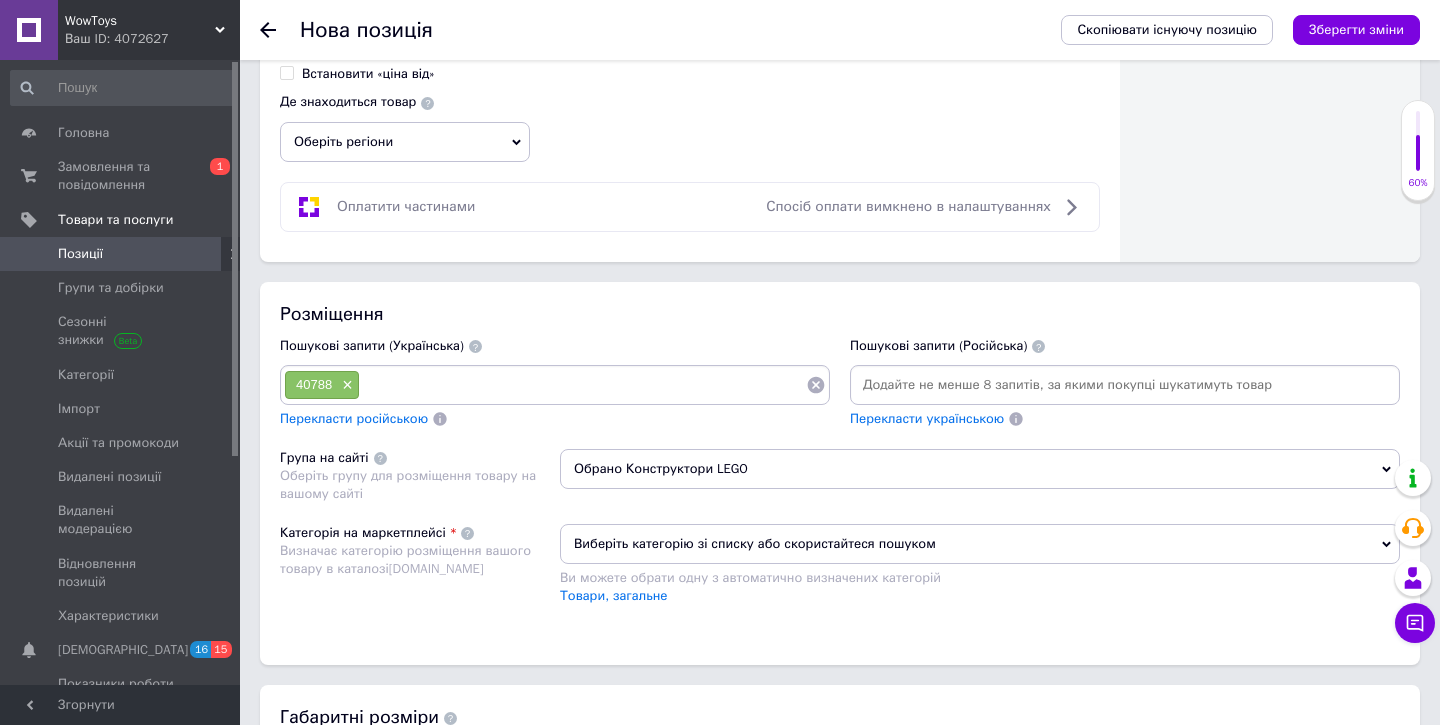 click on "Виберіть категорію зі списку або скористайтеся пошуком" at bounding box center (980, 544) 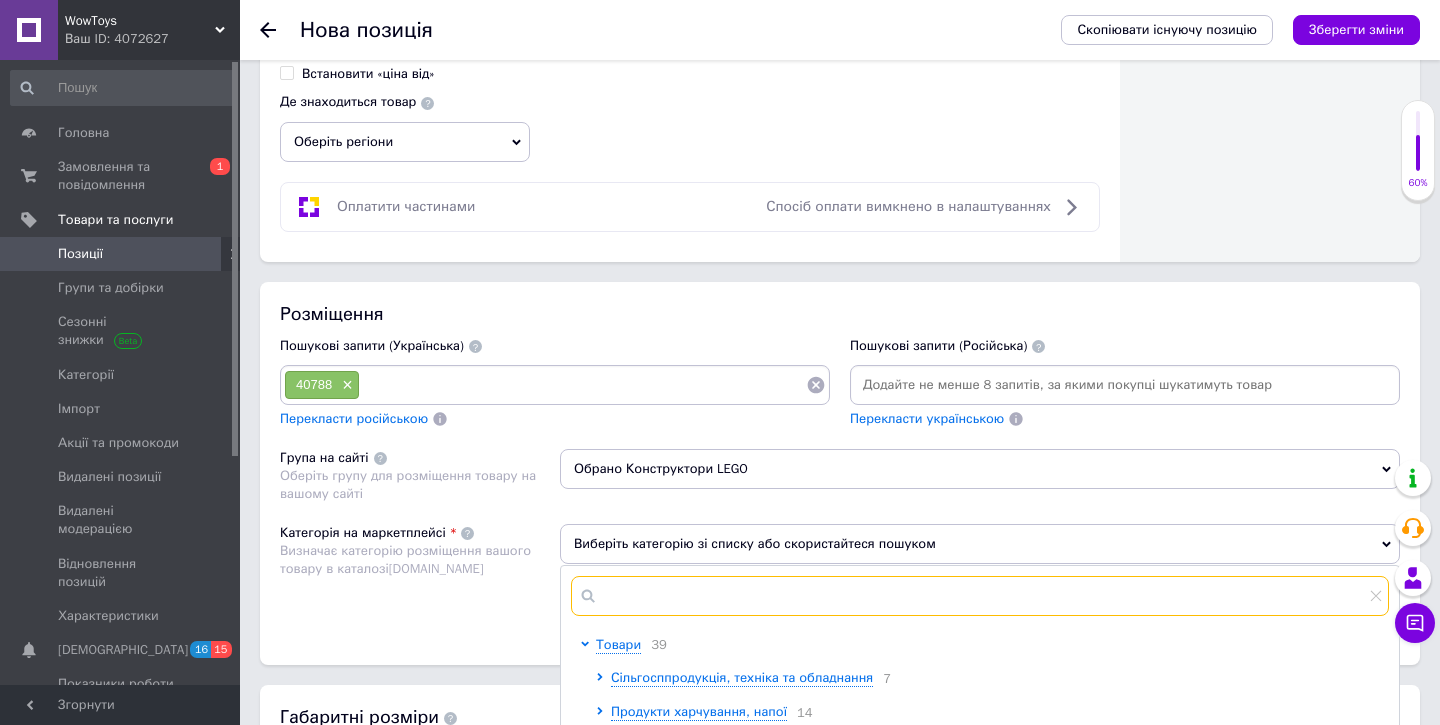 click at bounding box center [980, 596] 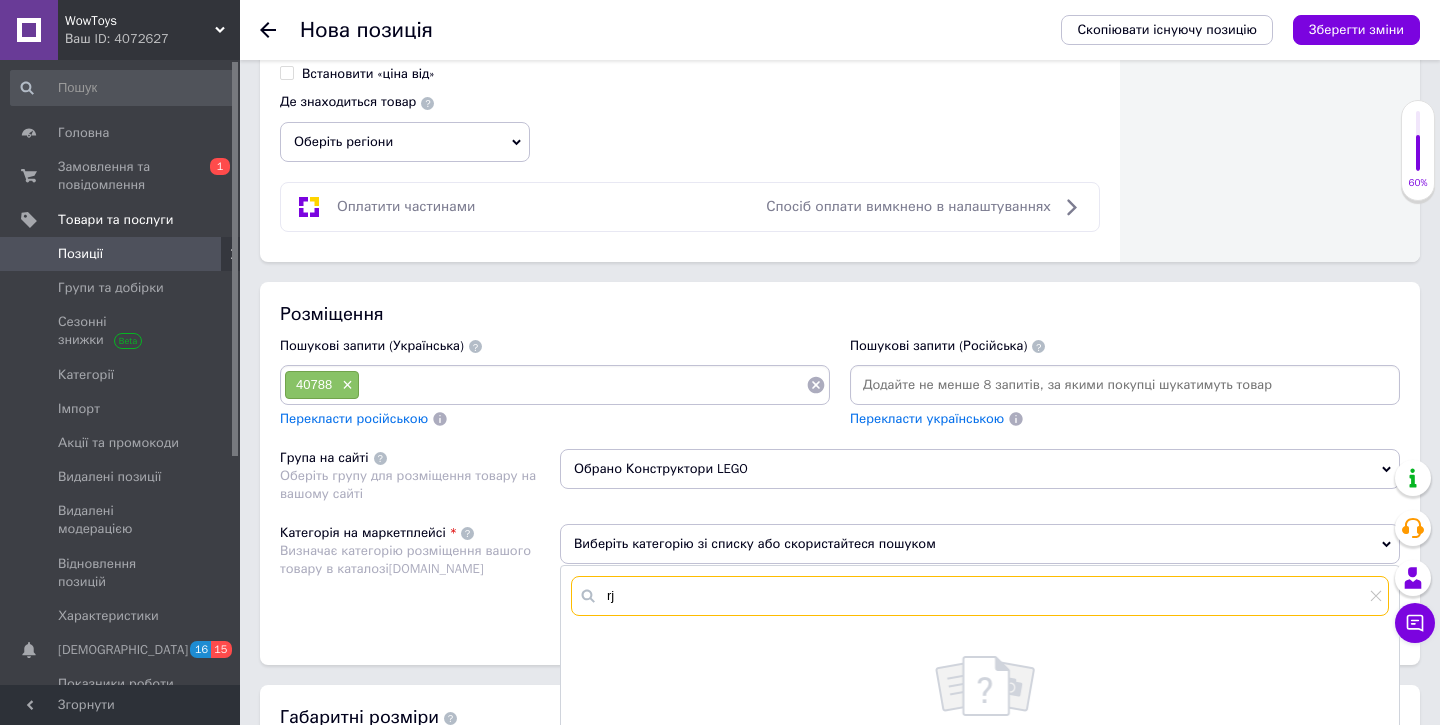 type on "r" 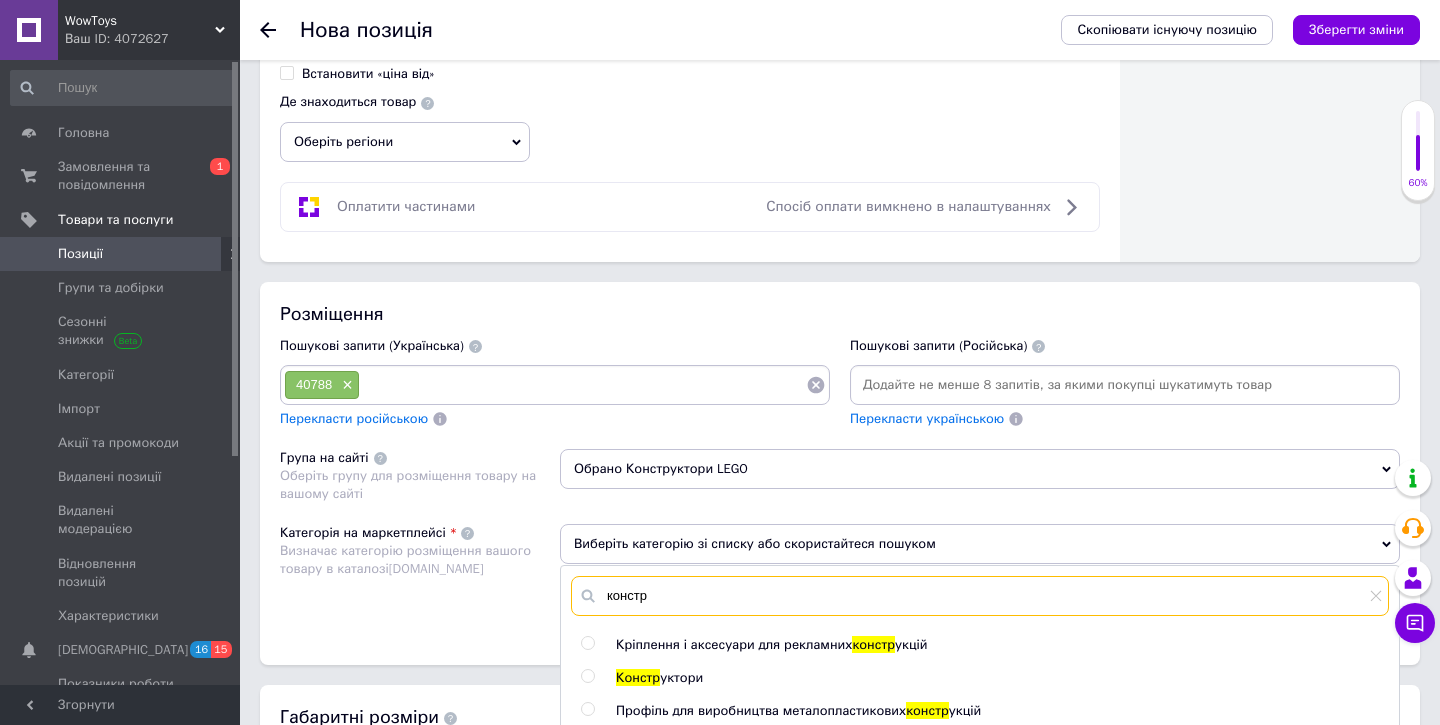 type on "констр" 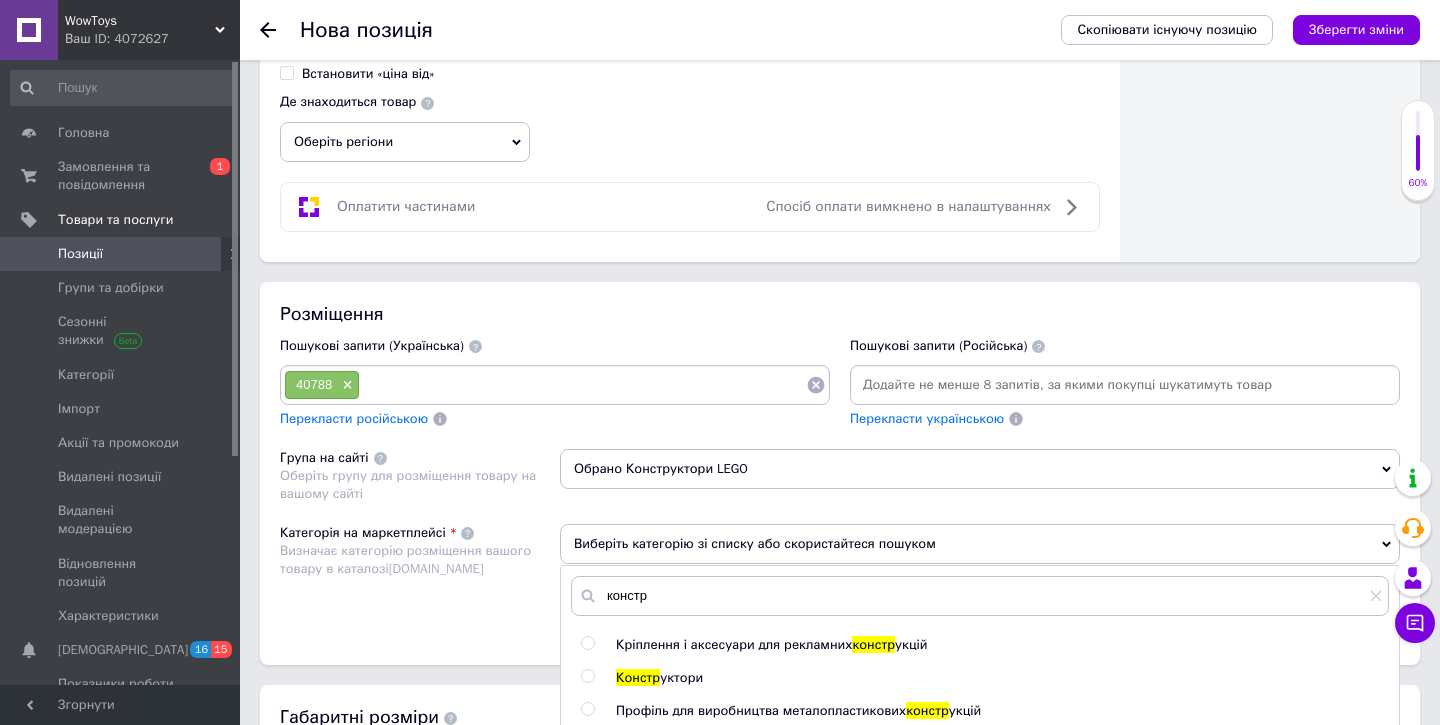 click at bounding box center [587, 676] 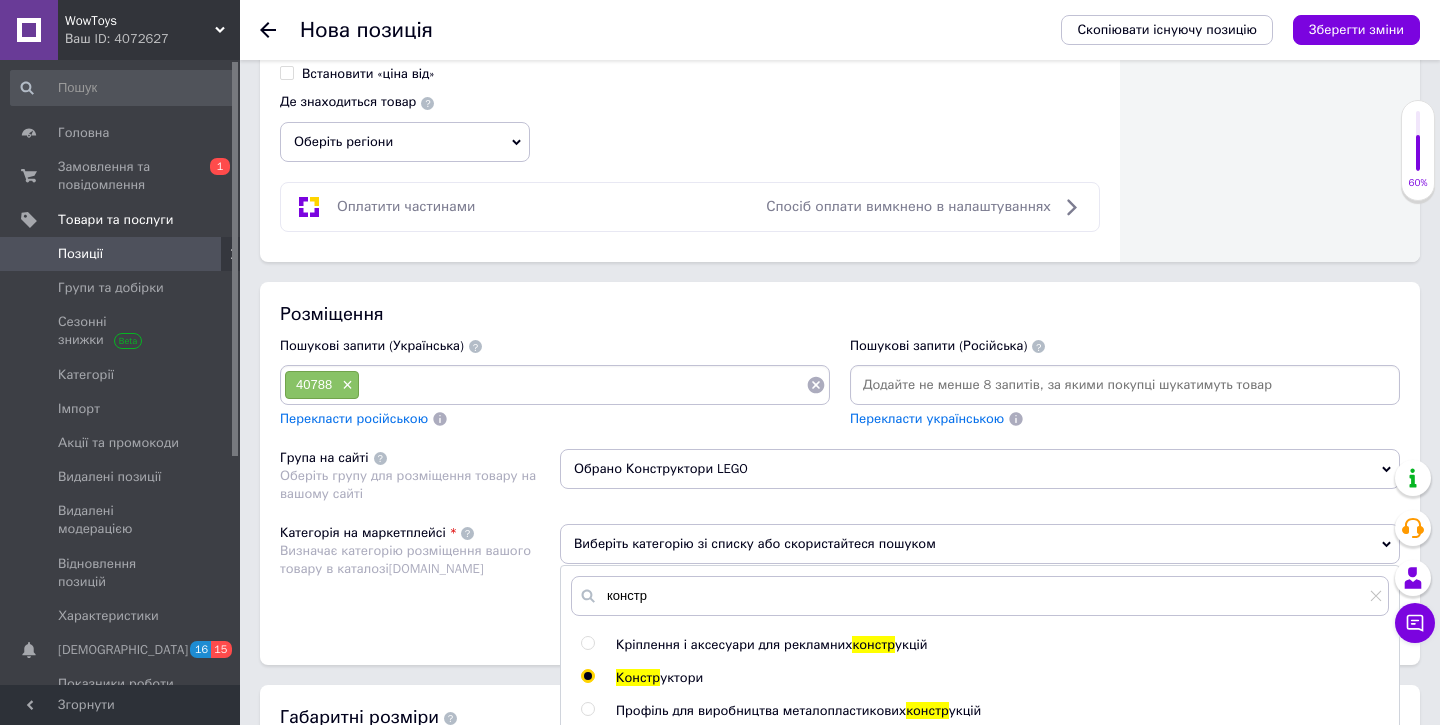 radio on "true" 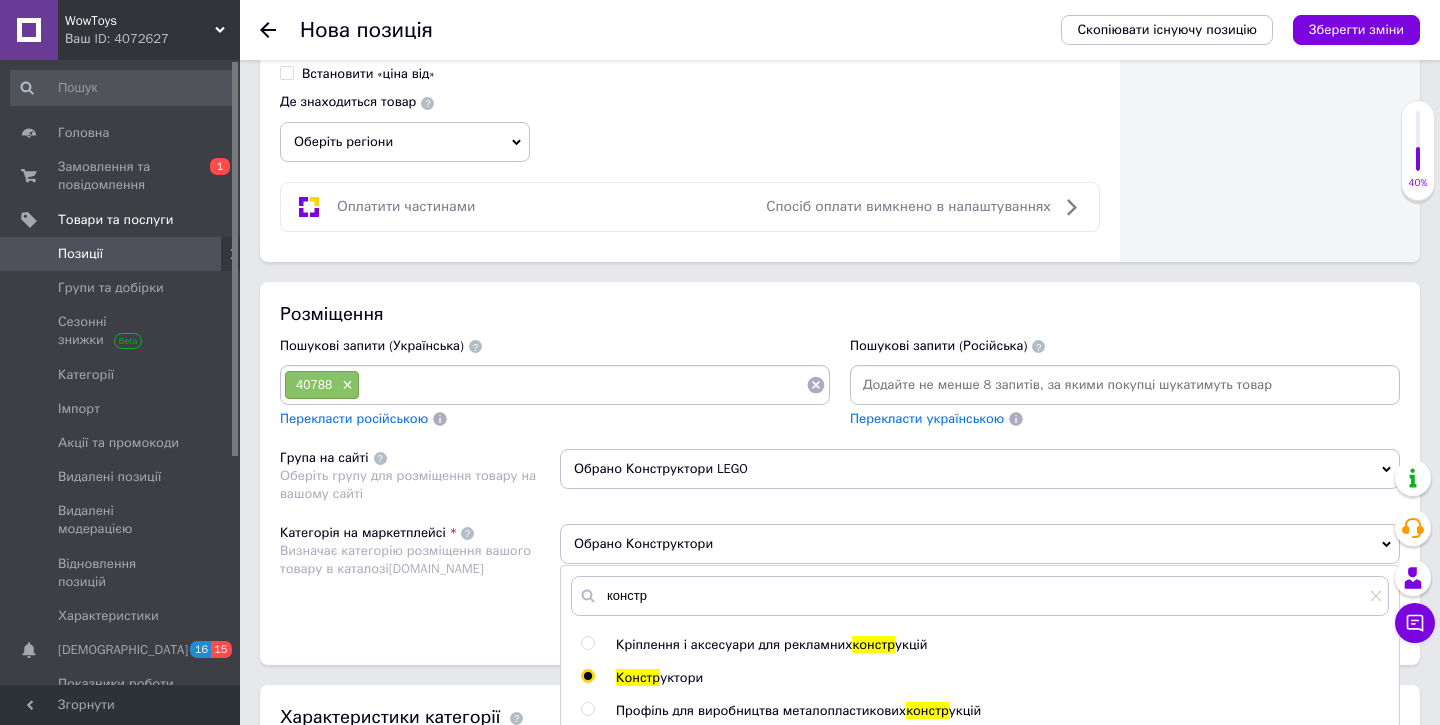 click on "Розміщення Пошукові запити (Українська) 40788 × Перекласти російською Пошукові запити (Російська) Перекласти українською Група на сайті Оберіть групу для розміщення товару на вашому сайті Обрано Конструктори LEGO Категорія на маркетплейсі Визначає категорію розміщення вашого товару в каталозі  [DOMAIN_NAME] Обрано Конструктори констр Кріплення і аксесуари для рекламних  констр укцій Констр уктори Профіль для виробництва металопластикових  констр укцій Системи кріплення для скла та скляних  констр укцій Готові пневмо констр укції Проектно- констр констр констр" at bounding box center (840, 473) 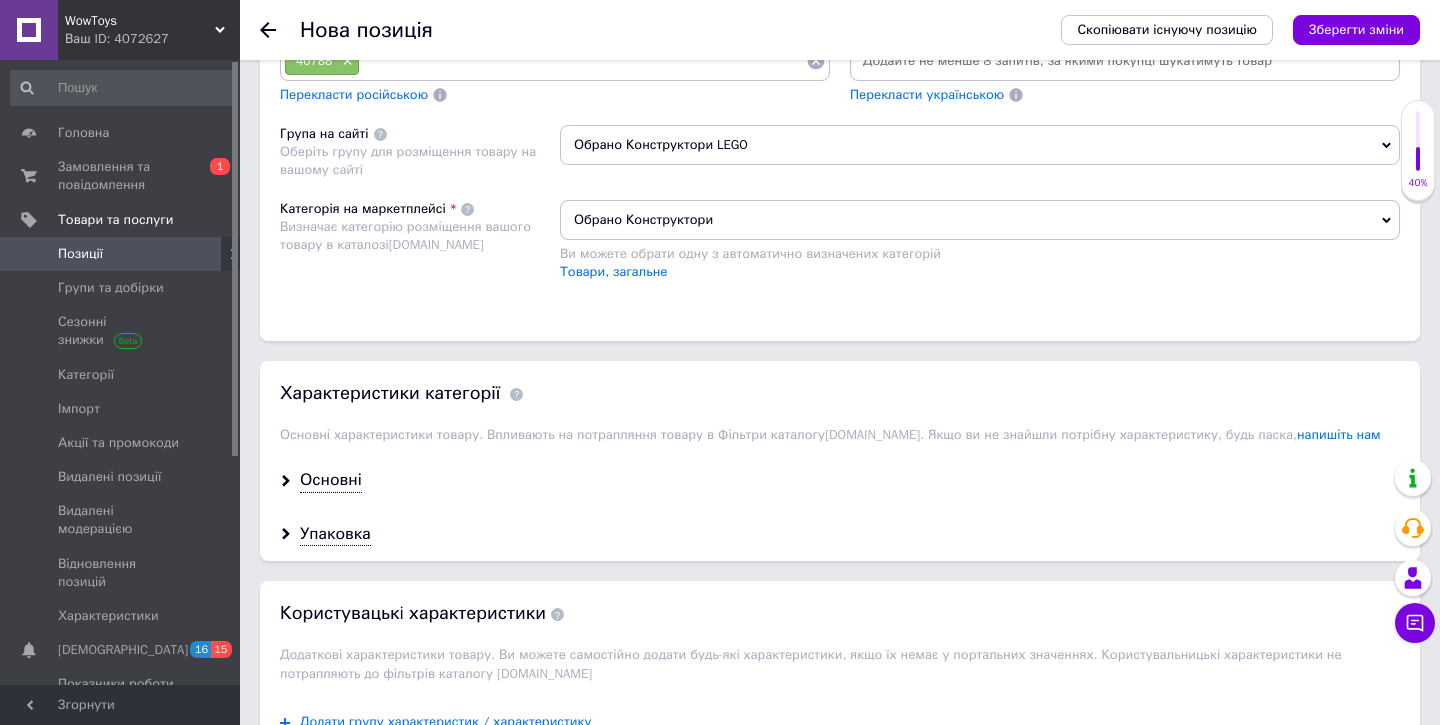 scroll, scrollTop: 1450, scrollLeft: 0, axis: vertical 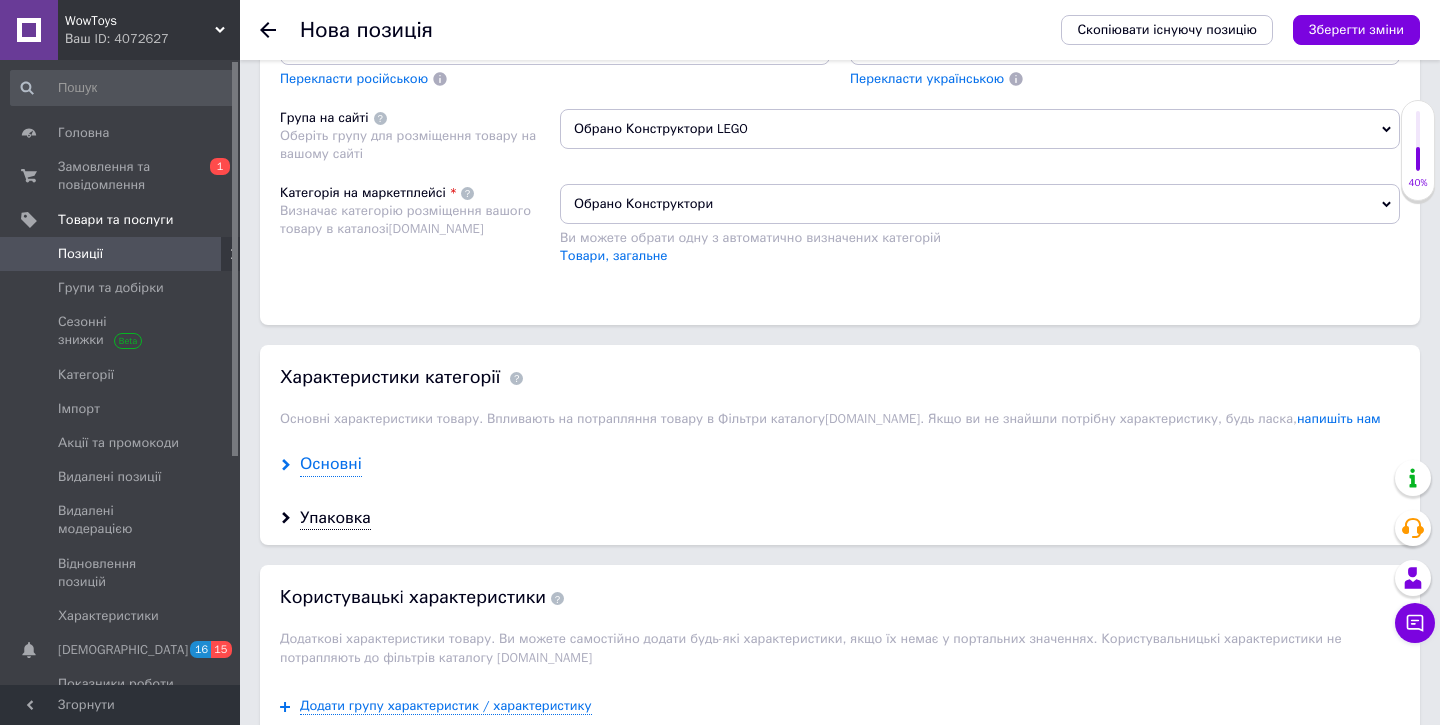 click on "Основні" at bounding box center (331, 464) 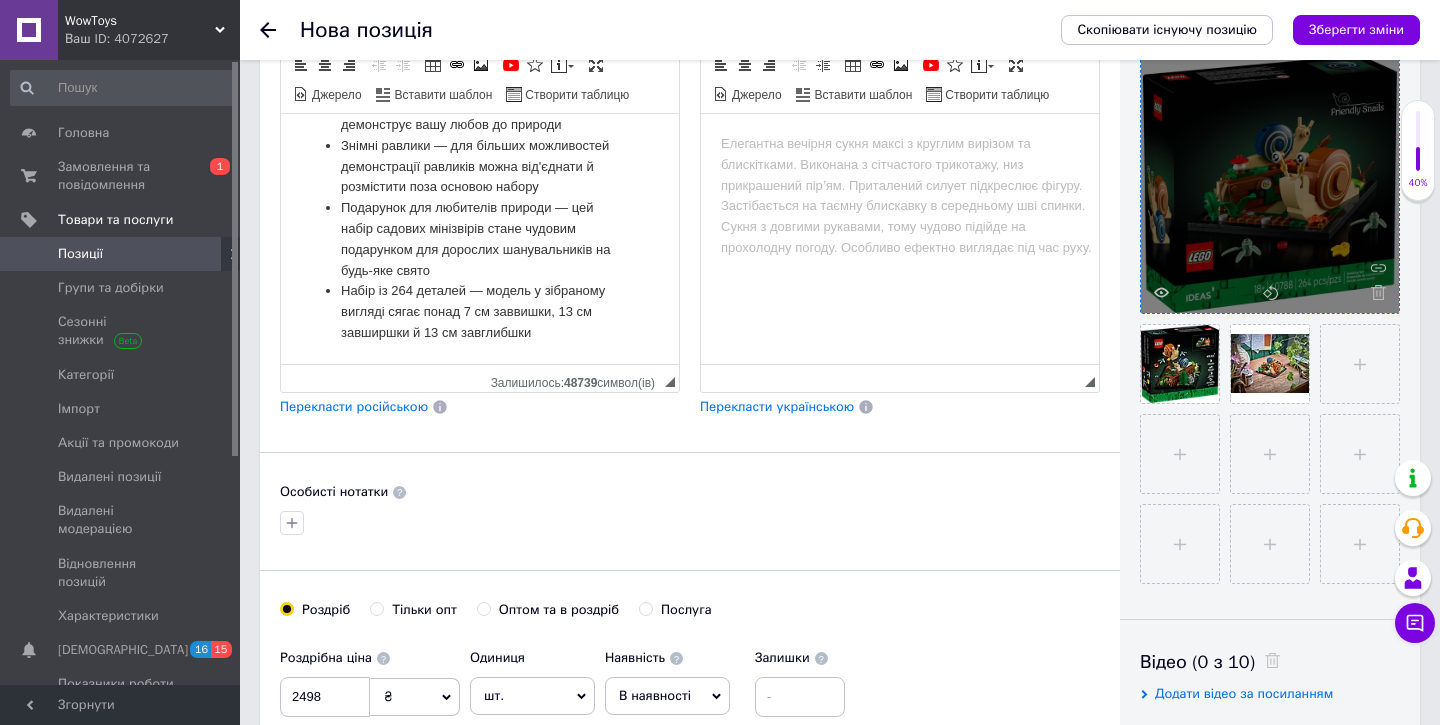 scroll, scrollTop: 0, scrollLeft: 0, axis: both 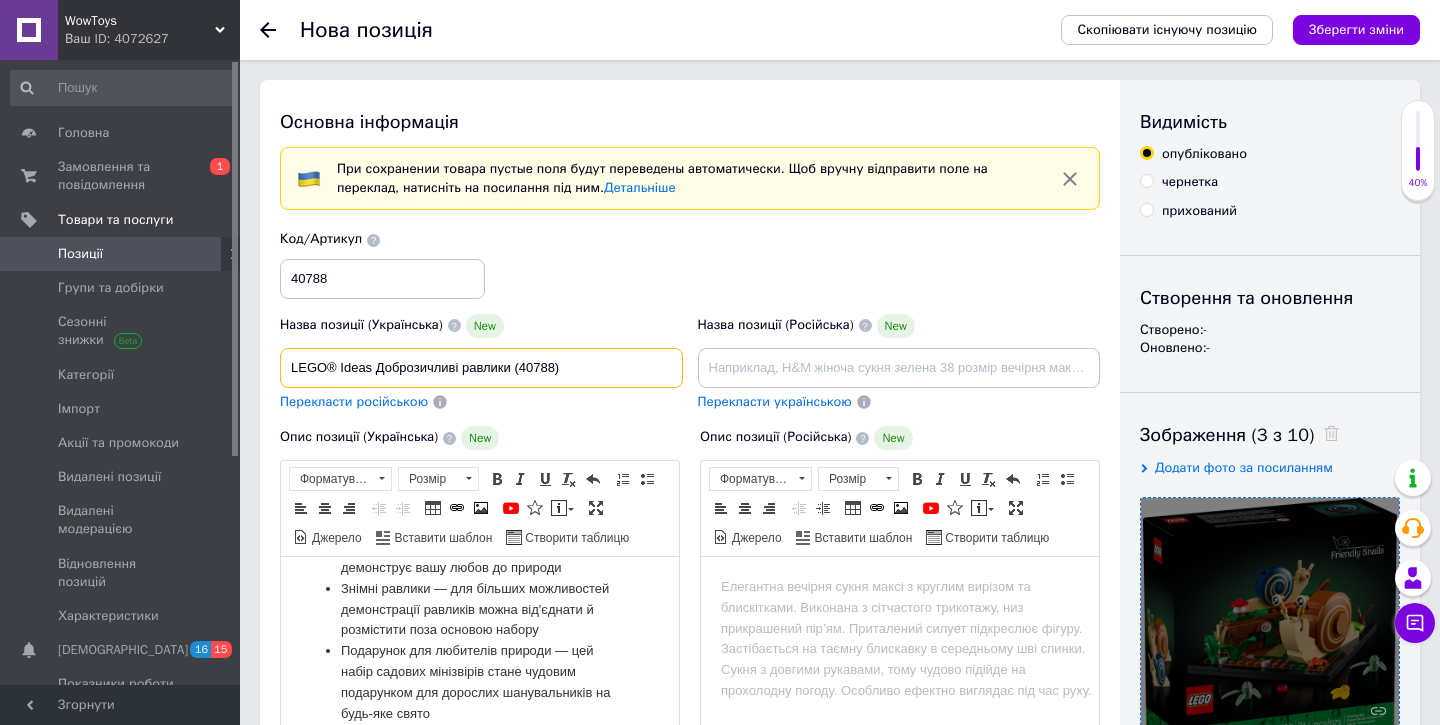 click on "LEGO® Ideas Доброзичливі равлики (40788)" at bounding box center [481, 368] 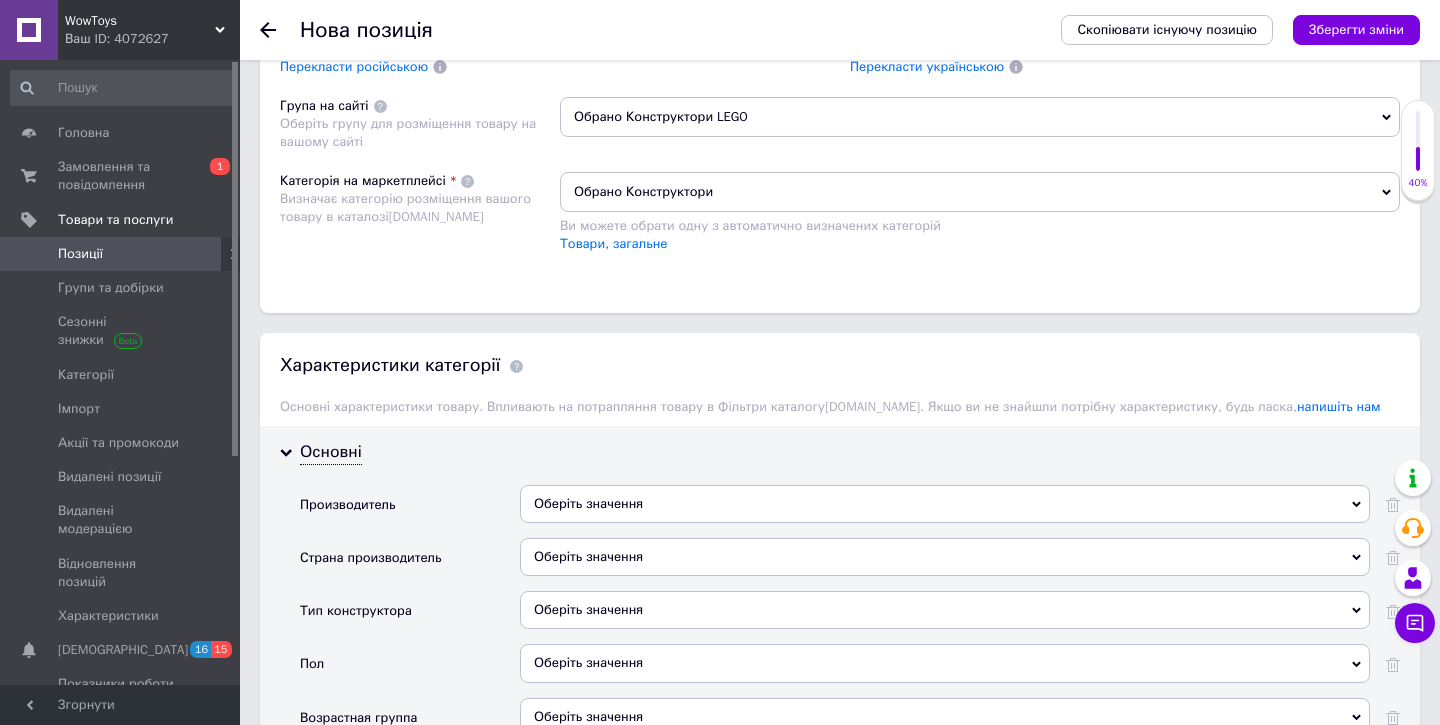 scroll, scrollTop: 1485, scrollLeft: 0, axis: vertical 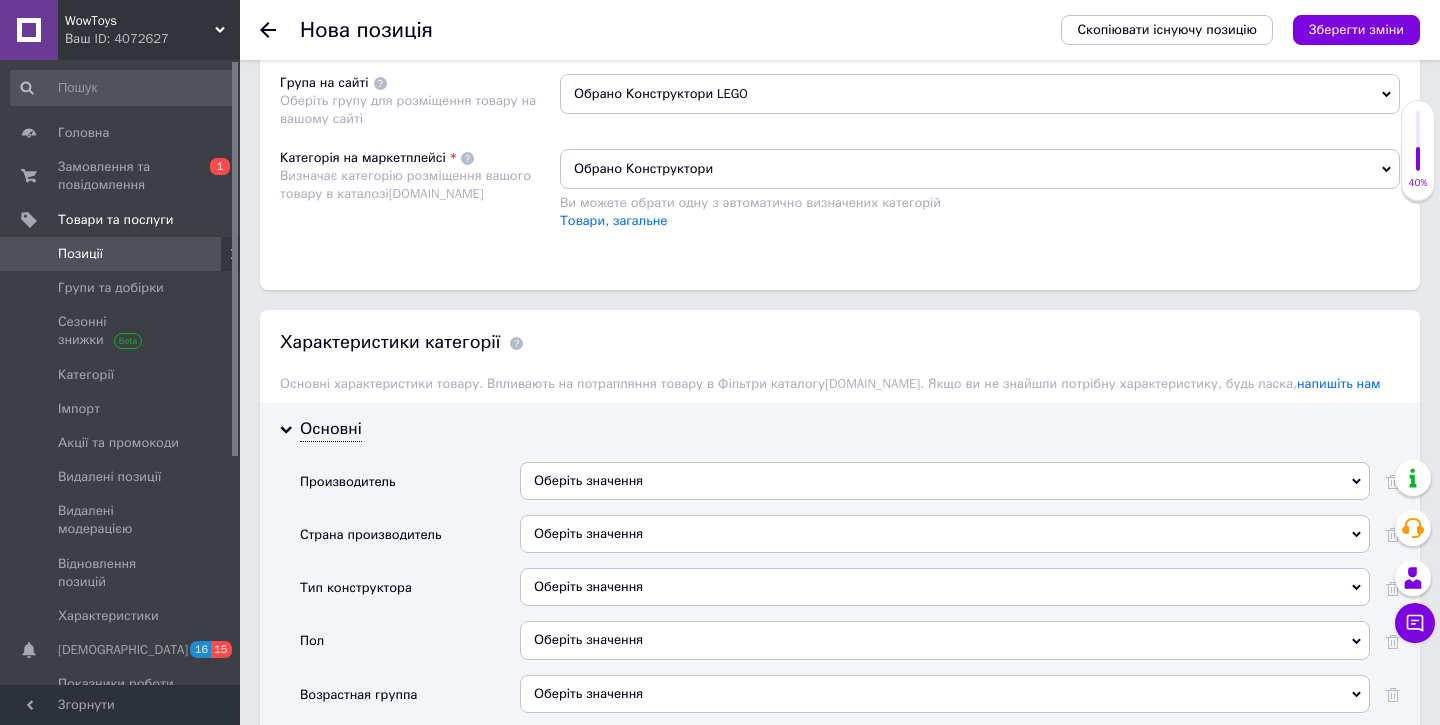 click on "Оберіть значення" at bounding box center (945, 481) 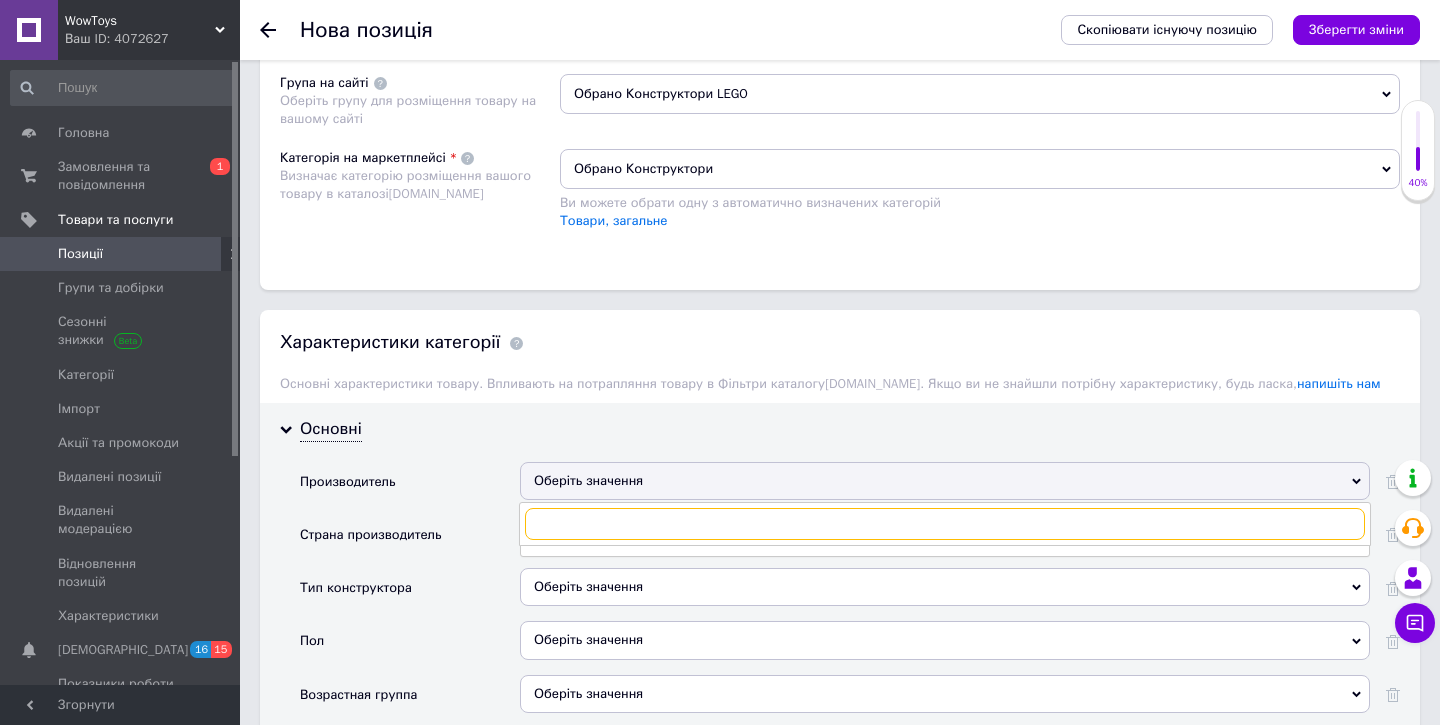paste on "LEGO" 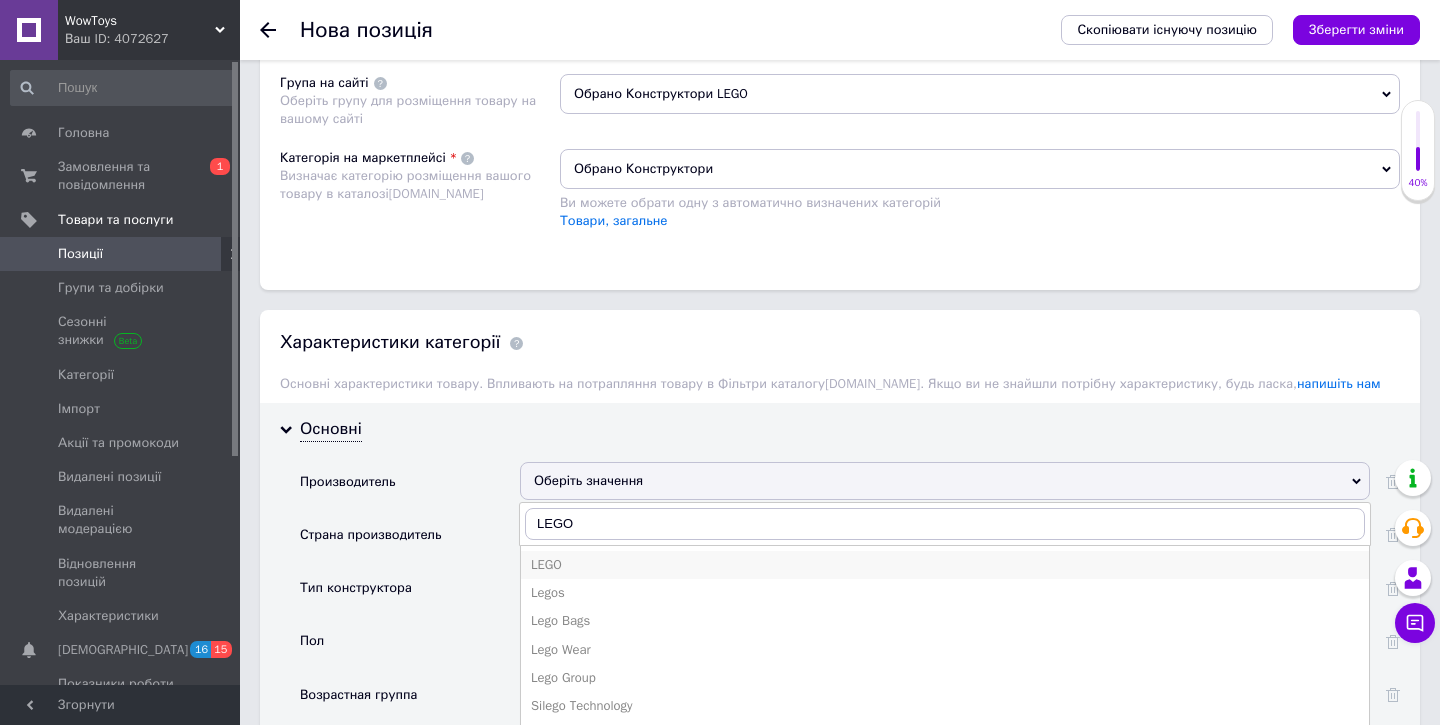 click on "LEGO" at bounding box center [945, 565] 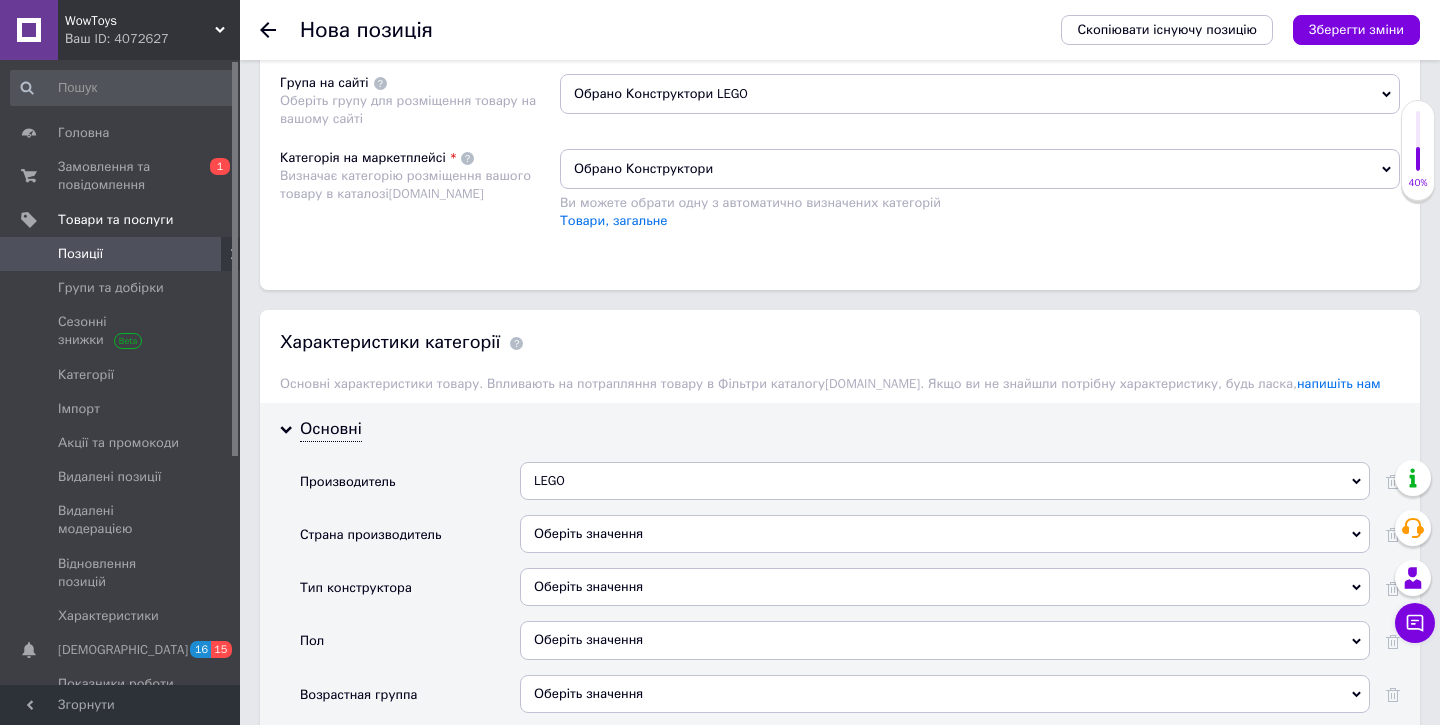 click on "Оберіть значення" at bounding box center [945, 640] 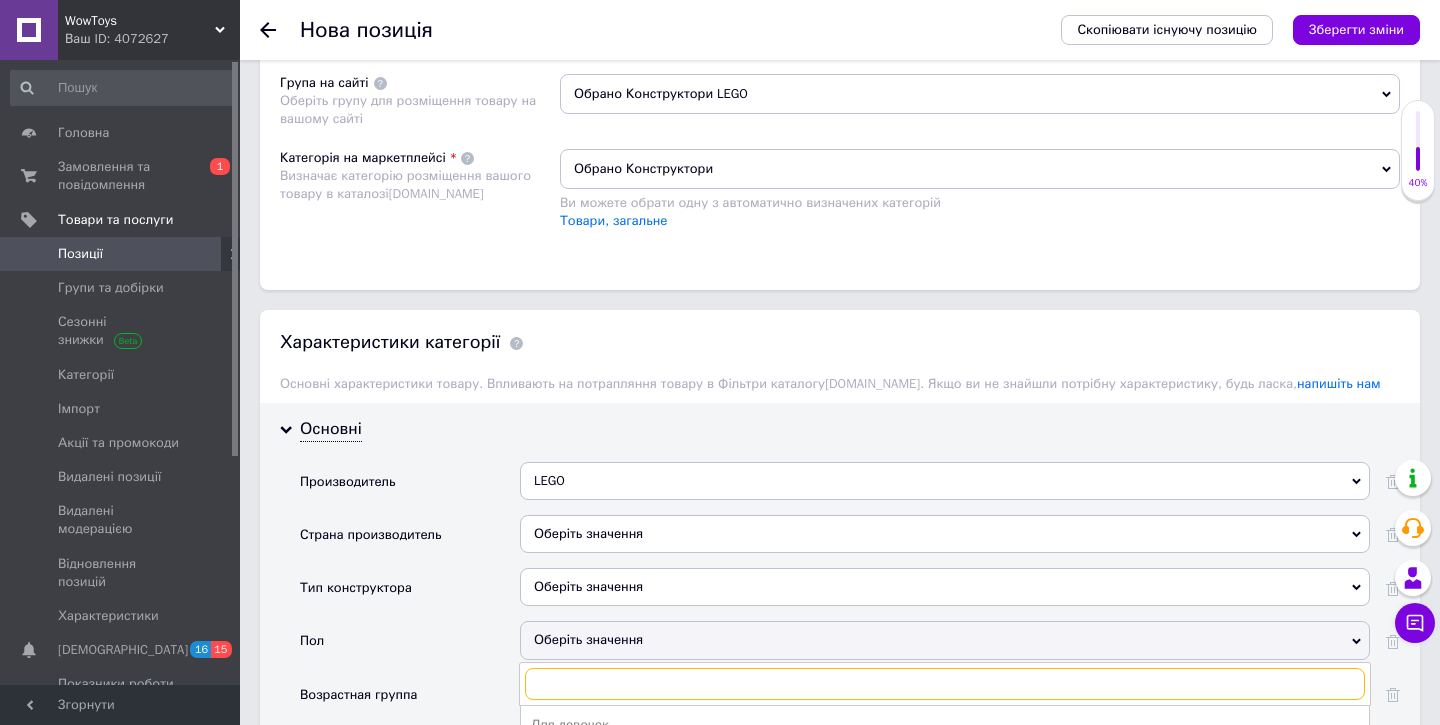 scroll, scrollTop: 1661, scrollLeft: 0, axis: vertical 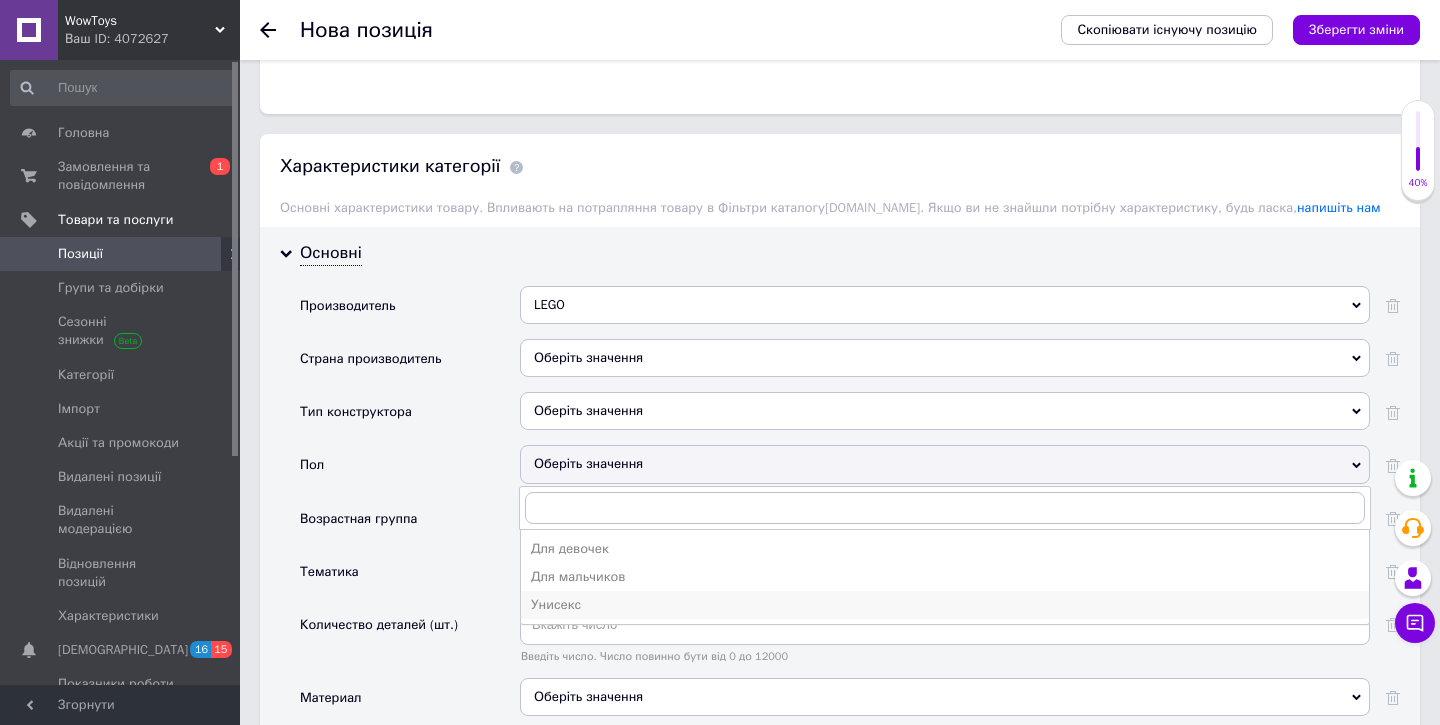 click on "Унисекс" at bounding box center [945, 605] 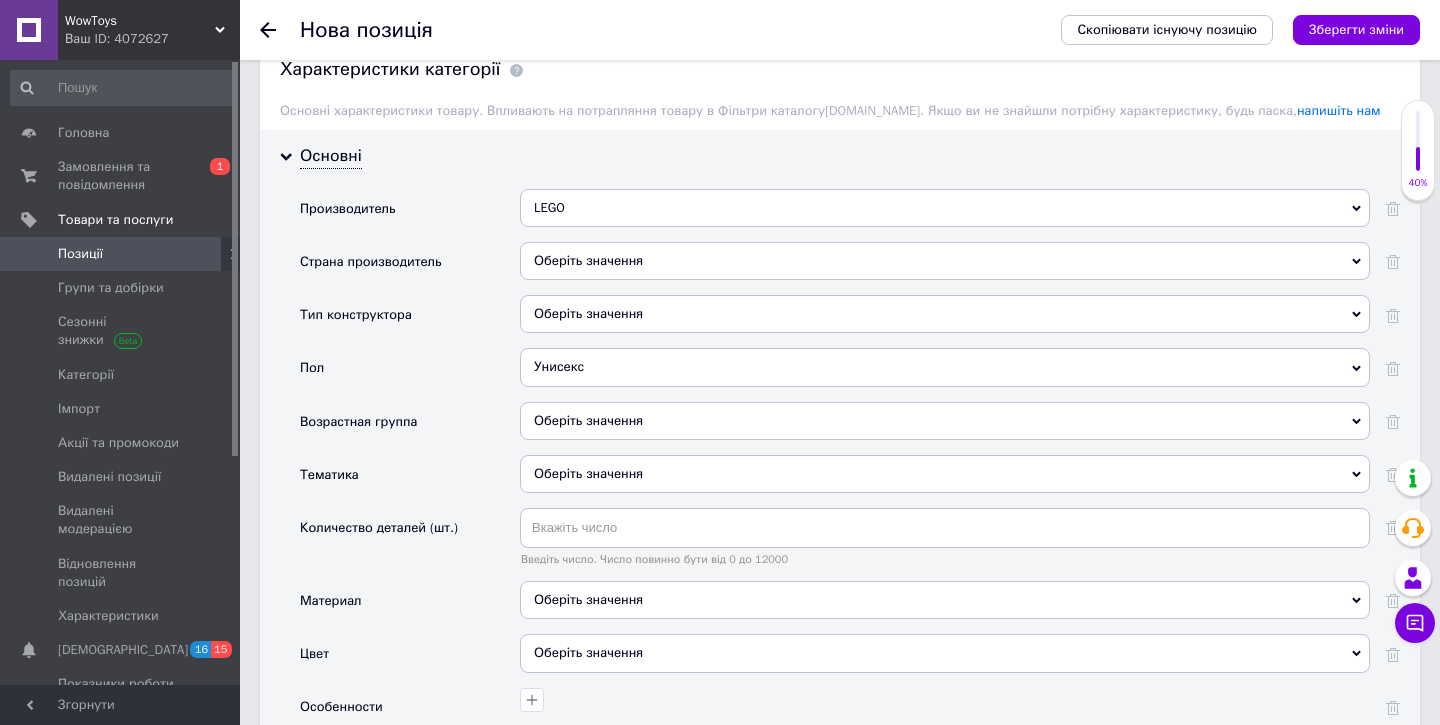 scroll, scrollTop: 1775, scrollLeft: 0, axis: vertical 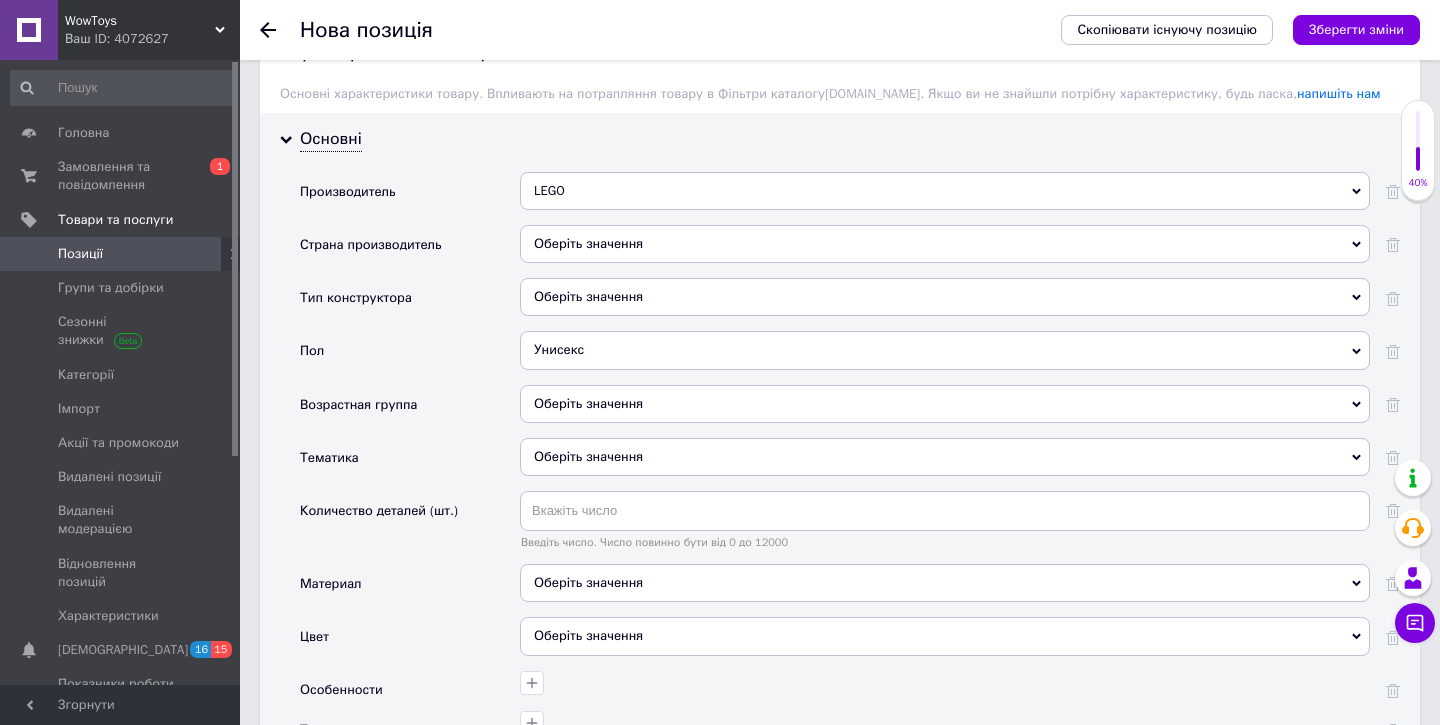 click on "Оберіть значення" at bounding box center [945, 404] 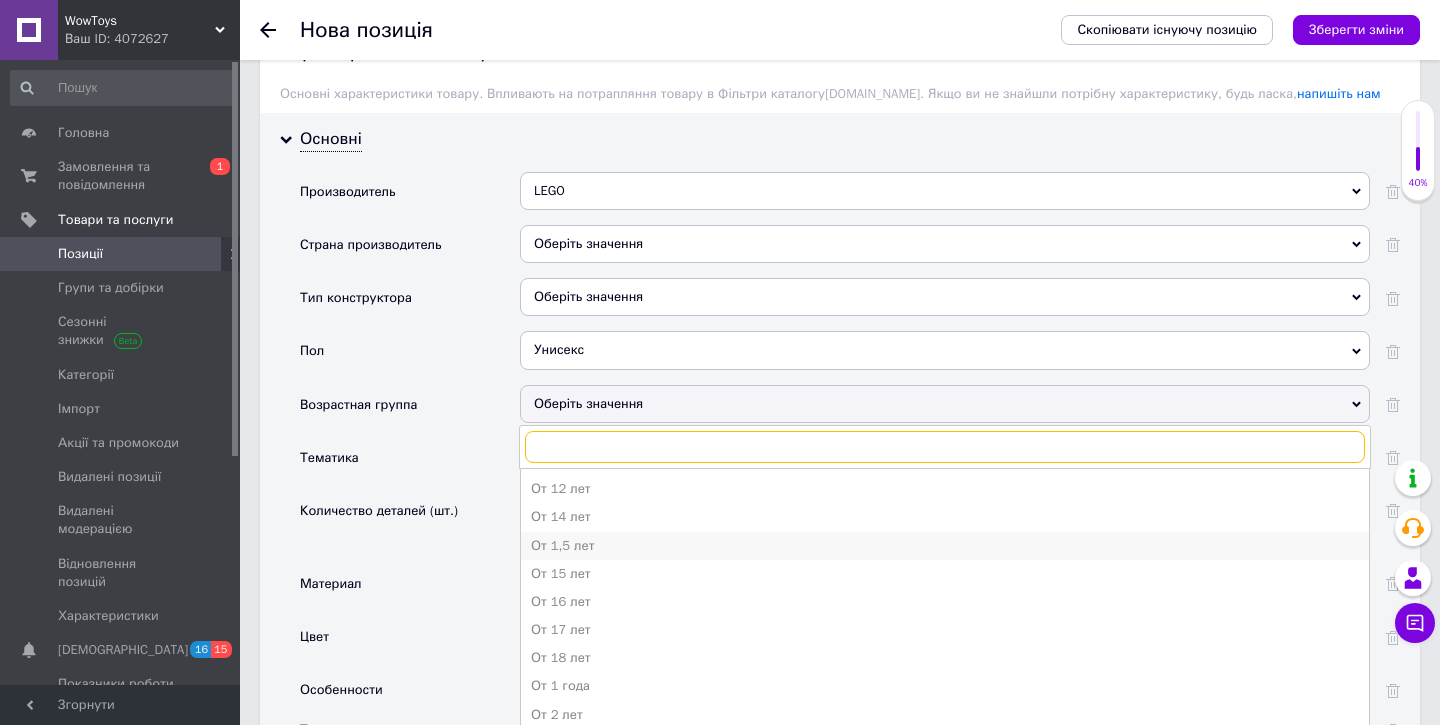 scroll, scrollTop: 56, scrollLeft: 0, axis: vertical 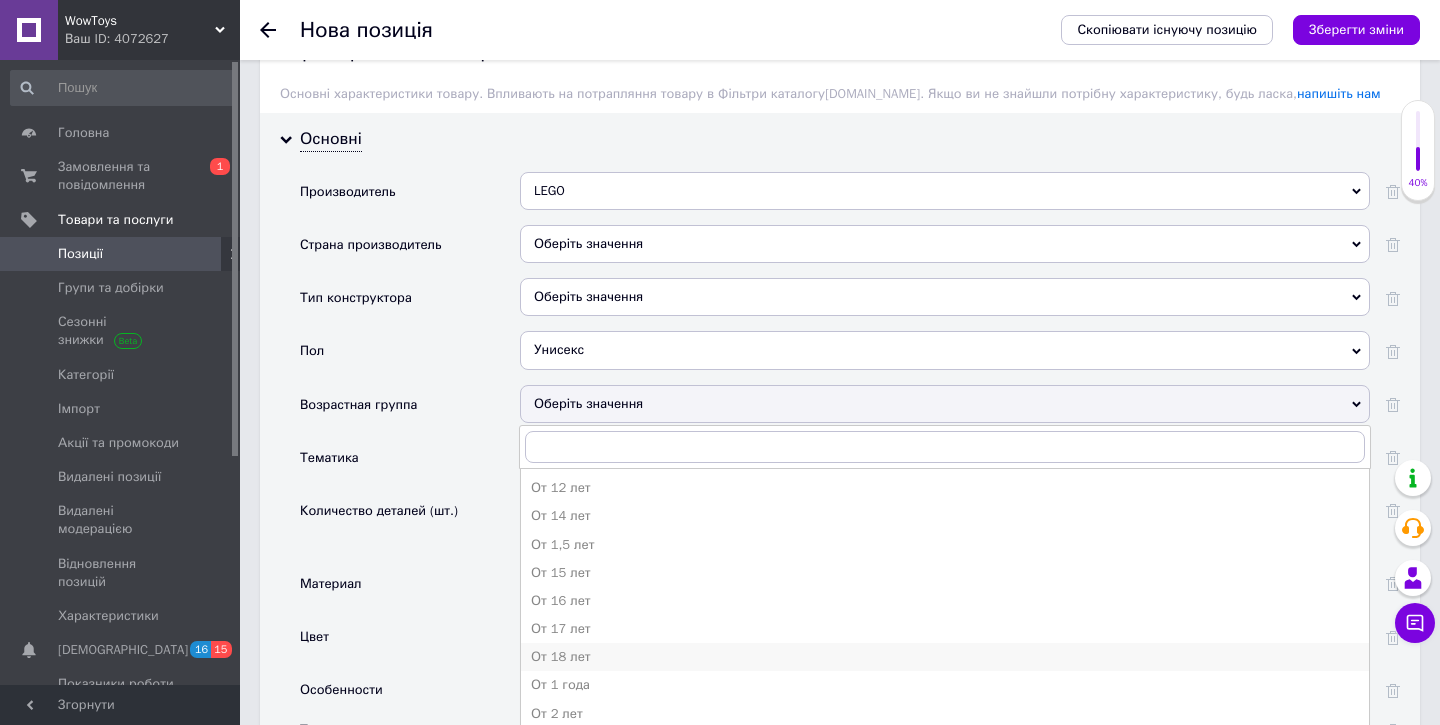 click on "От 18 лет" at bounding box center [945, 657] 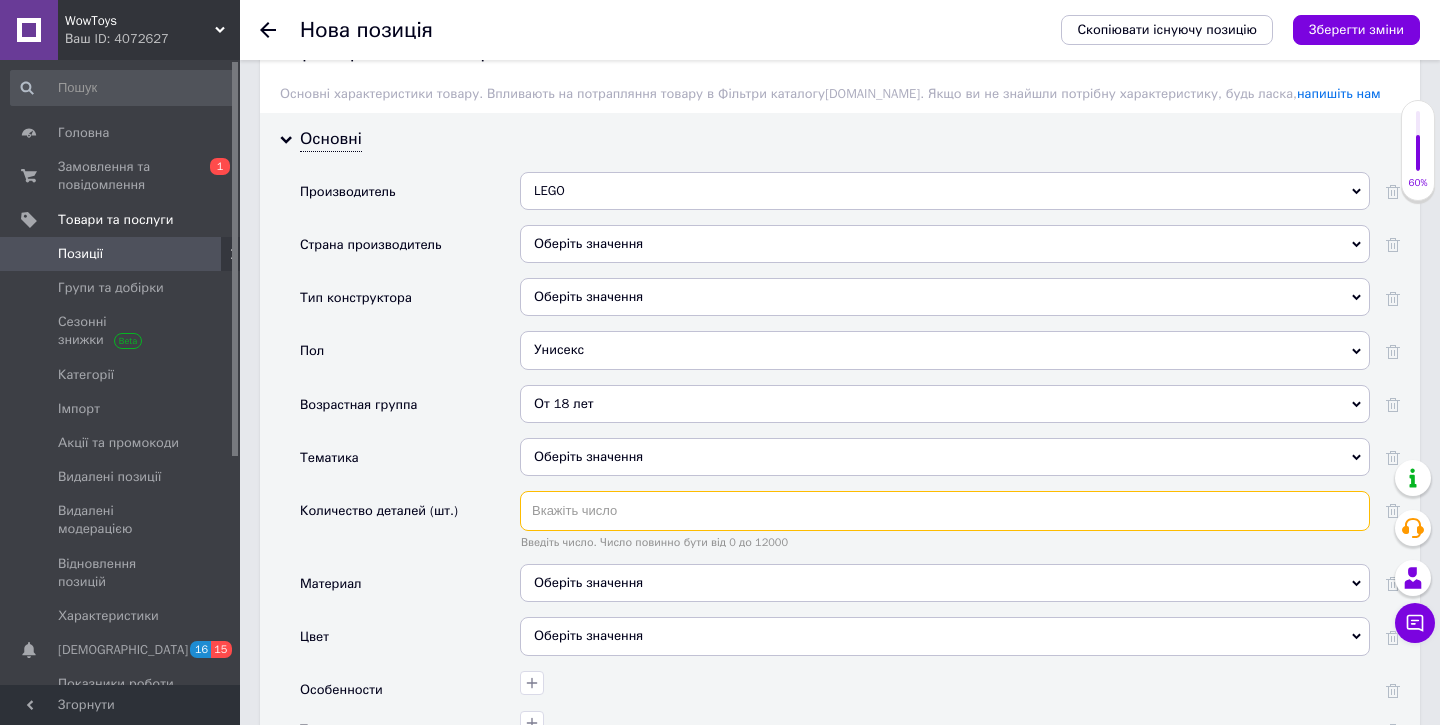click at bounding box center (945, 511) 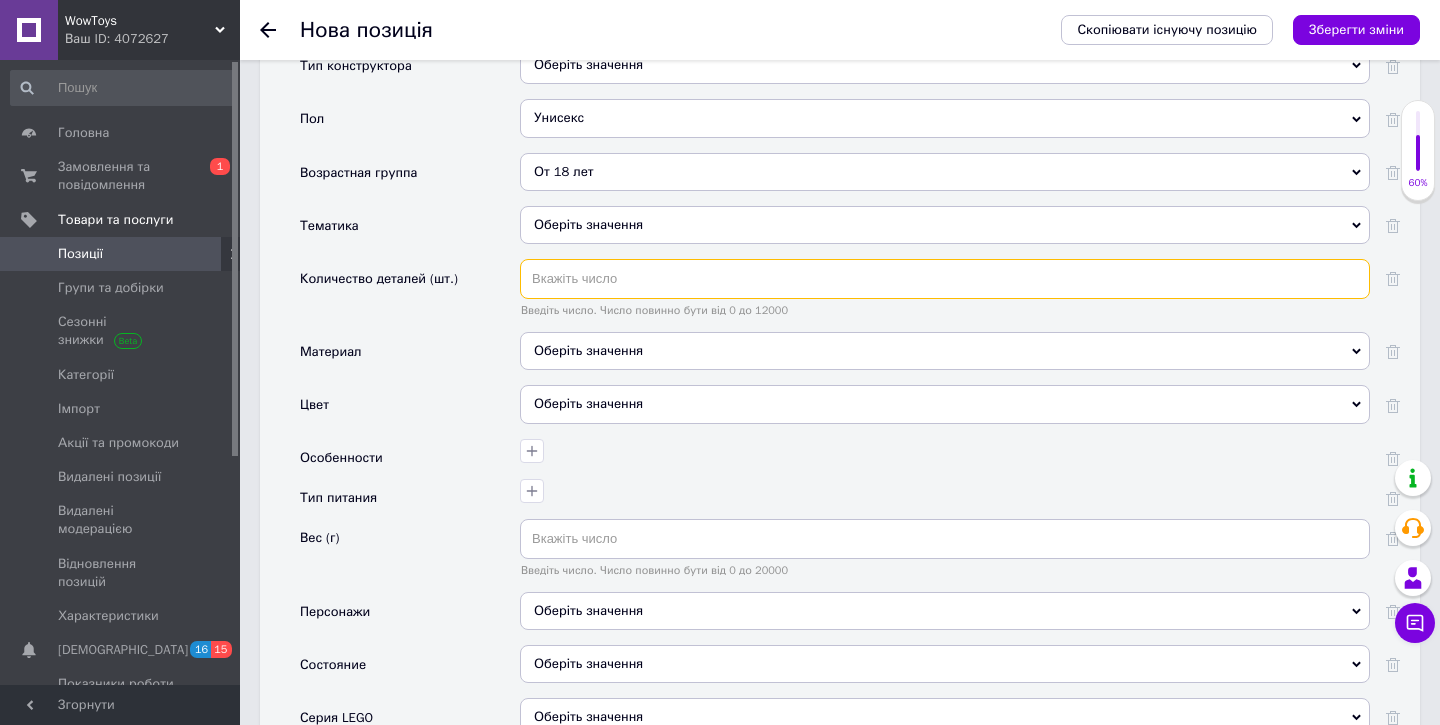scroll, scrollTop: 2010, scrollLeft: 0, axis: vertical 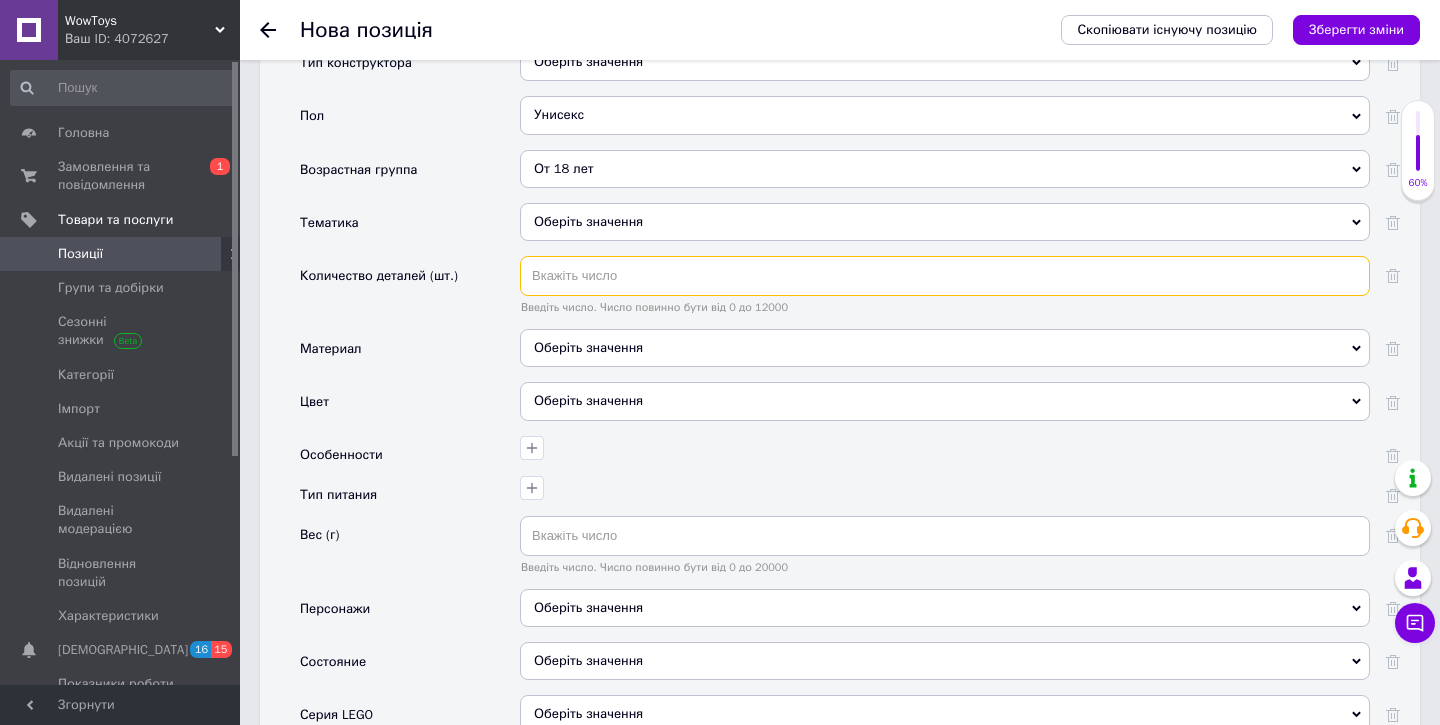 click at bounding box center (945, 276) 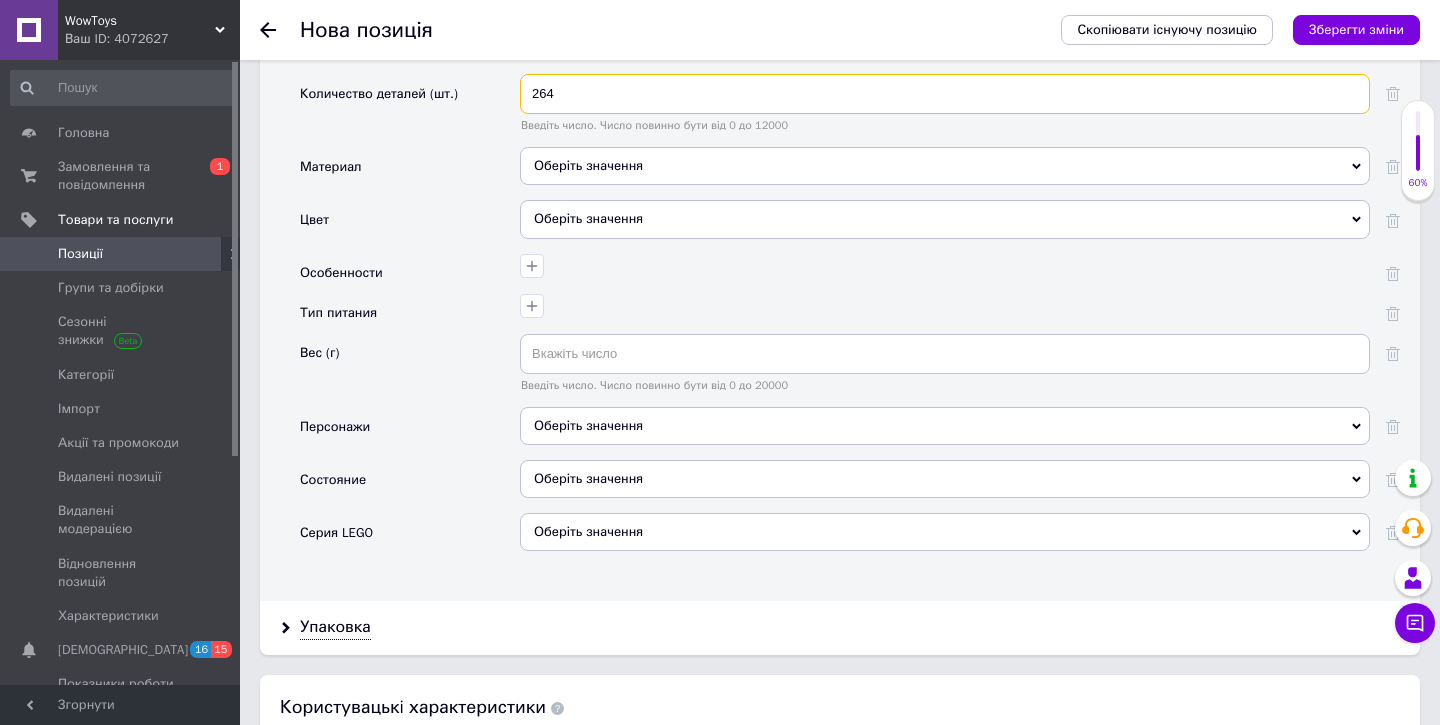 scroll, scrollTop: 2235, scrollLeft: 0, axis: vertical 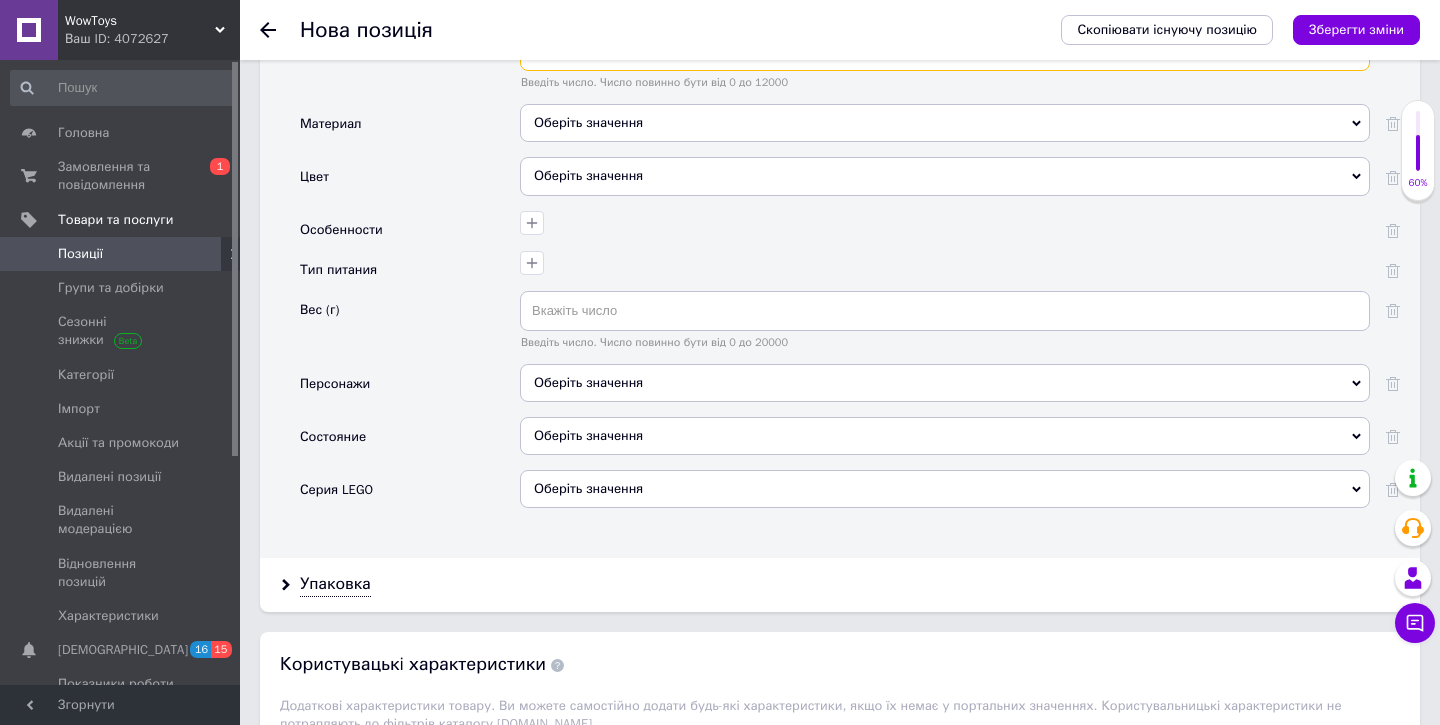 type on "264" 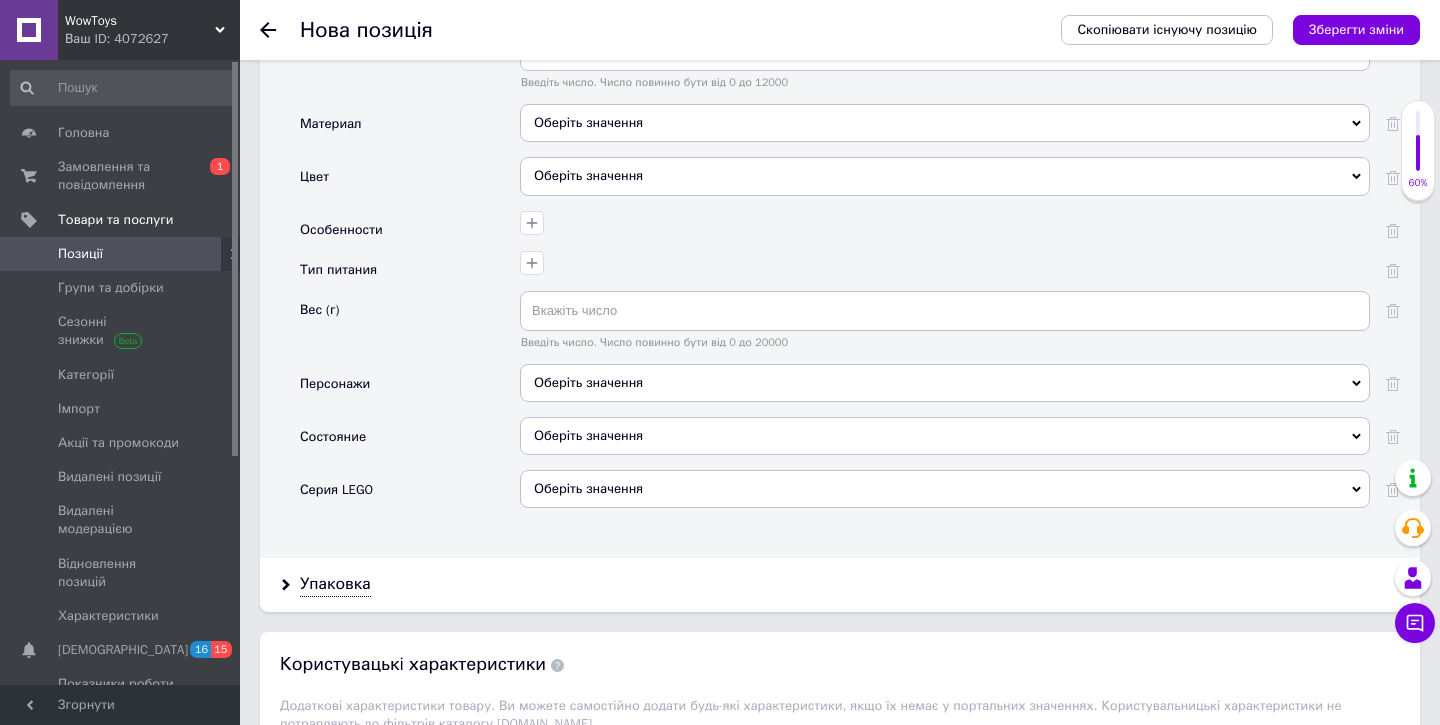 click on "Оберіть значення" at bounding box center (945, 436) 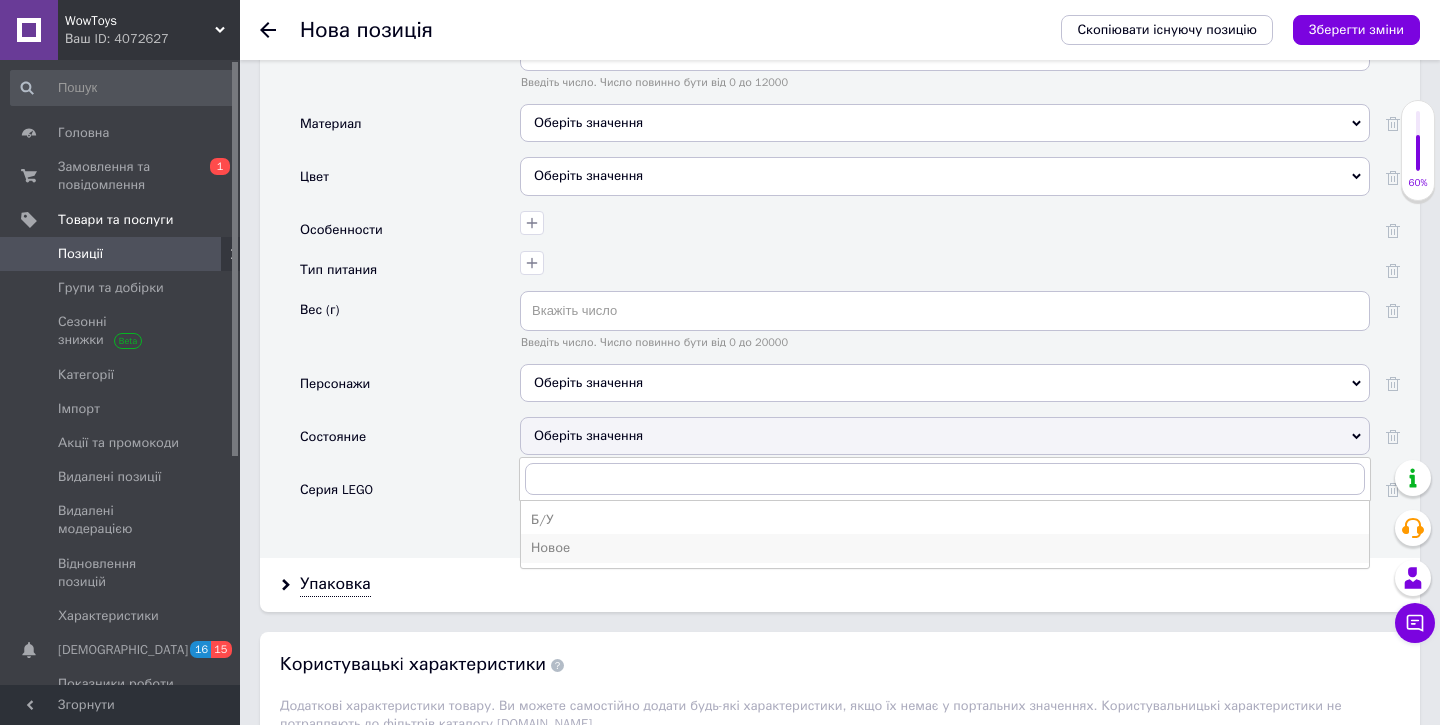 click on "Новое" at bounding box center (945, 548) 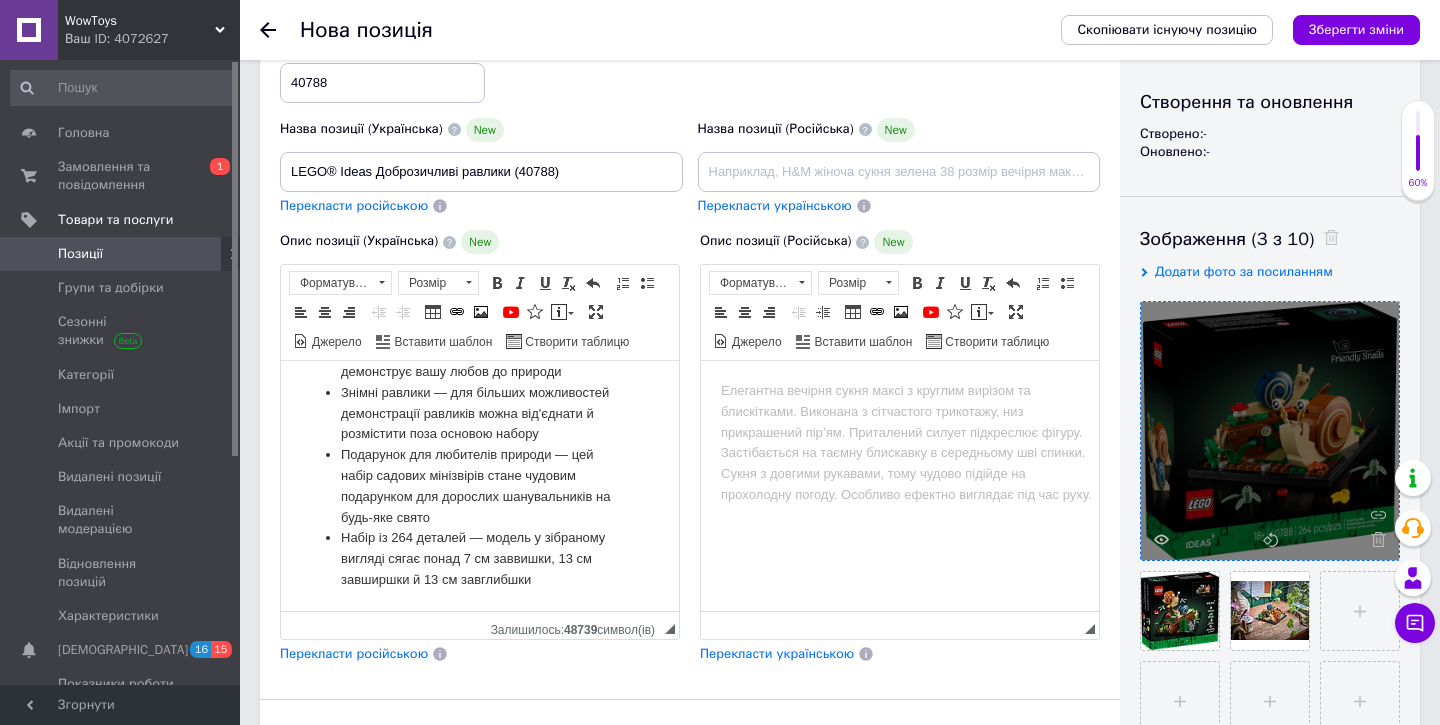 scroll, scrollTop: 0, scrollLeft: 0, axis: both 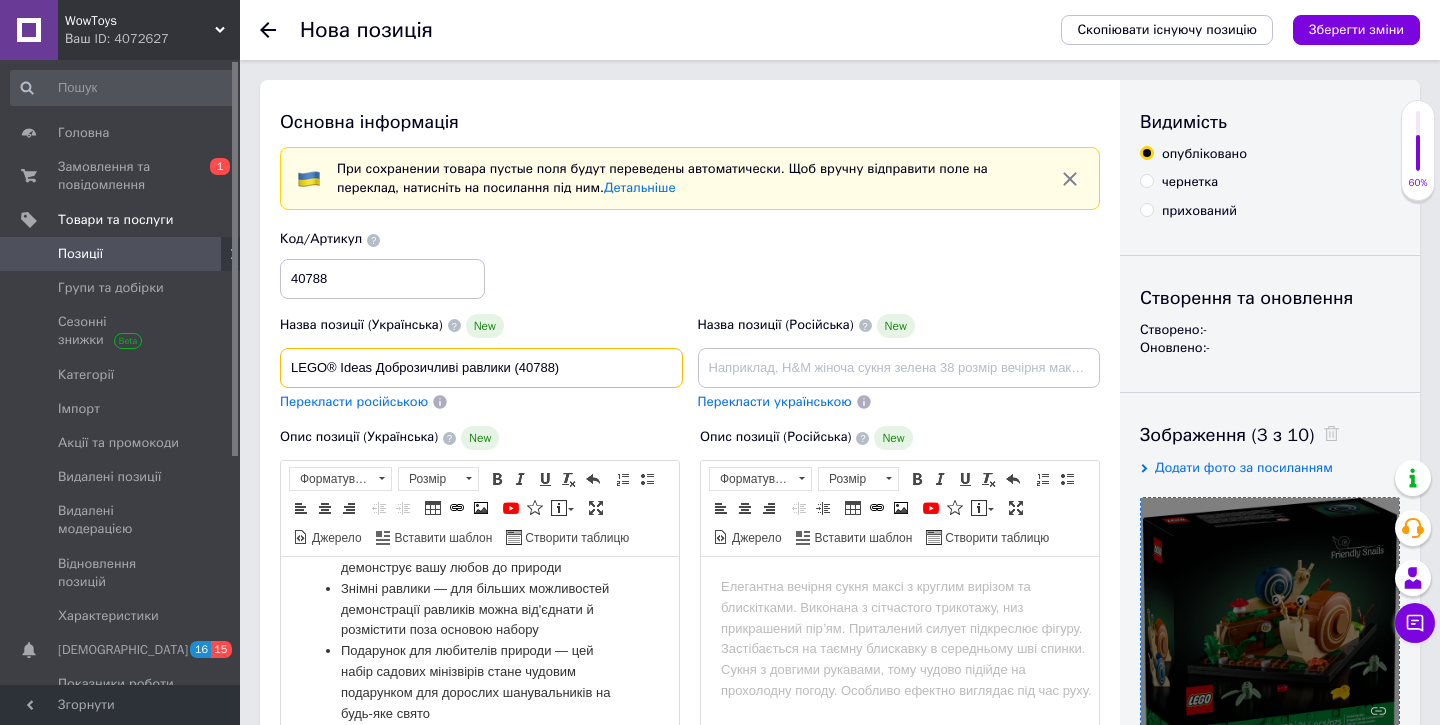 click on "LEGO® Ideas Доброзичливі равлики (40788)" at bounding box center [481, 368] 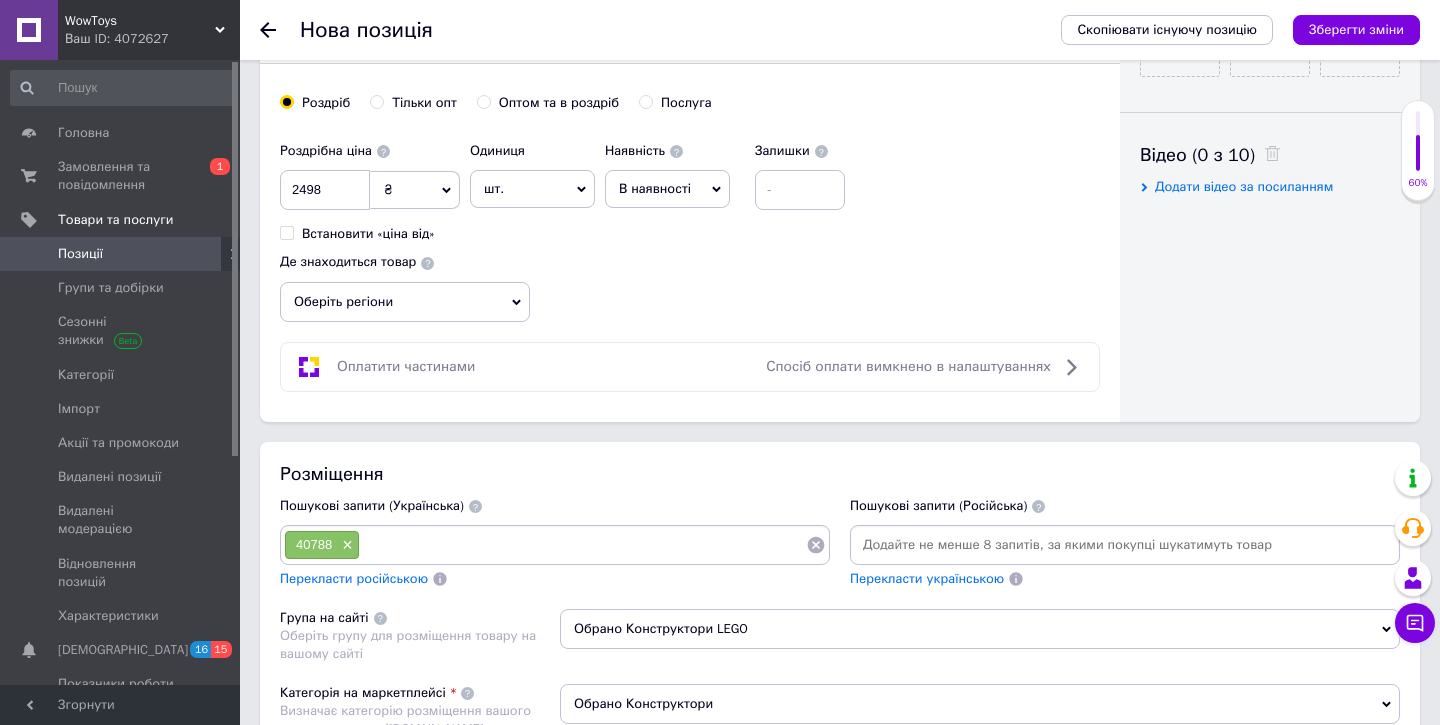 scroll, scrollTop: 962, scrollLeft: 0, axis: vertical 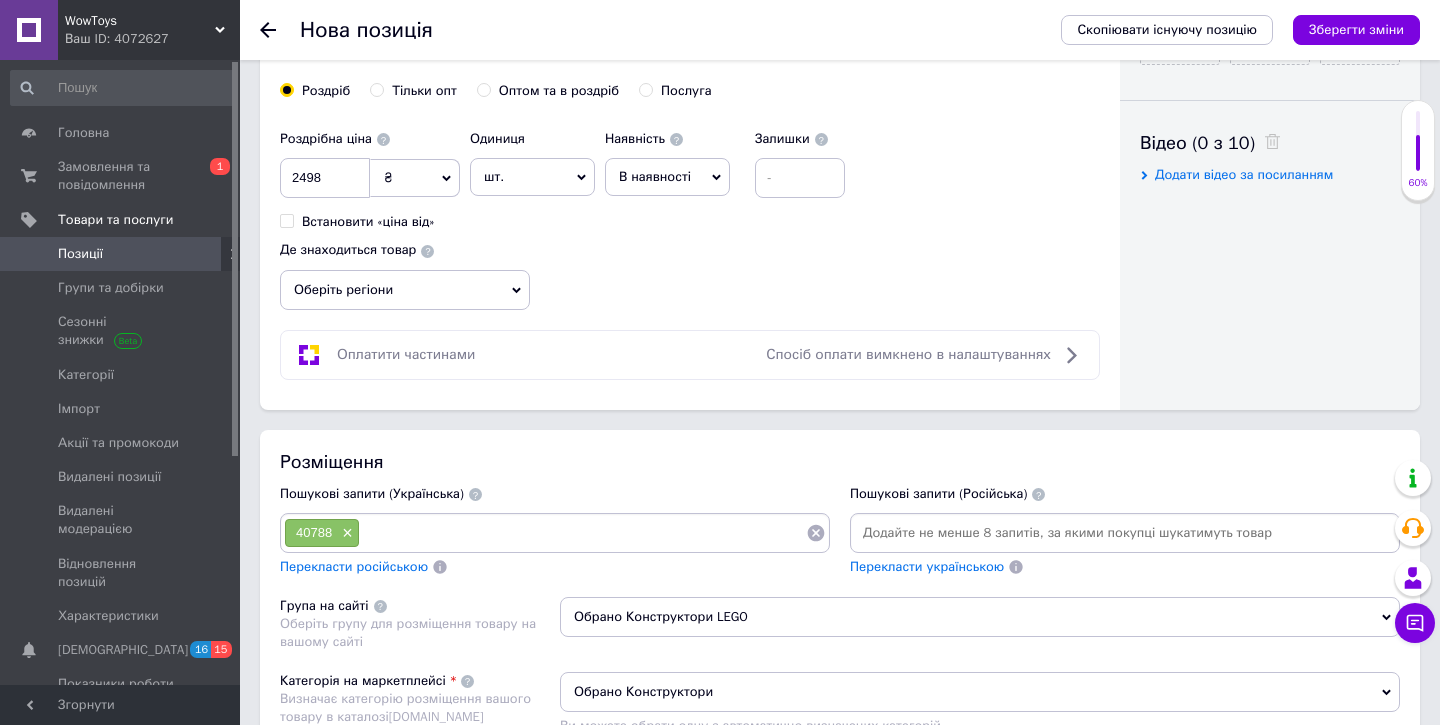 click at bounding box center [583, 533] 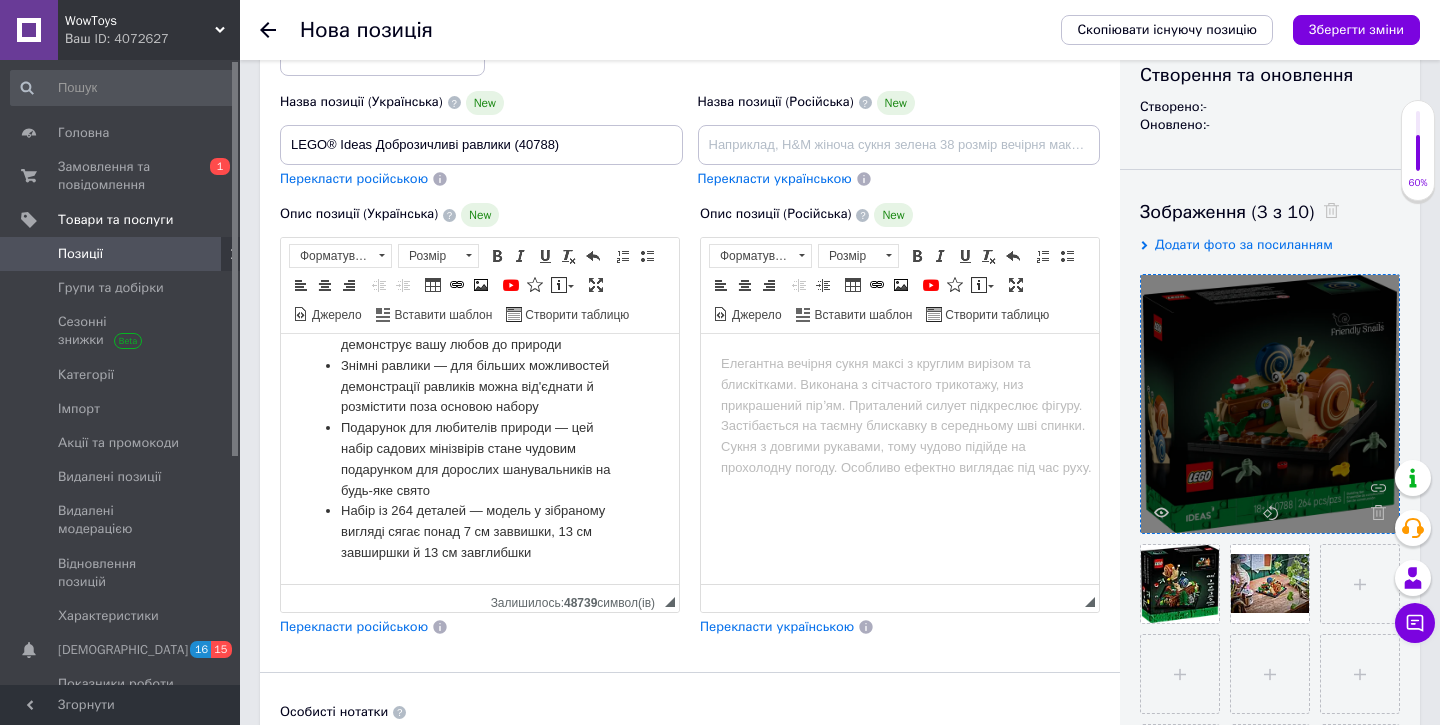 scroll, scrollTop: 0, scrollLeft: 0, axis: both 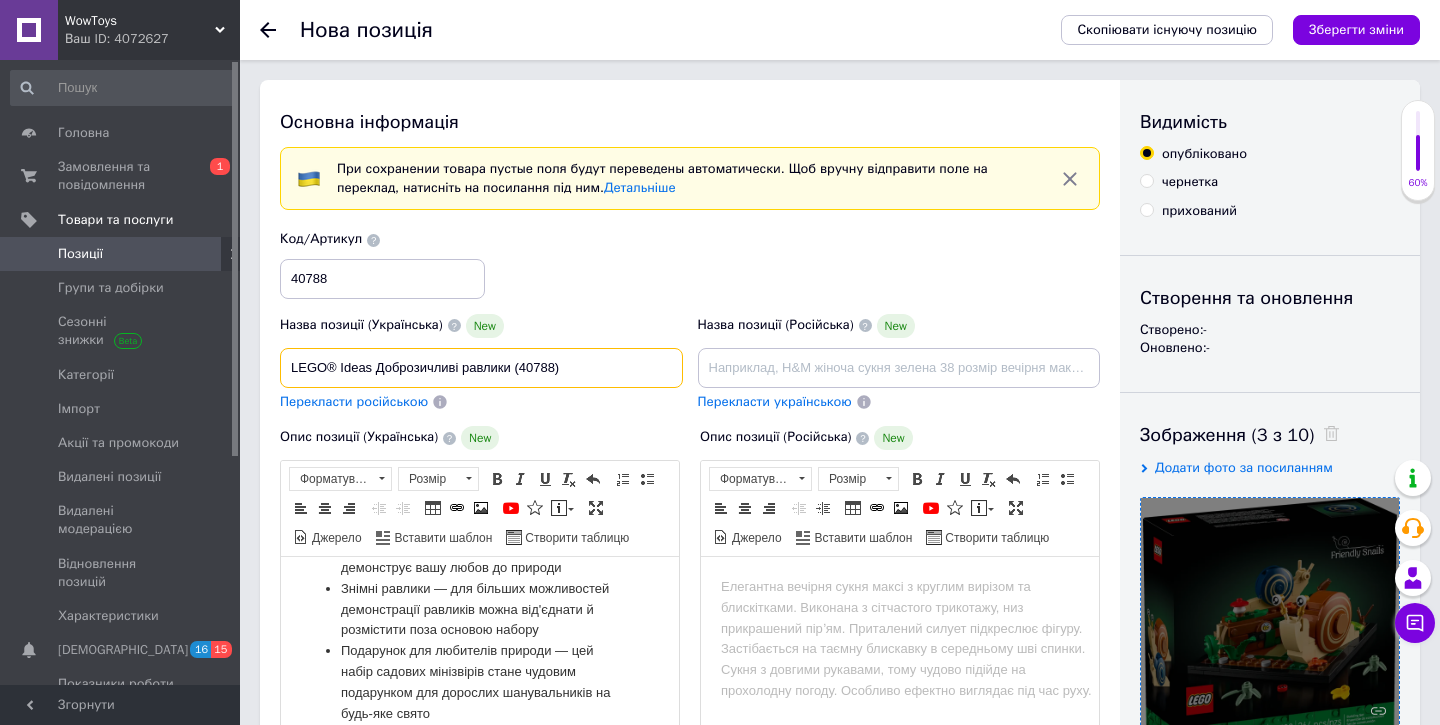 click on "LEGO® Ideas Доброзичливі равлики (40788)" at bounding box center (481, 368) 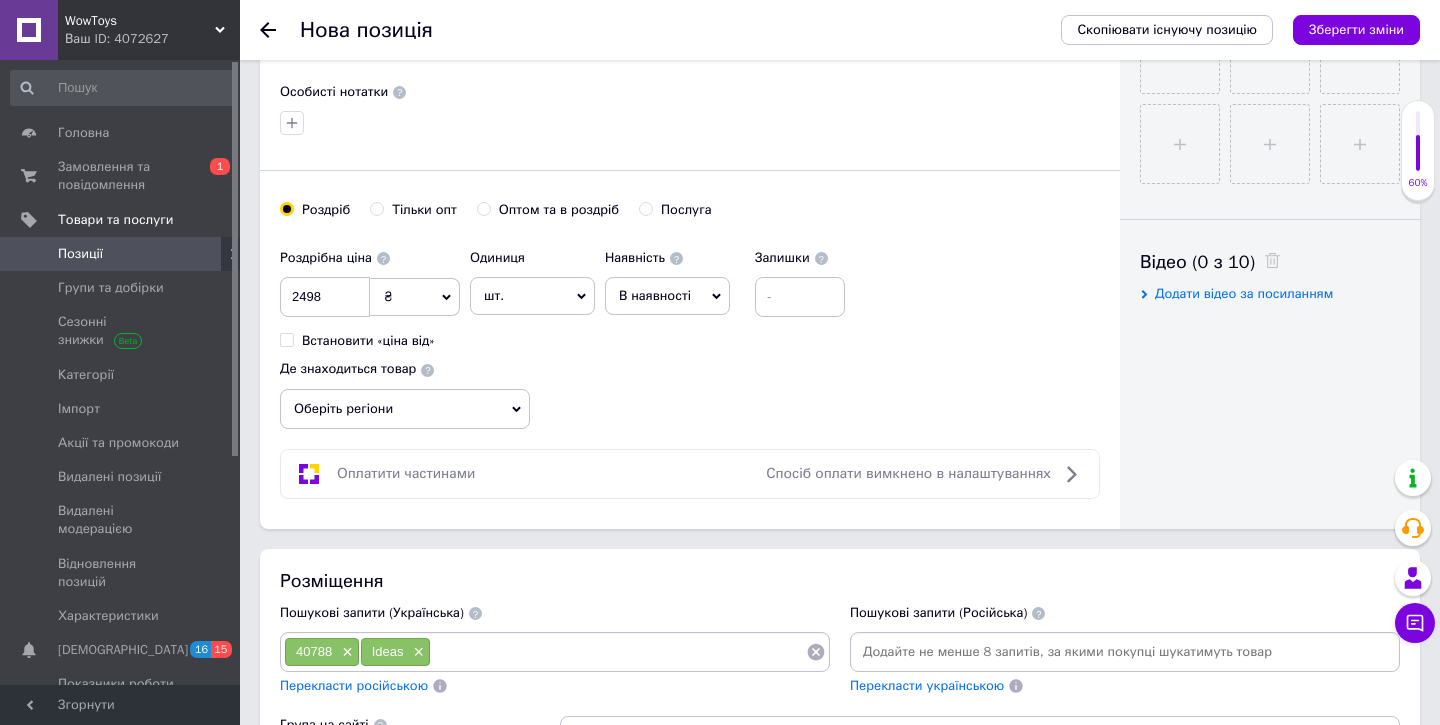 scroll, scrollTop: 1017, scrollLeft: 0, axis: vertical 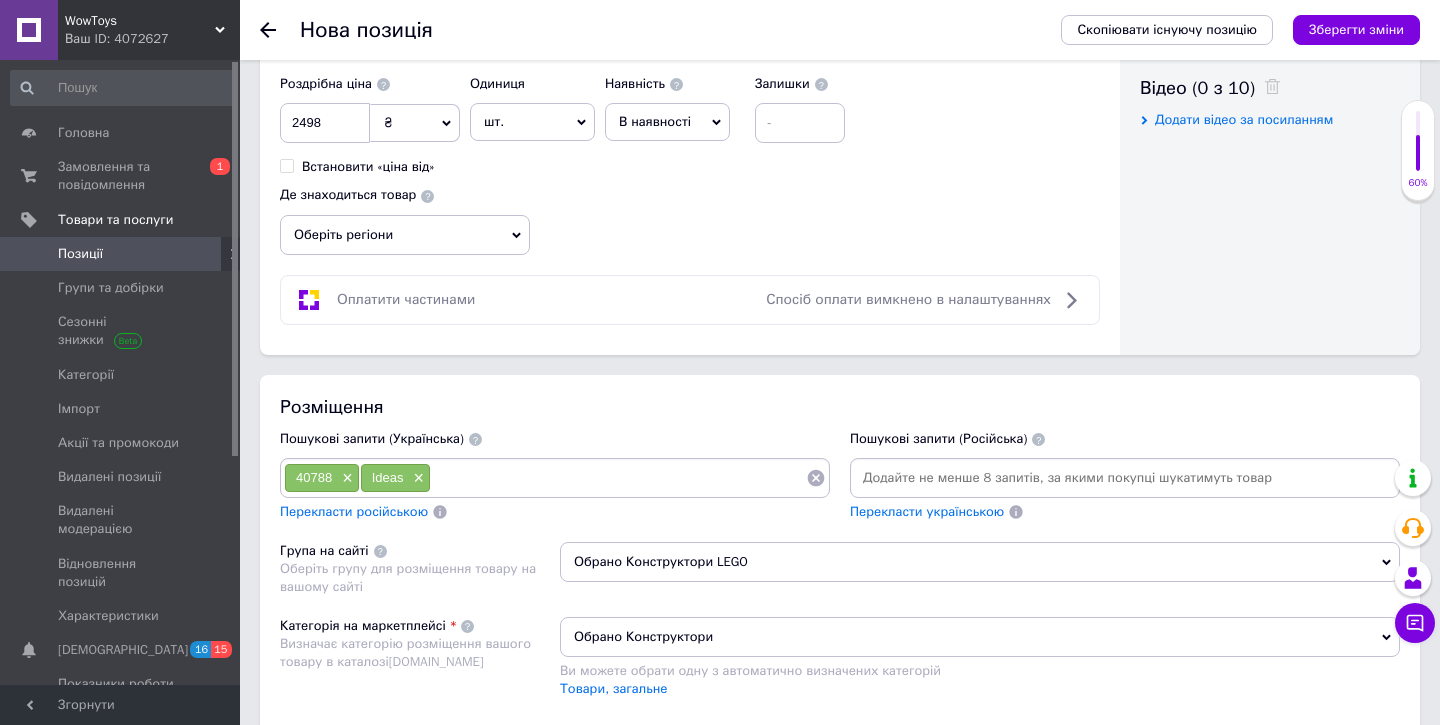 click at bounding box center (618, 478) 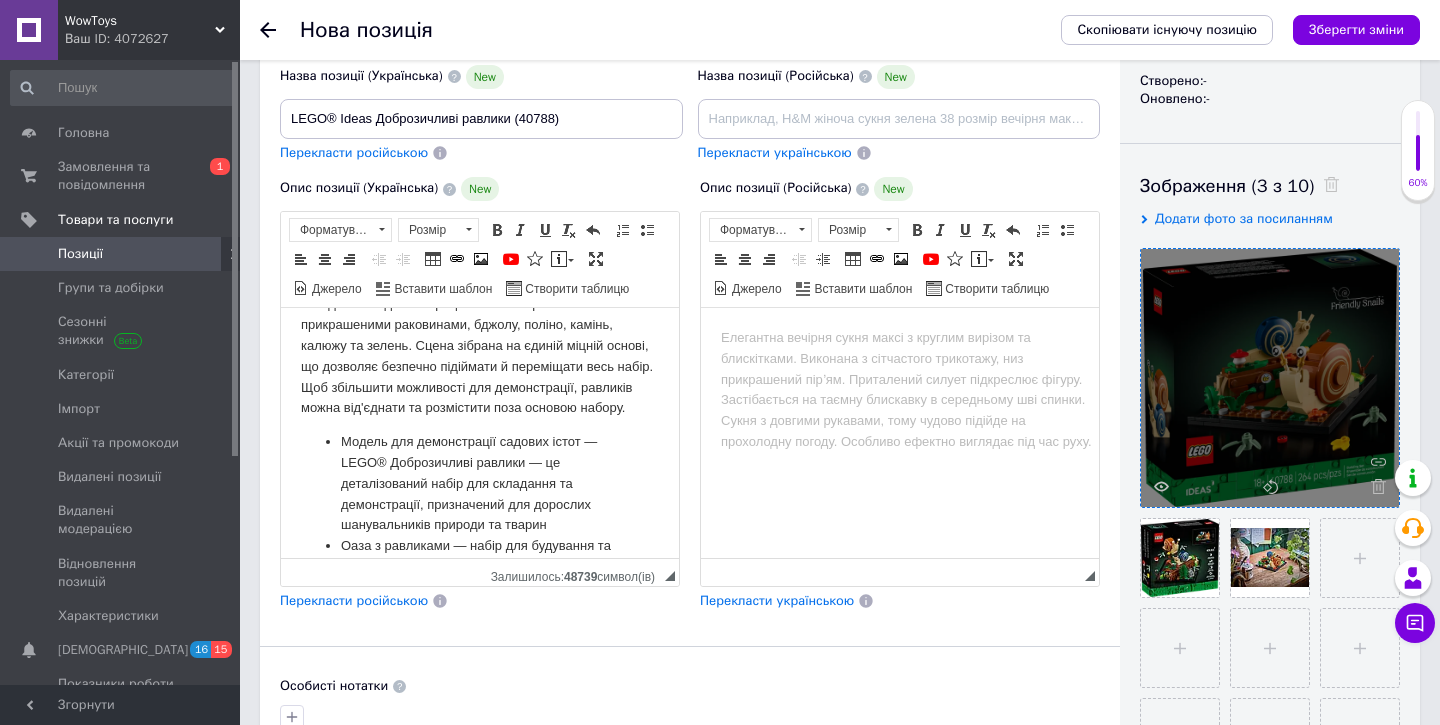 scroll, scrollTop: 0, scrollLeft: 0, axis: both 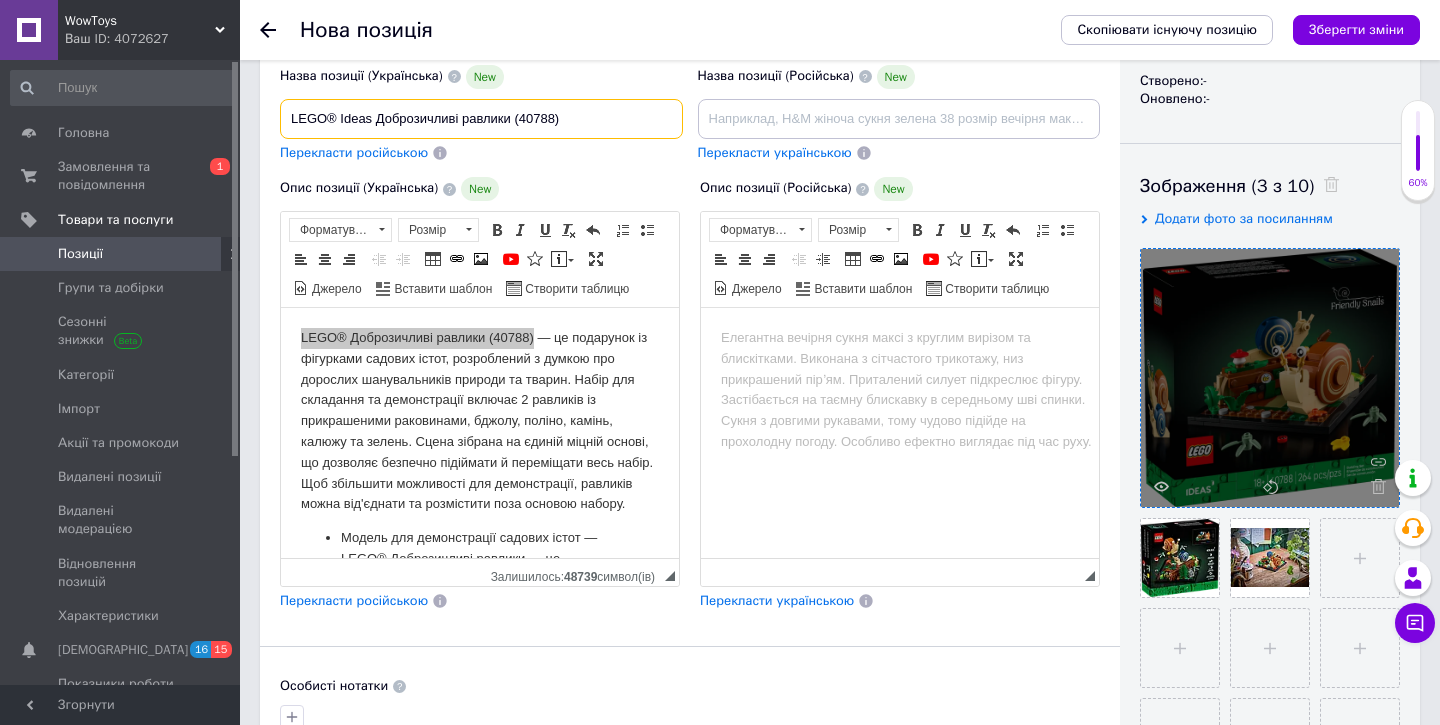 drag, startPoint x: 376, startPoint y: 117, endPoint x: 508, endPoint y: 122, distance: 132.09467 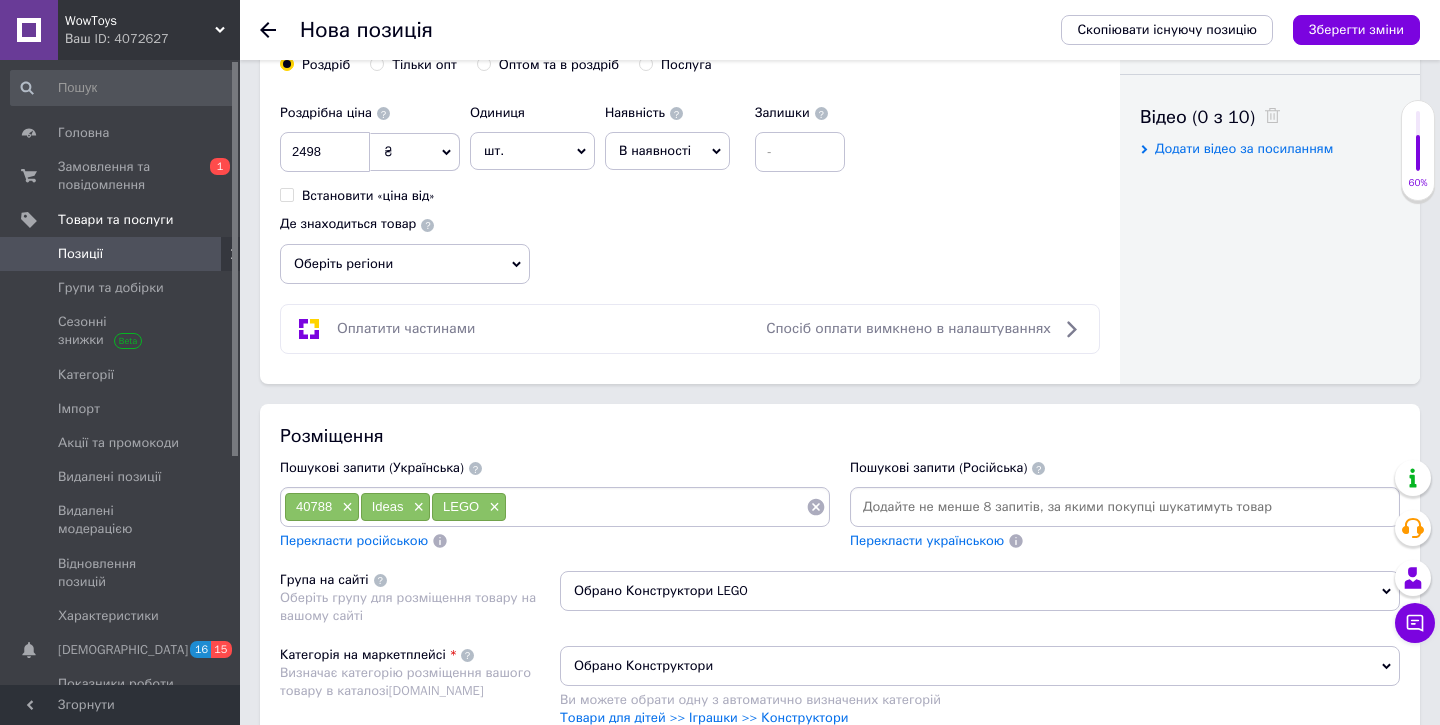 scroll, scrollTop: 1199, scrollLeft: 0, axis: vertical 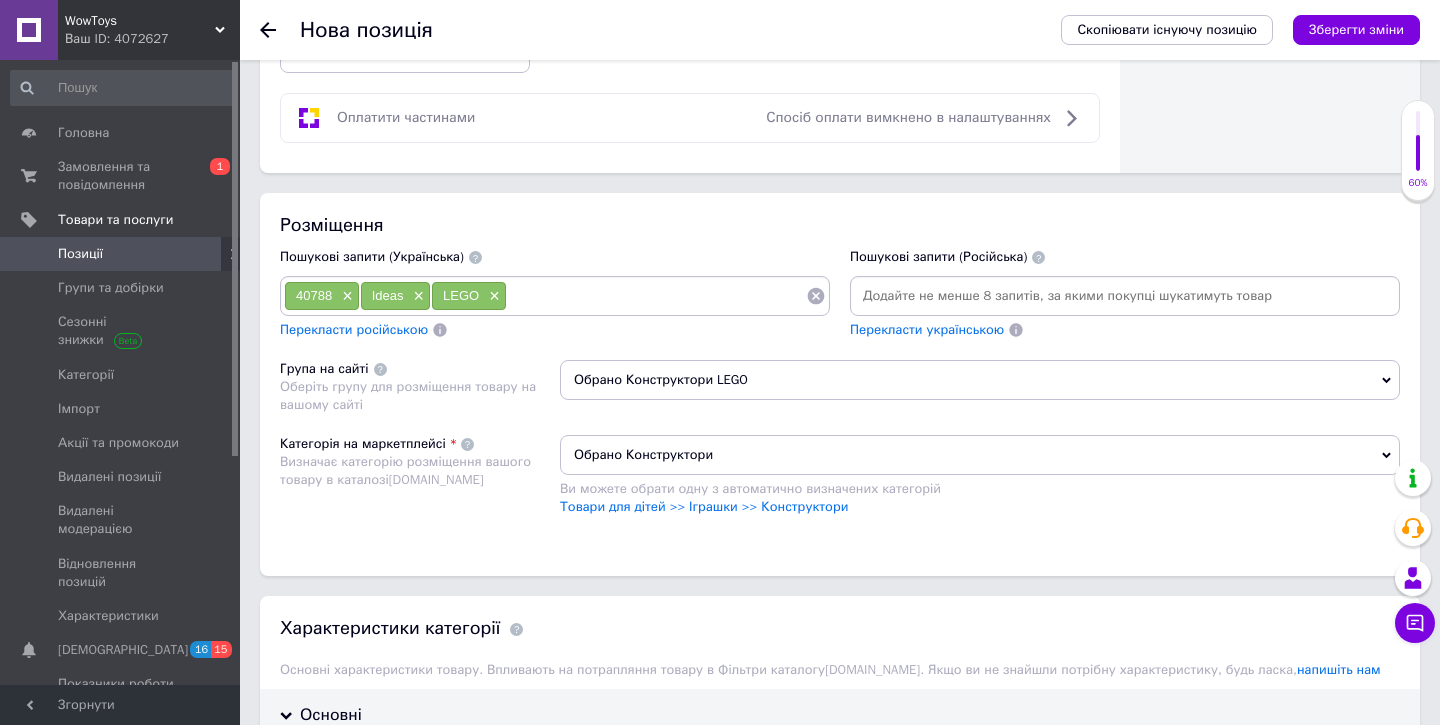 click at bounding box center (656, 296) 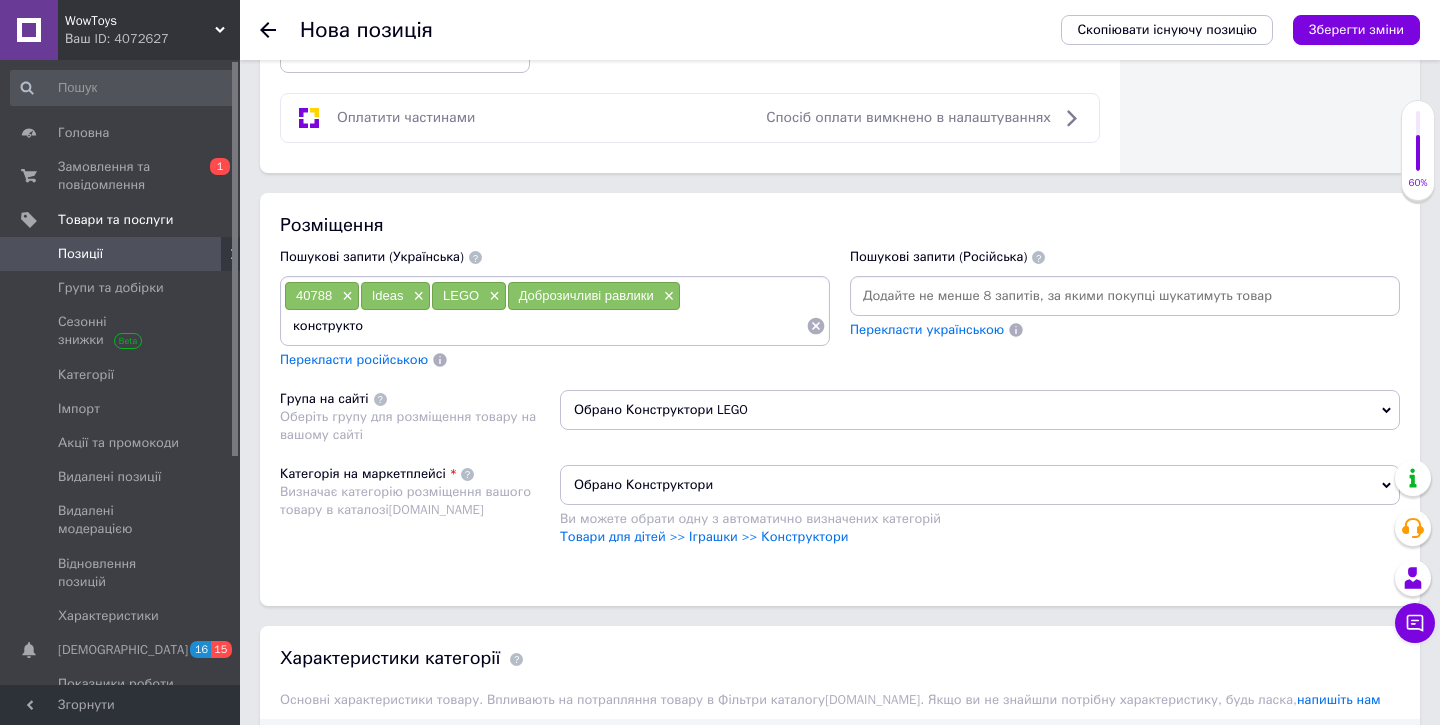 type on "конструктор" 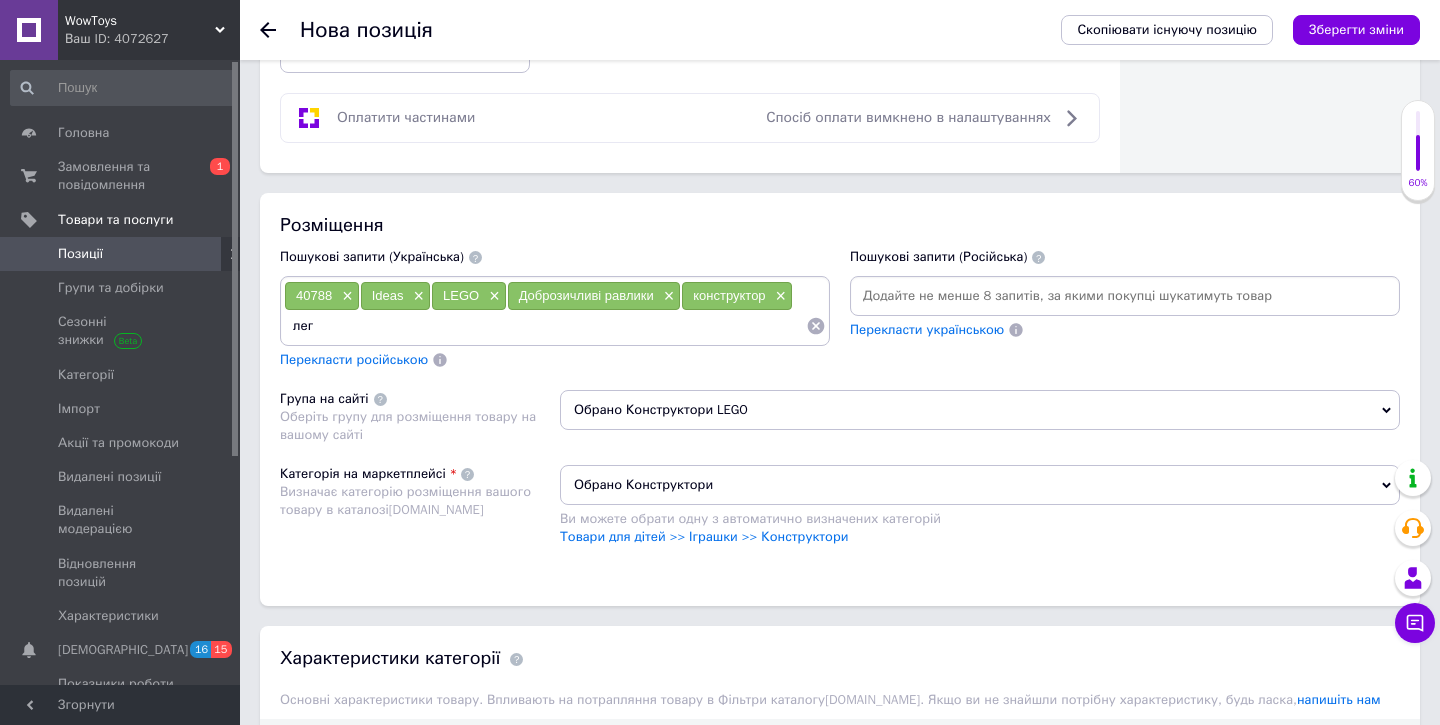 type on "лего" 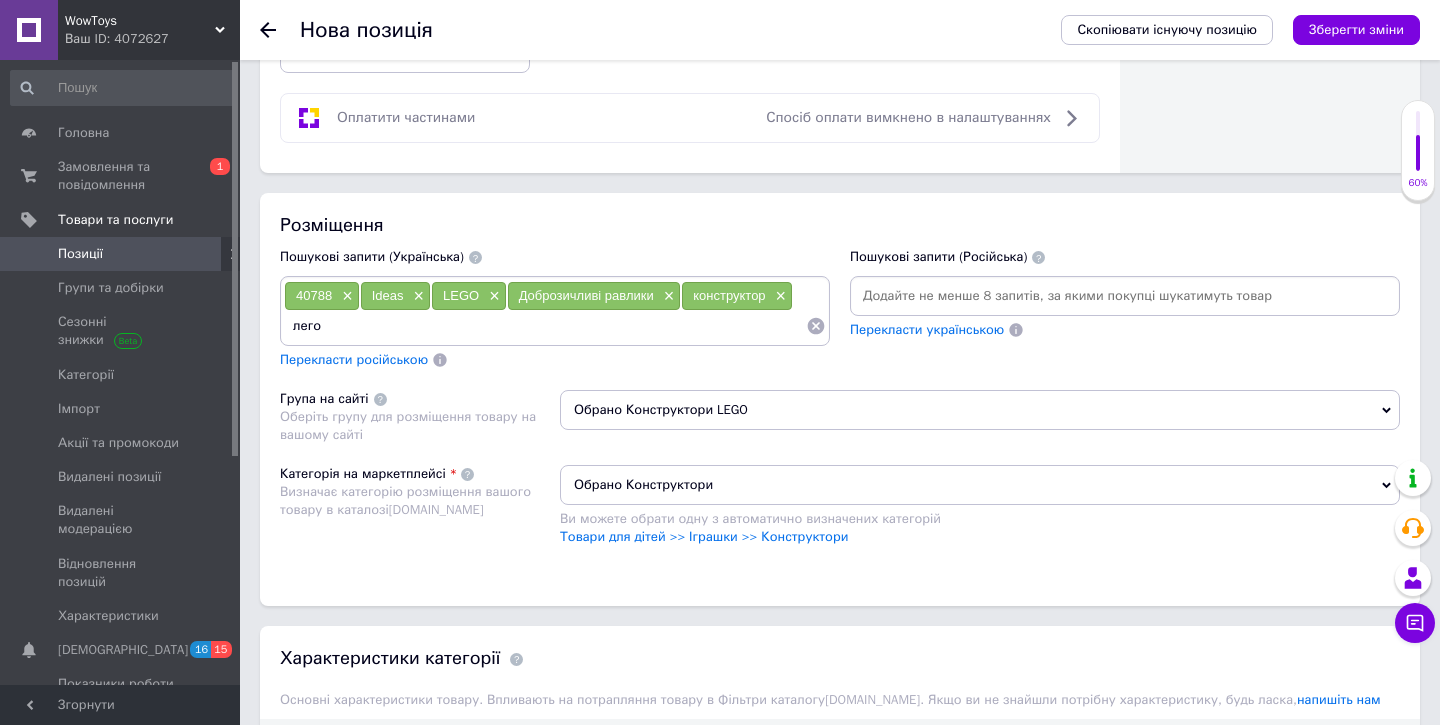 type 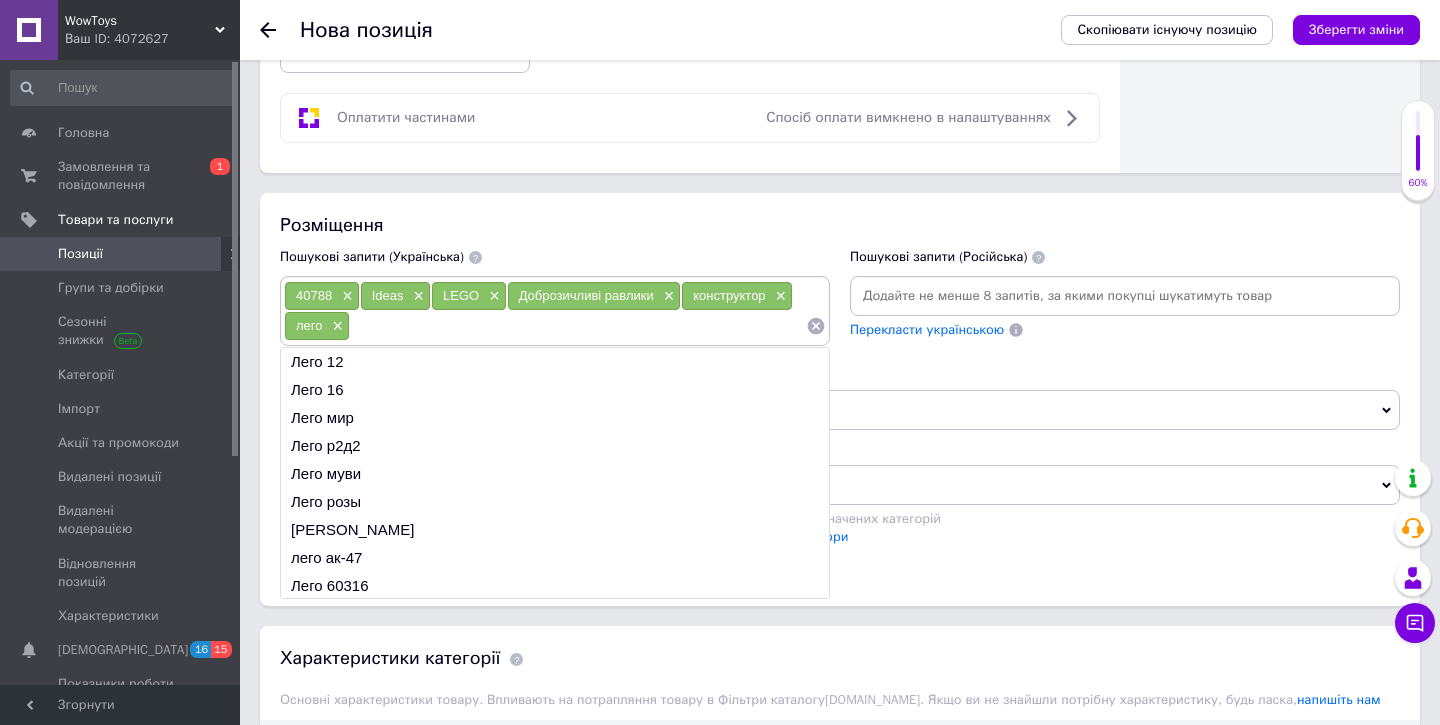 click on "Пошукові запити (Українська)" at bounding box center (555, 257) 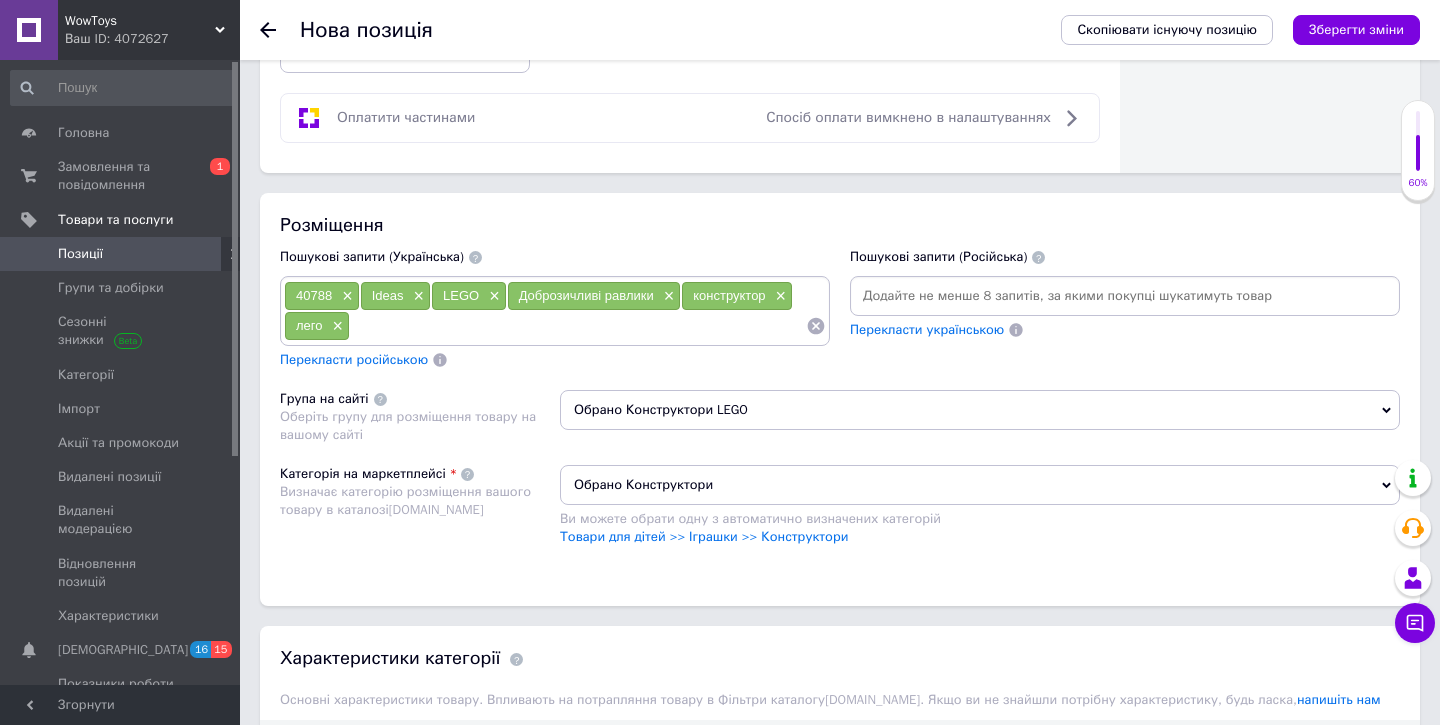 click on "Розміщення" at bounding box center [840, 225] 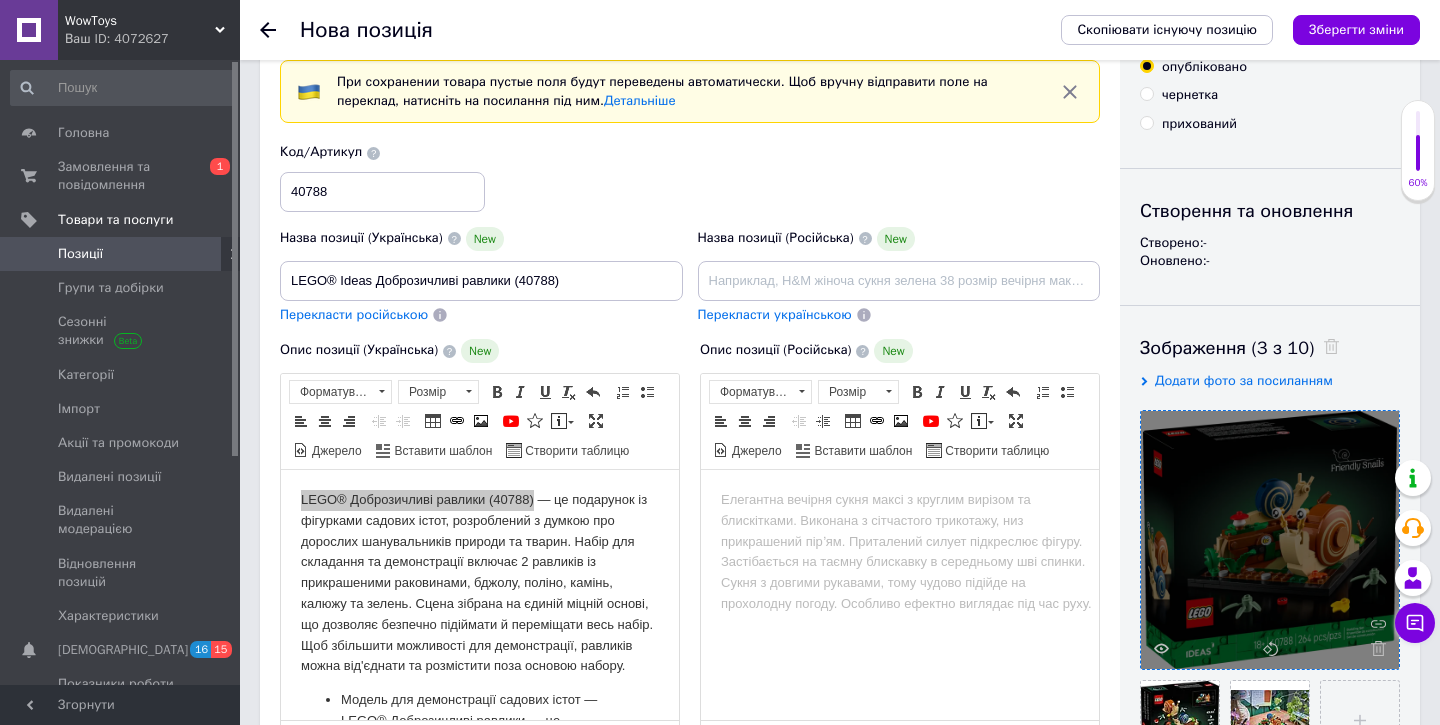 scroll, scrollTop: 82, scrollLeft: 0, axis: vertical 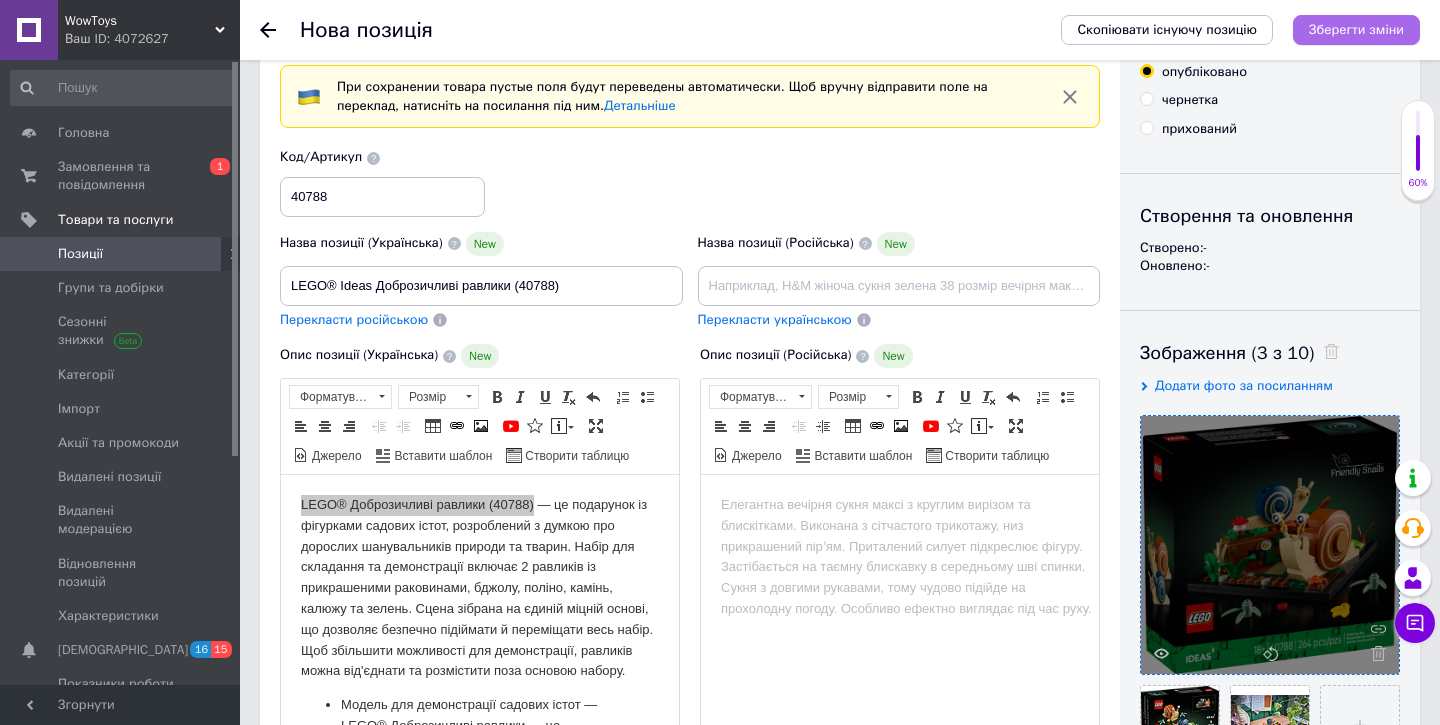 click on "Зберегти зміни" at bounding box center [1356, 29] 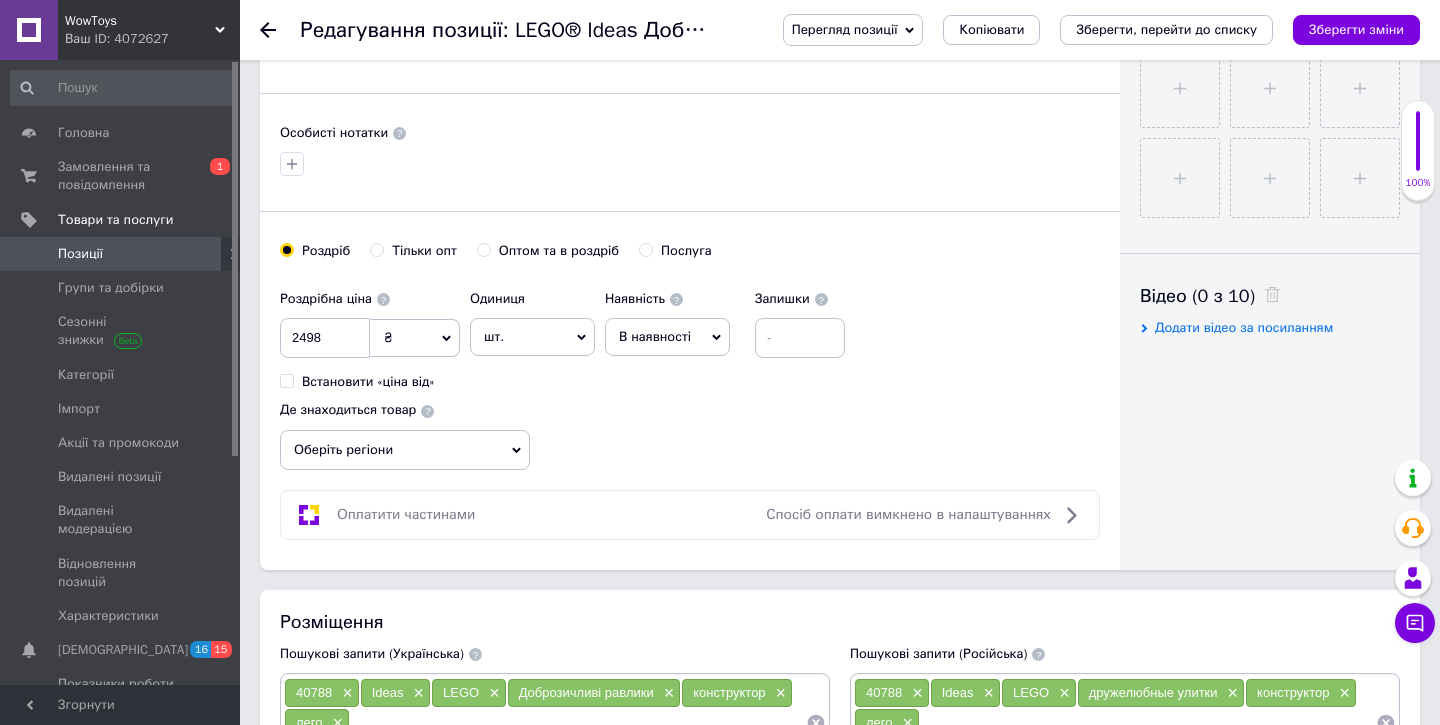scroll, scrollTop: 704, scrollLeft: 0, axis: vertical 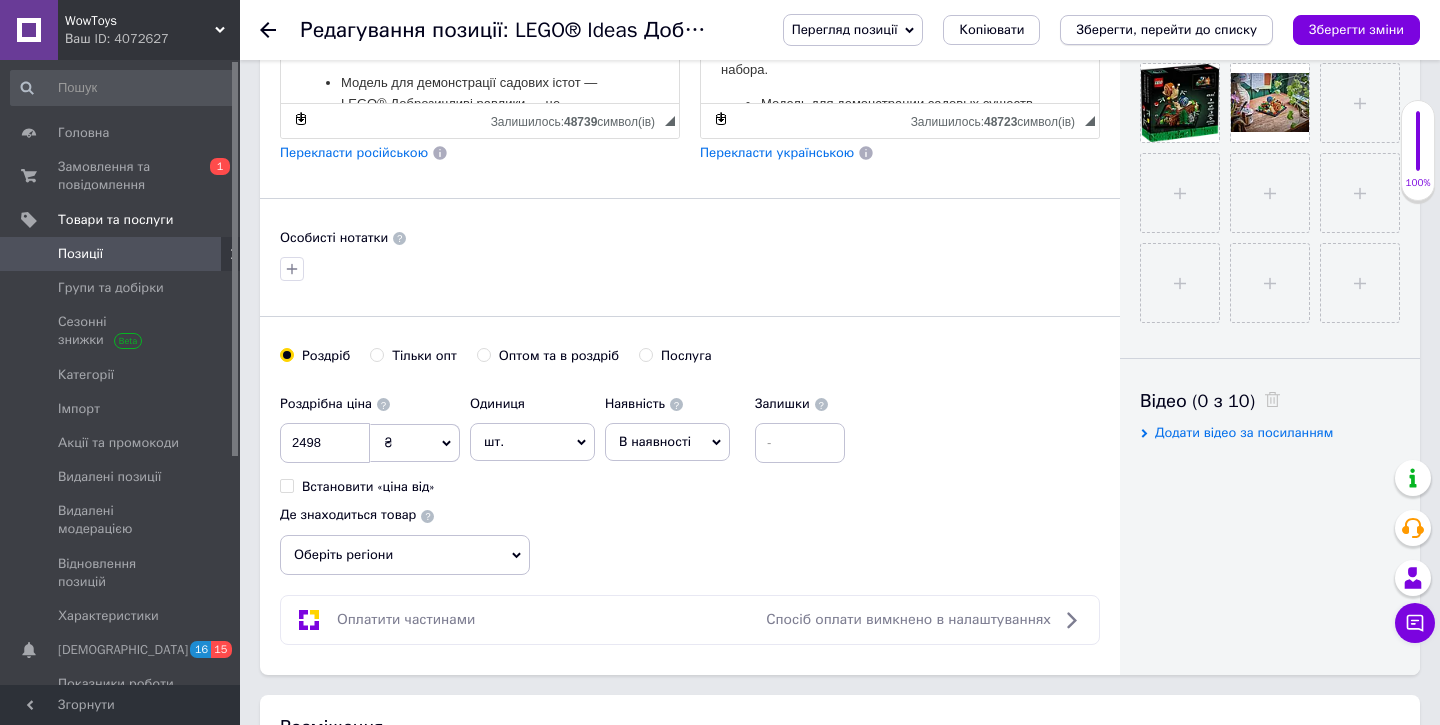 click on "Зберегти, перейти до списку" at bounding box center [1166, 30] 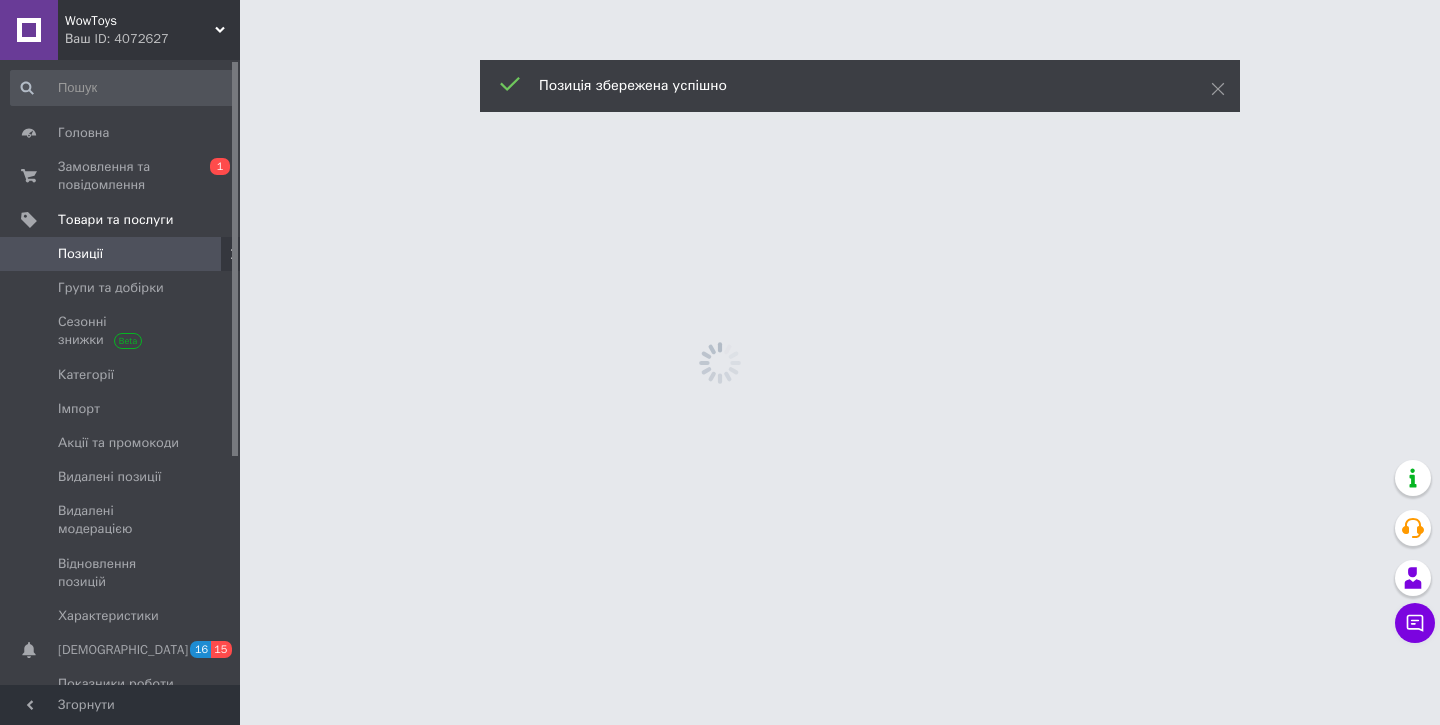 scroll, scrollTop: 0, scrollLeft: 0, axis: both 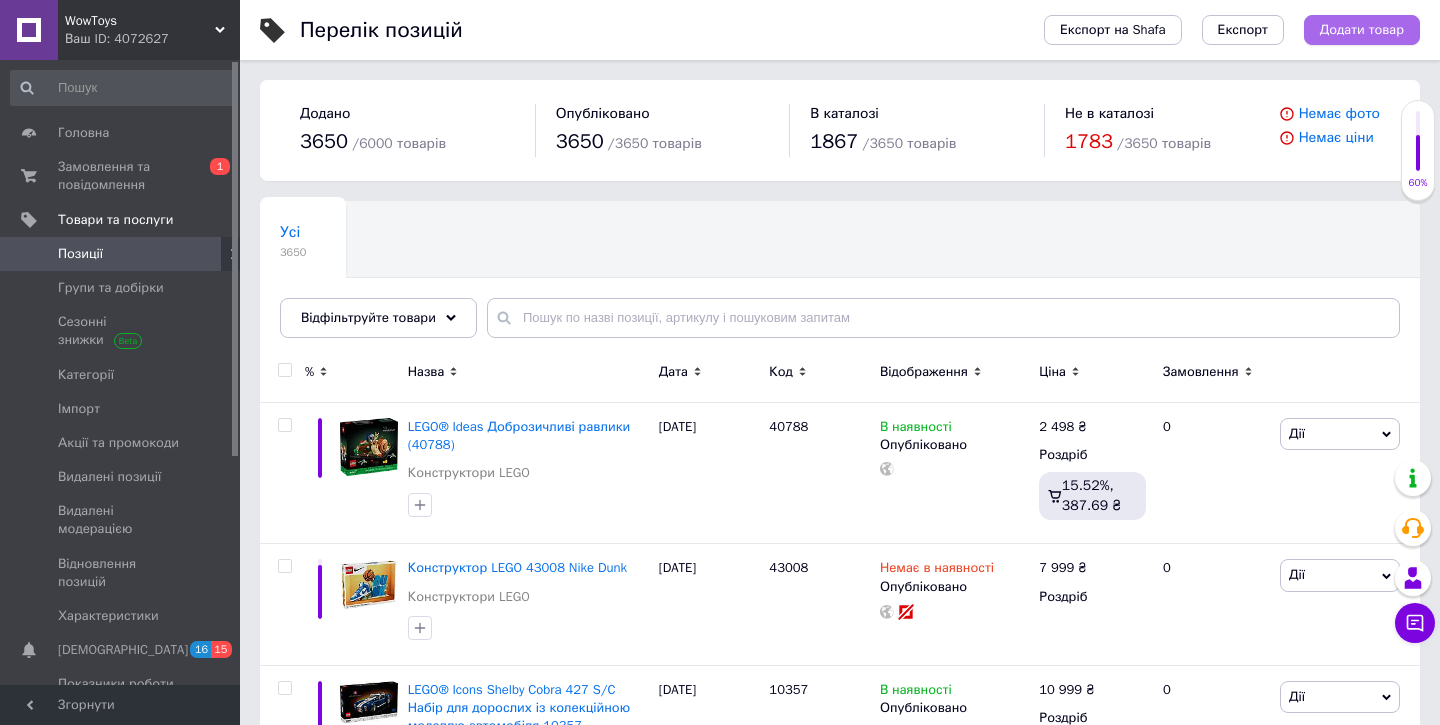 click on "Додати товар" at bounding box center (1362, 30) 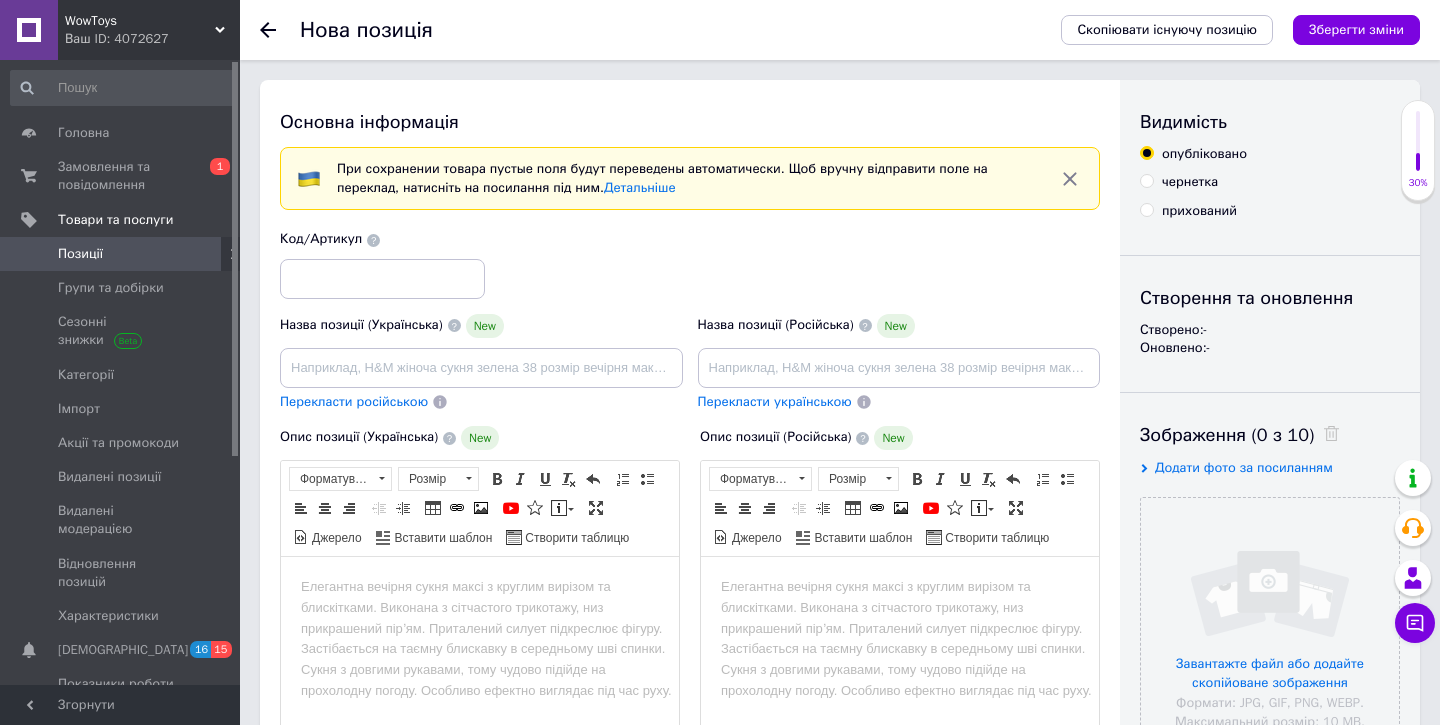 scroll, scrollTop: 0, scrollLeft: 0, axis: both 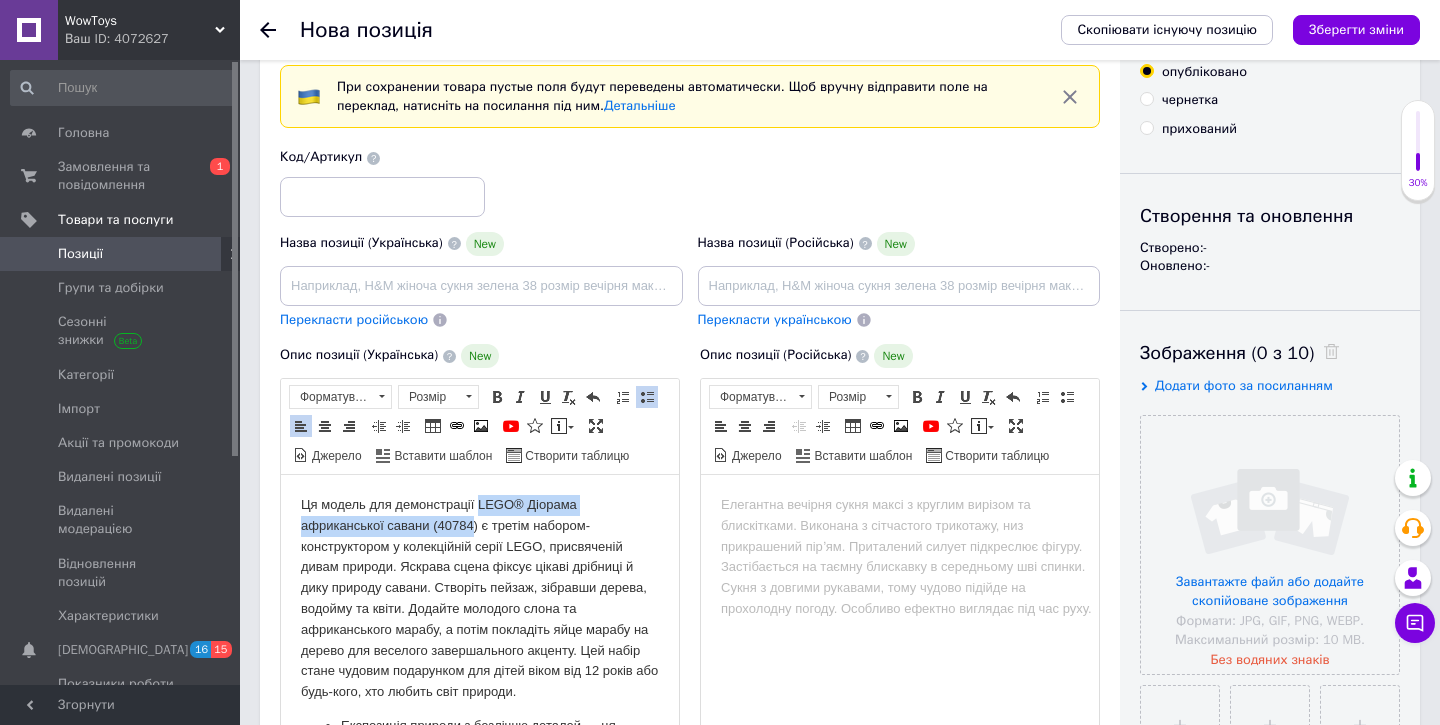 drag, startPoint x: 480, startPoint y: 504, endPoint x: 477, endPoint y: 527, distance: 23.194826 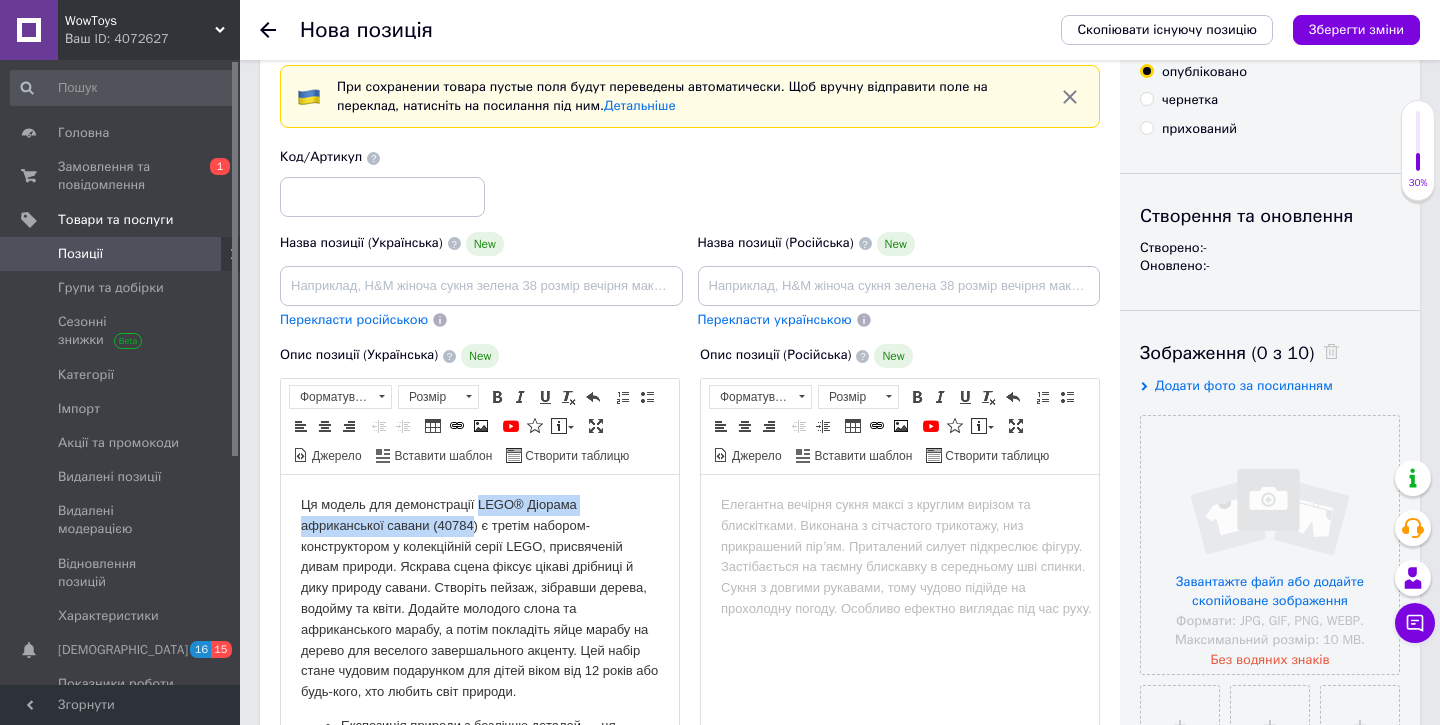 copy on "LEGO® Діорама африканської савани (40784" 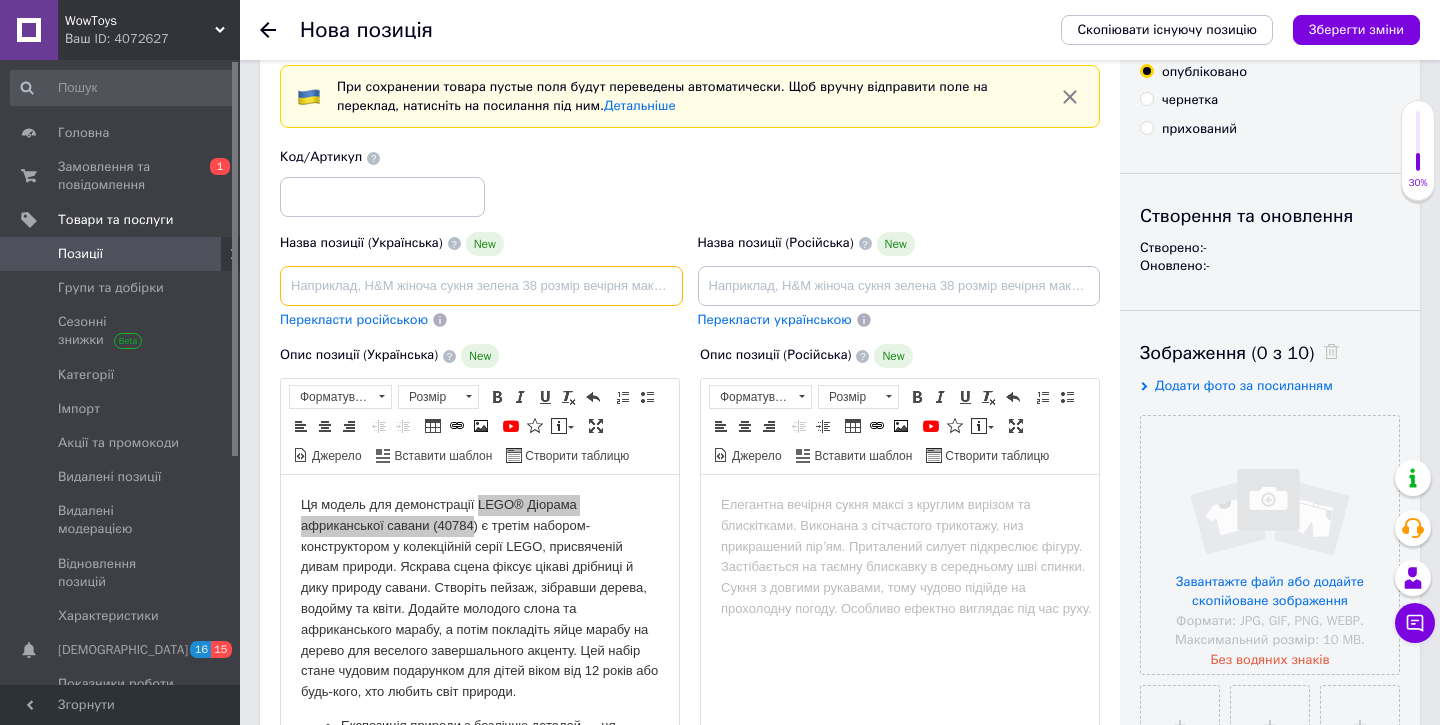 click at bounding box center (481, 286) 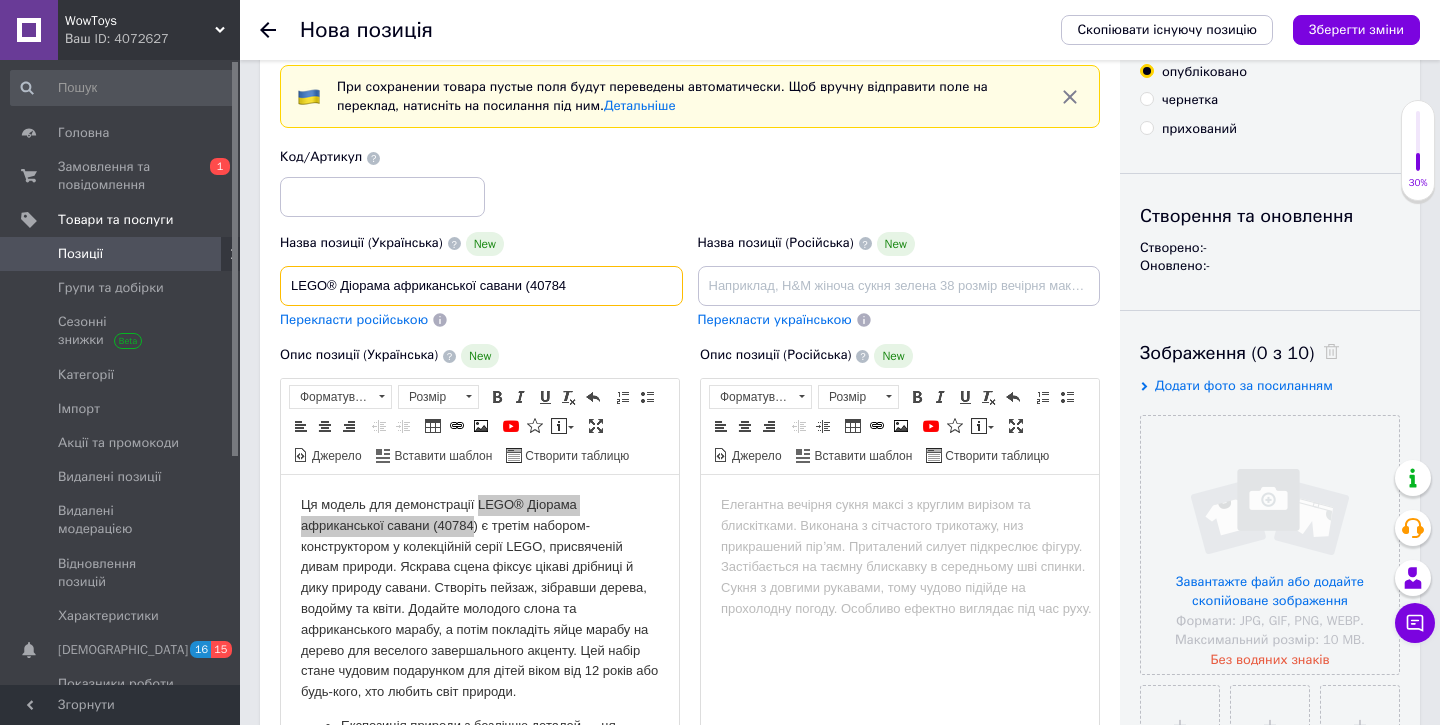 click on "LEGO® Діорама африканської савани (40784" at bounding box center (481, 286) 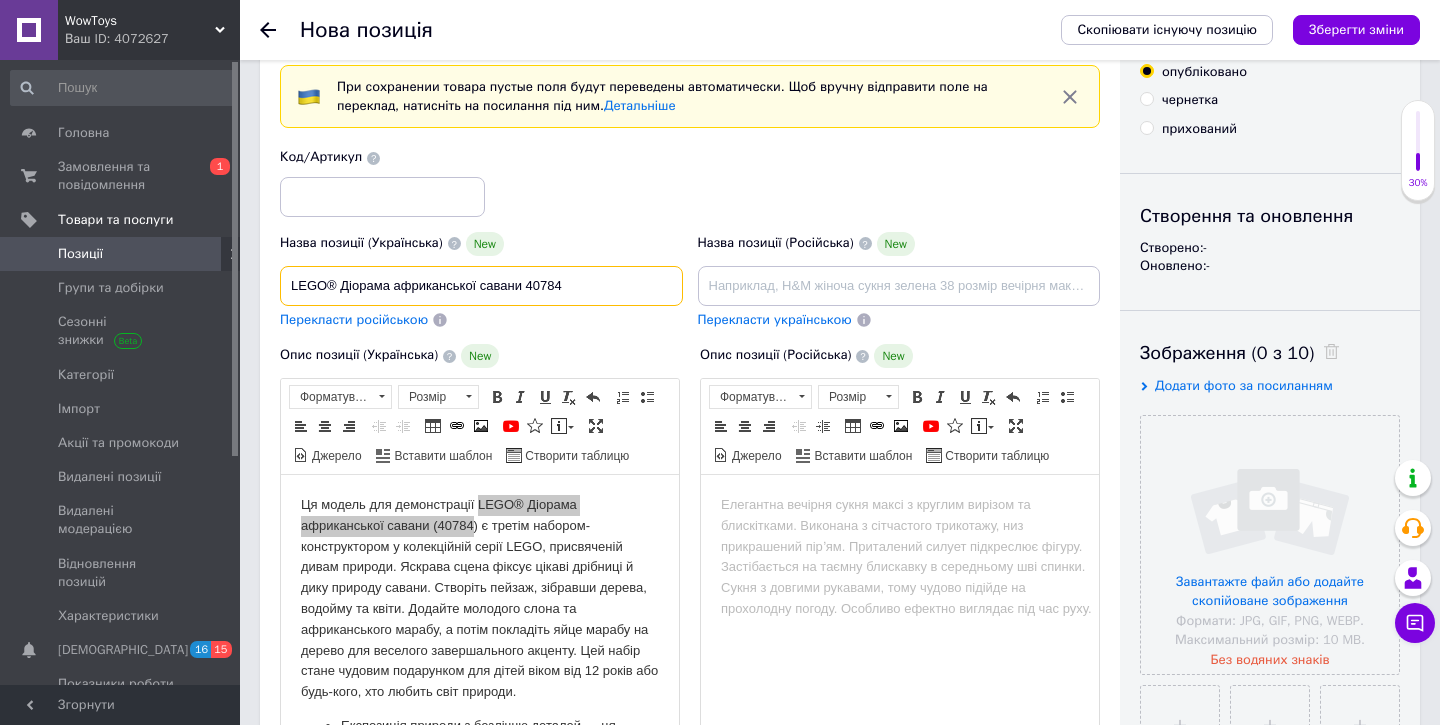 click on "LEGO® Діорама африканської савани 40784" at bounding box center [481, 286] 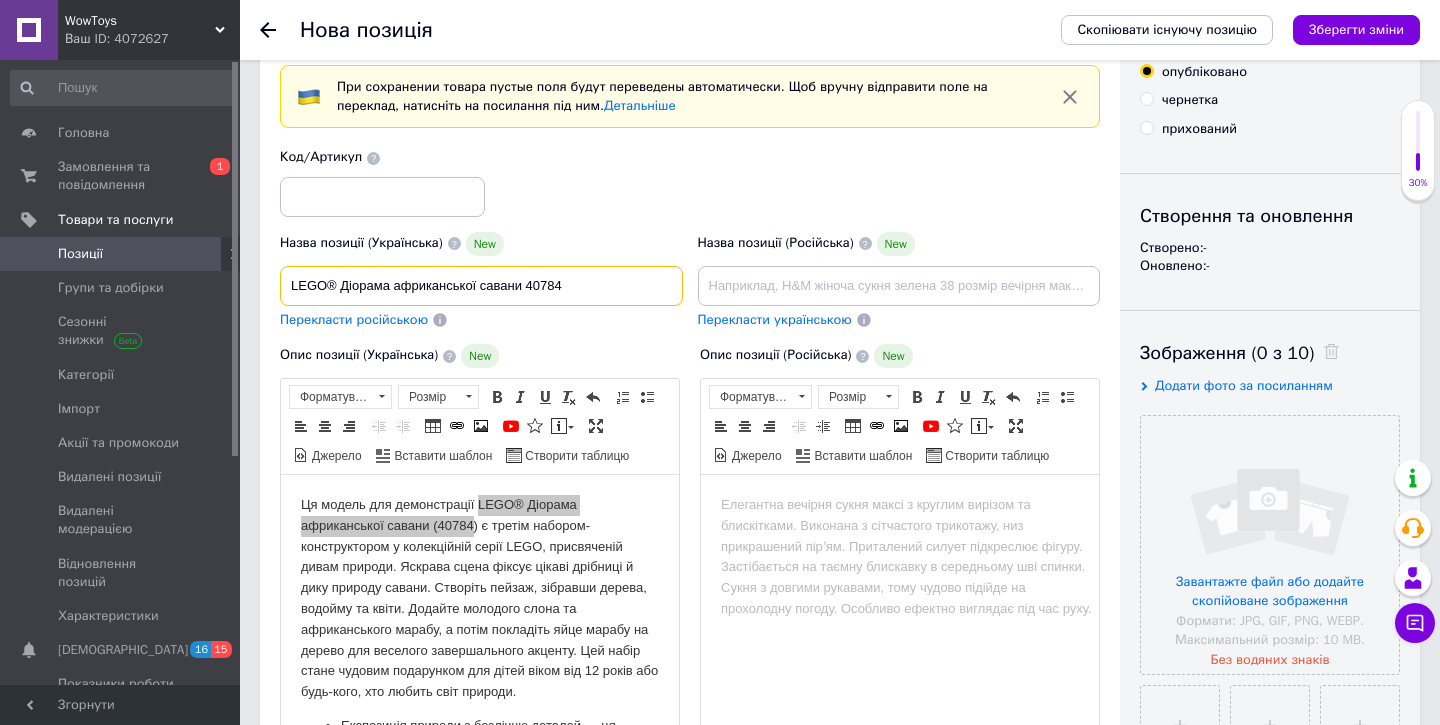 type on "LEGO® Діорама африканської савани 40784" 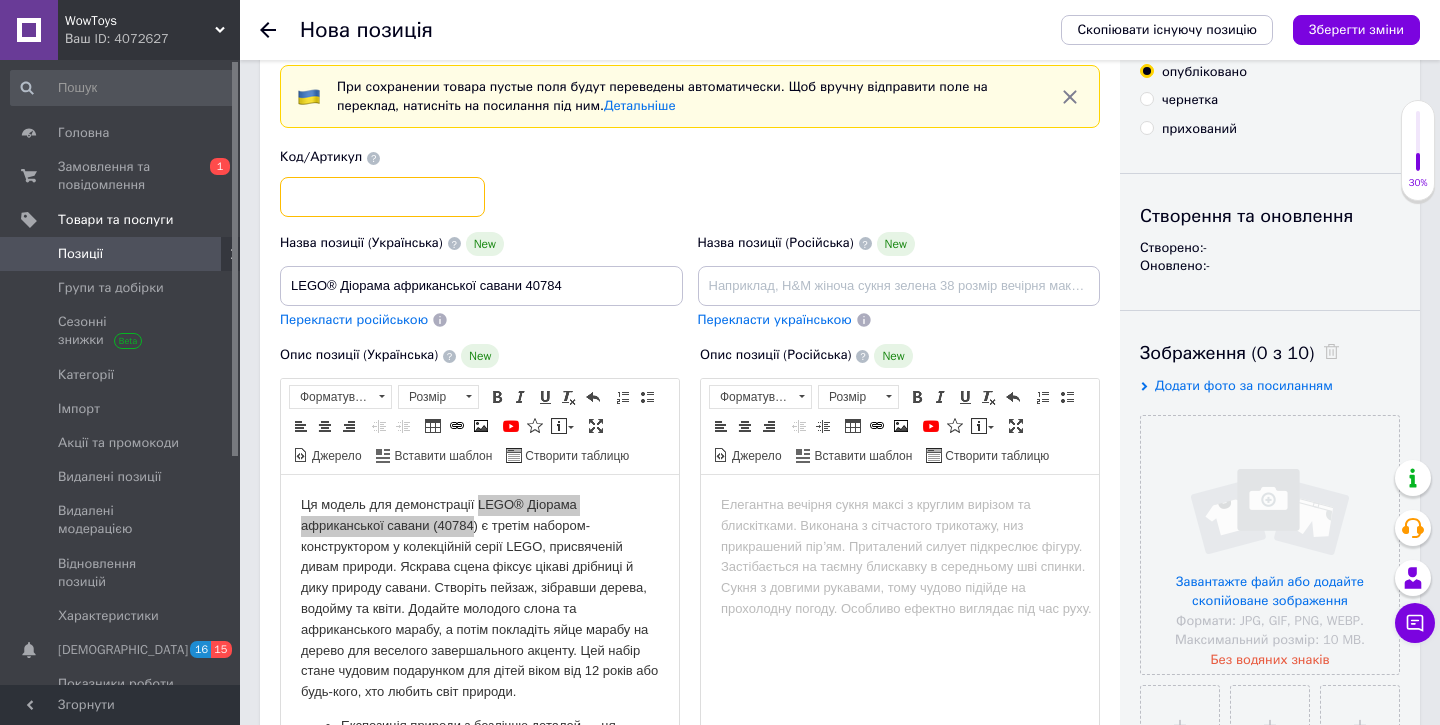 click at bounding box center (382, 197) 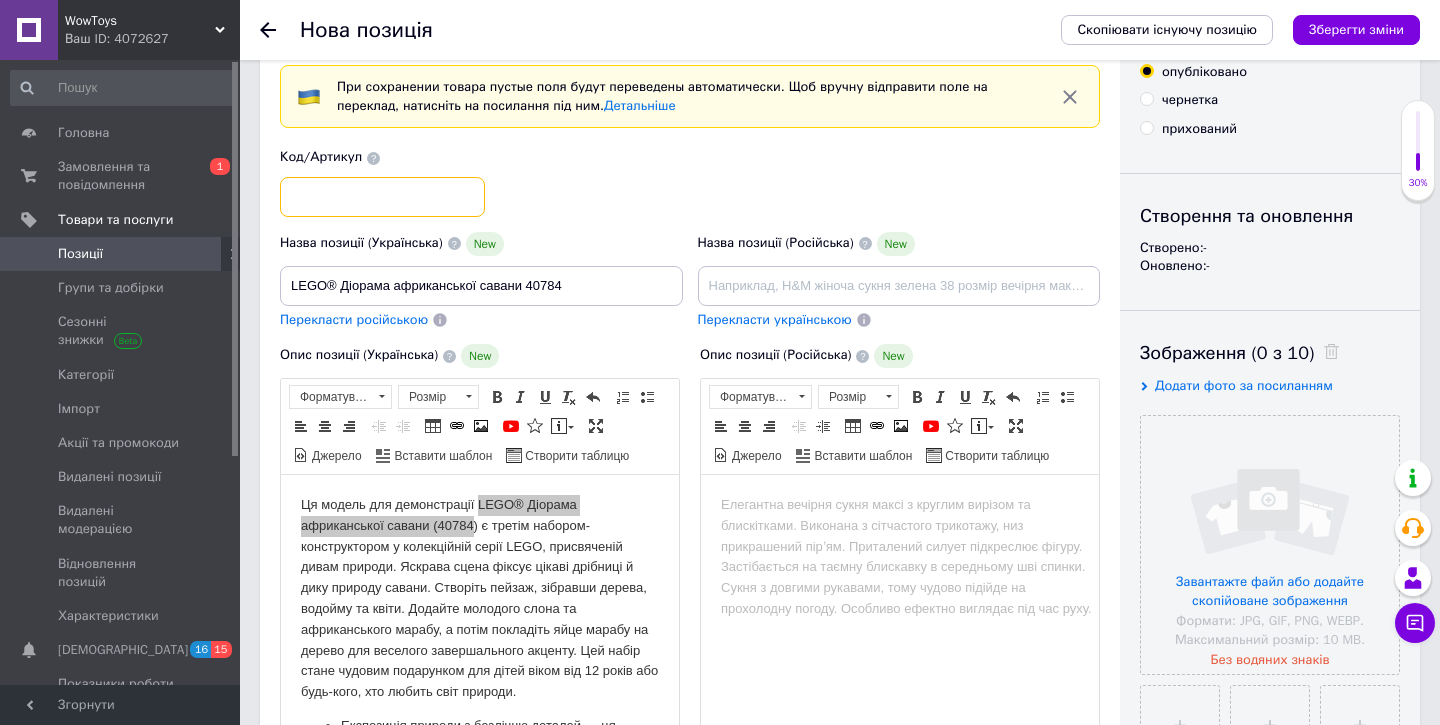 paste on "40784" 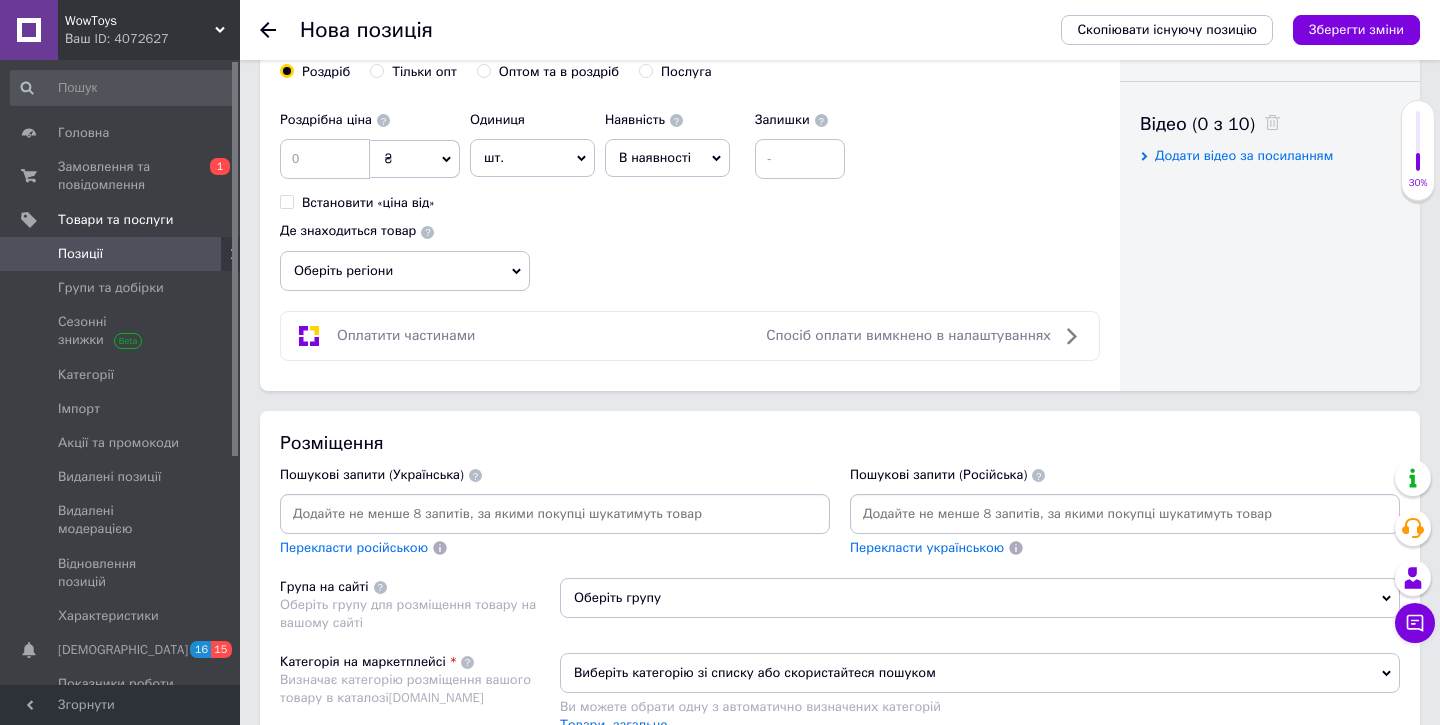 scroll, scrollTop: 928, scrollLeft: 0, axis: vertical 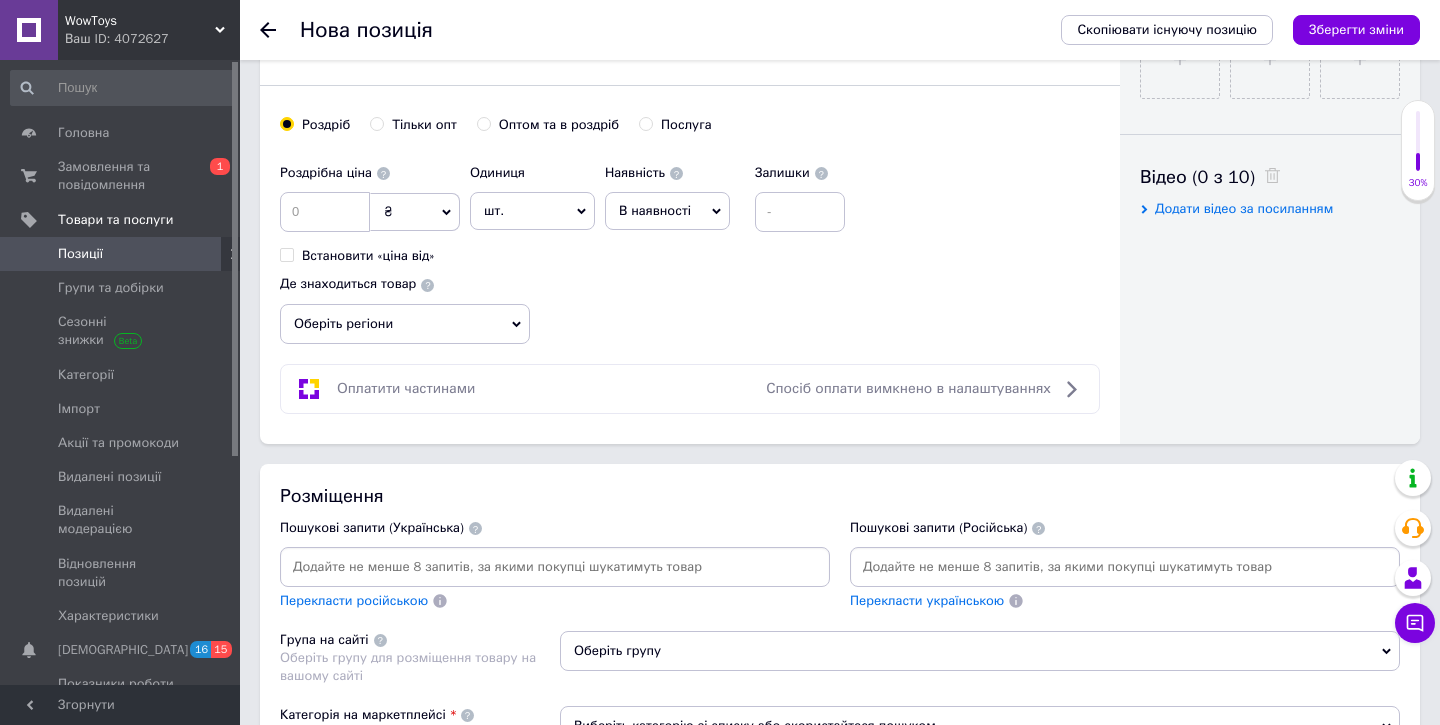 type on "40784" 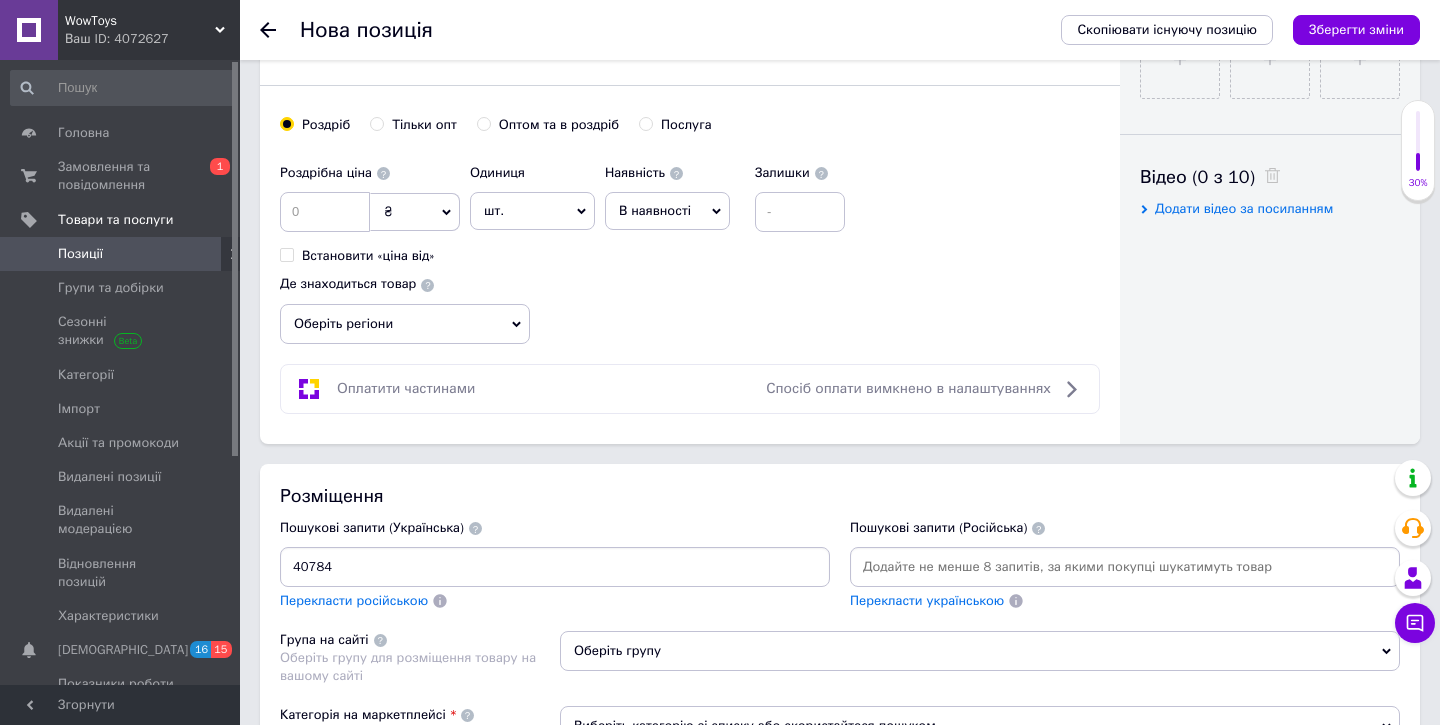 type on "40784" 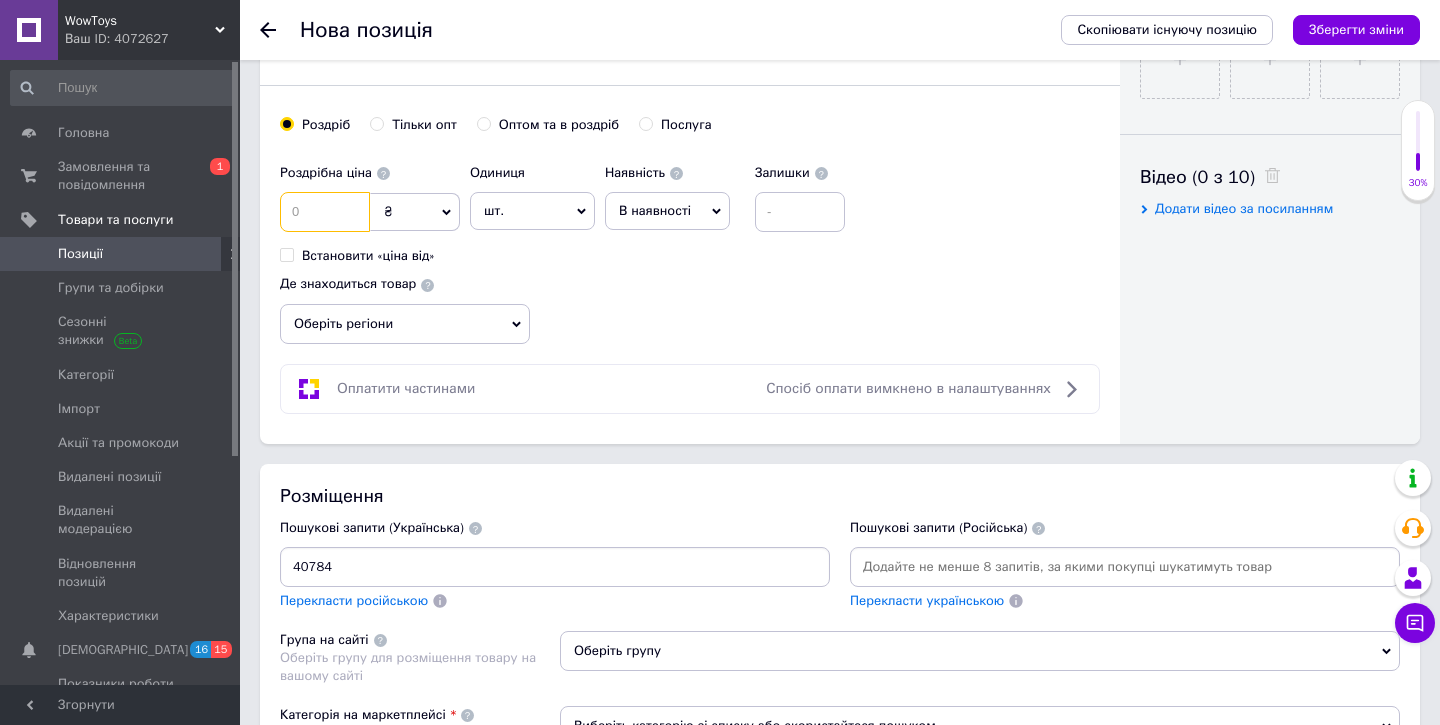 click at bounding box center (325, 212) 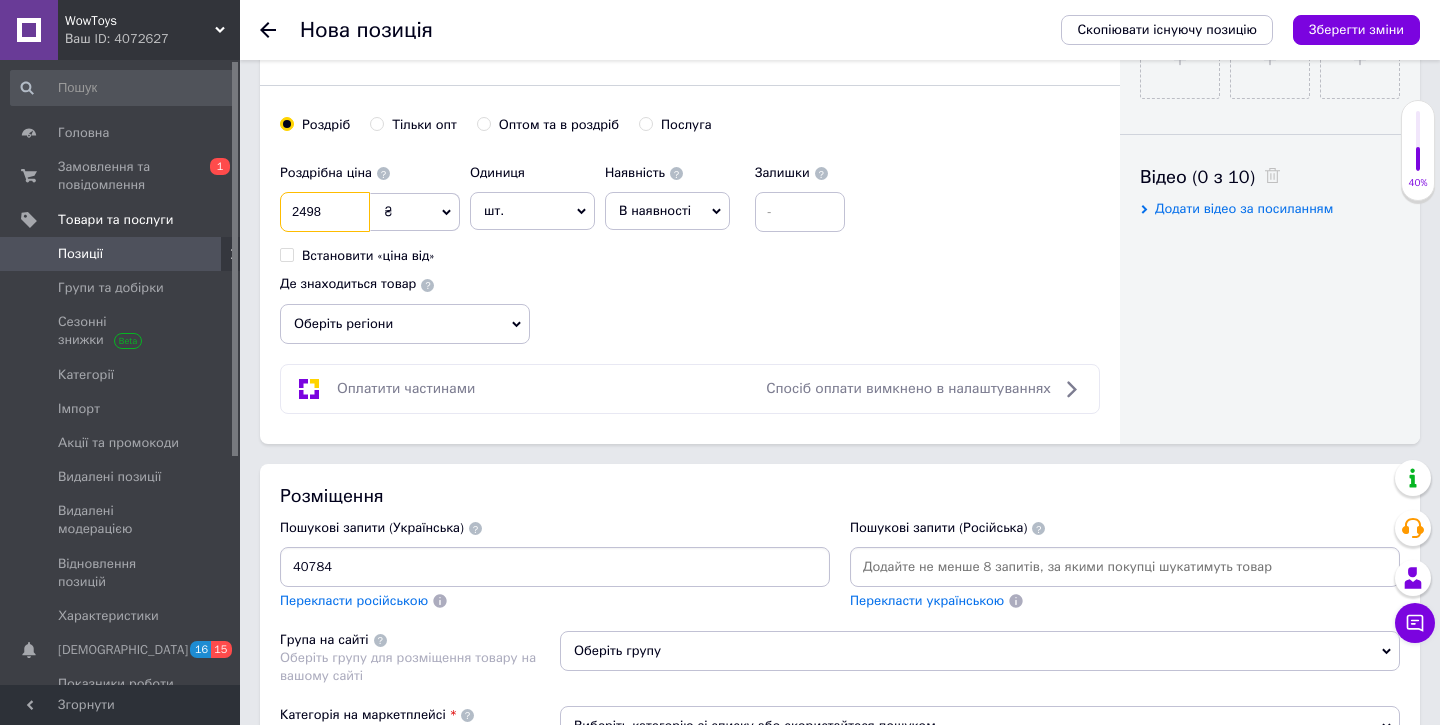 type on "2498" 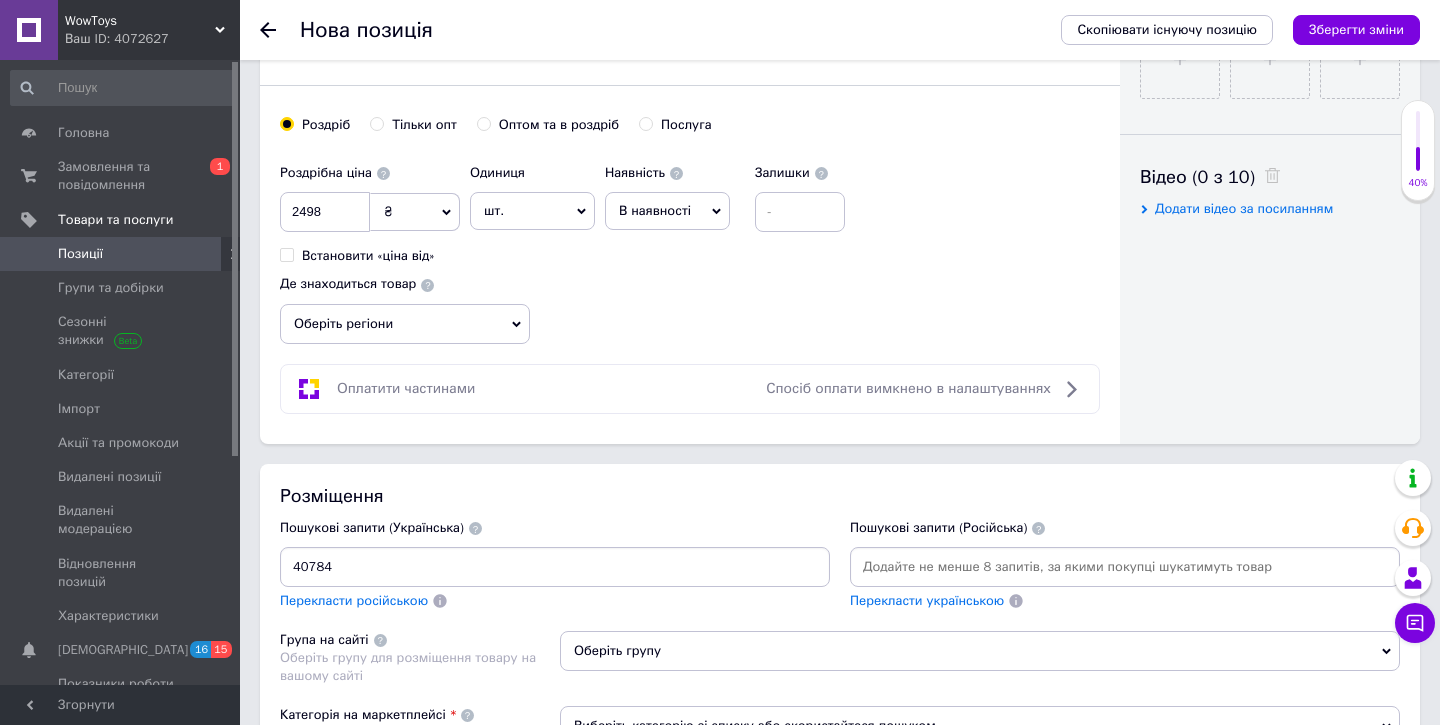 click on "Роздрібна ціна 2498 ₴ $ EUR CHF GBP ¥ PLN ₸ MDL HUF KGS CNY TRY KRW lei Встановити «ціна від» Одиниця шт. Популярне комплект упаковка кв.м пара м кг пог.м послуга т а автоцистерна ампула б балон банка блістер бобіна бочка бут бухта в ват виїзд відро г г га година гр/кв.м гігакалорія д дав два місяці день доба доза є єврокуб з зміна к кВт каністра карат кв.дм кв.м кв.см кв.фут квартал кг кг/кв.м км колесо комплект коробка куб.дм куб.м л л лист м м мВт мл мм моток місяць мішок н набір номер о об'єкт од. п палетомісце пара партія пач пог.м послуга посівна одиниця птахомісце півроку пігулка" at bounding box center (690, 249) 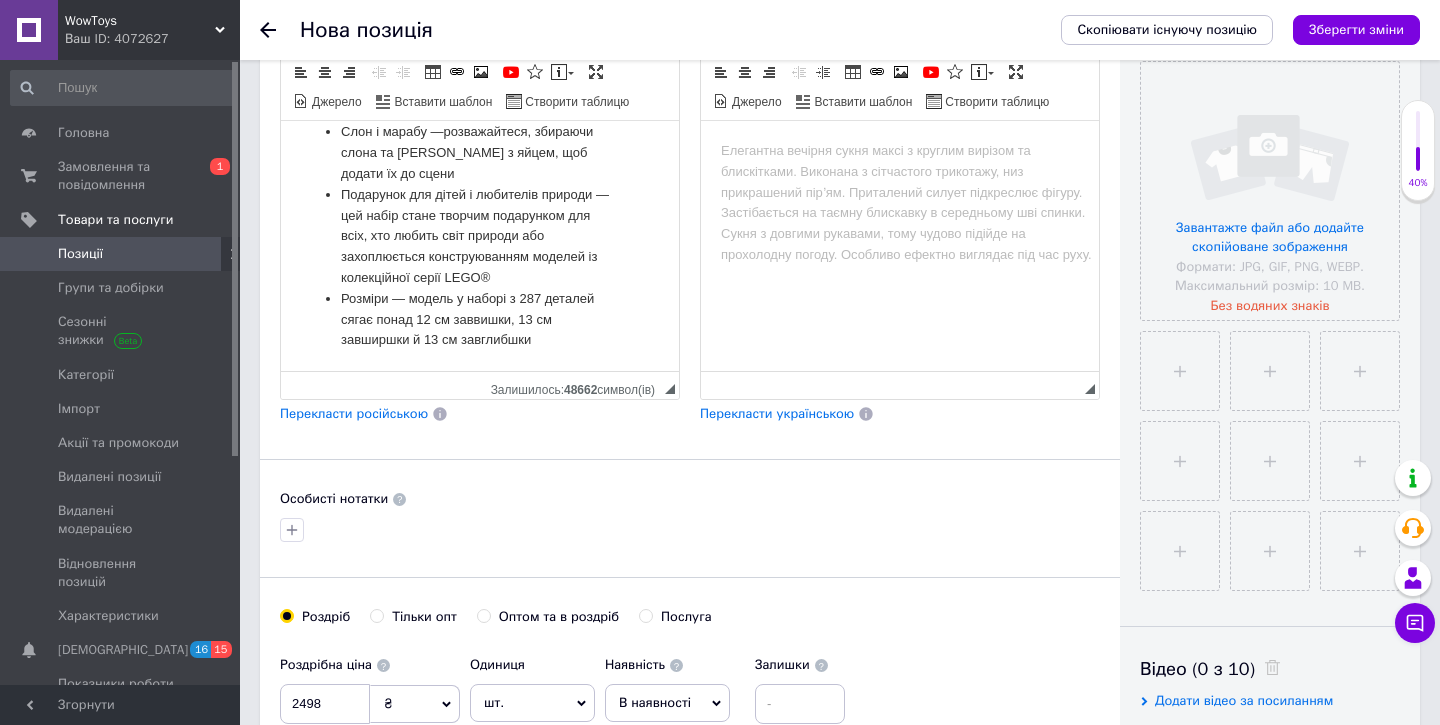 scroll, scrollTop: 314, scrollLeft: 0, axis: vertical 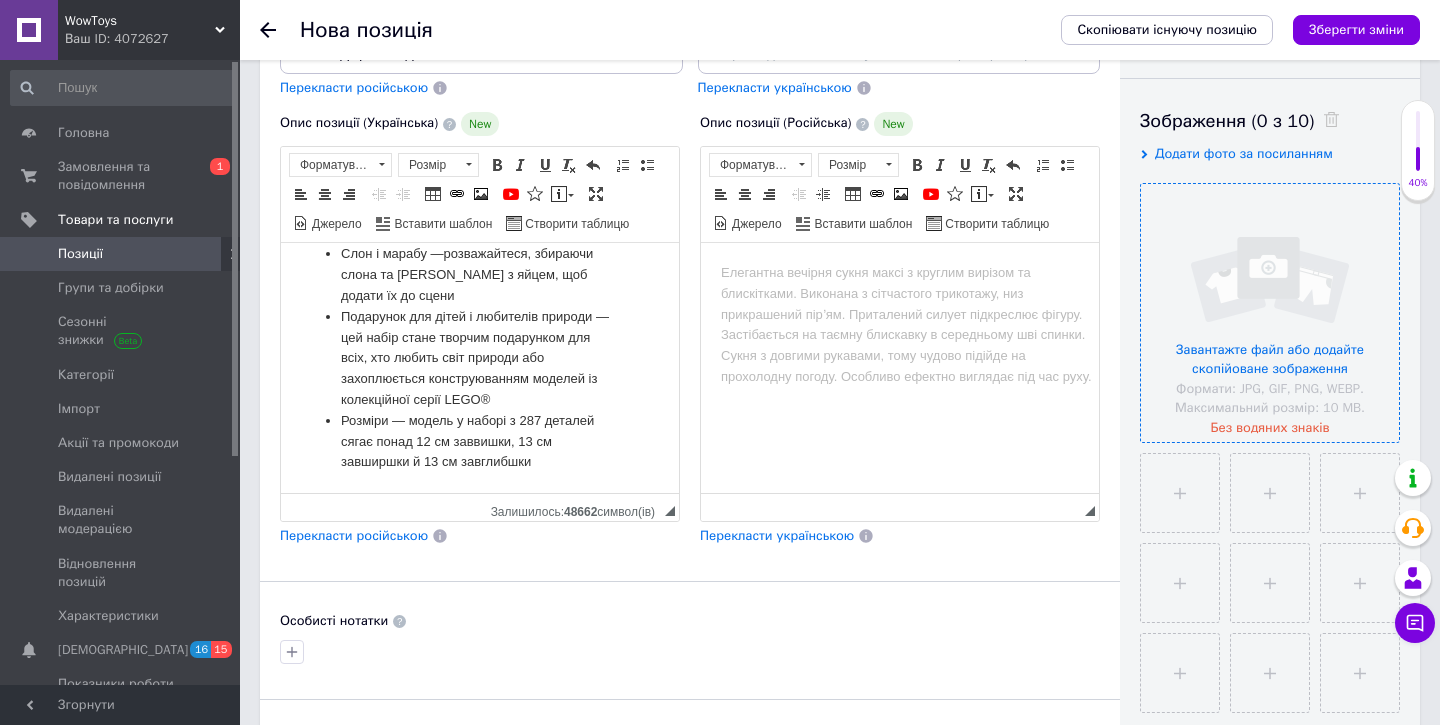 click at bounding box center [1270, 313] 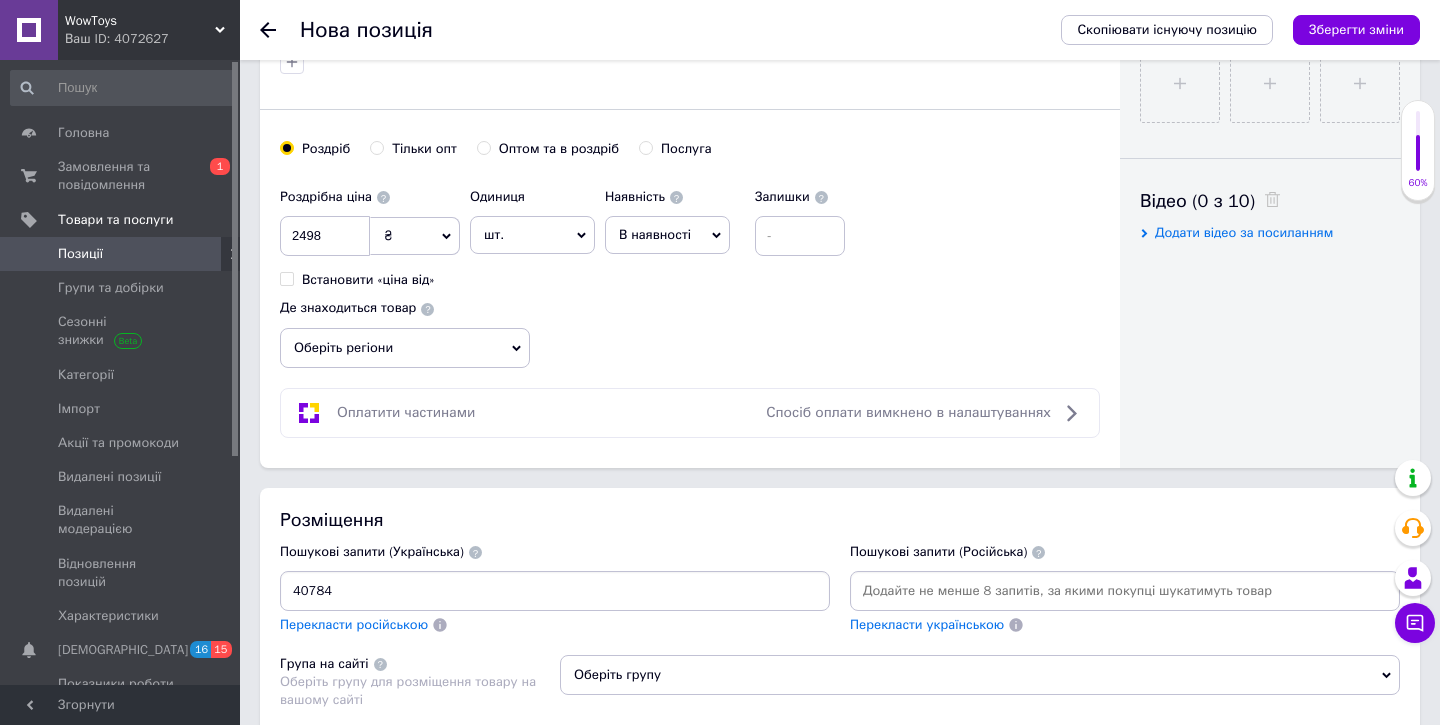 scroll, scrollTop: 903, scrollLeft: 0, axis: vertical 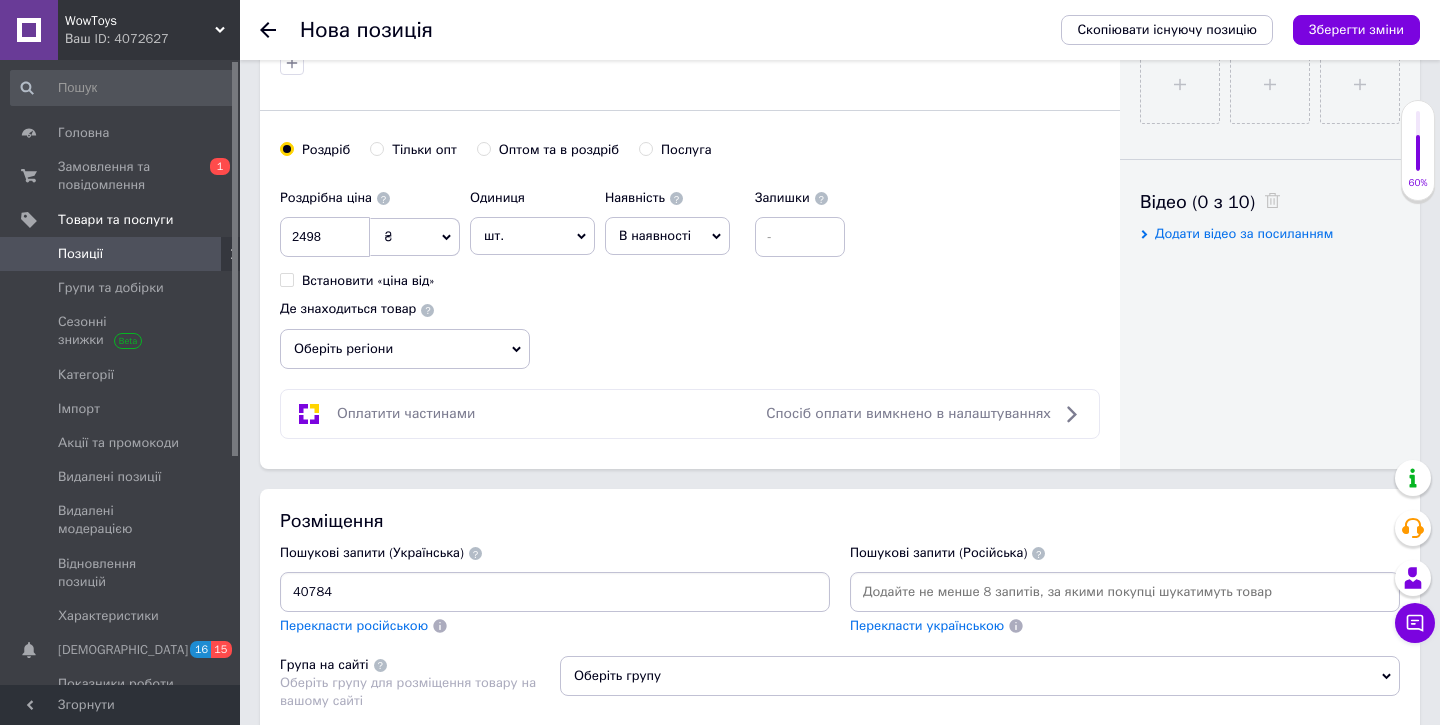 click on "40784" at bounding box center (555, 592) 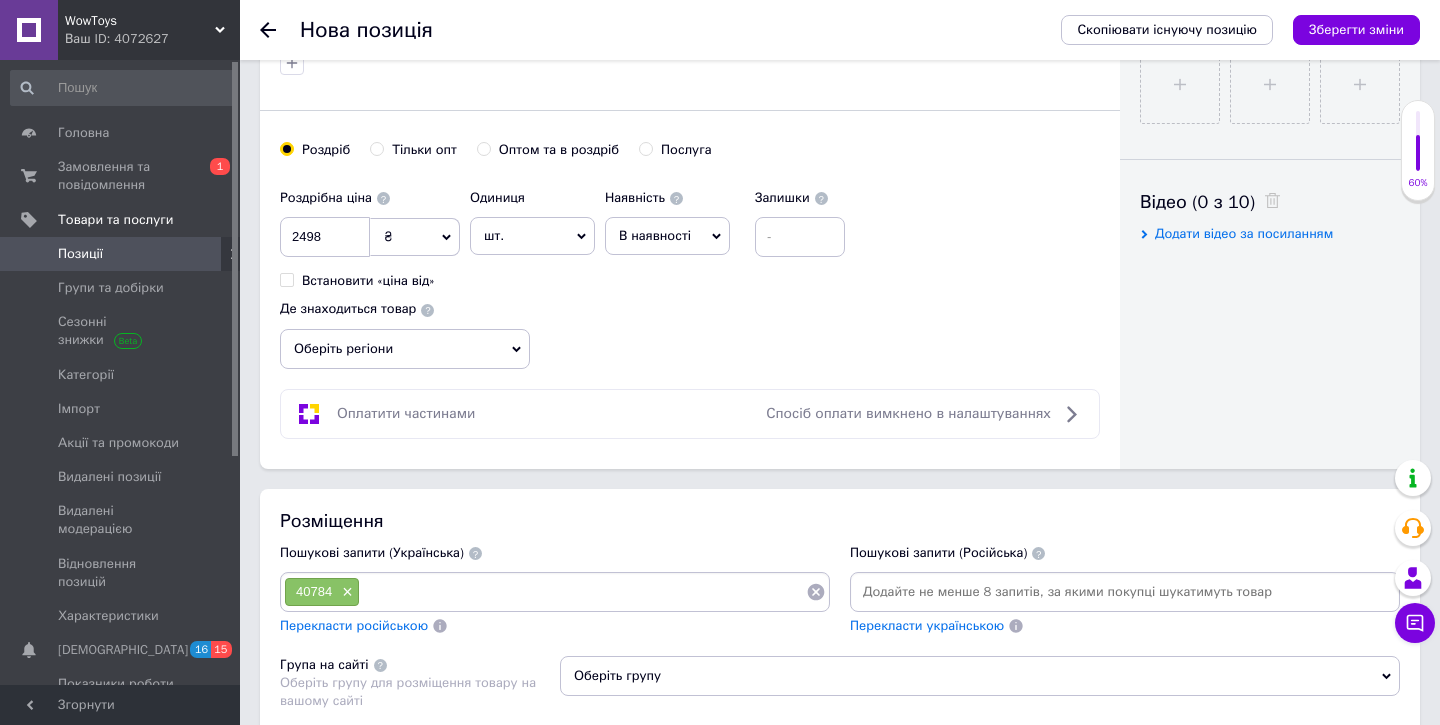 scroll, scrollTop: 0, scrollLeft: 0, axis: both 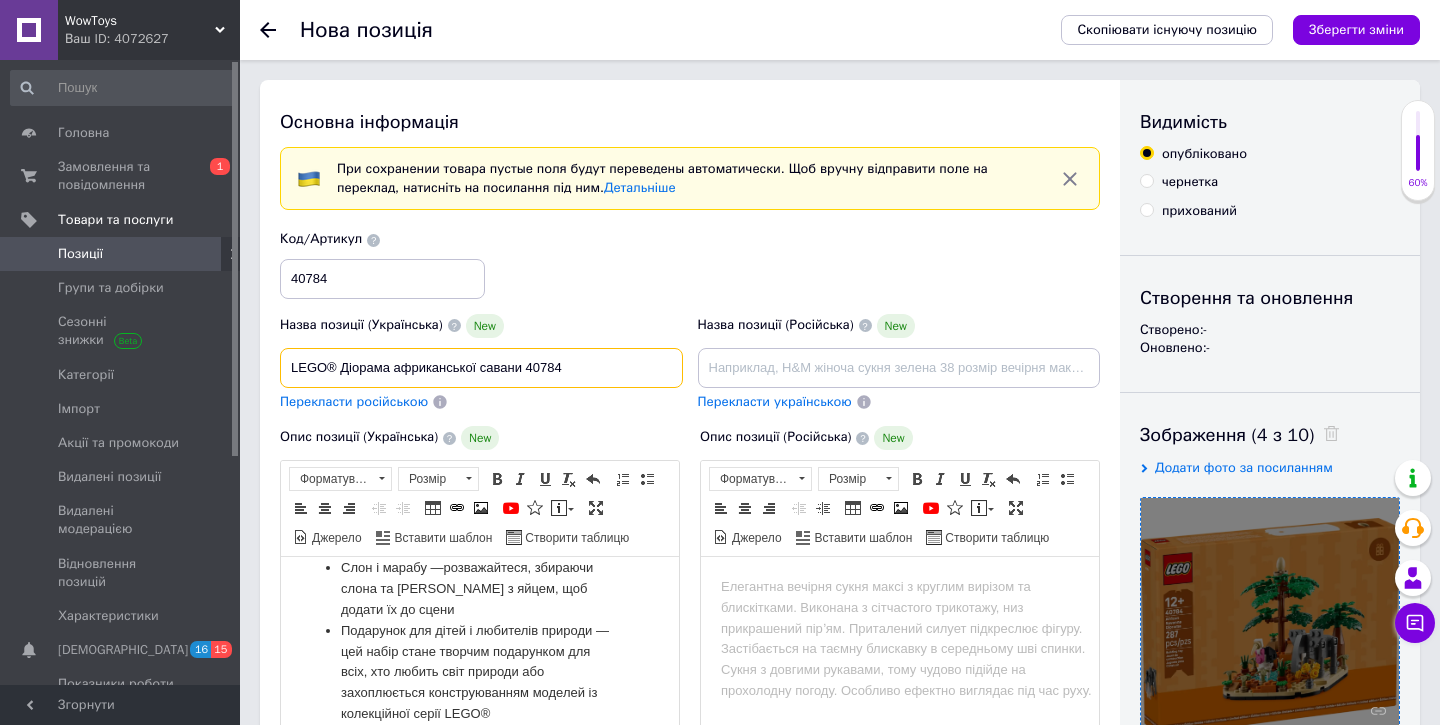 click on "LEGO® Діорама африканської савани 40784" at bounding box center (481, 368) 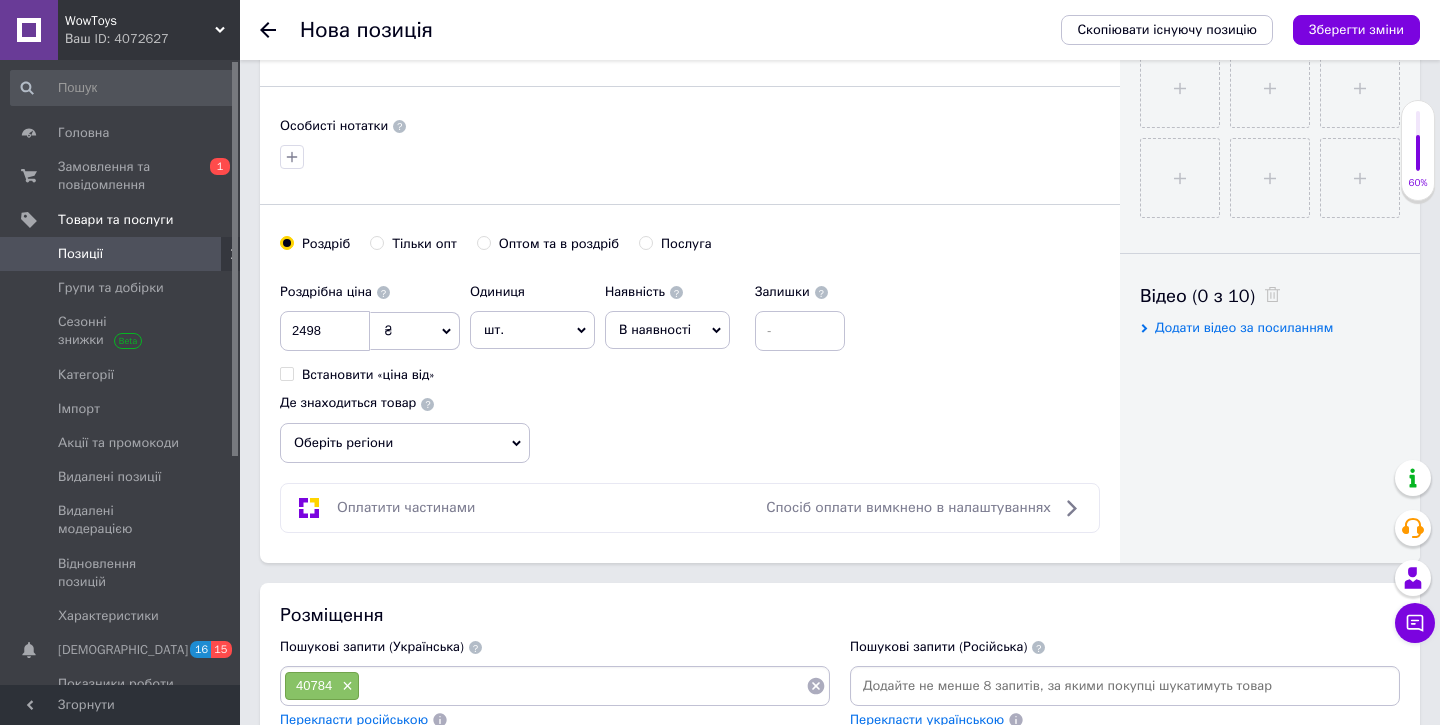 scroll, scrollTop: 1082, scrollLeft: 0, axis: vertical 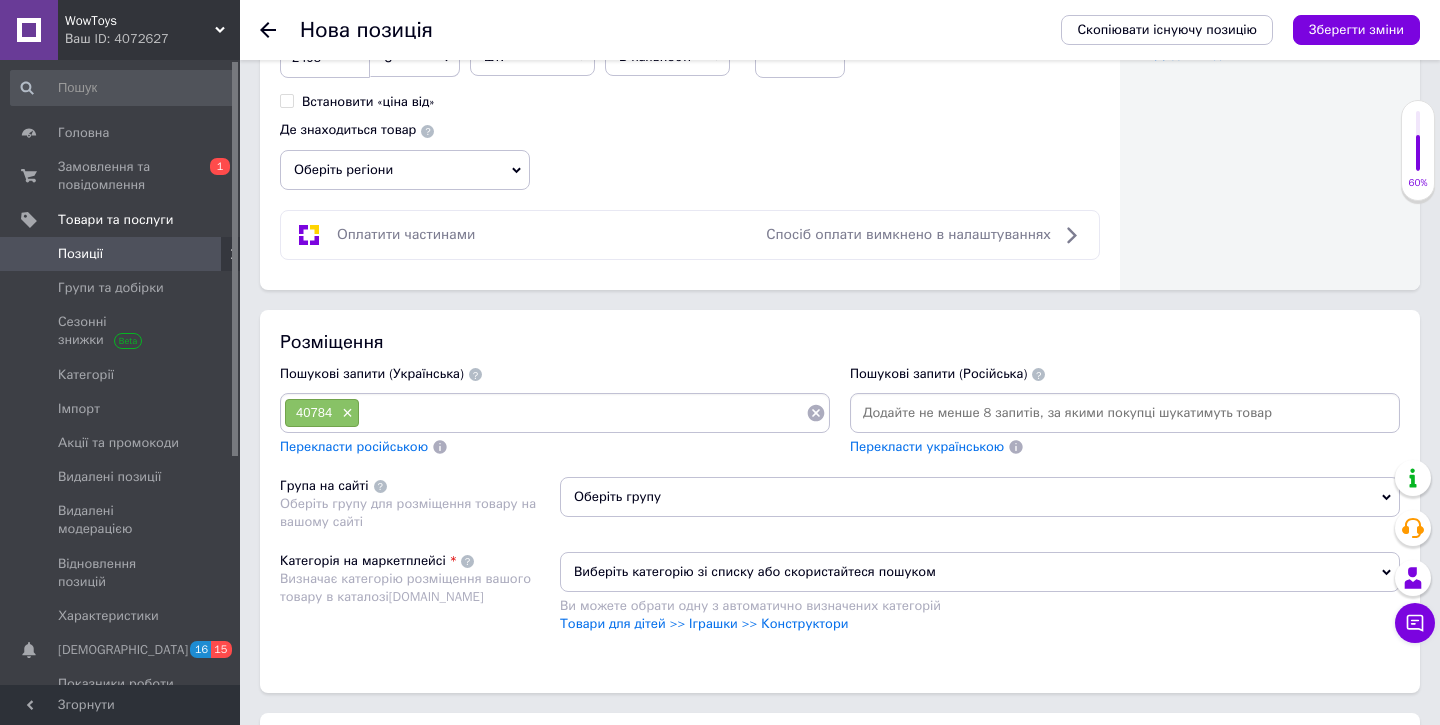 click at bounding box center (583, 413) 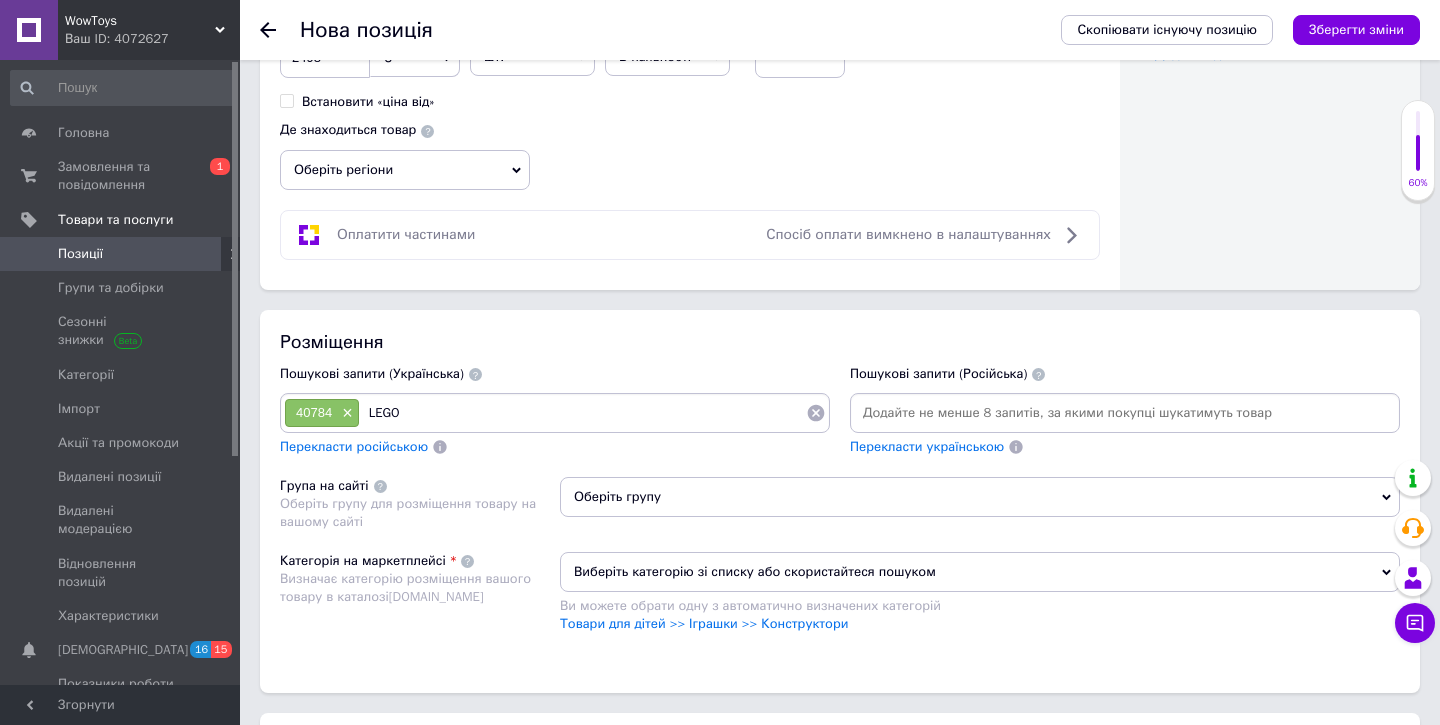 type 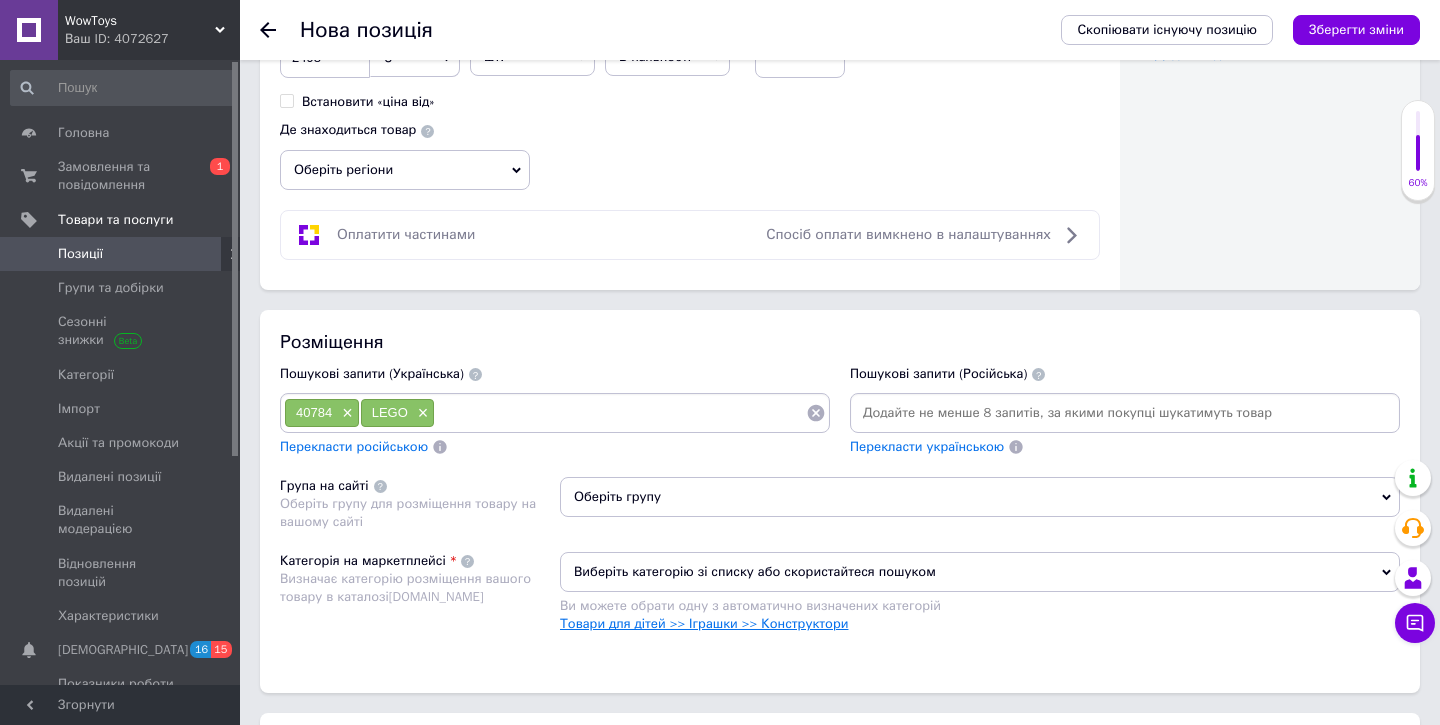 click on "Товари для дітей >> Іграшки >> Конструктори" at bounding box center [704, 623] 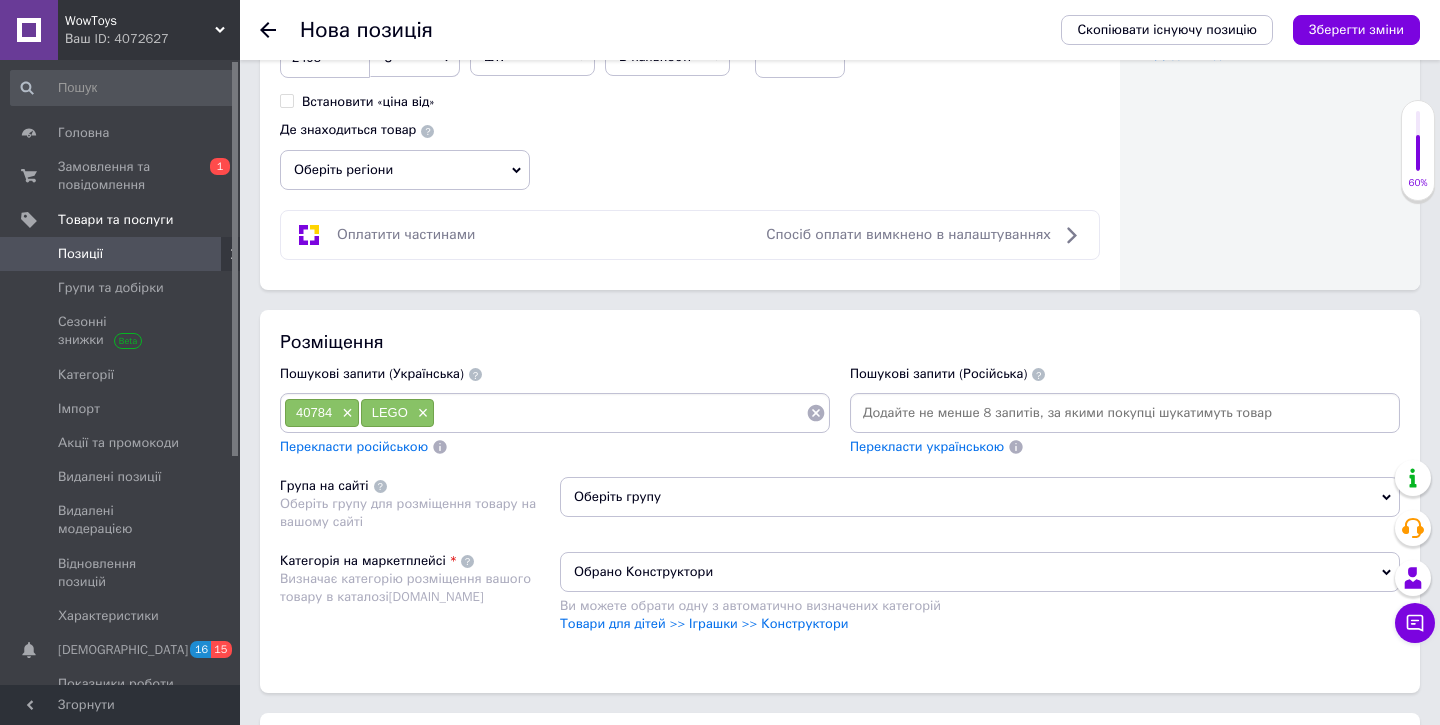 click on "Оберіть групу" at bounding box center (980, 497) 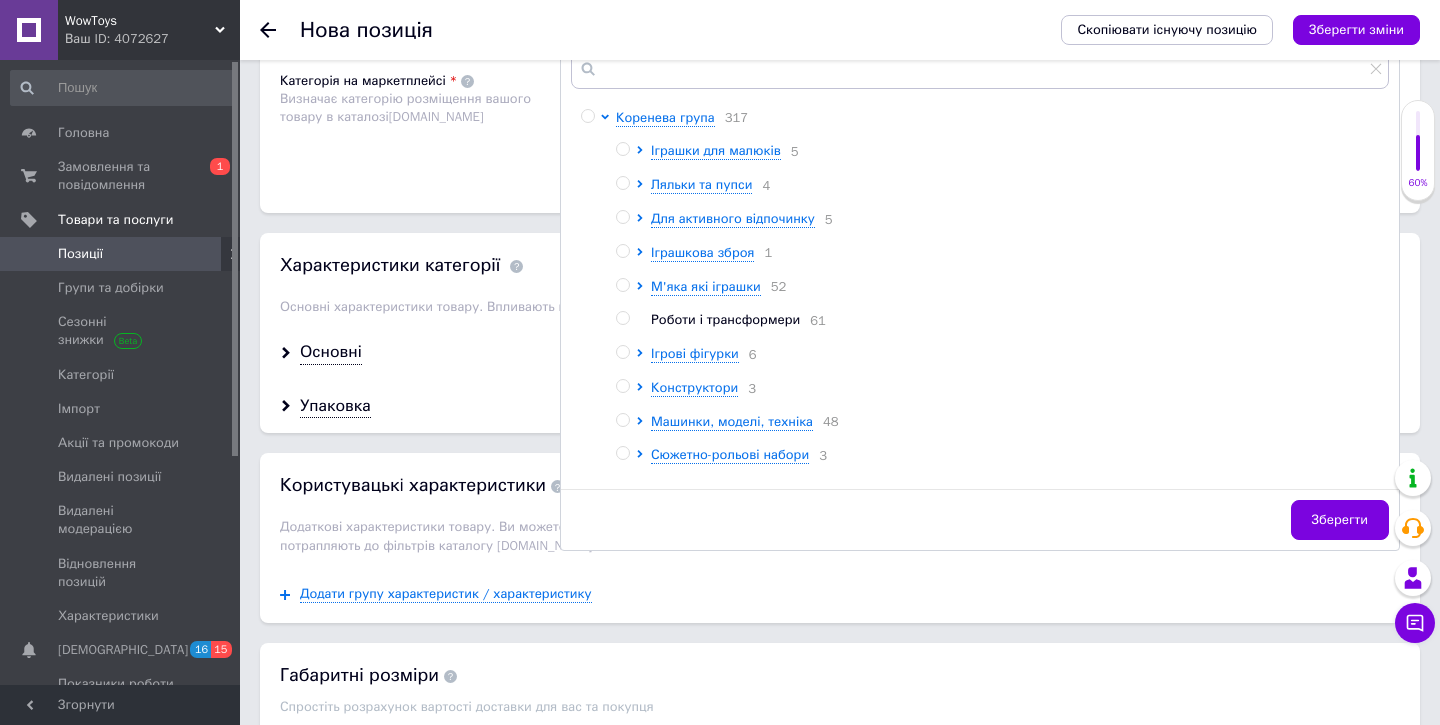 scroll, scrollTop: 1576, scrollLeft: 0, axis: vertical 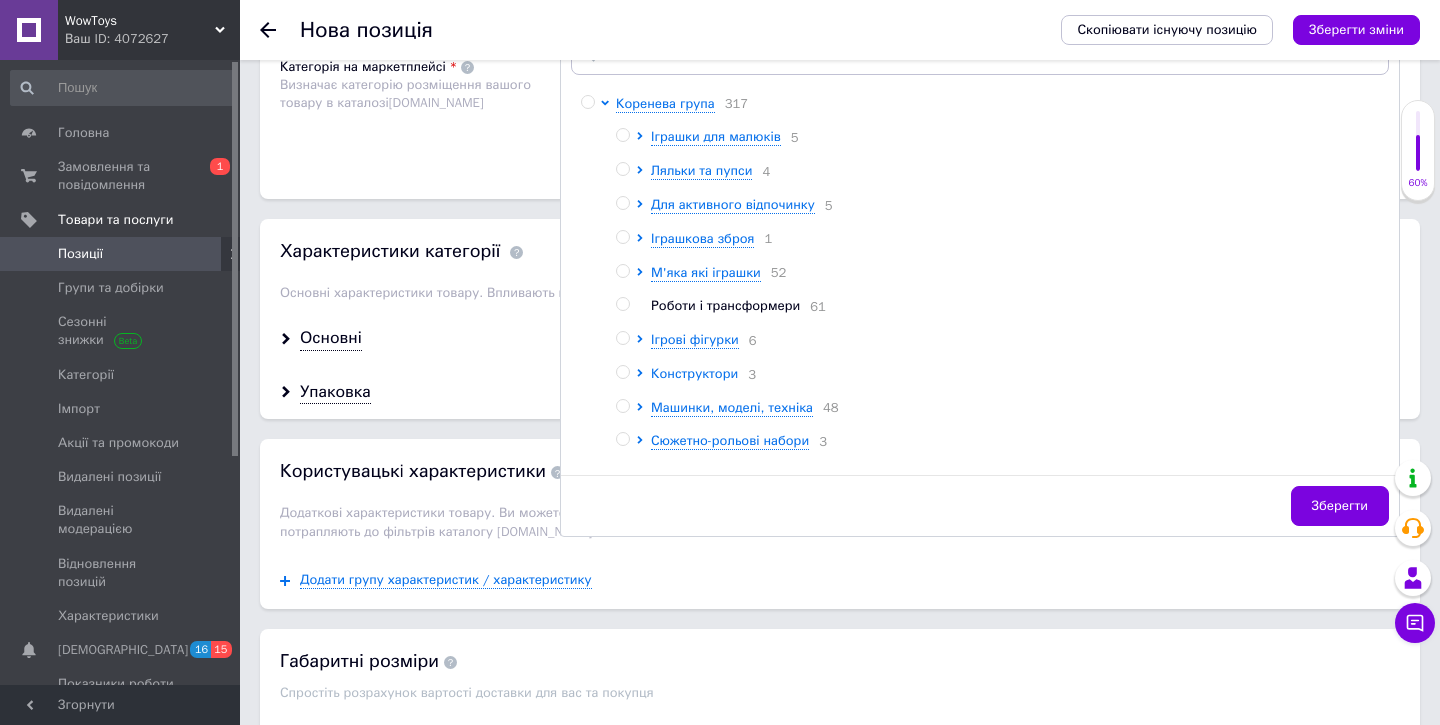 click 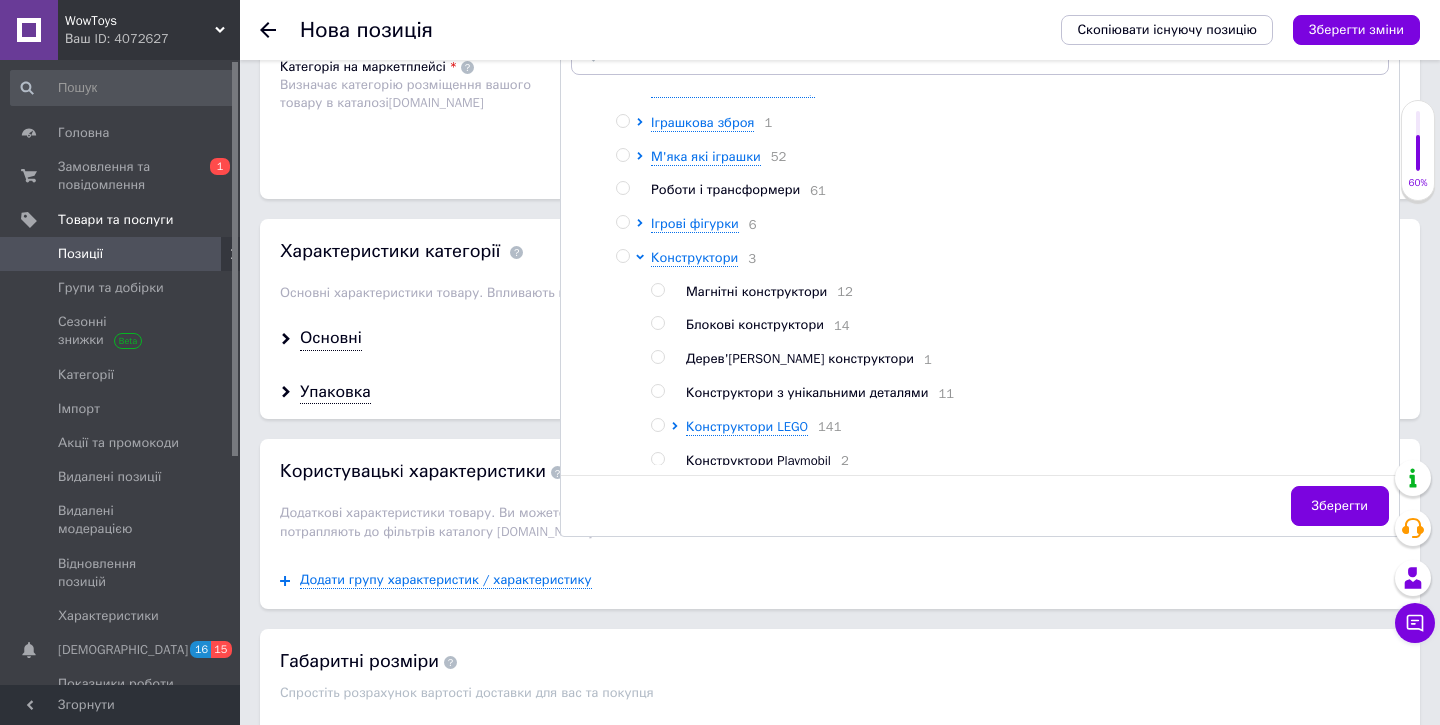 scroll, scrollTop: 166, scrollLeft: 0, axis: vertical 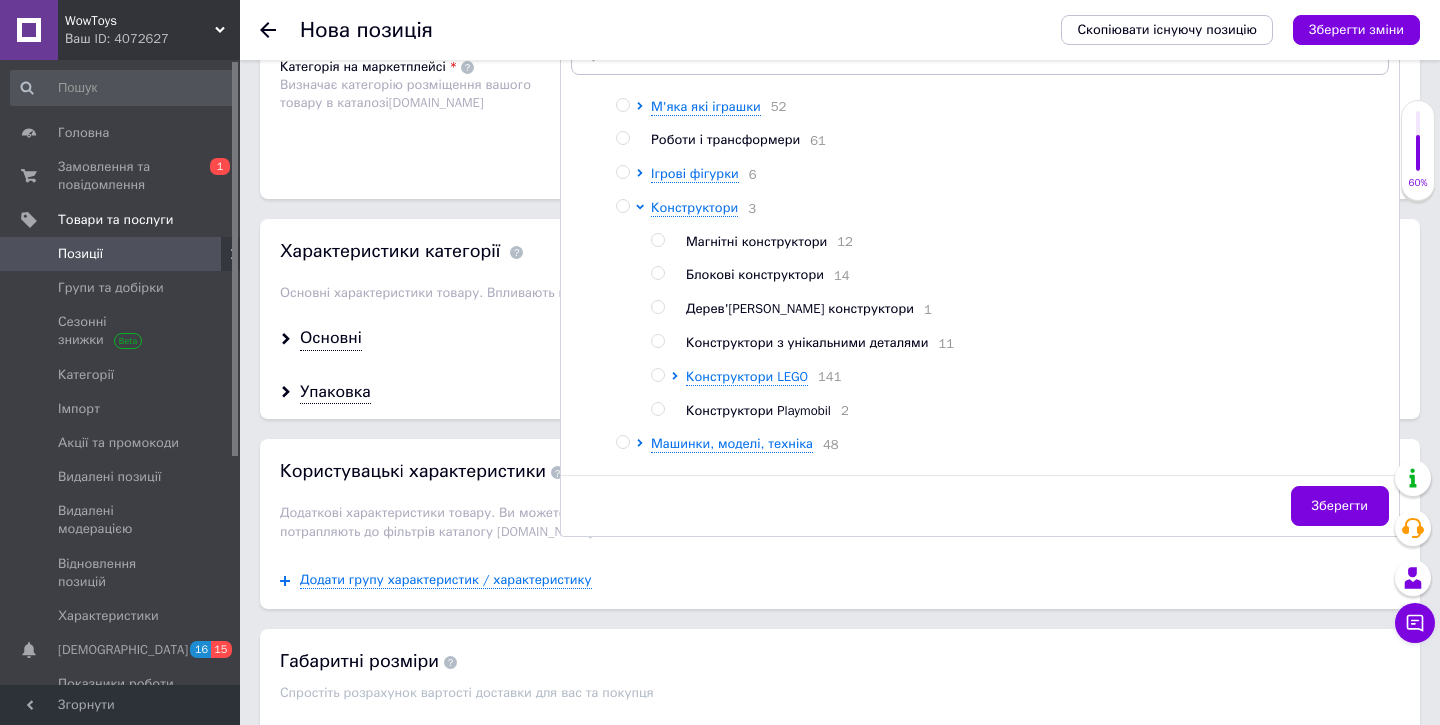 click at bounding box center (657, 375) 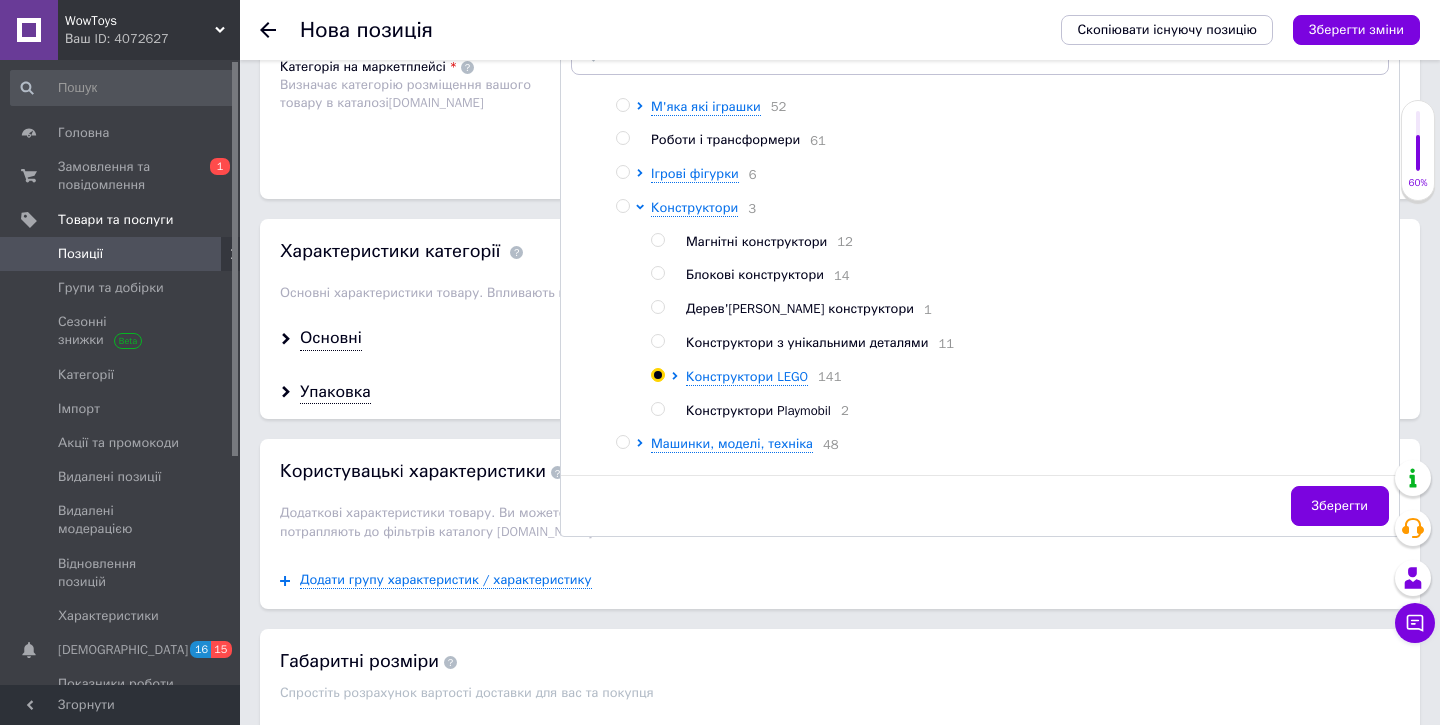 radio on "true" 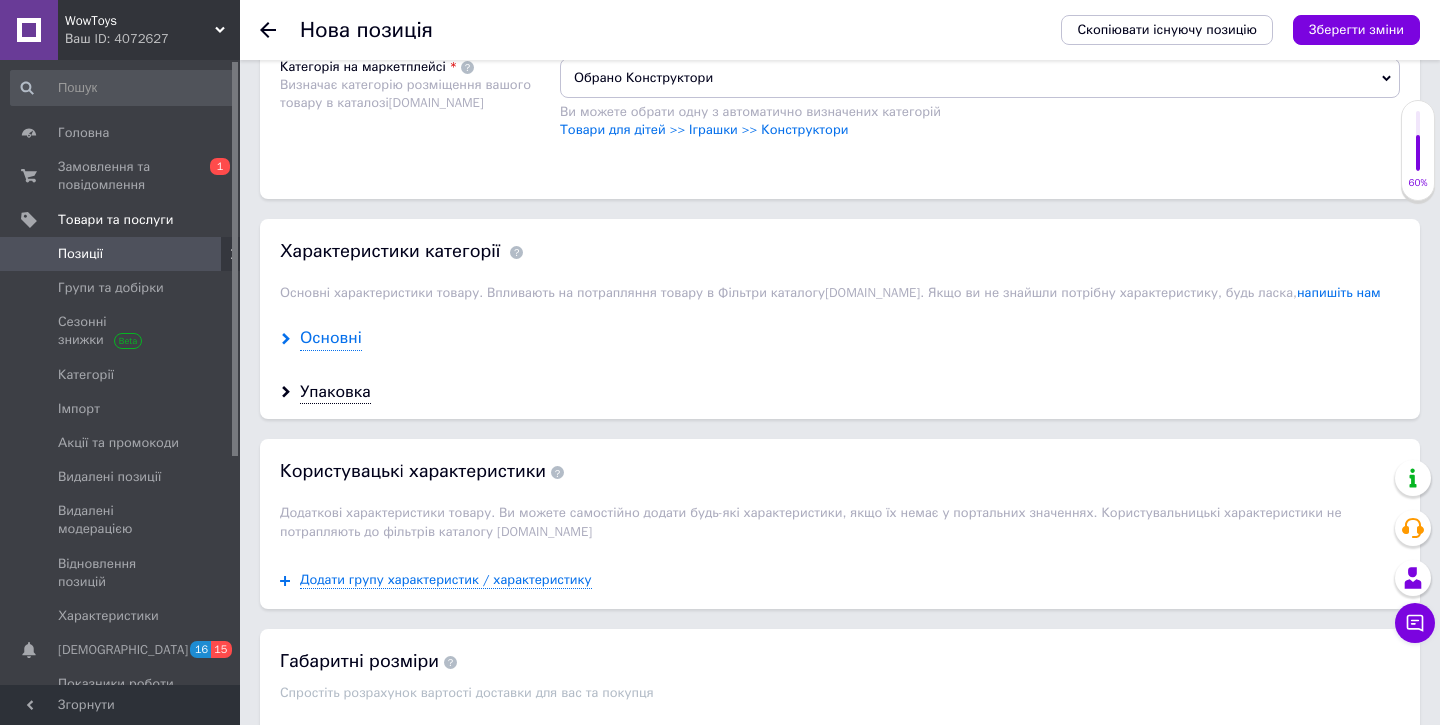 click on "Основні" at bounding box center (331, 338) 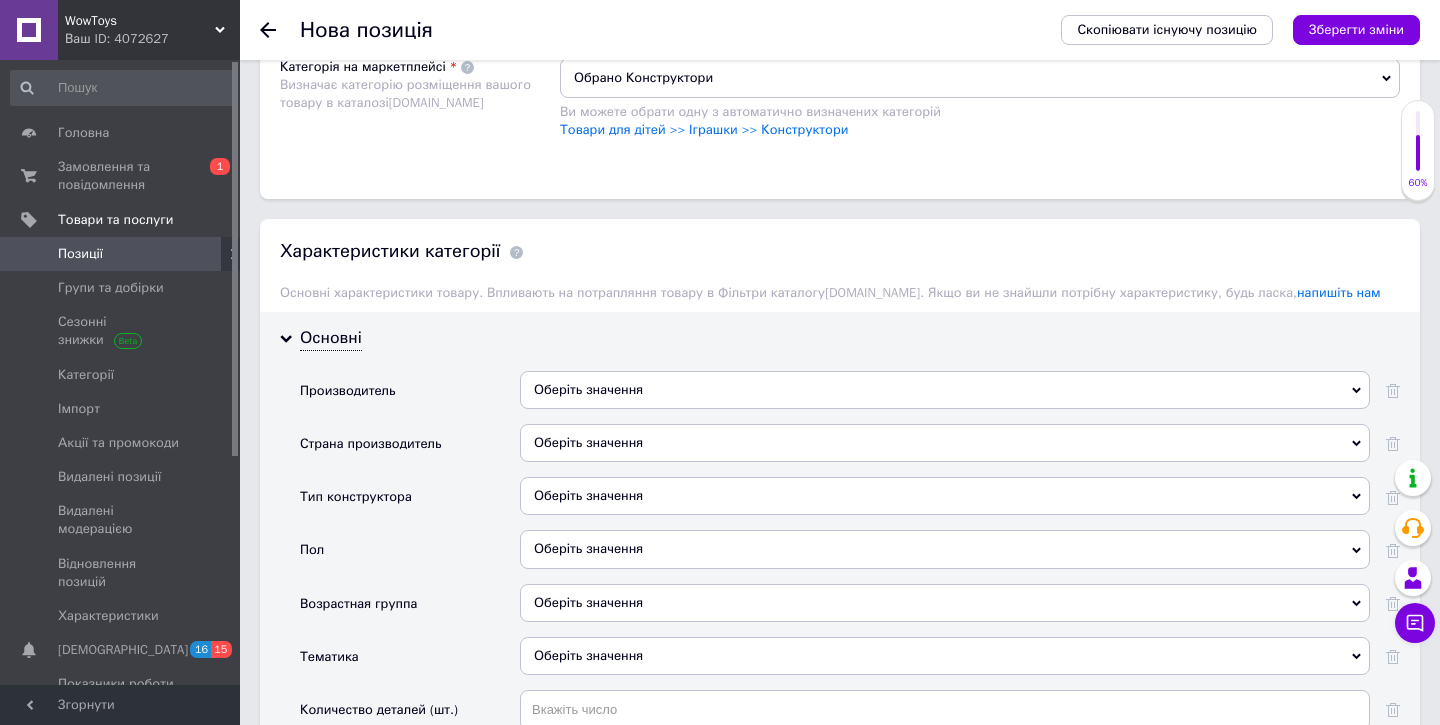 click on "Оберіть значення" at bounding box center [945, 390] 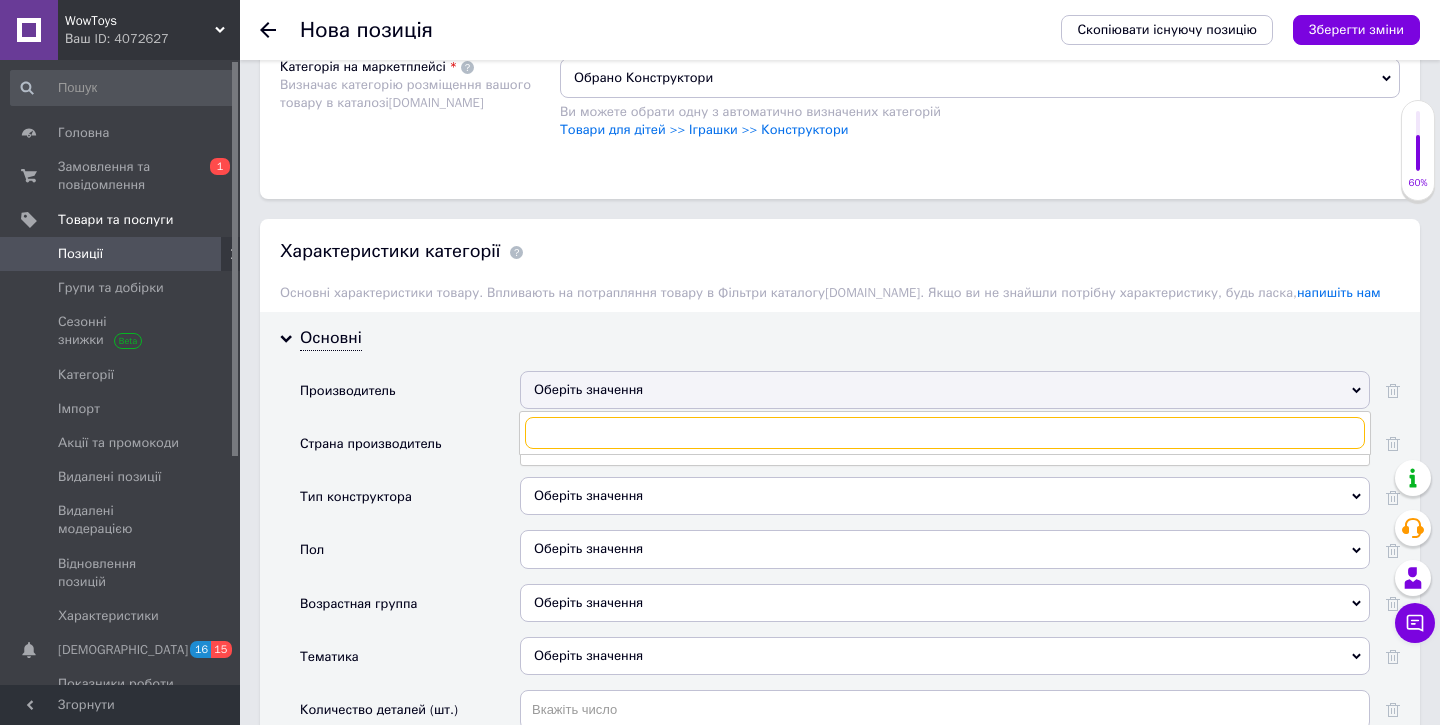 paste on "LEGO" 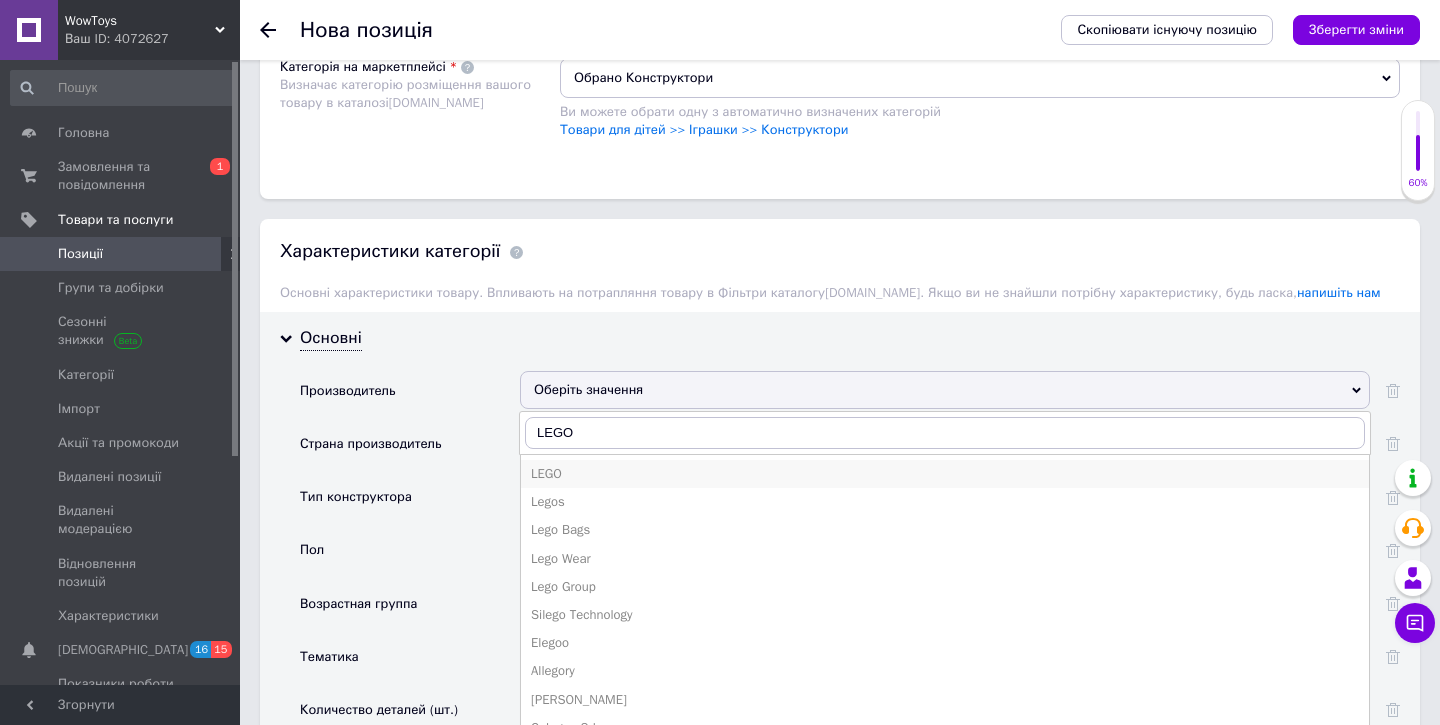 click on "LEGO" at bounding box center (945, 474) 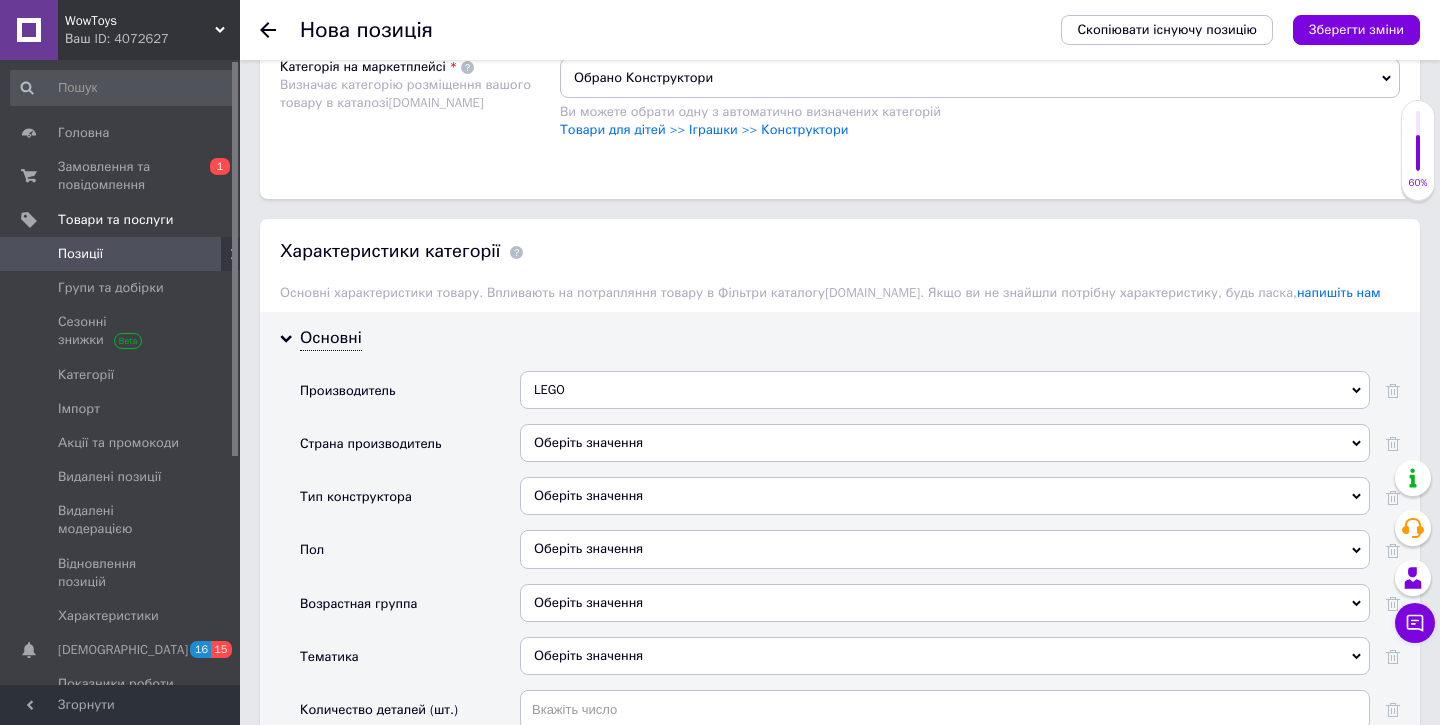 click on "Оберіть значення" at bounding box center (945, 549) 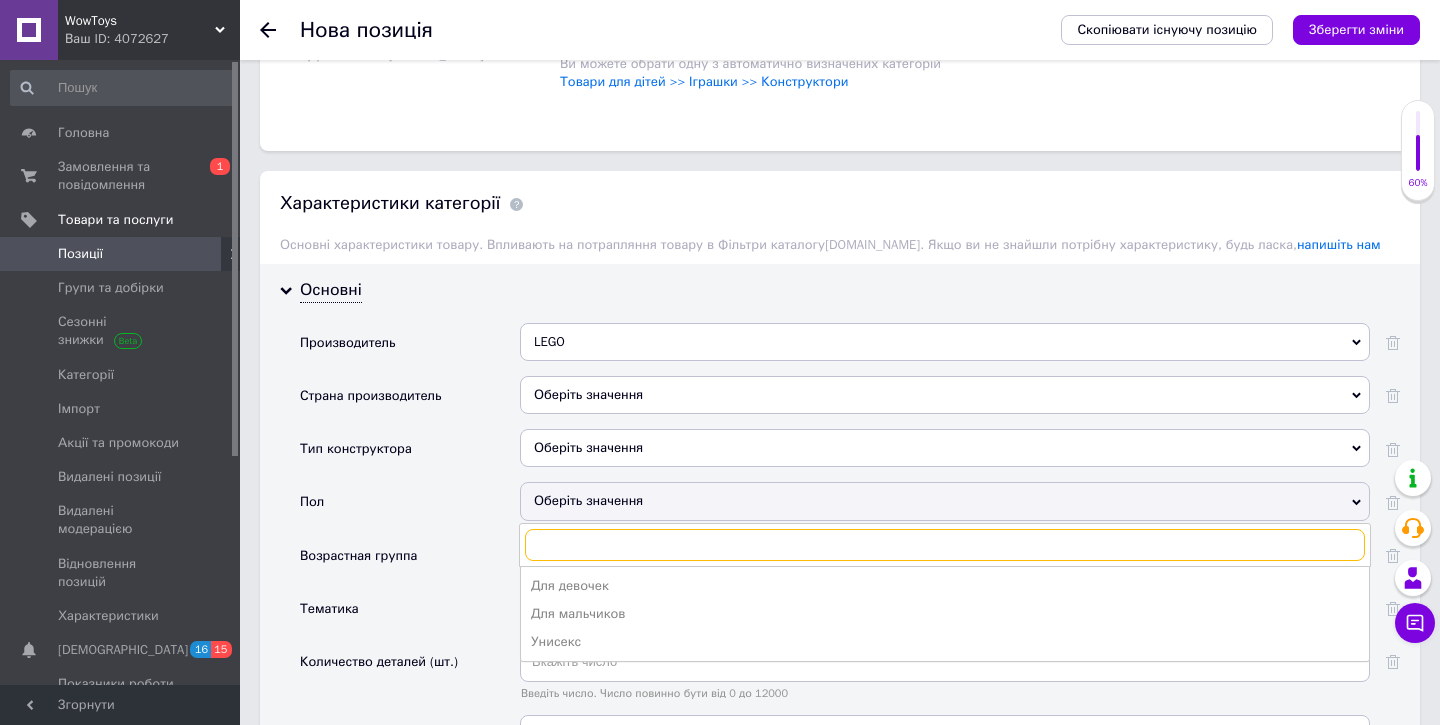 scroll, scrollTop: 1631, scrollLeft: 0, axis: vertical 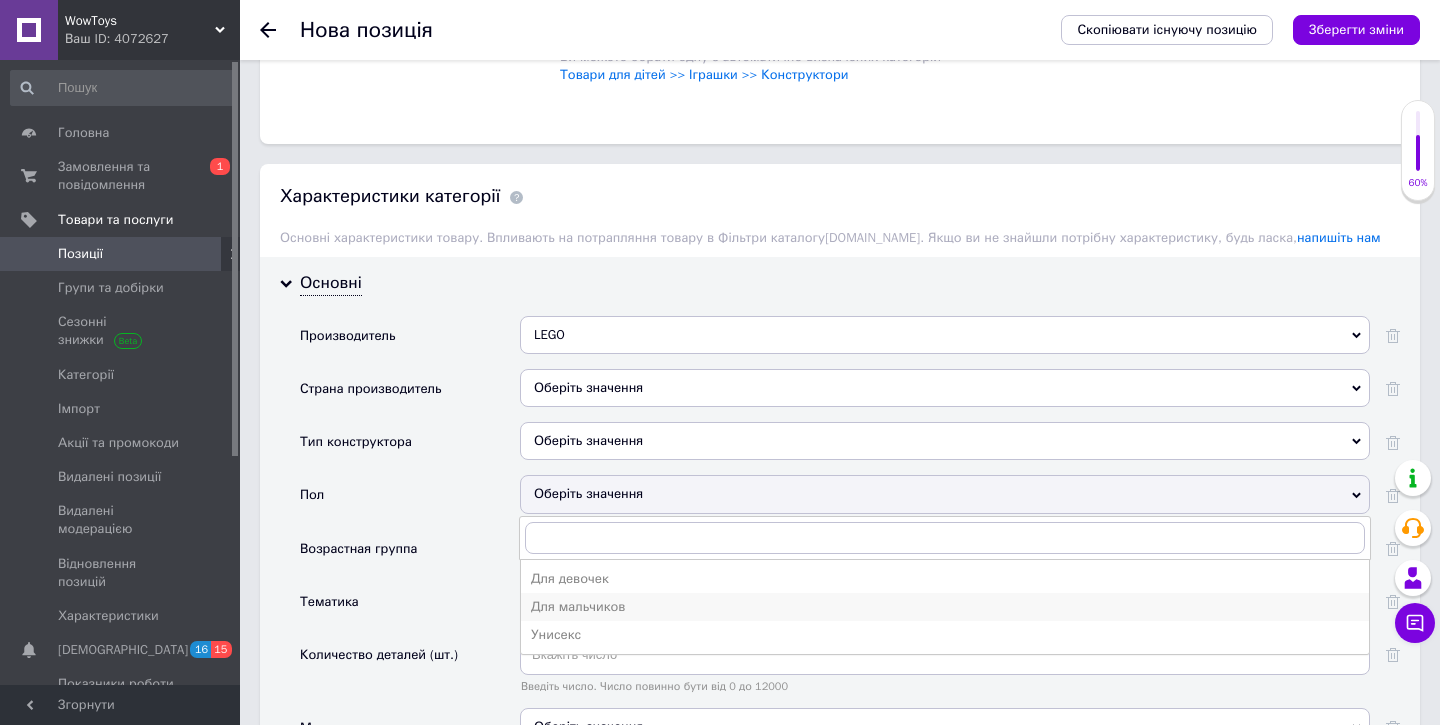 click on "Для мальчиков" at bounding box center [945, 607] 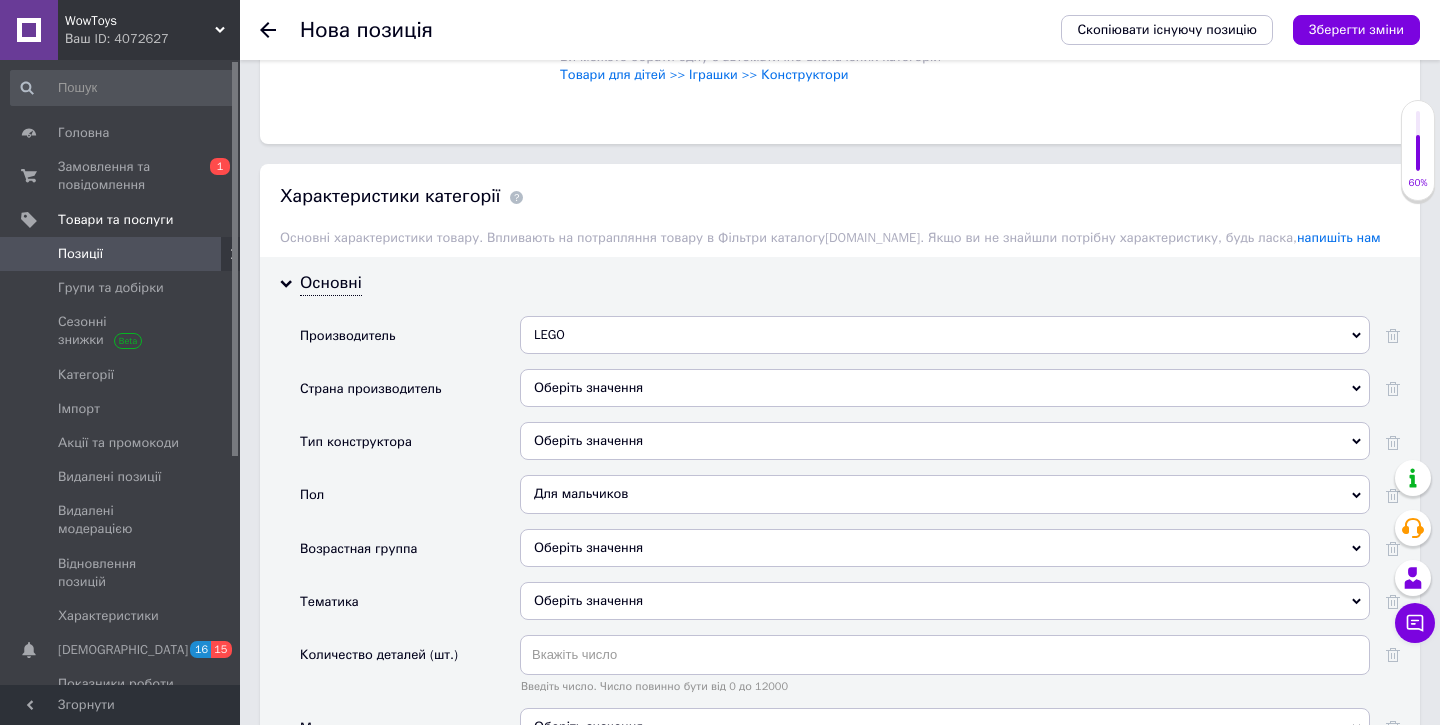 click on "Для мальчиков" at bounding box center [945, 494] 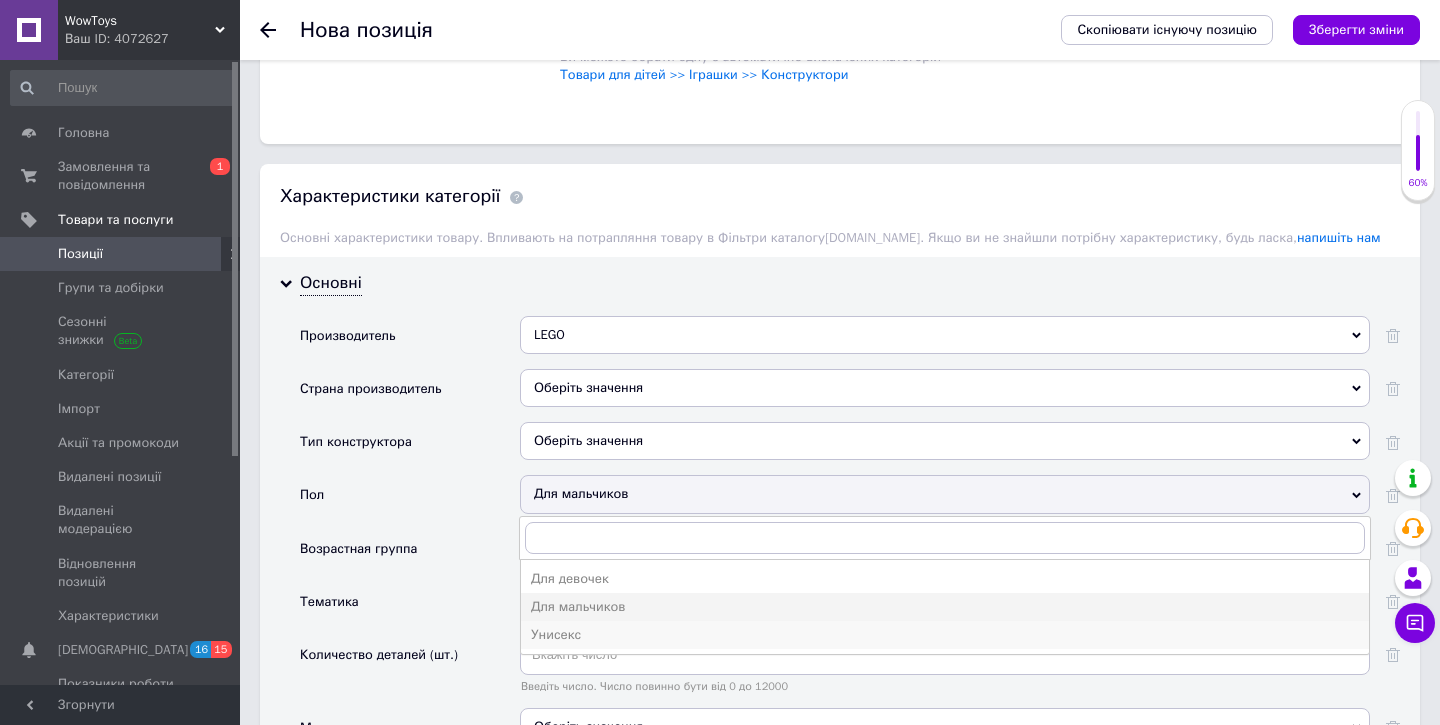 click on "Унисекс" at bounding box center [945, 635] 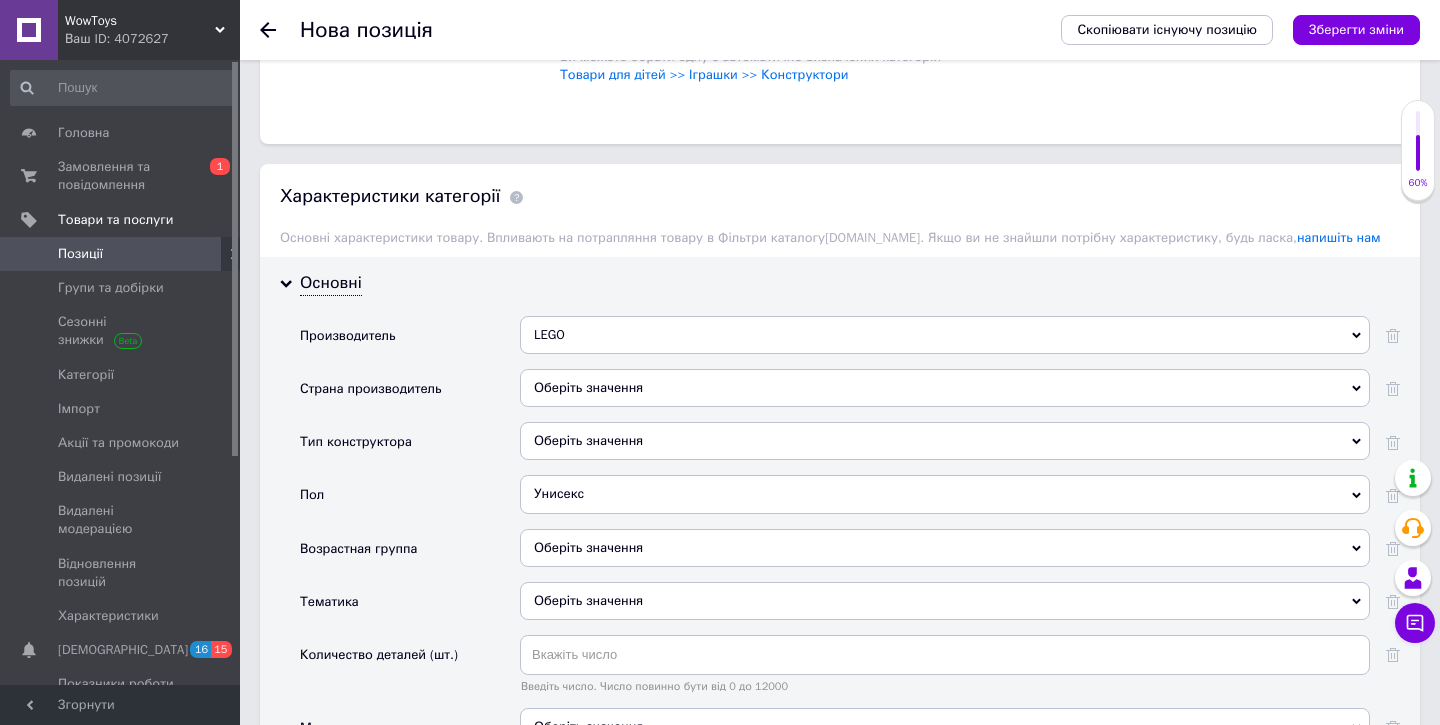 click on "Оберіть значення" at bounding box center [945, 548] 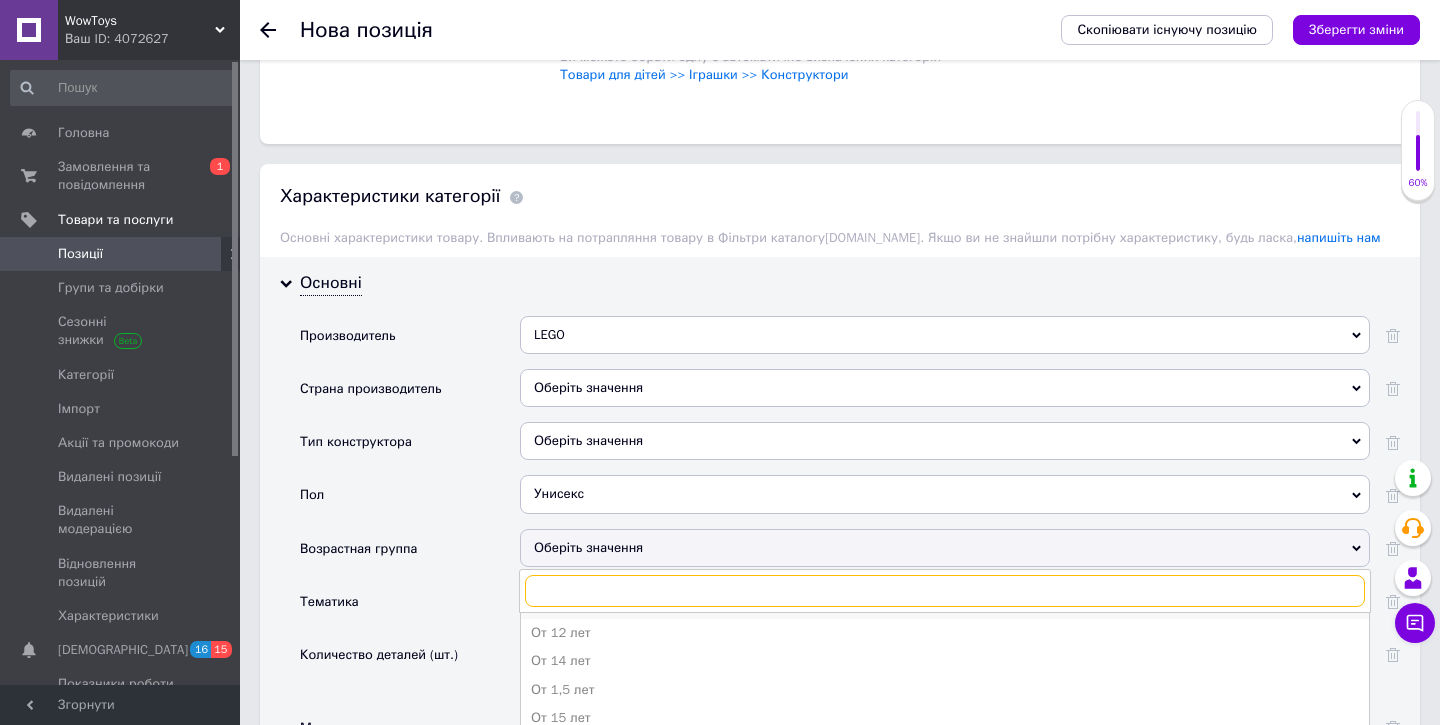scroll, scrollTop: 52, scrollLeft: 0, axis: vertical 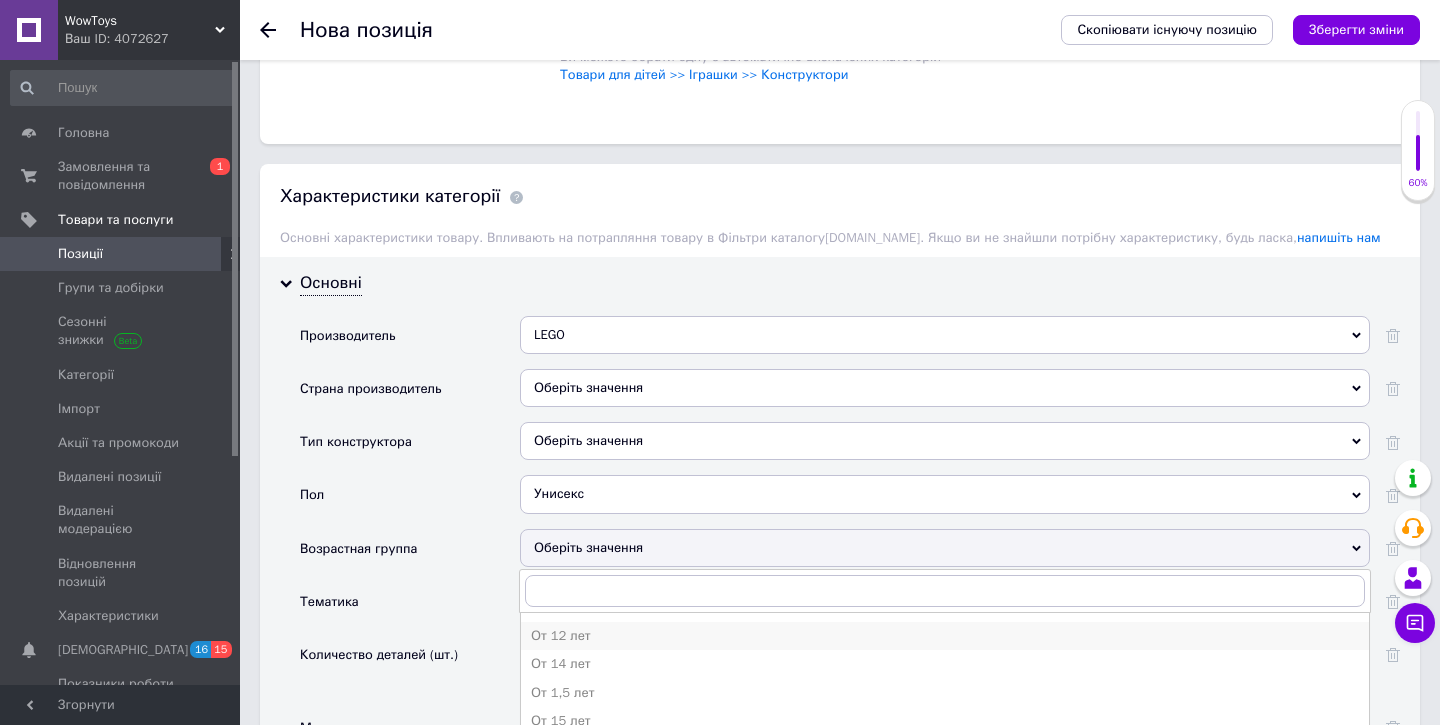click on "От 12 лет" at bounding box center (945, 636) 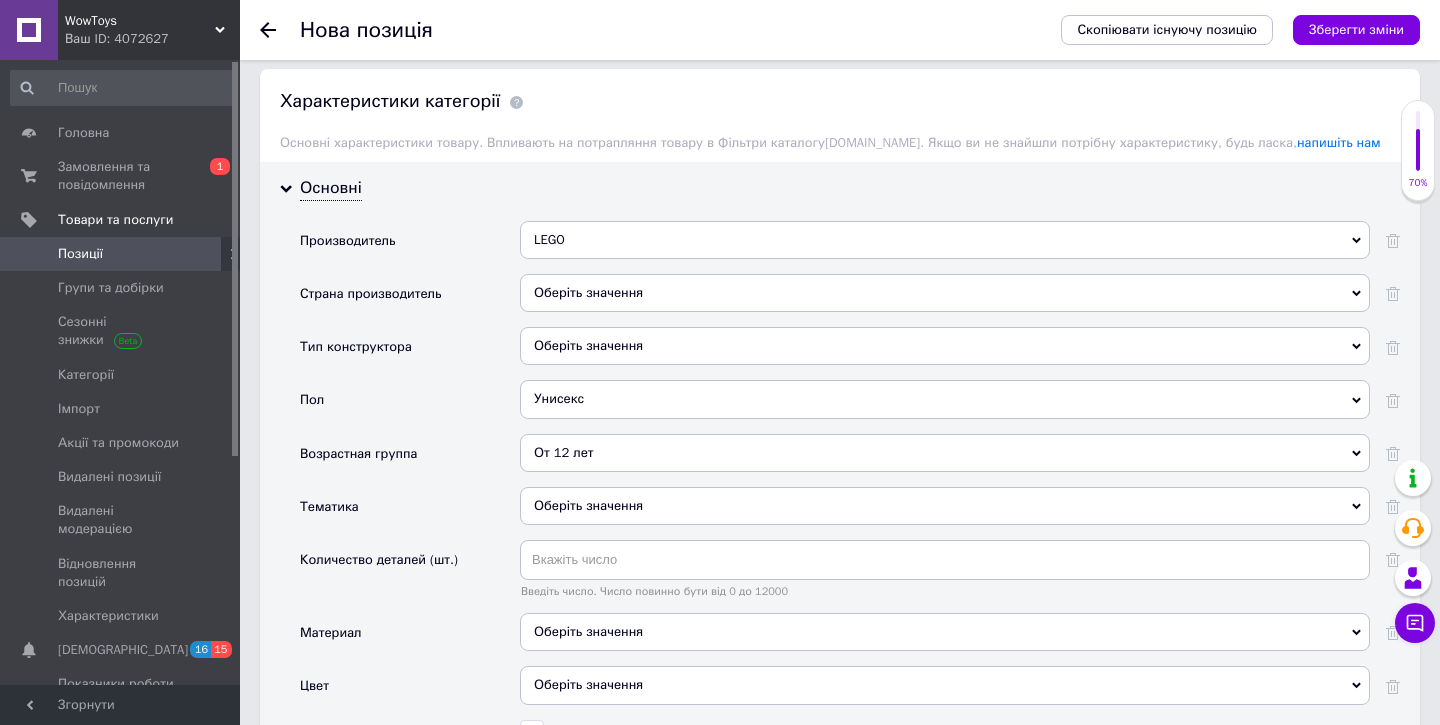 scroll, scrollTop: 1732, scrollLeft: 0, axis: vertical 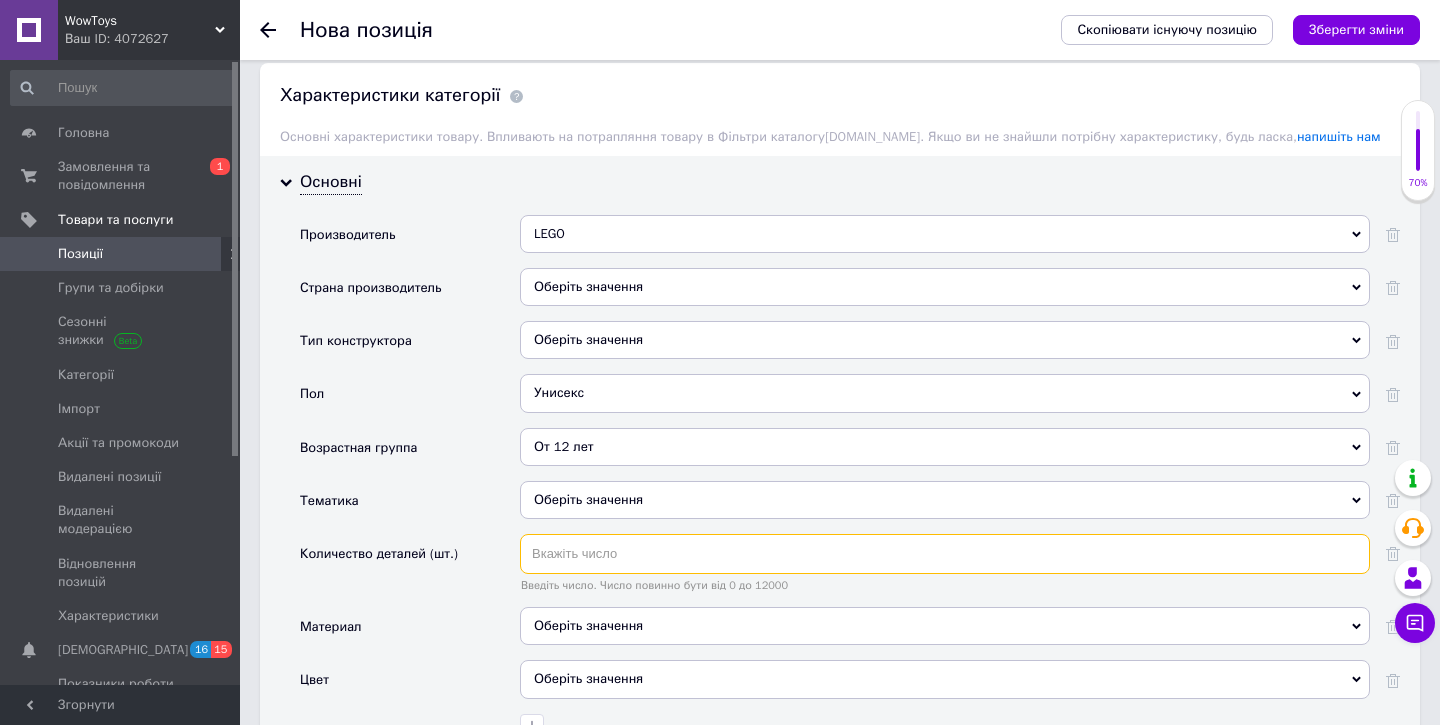 click at bounding box center [945, 554] 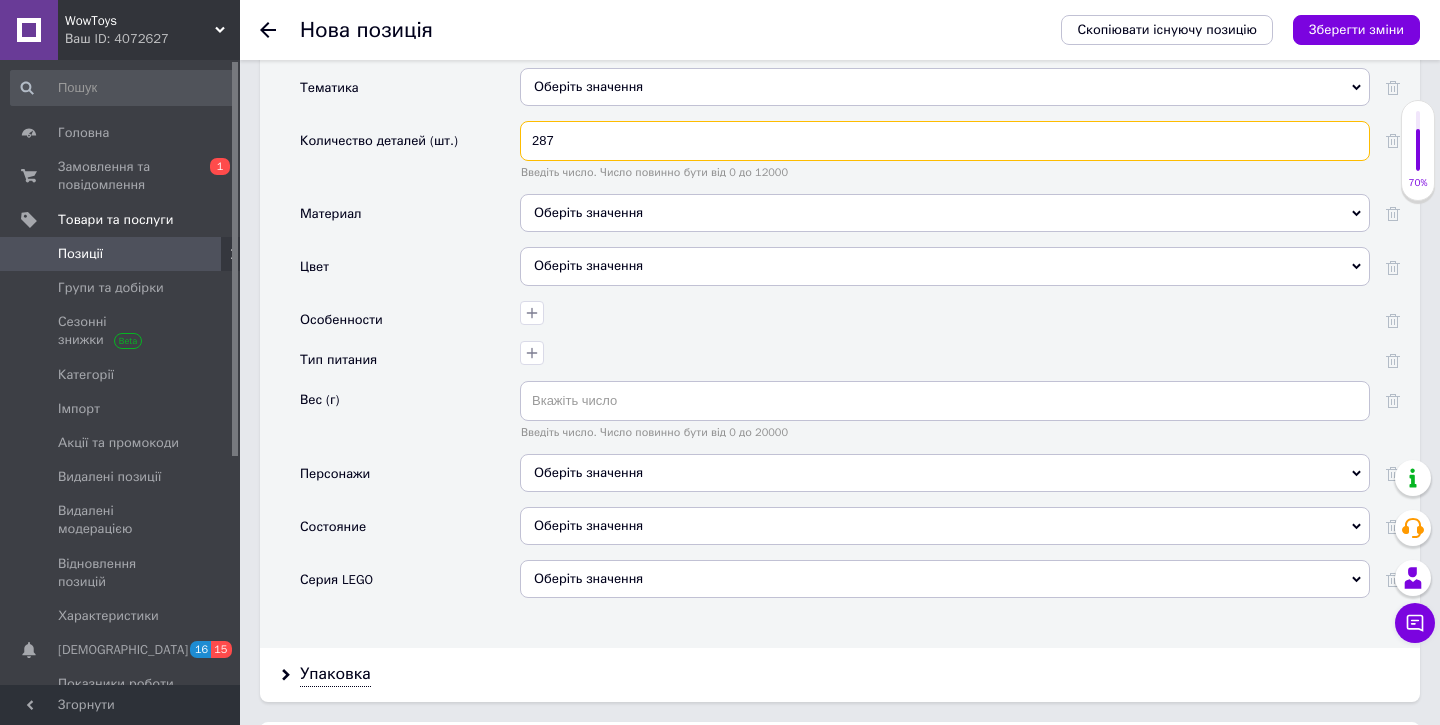 scroll, scrollTop: 2146, scrollLeft: 0, axis: vertical 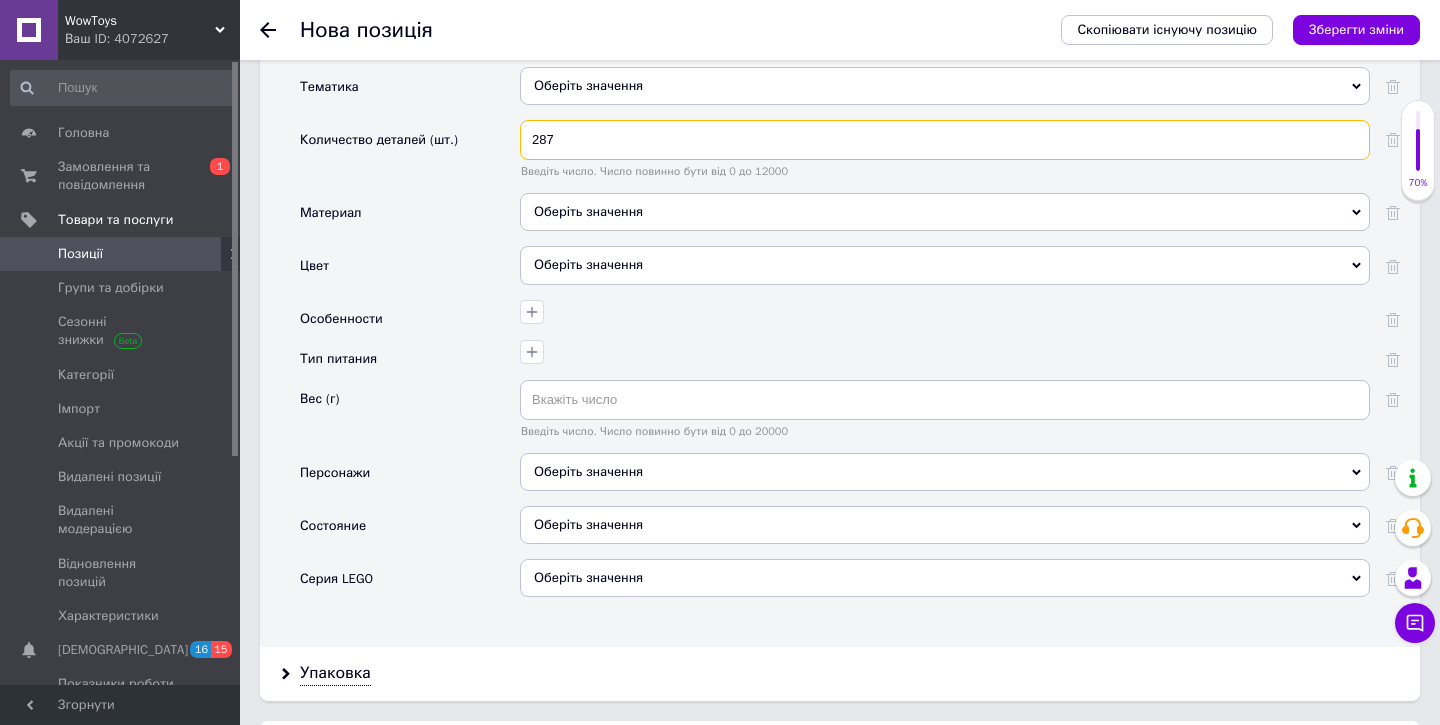 type on "287" 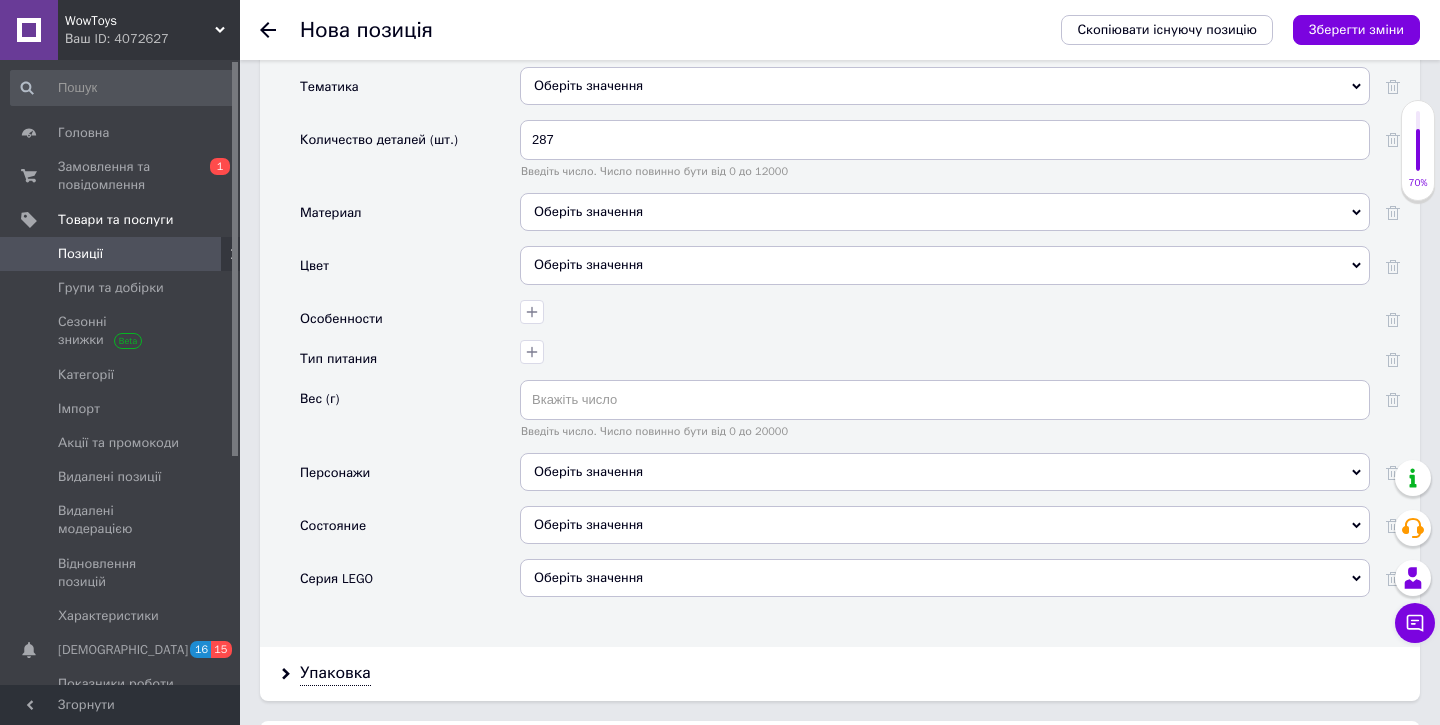 click on "Оберіть значення" at bounding box center (945, 525) 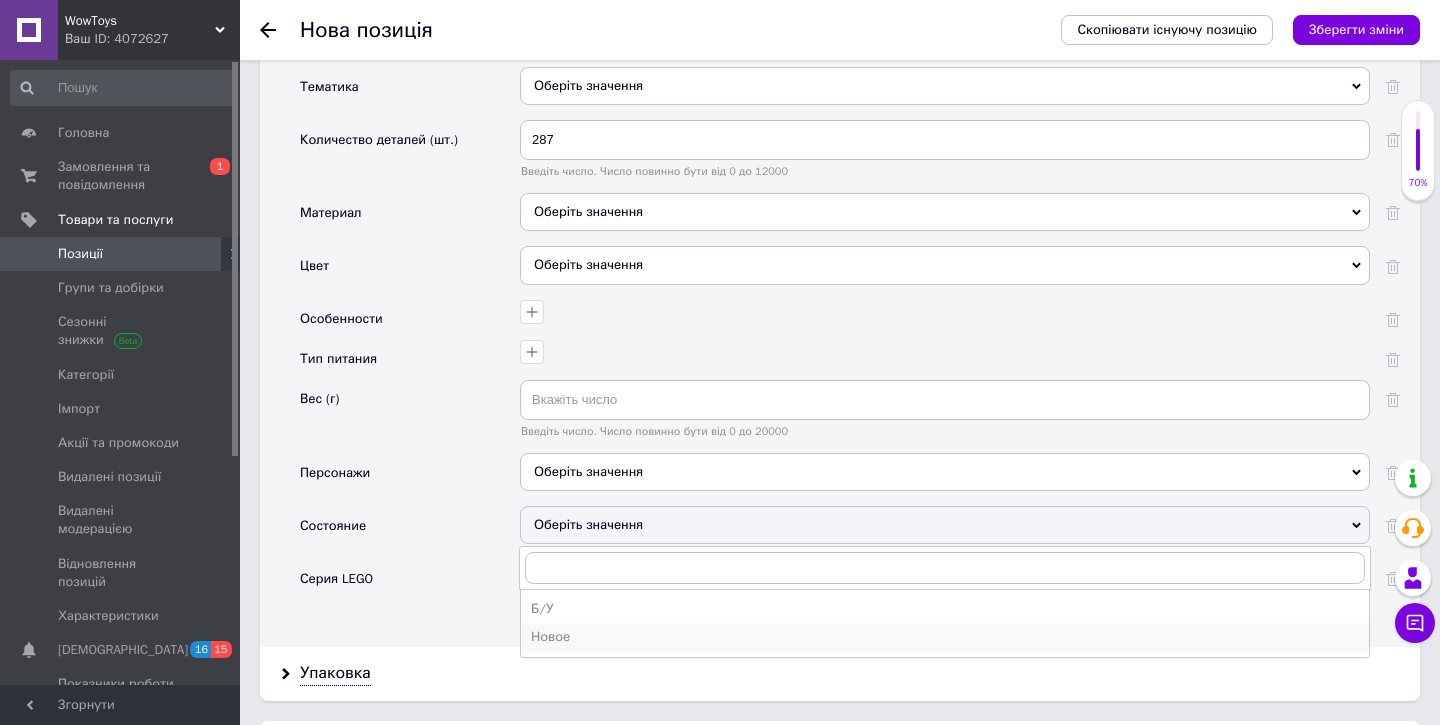 click on "Новое" at bounding box center [945, 637] 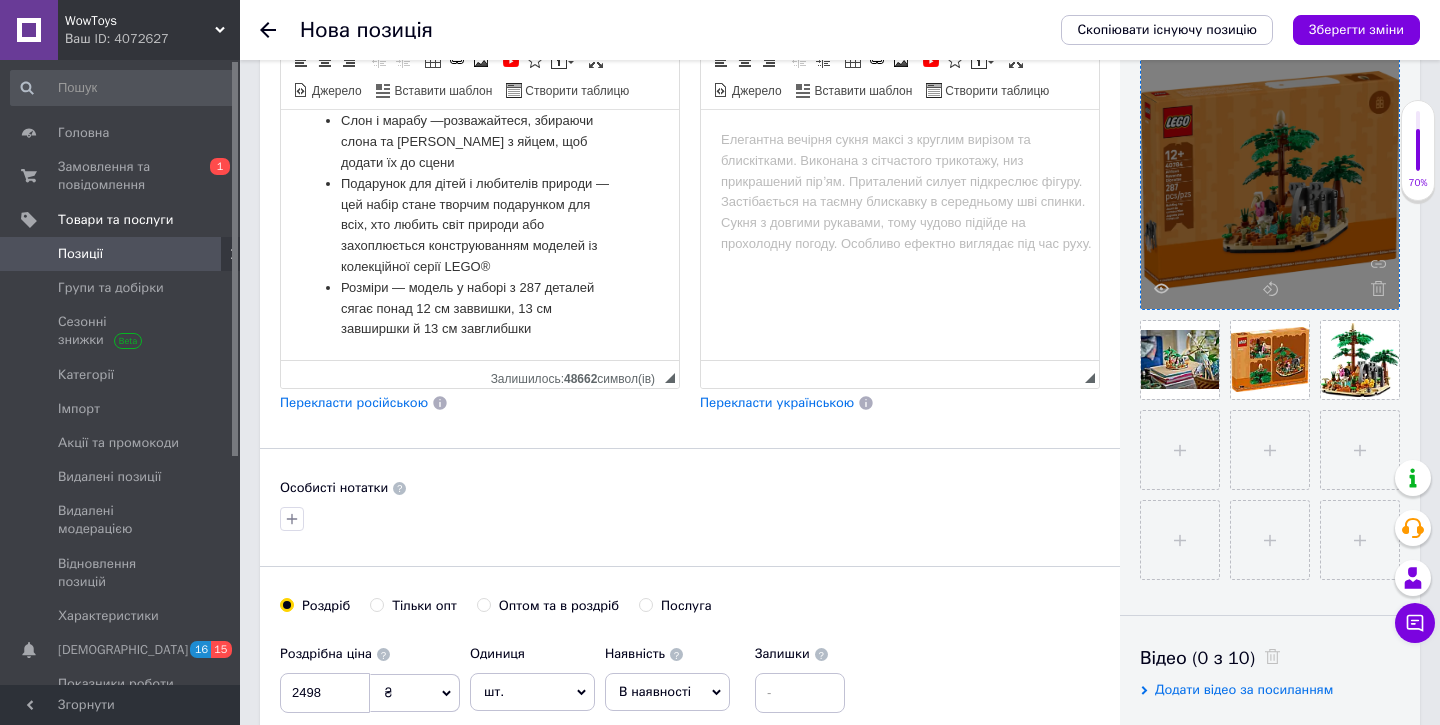scroll, scrollTop: 0, scrollLeft: 0, axis: both 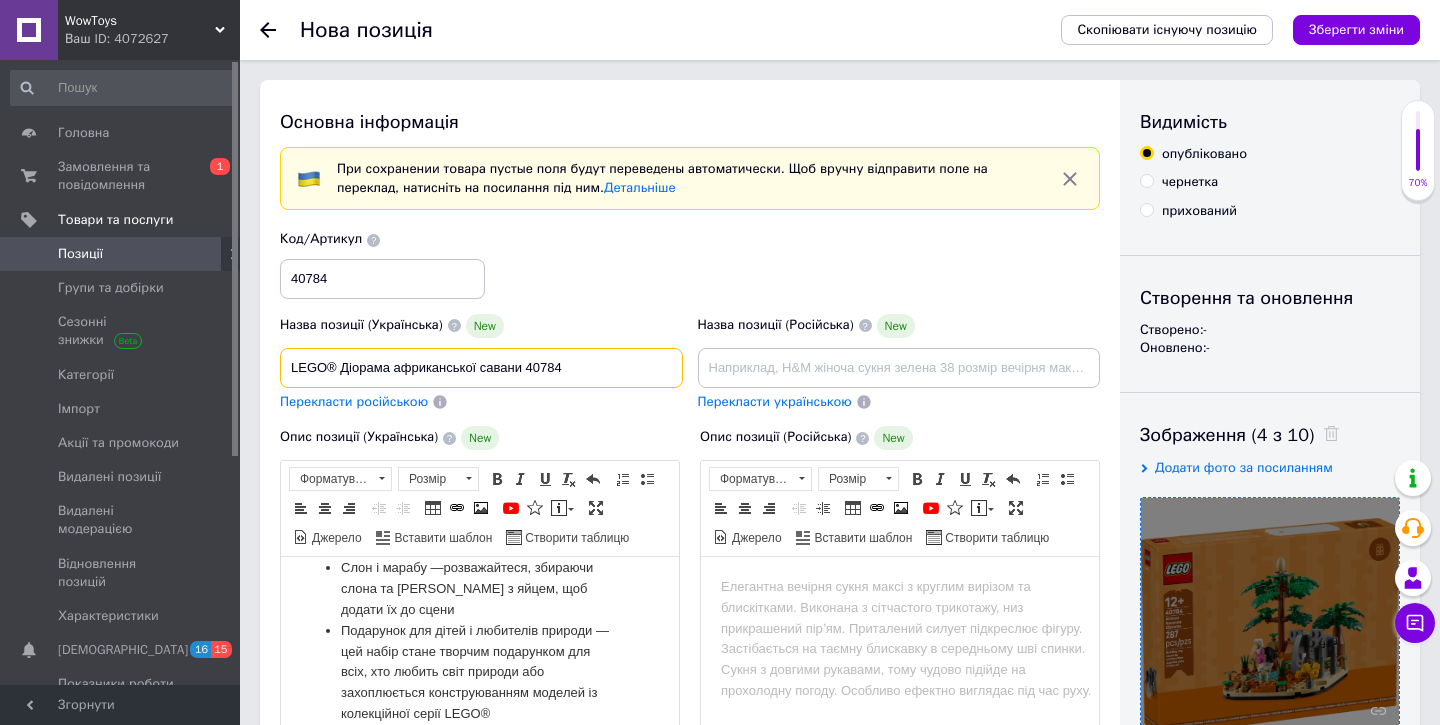 drag, startPoint x: 343, startPoint y: 365, endPoint x: 522, endPoint y: 374, distance: 179.22612 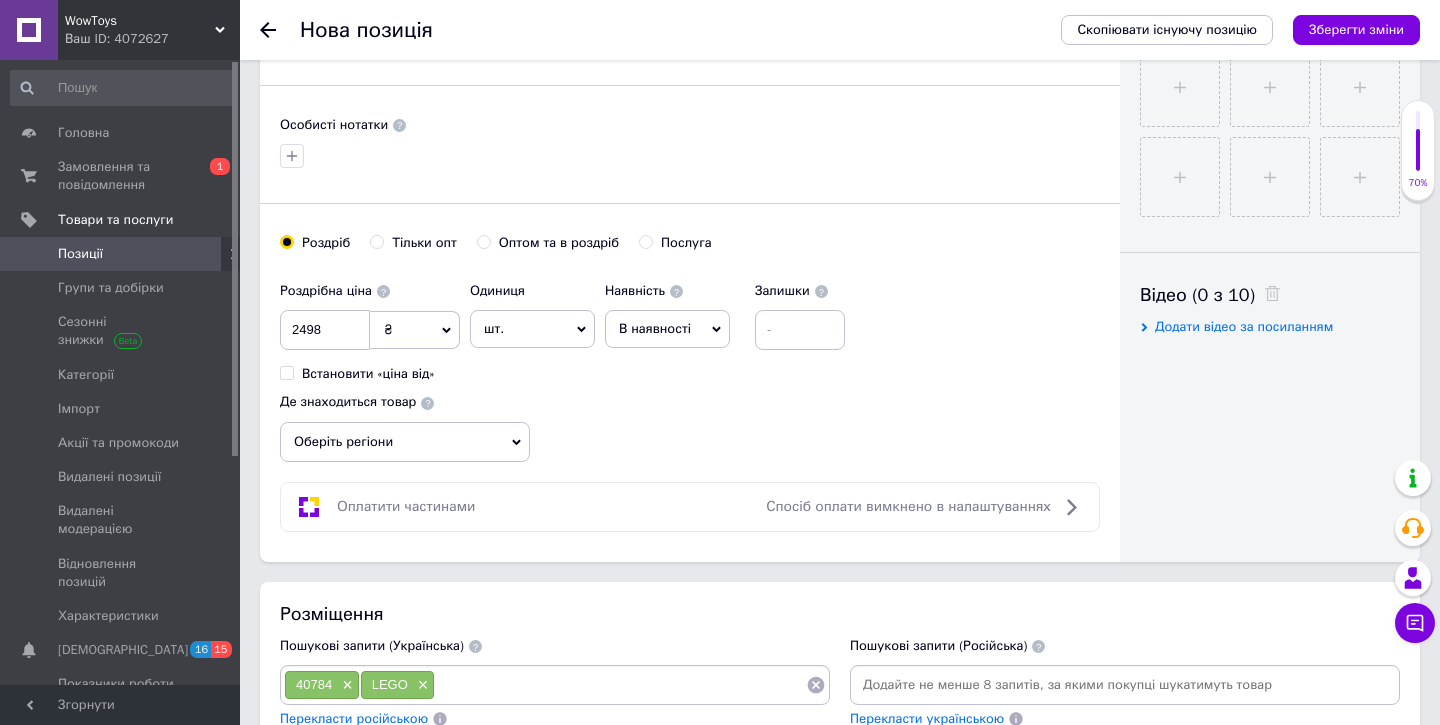 scroll, scrollTop: 889, scrollLeft: 0, axis: vertical 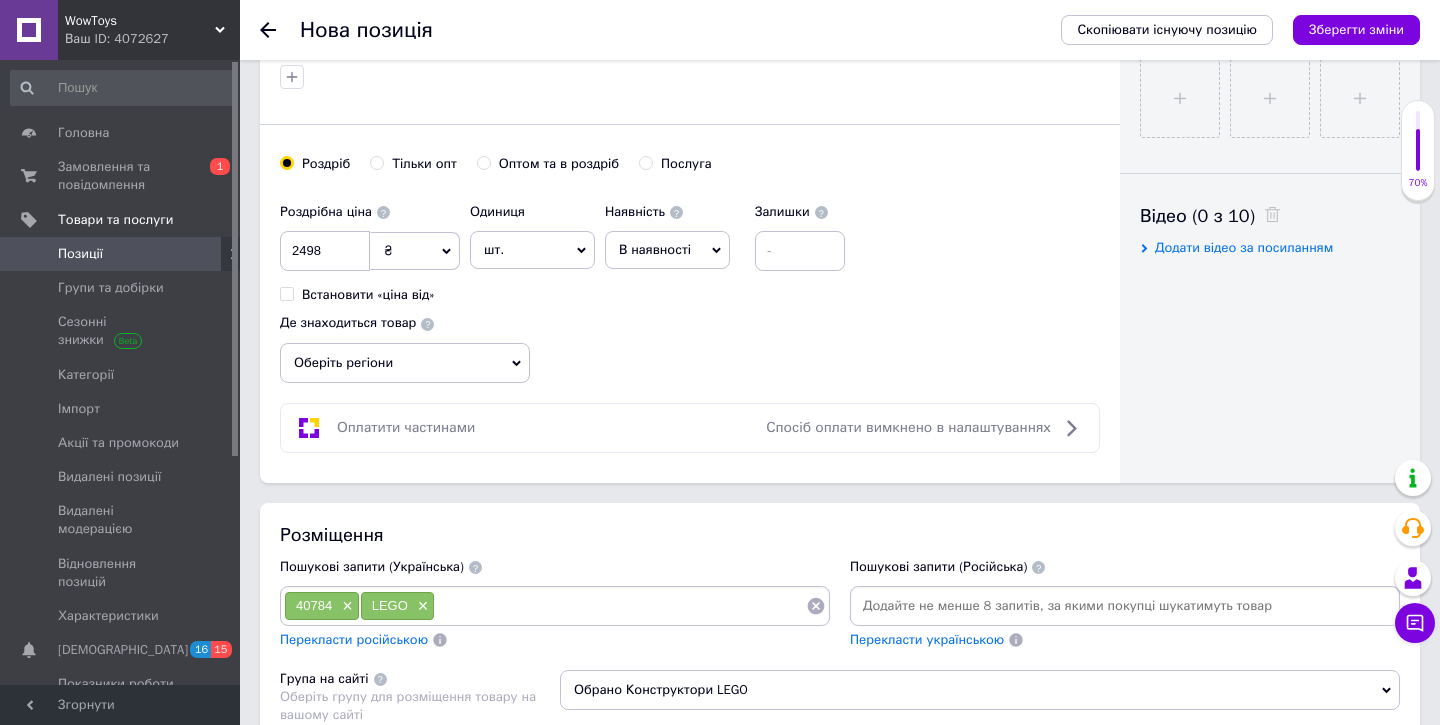 click at bounding box center [620, 606] 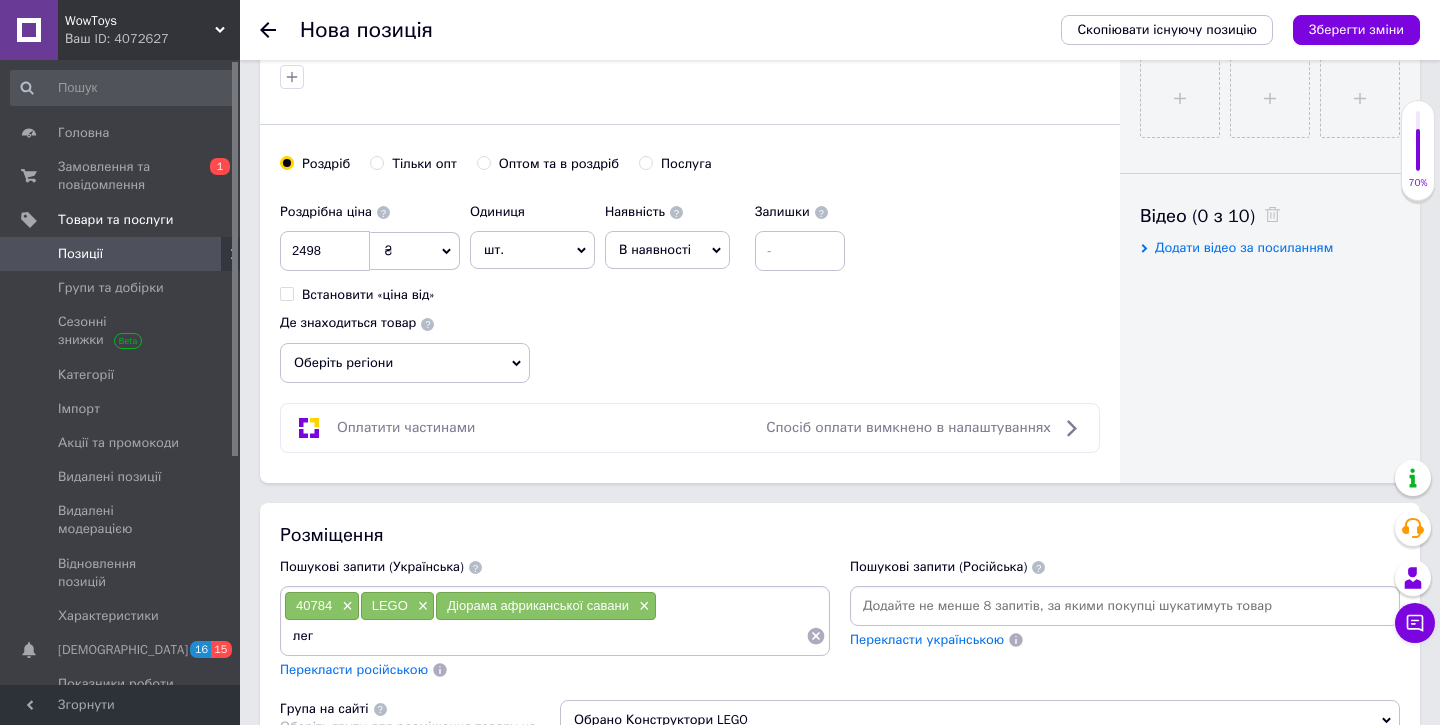 type on "лего" 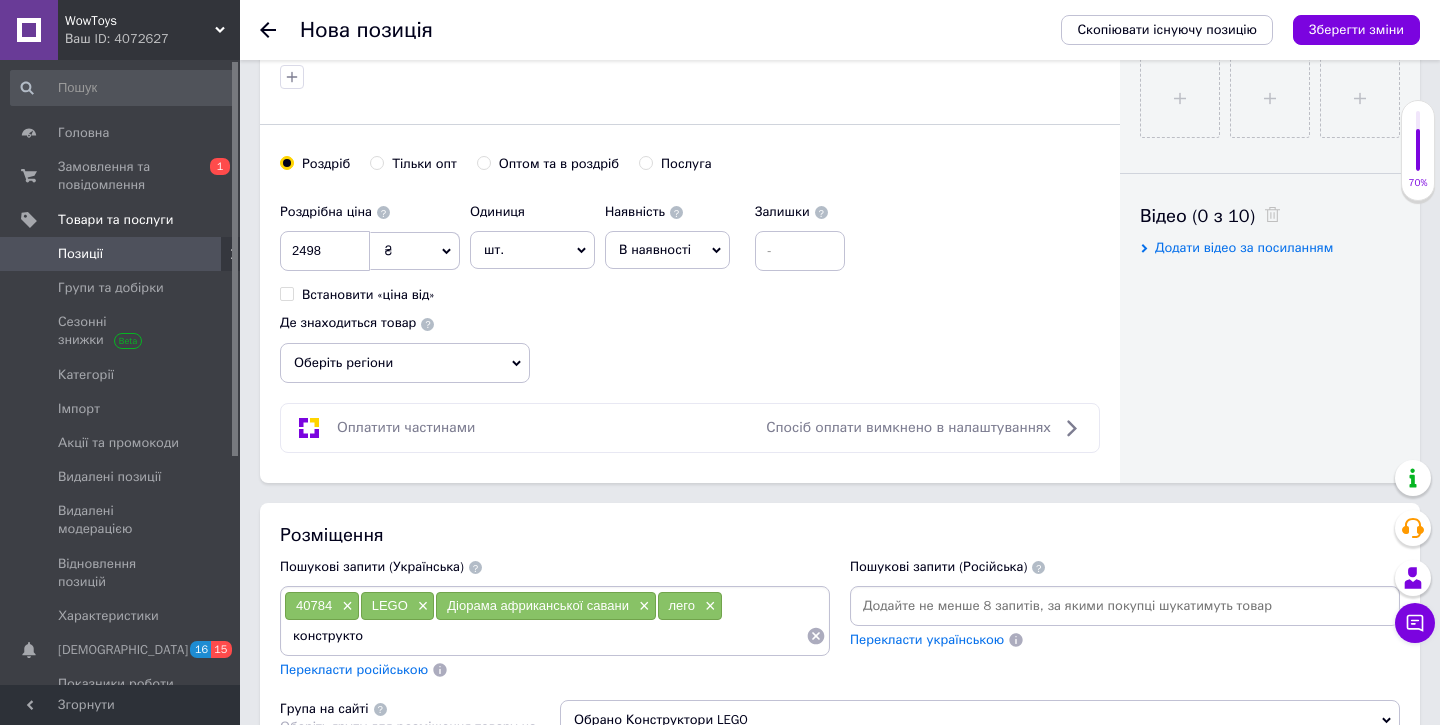 type on "конструктор" 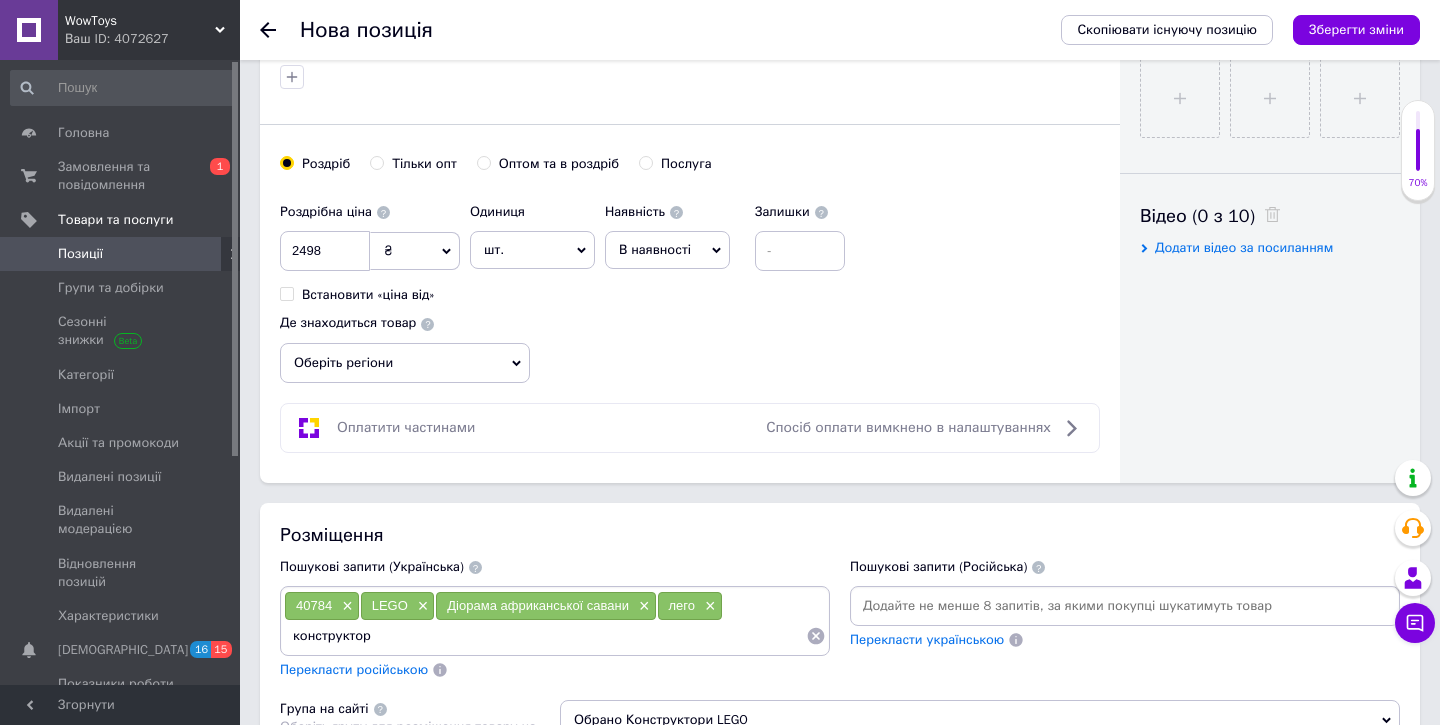 type 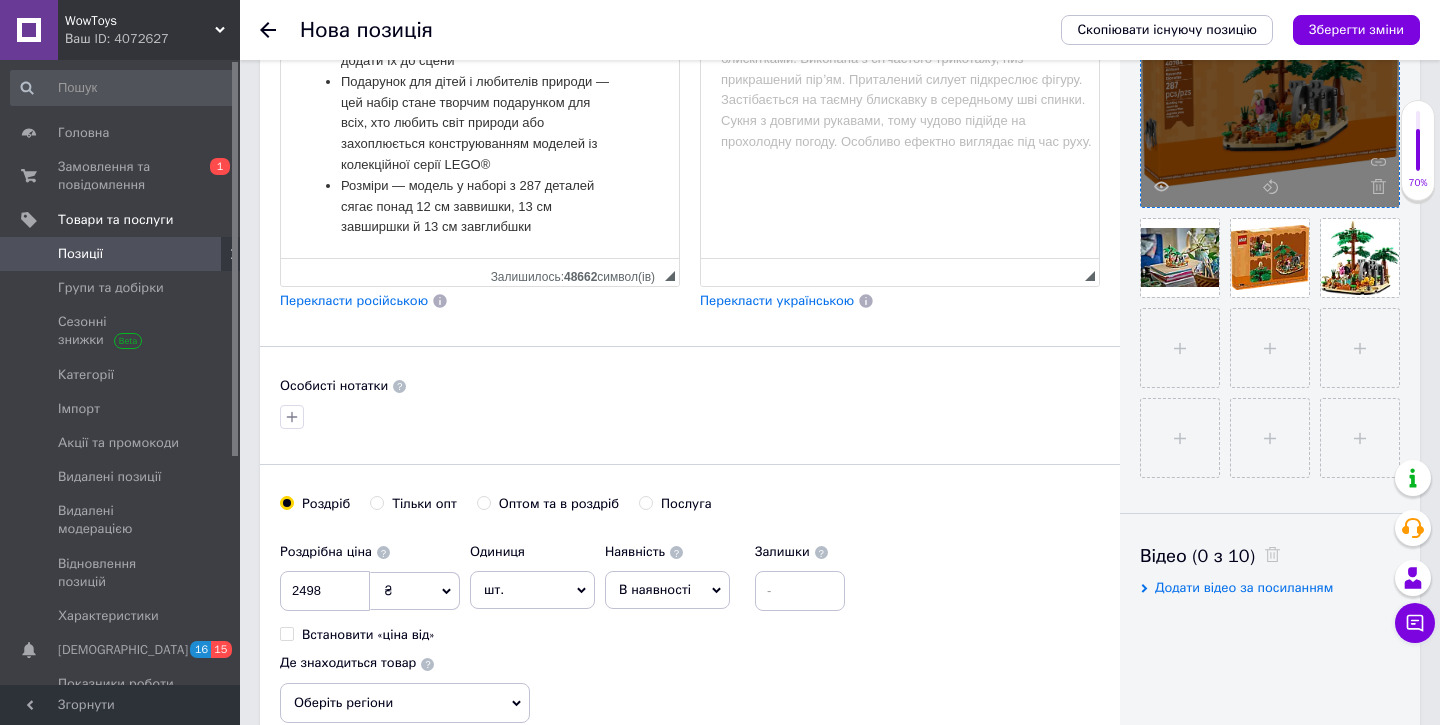 scroll, scrollTop: 270, scrollLeft: 0, axis: vertical 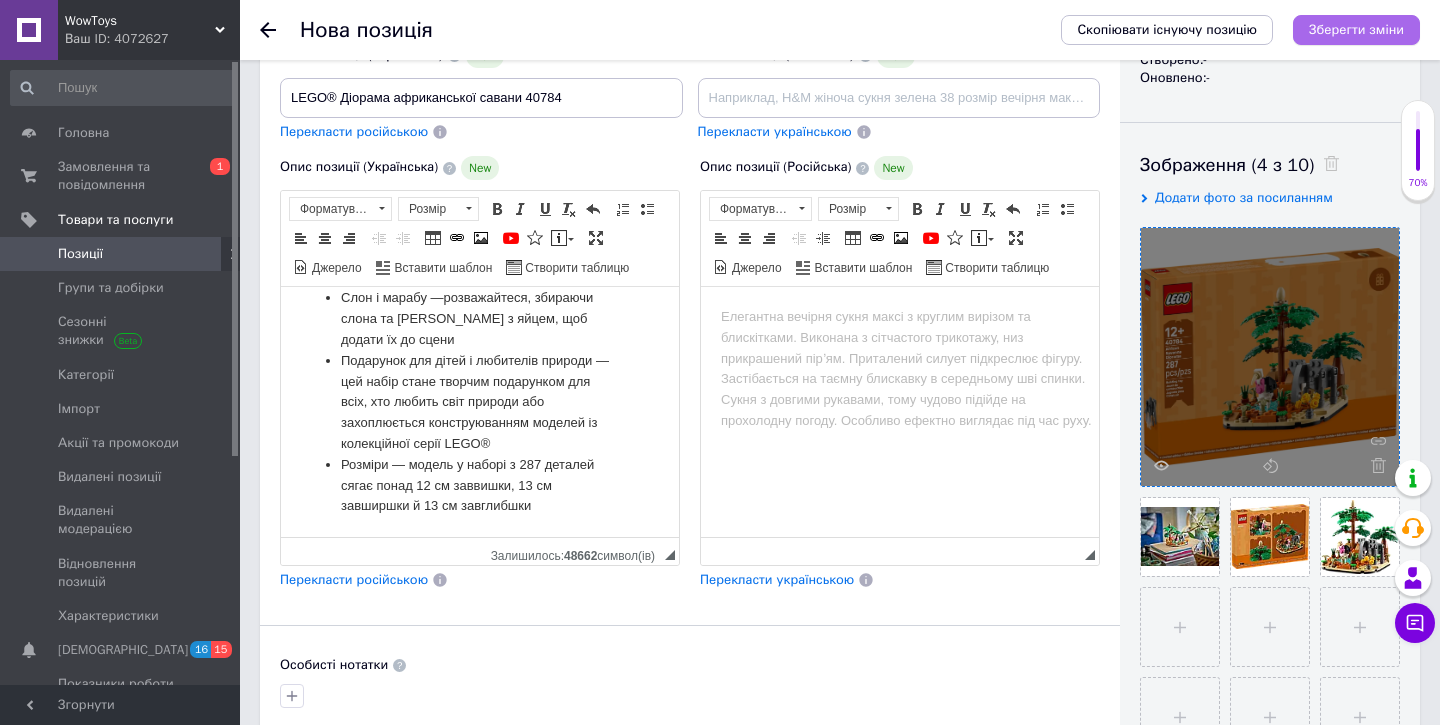 click on "Зберегти зміни" at bounding box center (1356, 29) 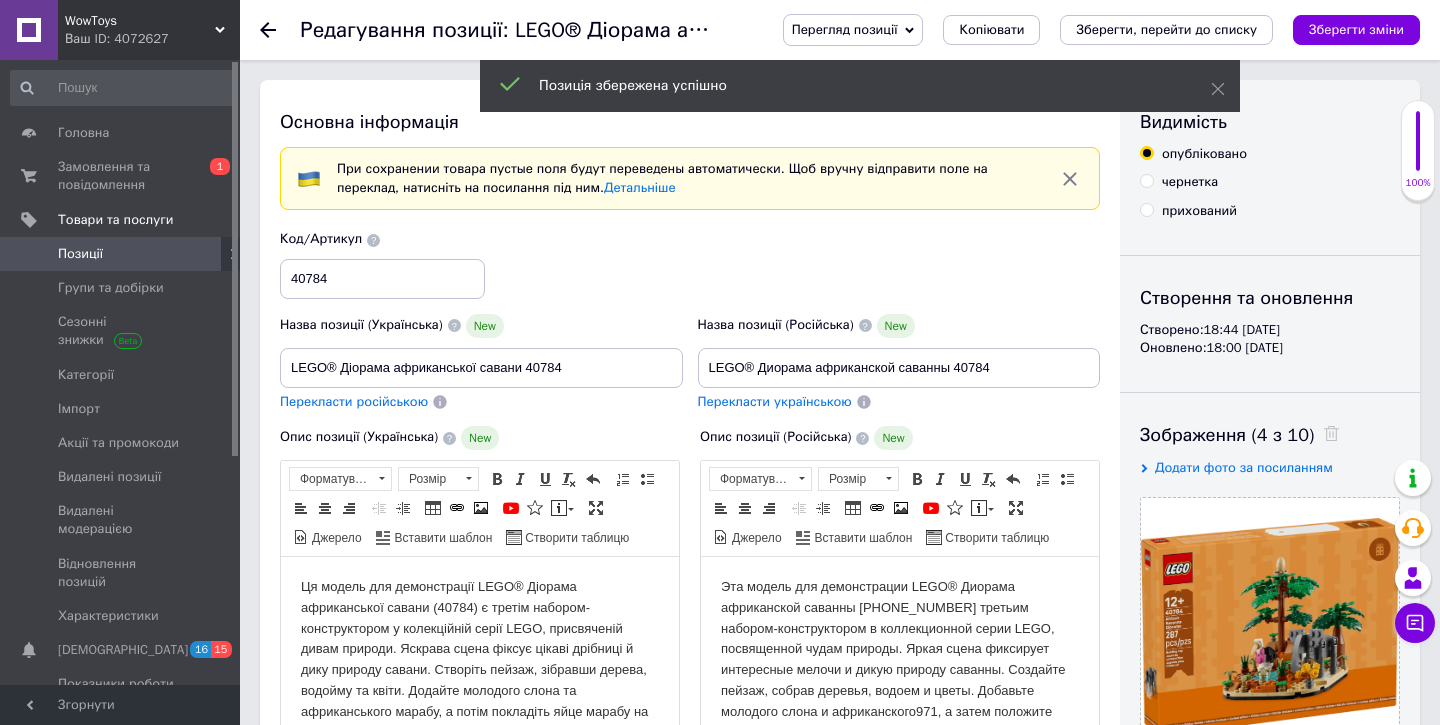 scroll, scrollTop: 0, scrollLeft: 0, axis: both 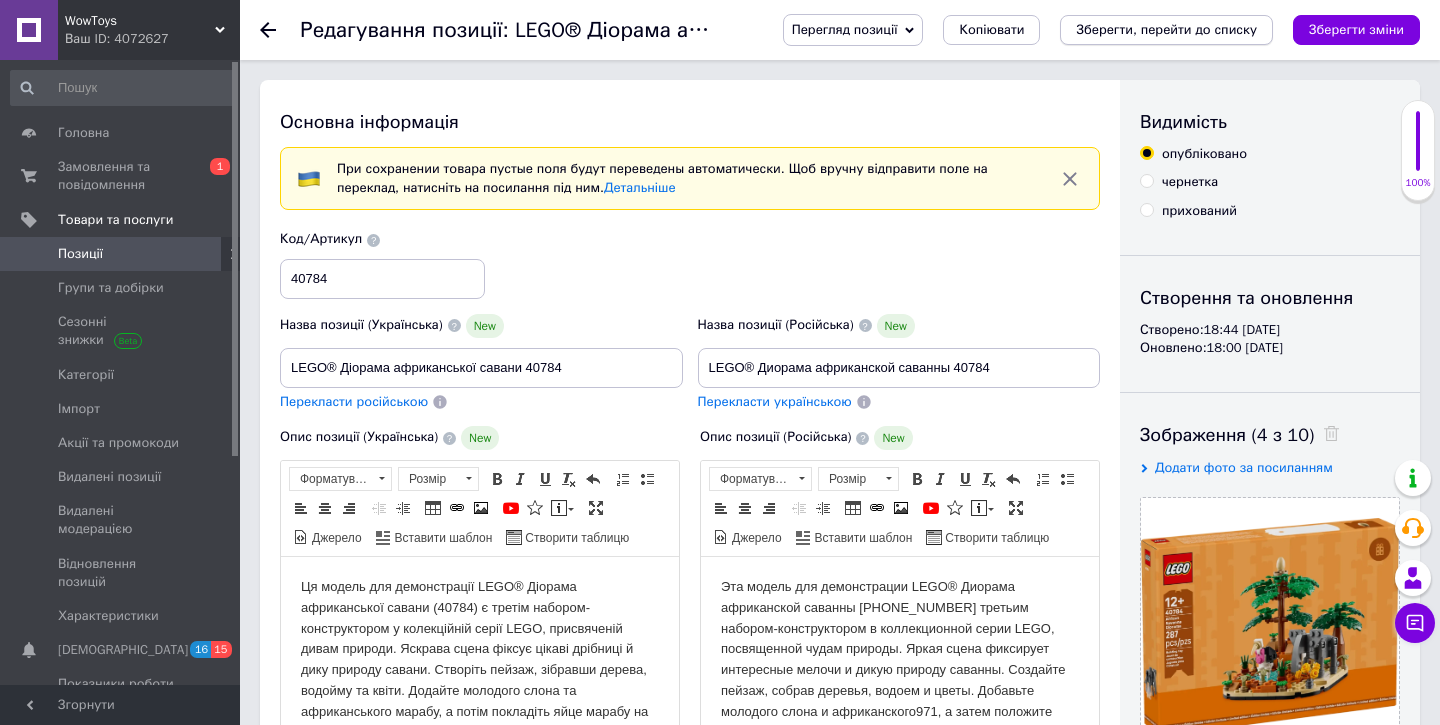 click on "Зберегти, перейти до списку" at bounding box center (1166, 29) 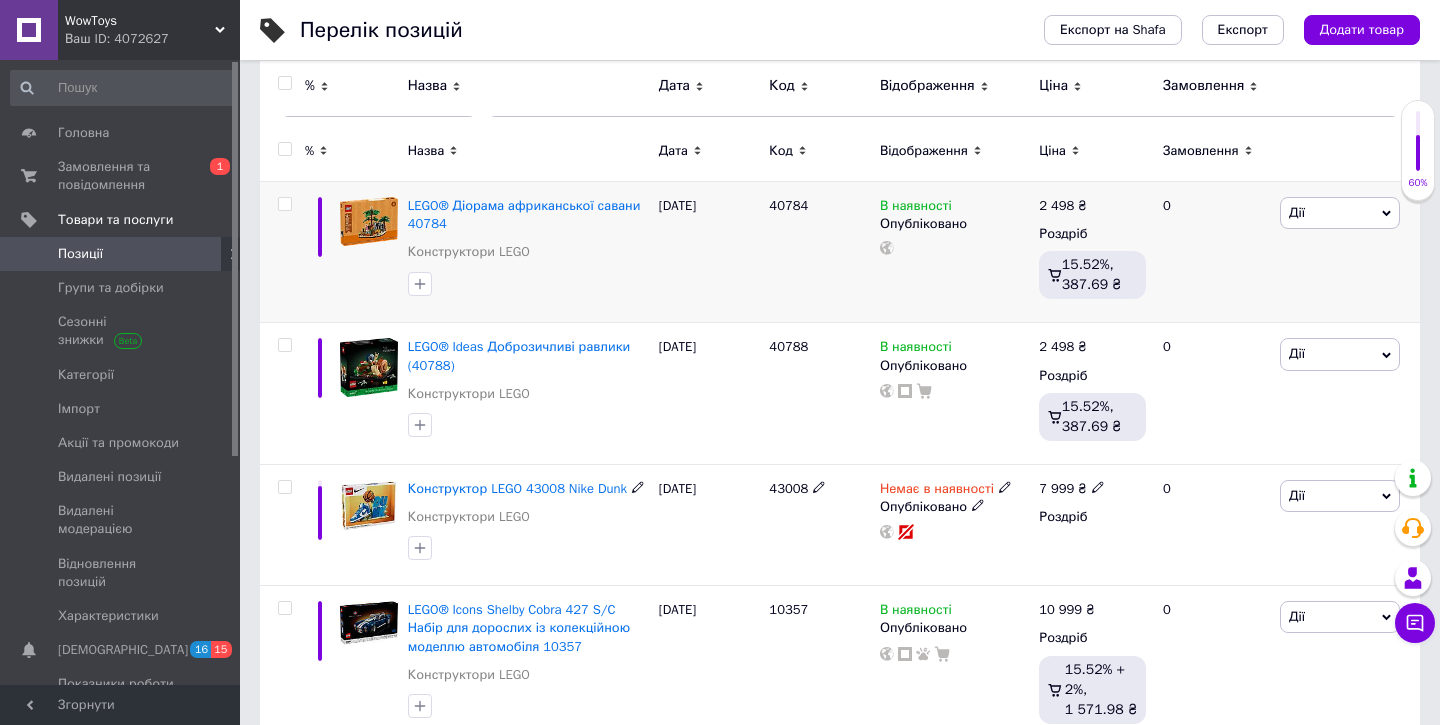 scroll, scrollTop: 196, scrollLeft: 0, axis: vertical 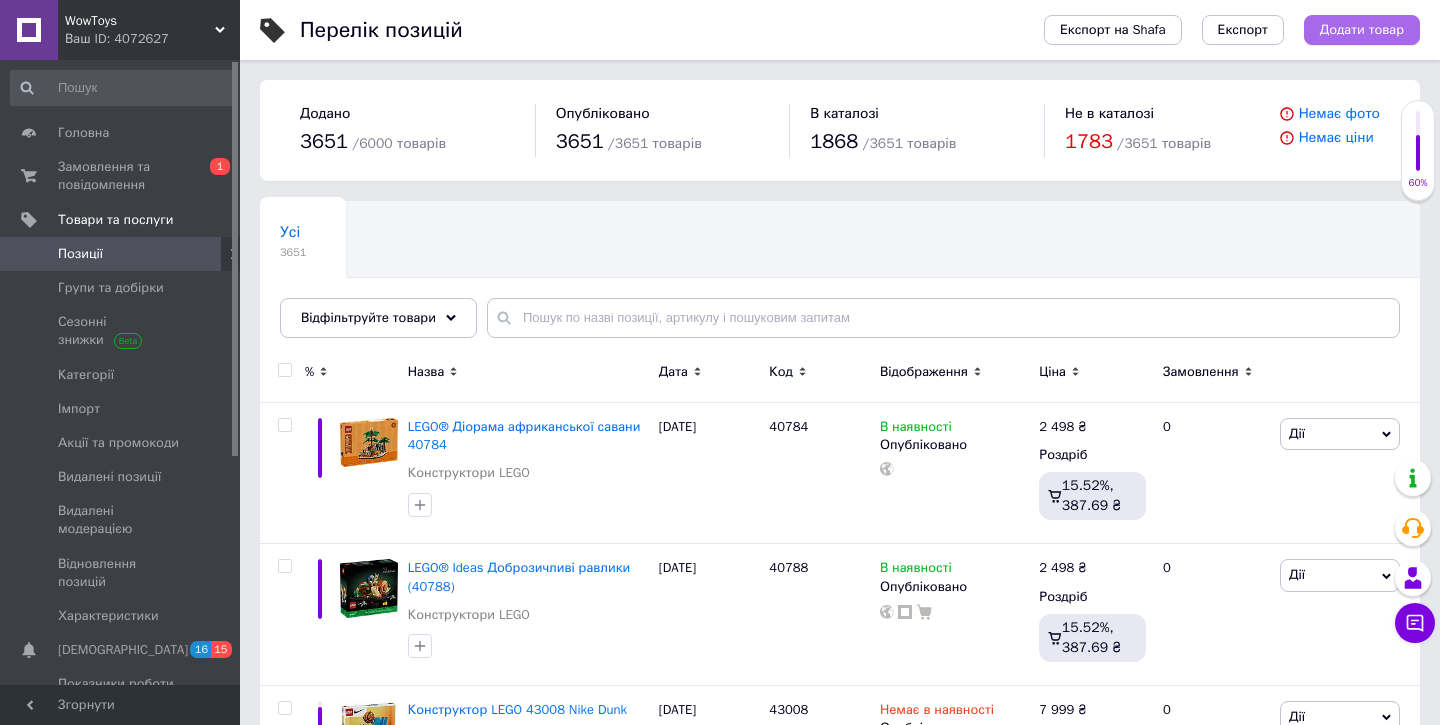 click on "Додати товар" at bounding box center [1362, 30] 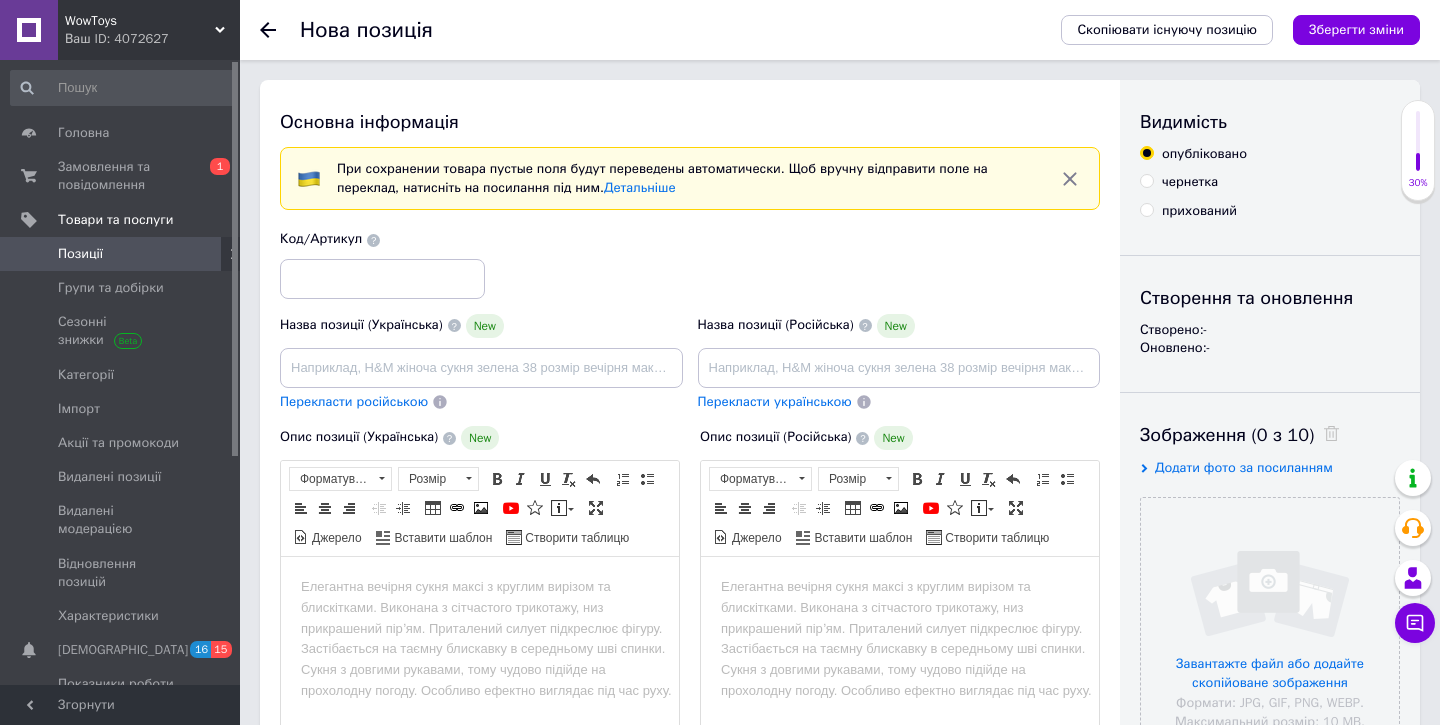 scroll, scrollTop: 0, scrollLeft: 0, axis: both 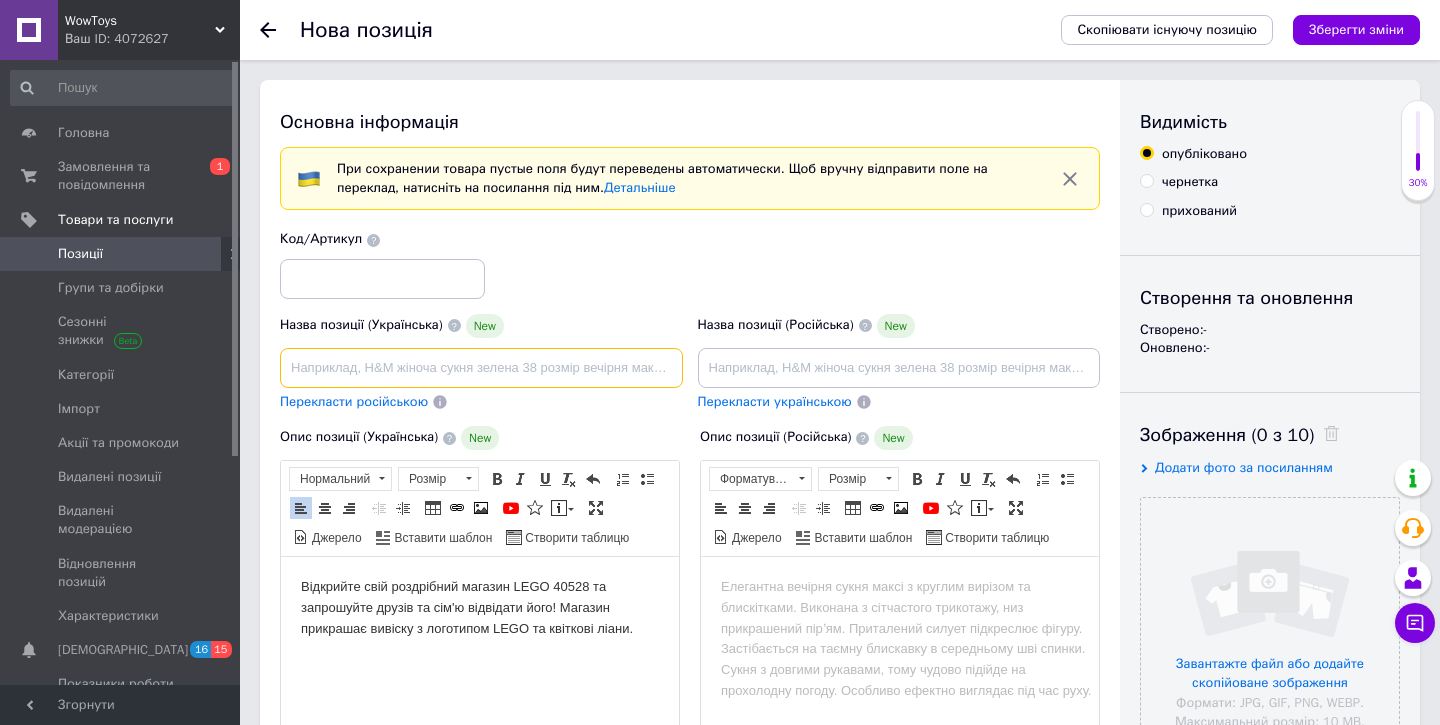 click at bounding box center [481, 368] 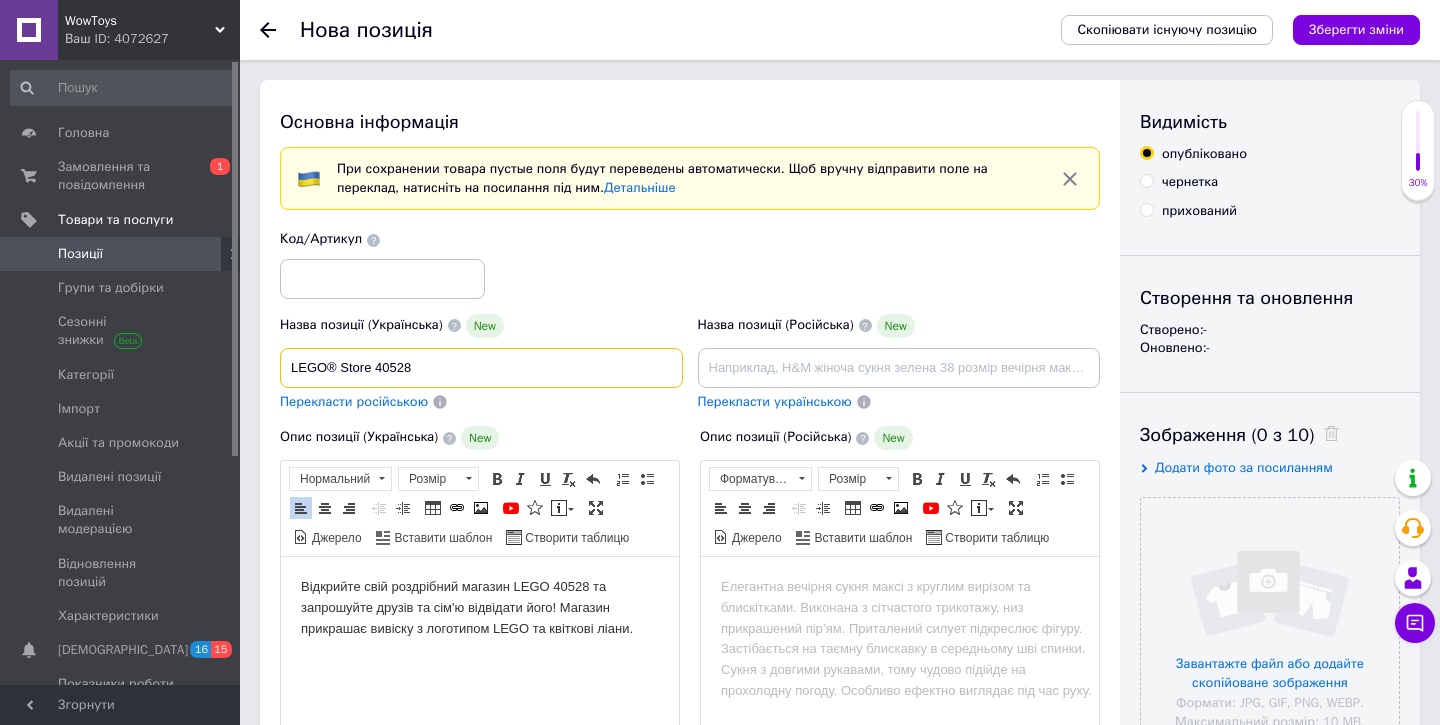 click on "LEGO® Store 40528" at bounding box center (481, 368) 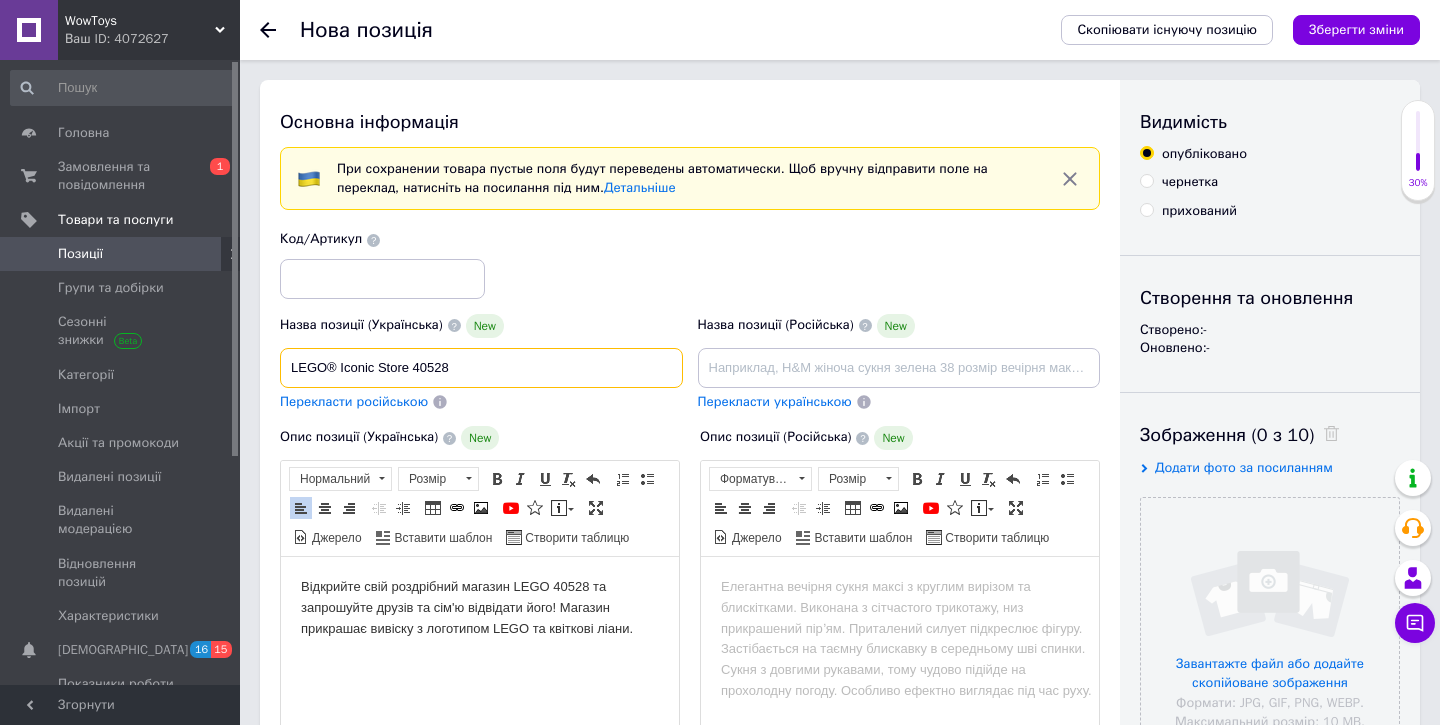 click on "LEGO® Iconic Store 40528" at bounding box center [481, 368] 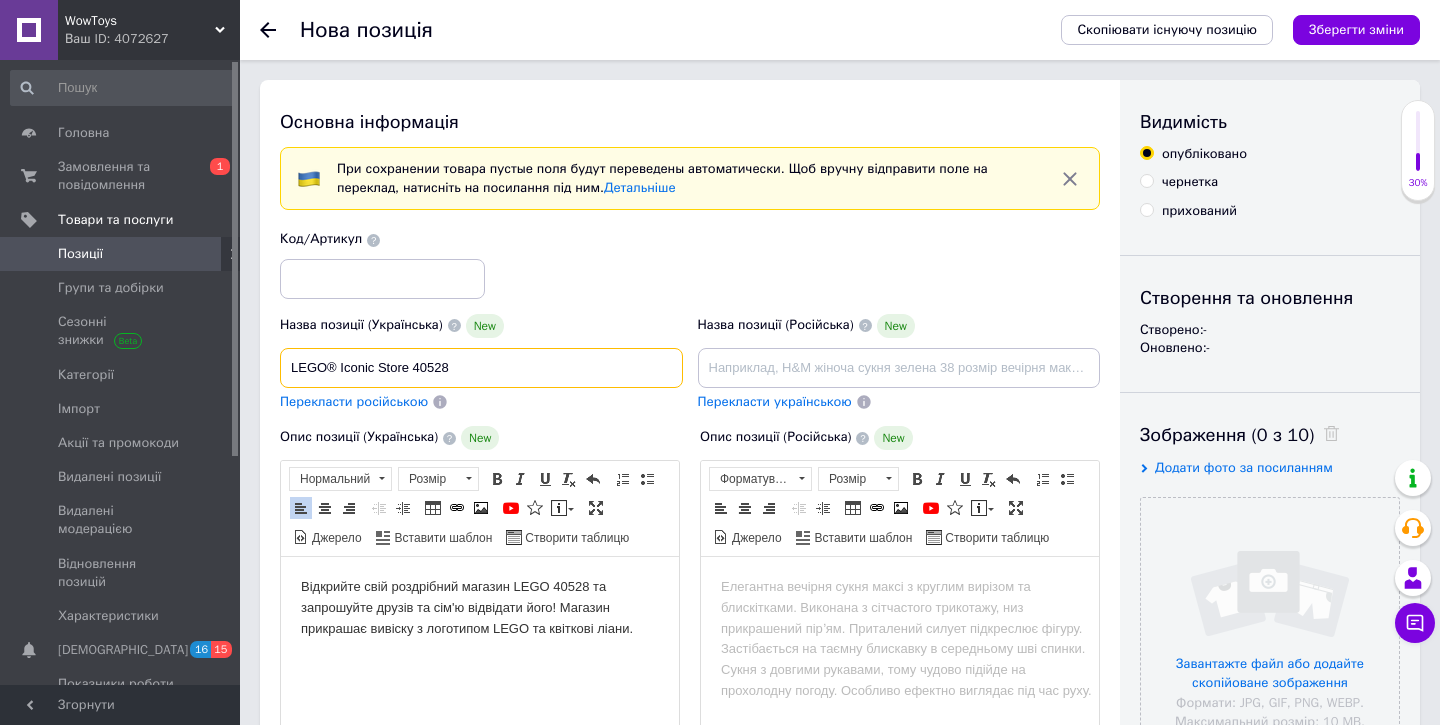 type on "LEGO® Iconic Store 40528" 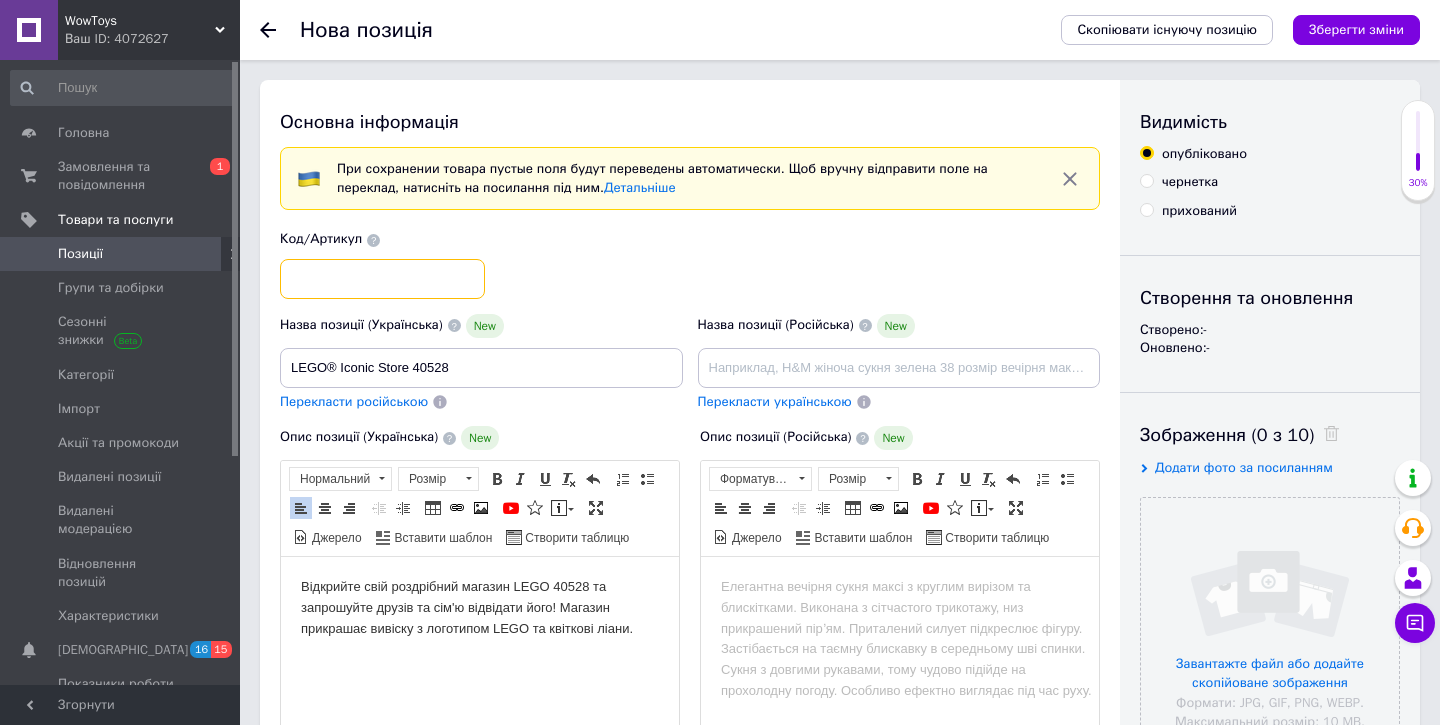 click at bounding box center (382, 279) 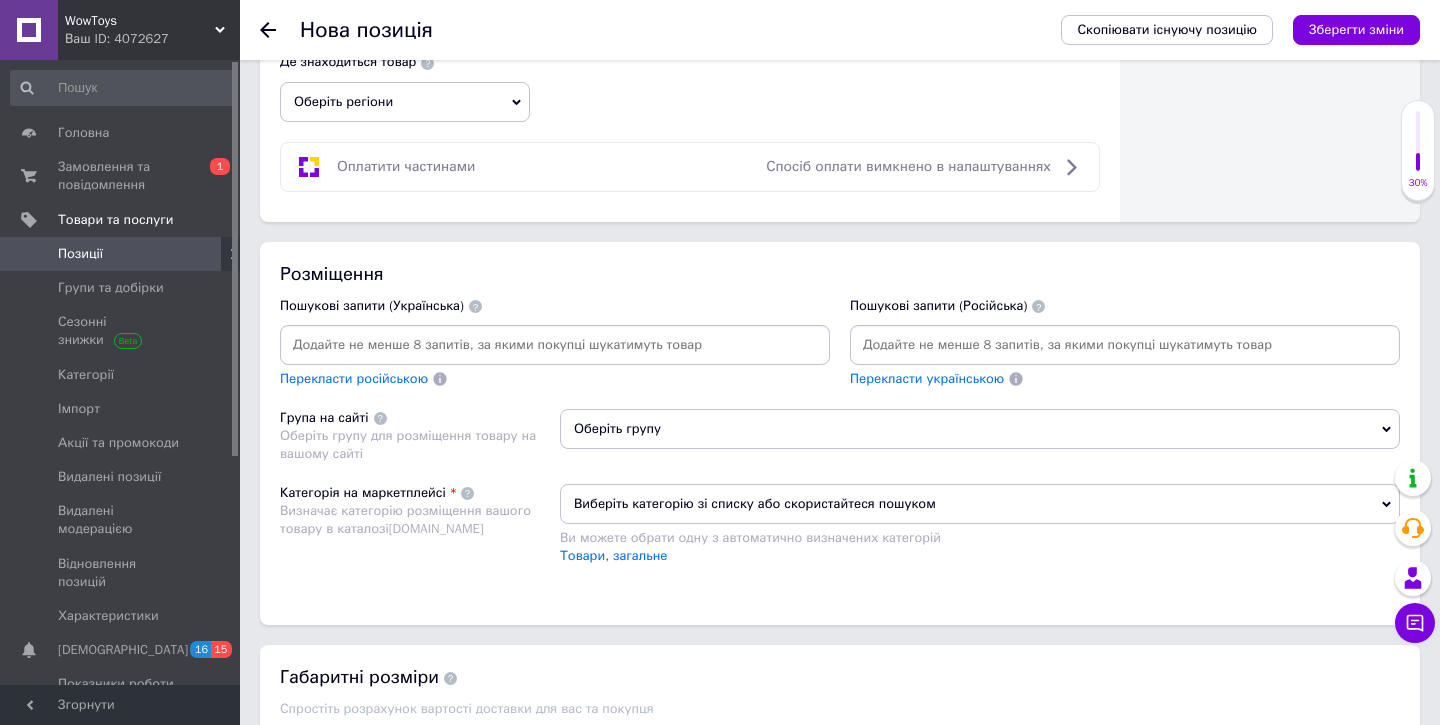scroll, scrollTop: 1155, scrollLeft: 0, axis: vertical 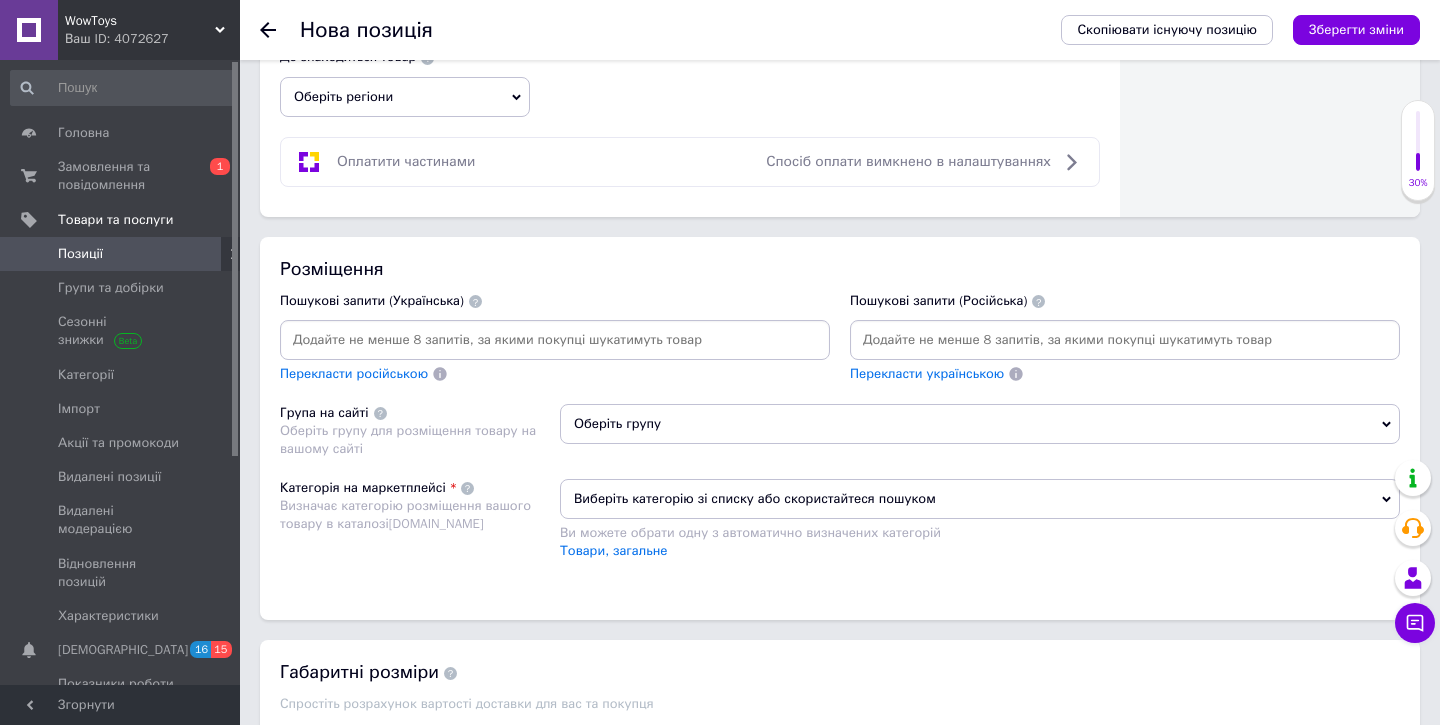 type on "40528" 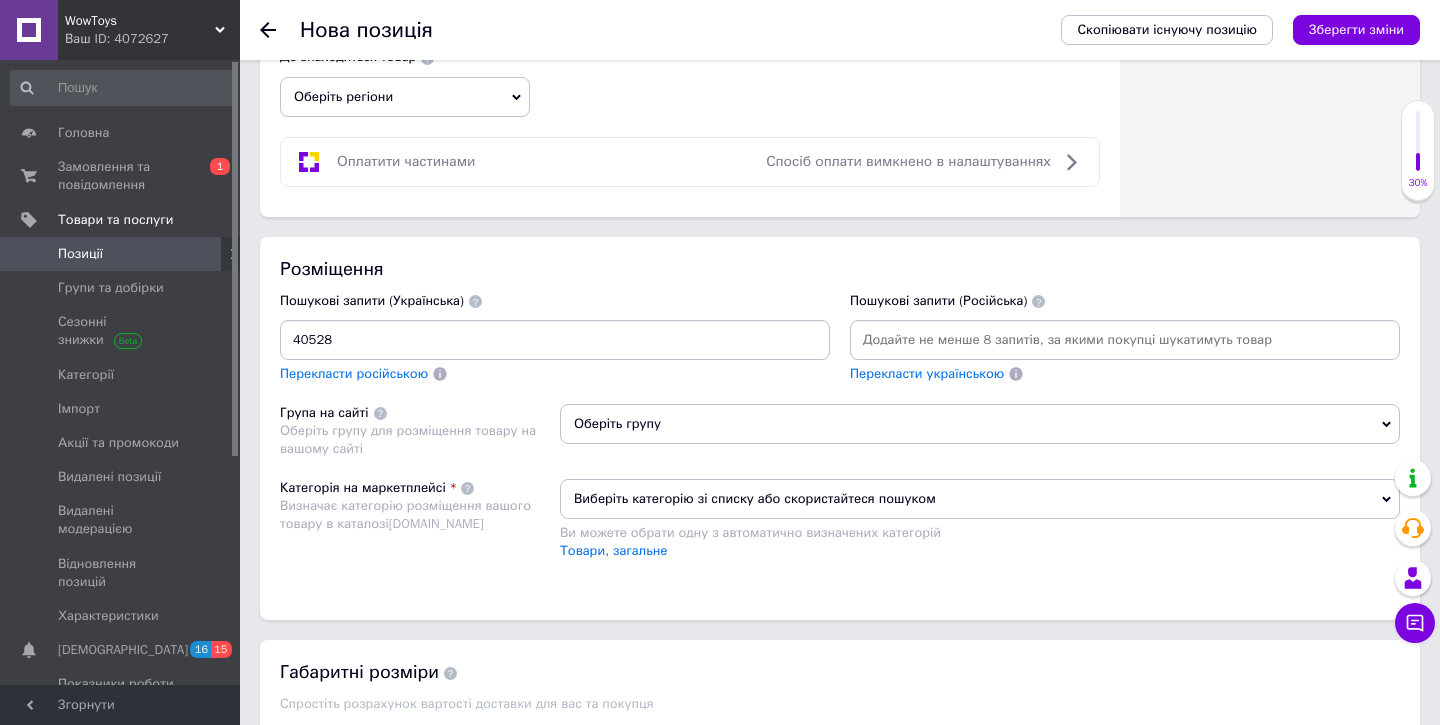 type 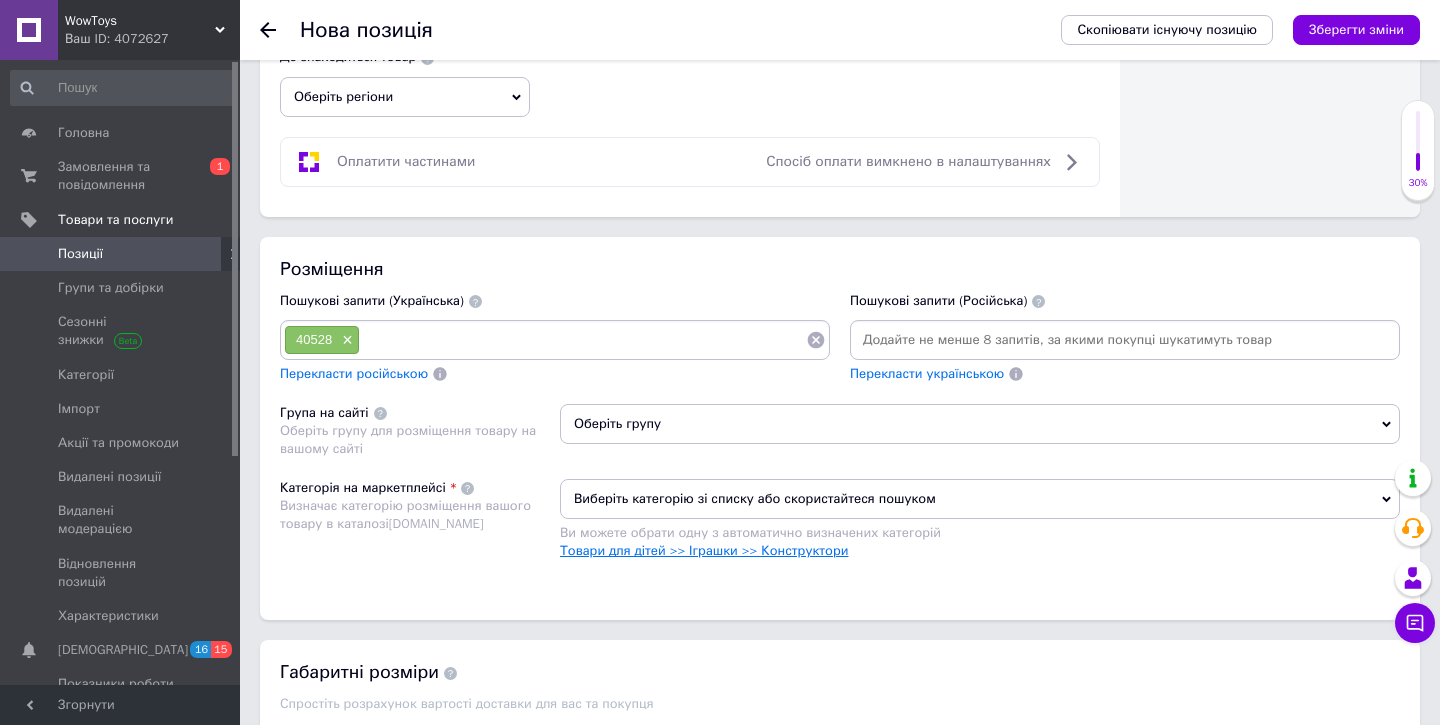 click on "Товари для дітей >> Іграшки >> Конструктори" at bounding box center [704, 550] 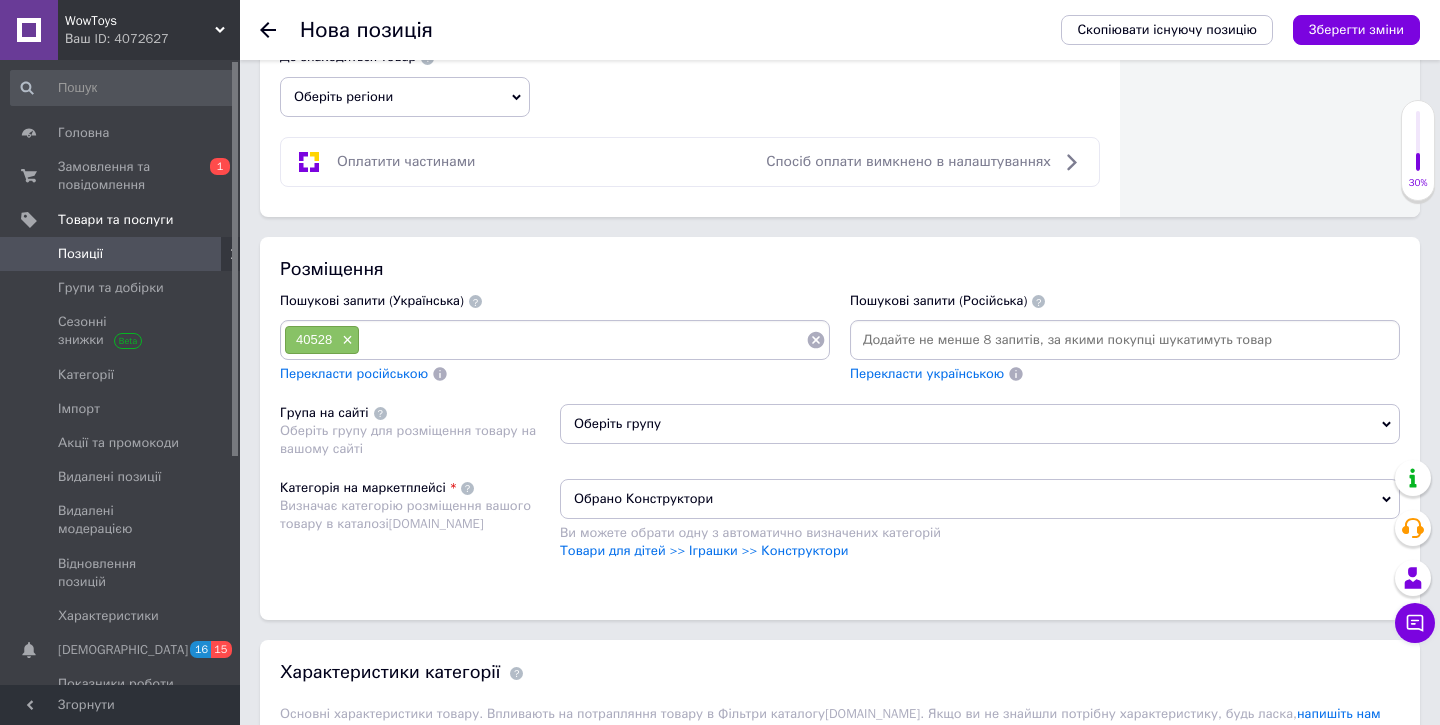 click on "Оберіть групу" at bounding box center [980, 424] 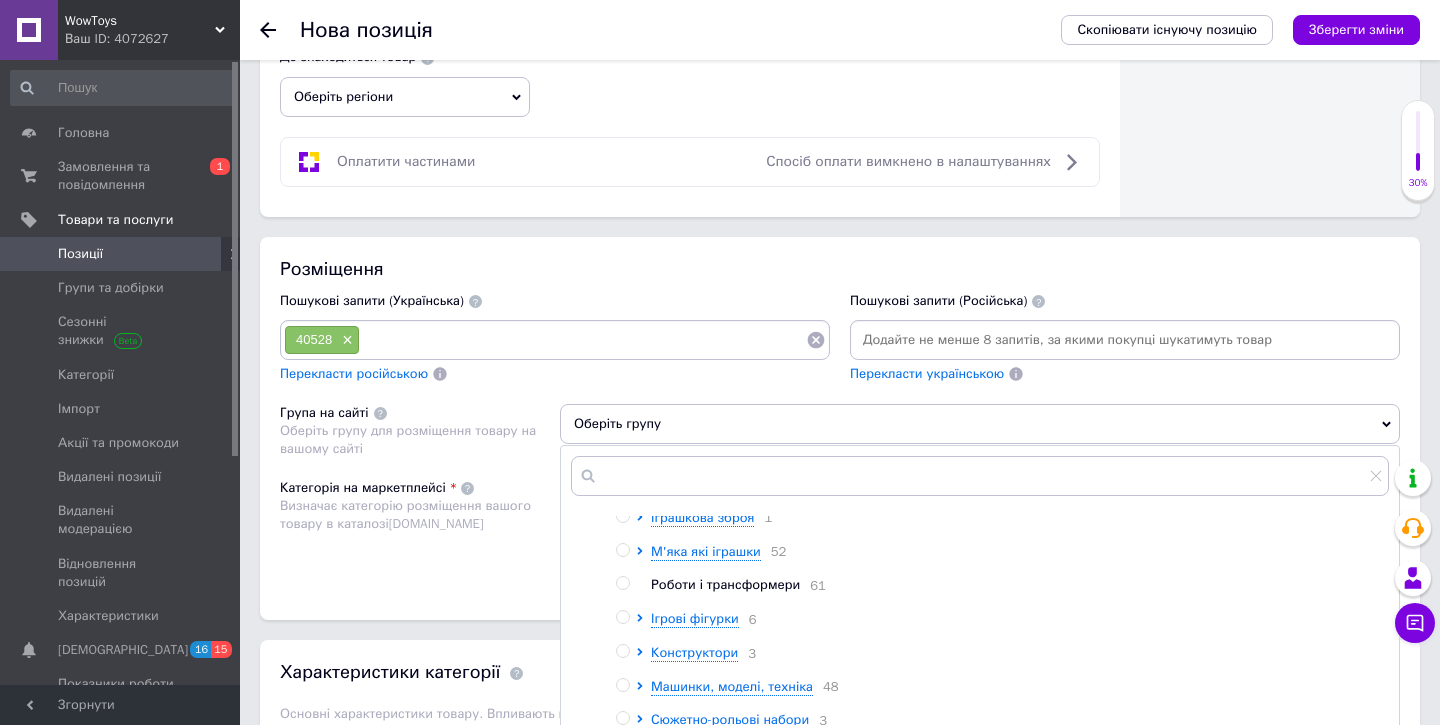 scroll, scrollTop: 176, scrollLeft: 0, axis: vertical 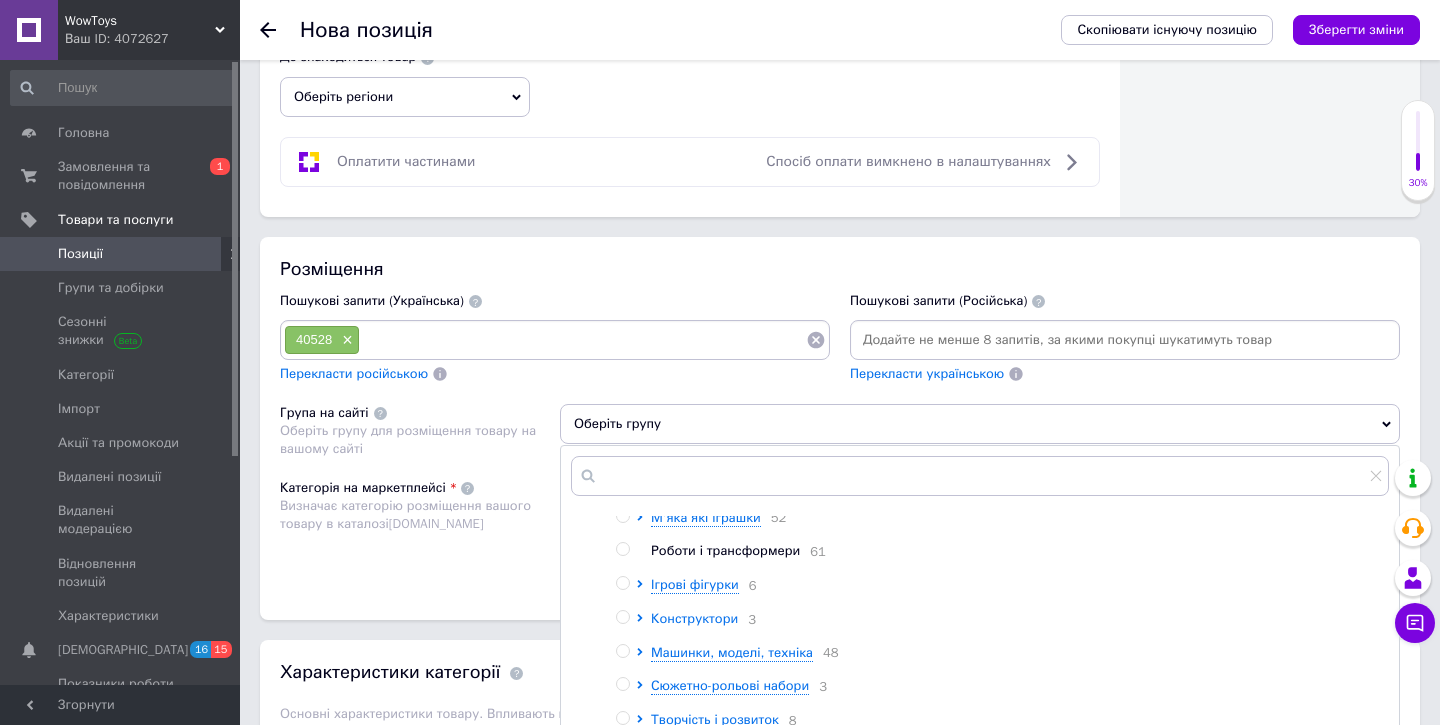 click 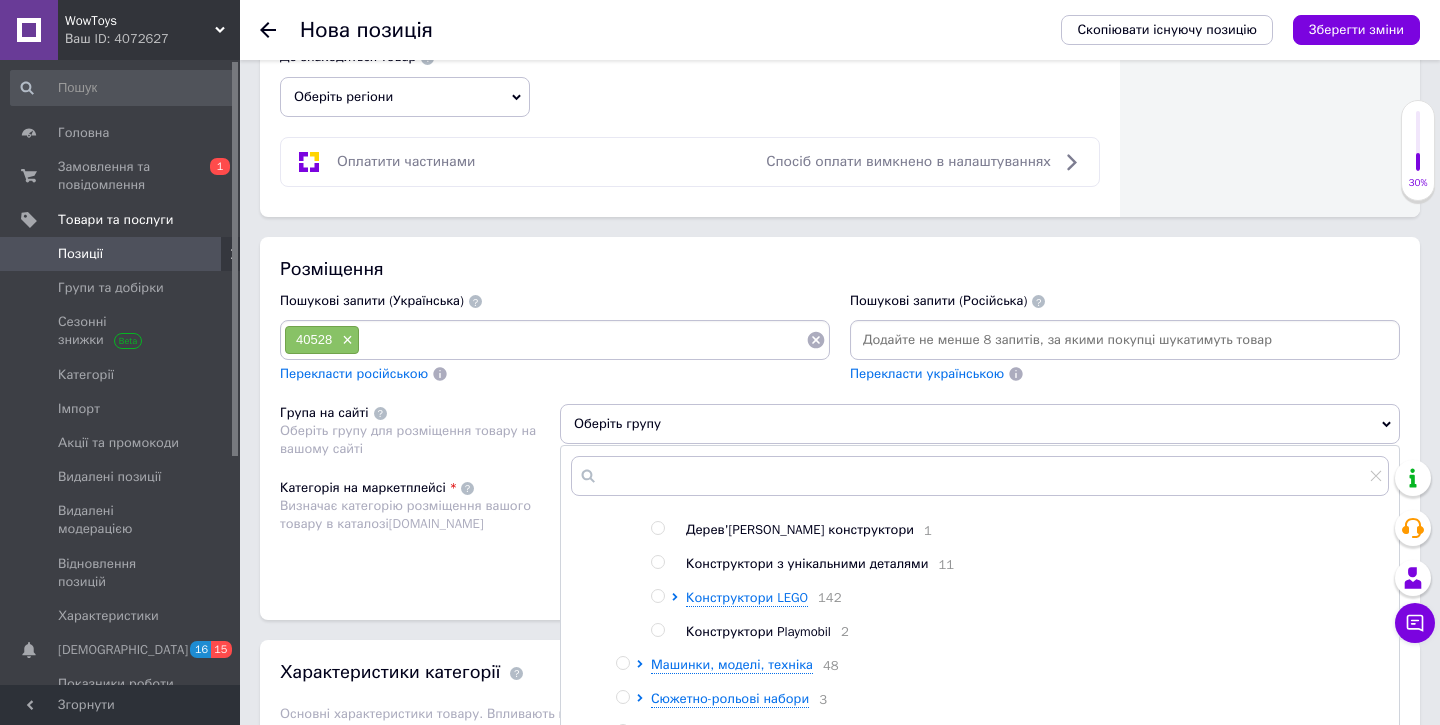 scroll, scrollTop: 397, scrollLeft: 0, axis: vertical 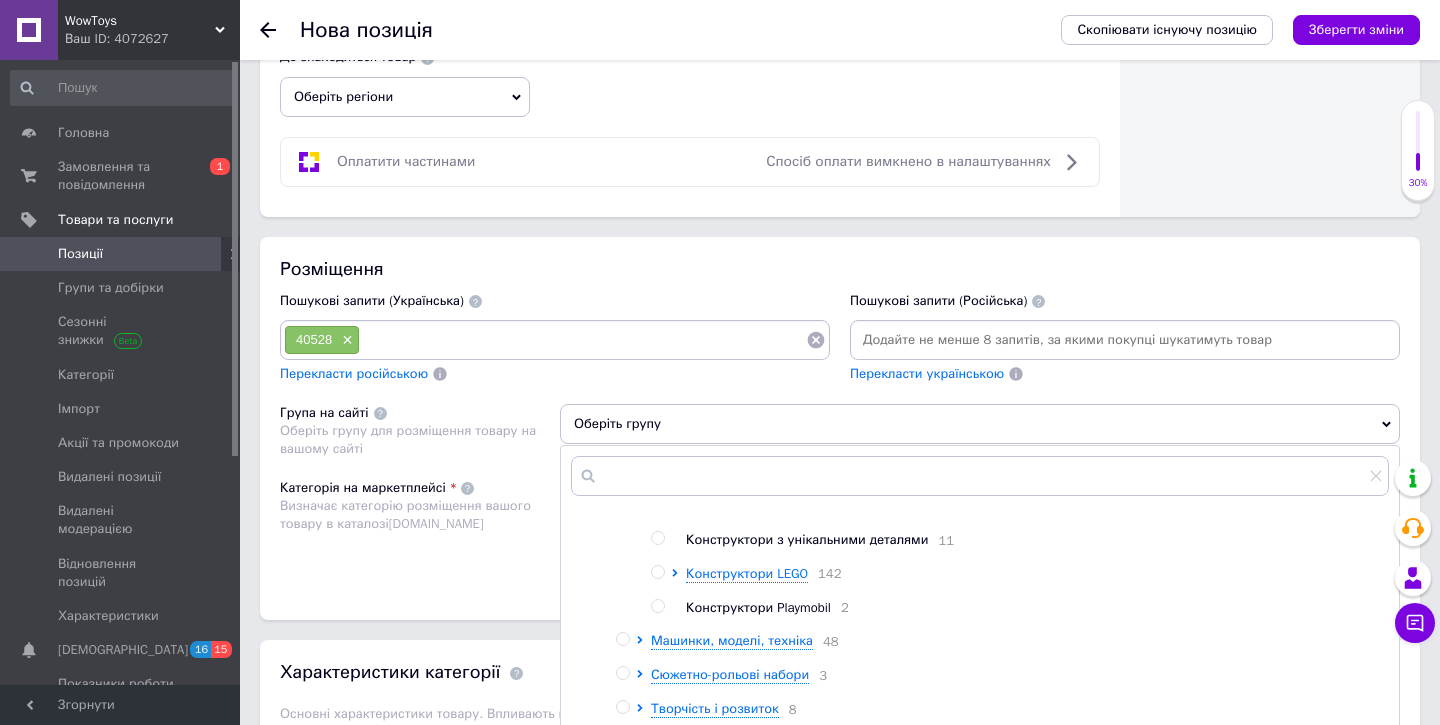 click at bounding box center [657, 572] 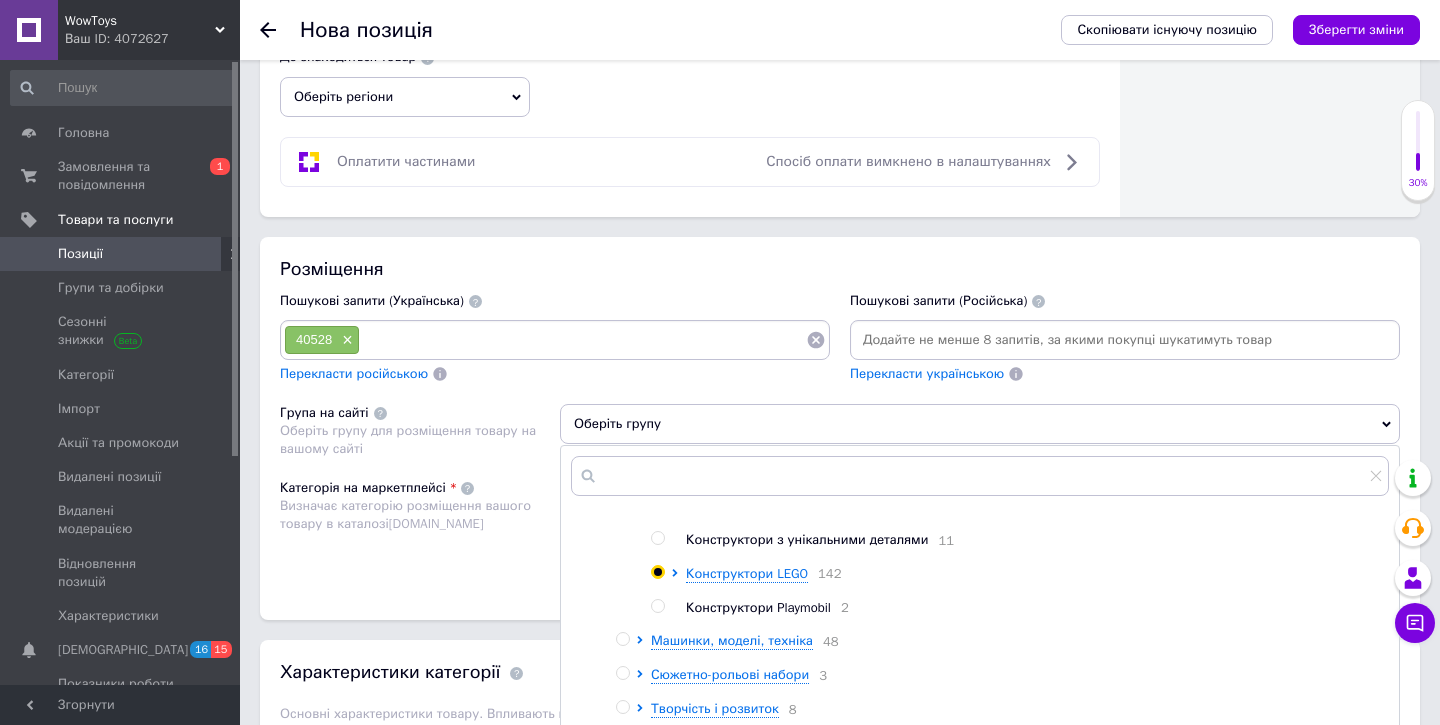 radio on "true" 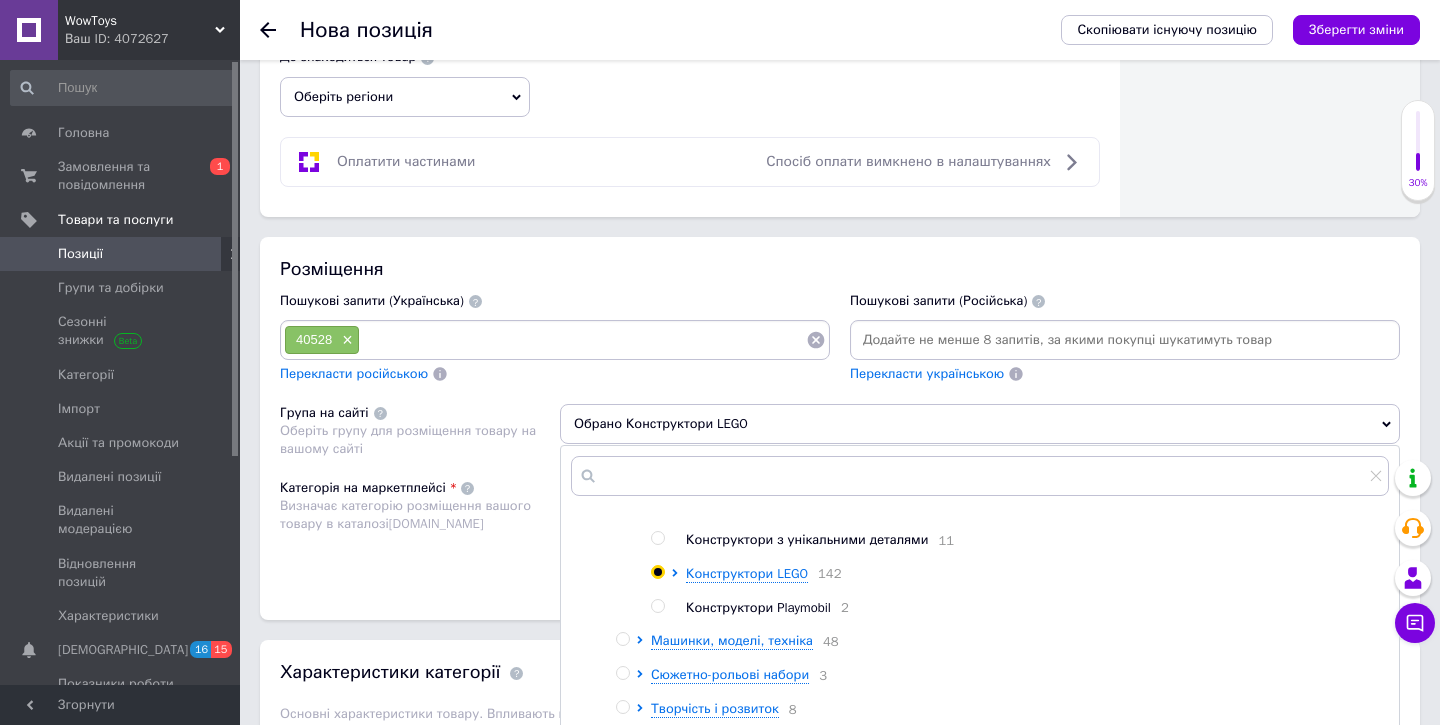 click on "Розміщення Пошукові запити (Українська) 40528 × Перекласти російською Пошукові запити (Російська) Перекласти українською Група на сайті Оберіть групу для розміщення товару на вашому сайті Обрано Конструктори LEGO [PERSON_NAME] група 317 Іграшки для малюків 5 Ляльки та пупси 4 Для активного відпочинку 5 Іграшкова зброя 1 М'яка які іграшки 52 Роботи і трансформери 61 Ігрові фігурки 6 Конструктори 3 Магнітні конструктори 12 Блокові конструктори 14 Дерев'[PERSON_NAME] яні конструктори 1 Конструктори з унікальними деталями 11 Конструктори LEGO 142 Конструктори Playmobil 2 48 3 8 5 24 Конструктори" at bounding box center (840, 428) 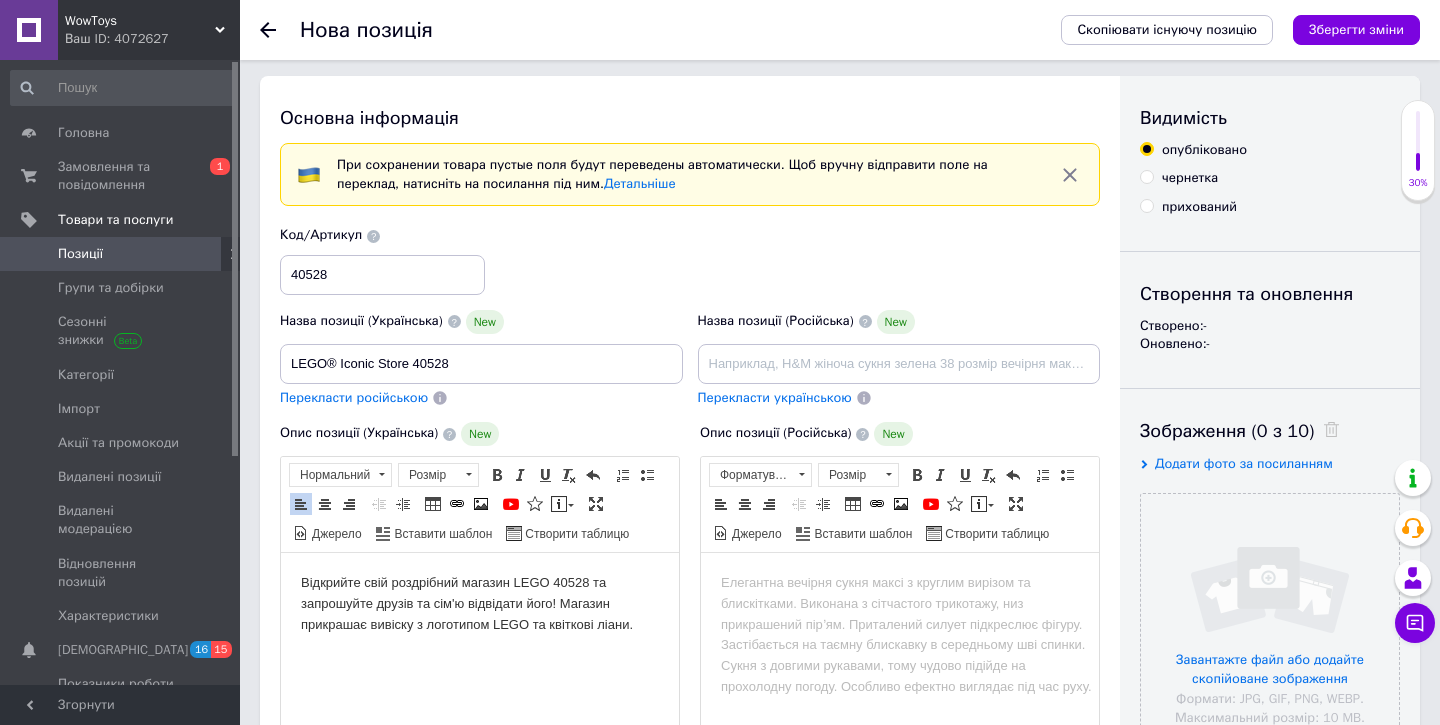 scroll, scrollTop: 0, scrollLeft: 0, axis: both 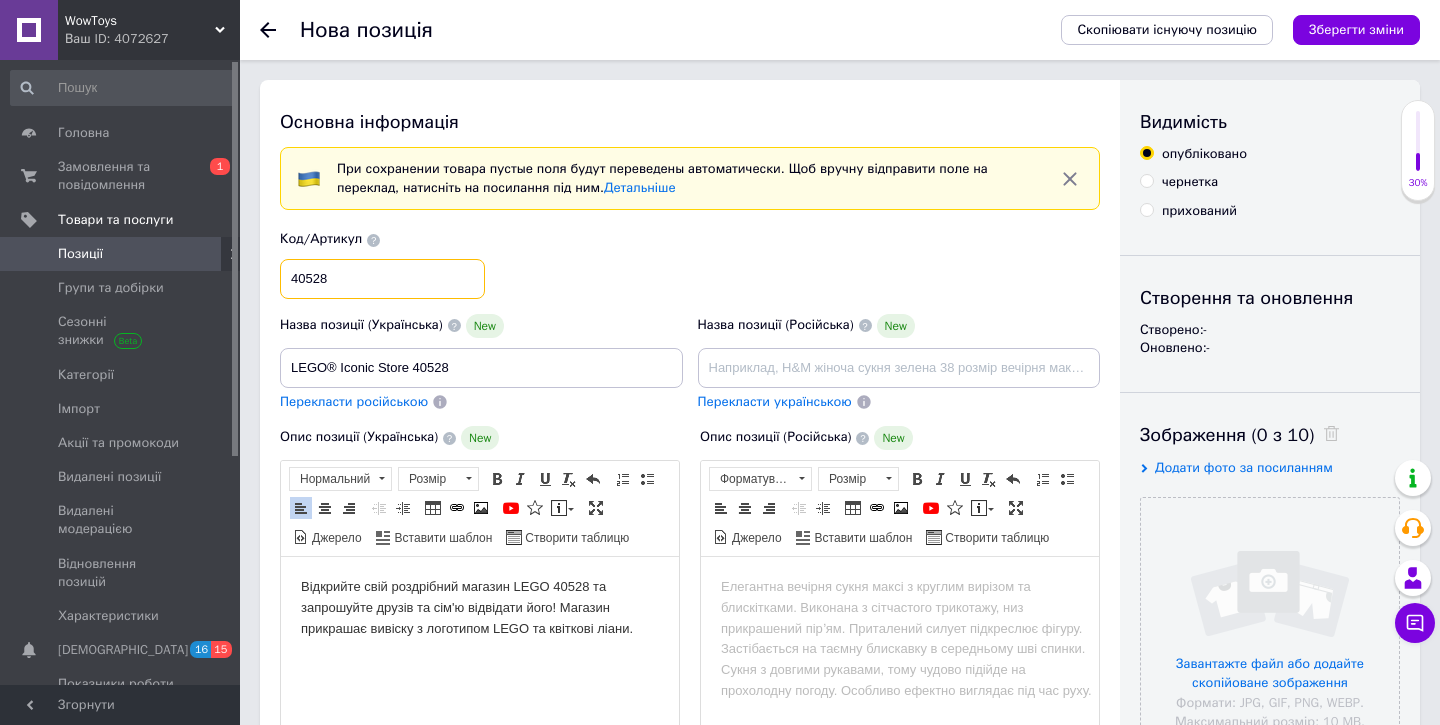 click on "40528" at bounding box center (382, 279) 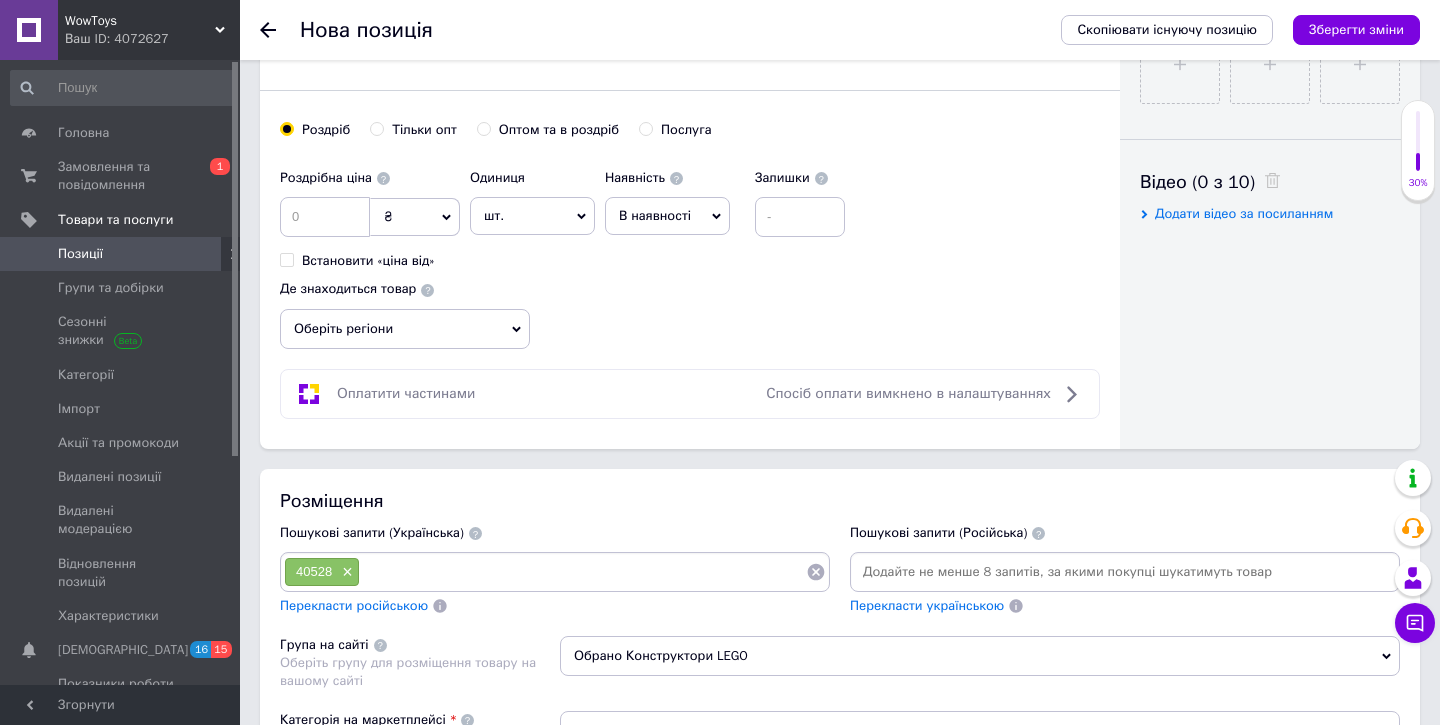 scroll, scrollTop: 1049, scrollLeft: 0, axis: vertical 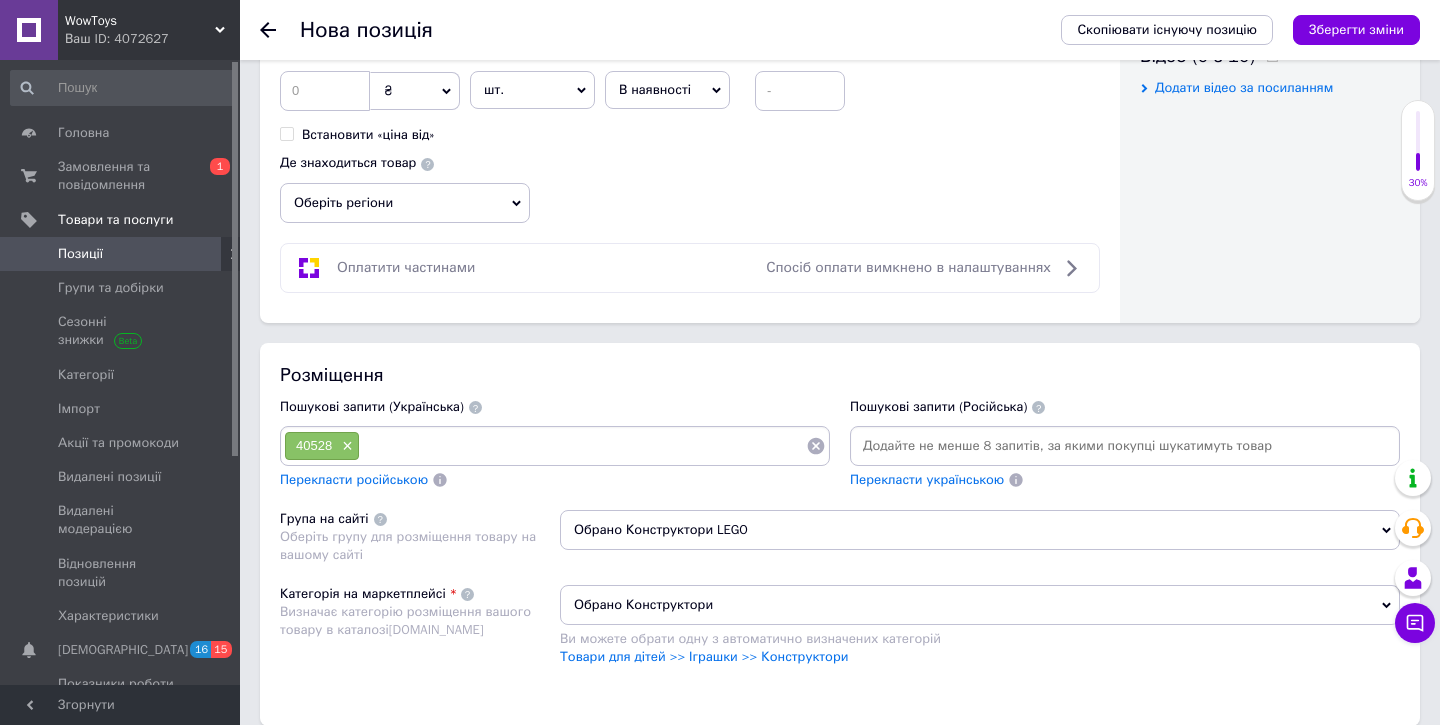 click at bounding box center (583, 446) 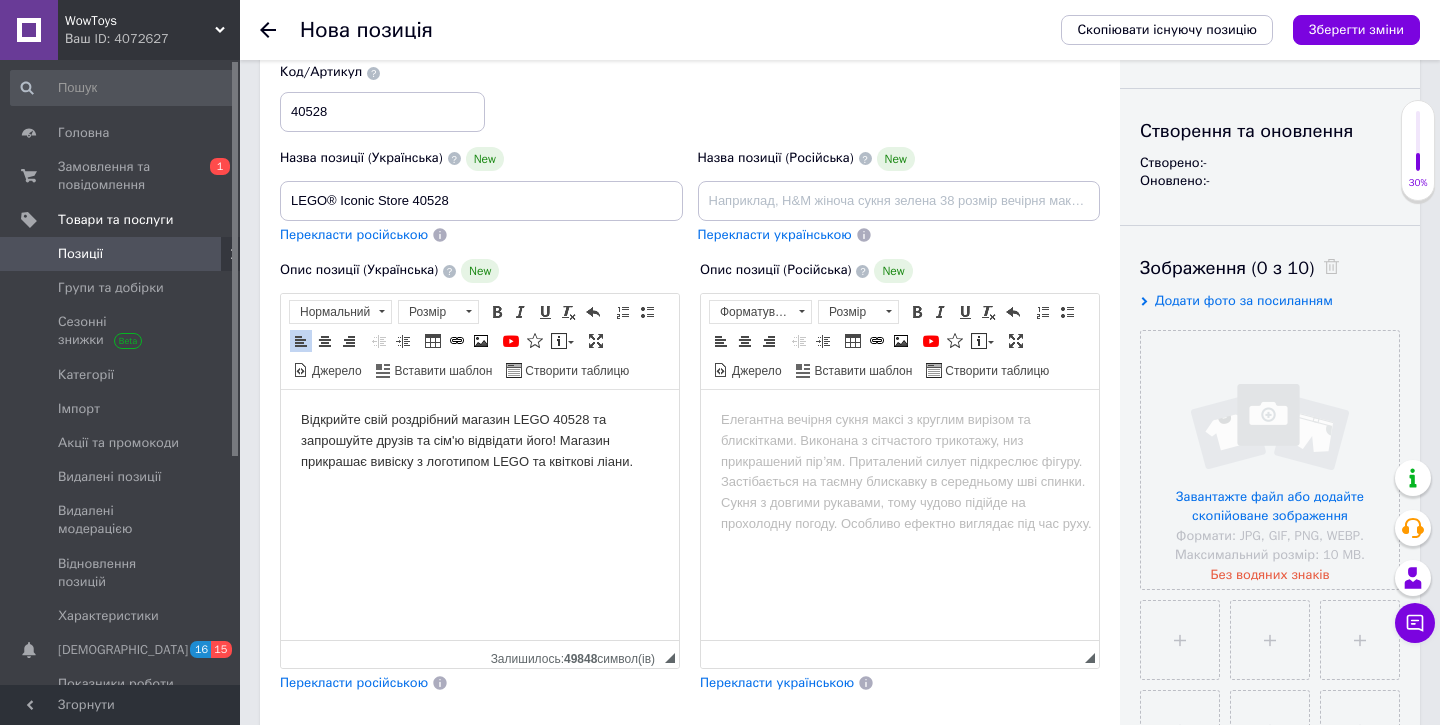 scroll, scrollTop: 0, scrollLeft: 0, axis: both 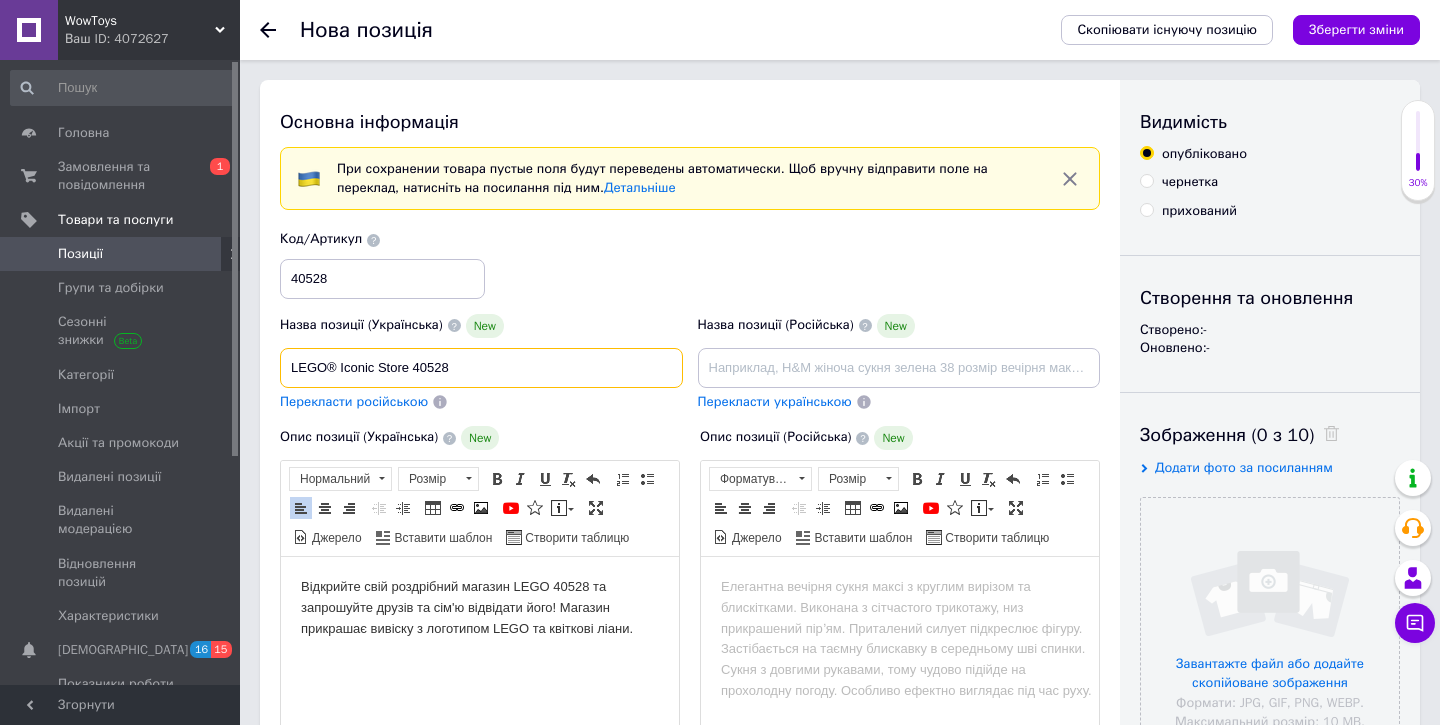 click on "LEGO® Iconic Store 40528" at bounding box center [481, 368] 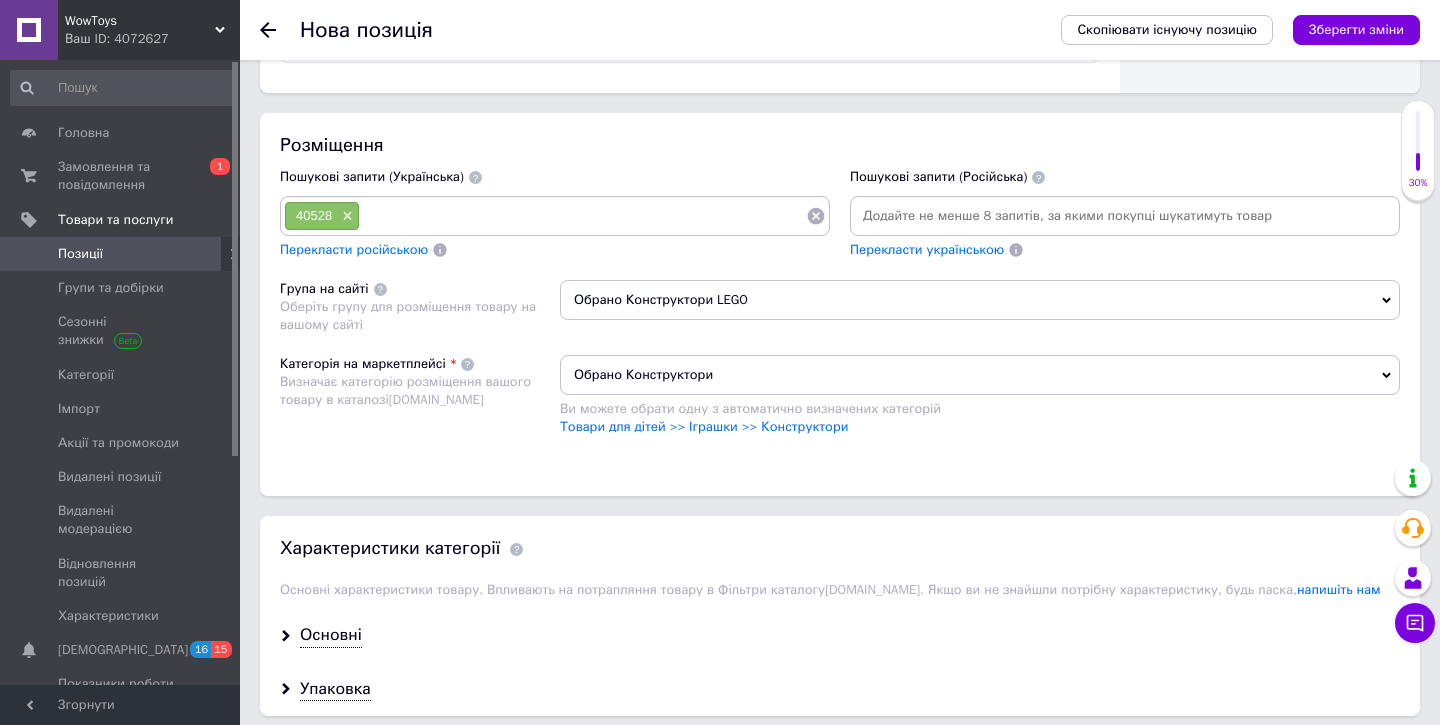 scroll, scrollTop: 1266, scrollLeft: 0, axis: vertical 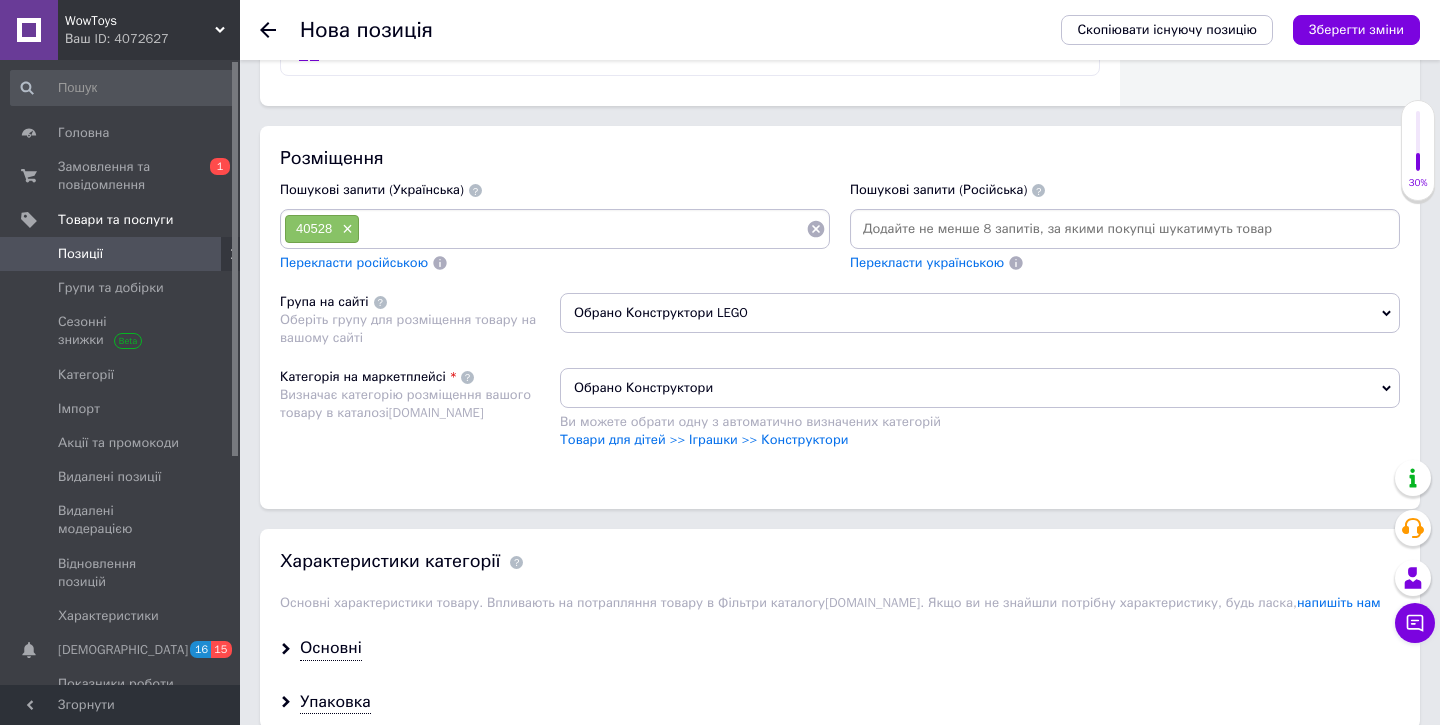 click at bounding box center (583, 229) 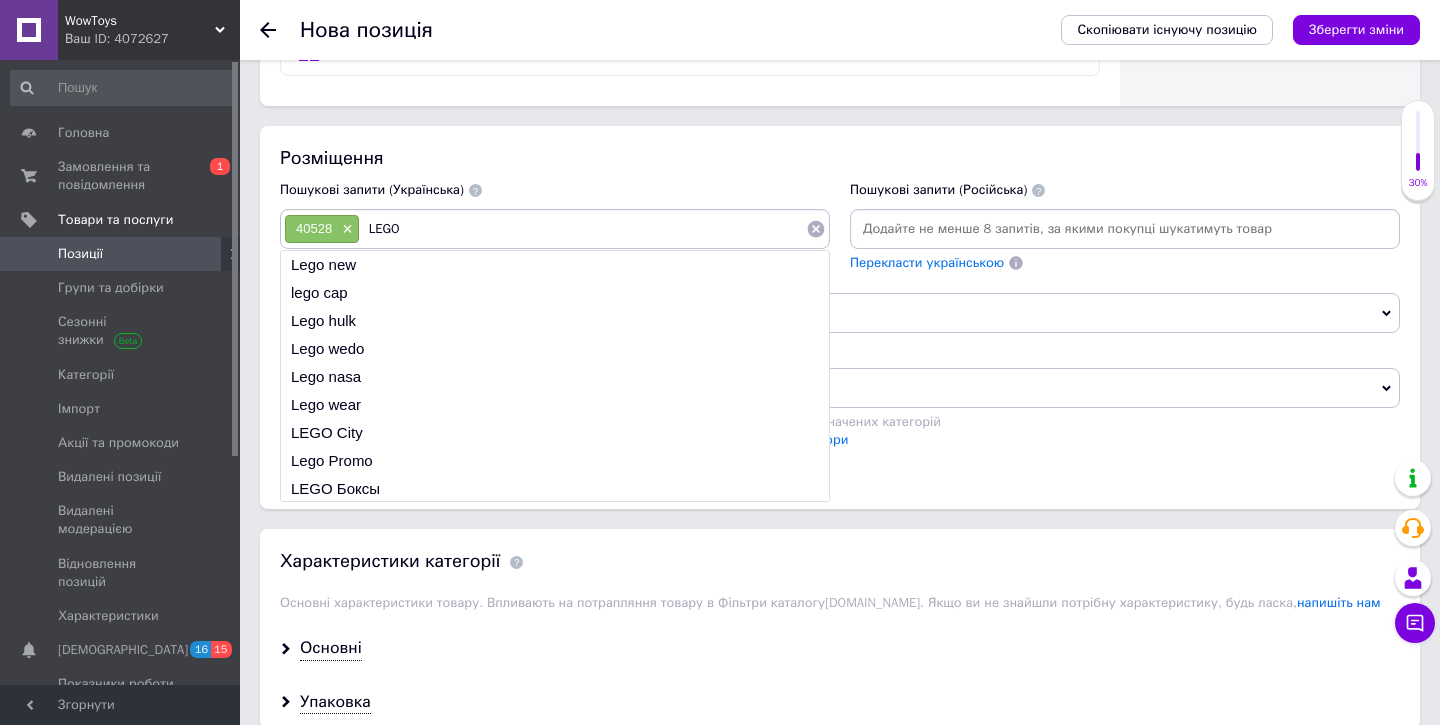 type 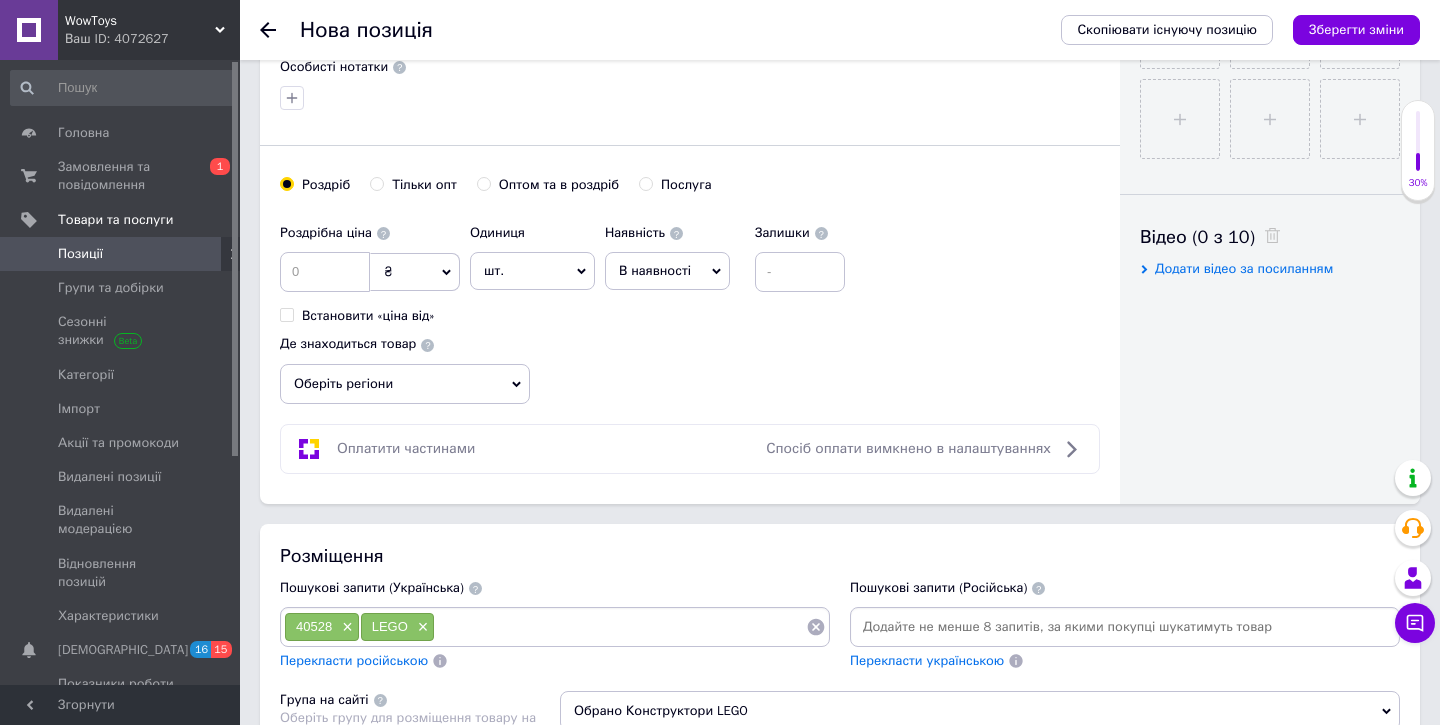 scroll, scrollTop: 724, scrollLeft: 0, axis: vertical 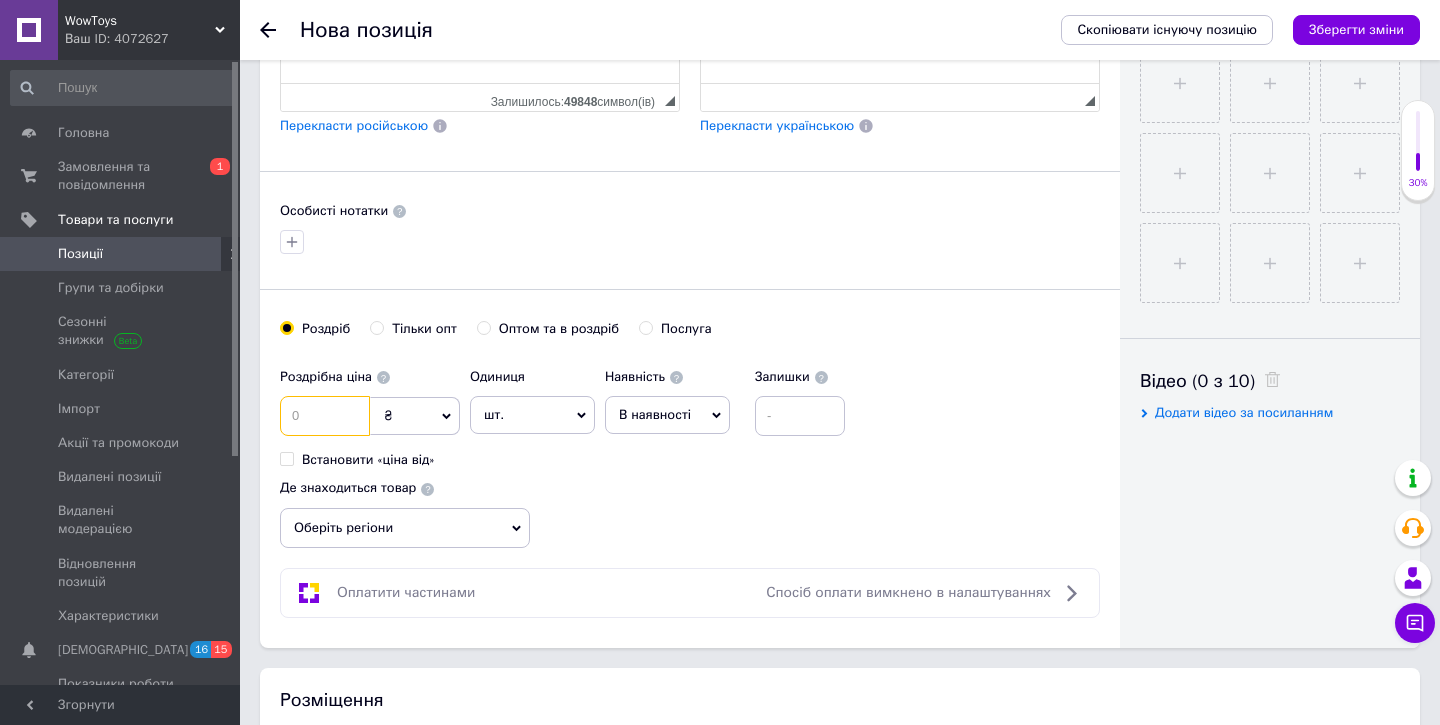 click at bounding box center (325, 416) 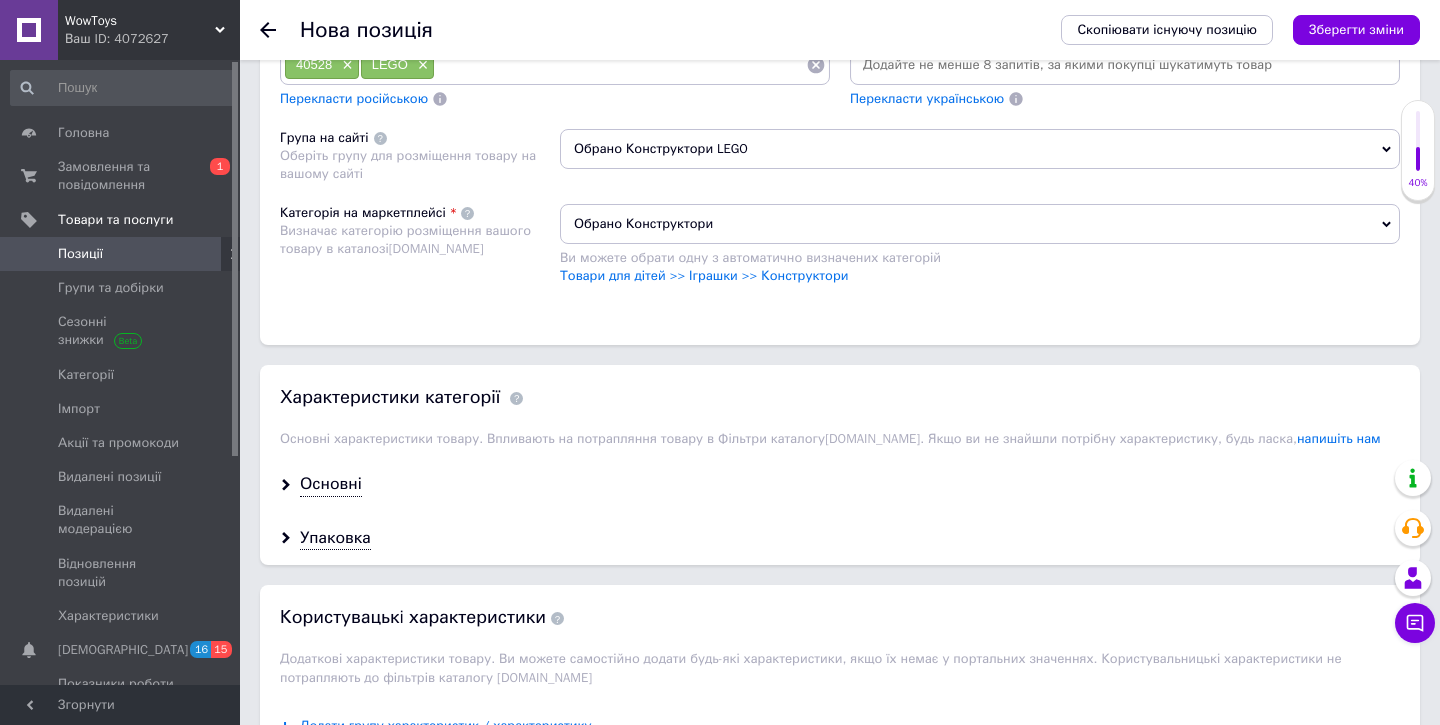 scroll, scrollTop: 1434, scrollLeft: 0, axis: vertical 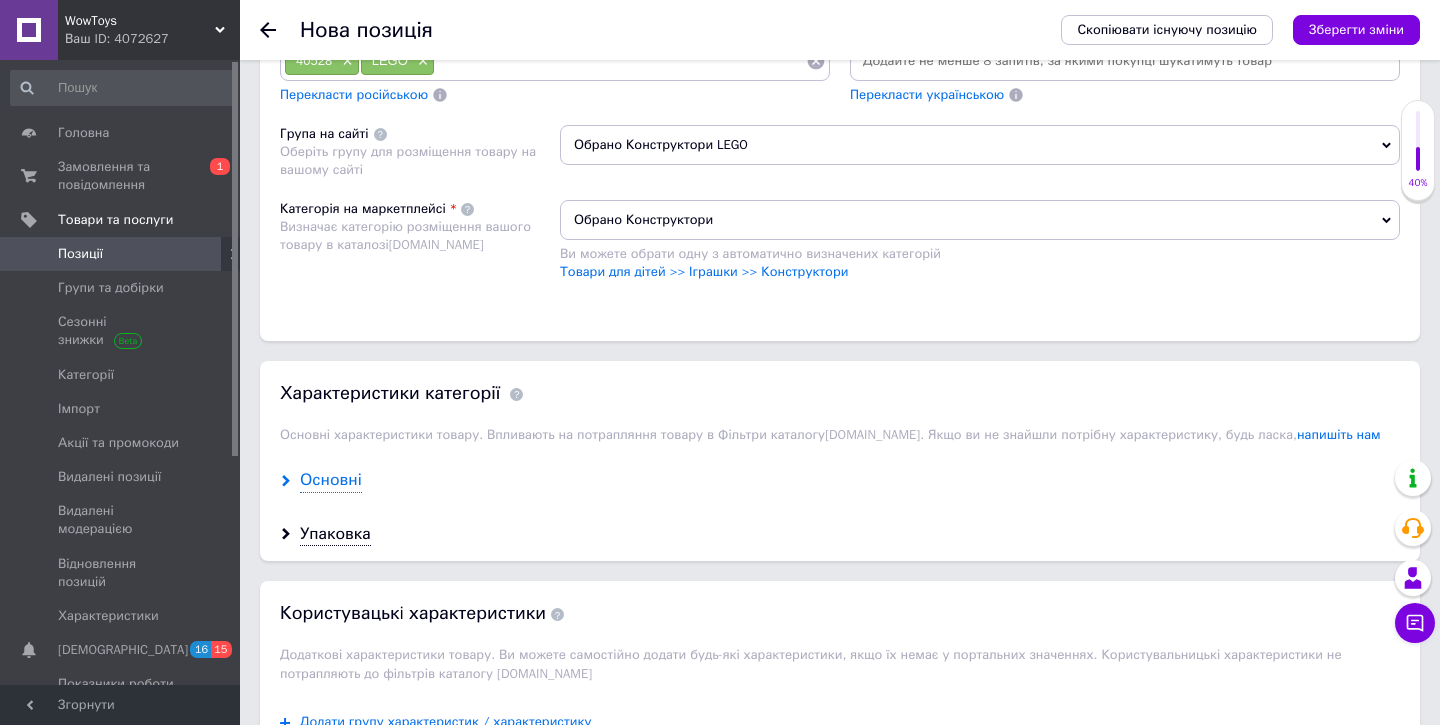 type on "2598" 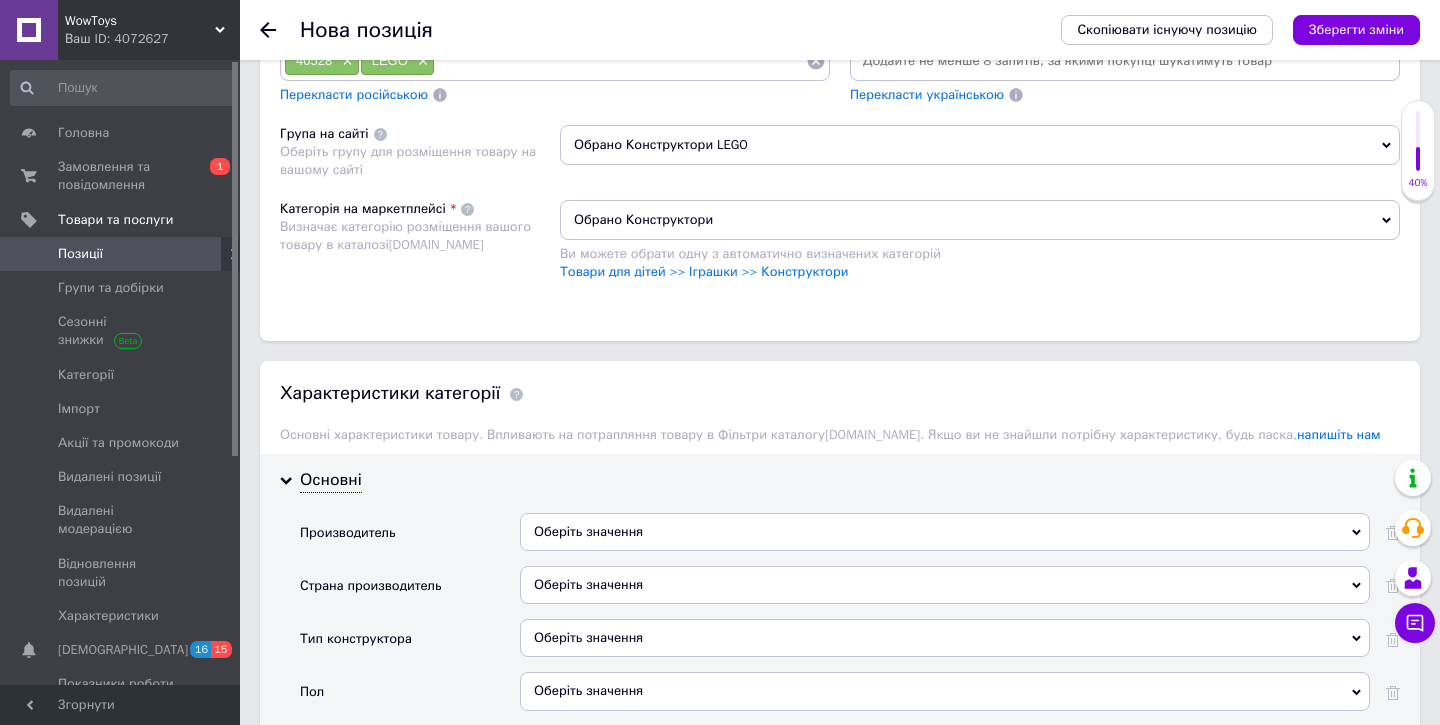 click on "Оберіть значення" at bounding box center (945, 532) 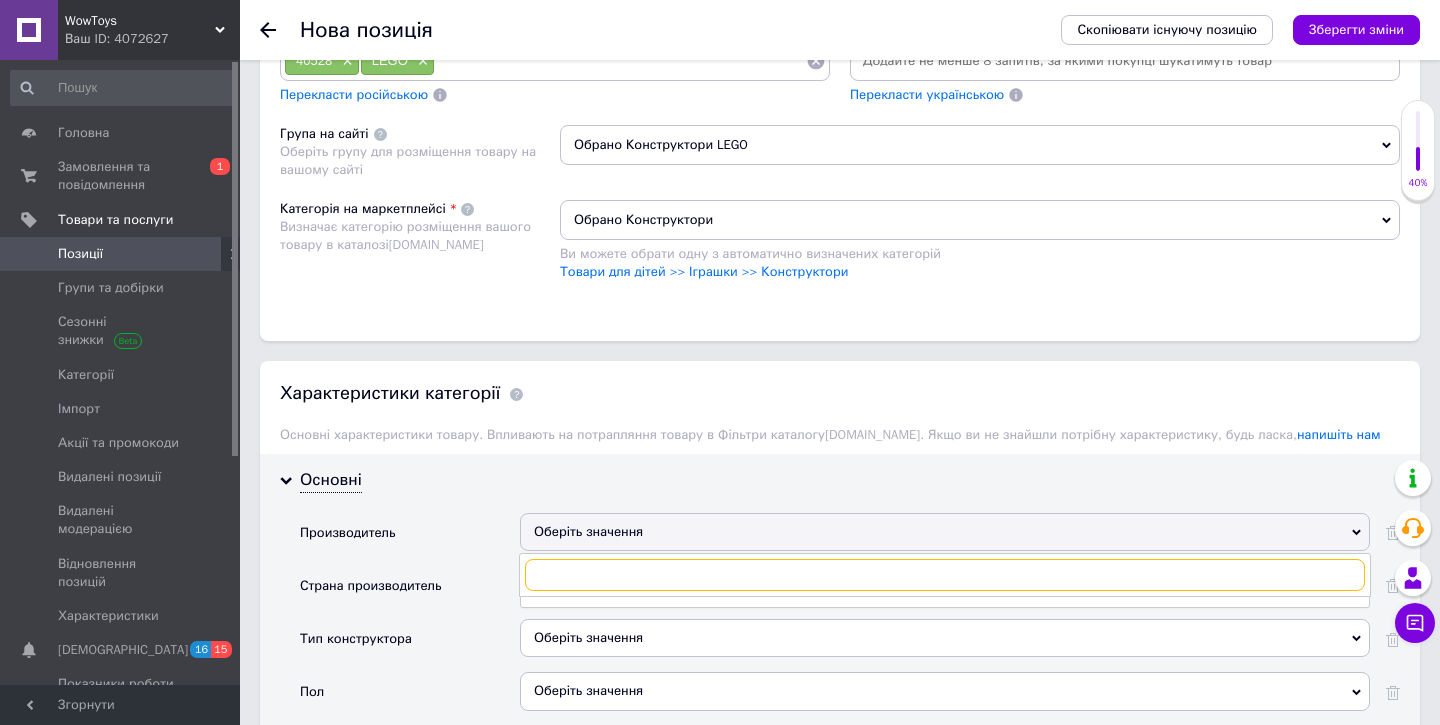paste on "LEGO" 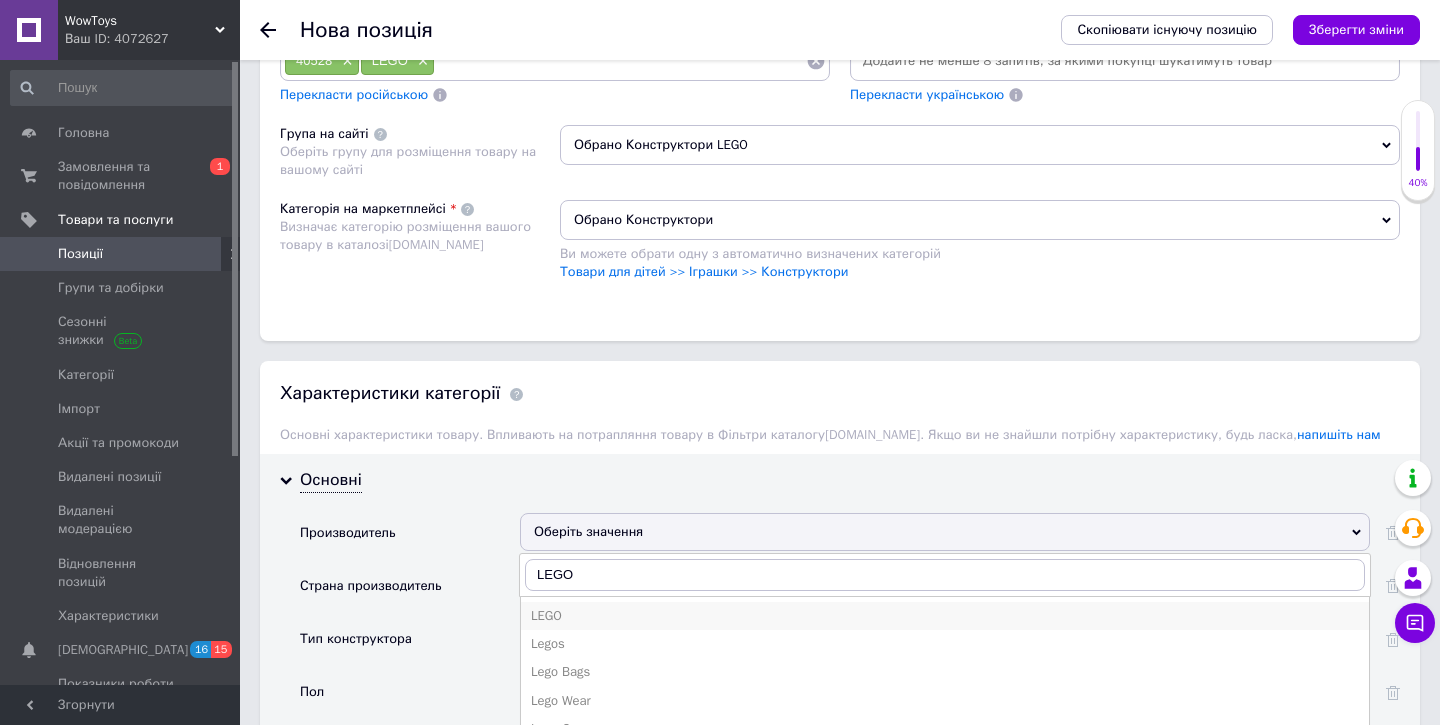 click on "LEGO" at bounding box center (945, 616) 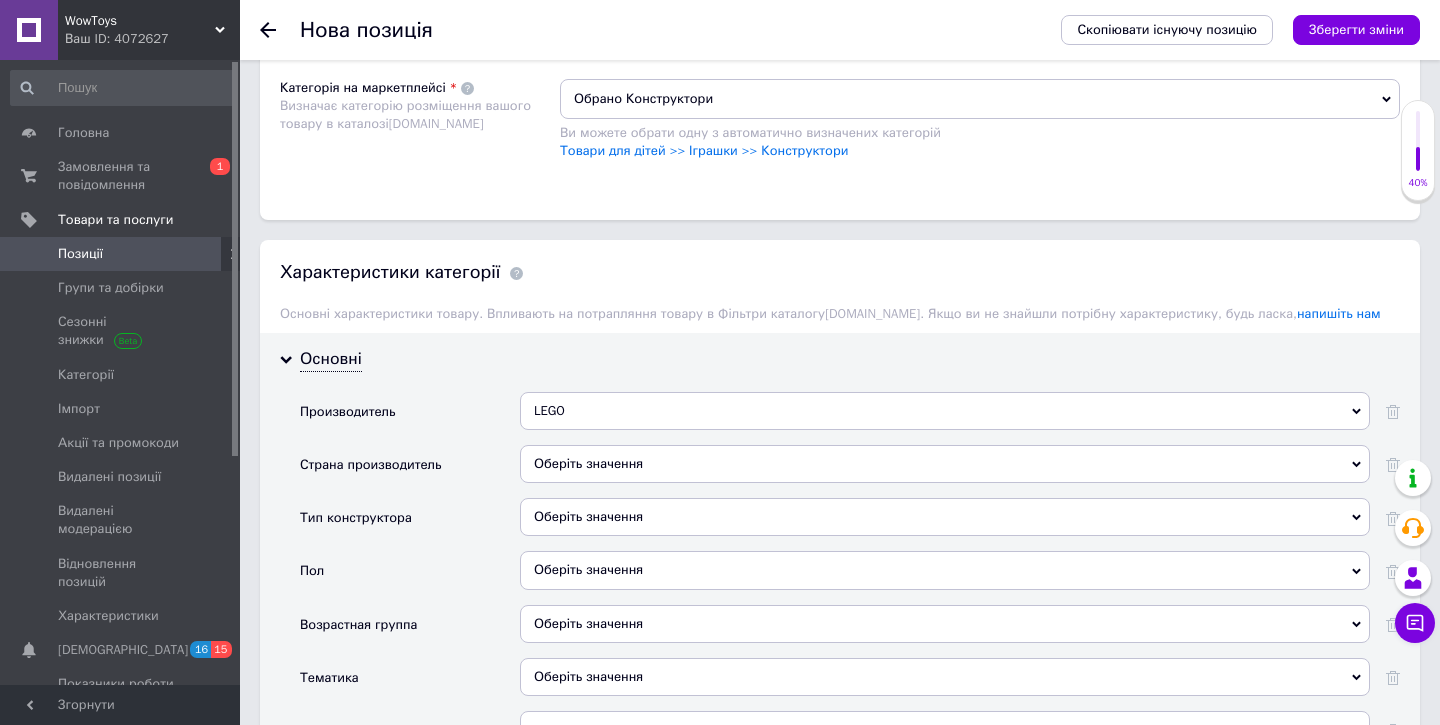 scroll, scrollTop: 1568, scrollLeft: 0, axis: vertical 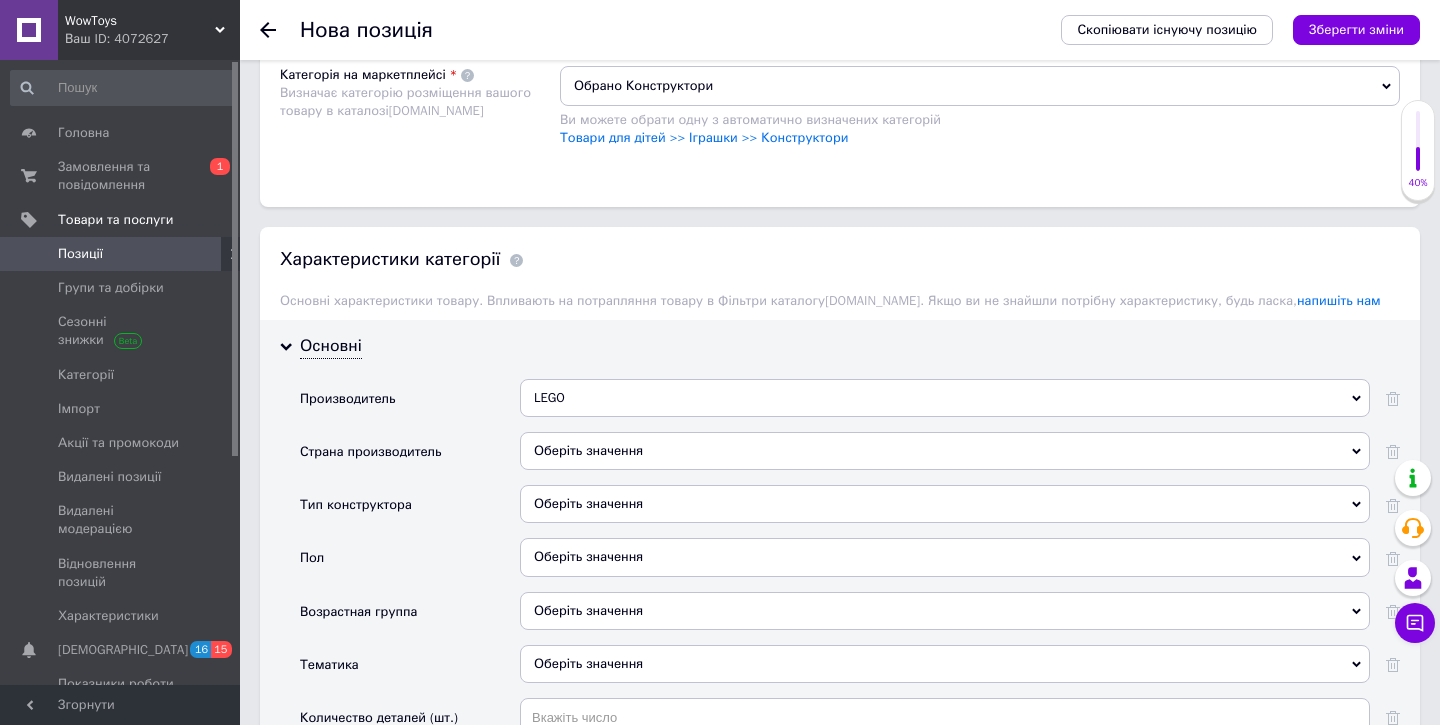 click on "Оберіть значення" at bounding box center (945, 557) 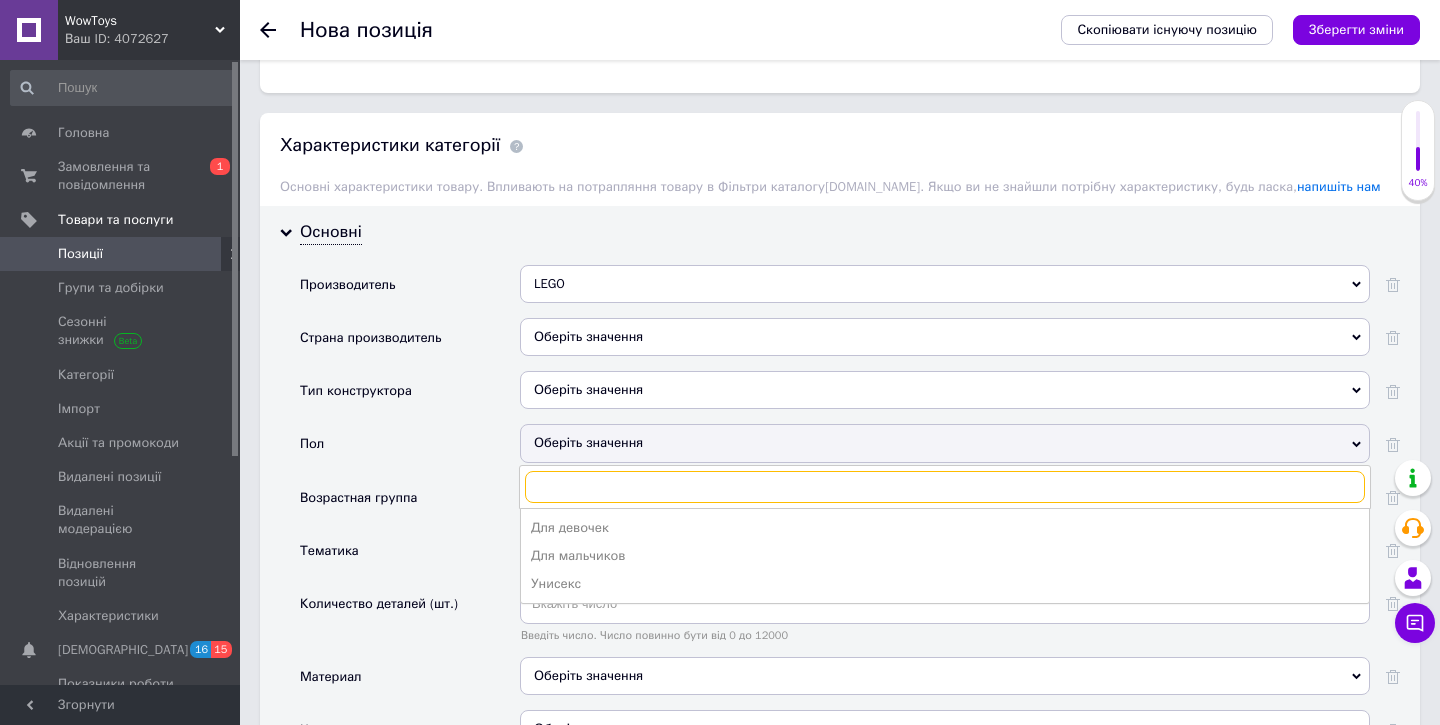 scroll, scrollTop: 1702, scrollLeft: 0, axis: vertical 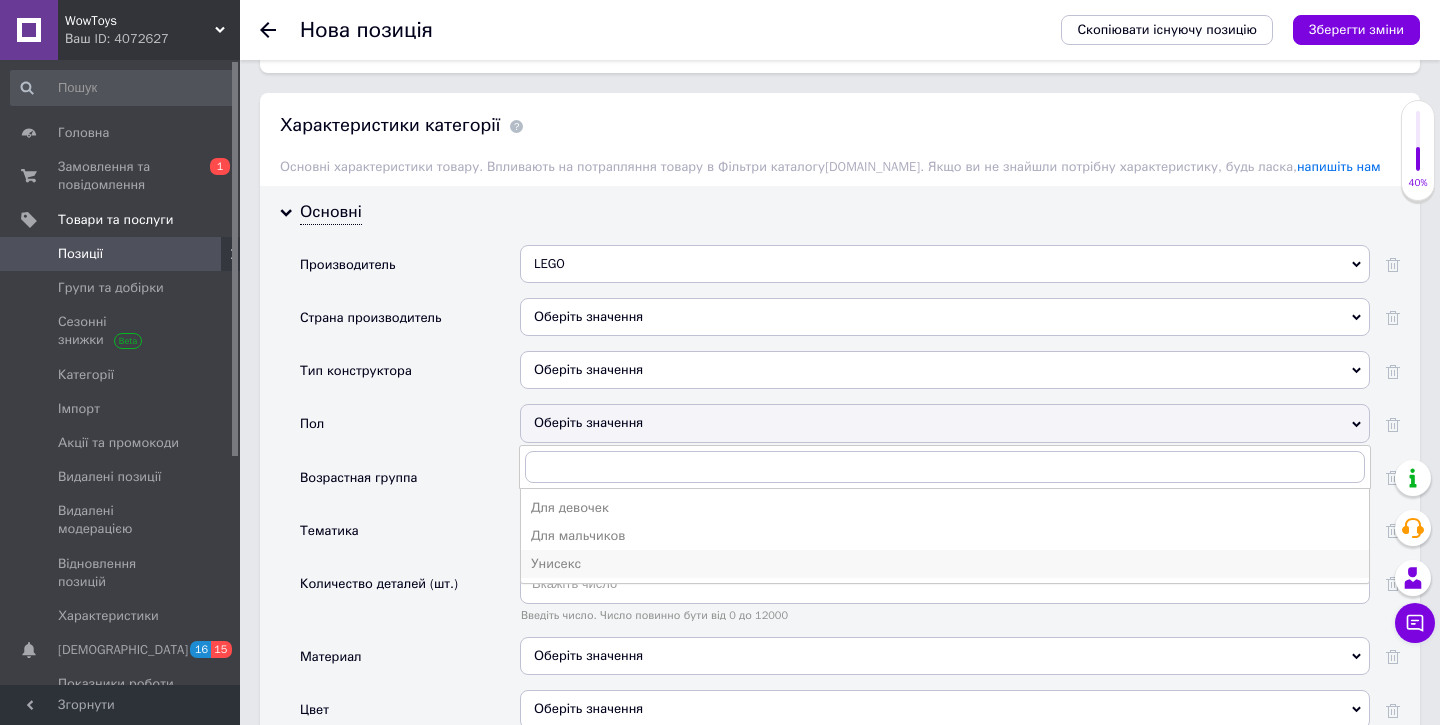 click on "Унисекс" at bounding box center (945, 564) 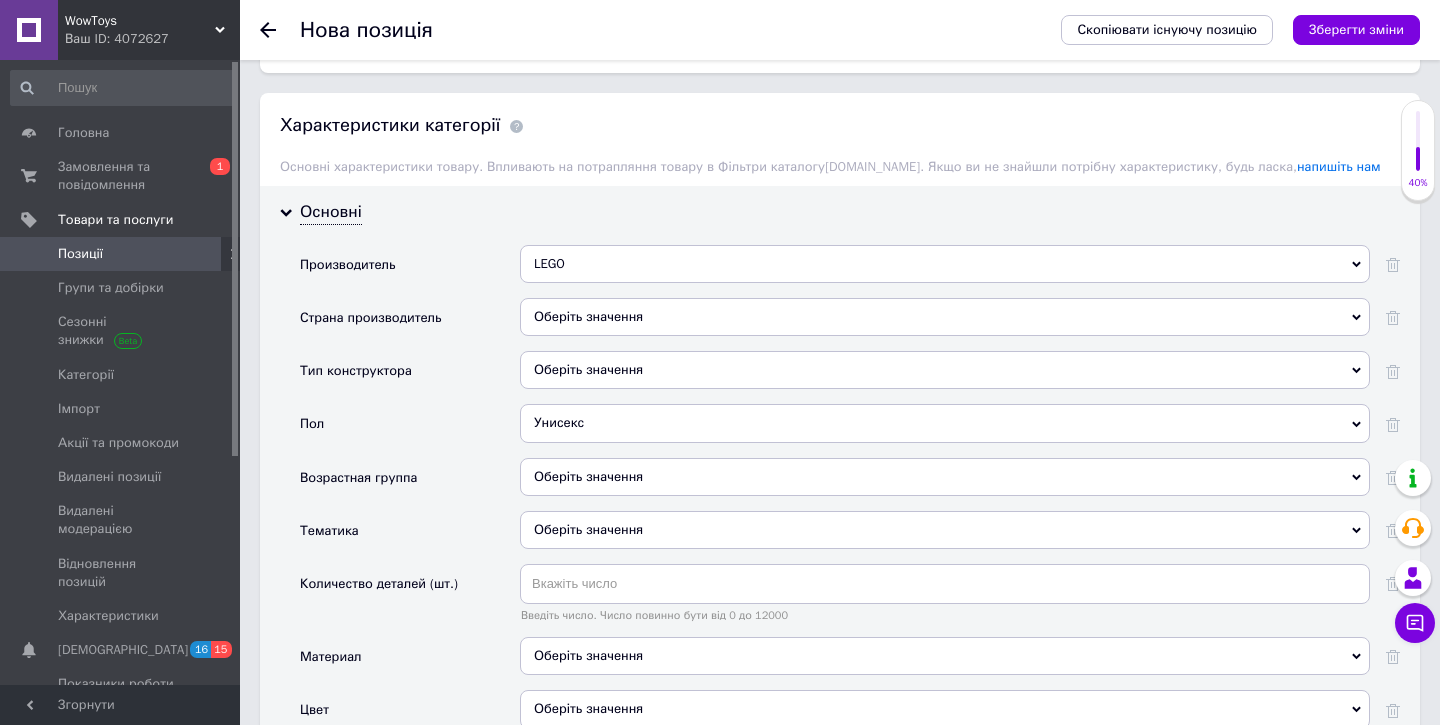 click on "Оберіть значення" at bounding box center (945, 477) 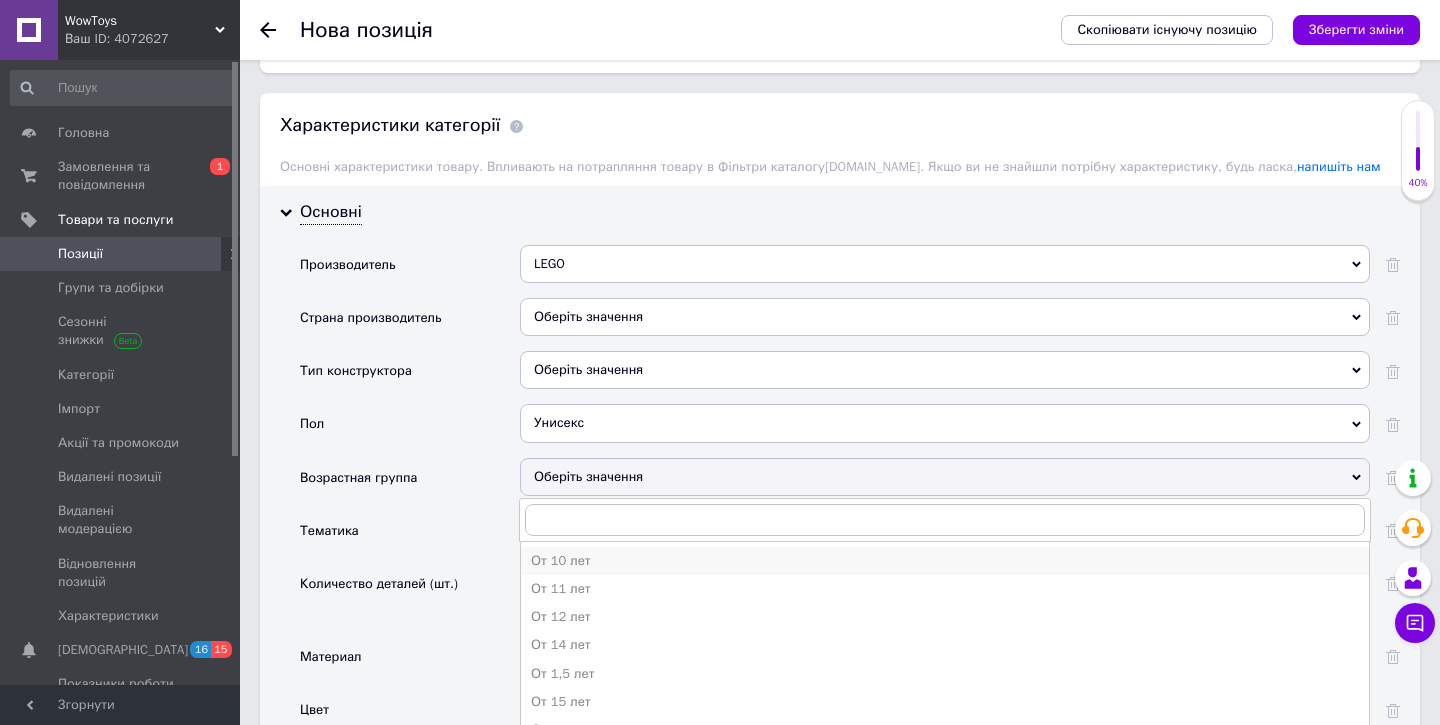 click on "От 10 лет" at bounding box center (945, 561) 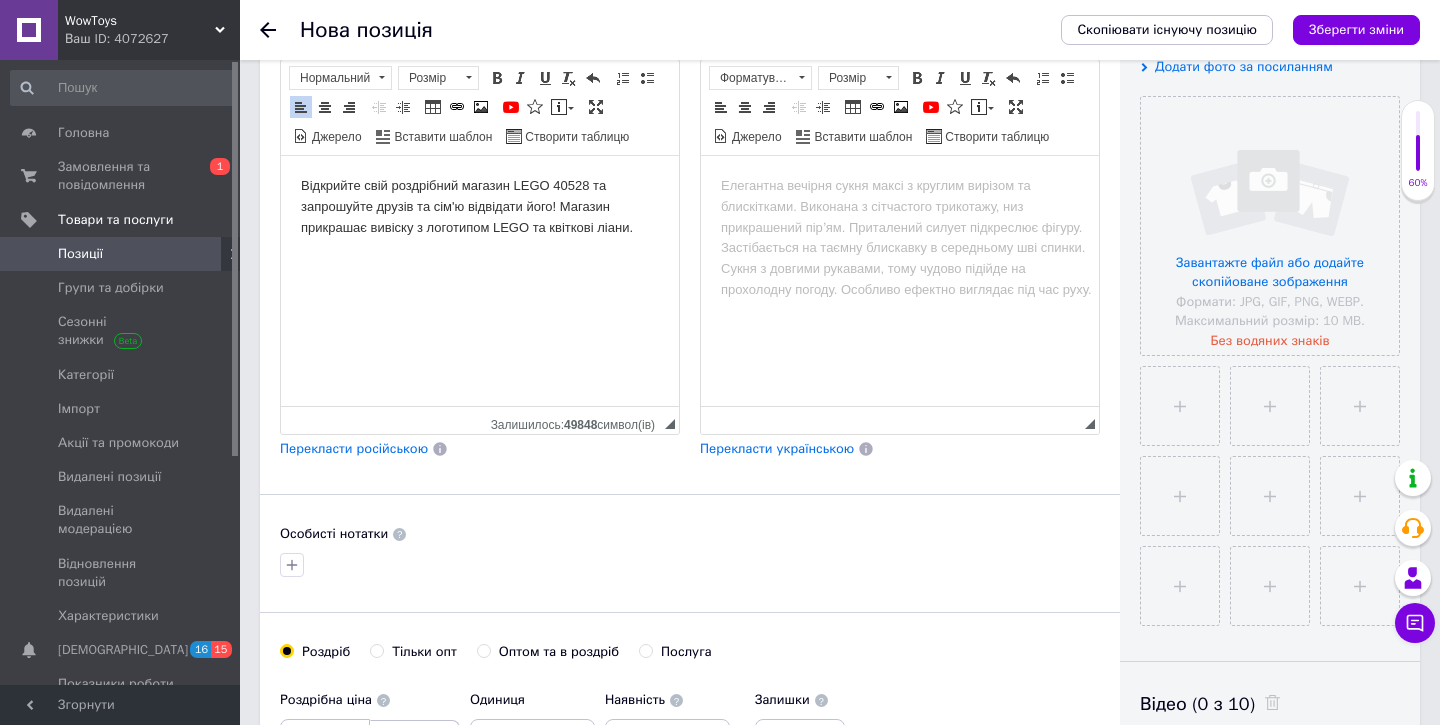 scroll, scrollTop: 418, scrollLeft: 0, axis: vertical 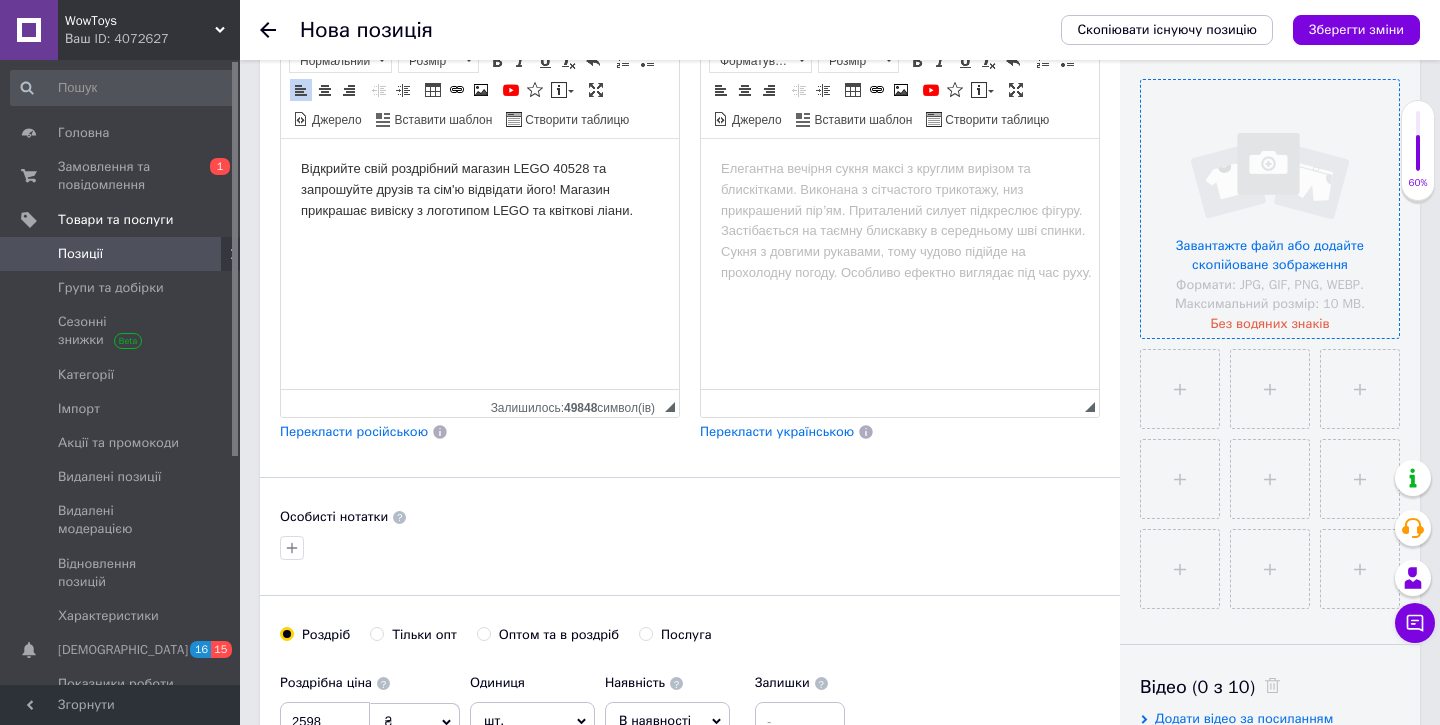 click at bounding box center (1270, 209) 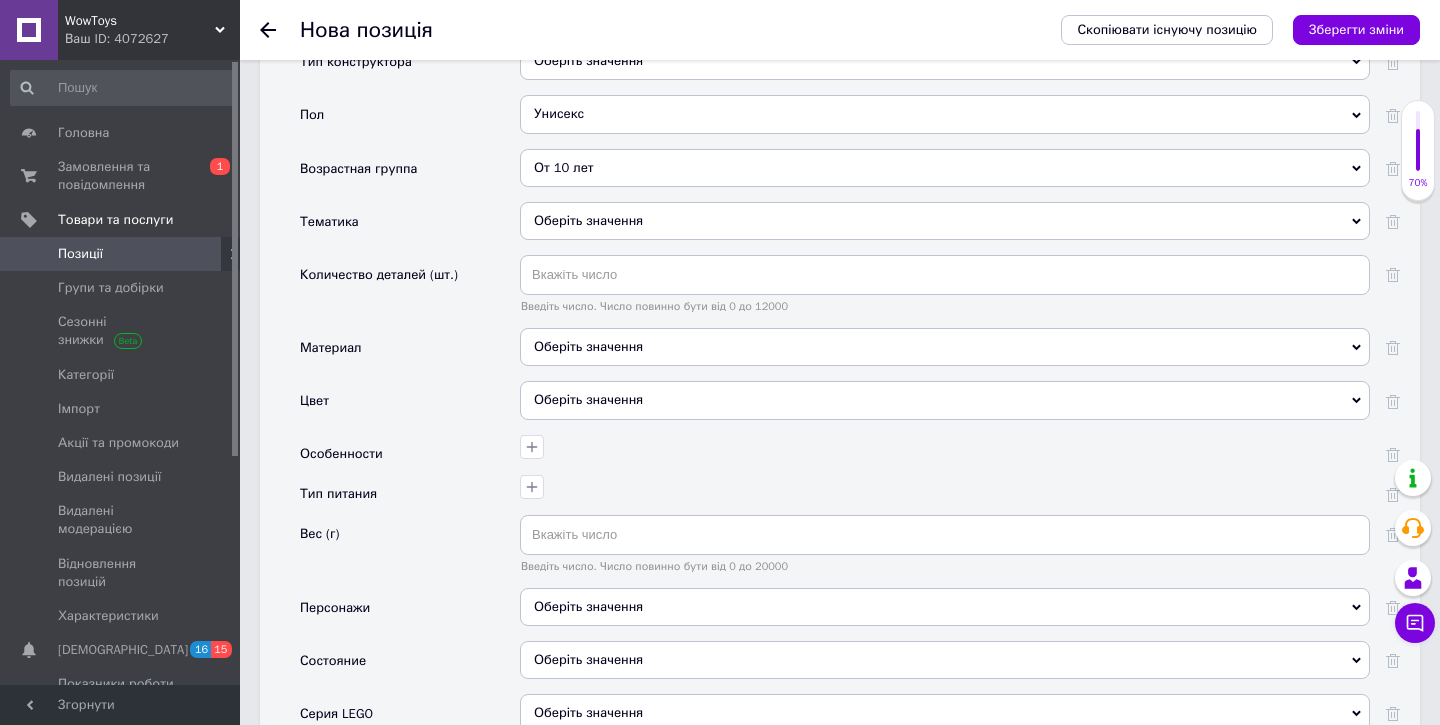 scroll, scrollTop: 2015, scrollLeft: 0, axis: vertical 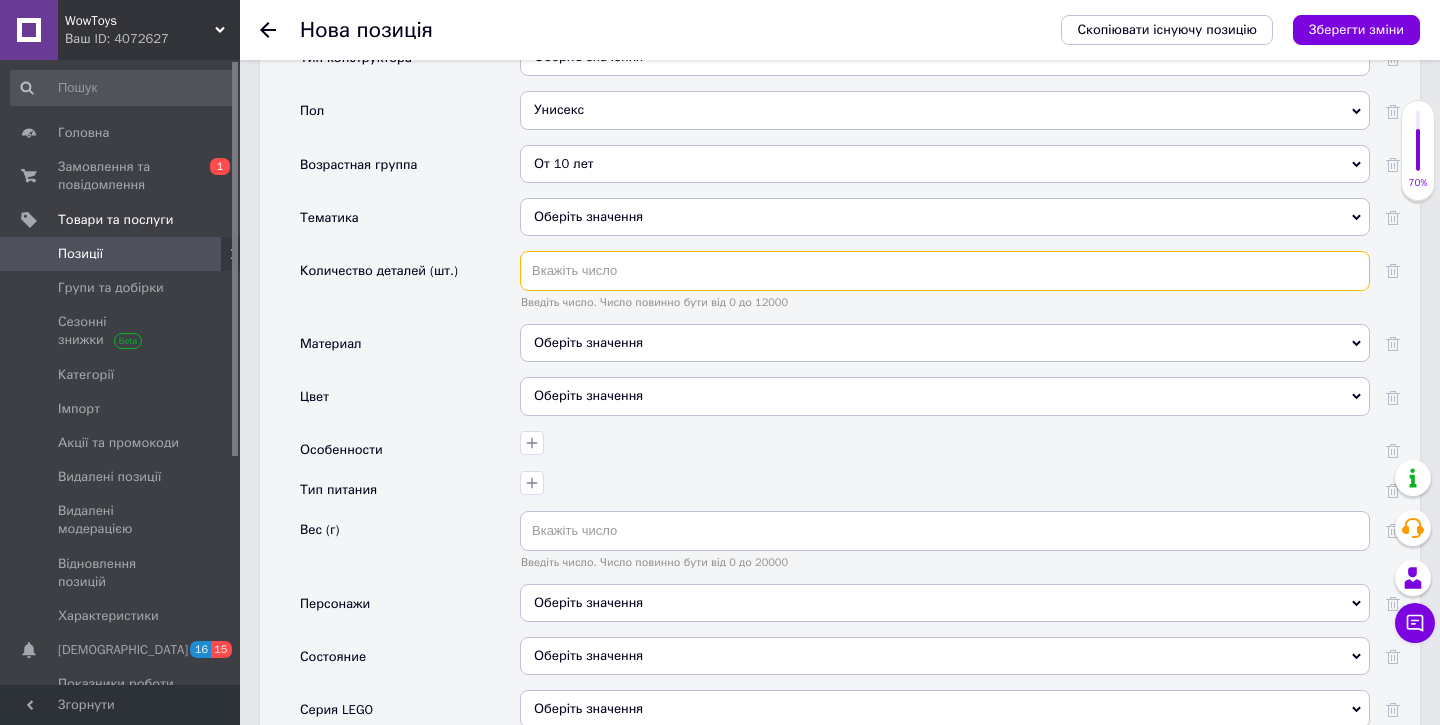 click at bounding box center (945, 271) 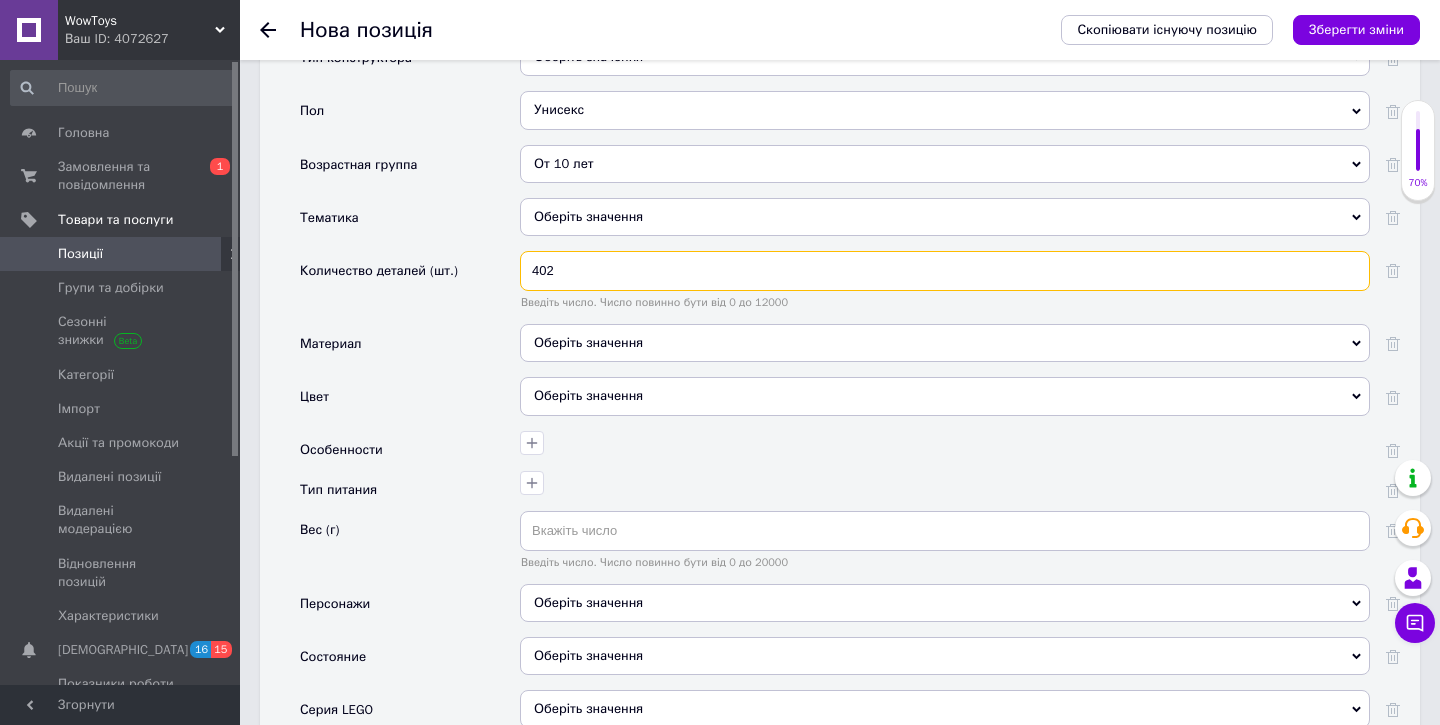 type on "402" 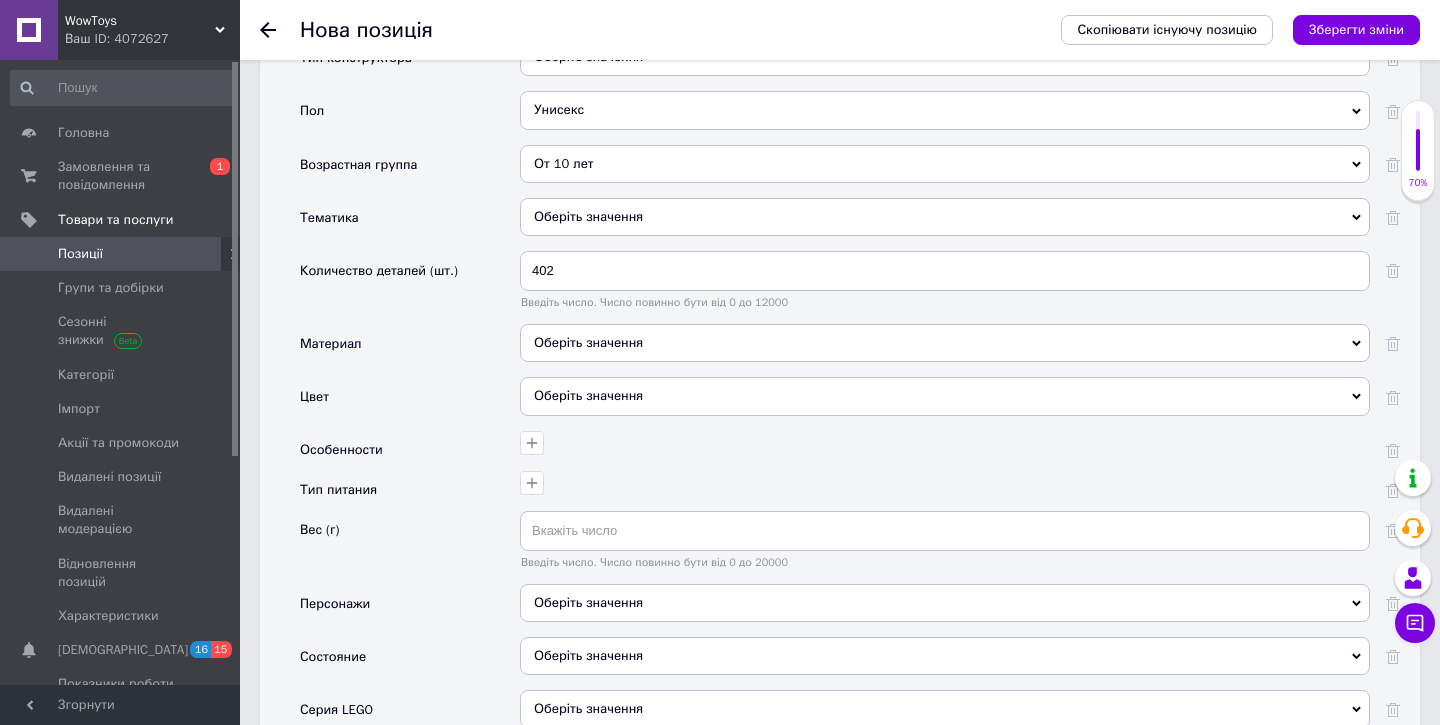 click at bounding box center (942, 480) 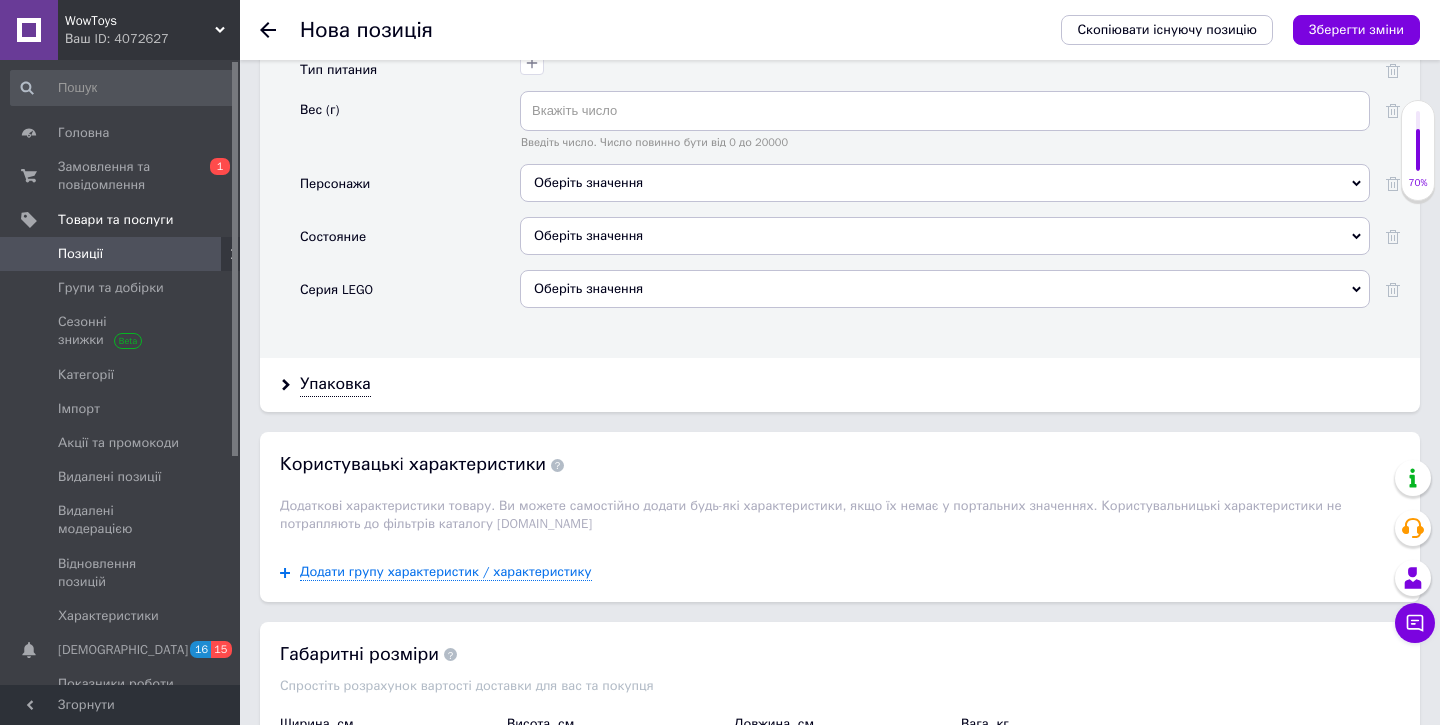scroll, scrollTop: 2438, scrollLeft: 0, axis: vertical 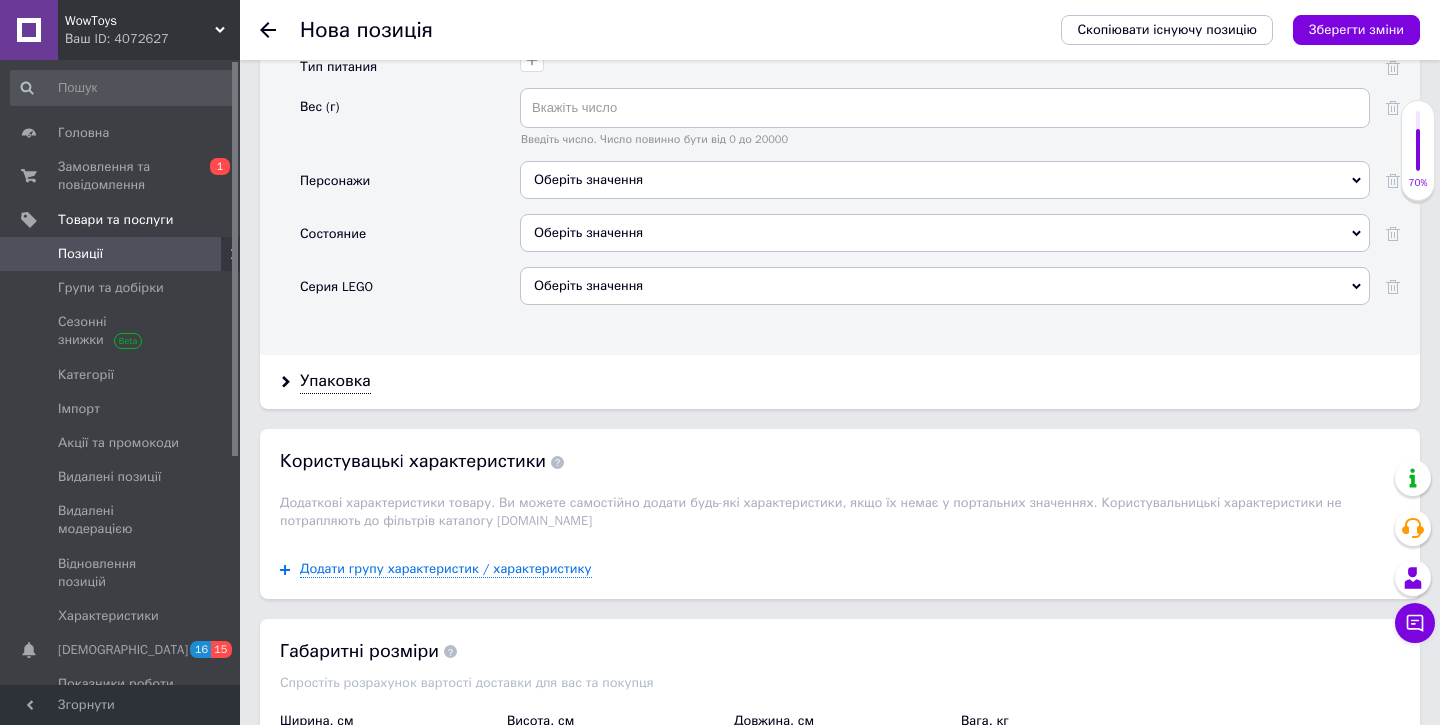 click on "Оберіть значення" at bounding box center [945, 233] 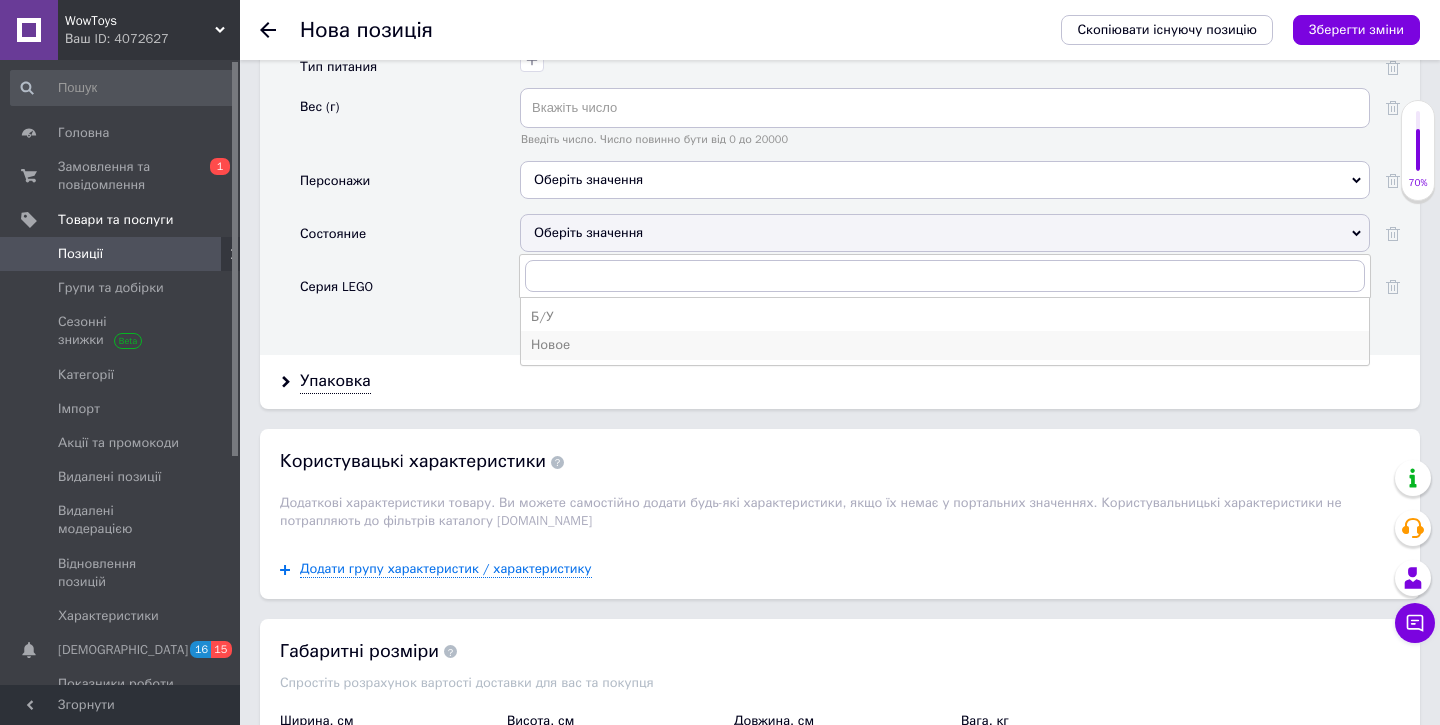 click on "Новое" at bounding box center [945, 345] 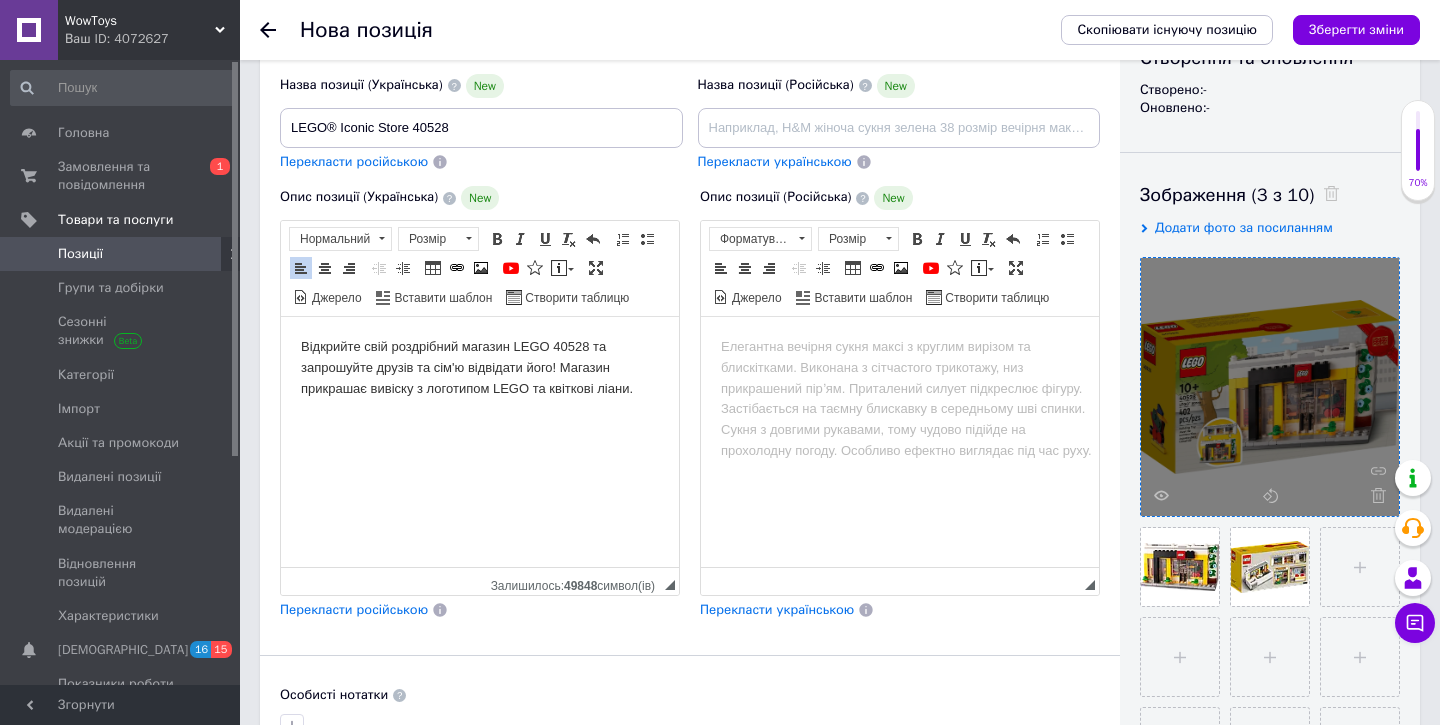 scroll, scrollTop: 166, scrollLeft: 0, axis: vertical 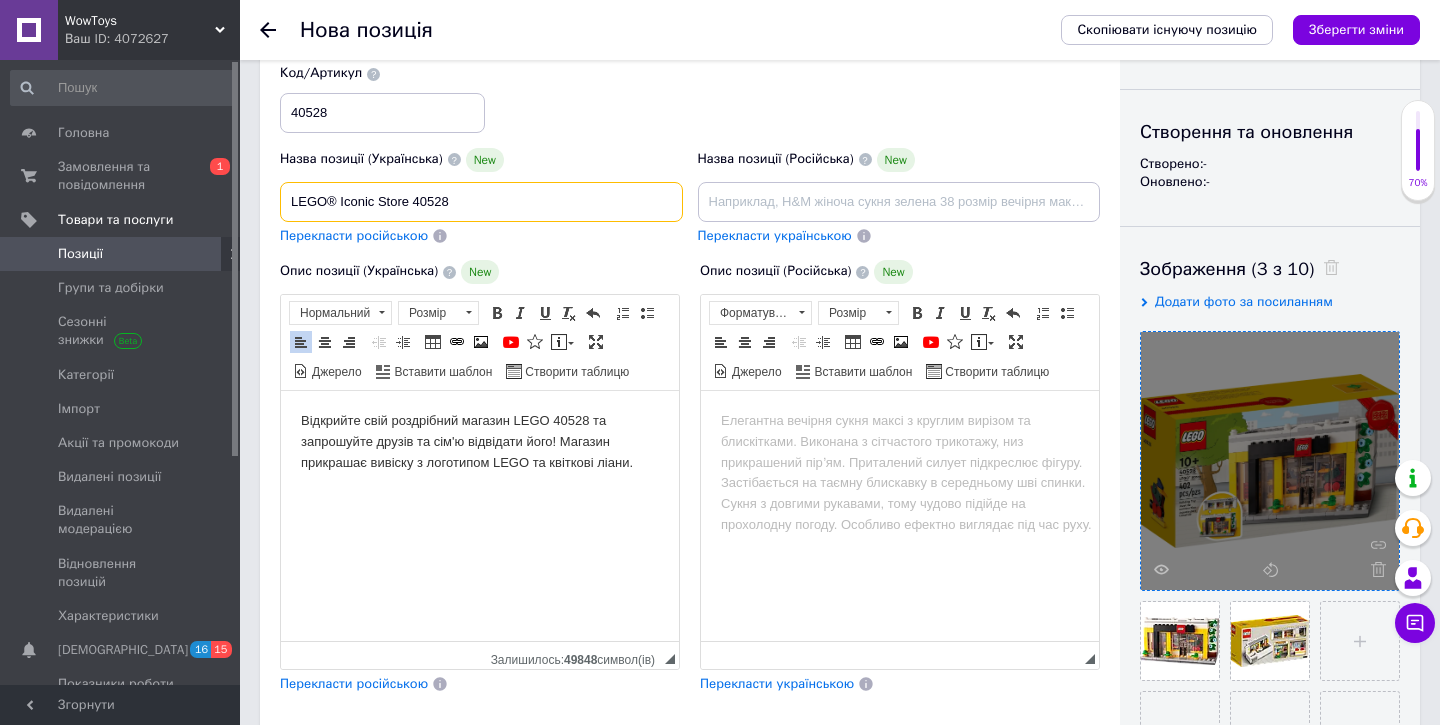 click on "LEGO® Iconic Store 40528" at bounding box center [481, 202] 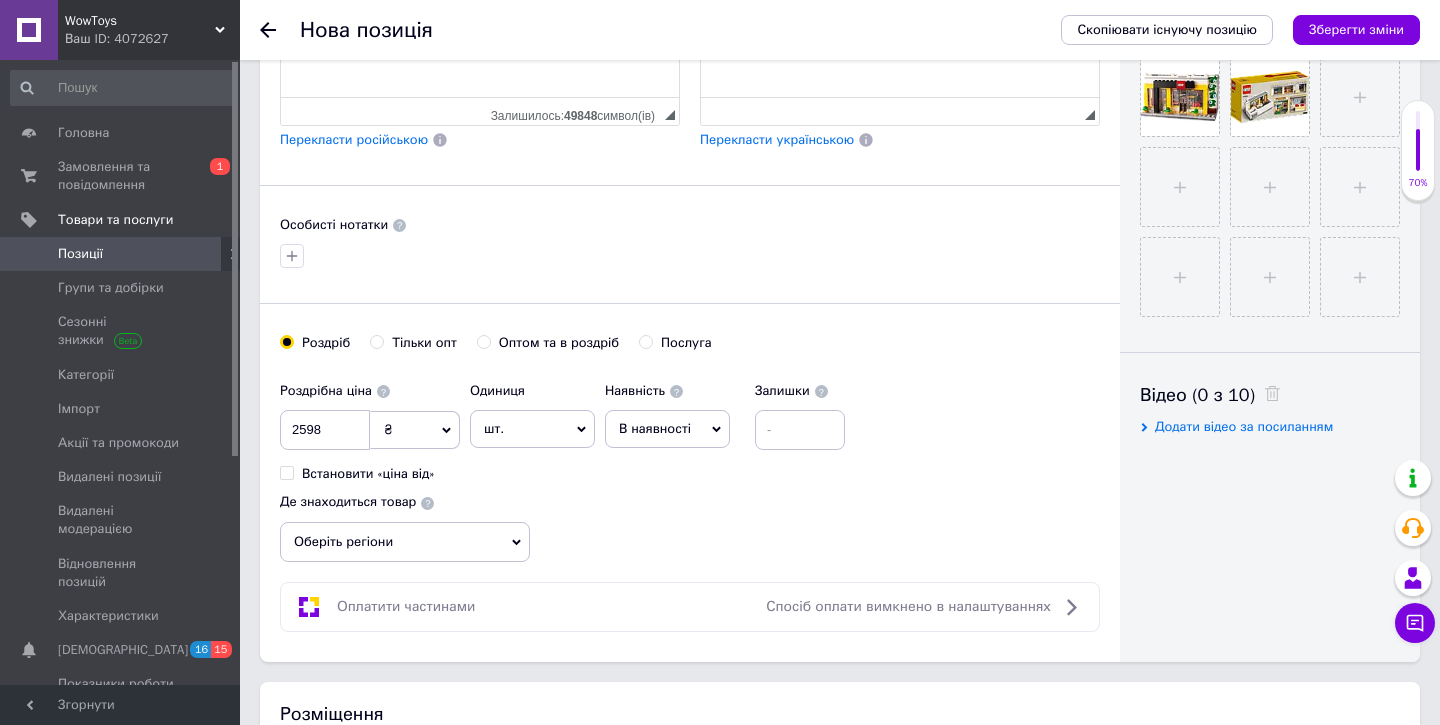 scroll, scrollTop: 1011, scrollLeft: 0, axis: vertical 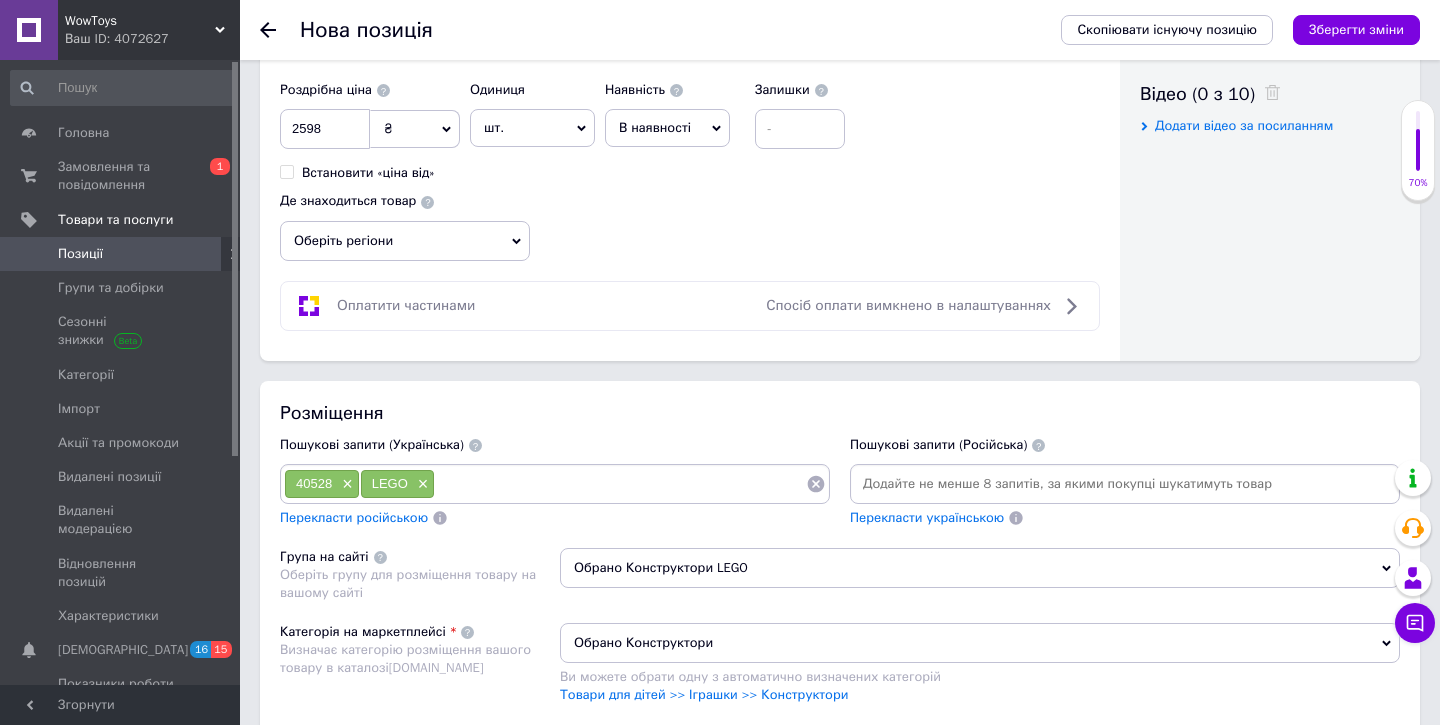 click at bounding box center (620, 484) 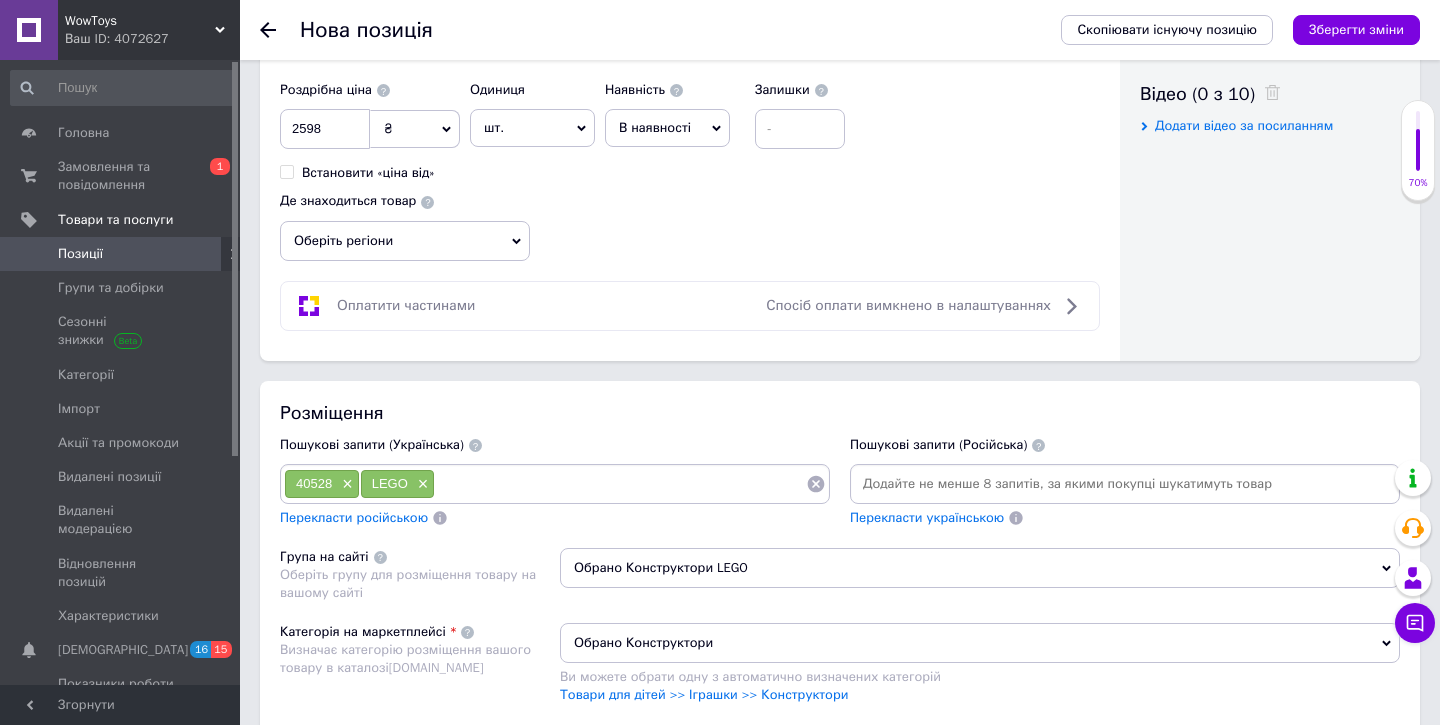 paste on "Iconic" 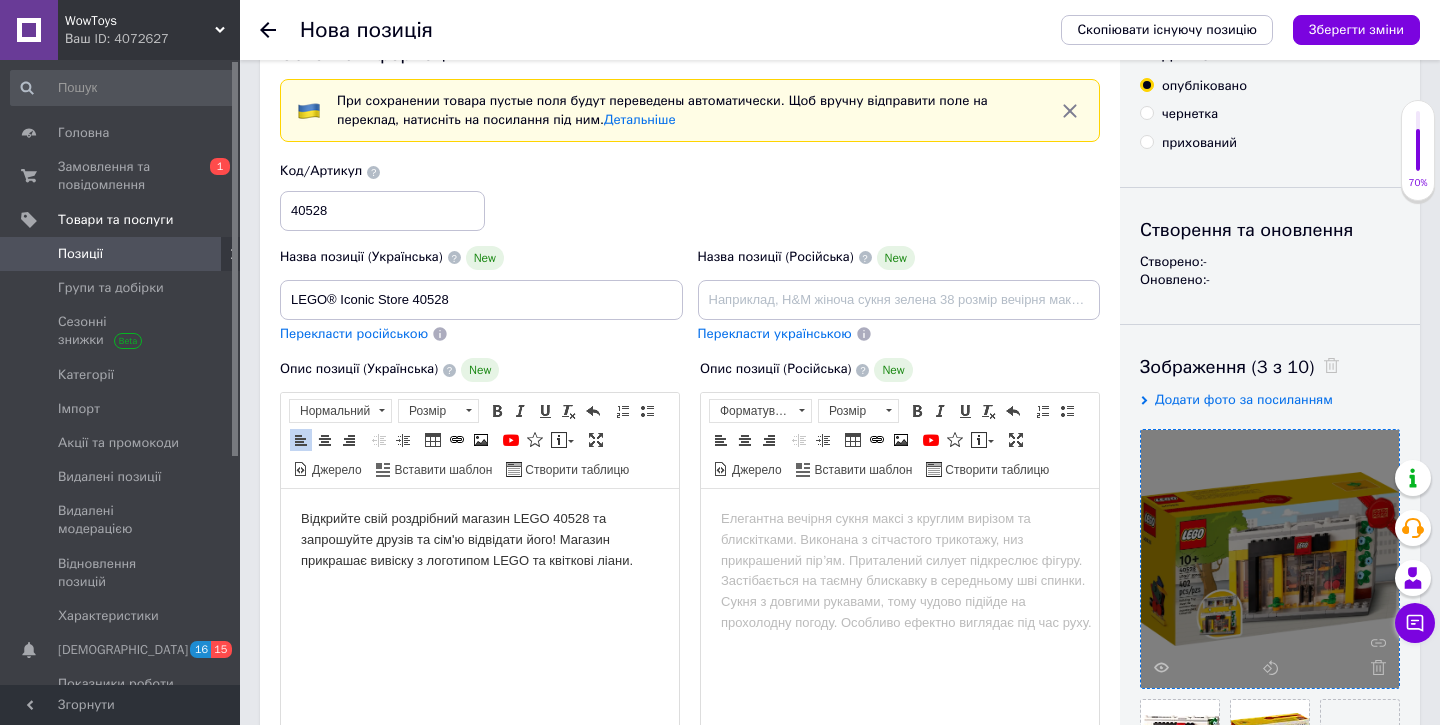 scroll, scrollTop: 0, scrollLeft: 0, axis: both 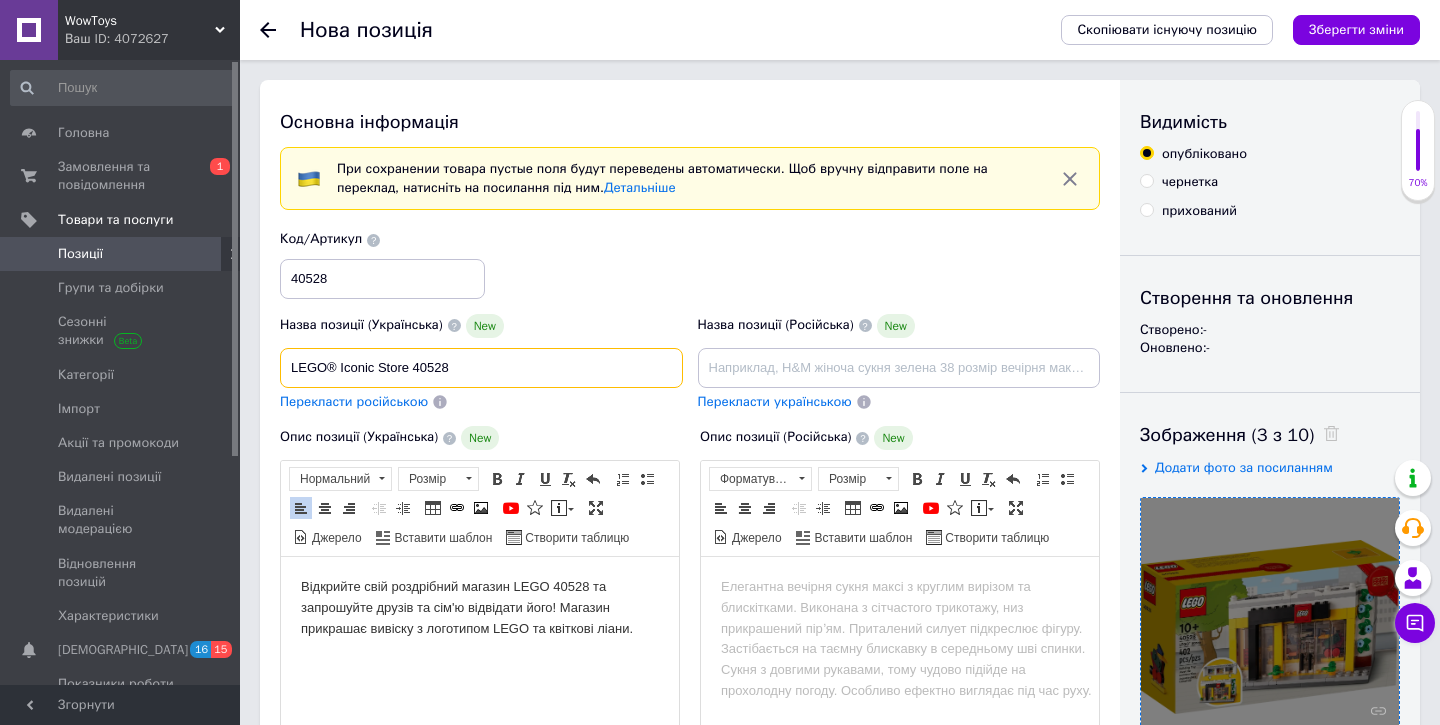 click on "LEGO® Iconic Store 40528" at bounding box center [481, 368] 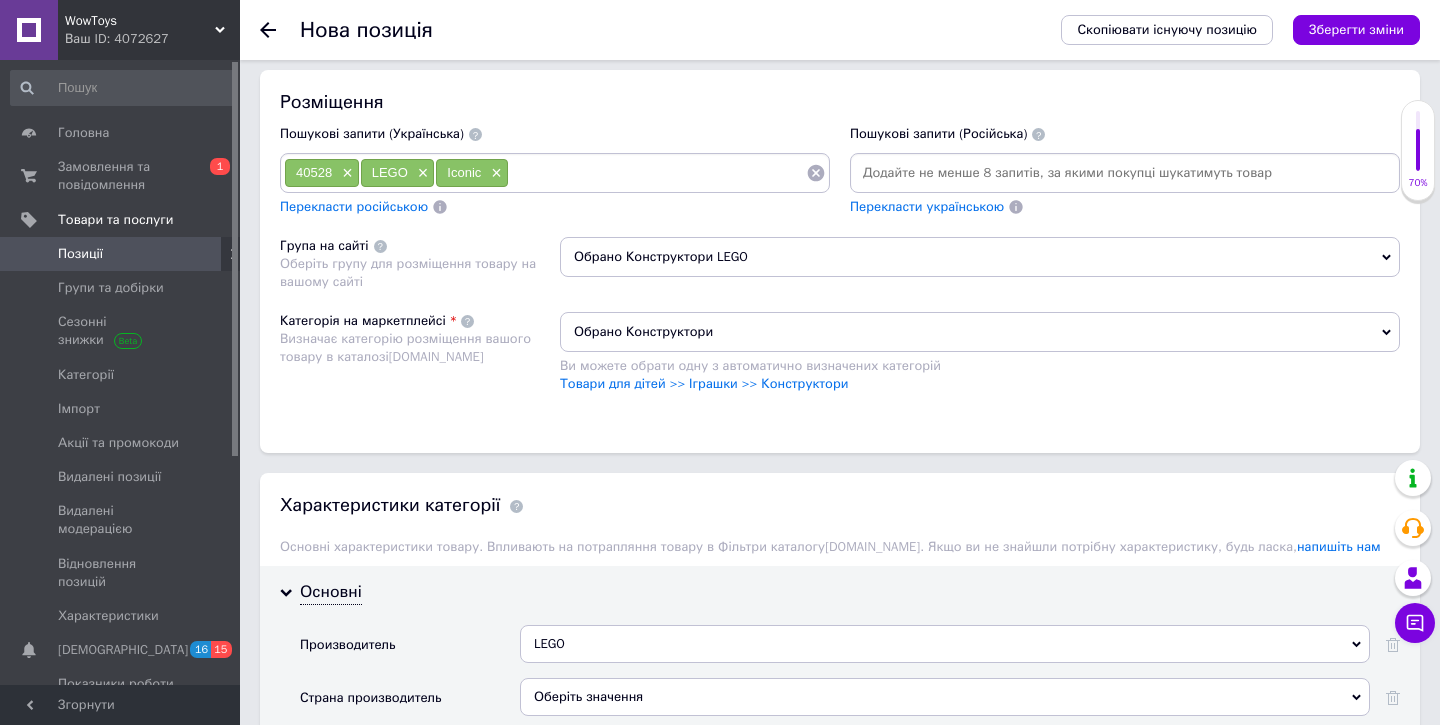 scroll, scrollTop: 1328, scrollLeft: 0, axis: vertical 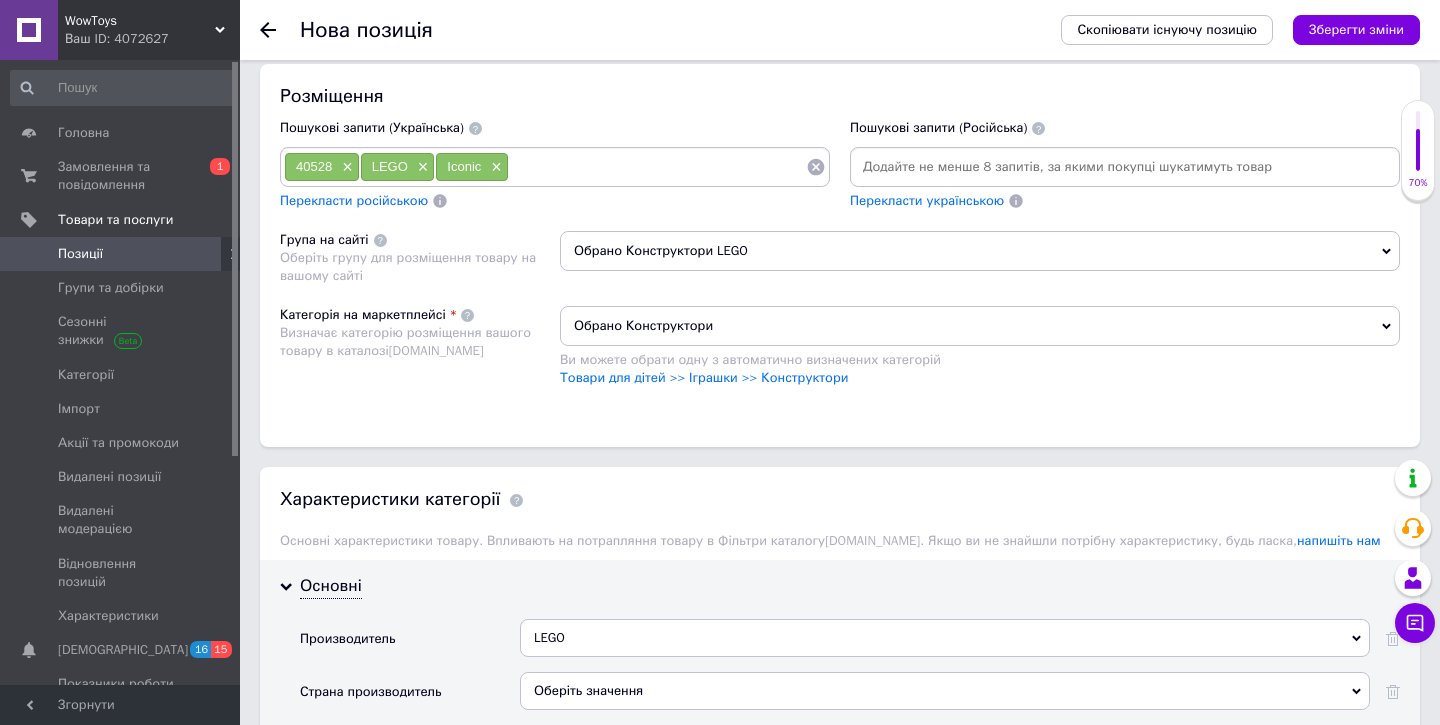 click at bounding box center (657, 167) 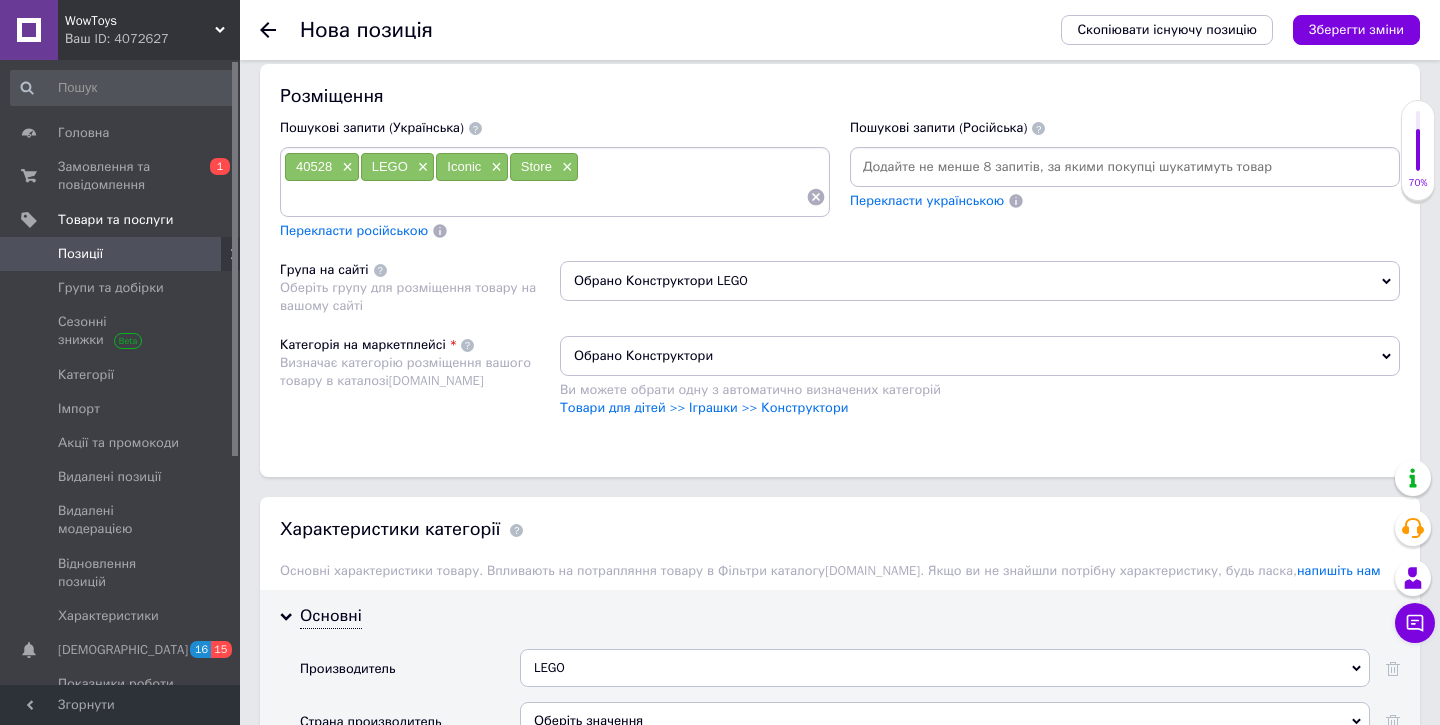 type on "r" 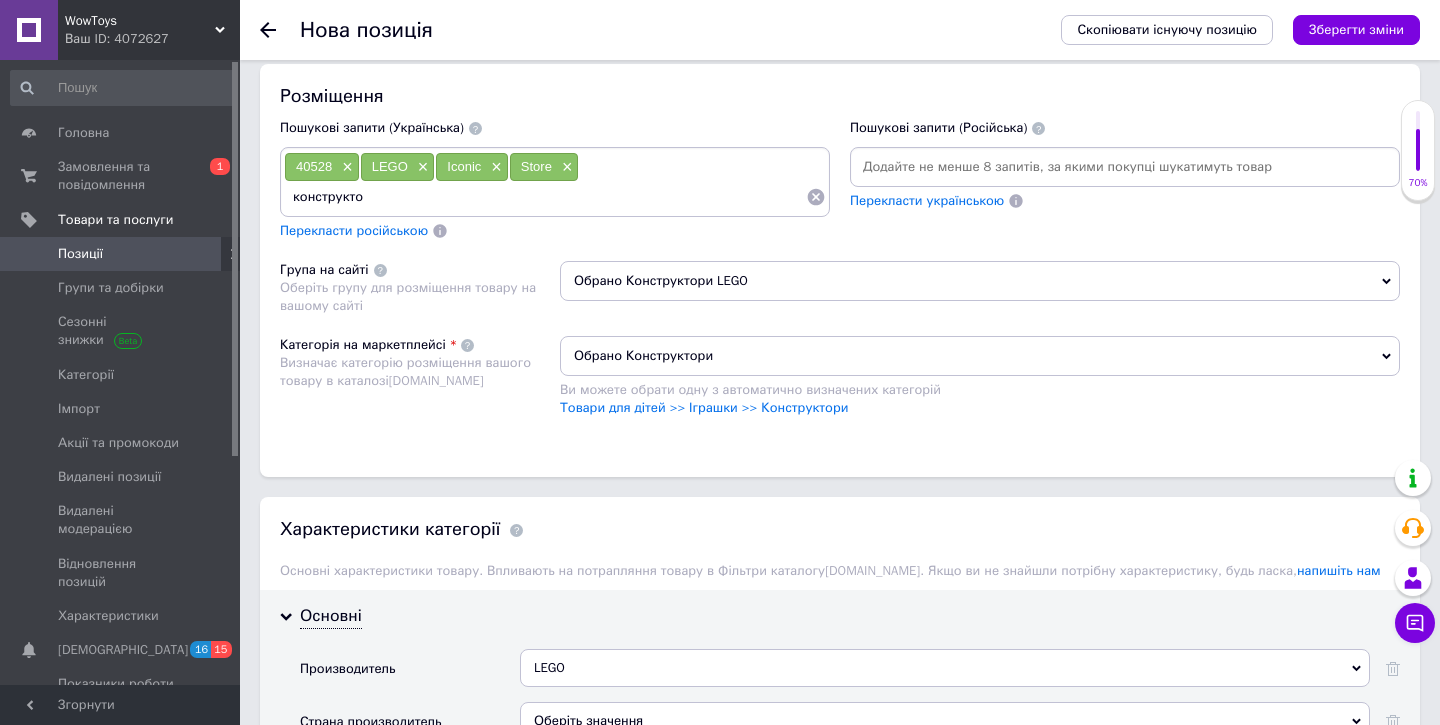 type on "конструктор" 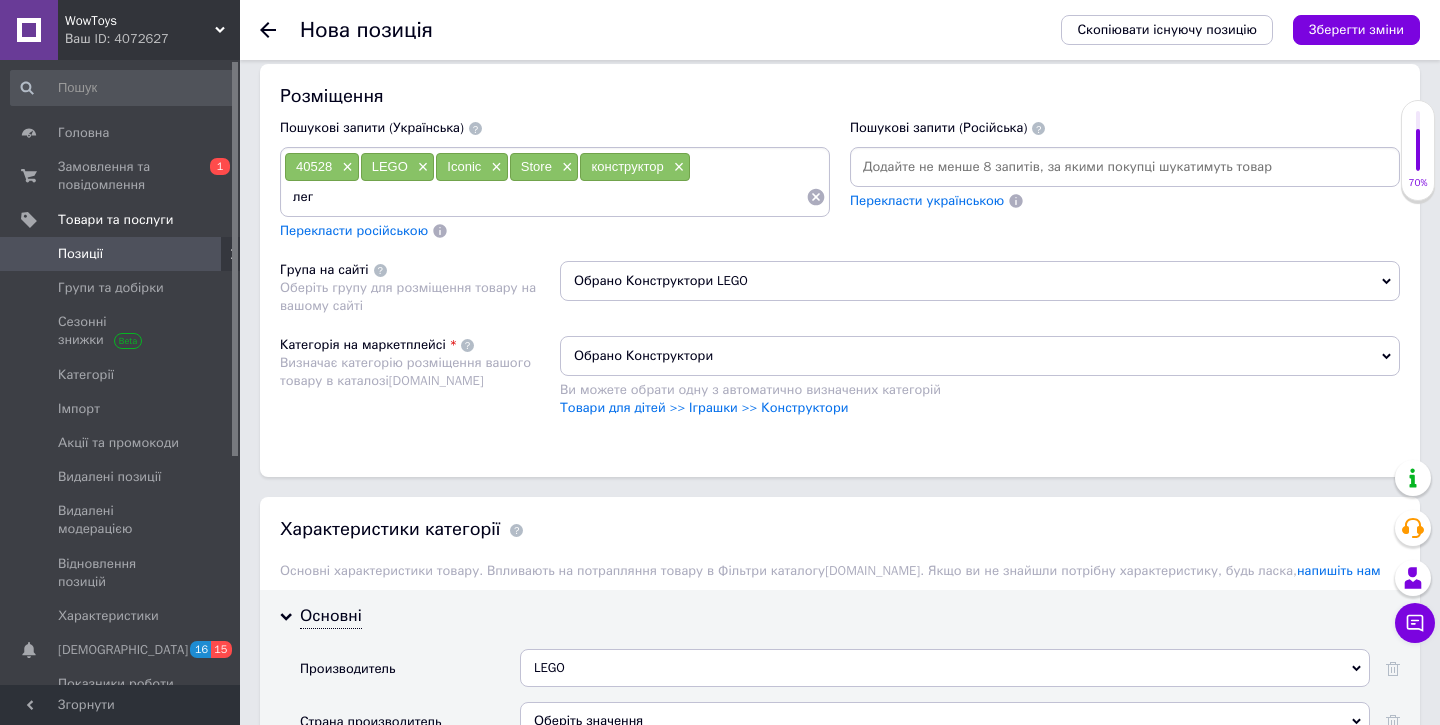 type on "лего" 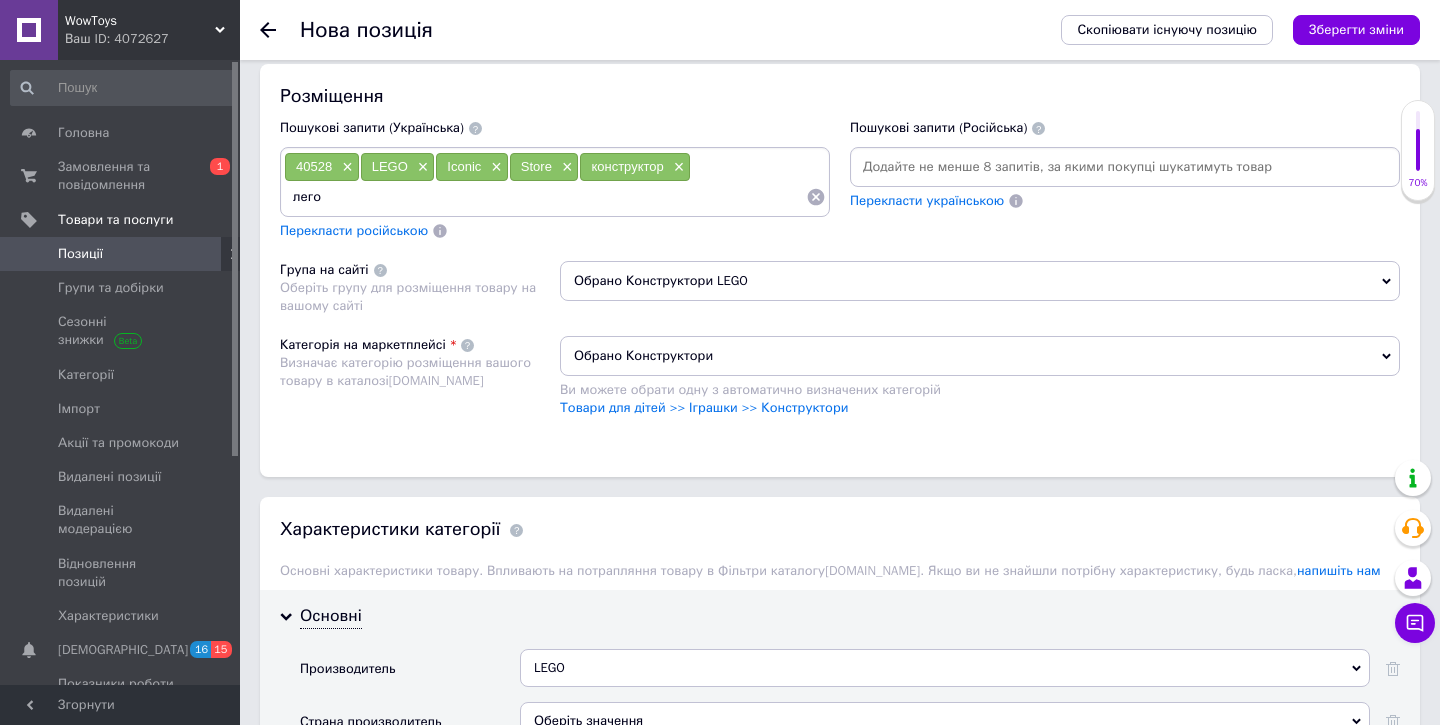 type 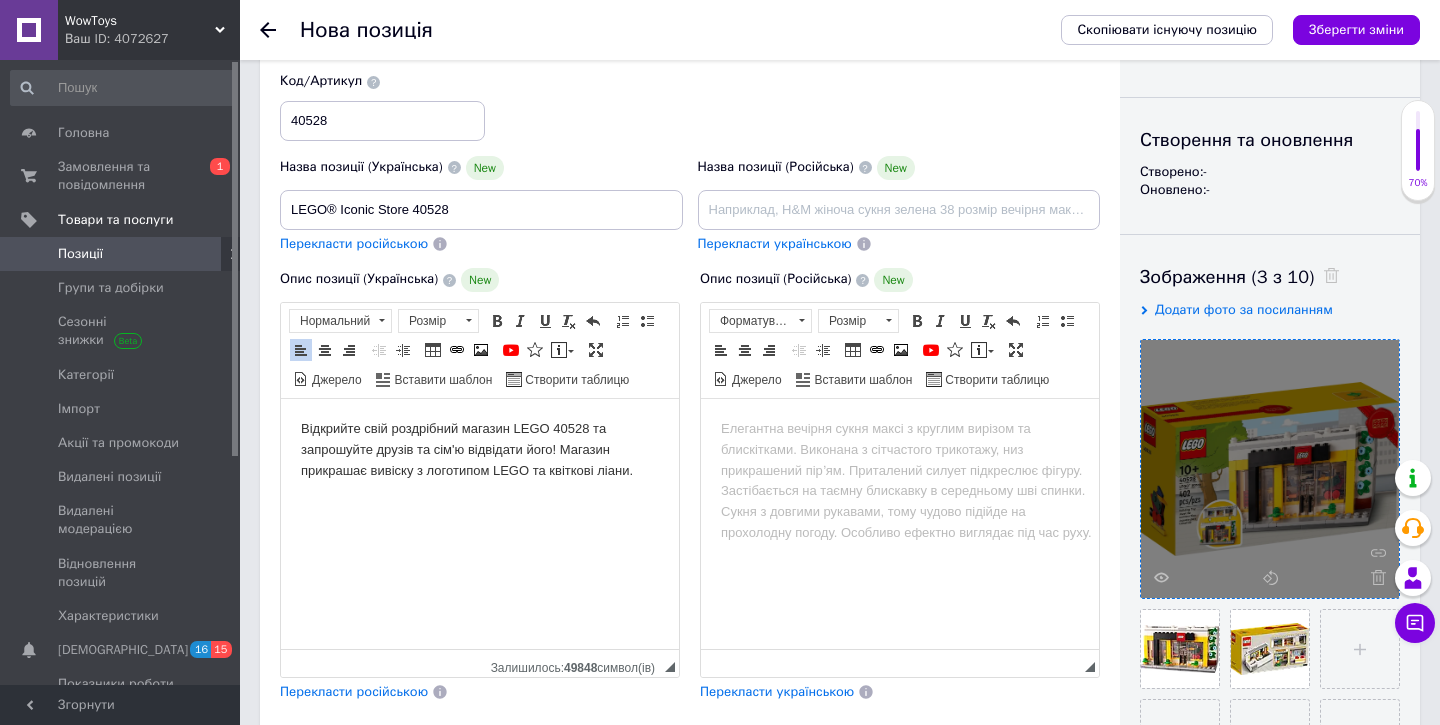 scroll, scrollTop: 0, scrollLeft: 0, axis: both 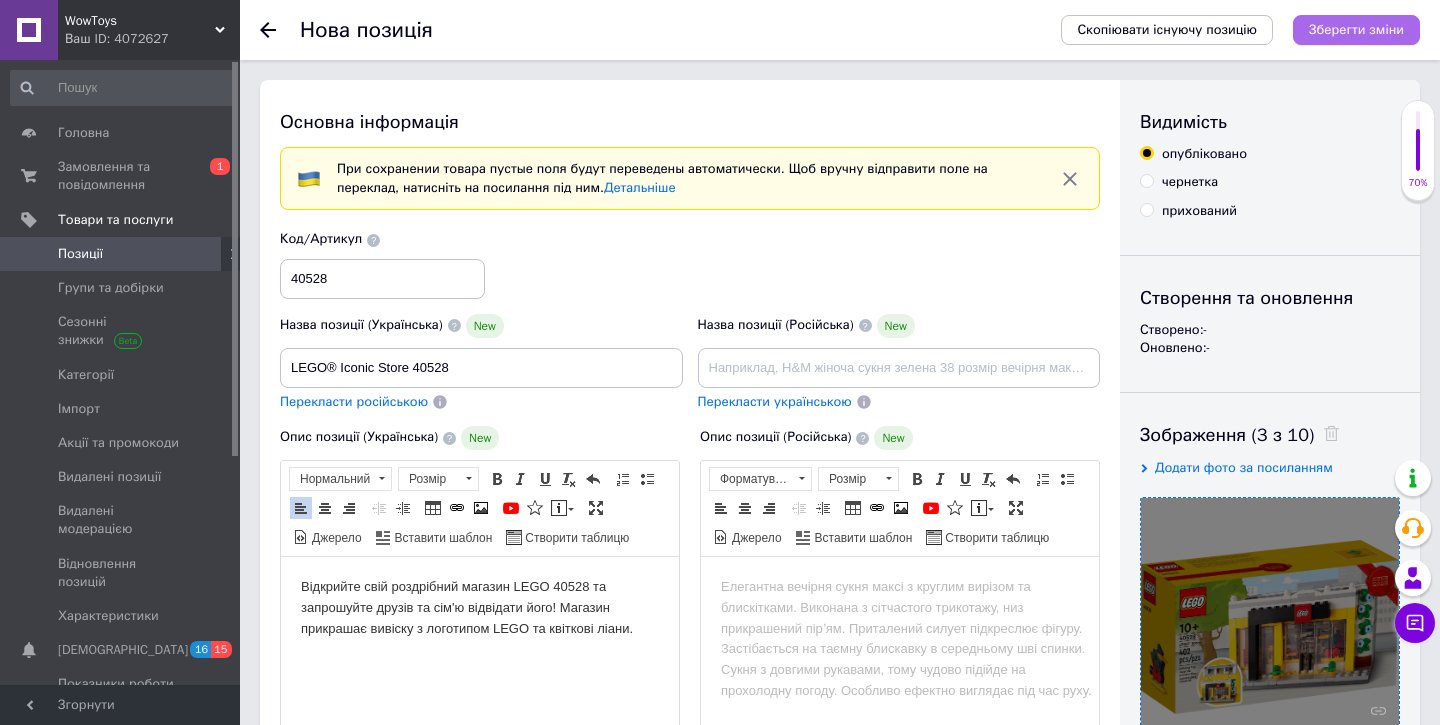 click on "Зберегти зміни" at bounding box center (1356, 29) 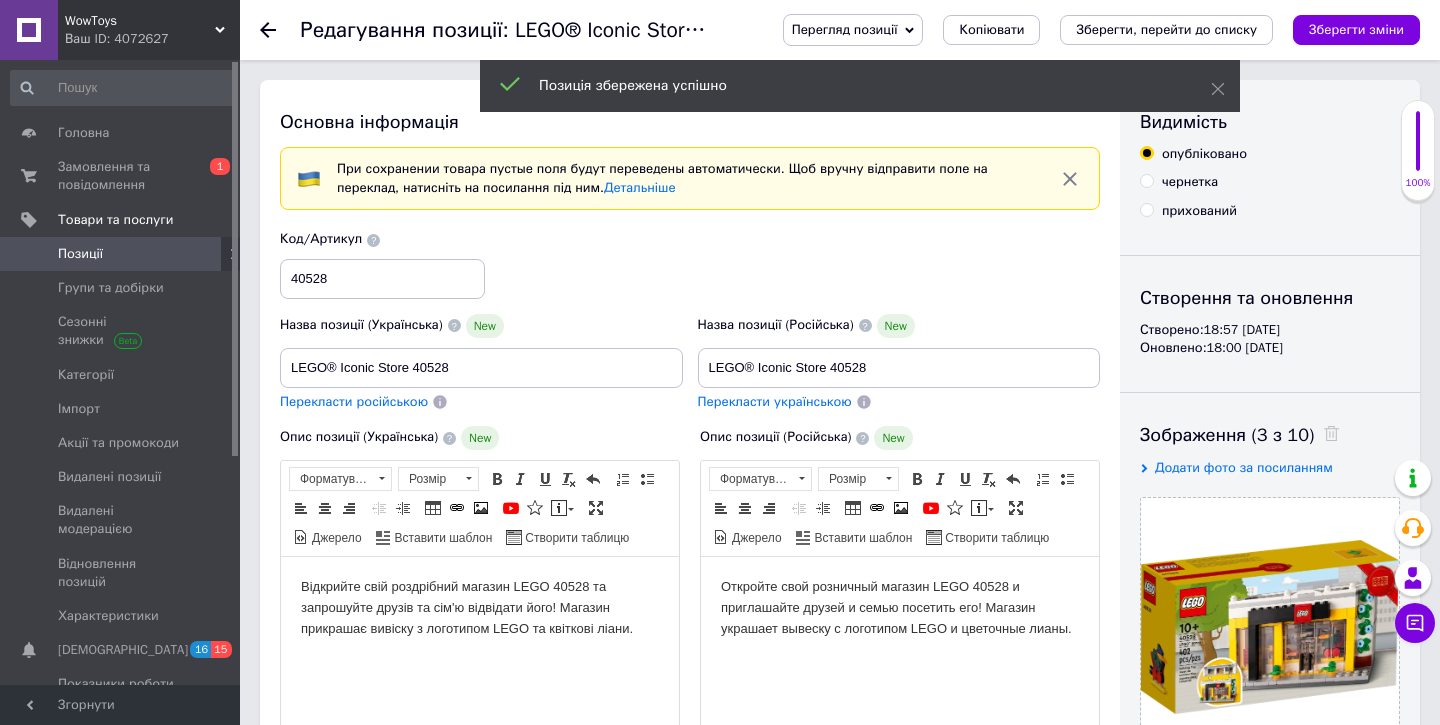 scroll, scrollTop: 0, scrollLeft: 0, axis: both 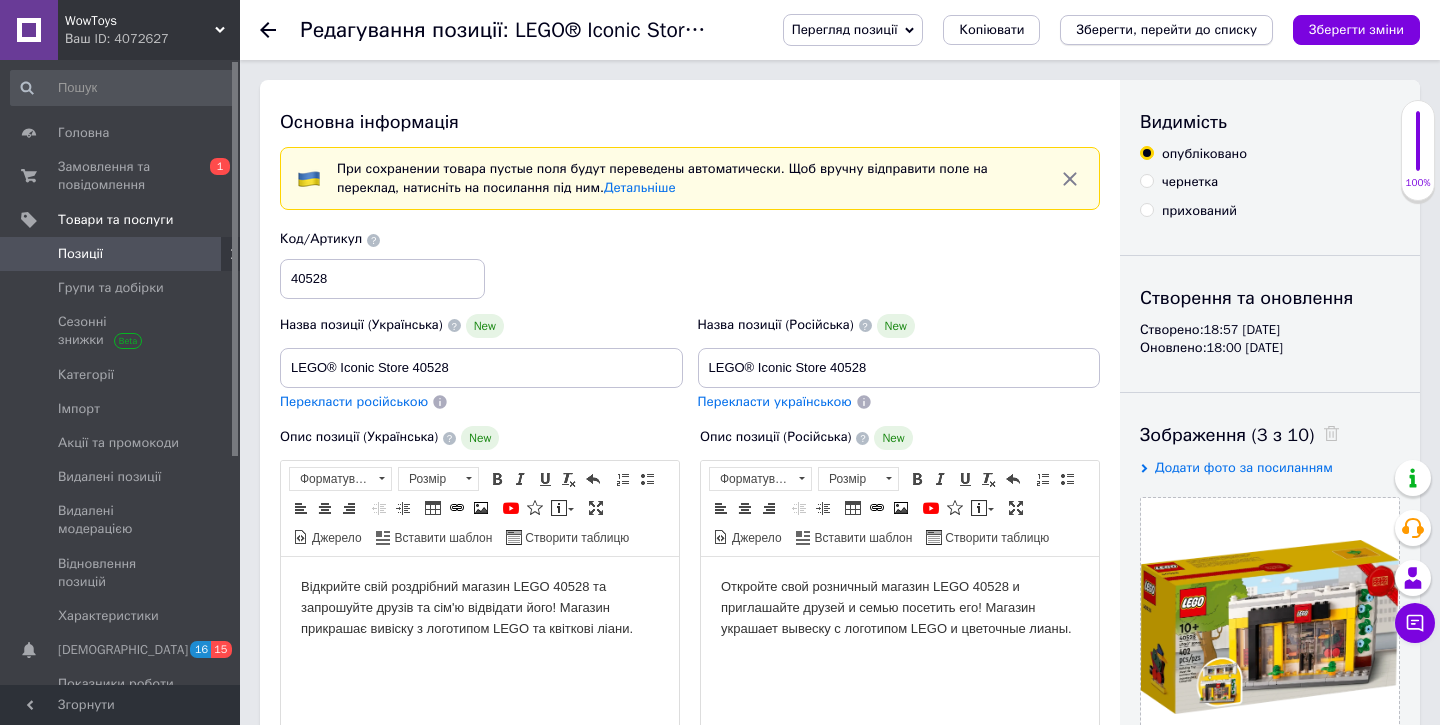 click on "Зберегти, перейти до списку" at bounding box center [1166, 29] 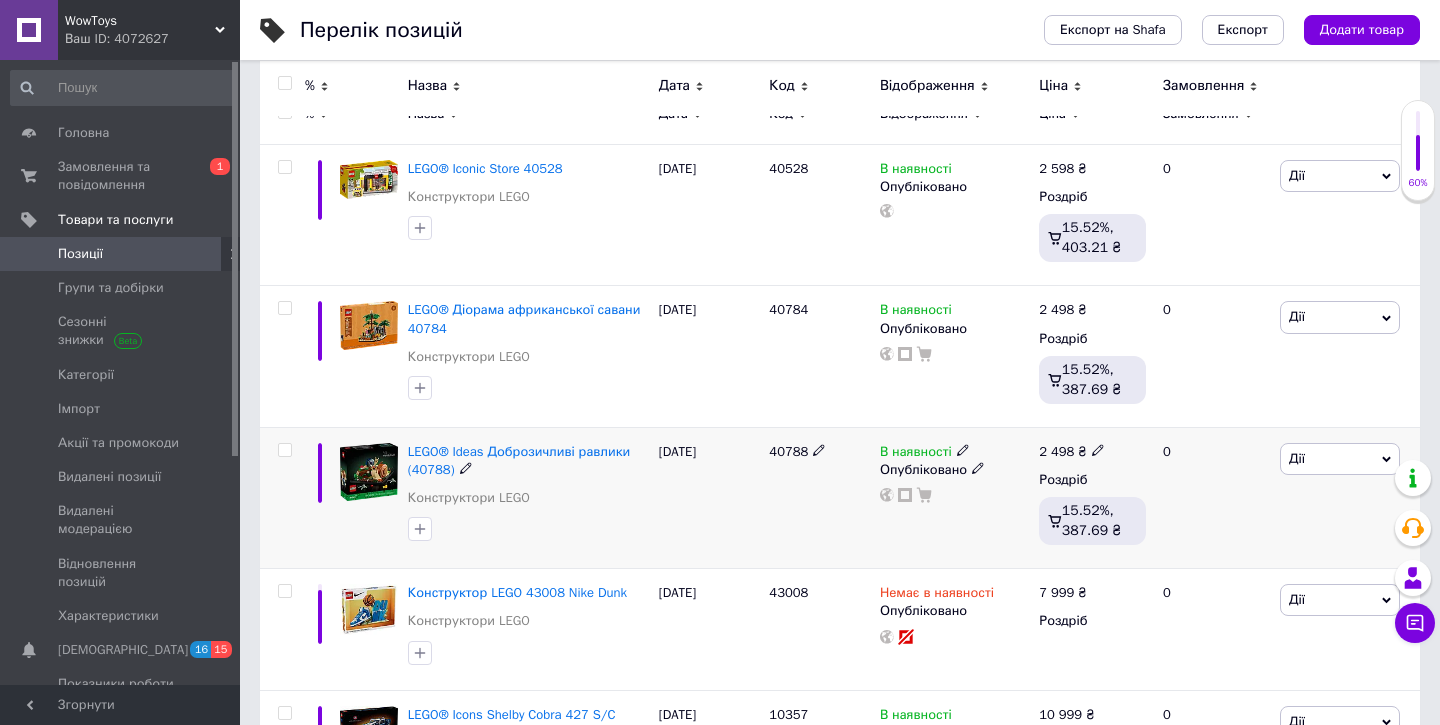 scroll, scrollTop: 0, scrollLeft: 0, axis: both 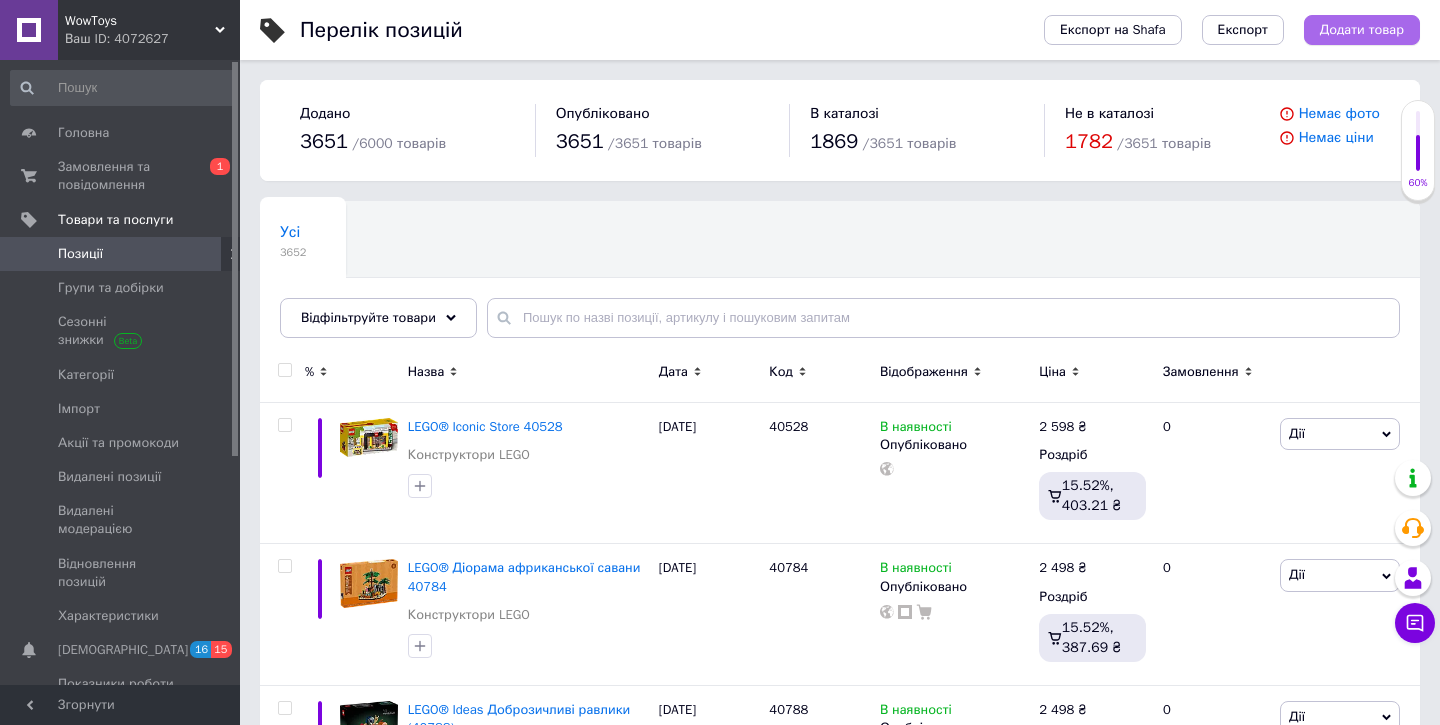 click on "Додати товар" at bounding box center [1362, 30] 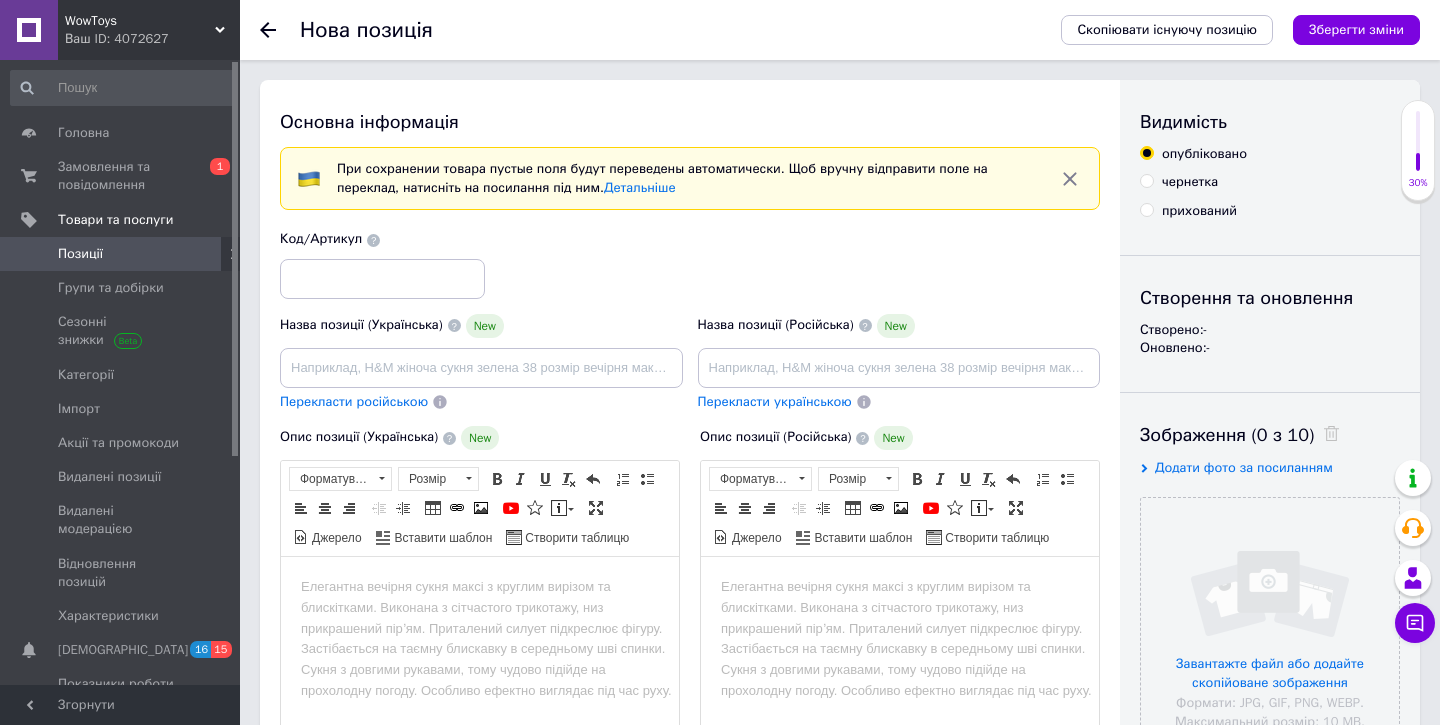 scroll, scrollTop: 0, scrollLeft: 0, axis: both 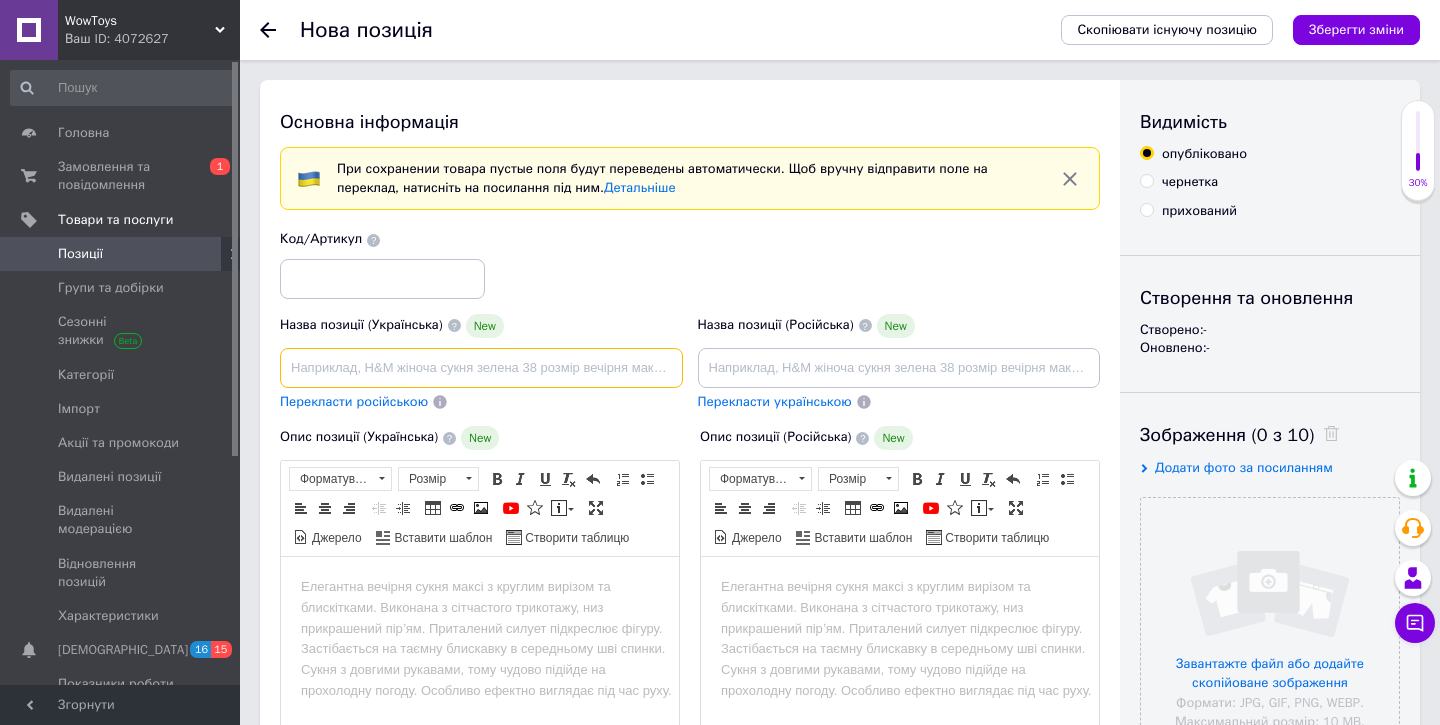 click at bounding box center (481, 368) 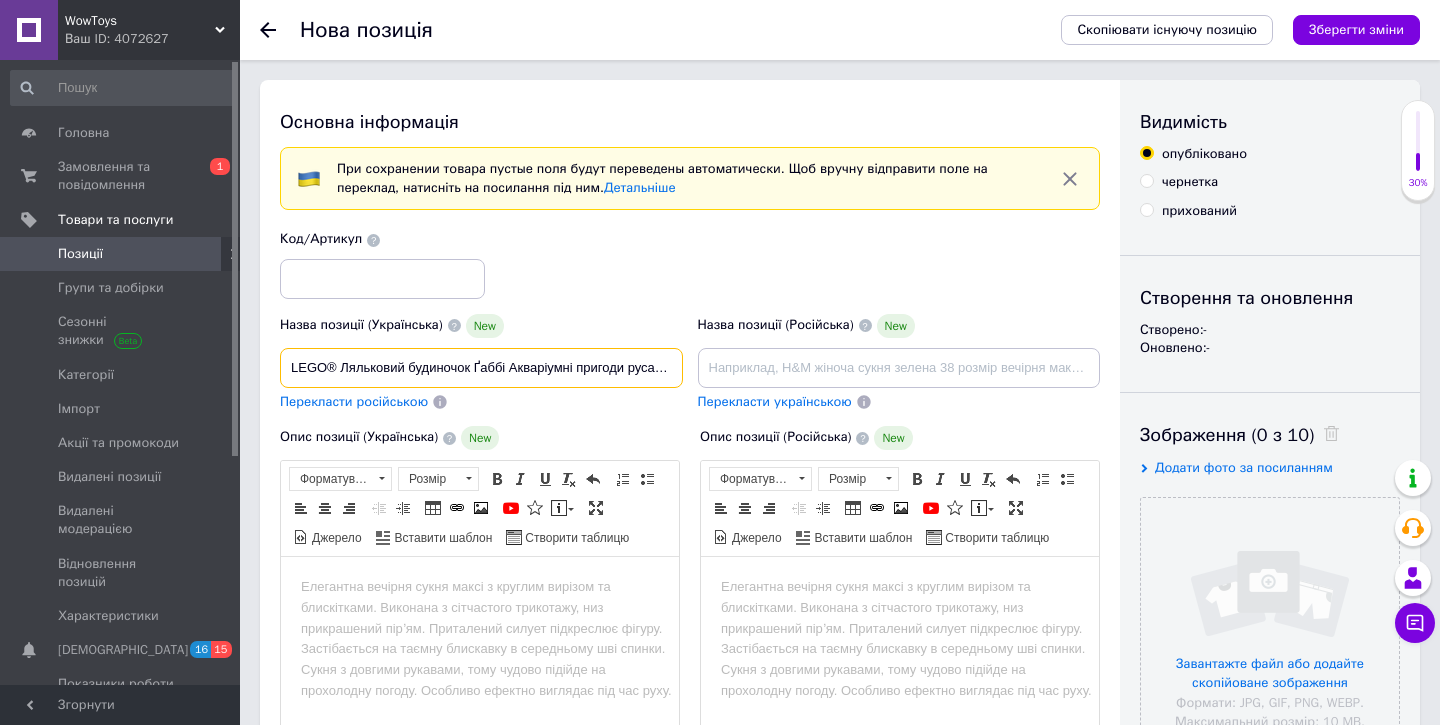 scroll, scrollTop: 0, scrollLeft: 150, axis: horizontal 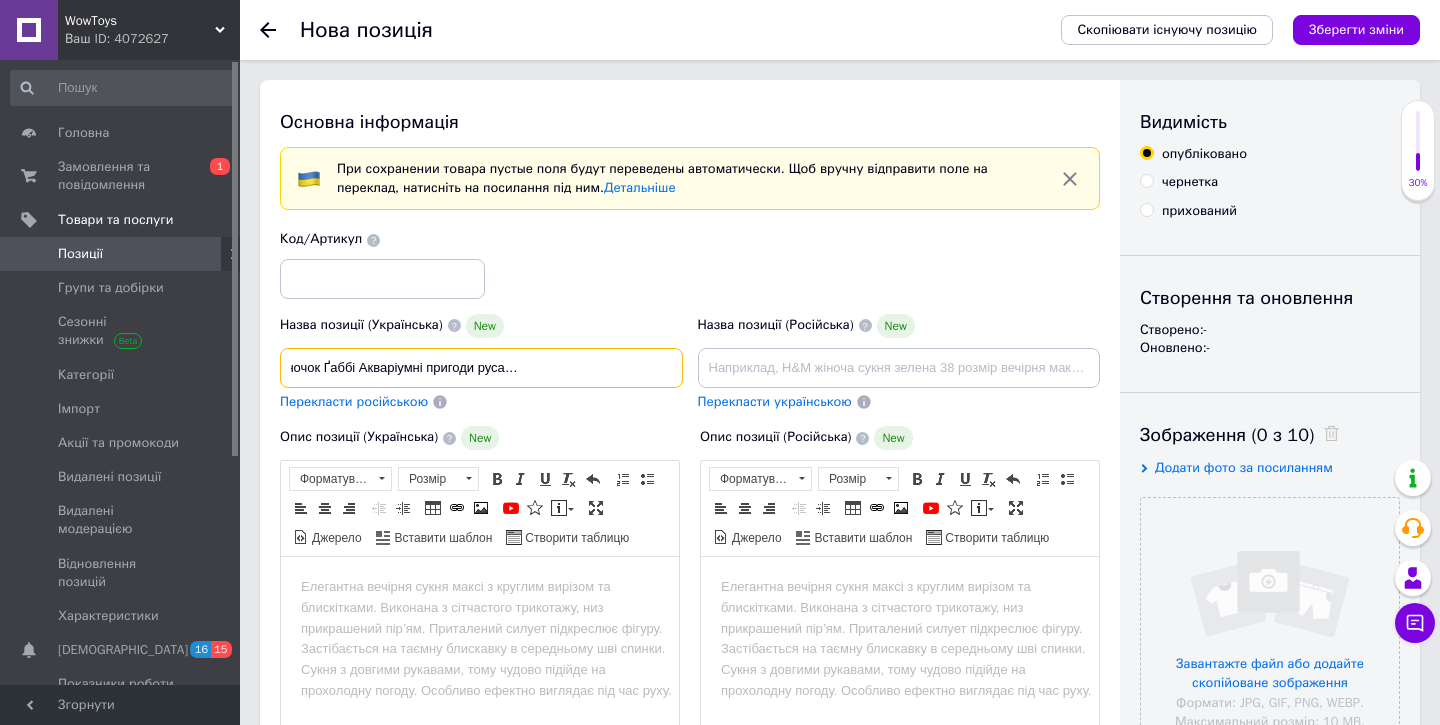 click on "LEGO® Ляльковий будиночок Ґаббі Акваріумні пригоди русалоньки Ґаббі іграшка 11204" at bounding box center [481, 368] 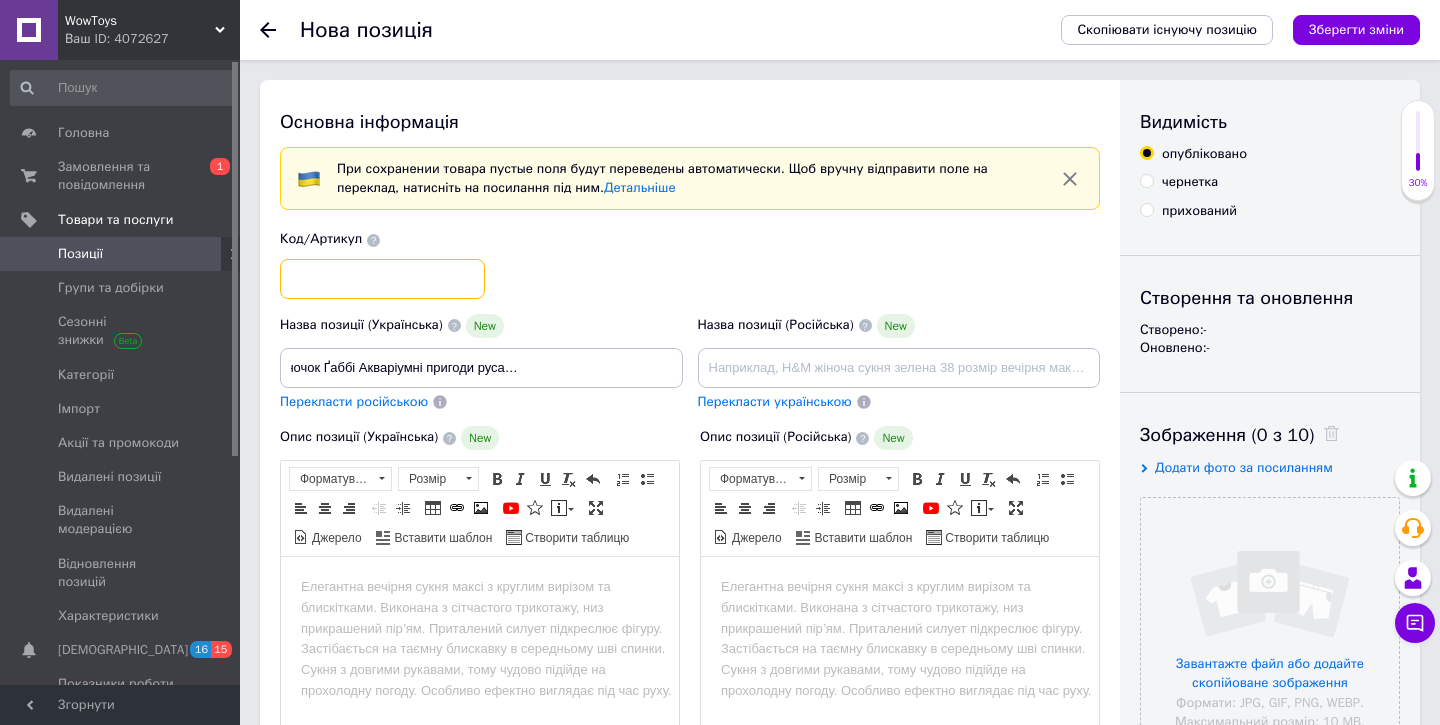 click at bounding box center (382, 279) 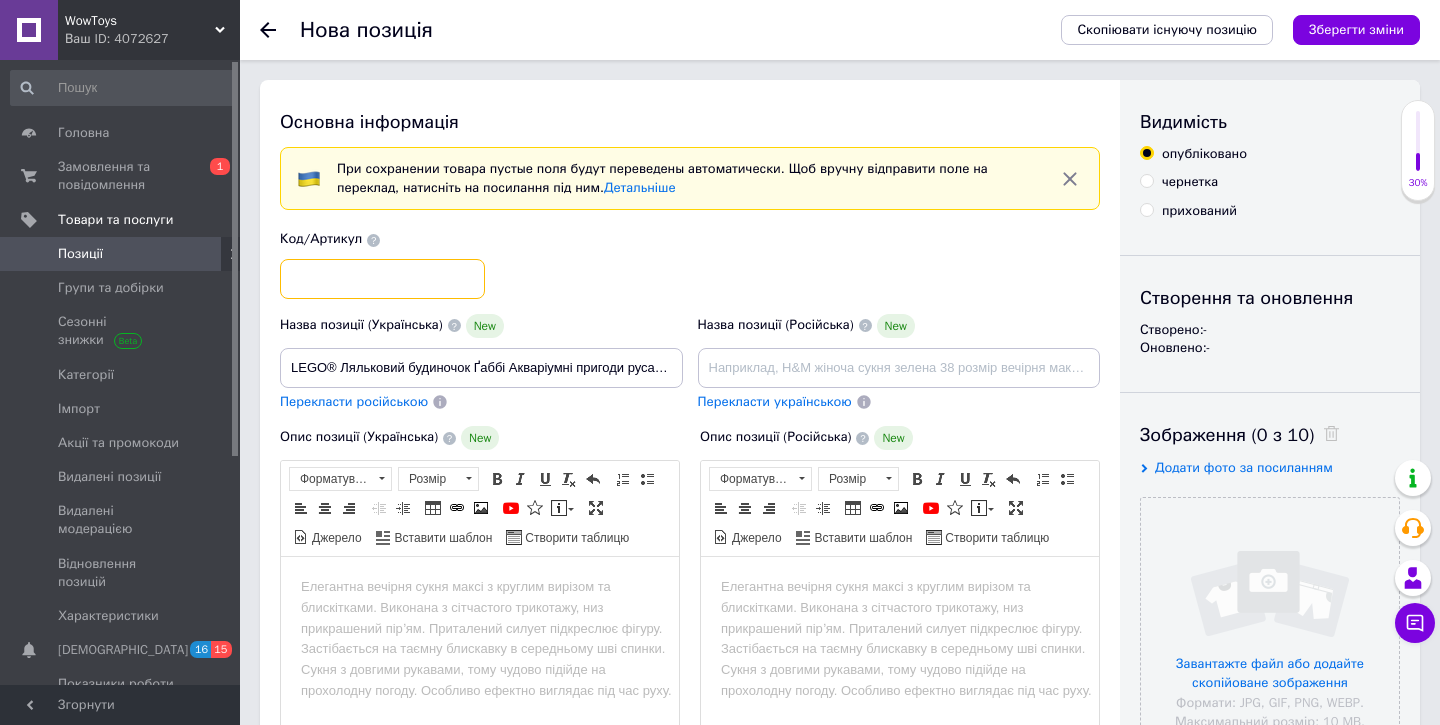 paste on "11204" 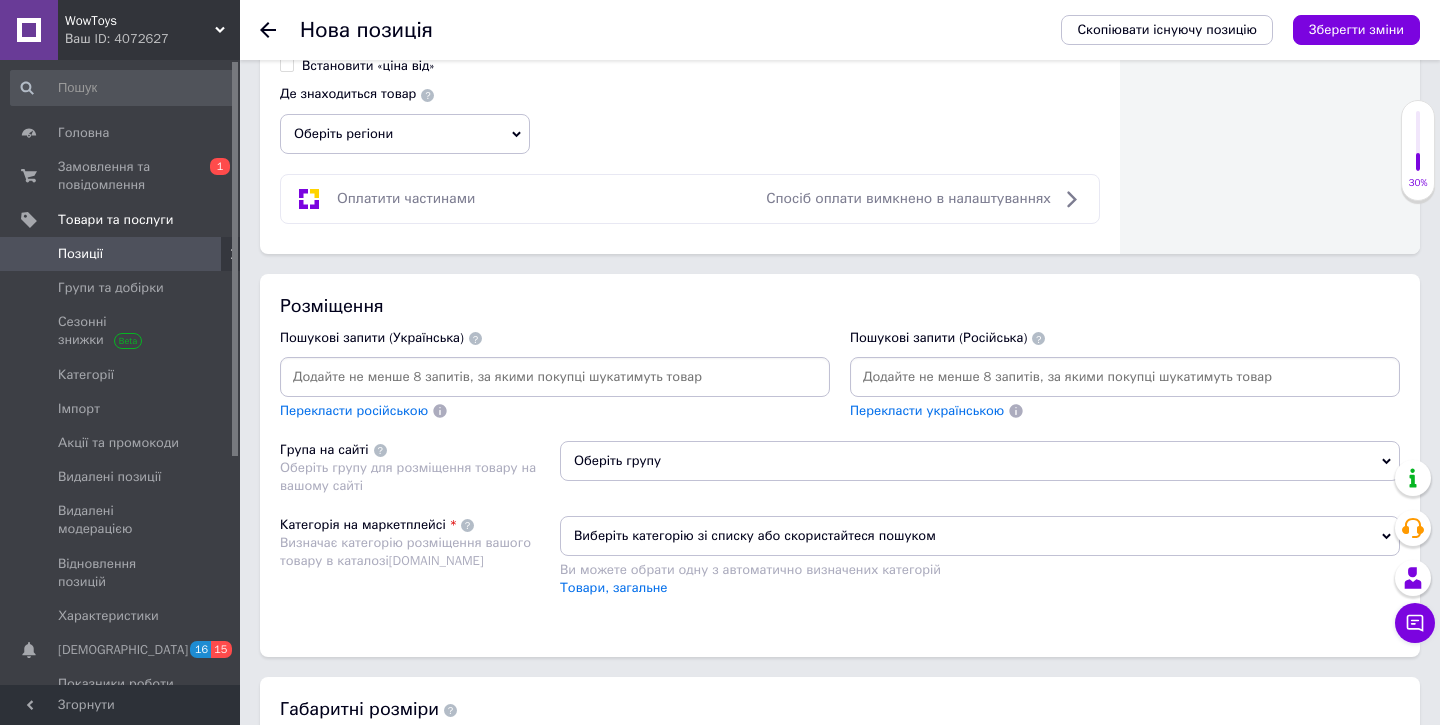 scroll, scrollTop: 1166, scrollLeft: 0, axis: vertical 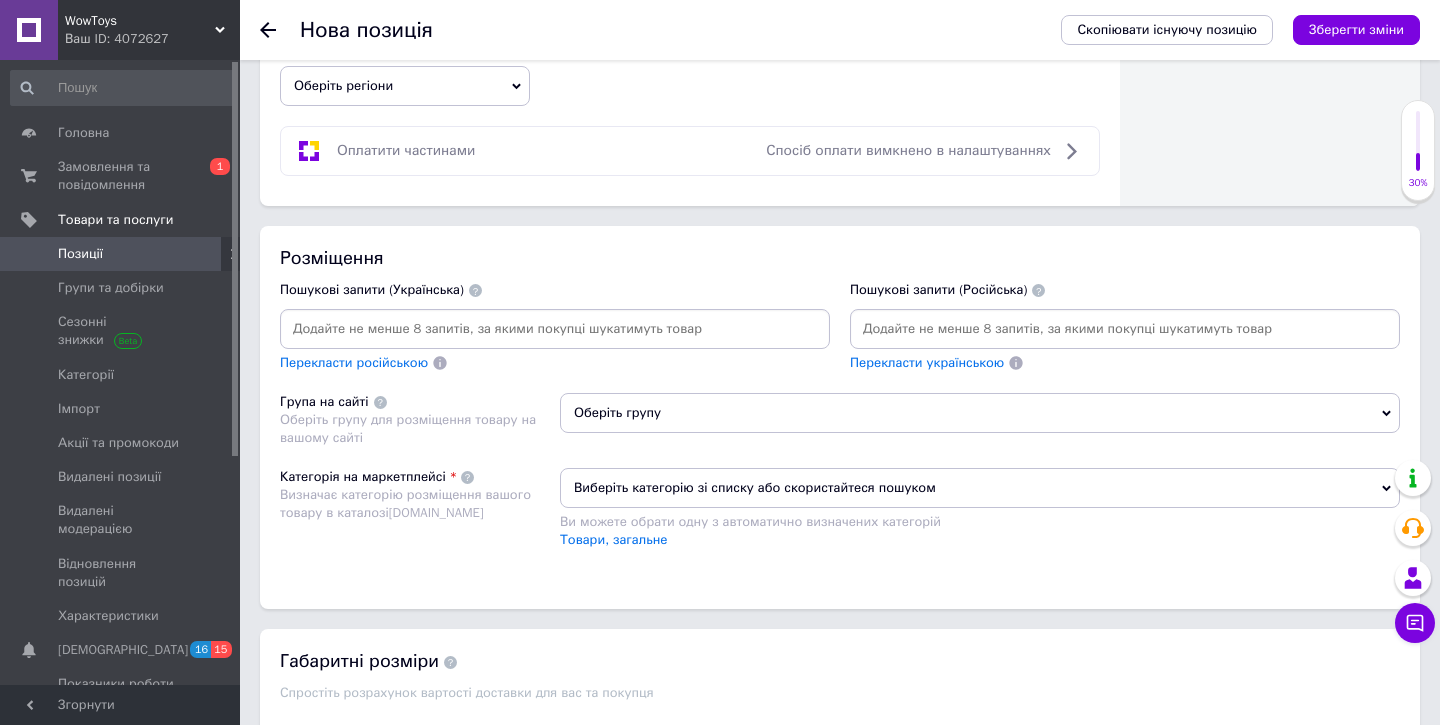 type on "11204" 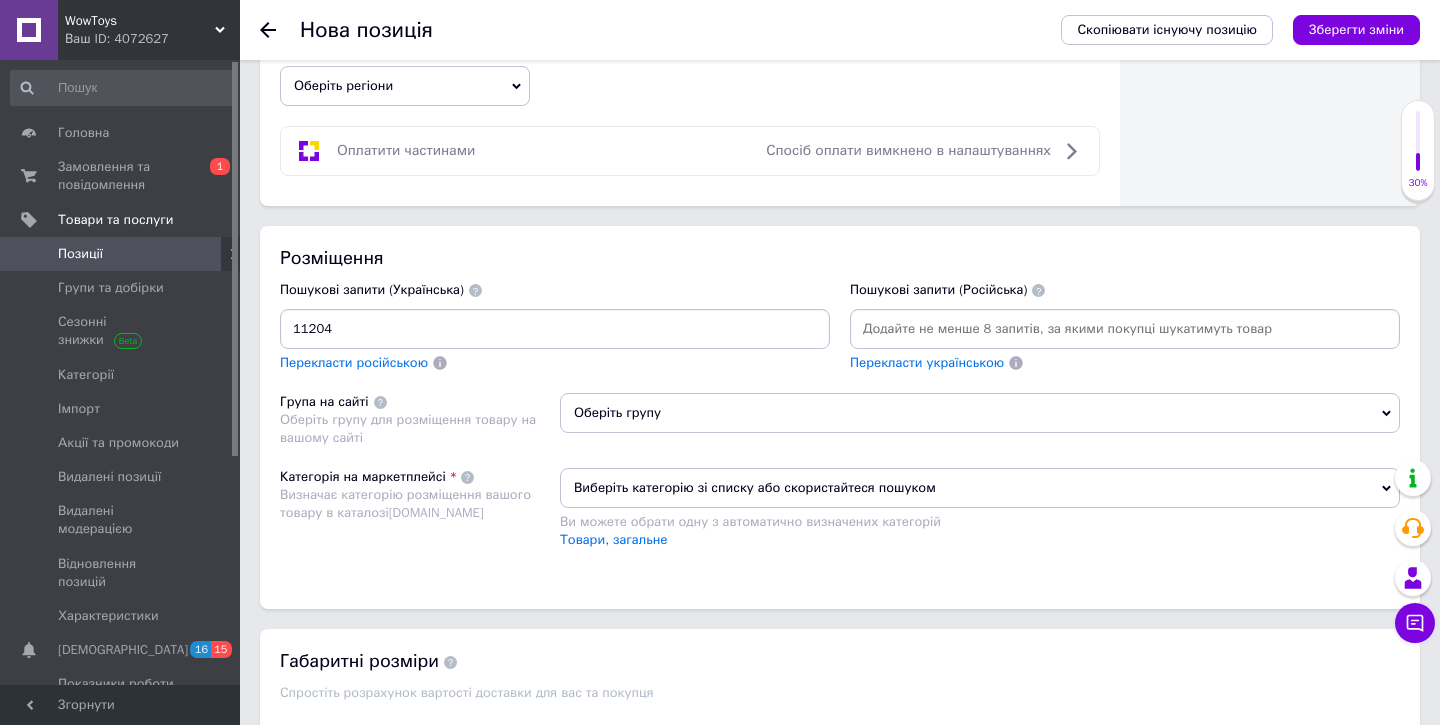 type 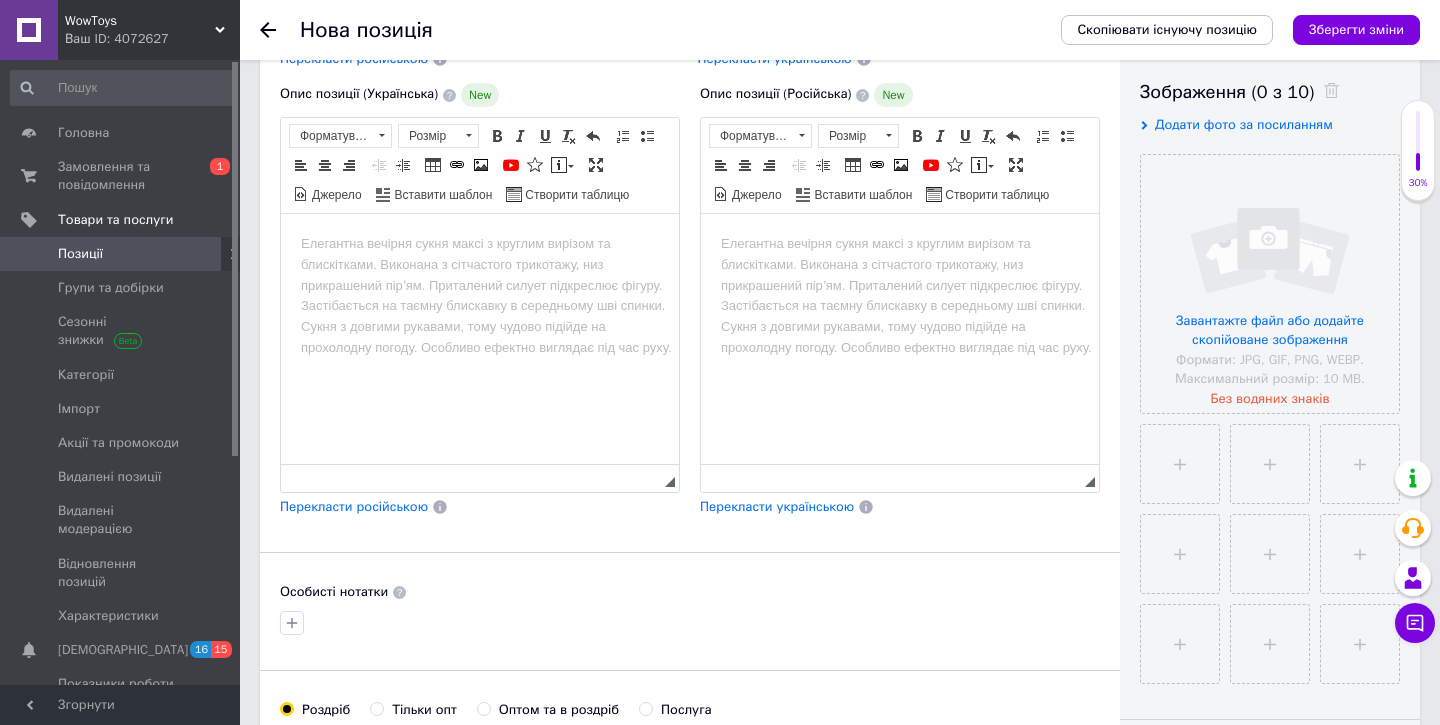 scroll, scrollTop: 332, scrollLeft: 0, axis: vertical 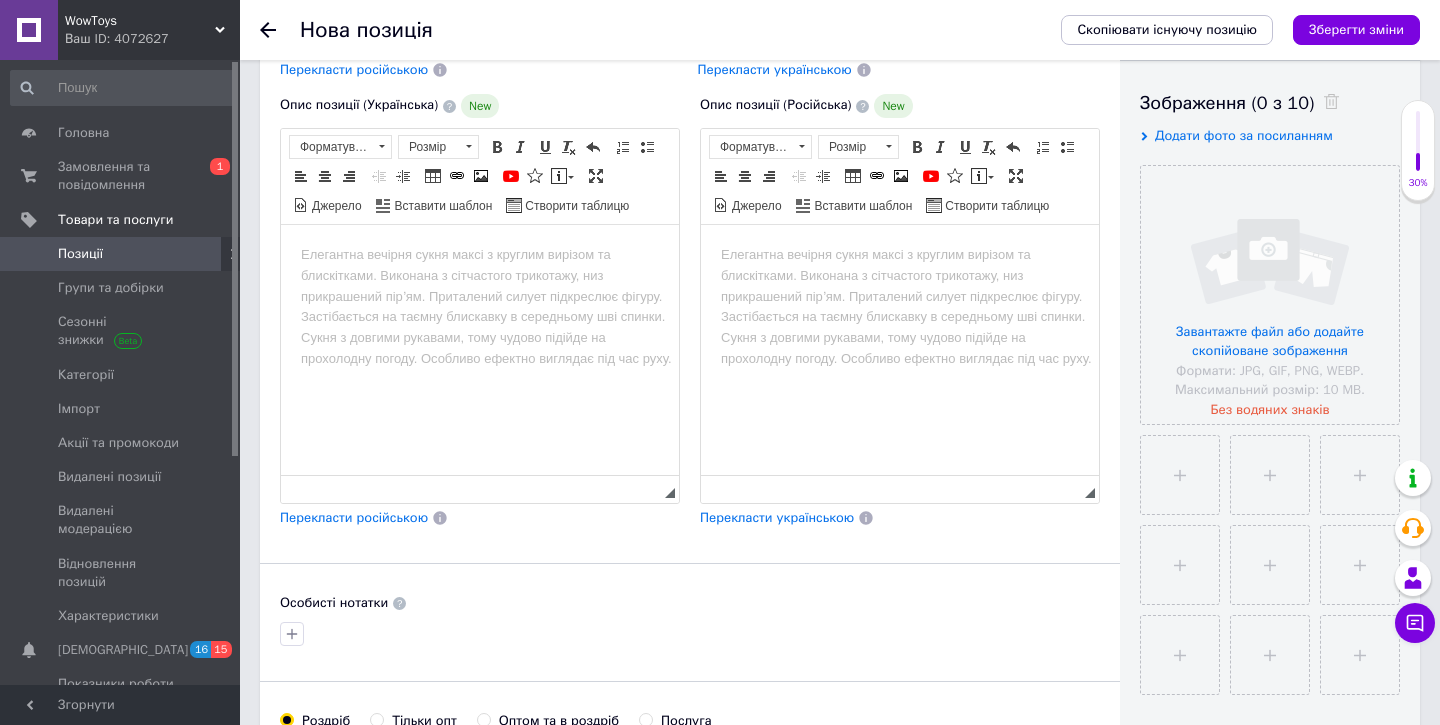 click at bounding box center [480, 255] 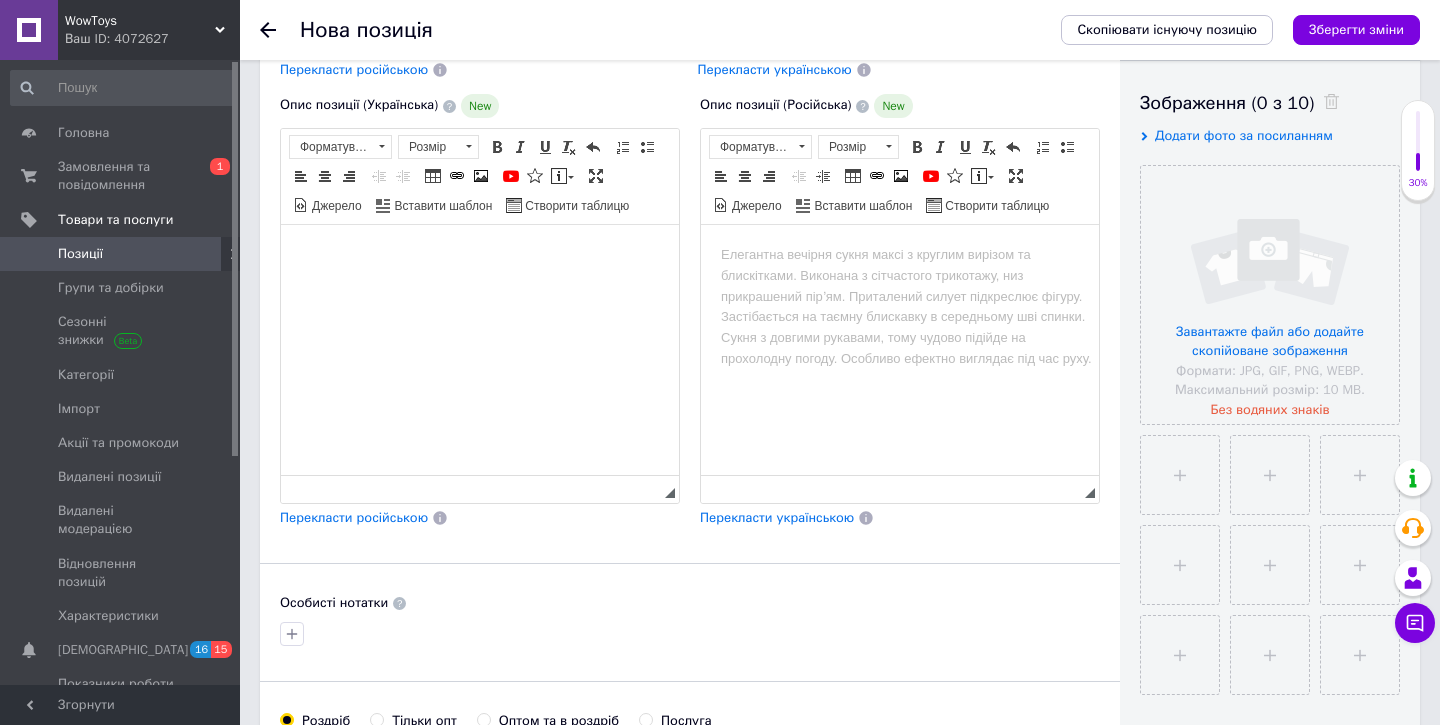 scroll, scrollTop: 223, scrollLeft: 0, axis: vertical 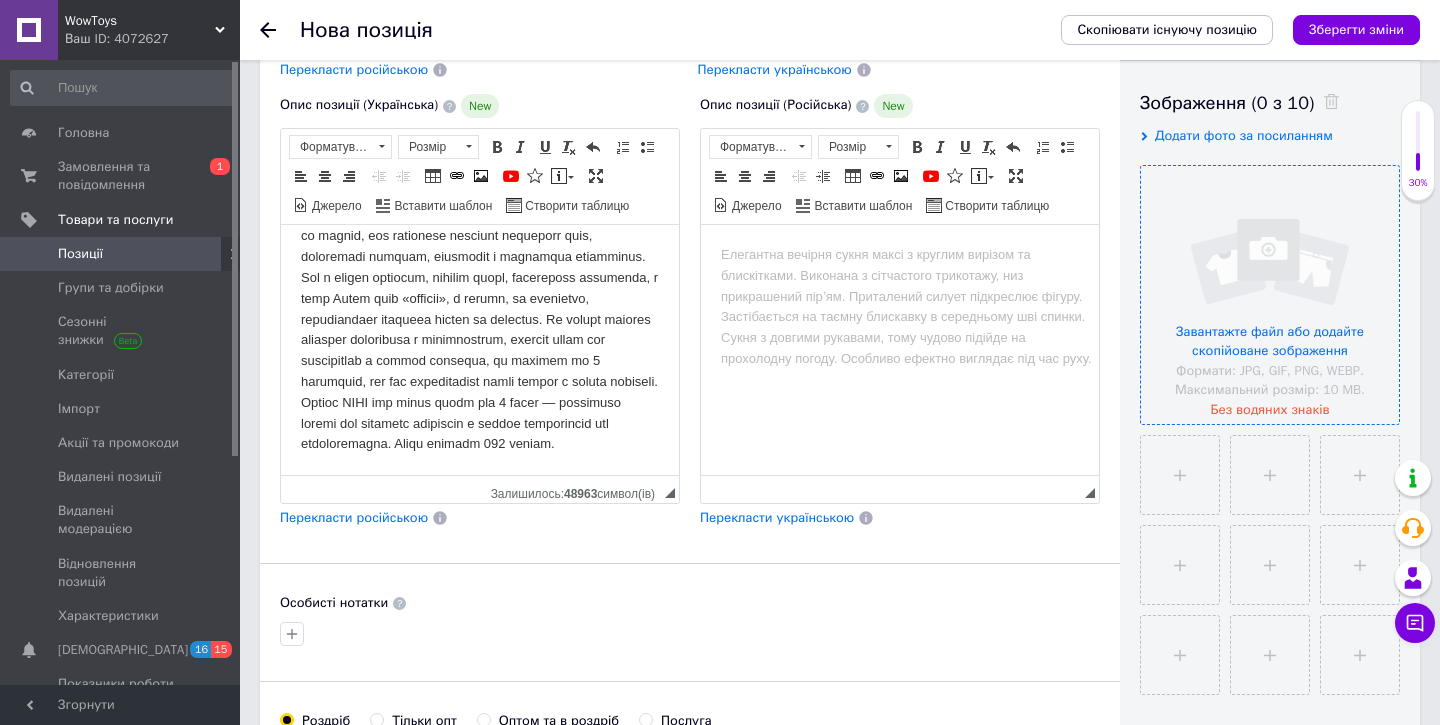 click at bounding box center [1270, 295] 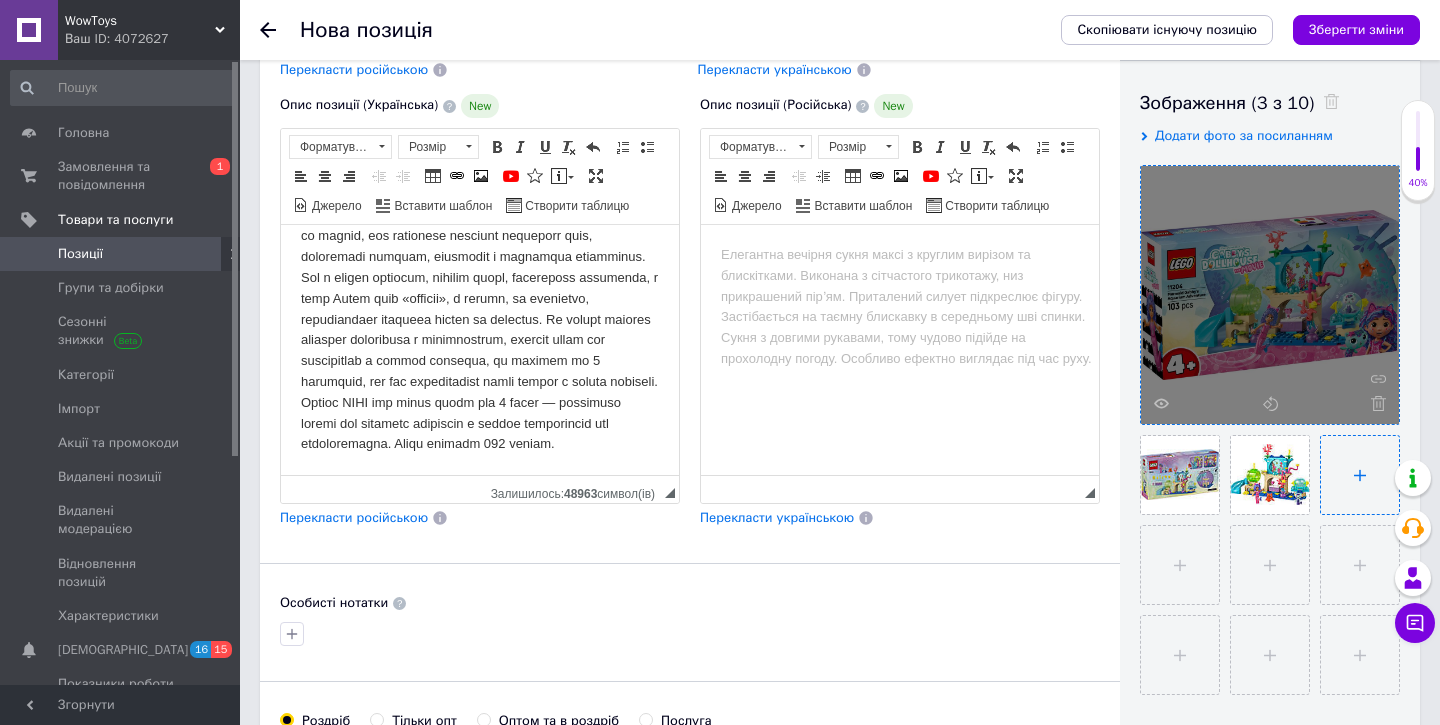click at bounding box center (1360, 475) 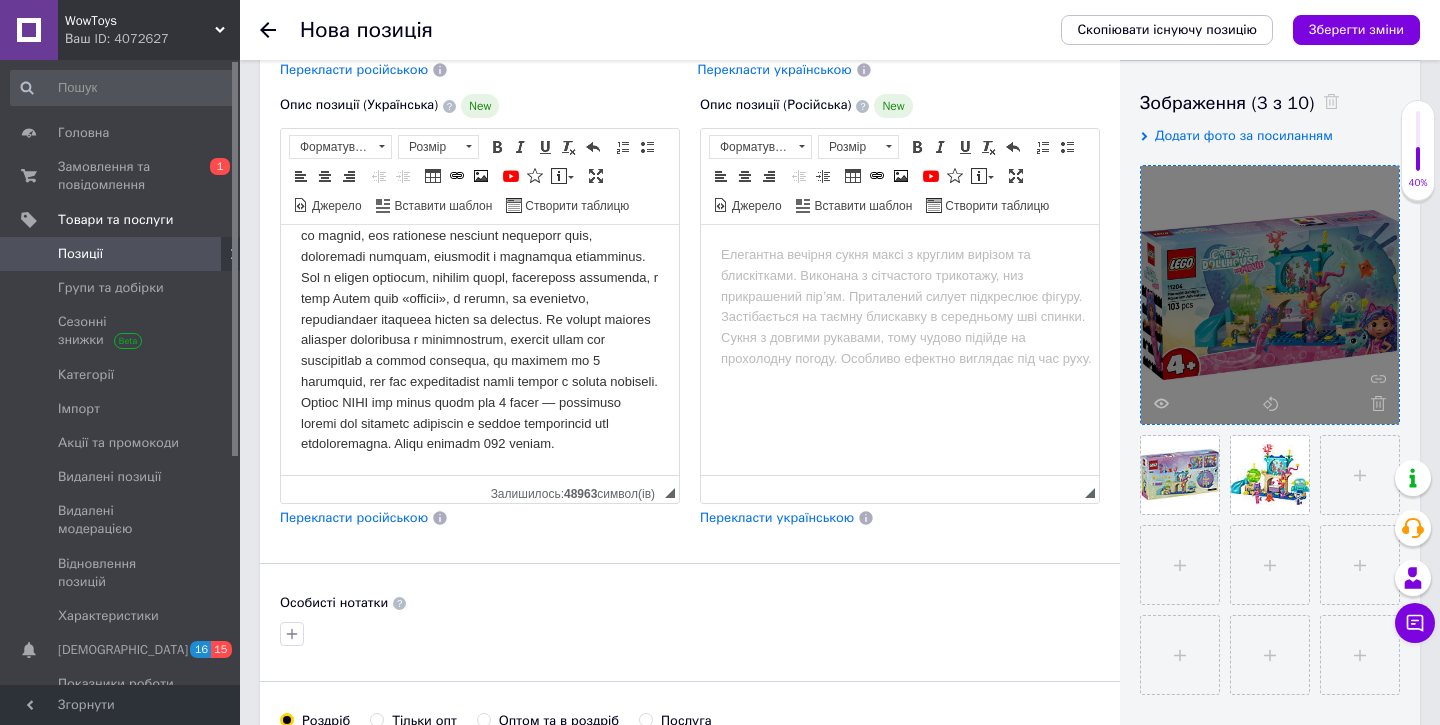 type on "C:\fakepath\11205_11204_Lifestyle_Envr.jpg" 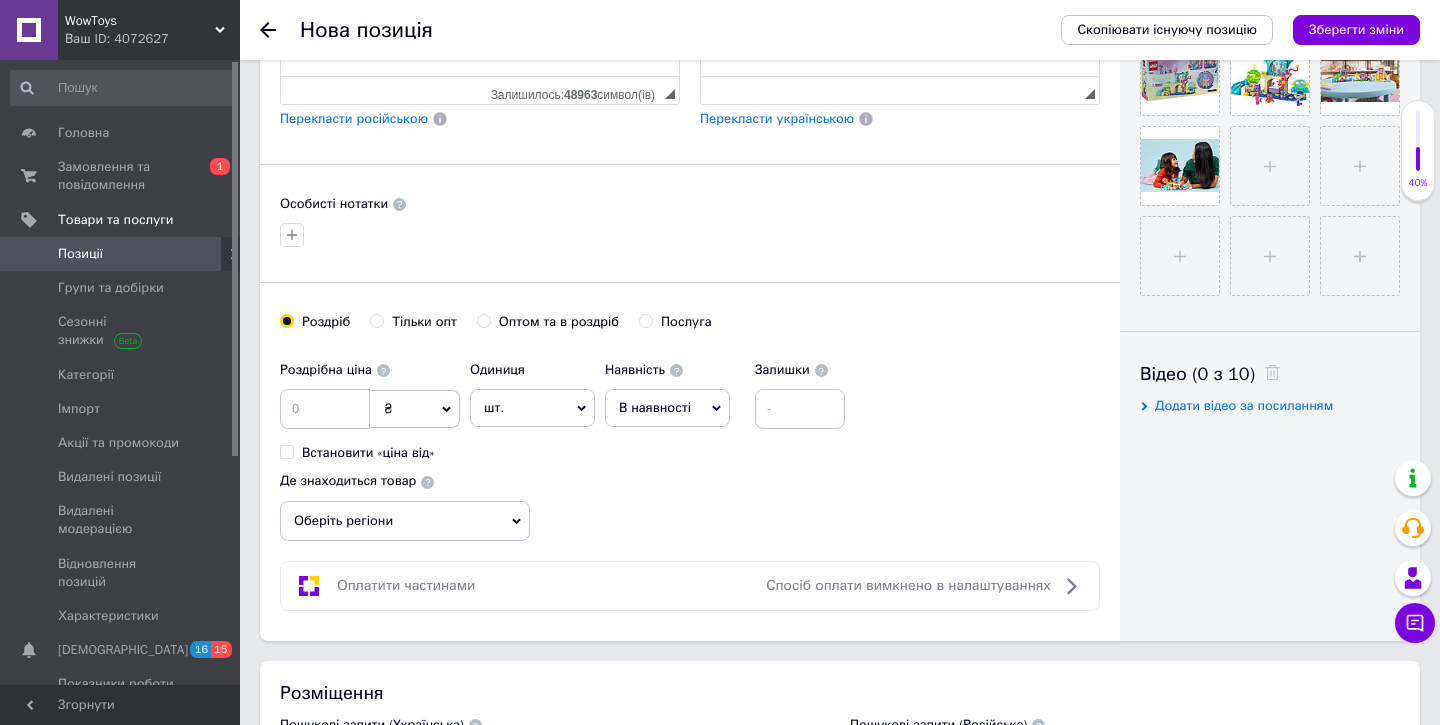scroll, scrollTop: 761, scrollLeft: 0, axis: vertical 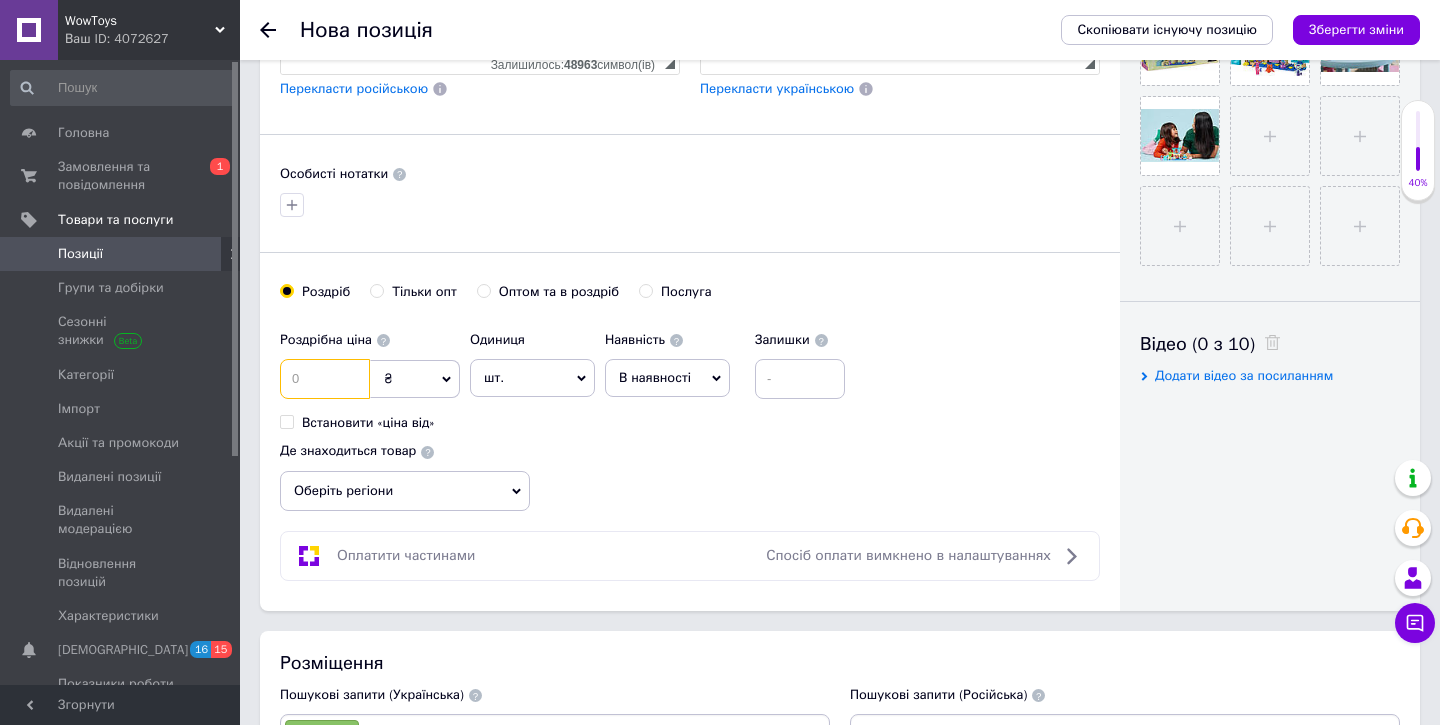 click at bounding box center (325, 379) 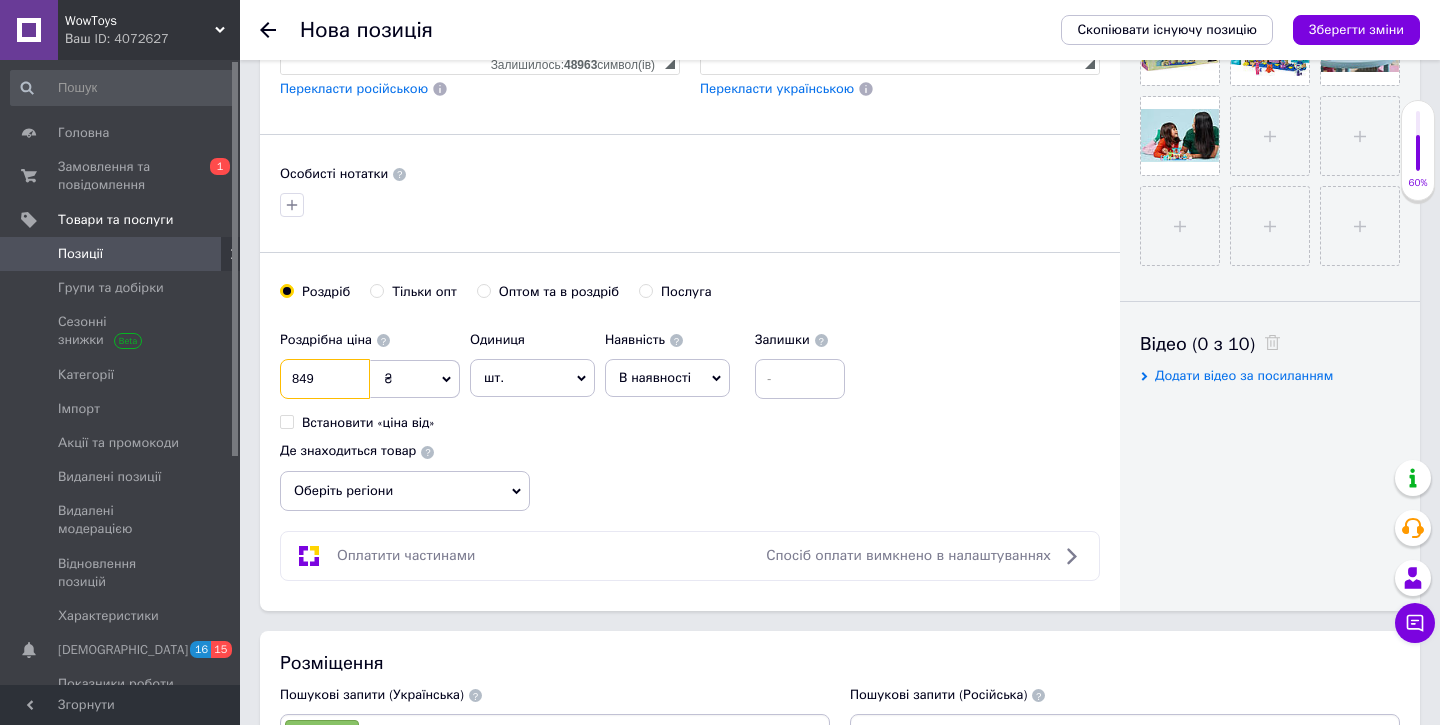 type on "849" 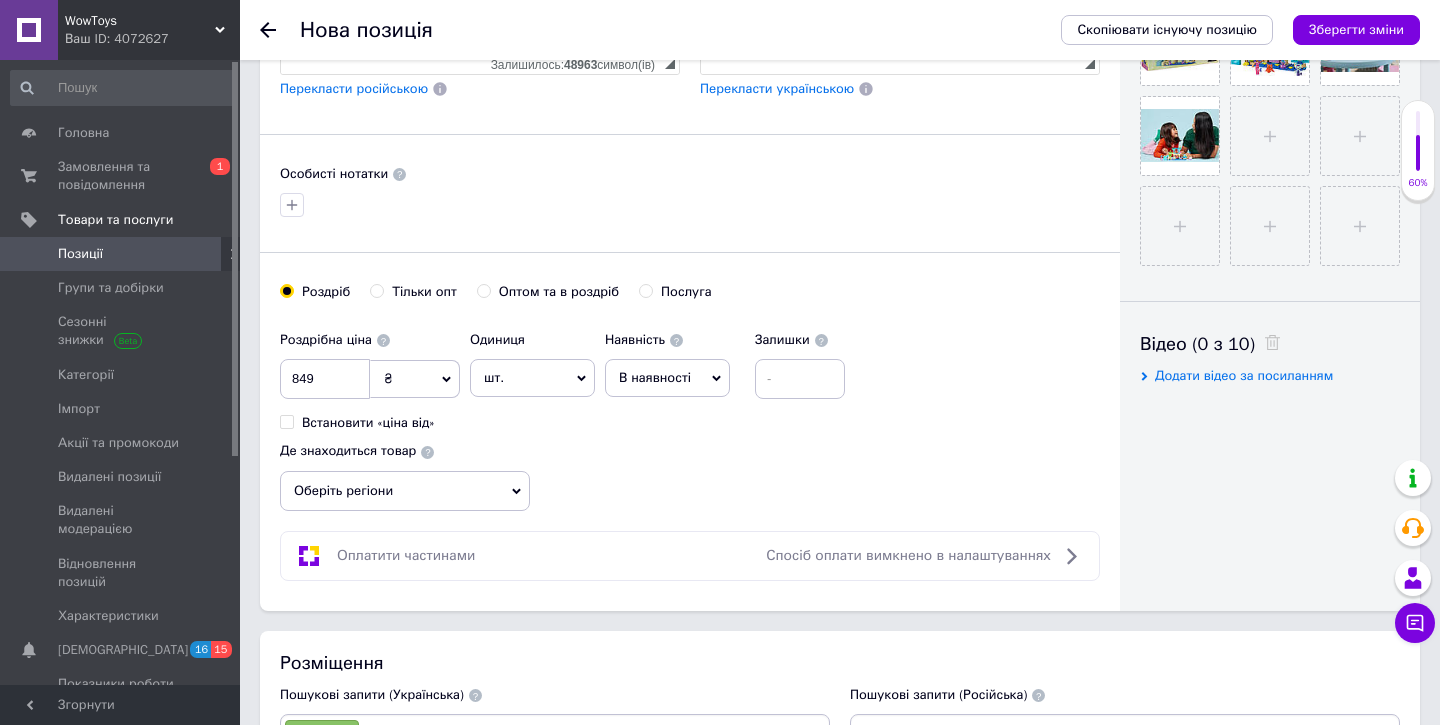 click on "В наявності" at bounding box center (667, 378) 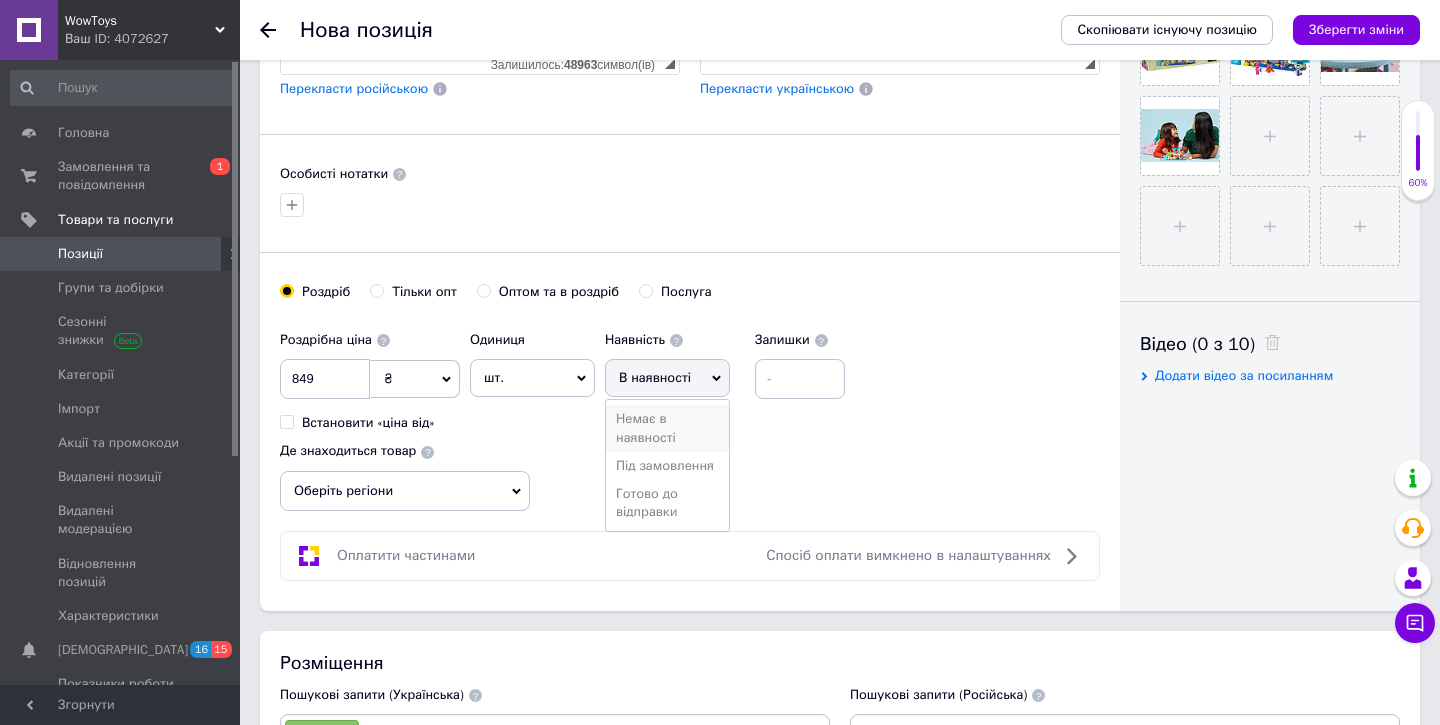 click on "Немає в наявності" at bounding box center (667, 428) 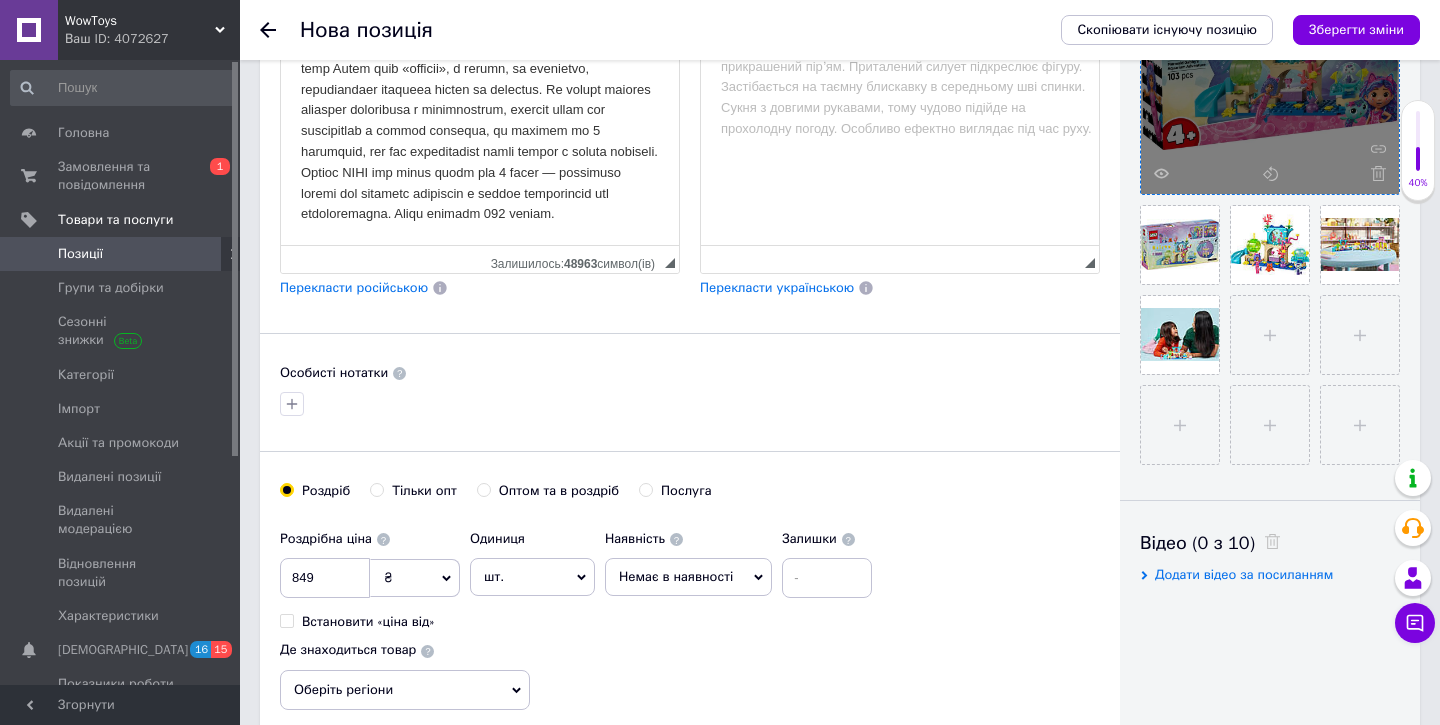 scroll, scrollTop: 0, scrollLeft: 0, axis: both 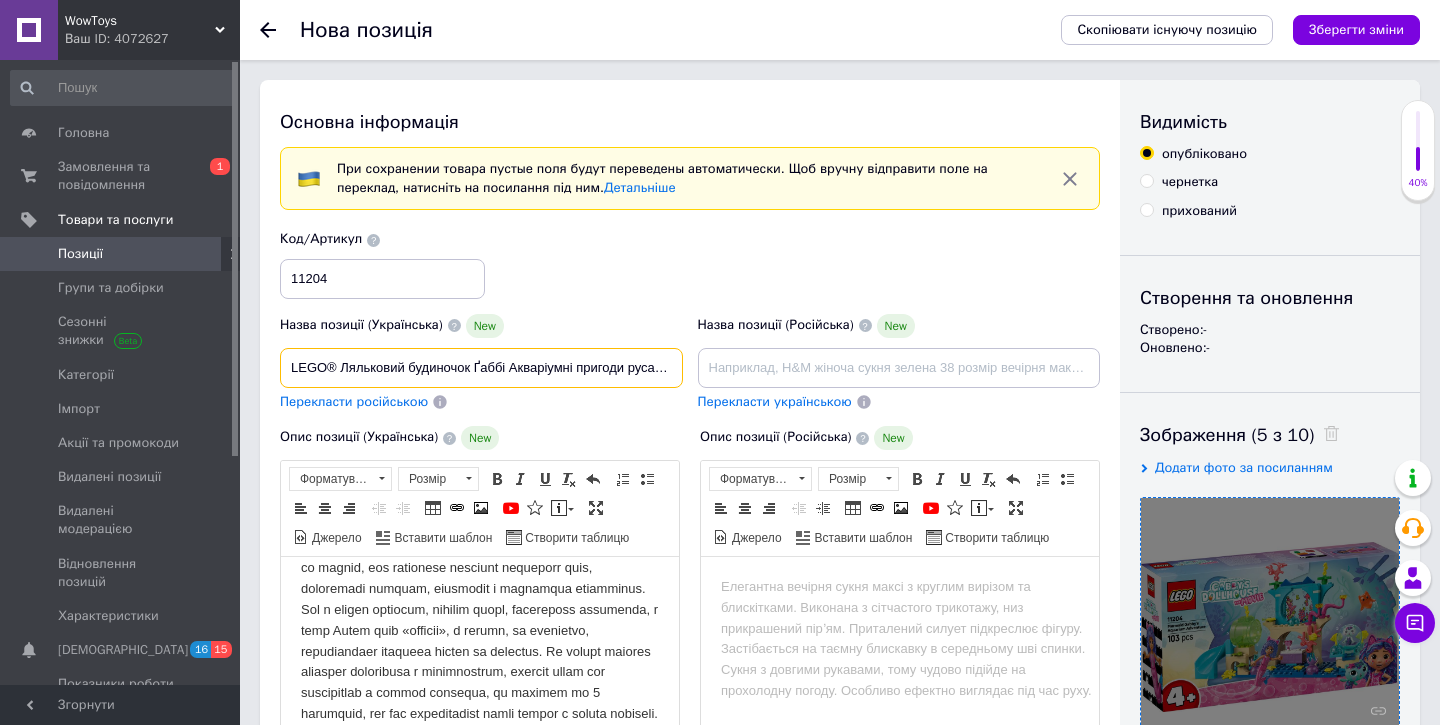 click on "LEGO® Ляльковий будиночок Ґаббі Акваріумні пригоди русалоньки Ґаббі іграшка 11204" at bounding box center (481, 368) 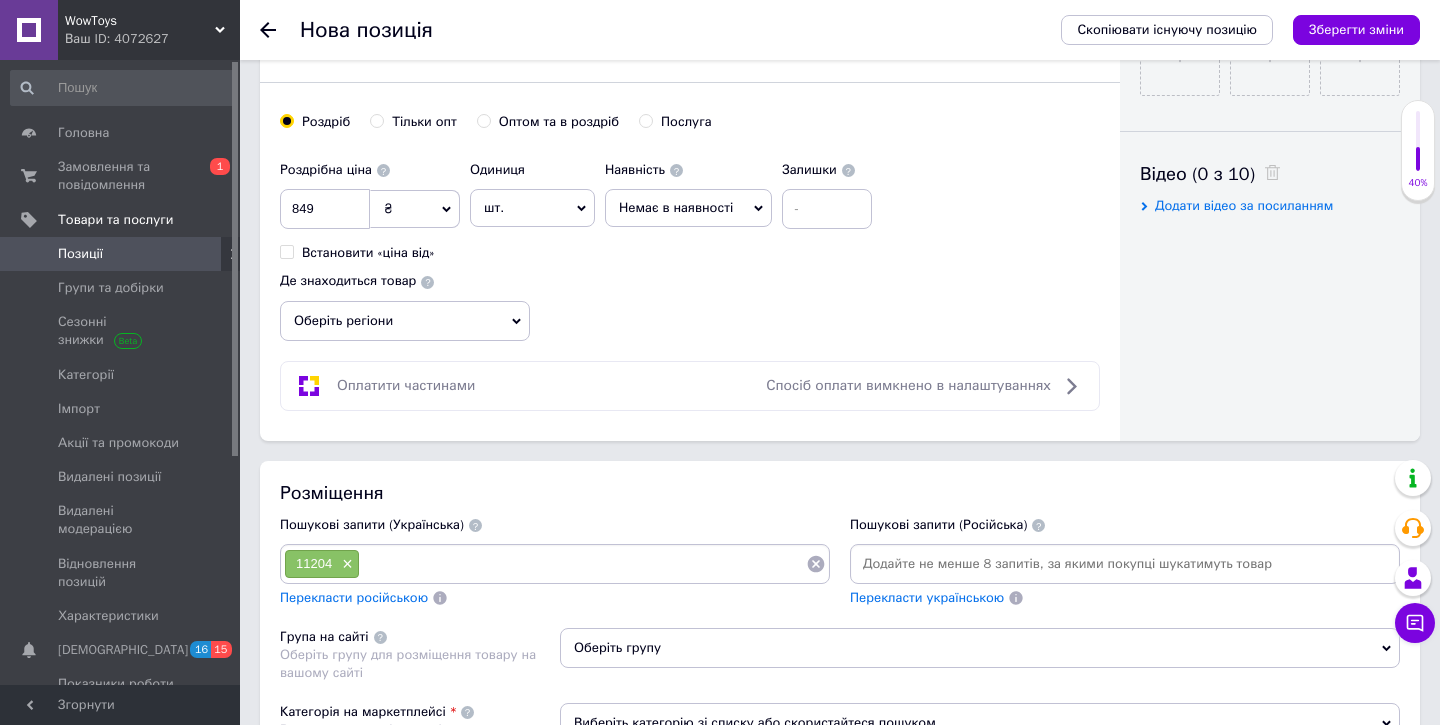 scroll, scrollTop: 930, scrollLeft: 0, axis: vertical 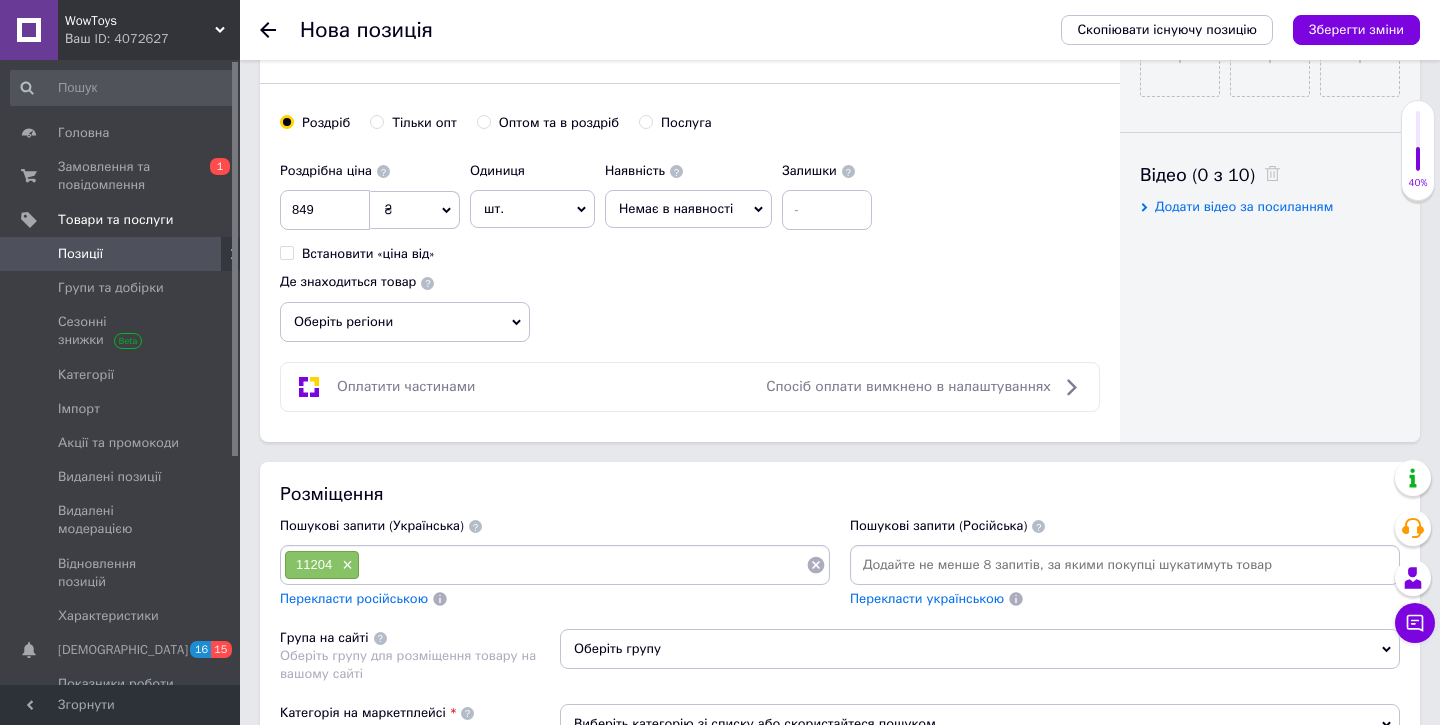 click on "11204 ×" at bounding box center [555, 565] 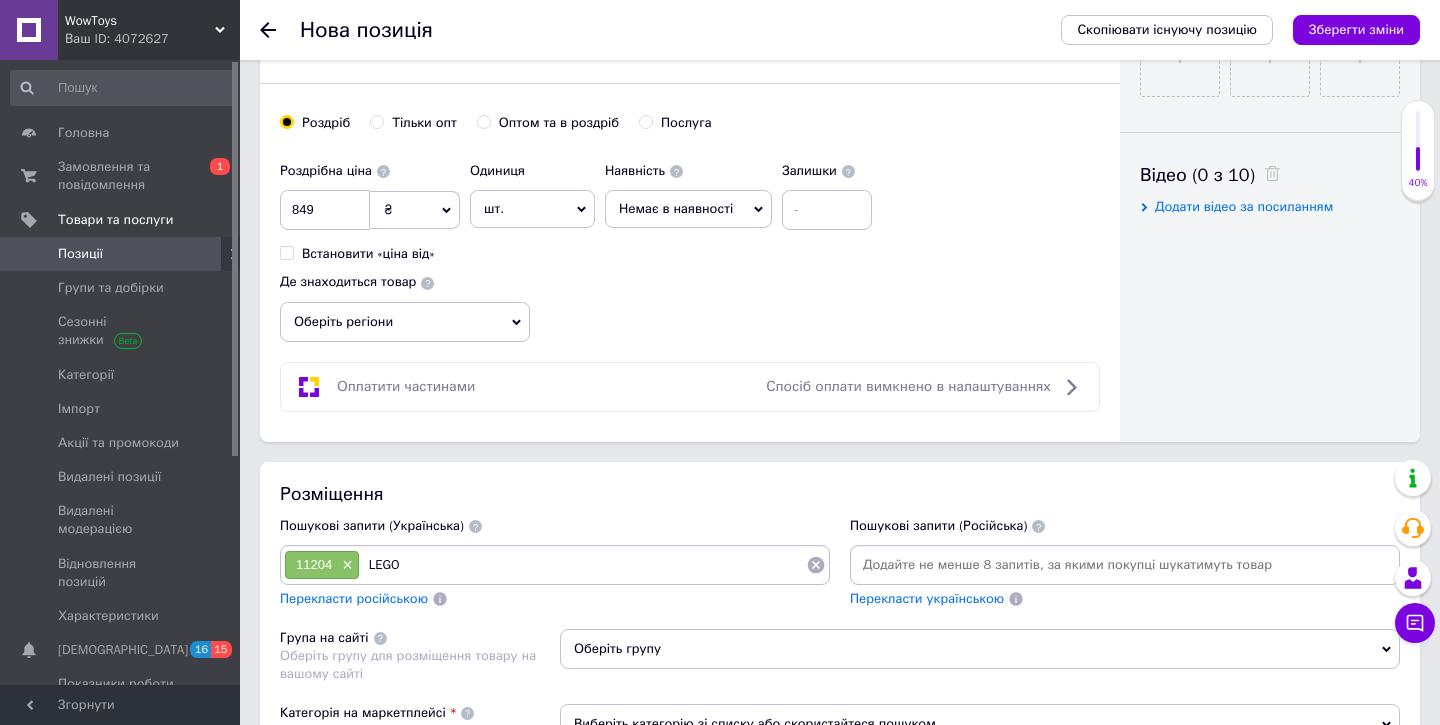 type 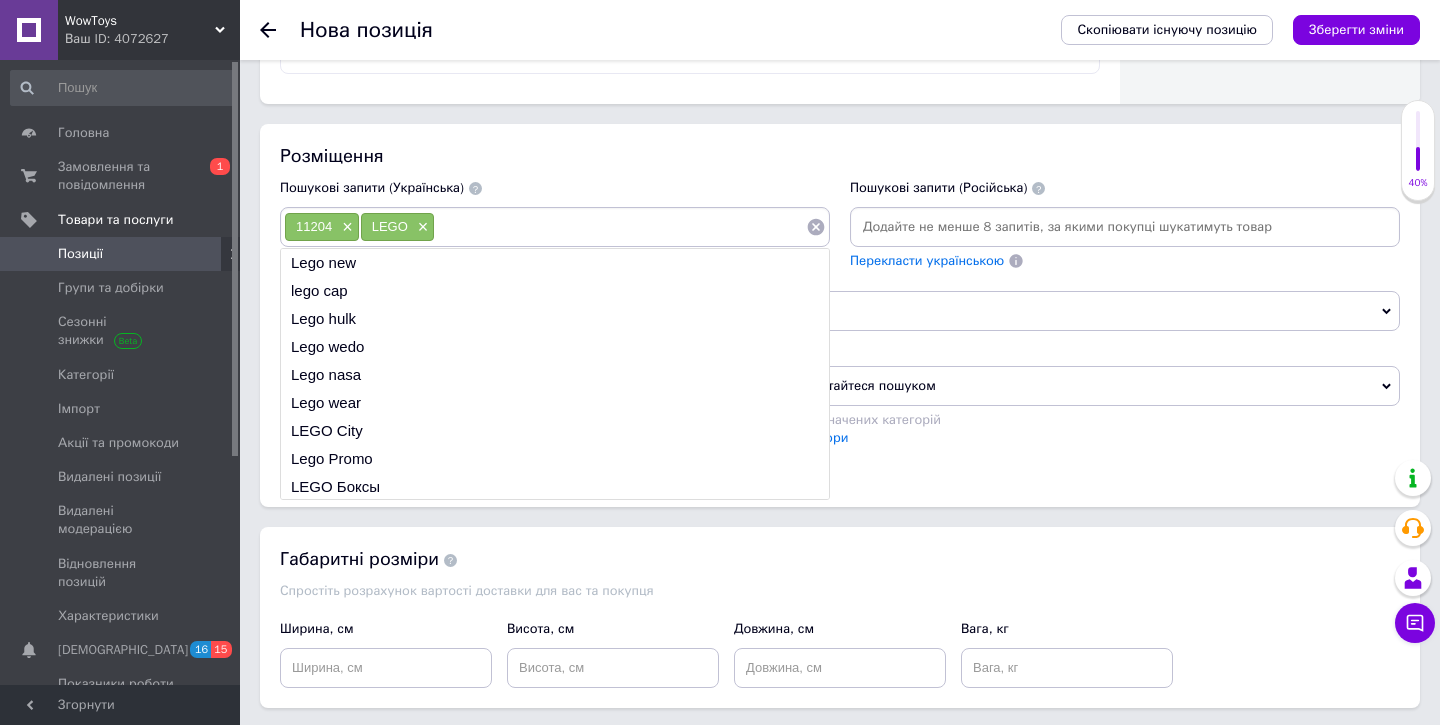 scroll, scrollTop: 1441, scrollLeft: 0, axis: vertical 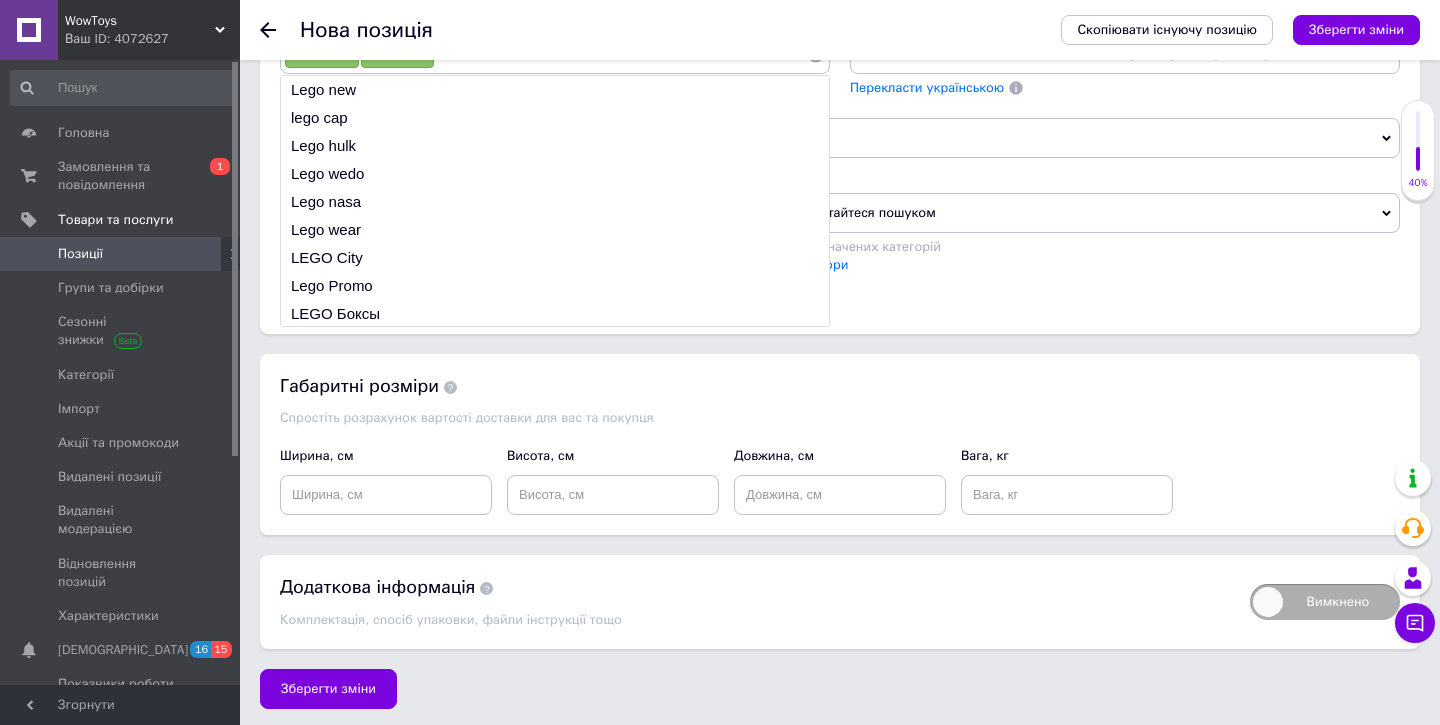 click on "Габаритні розміри" at bounding box center [840, 386] 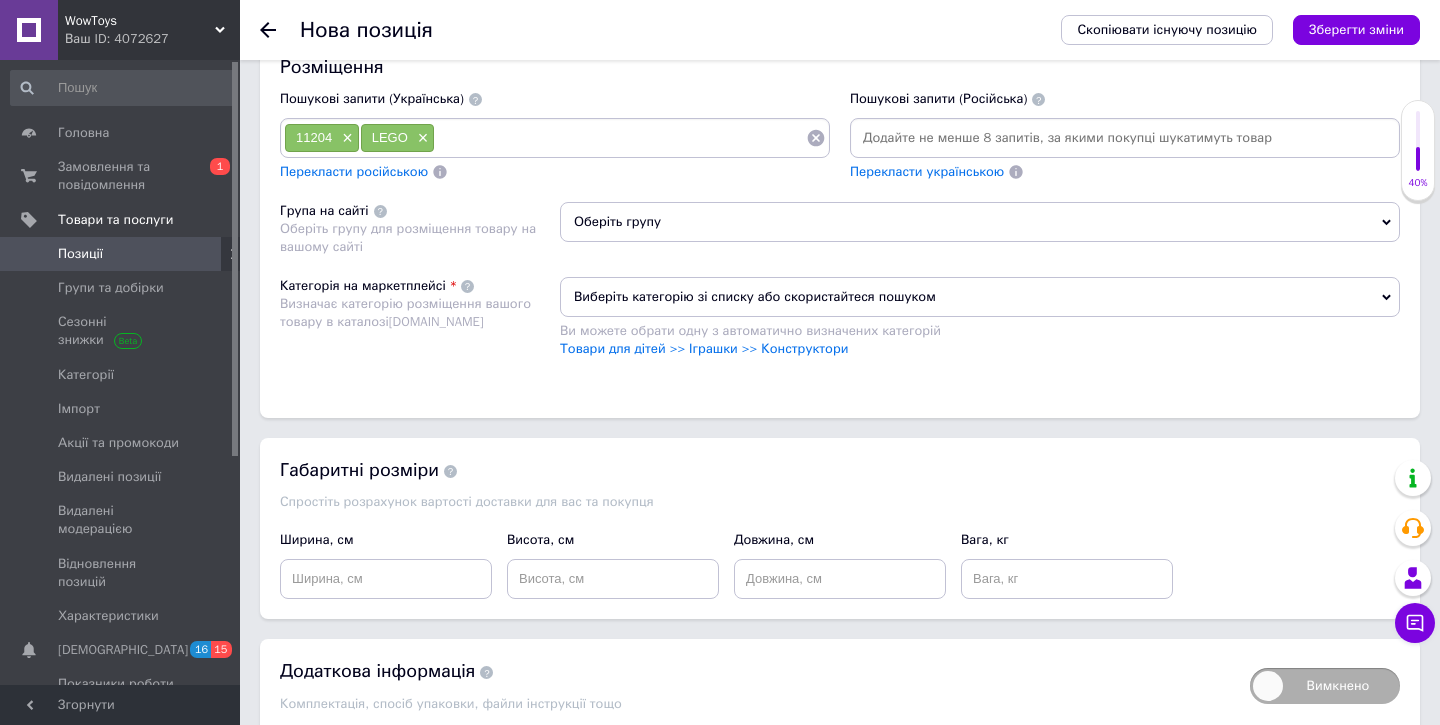 scroll, scrollTop: 1345, scrollLeft: 0, axis: vertical 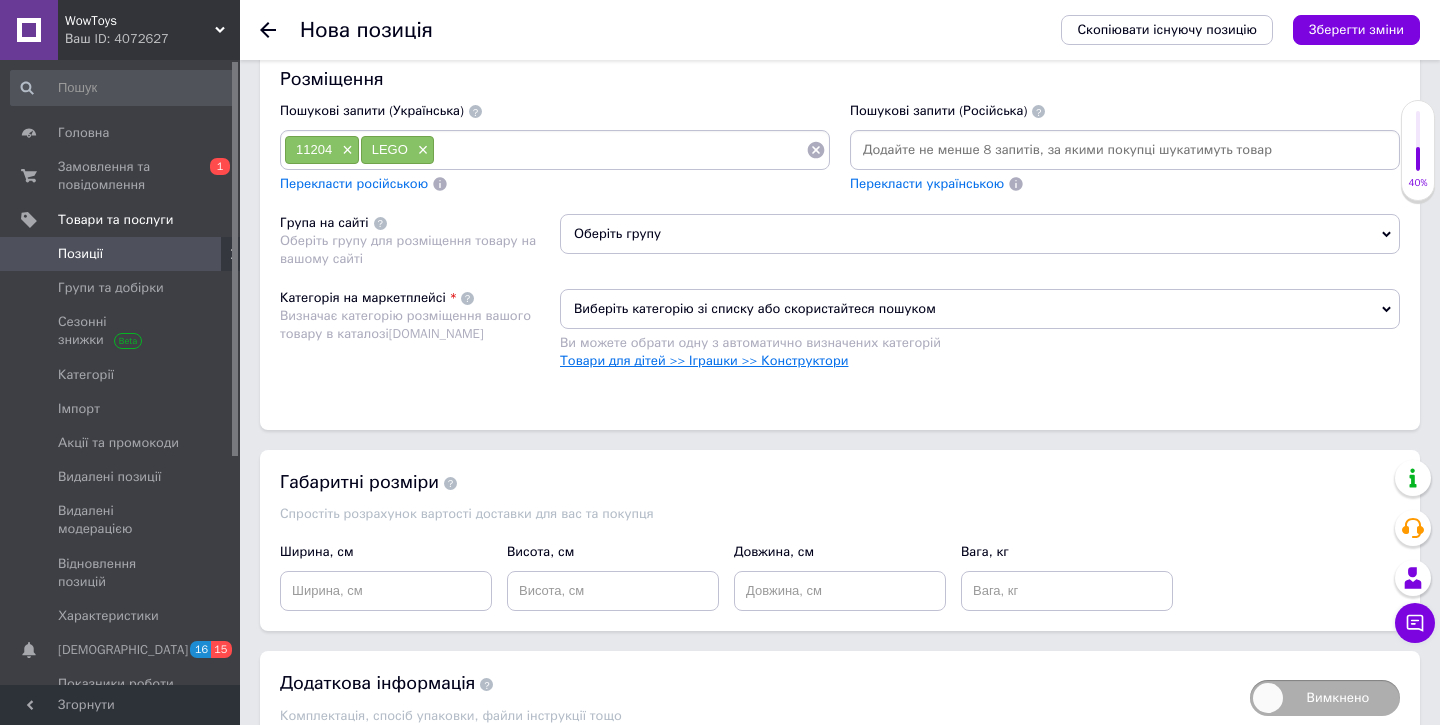 click on "Товари для дітей >> Іграшки >> Конструктори" at bounding box center (704, 360) 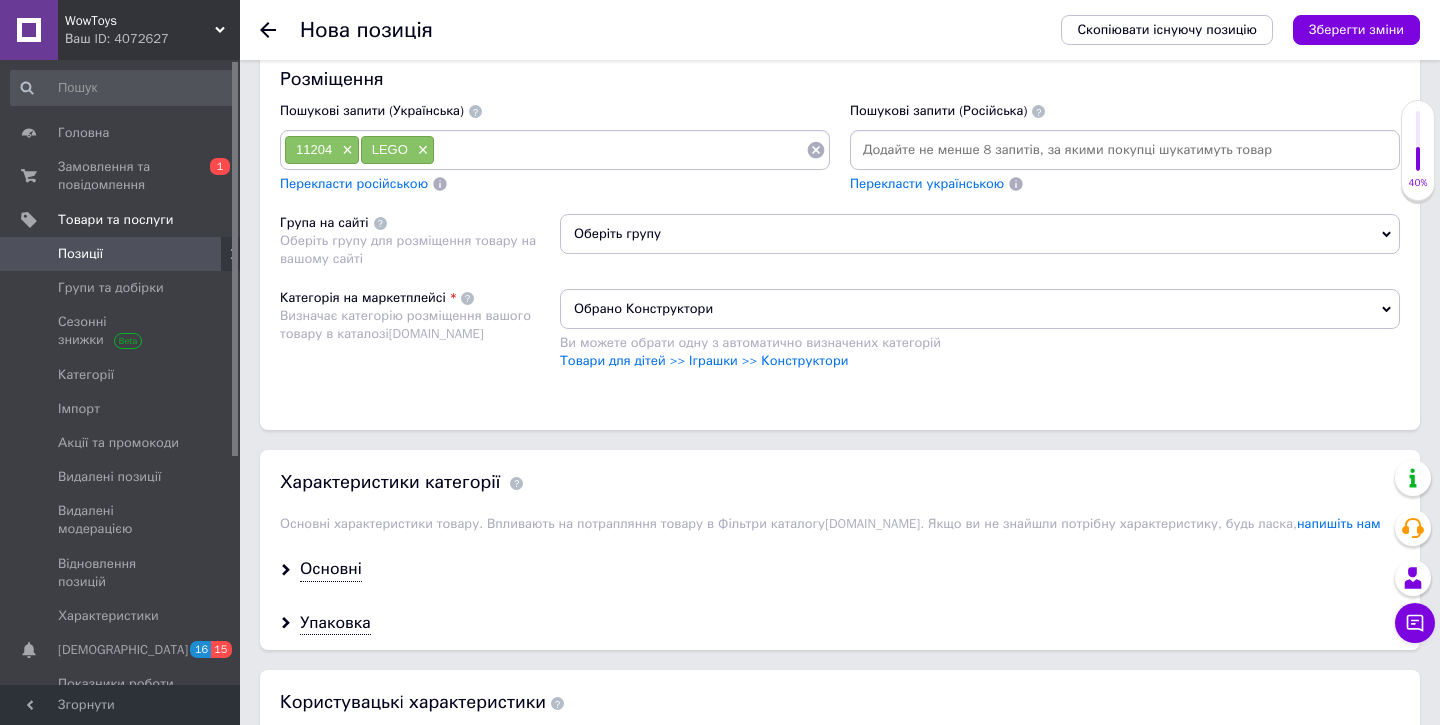 click on "Оберіть групу" at bounding box center (980, 234) 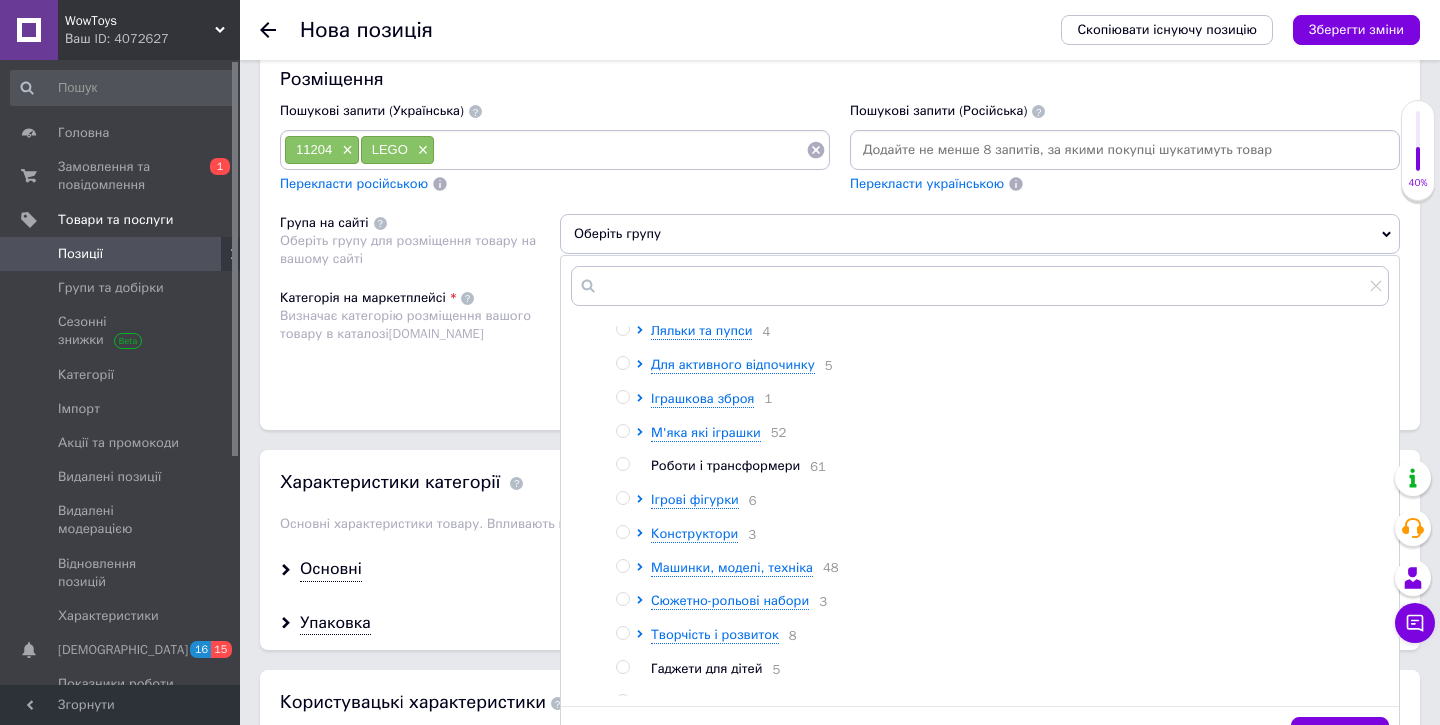 scroll, scrollTop: 132, scrollLeft: 0, axis: vertical 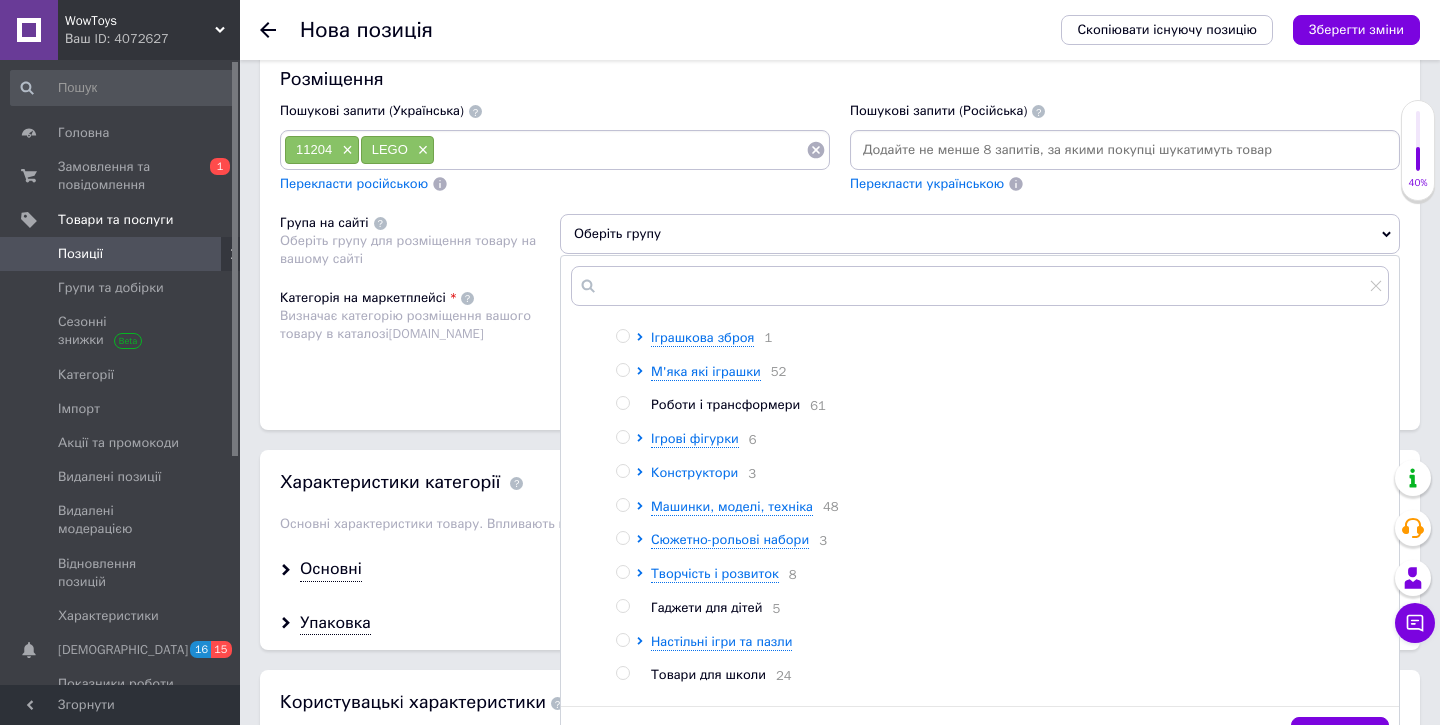 click 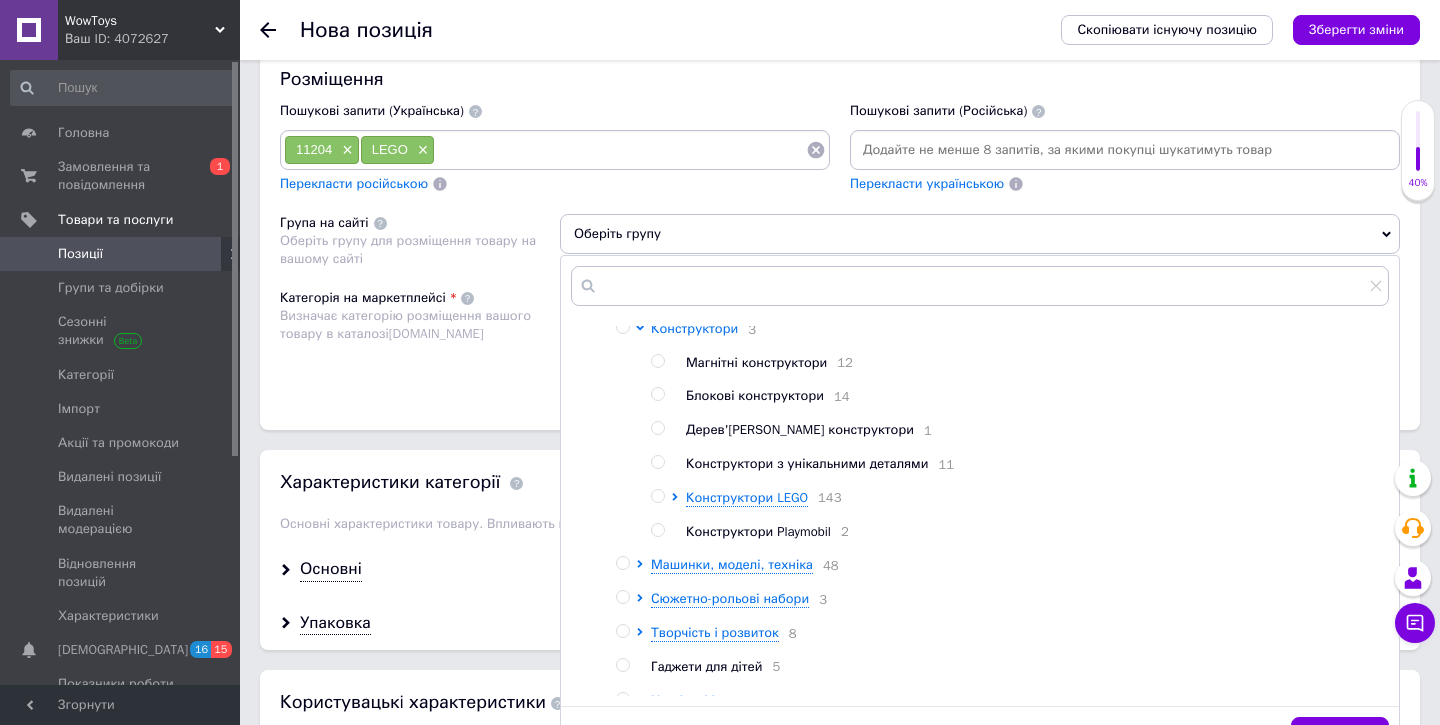 scroll, scrollTop: 305, scrollLeft: 0, axis: vertical 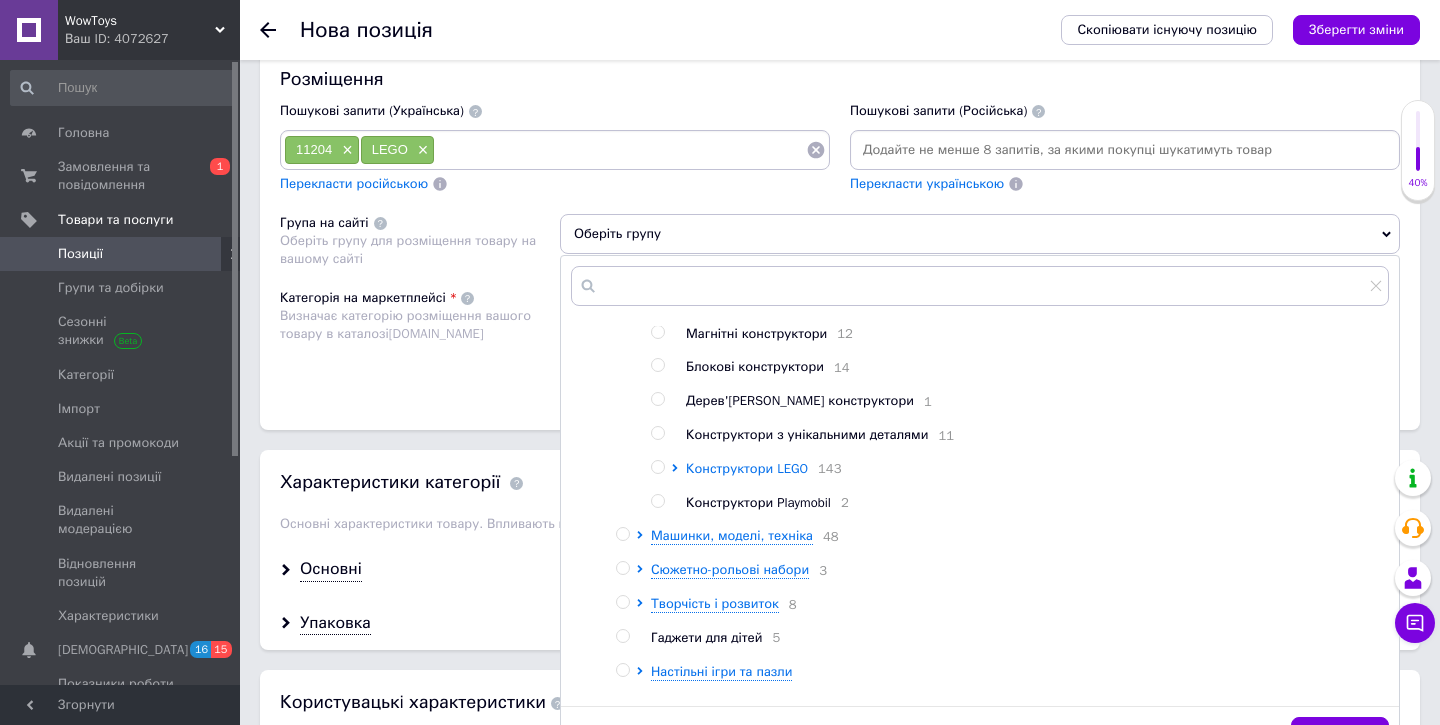 click 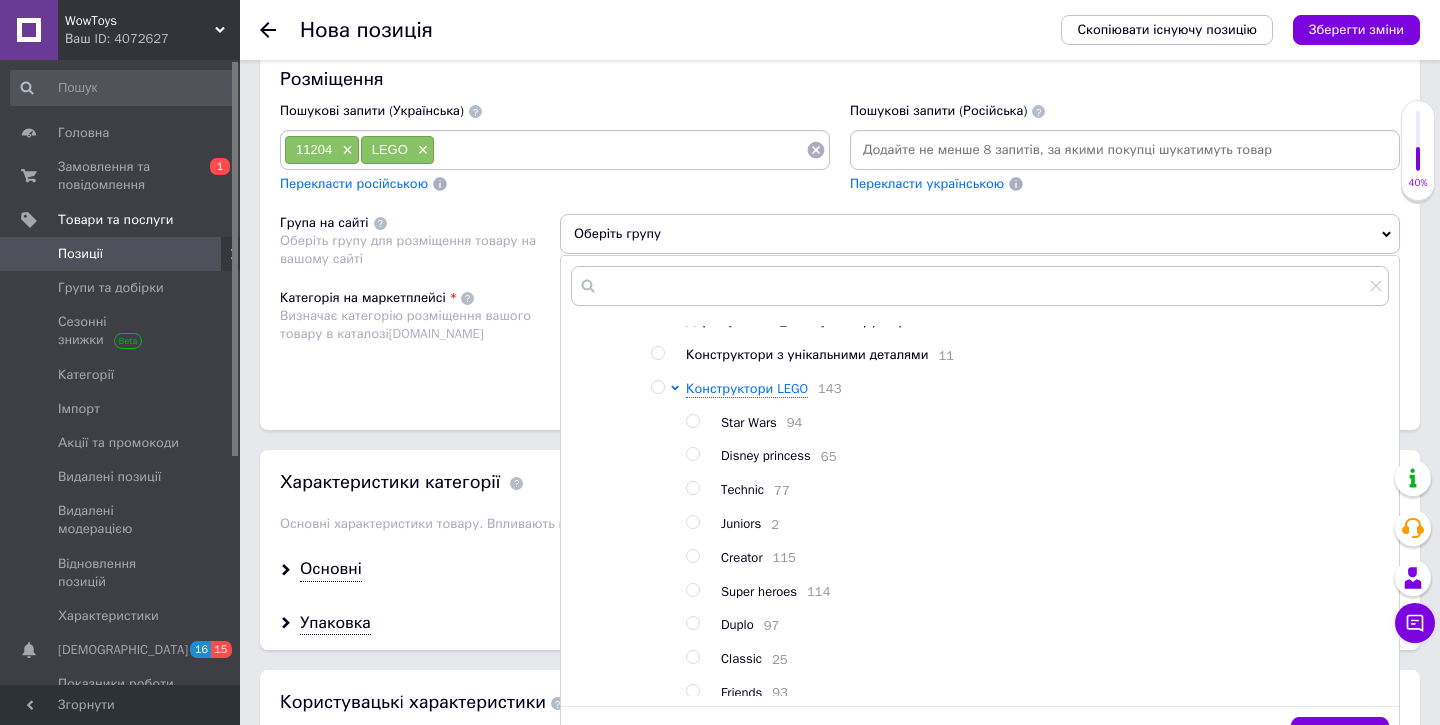scroll, scrollTop: 384, scrollLeft: 0, axis: vertical 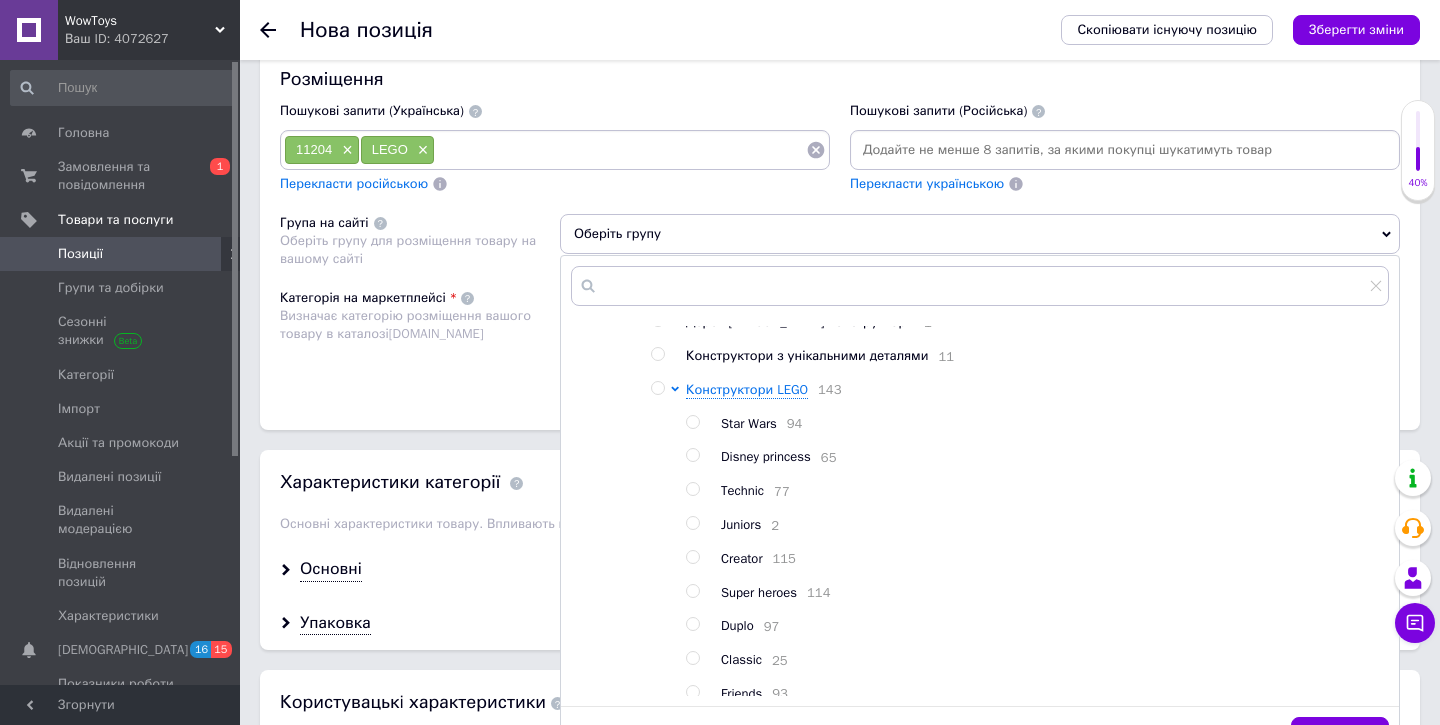 click at bounding box center (657, 388) 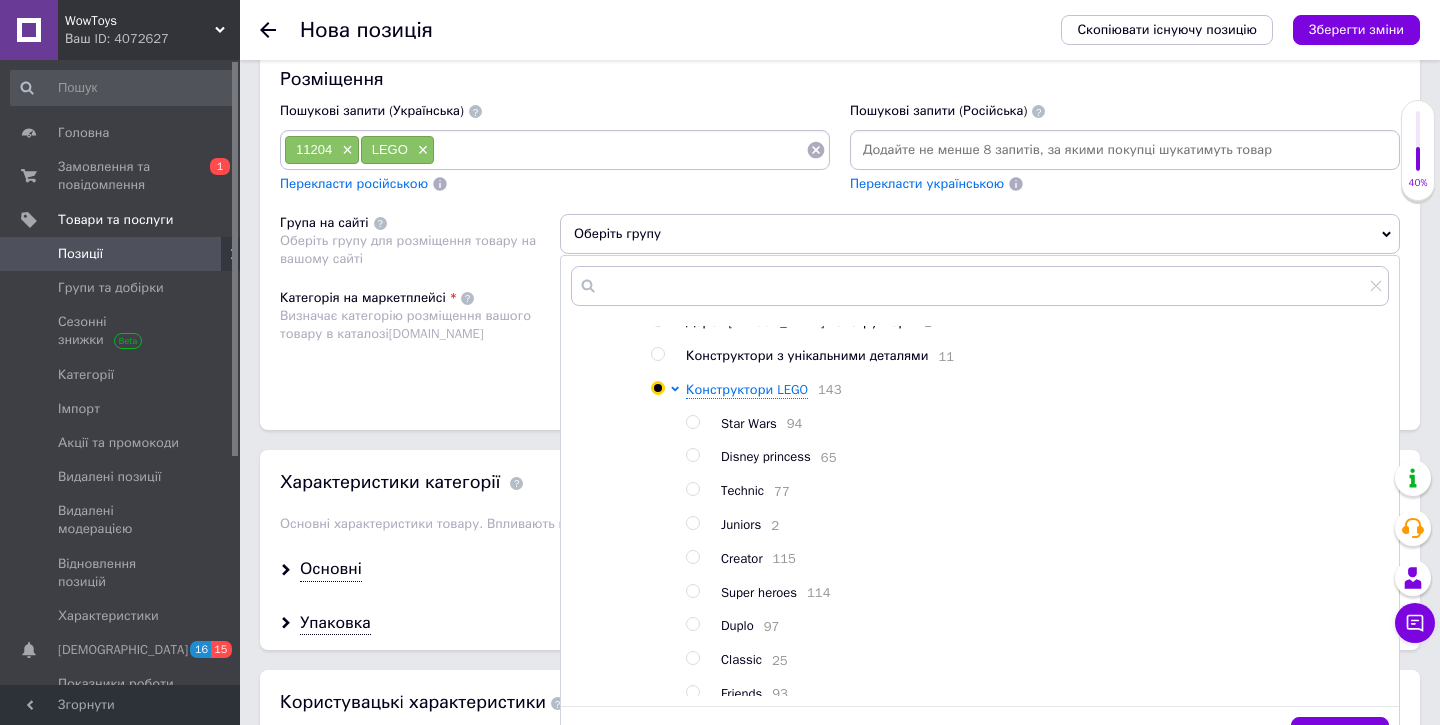 radio on "true" 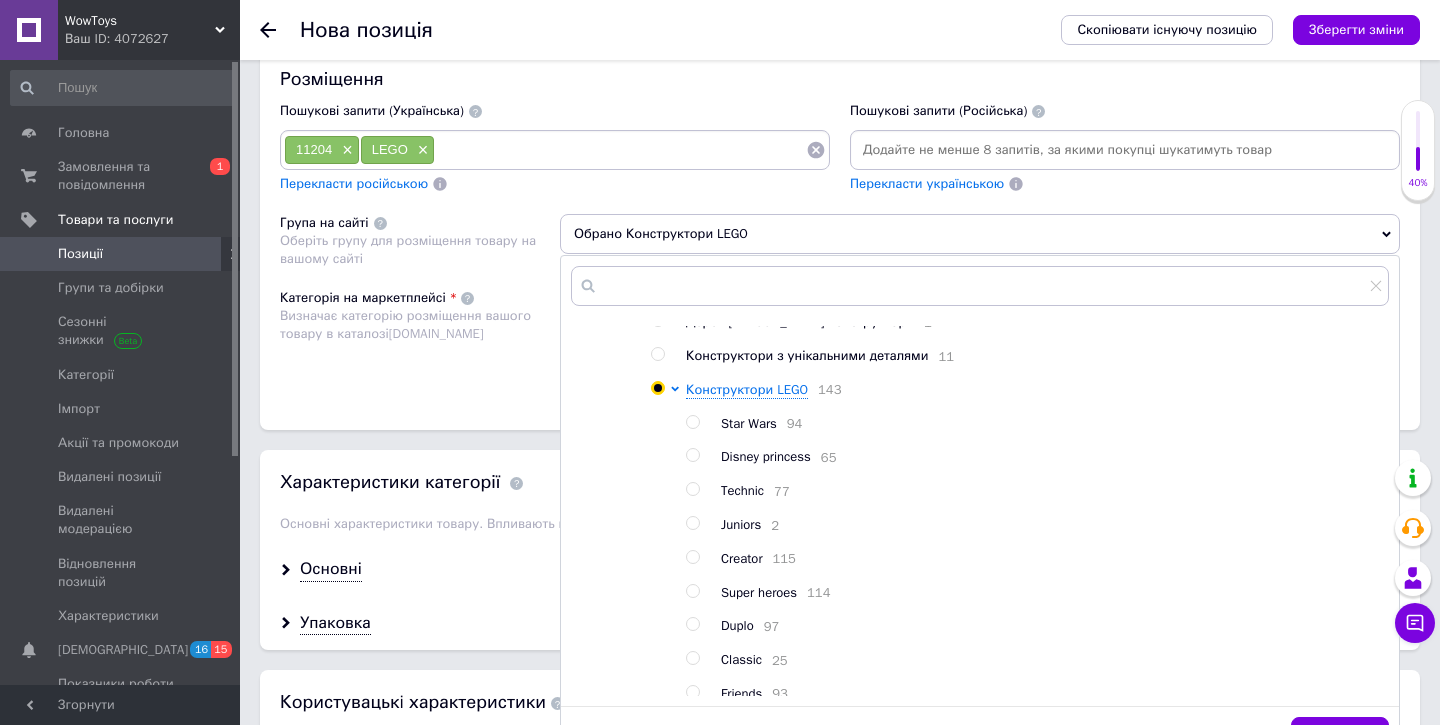 click on "Категорія на маркетплейсі Визначає категорію розміщення вашого товару в каталозі  [DOMAIN_NAME]" at bounding box center [420, 339] 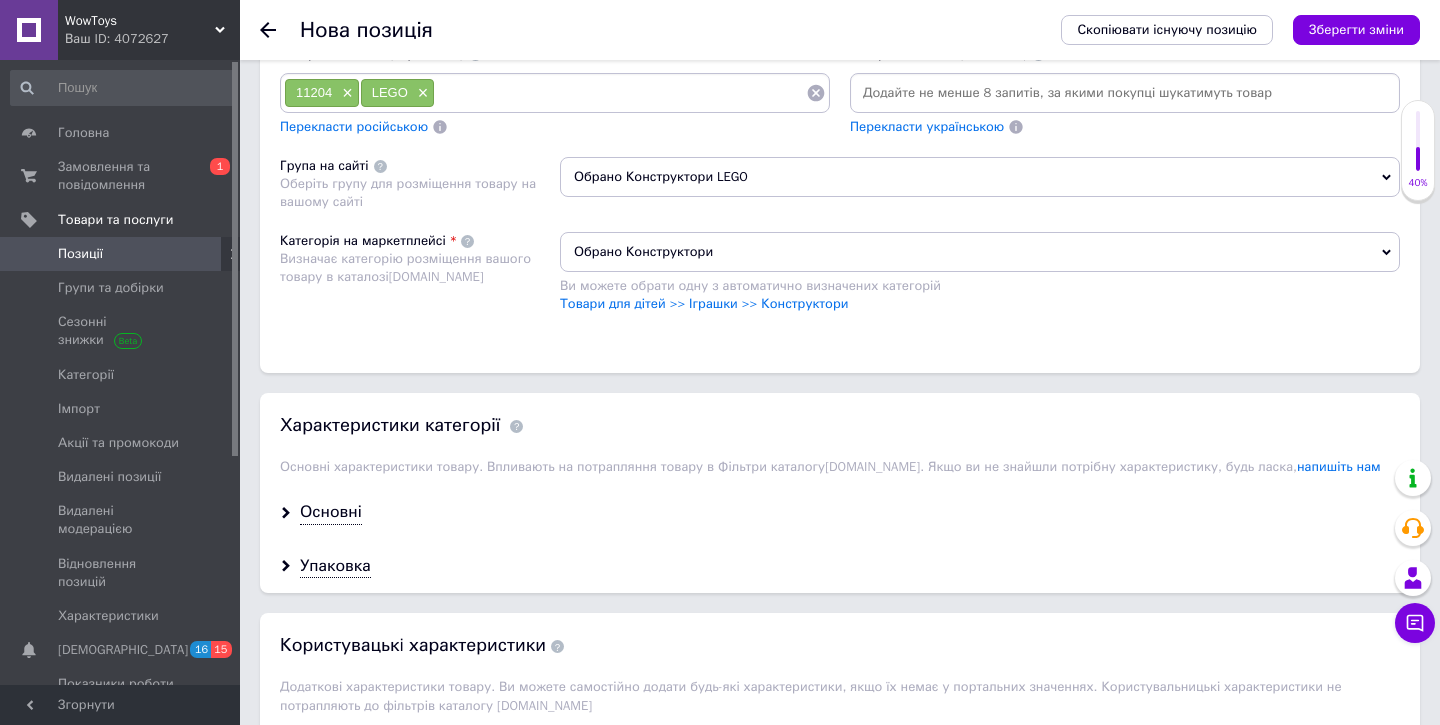 scroll, scrollTop: 1407, scrollLeft: 0, axis: vertical 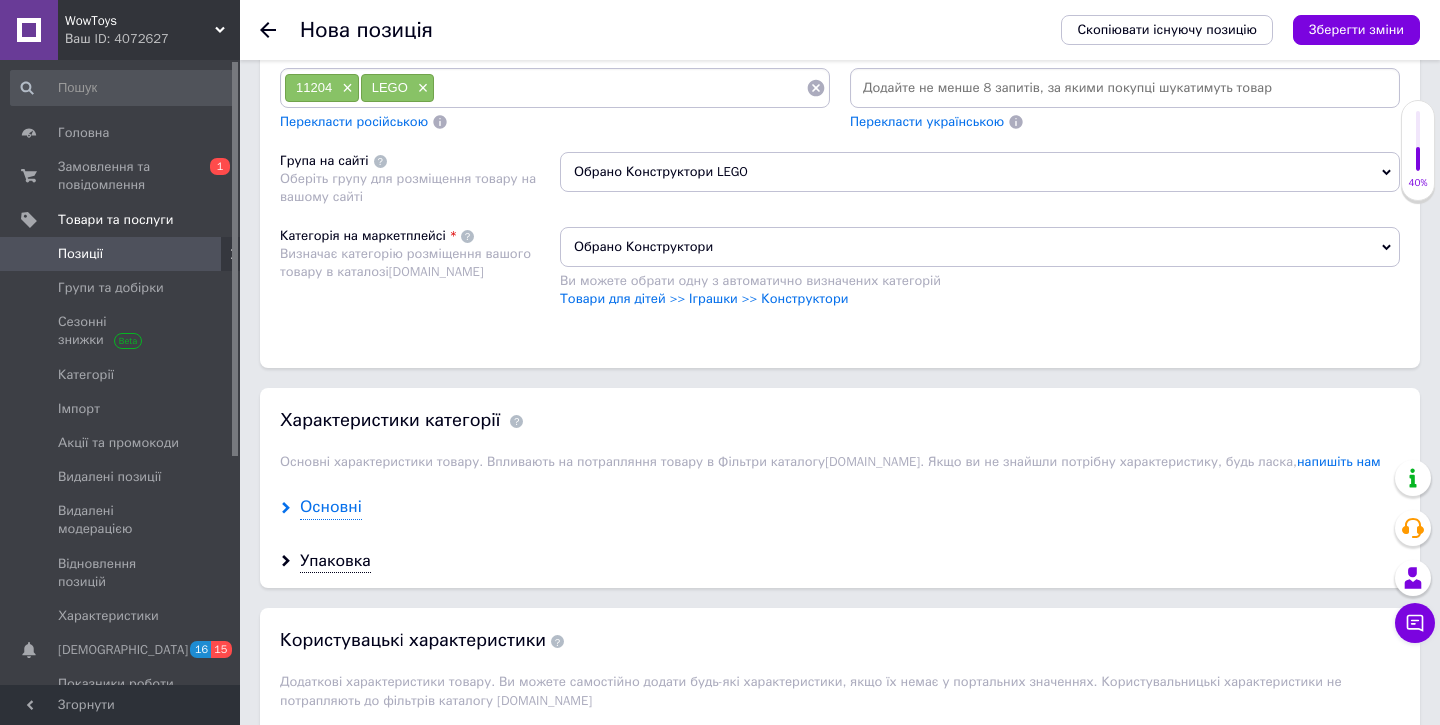 click on "Основні" at bounding box center (331, 507) 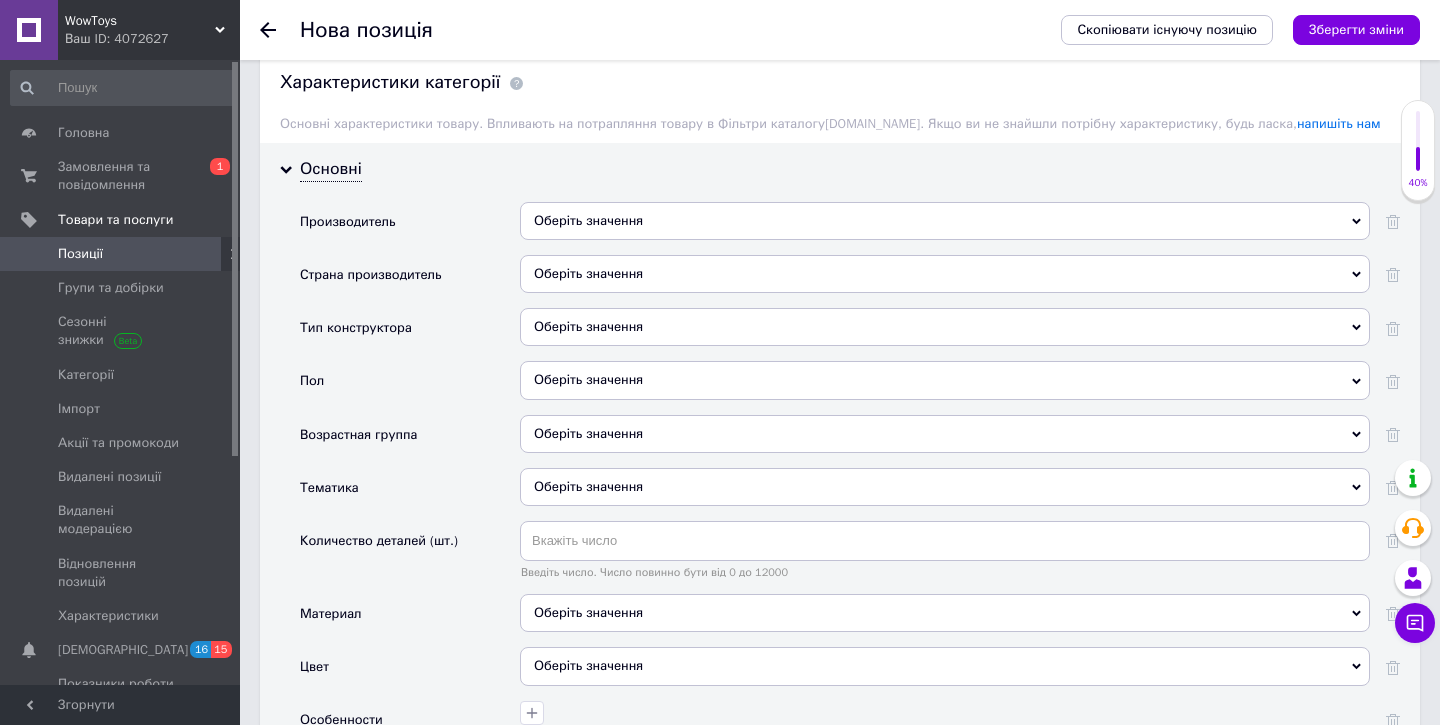 scroll, scrollTop: 1744, scrollLeft: 0, axis: vertical 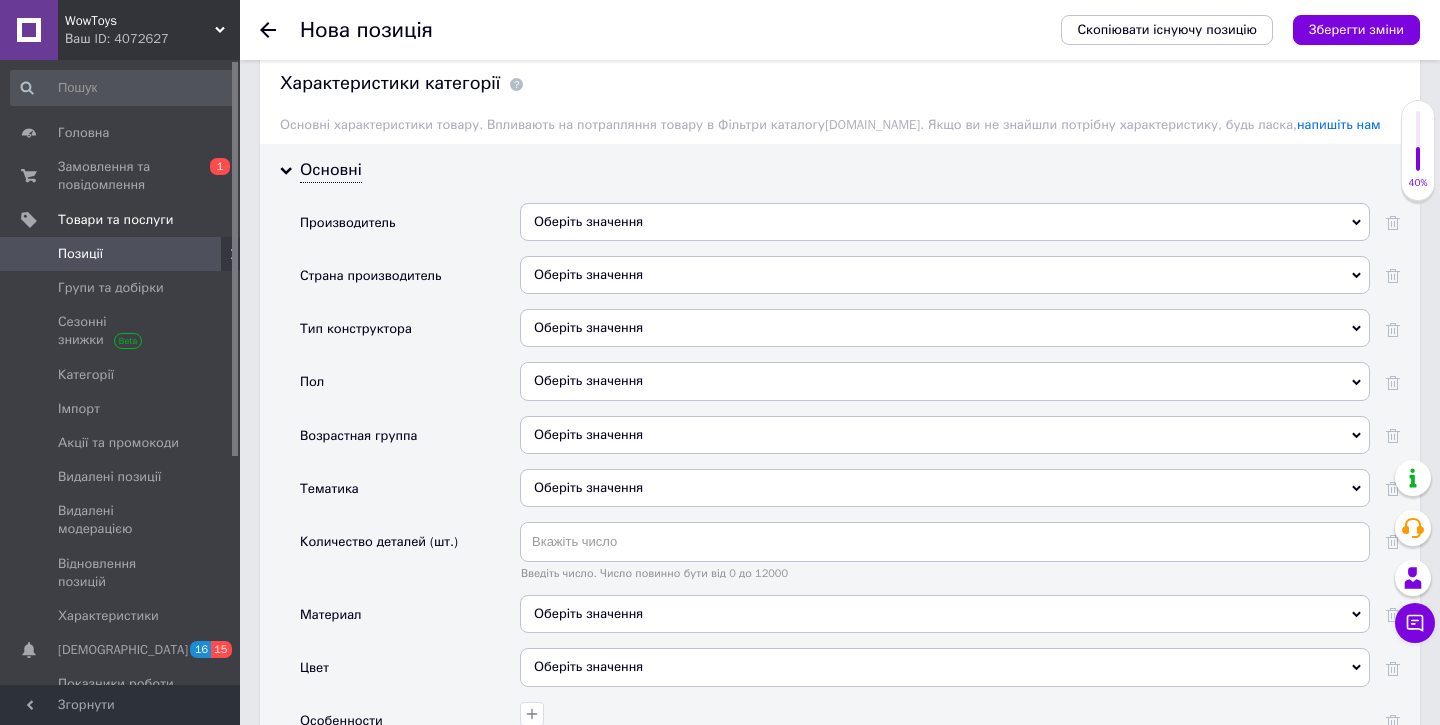click on "Оберіть значення" at bounding box center (945, 222) 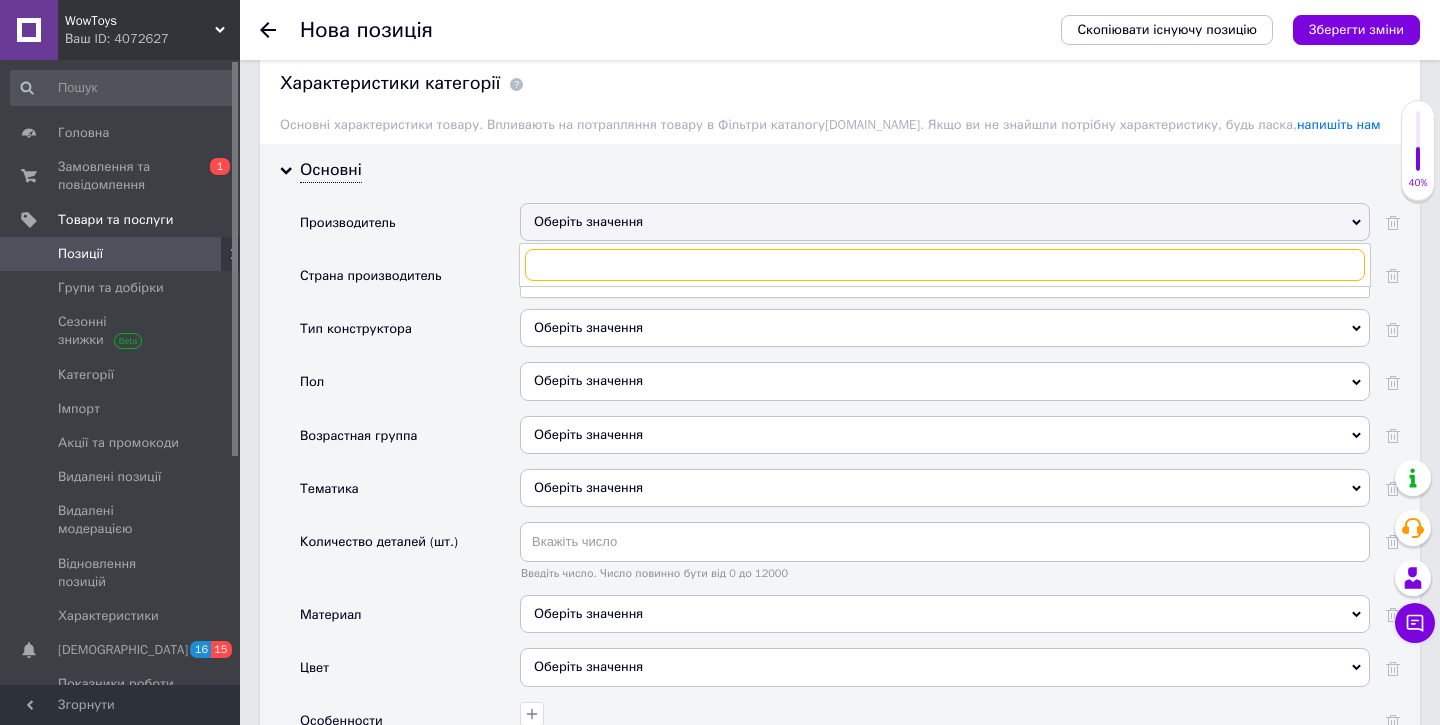 paste on "LEGO" 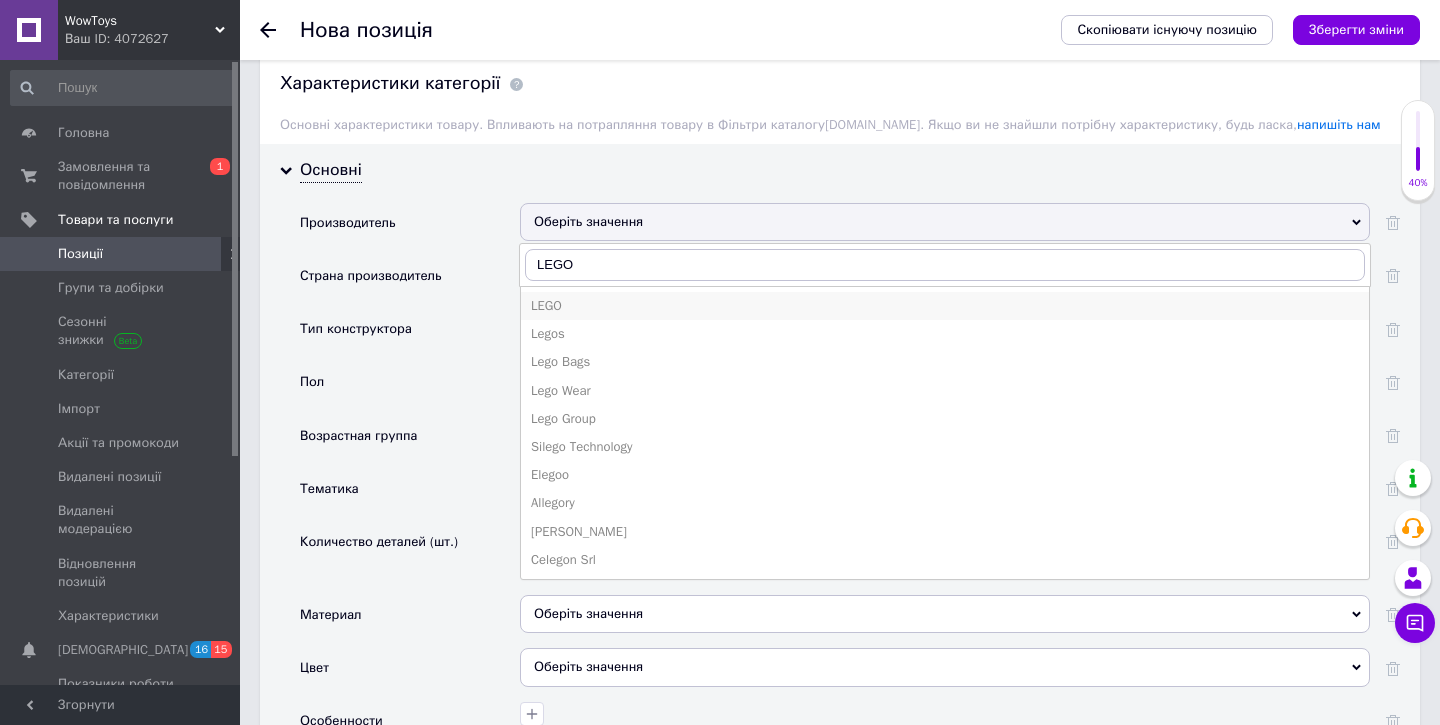 click on "LEGO" at bounding box center [945, 306] 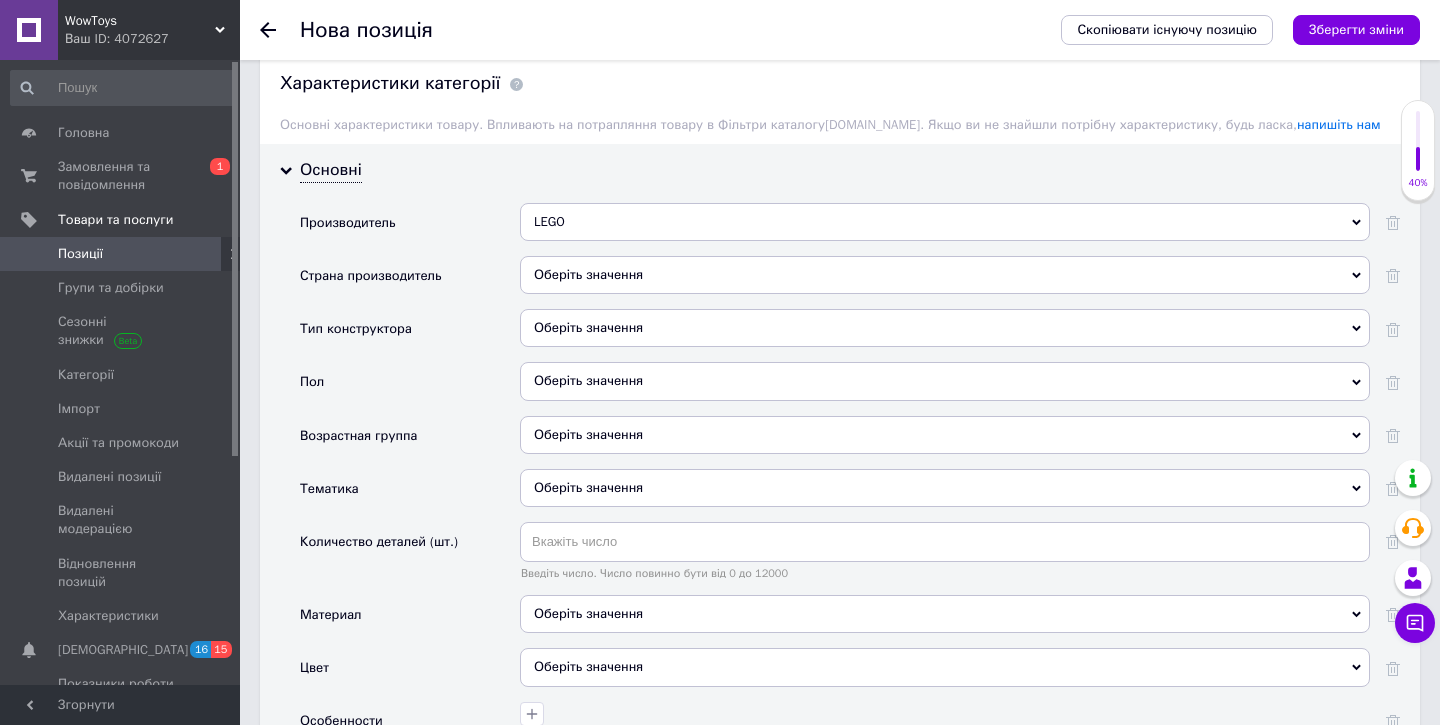 click on "Оберіть значення" at bounding box center [945, 381] 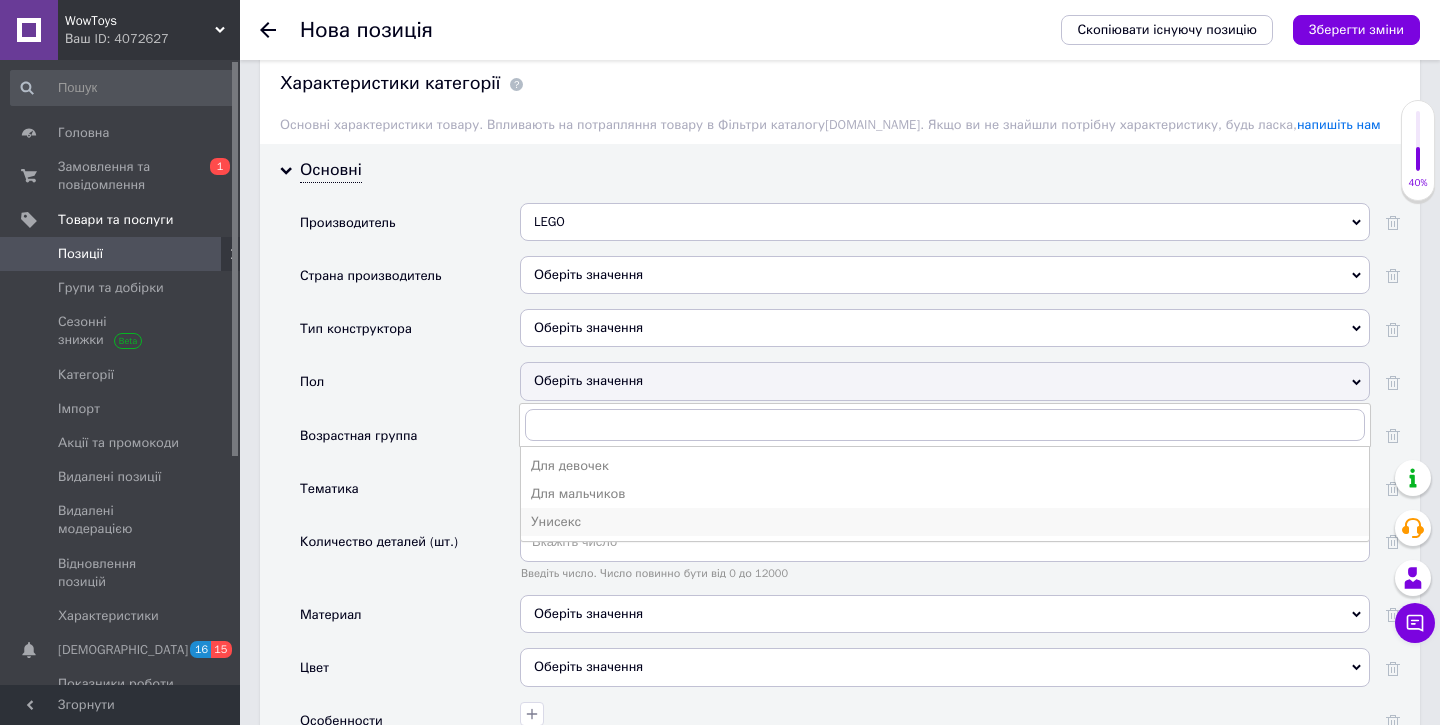 click on "Унисекс" at bounding box center [945, 522] 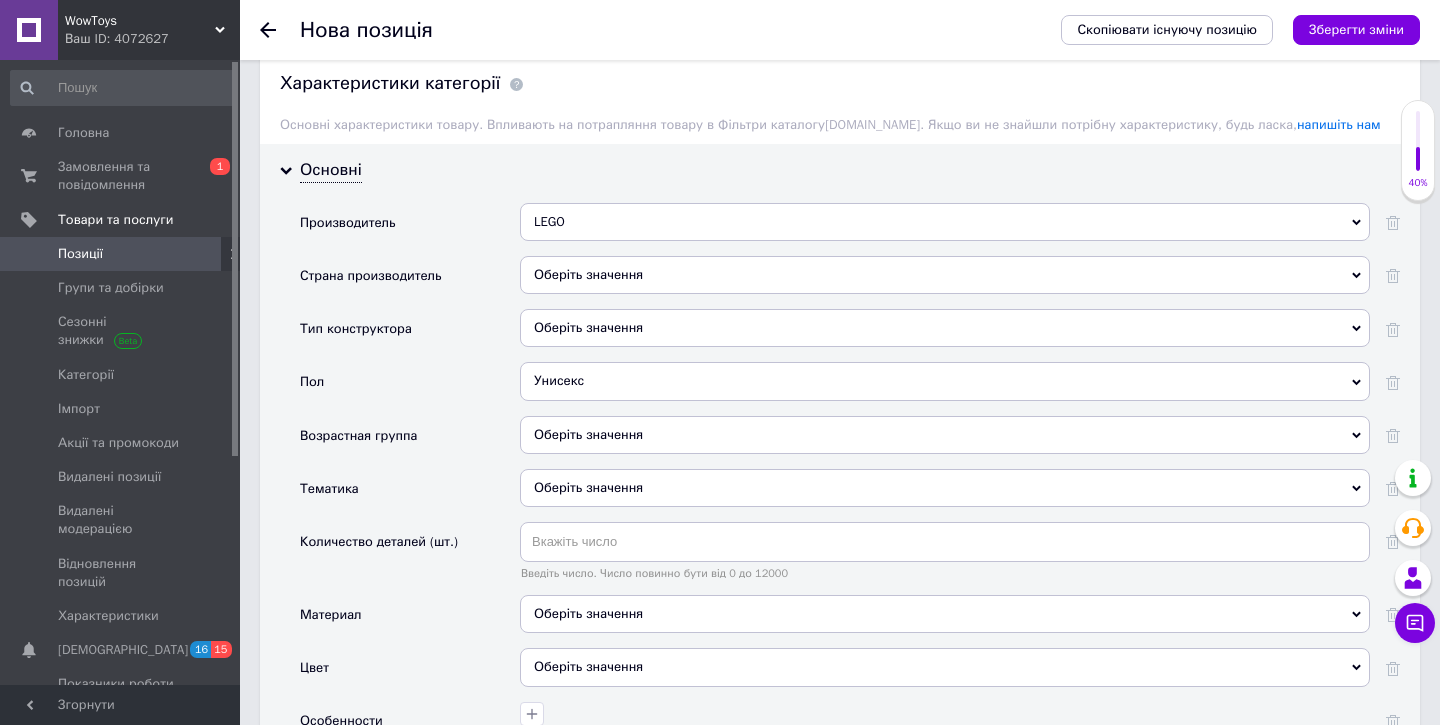 click on "Унисекс" at bounding box center [945, 381] 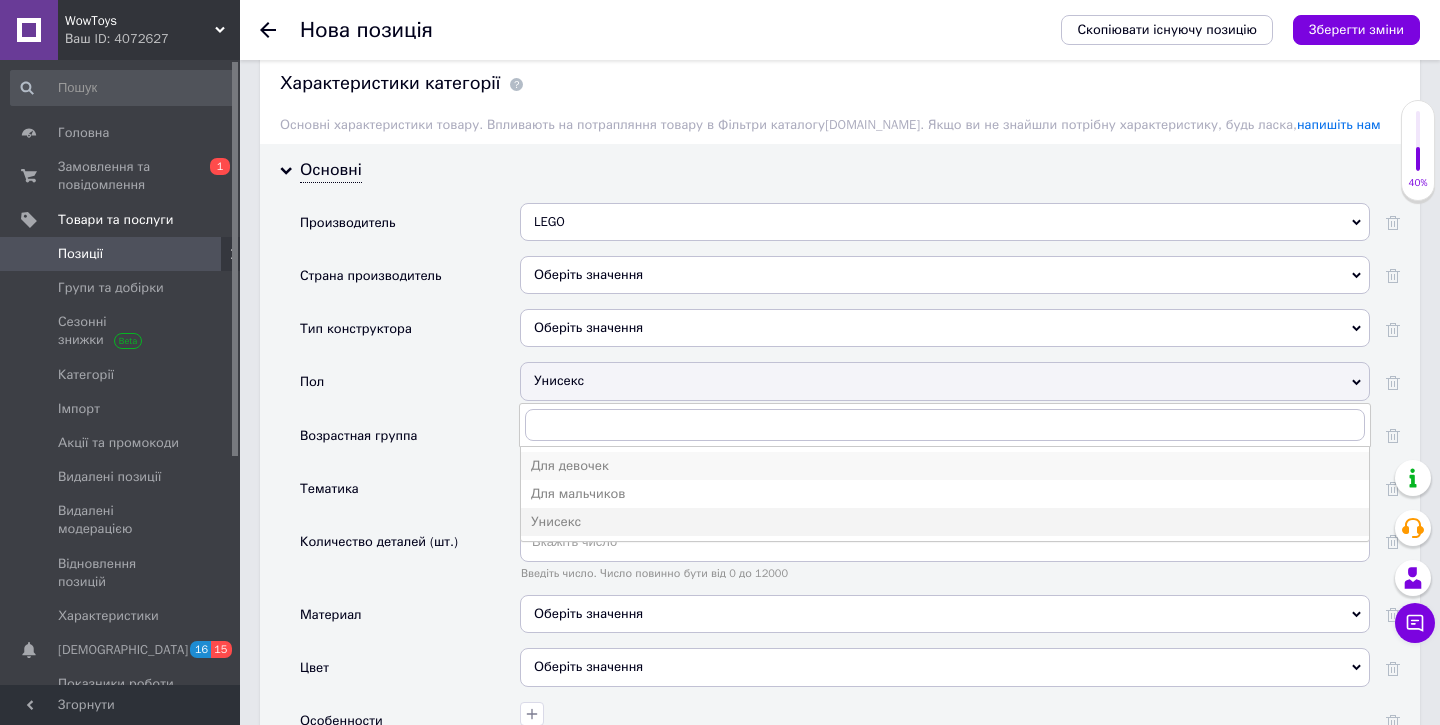 click on "Для девочек" at bounding box center (945, 466) 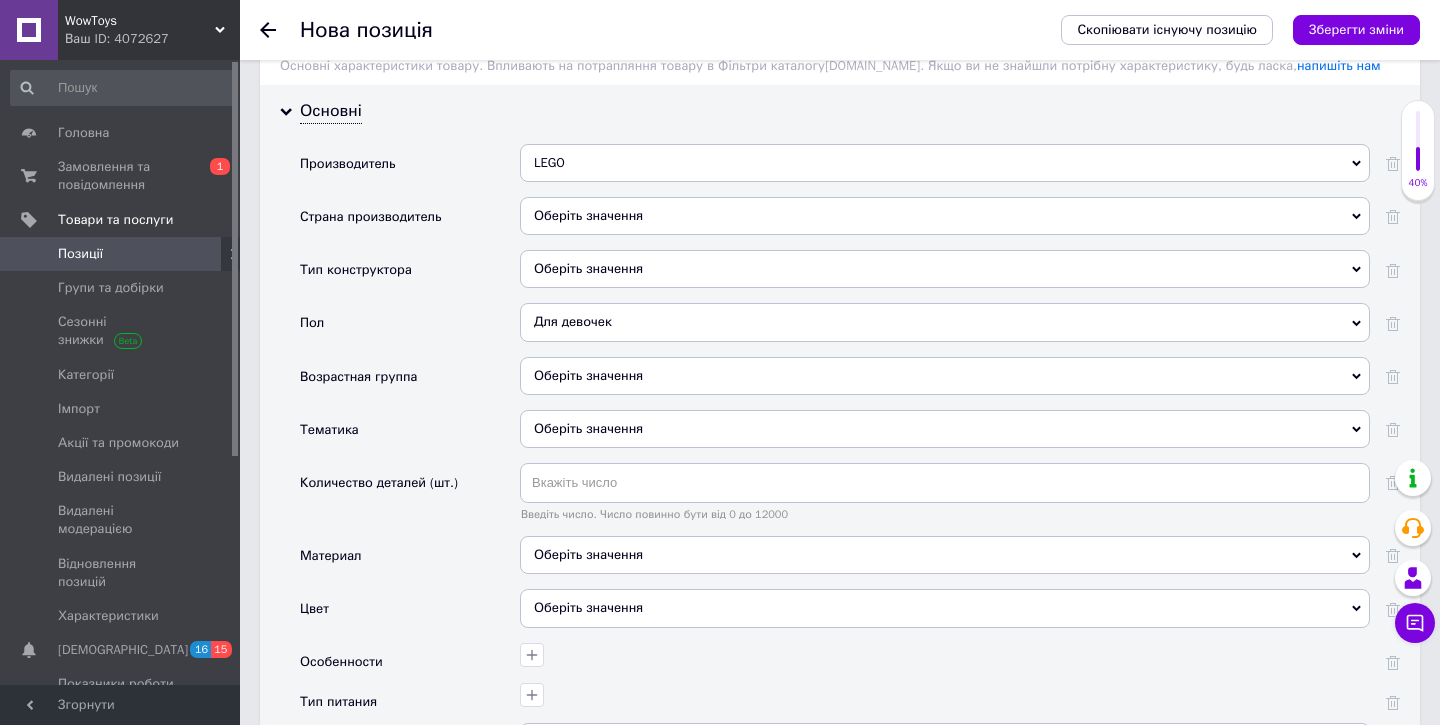 scroll, scrollTop: 1830, scrollLeft: 0, axis: vertical 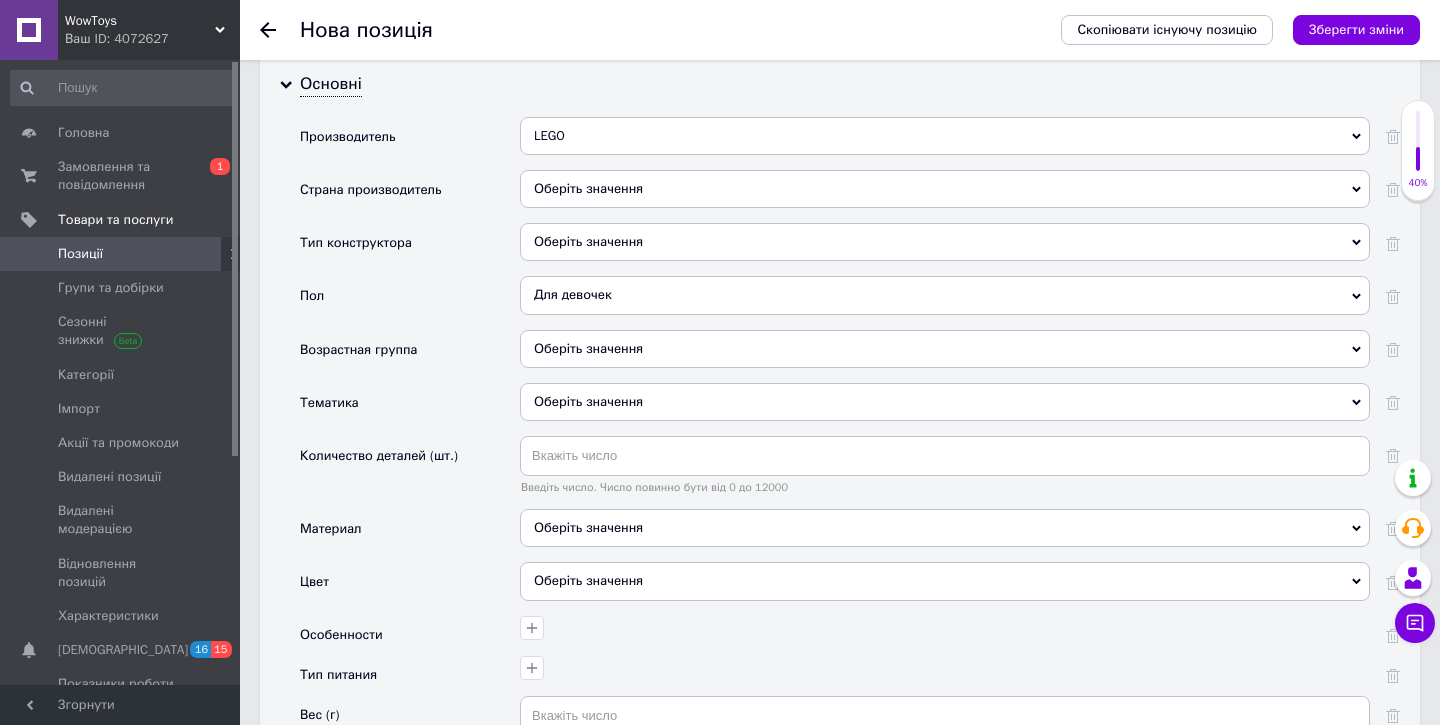 click on "Оберіть значення" at bounding box center [945, 349] 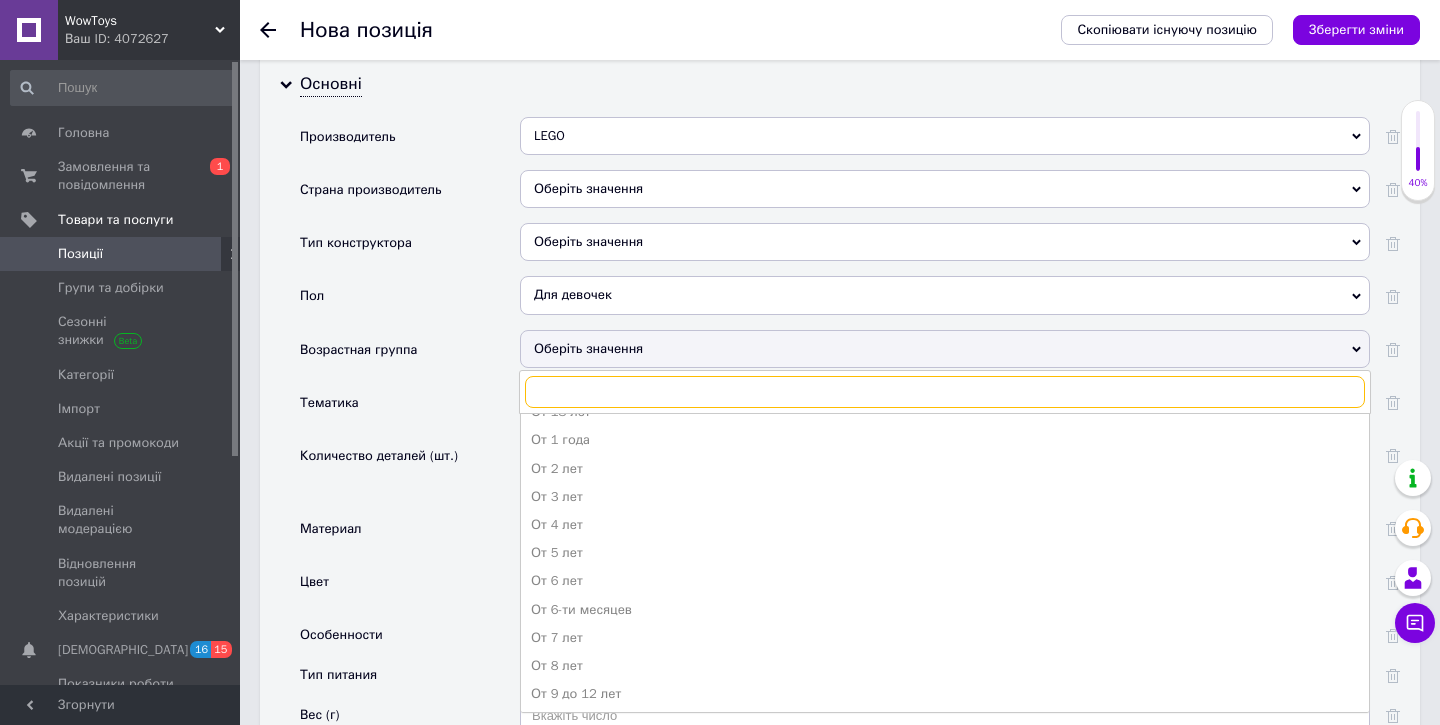 scroll, scrollTop: 255, scrollLeft: 0, axis: vertical 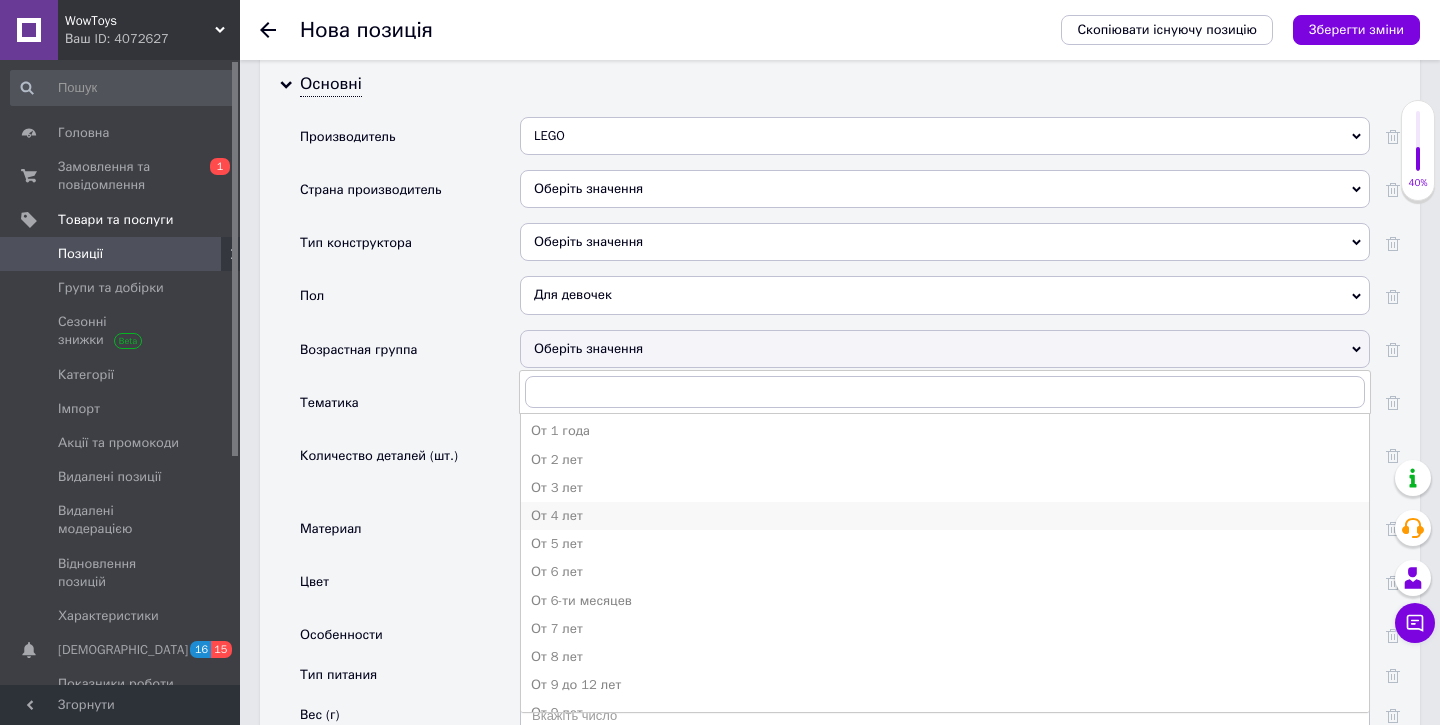 click on "От 4 лет" at bounding box center (945, 516) 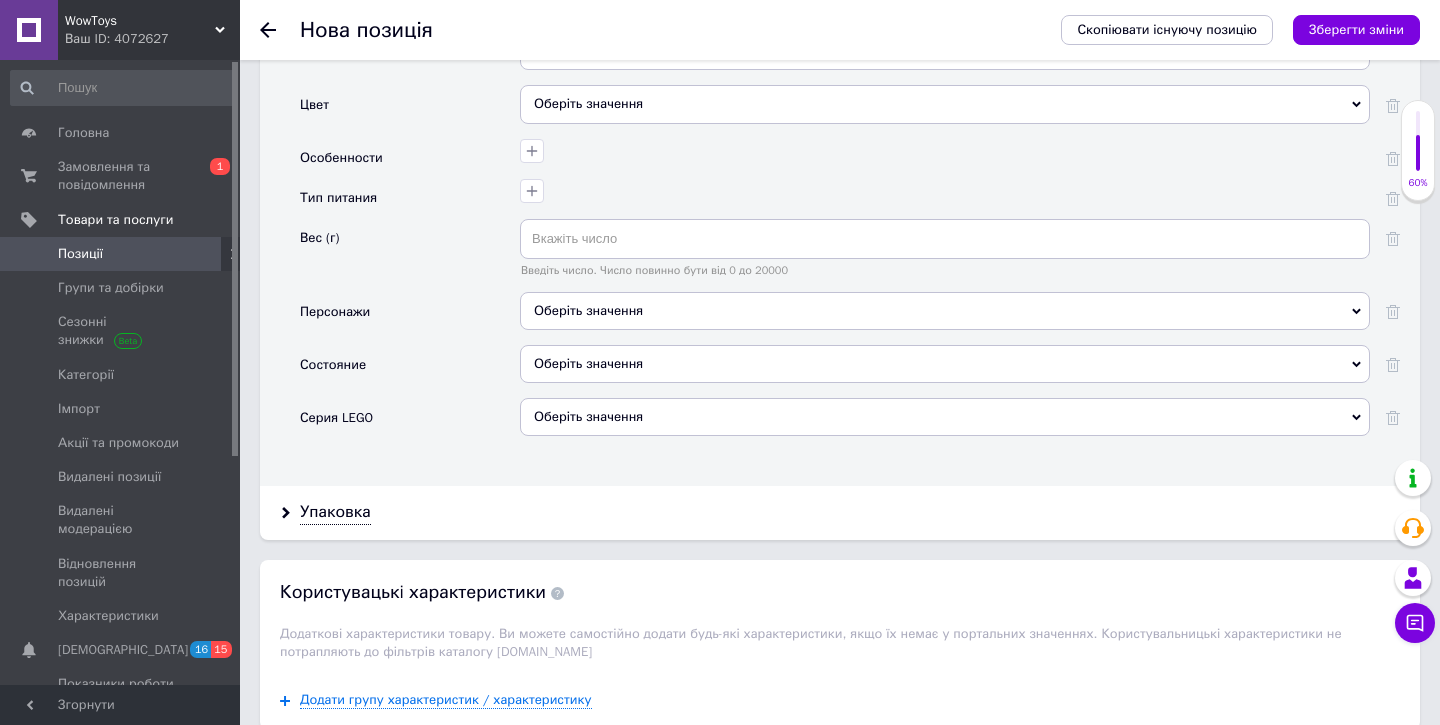 scroll, scrollTop: 2315, scrollLeft: 0, axis: vertical 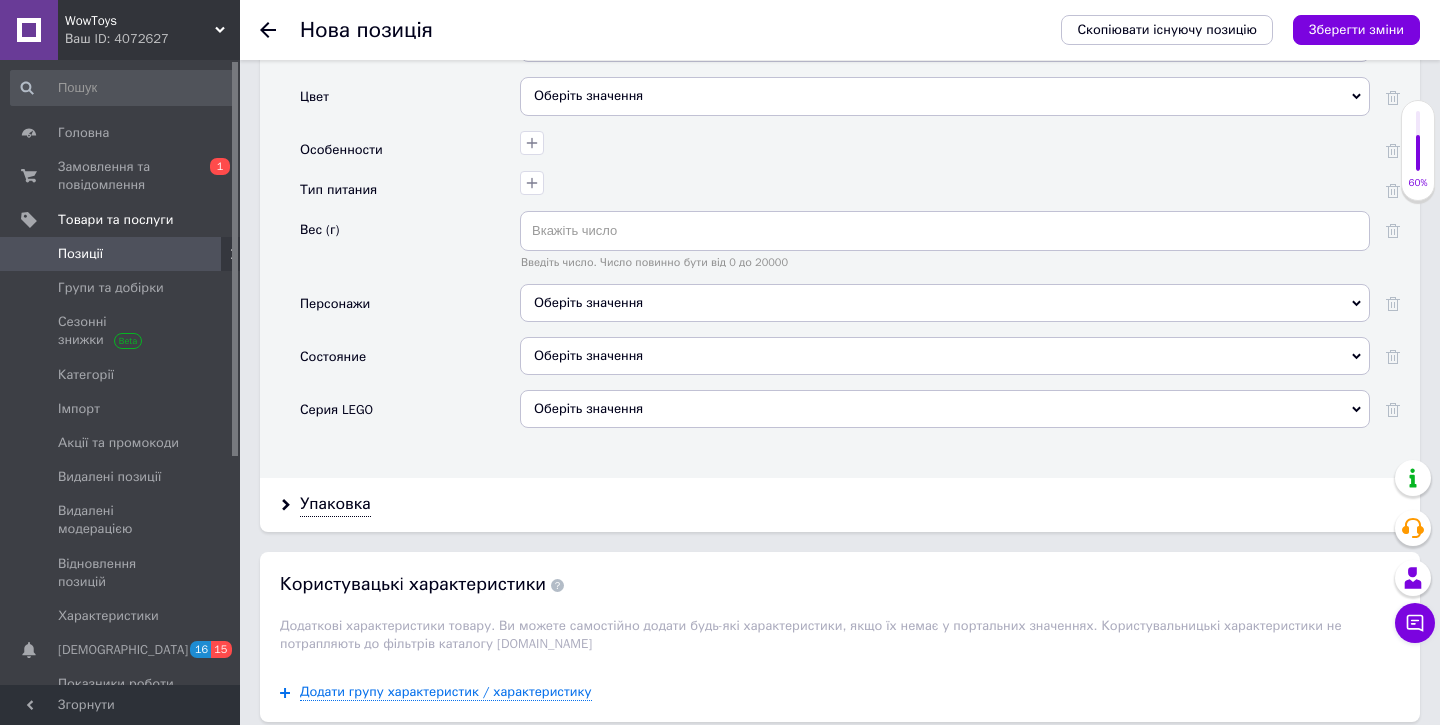 click on "Оберіть значення" at bounding box center (945, 356) 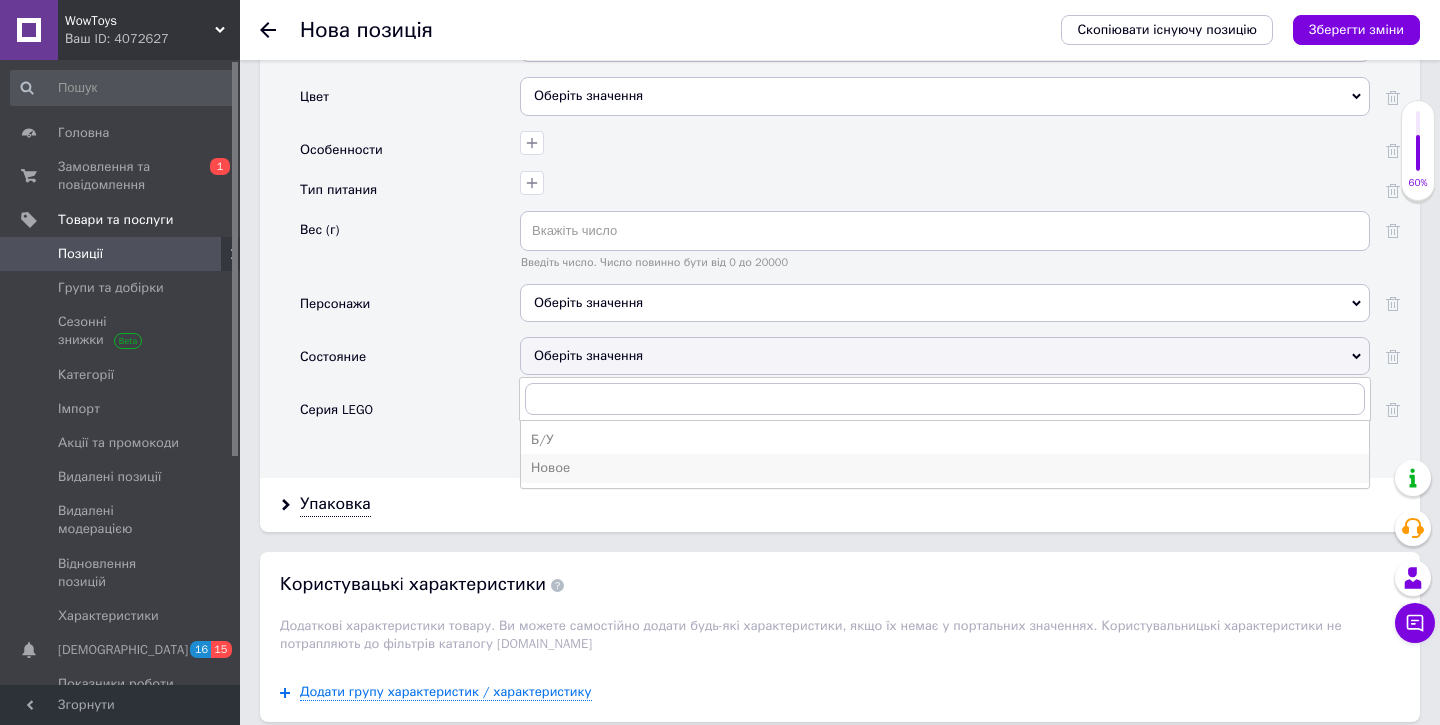 click on "Новое" at bounding box center [945, 468] 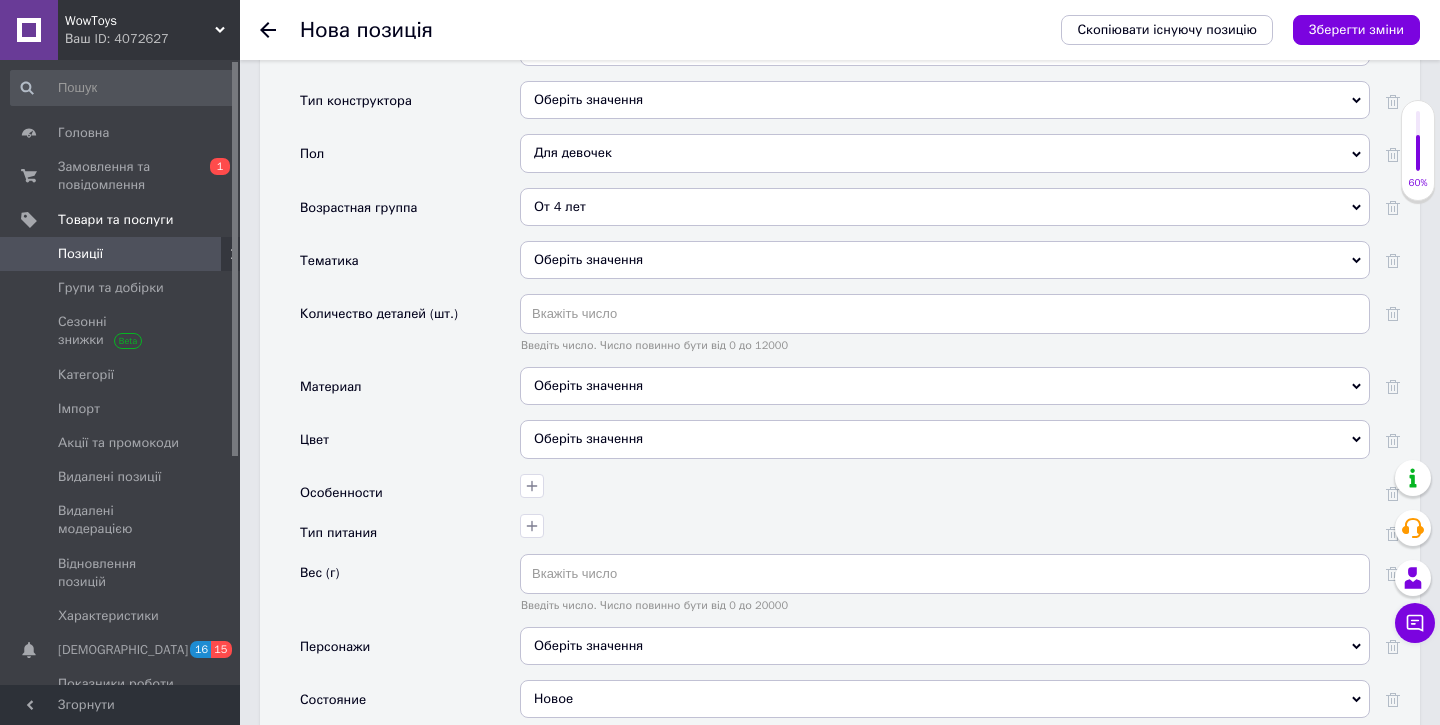 scroll, scrollTop: 1971, scrollLeft: 0, axis: vertical 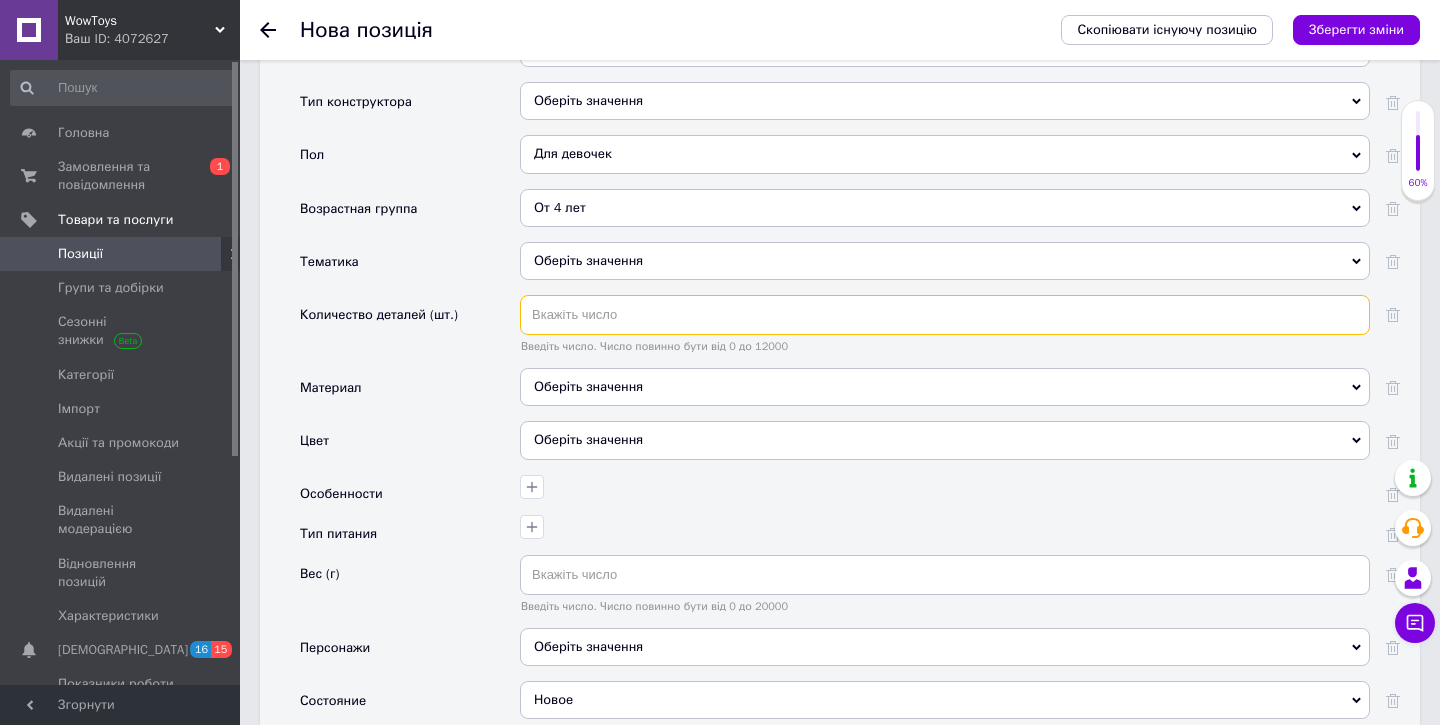 click at bounding box center [945, 315] 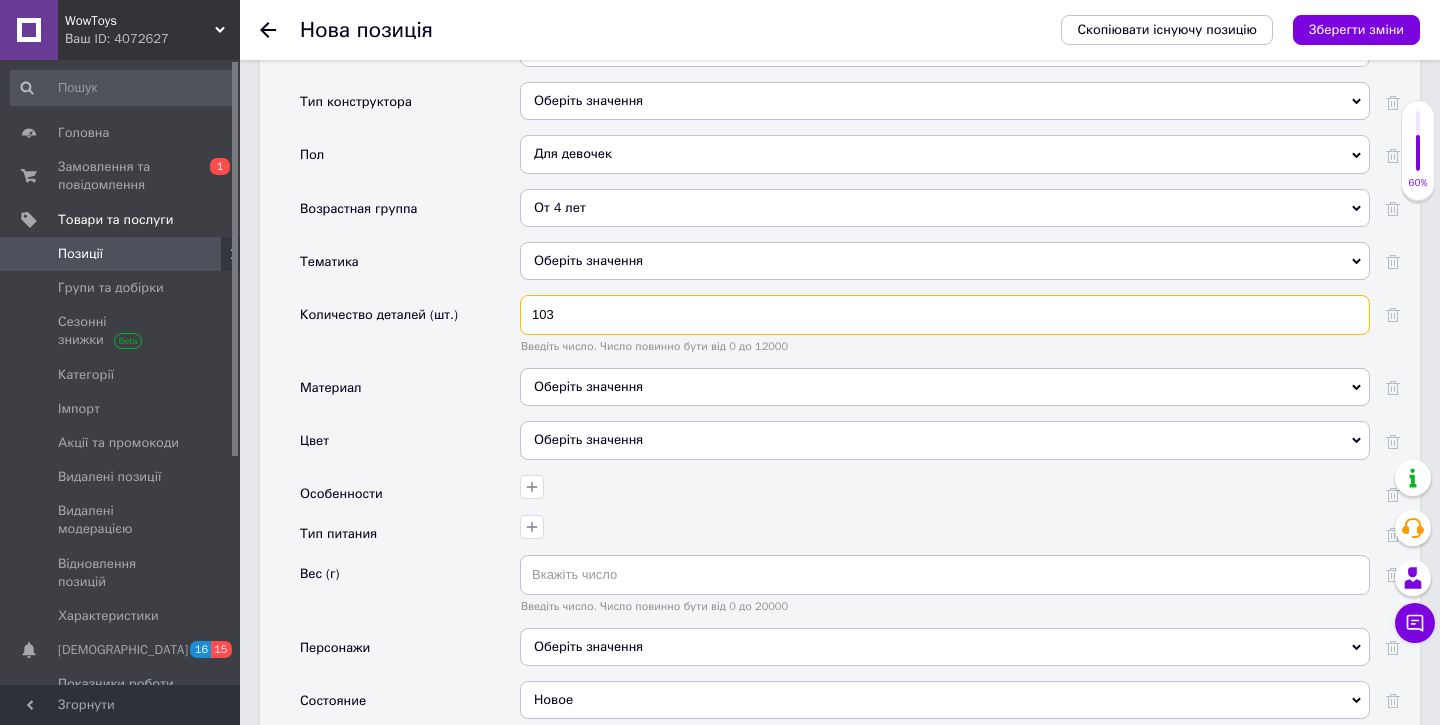 type on "103" 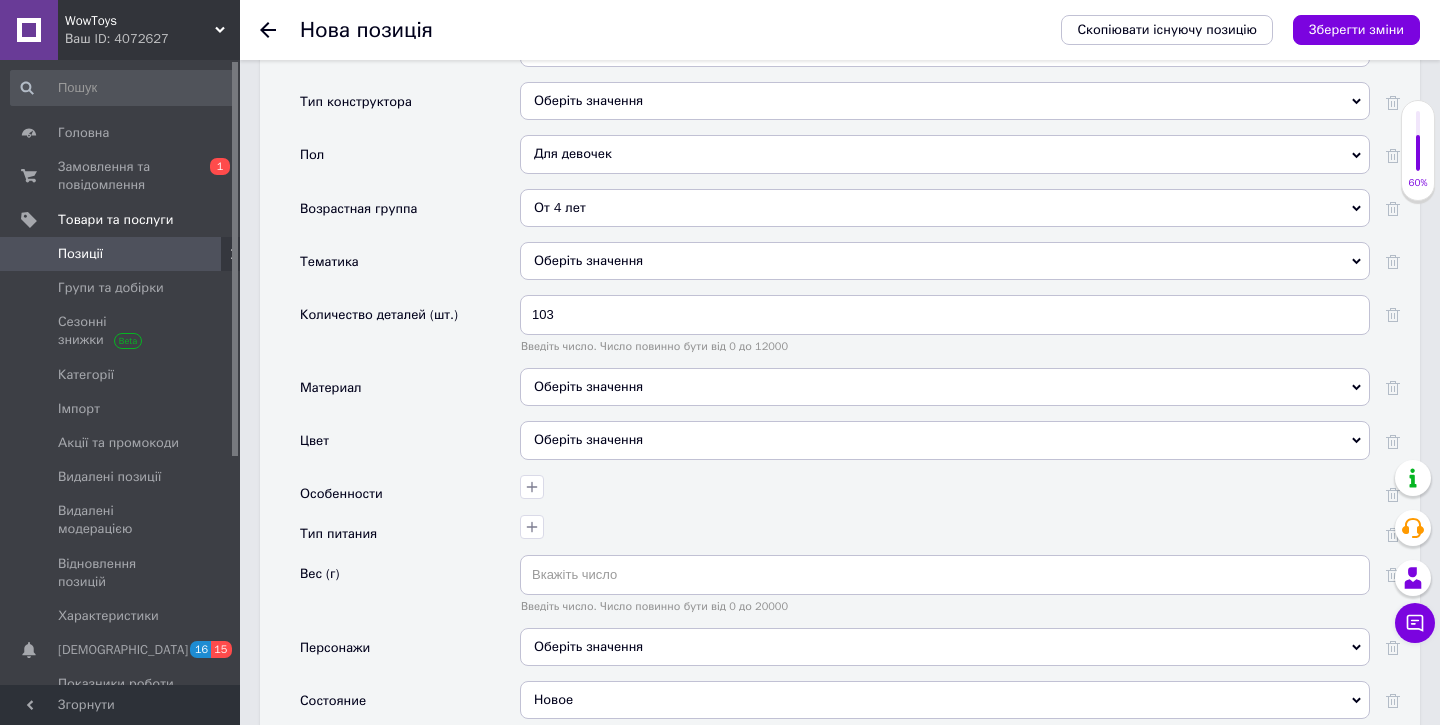 click at bounding box center (945, 495) 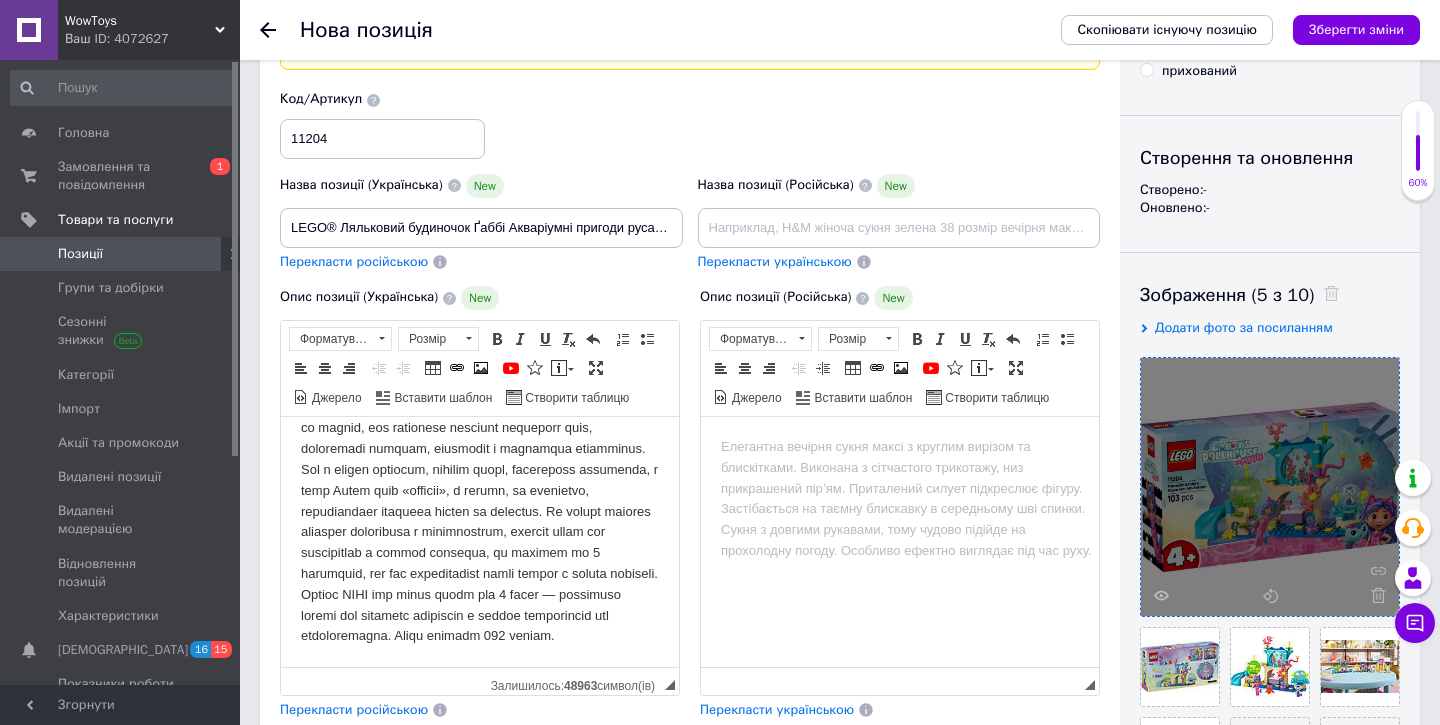 scroll, scrollTop: 124, scrollLeft: 0, axis: vertical 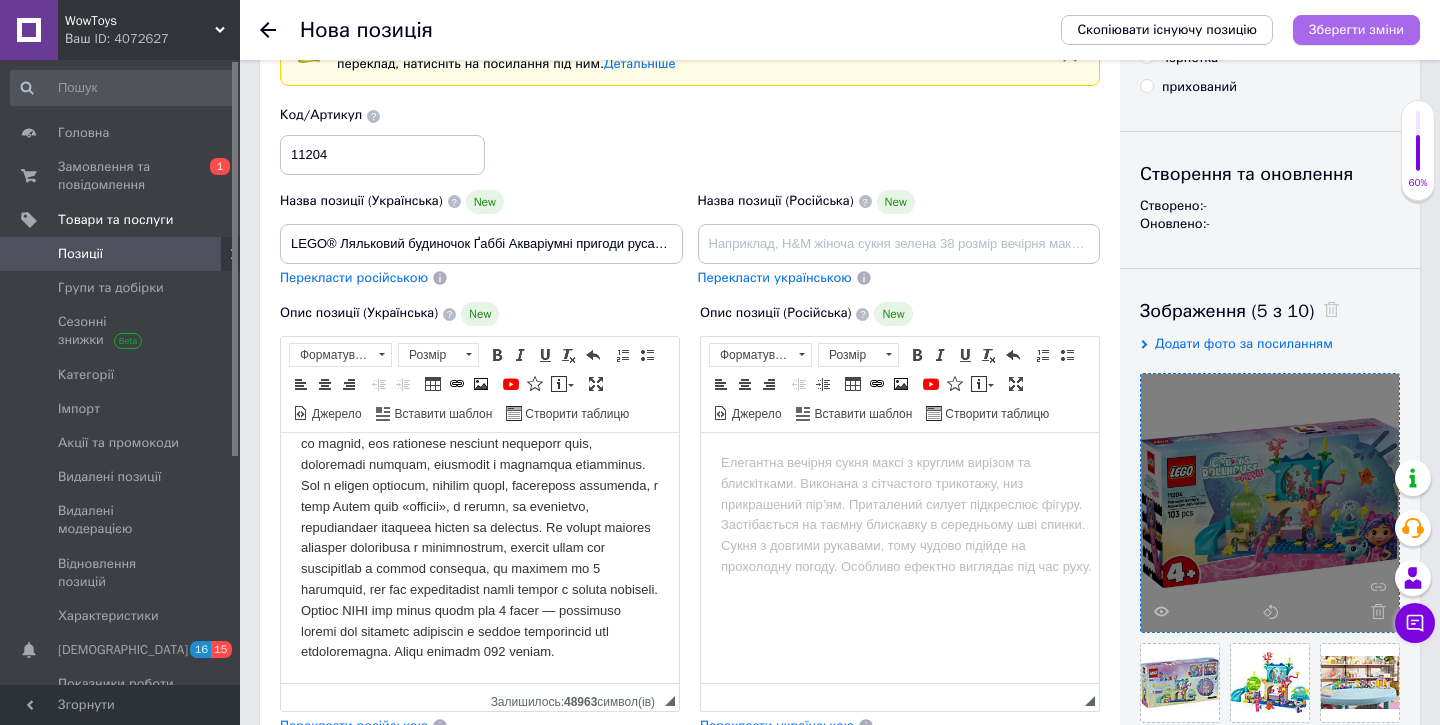 click on "Зберегти зміни" at bounding box center (1356, 30) 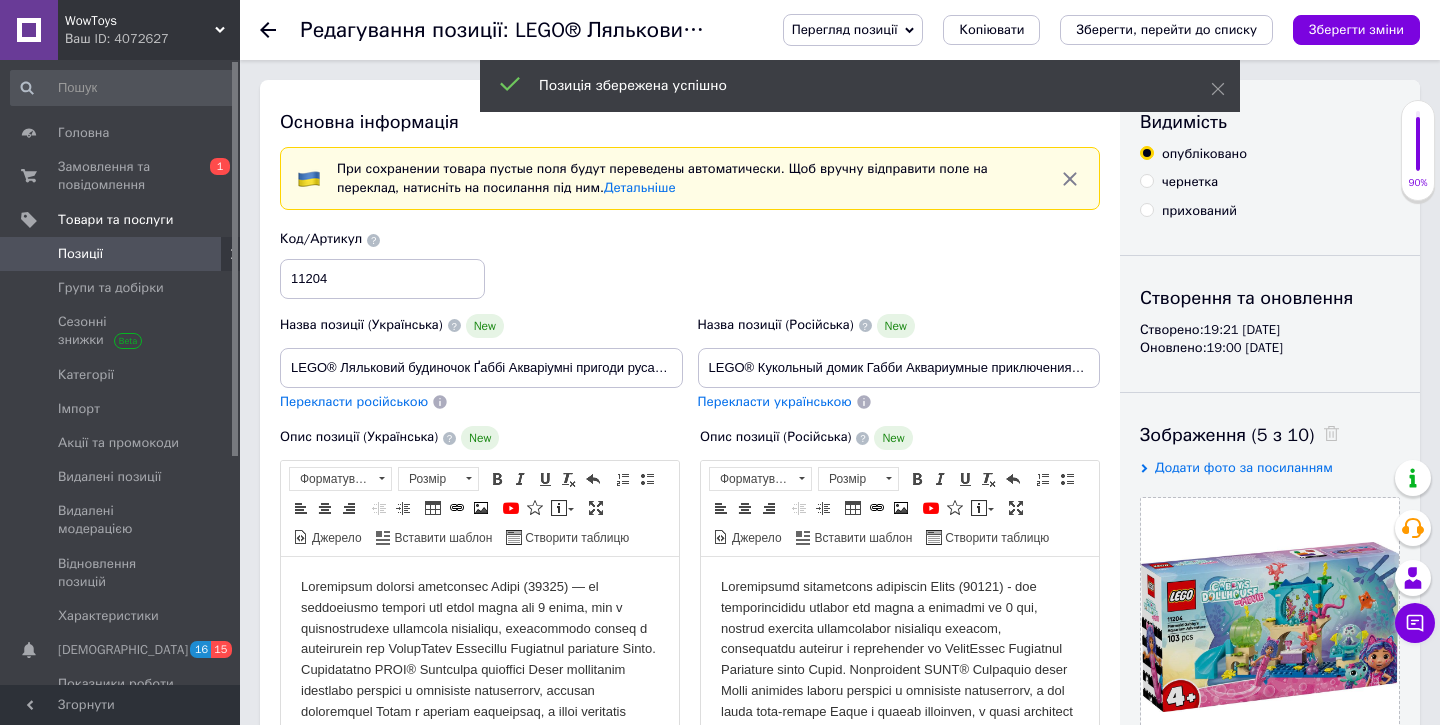 scroll, scrollTop: 0, scrollLeft: 0, axis: both 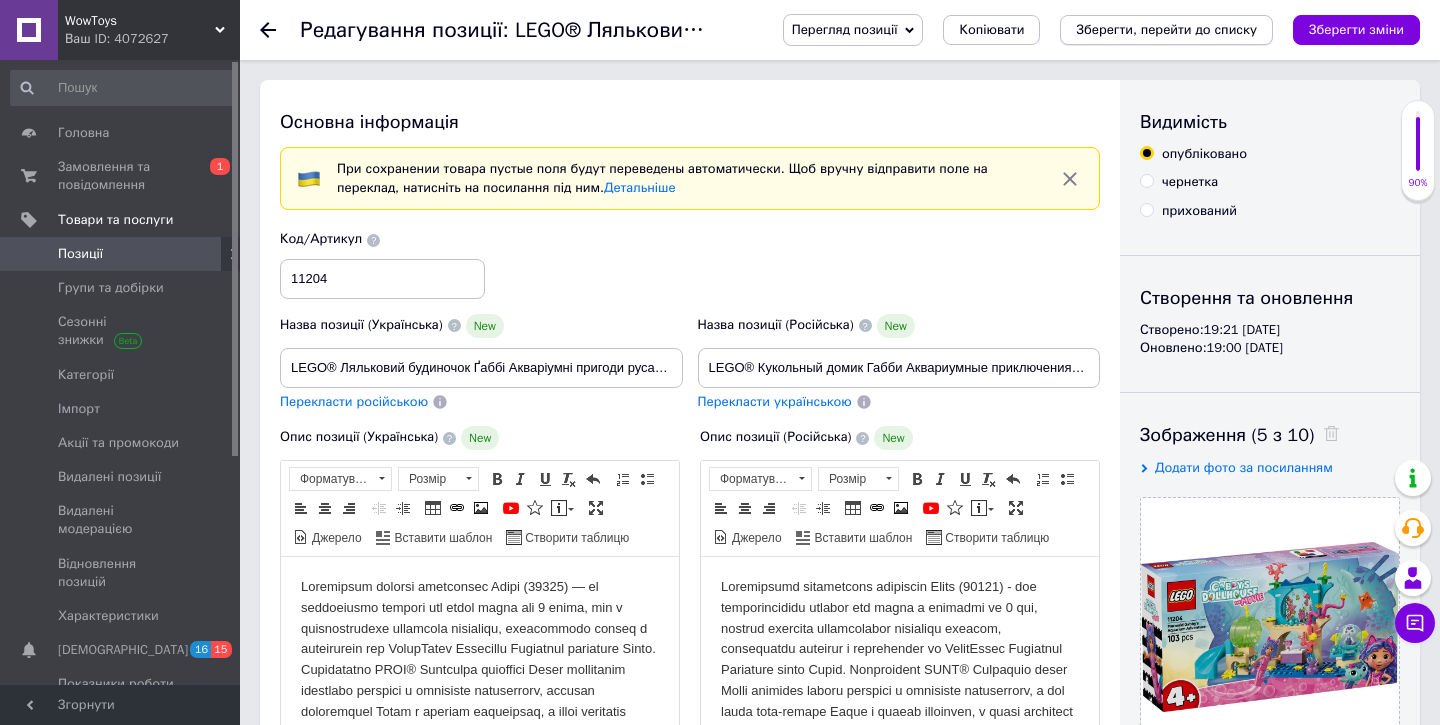 click on "Зберегти, перейти до списку" at bounding box center (1166, 29) 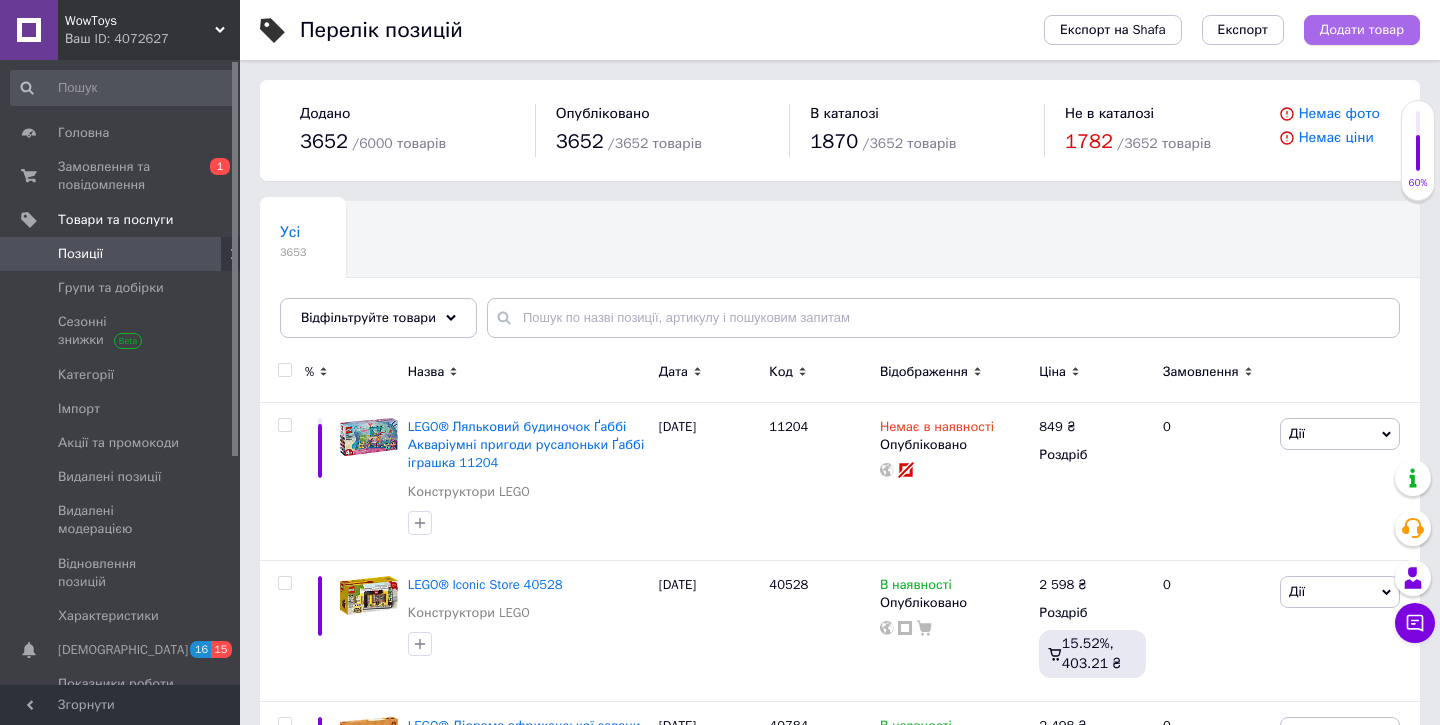 click on "Додати товар" at bounding box center [1362, 30] 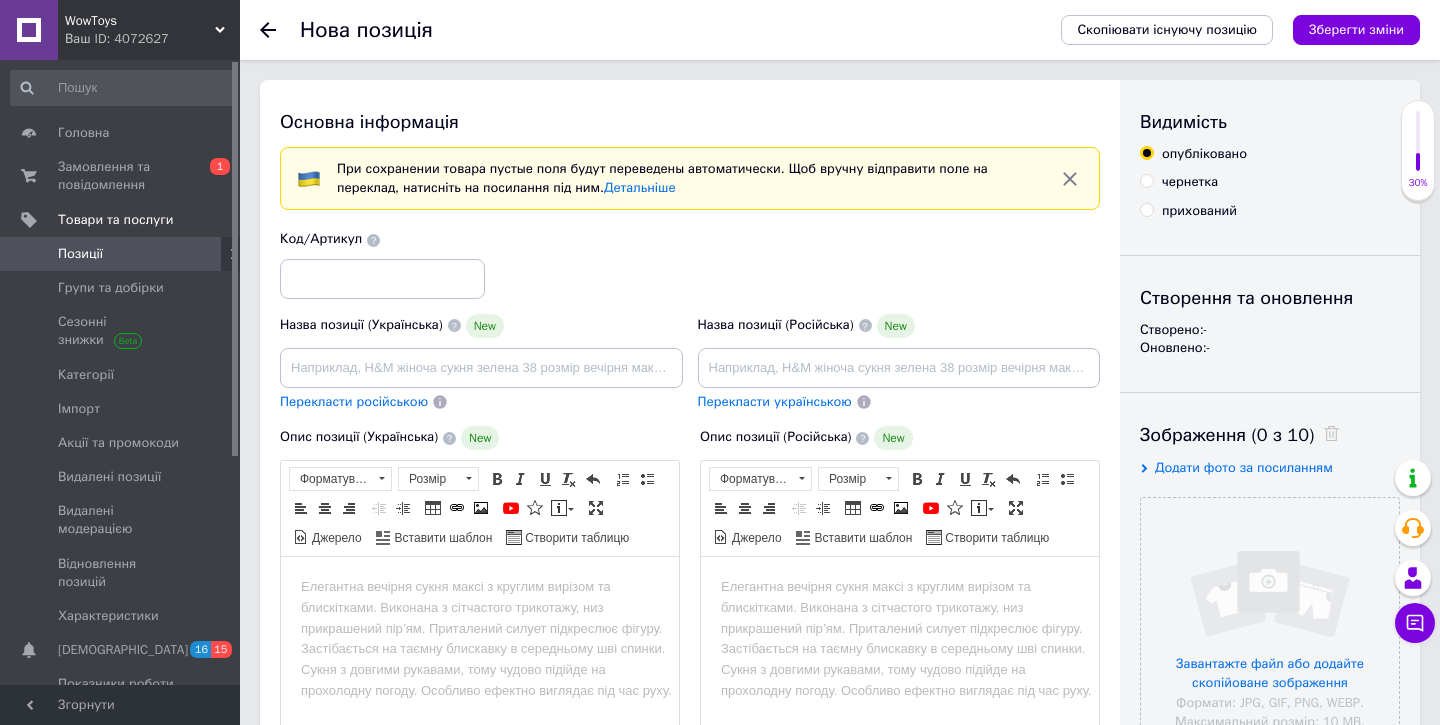 scroll, scrollTop: 0, scrollLeft: 0, axis: both 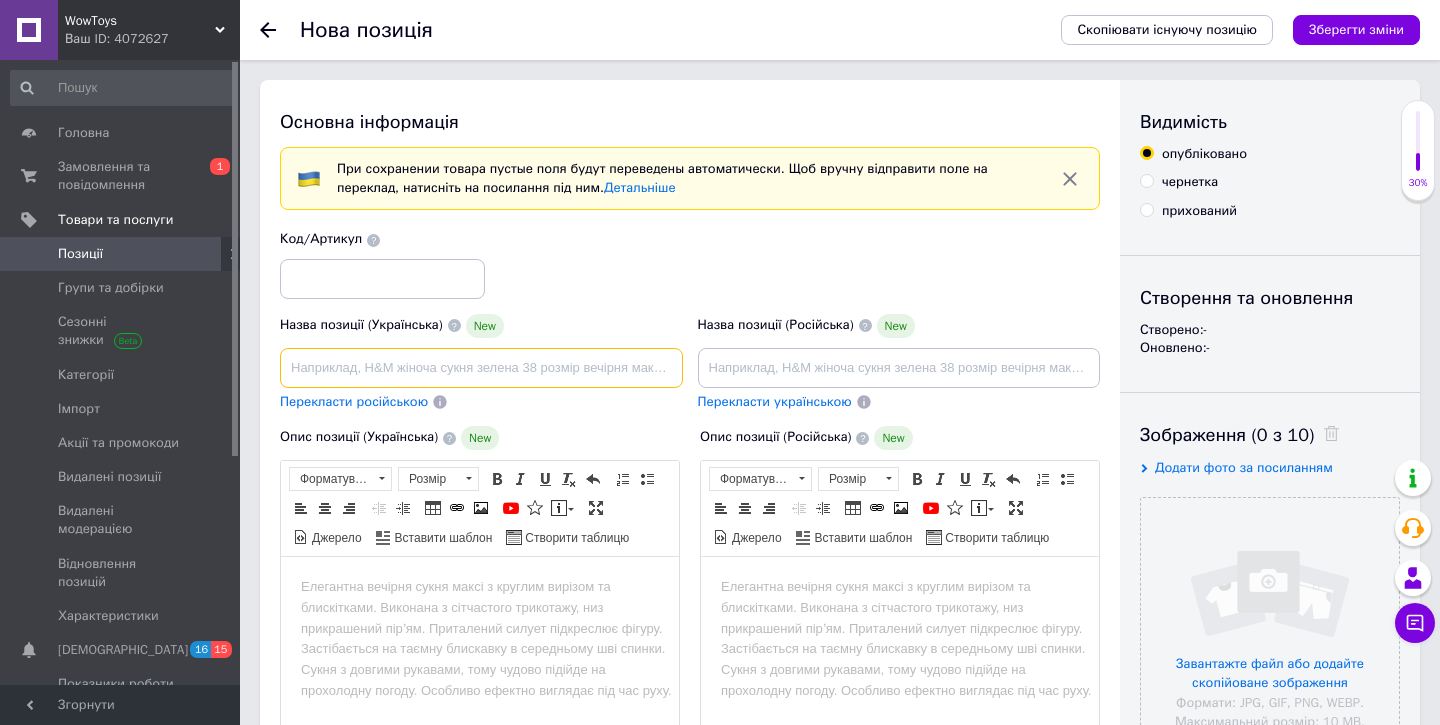click at bounding box center (481, 368) 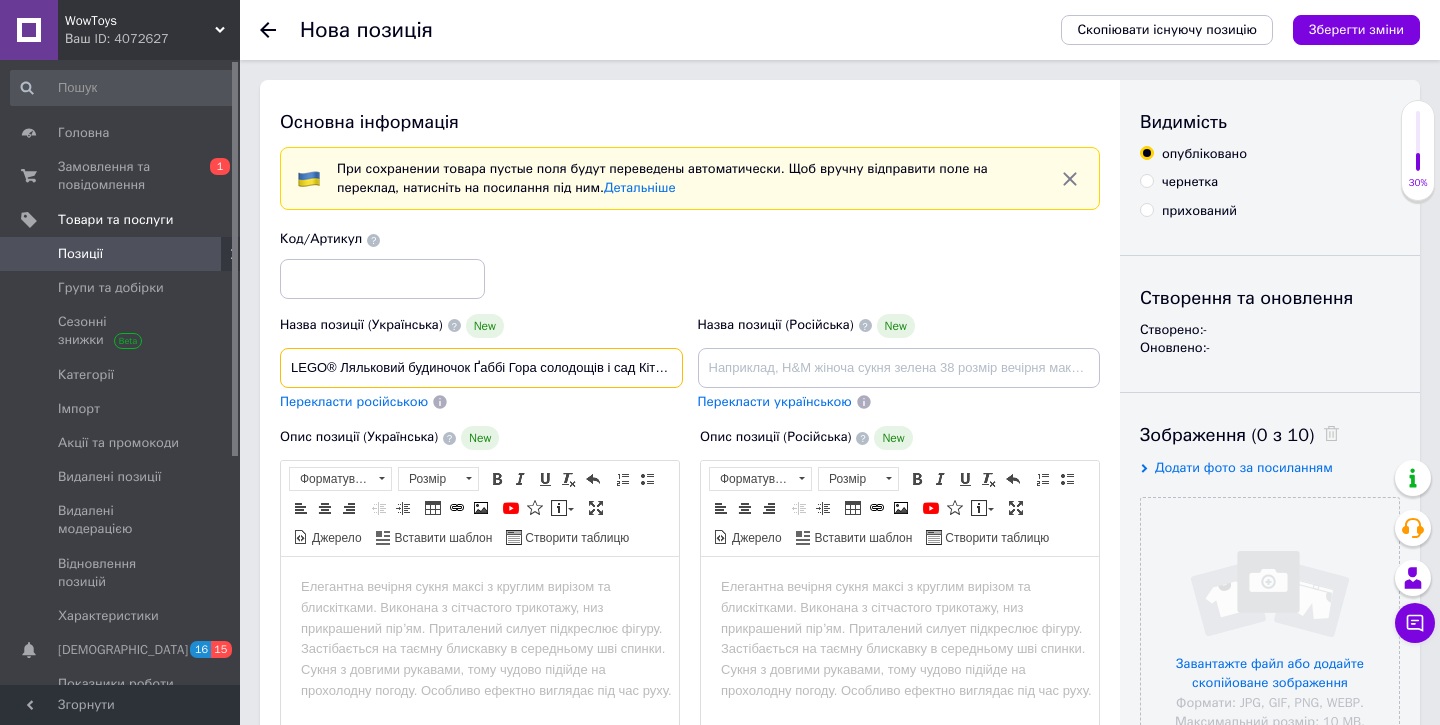scroll, scrollTop: 0, scrollLeft: 95, axis: horizontal 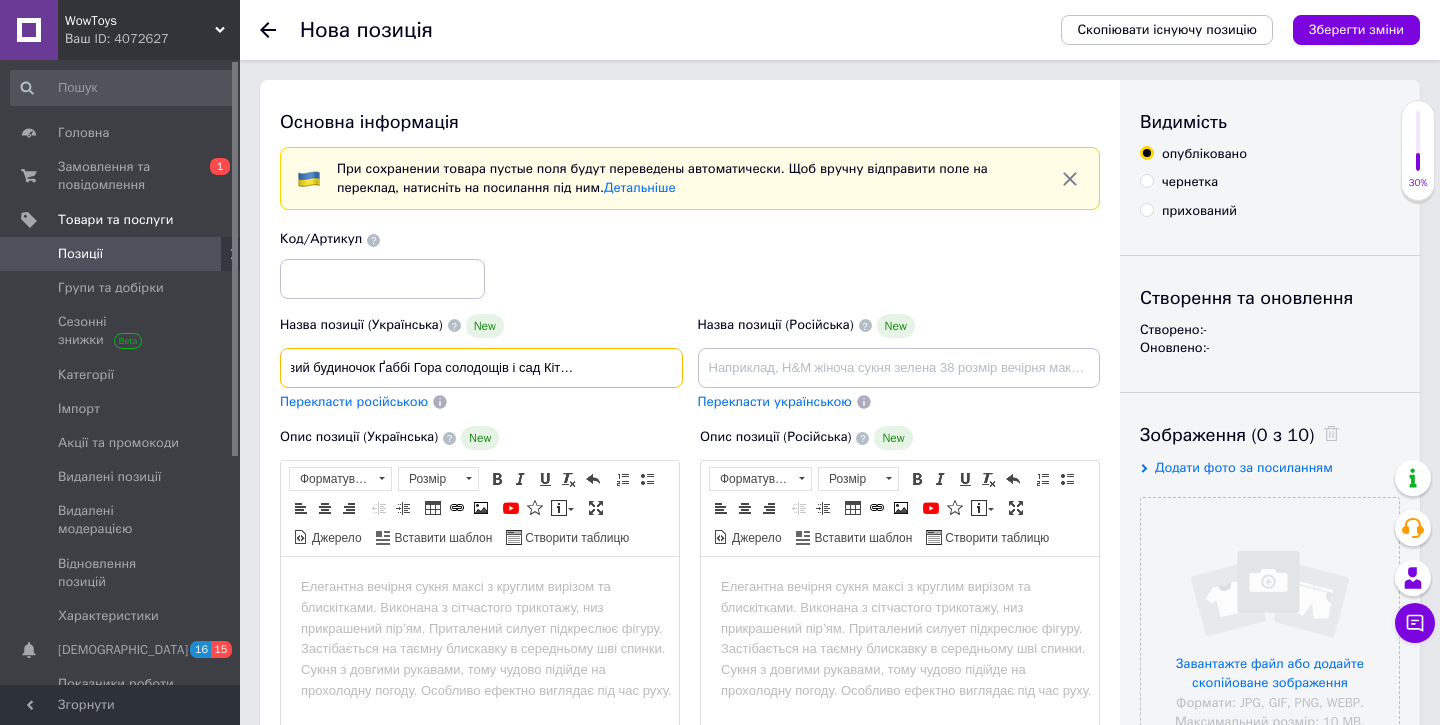 click on "LEGO® Ляльковий будиночок Ґаббі Гора солодощів і сад Кітті Уявна гра 11205" at bounding box center (481, 368) 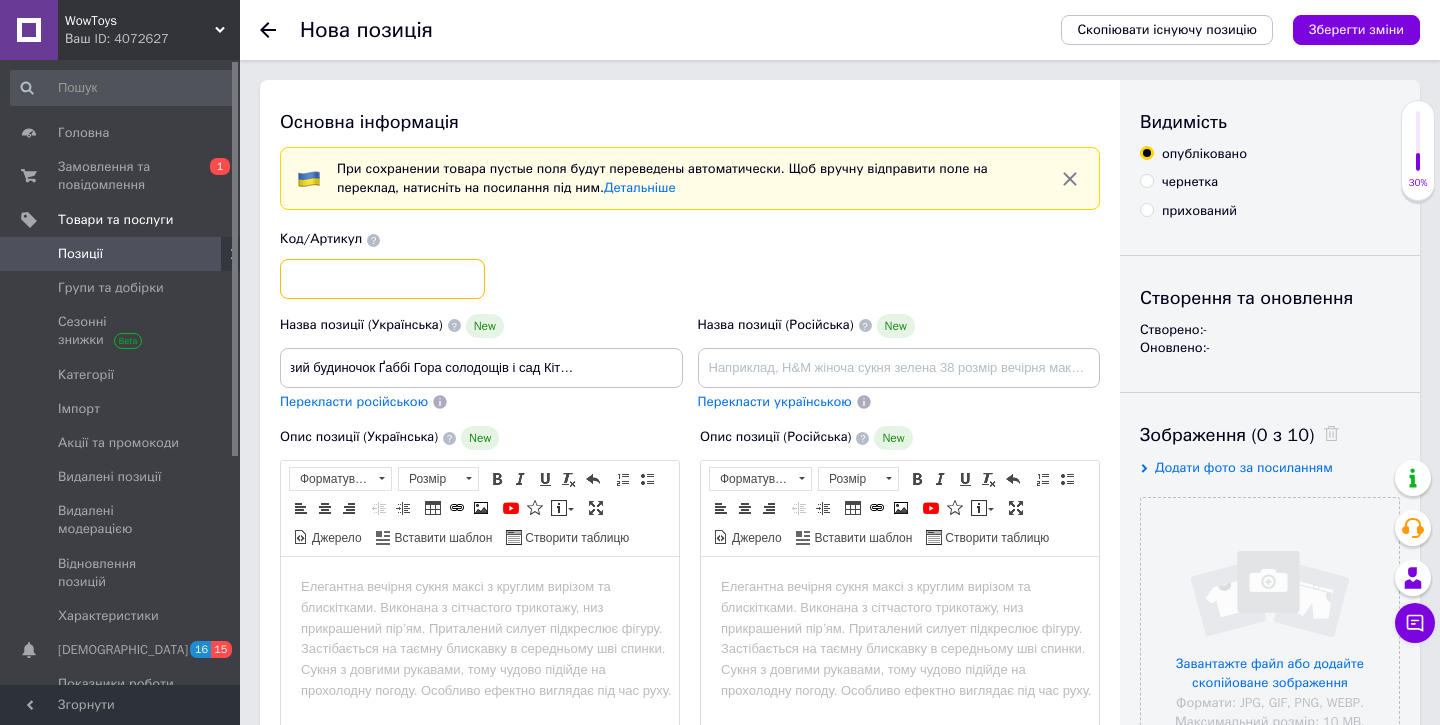 click at bounding box center [382, 279] 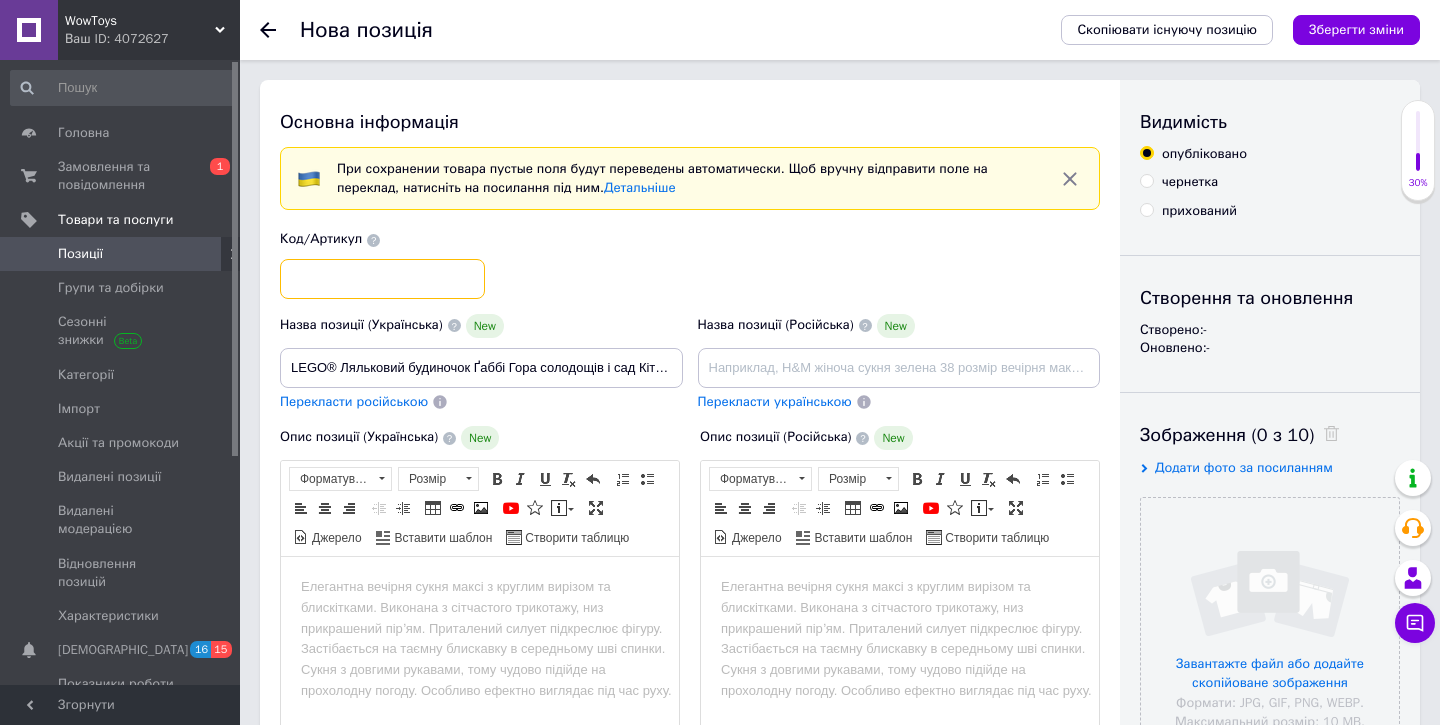 paste on "11205" 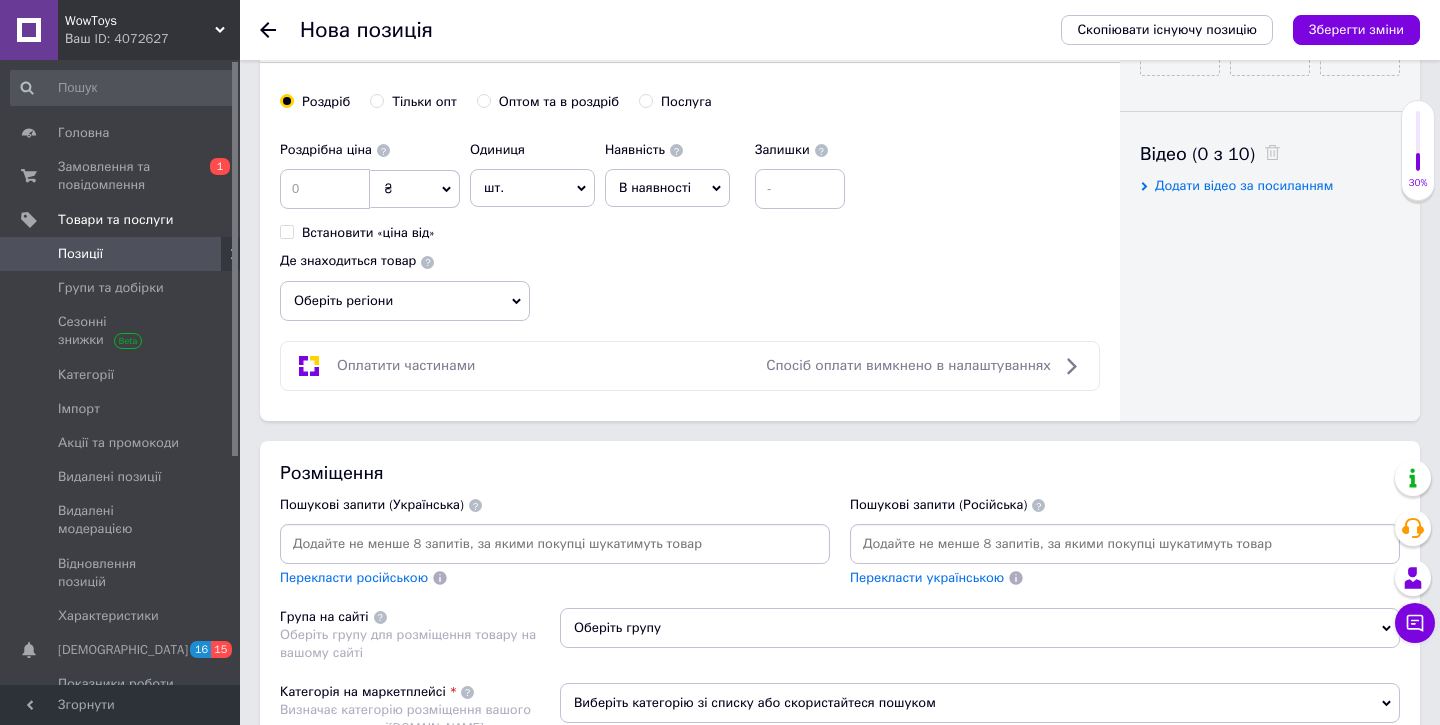 scroll, scrollTop: 1008, scrollLeft: 0, axis: vertical 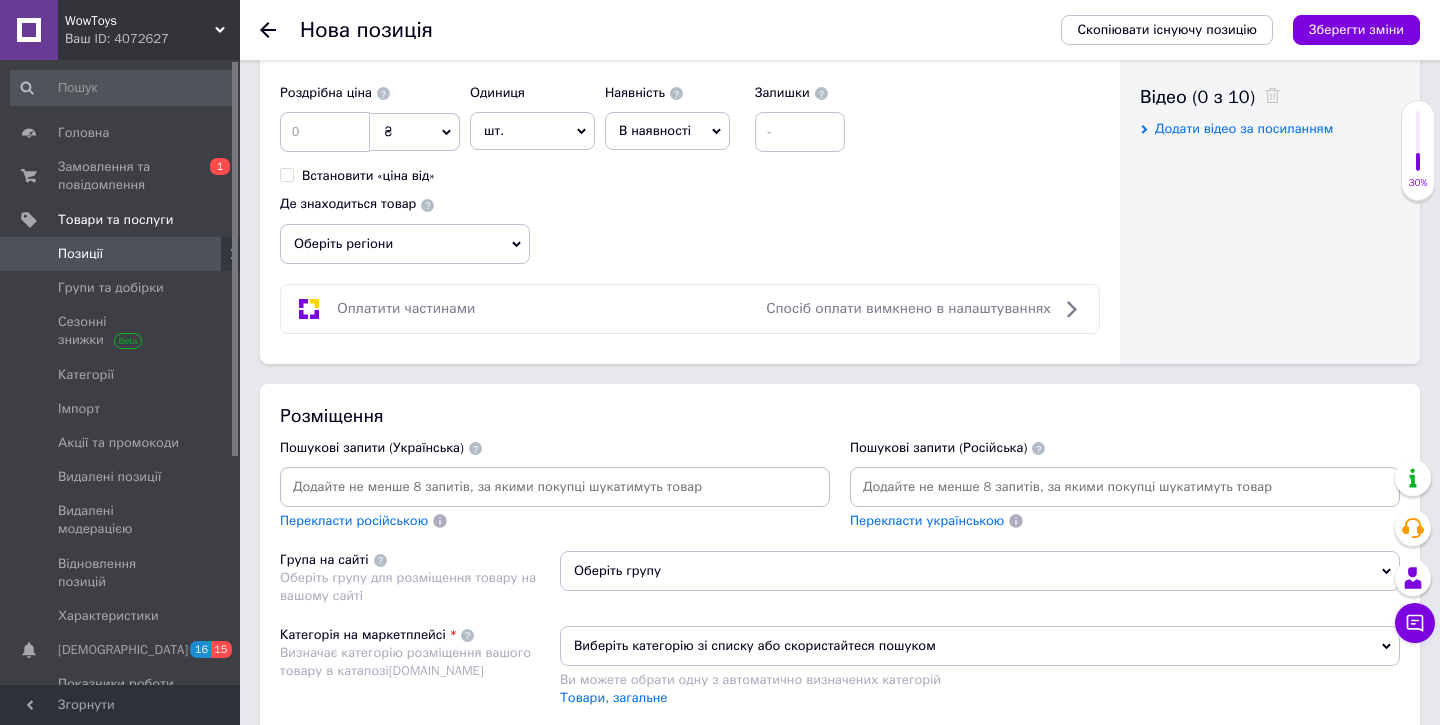 type on "11205" 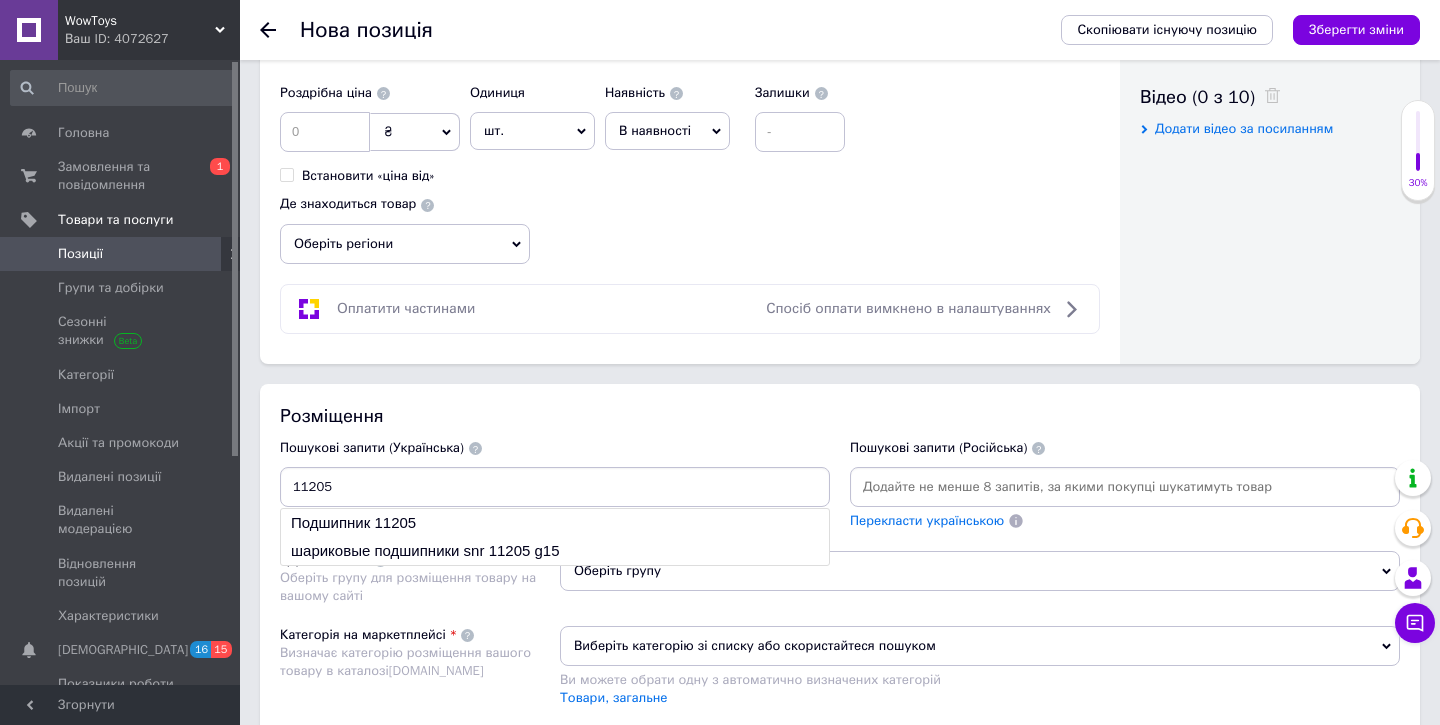 type 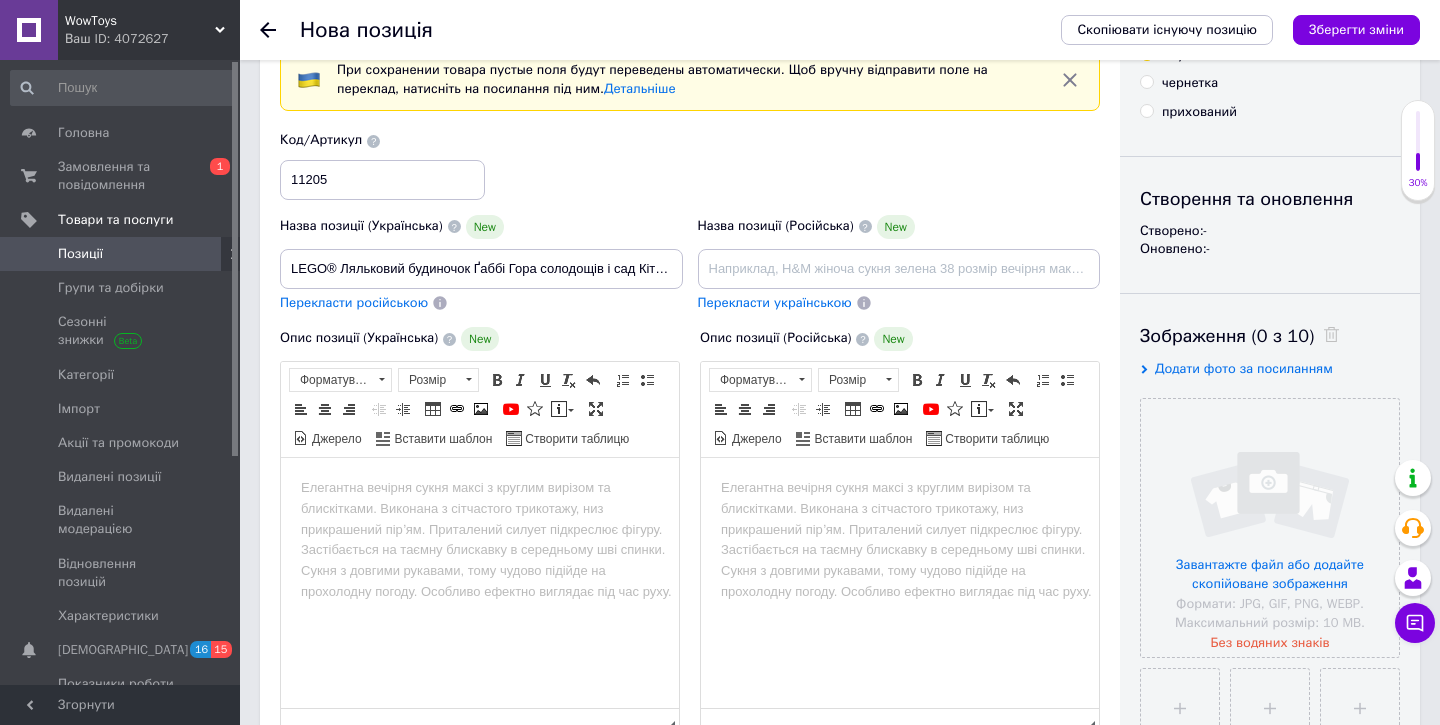 scroll, scrollTop: 0, scrollLeft: 0, axis: both 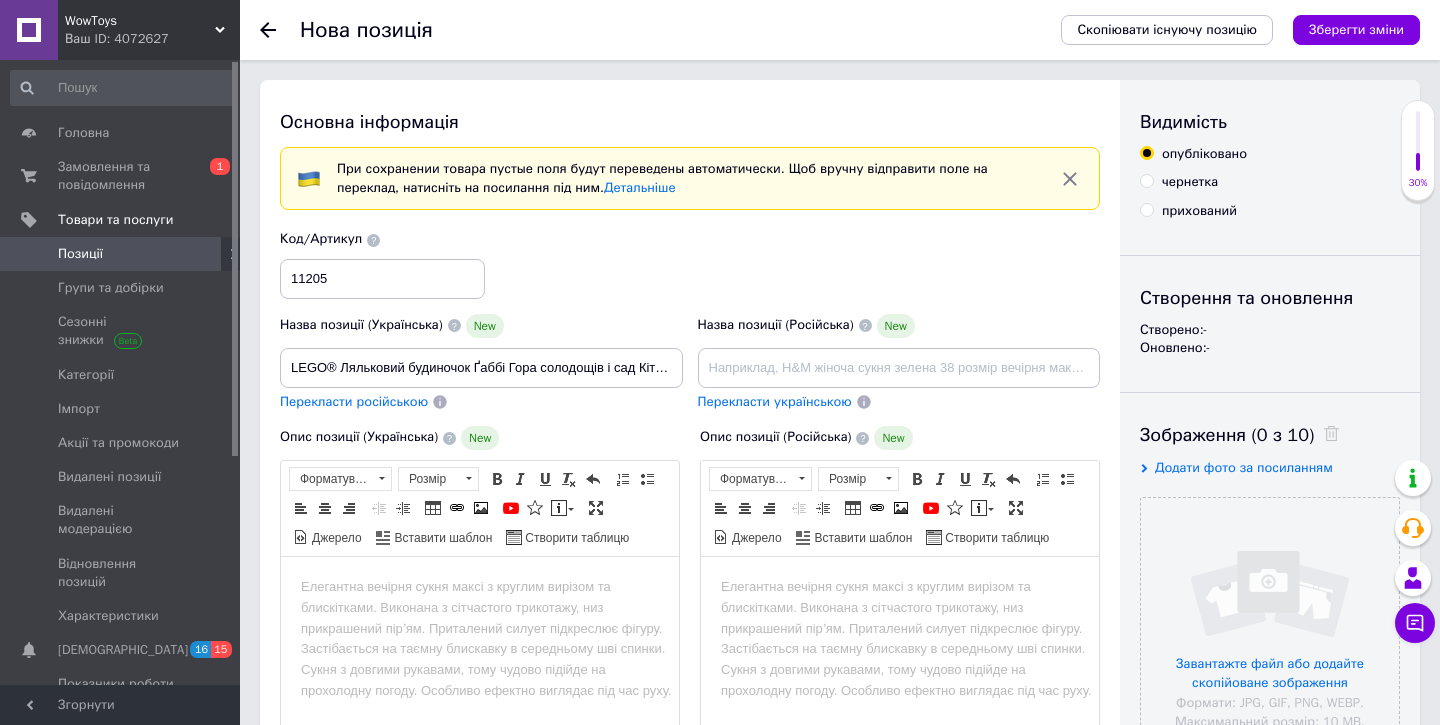 click at bounding box center (480, 587) 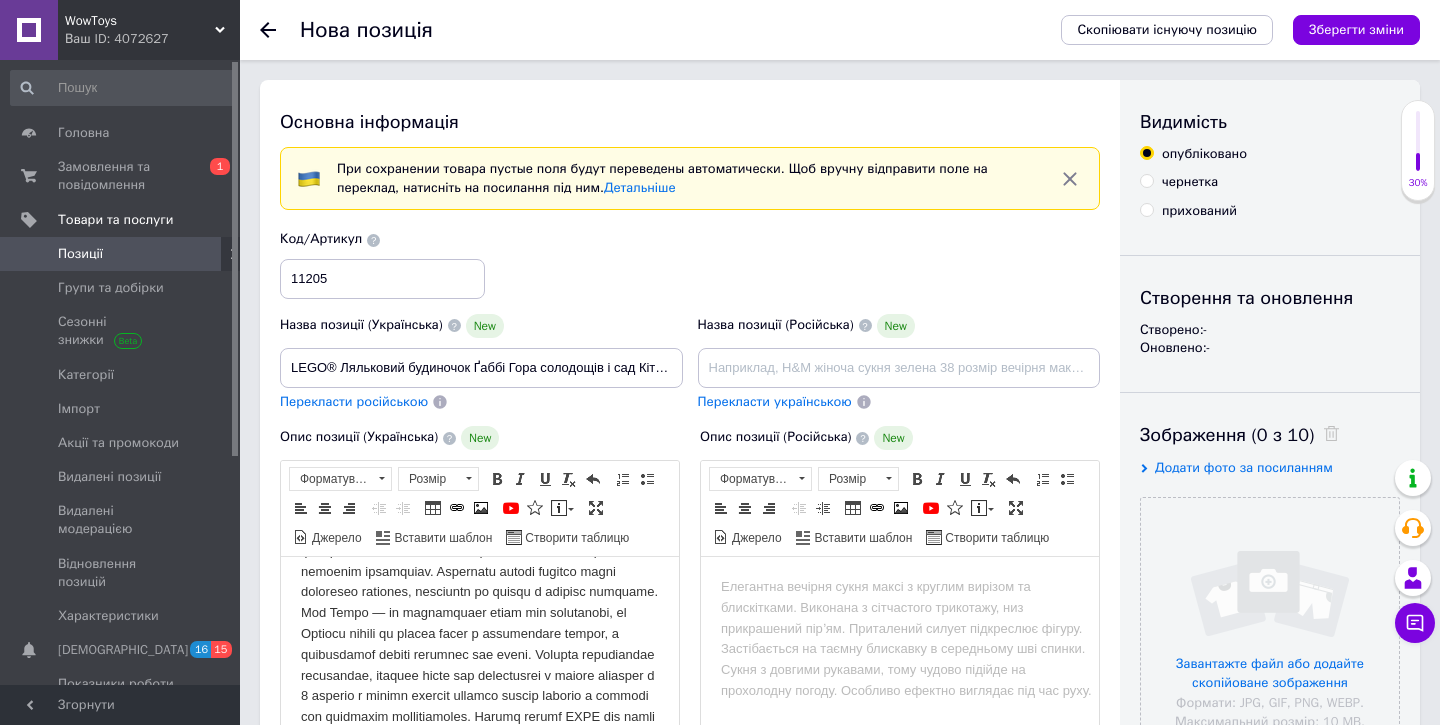 scroll, scrollTop: 82, scrollLeft: 0, axis: vertical 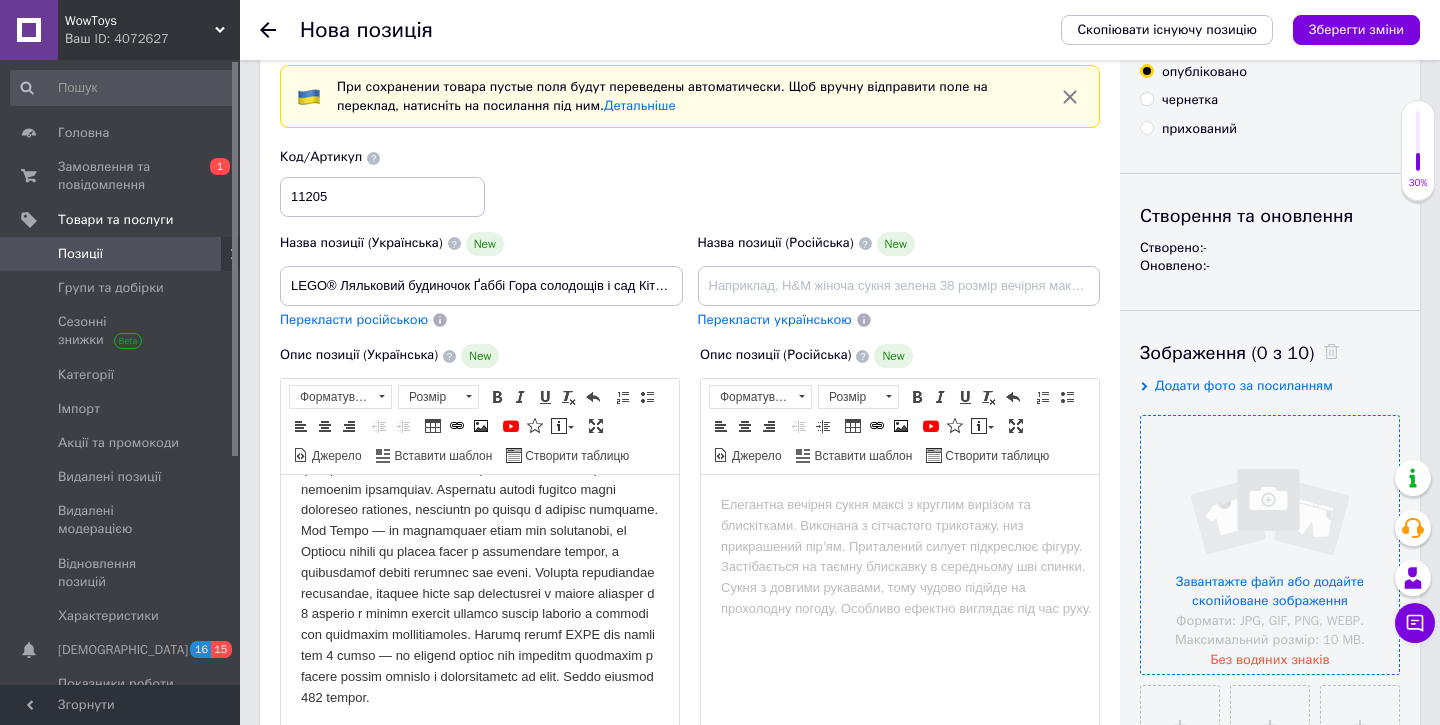 click at bounding box center [1270, 545] 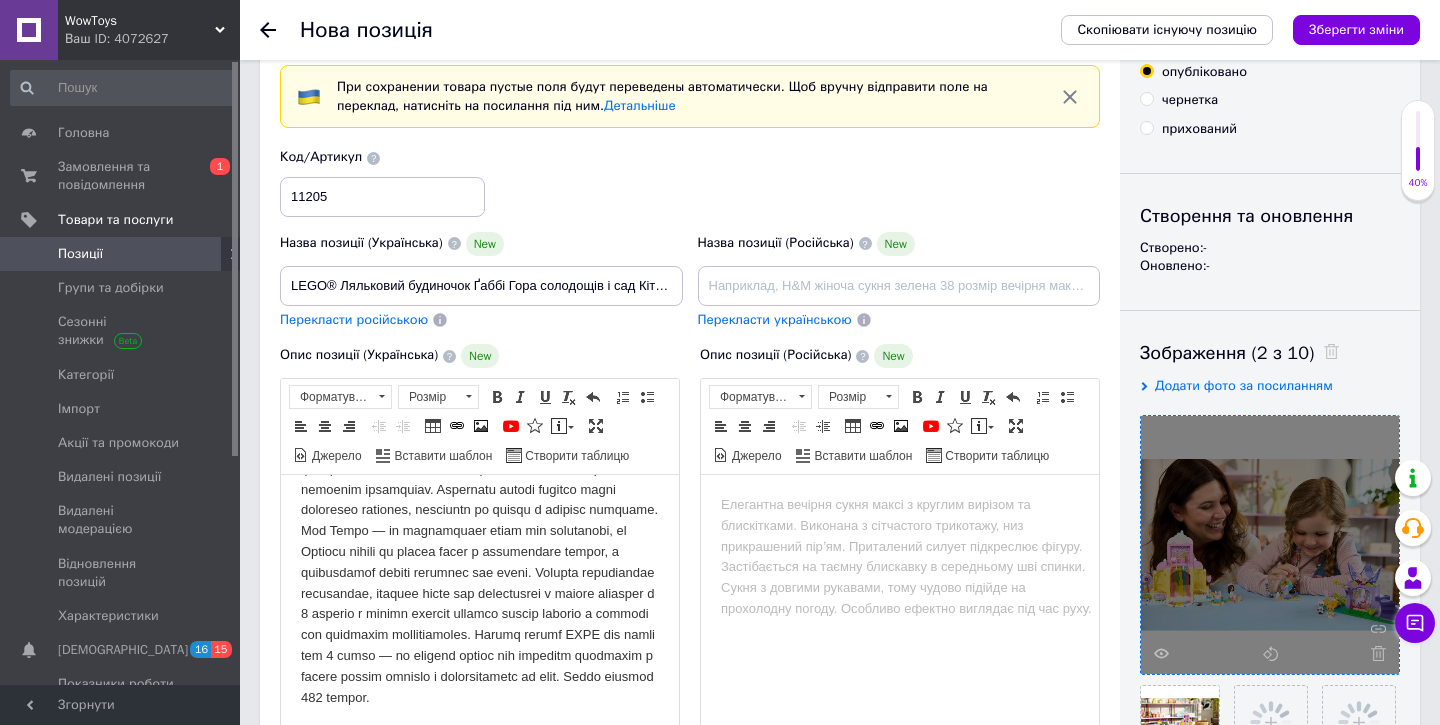 scroll, scrollTop: 383, scrollLeft: 0, axis: vertical 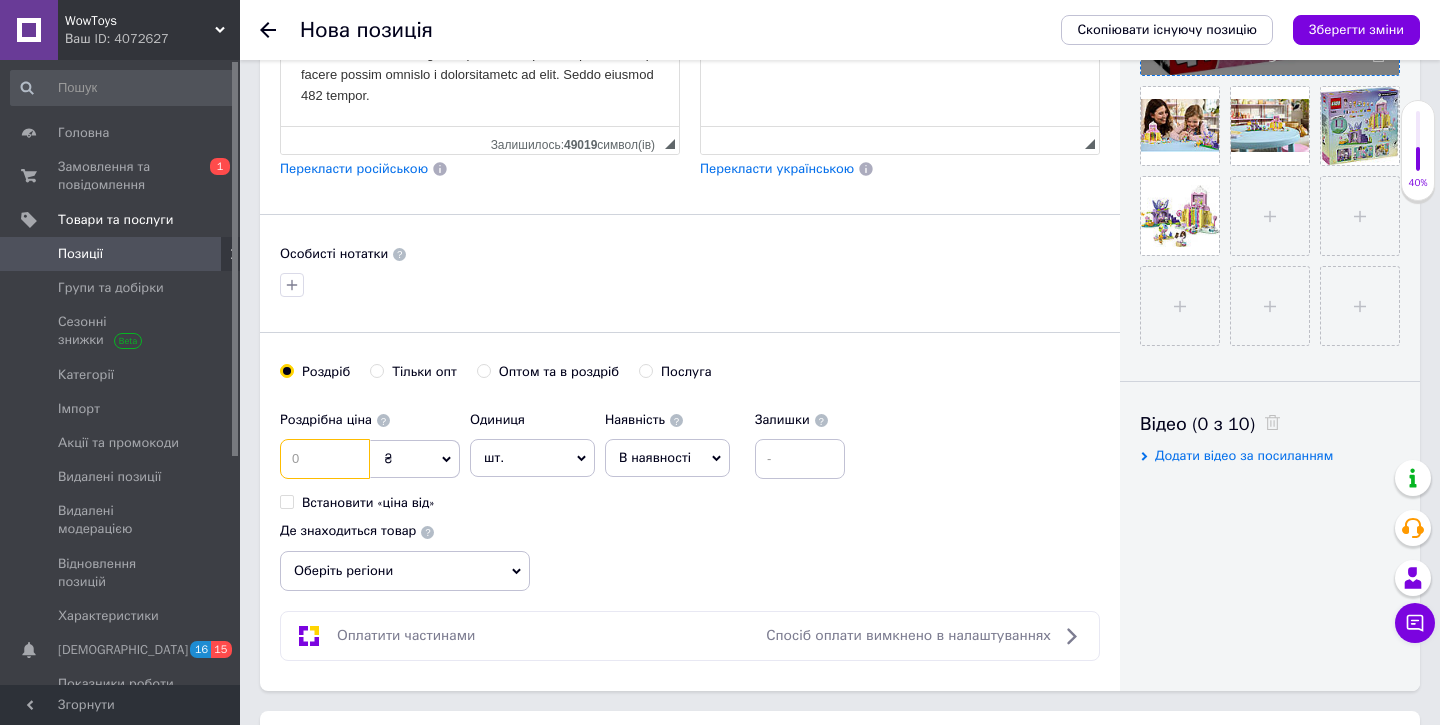 click at bounding box center [325, 459] 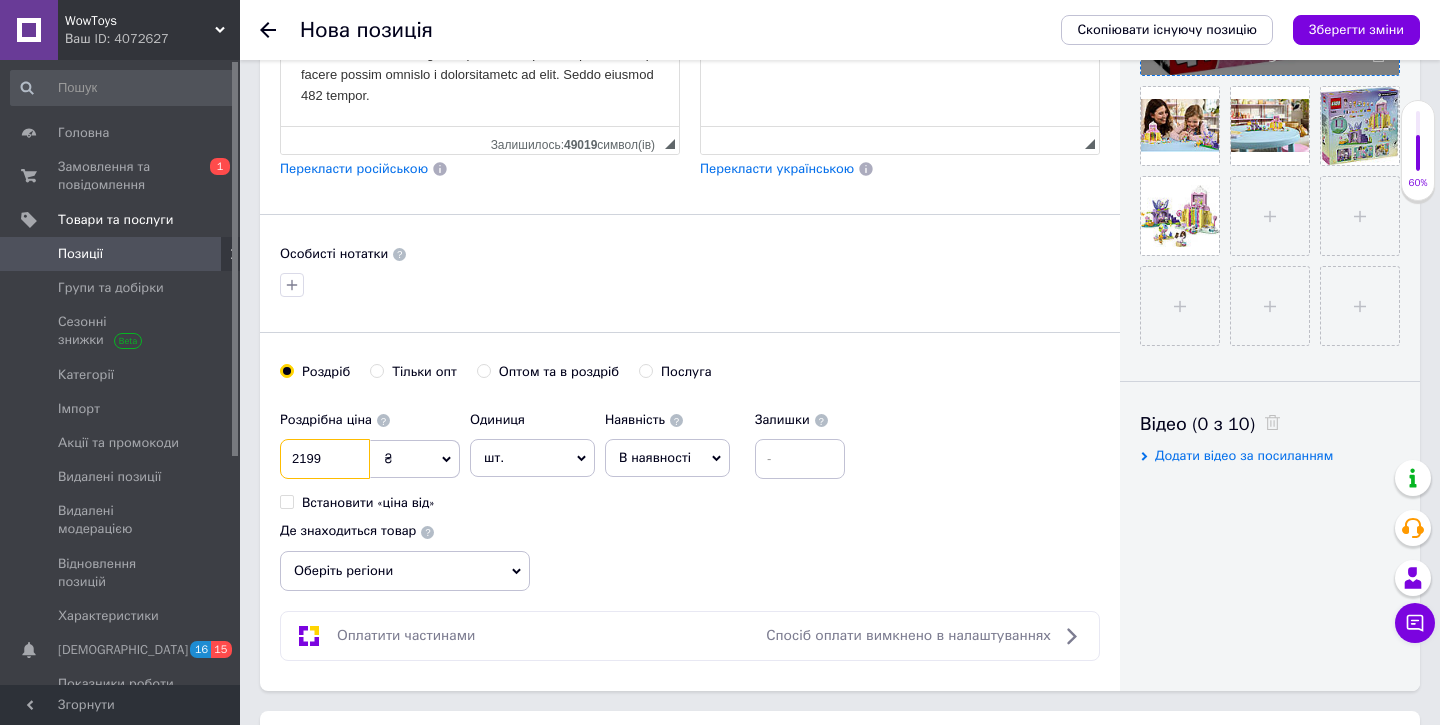 type on "2199" 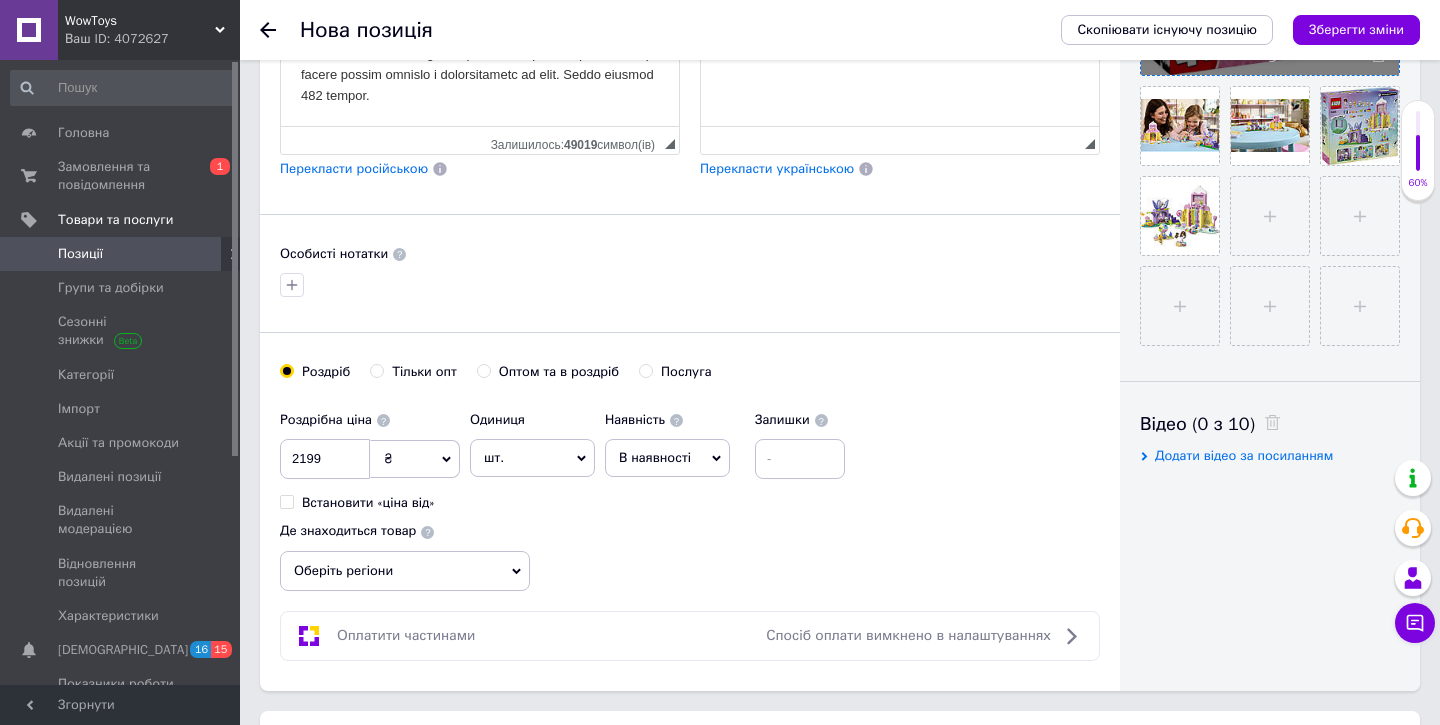 click on "Роздрібна ціна 2199 ₴ $ EUR CHF GBP ¥ PLN ₸ MDL HUF KGS CNY TRY KRW lei Встановити «ціна від» Одиниця шт. Популярне комплект упаковка кв.м пара м кг пог.м послуга т а автоцистерна ампула б балон банка блістер бобіна бочка бут бухта в ват виїзд відро г г га година гр/кв.м гігакалорія д дав два місяці день доба доза є єврокуб з зміна к кВт каністра карат кв.дм кв.м кв.см кв.фут квартал кг кг/кв.м км колесо комплект коробка куб.дм куб.м л л лист м м мВт мл мм моток місяць мішок н набір номер о об'єкт од. п палетомісце пара партія пач пог.м послуга посівна одиниця птахомісце півроку пігулка" at bounding box center (567, 456) 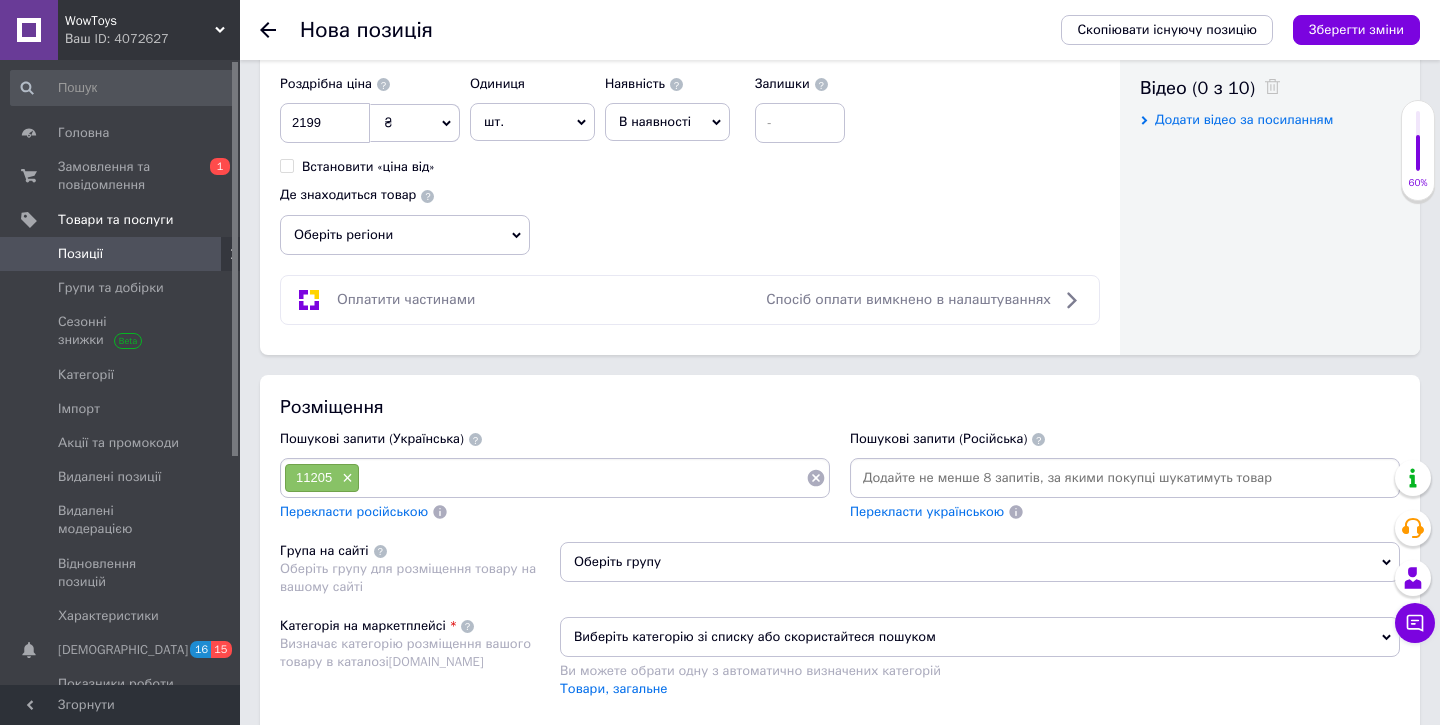scroll, scrollTop: 0, scrollLeft: 0, axis: both 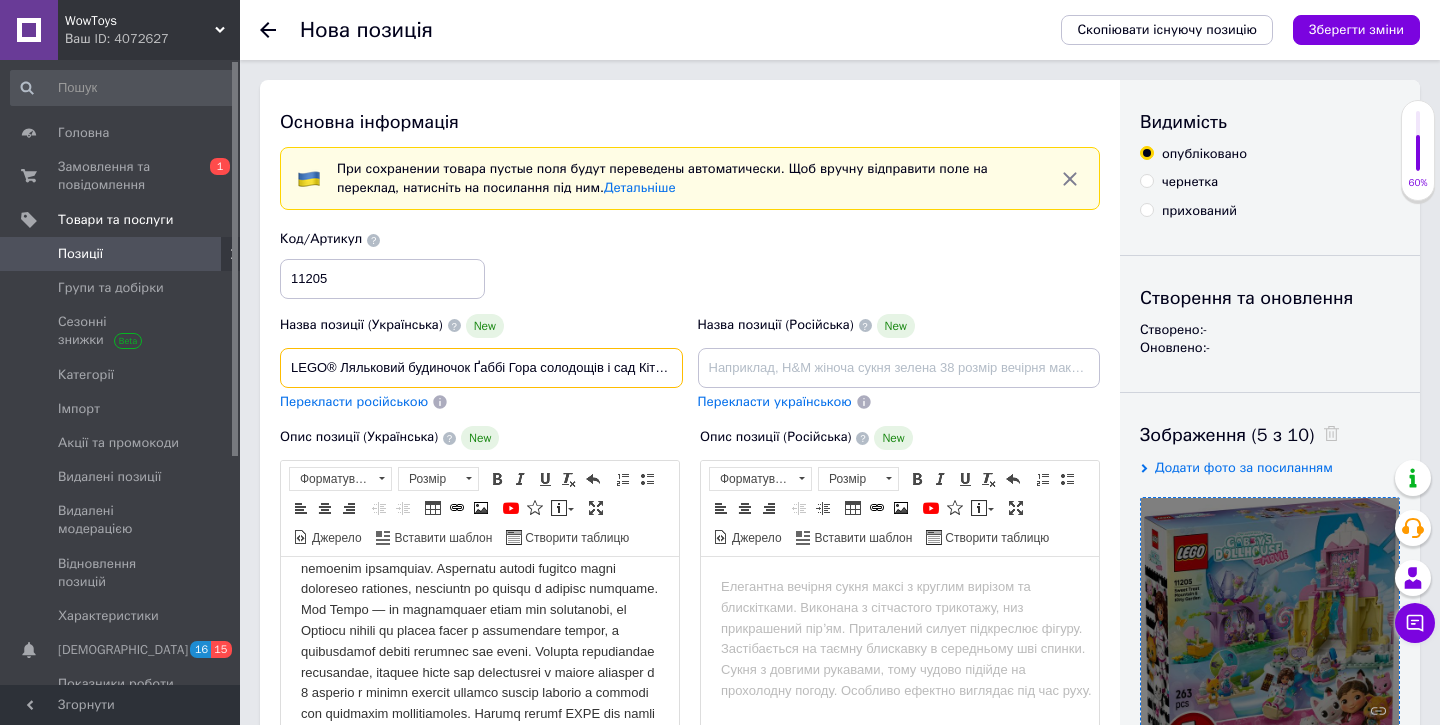 click on "LEGO® Ляльковий будиночок Ґаббі Гора солодощів і сад Кітті Уявна гра 11205" at bounding box center (481, 368) 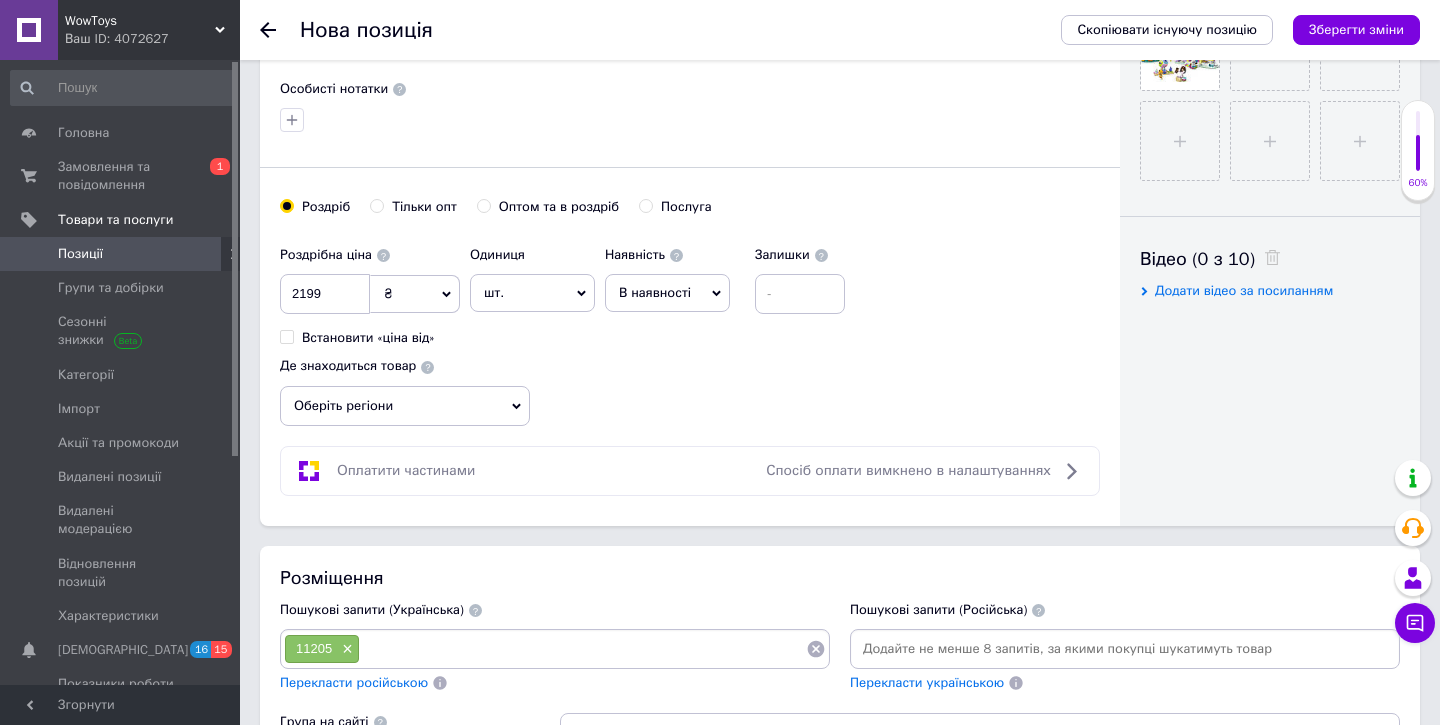 scroll, scrollTop: 1268, scrollLeft: 0, axis: vertical 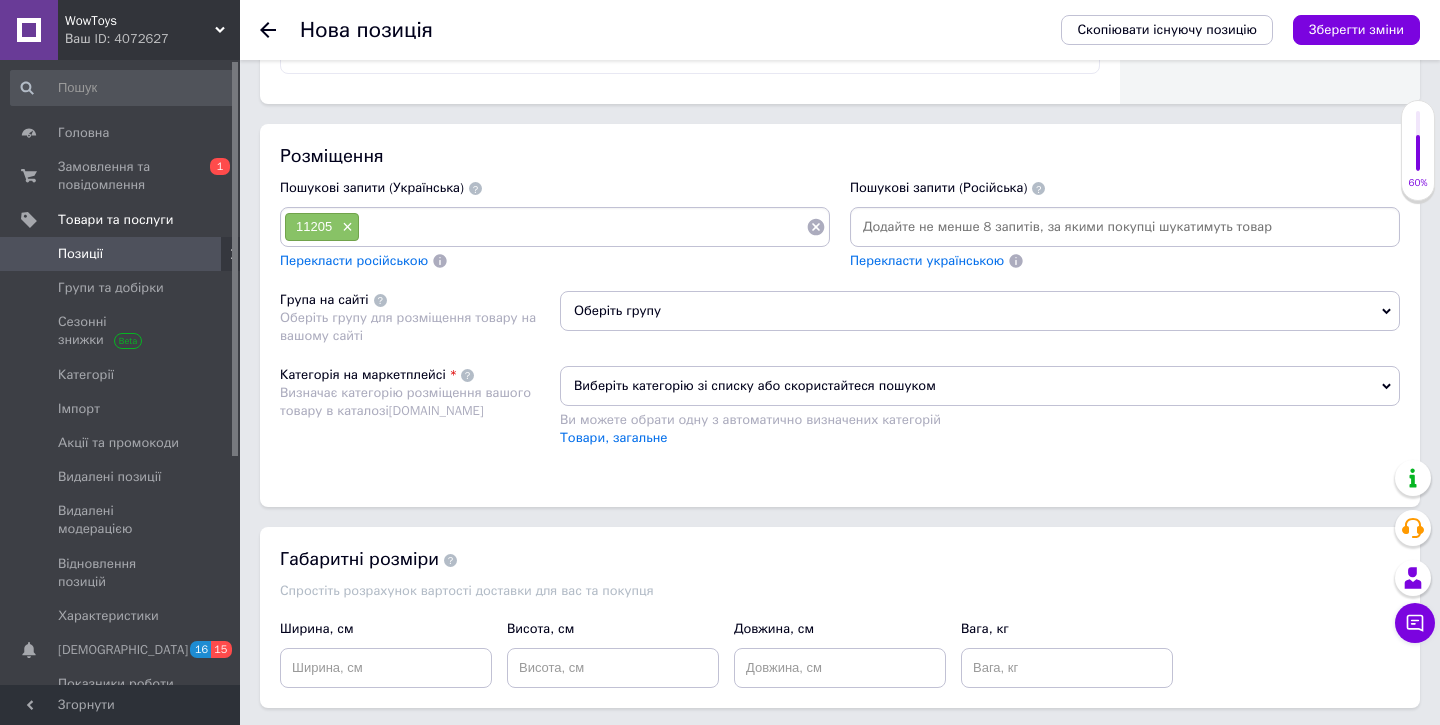 click at bounding box center [583, 227] 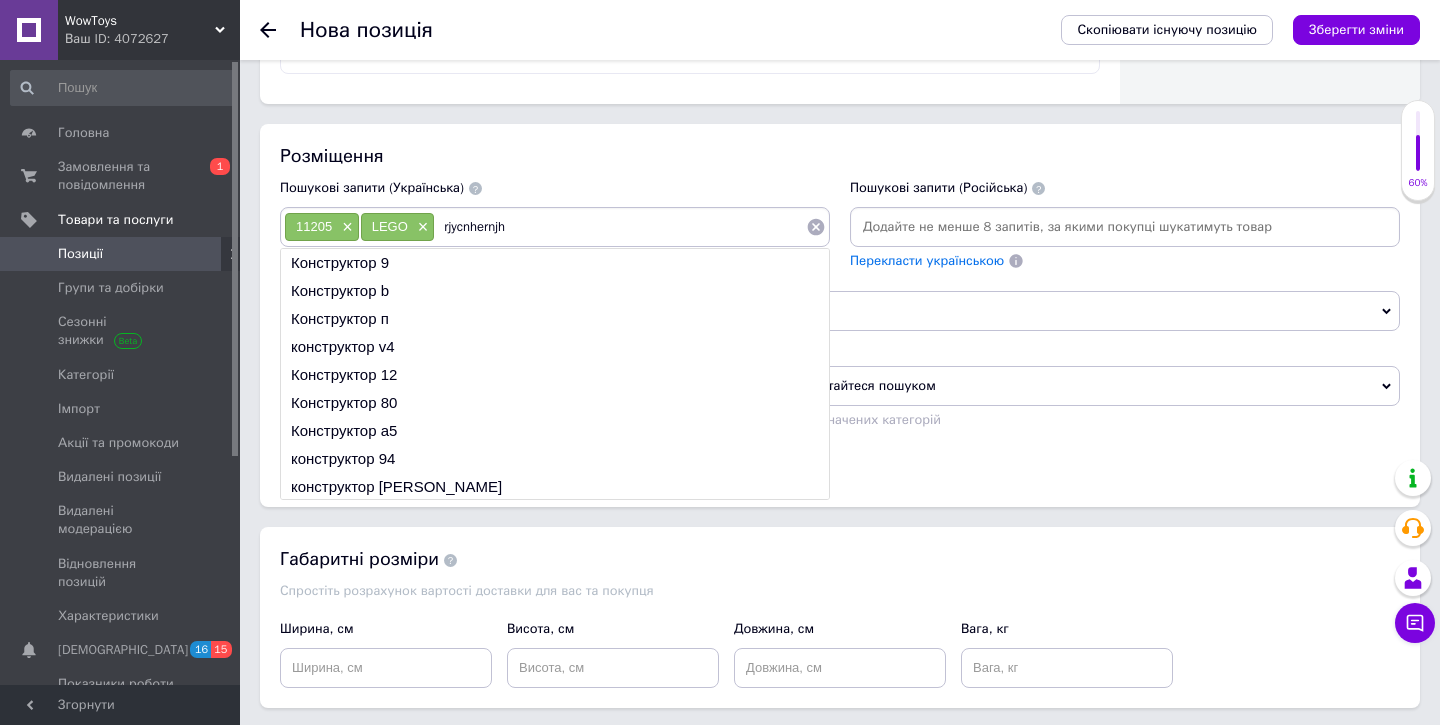 click on "rjycnhernjh" at bounding box center (620, 227) 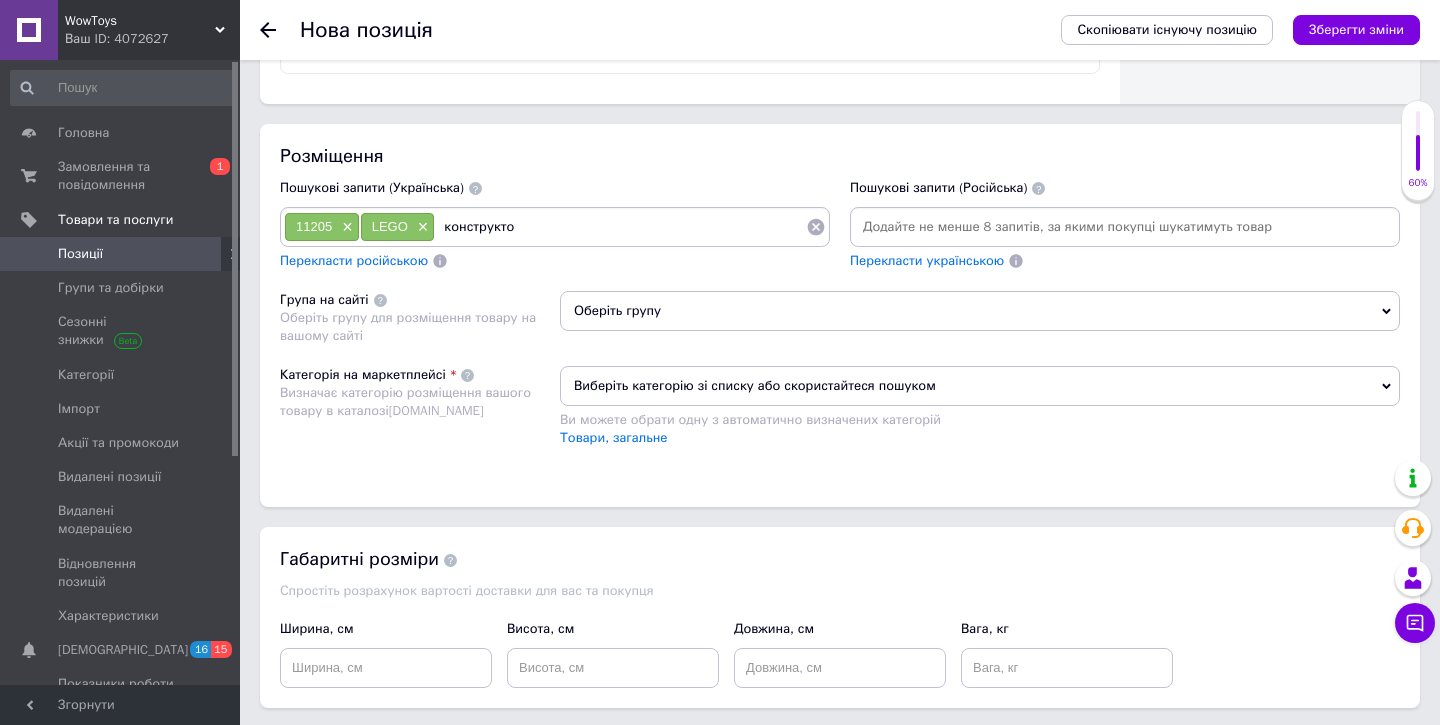 type on "конструктор" 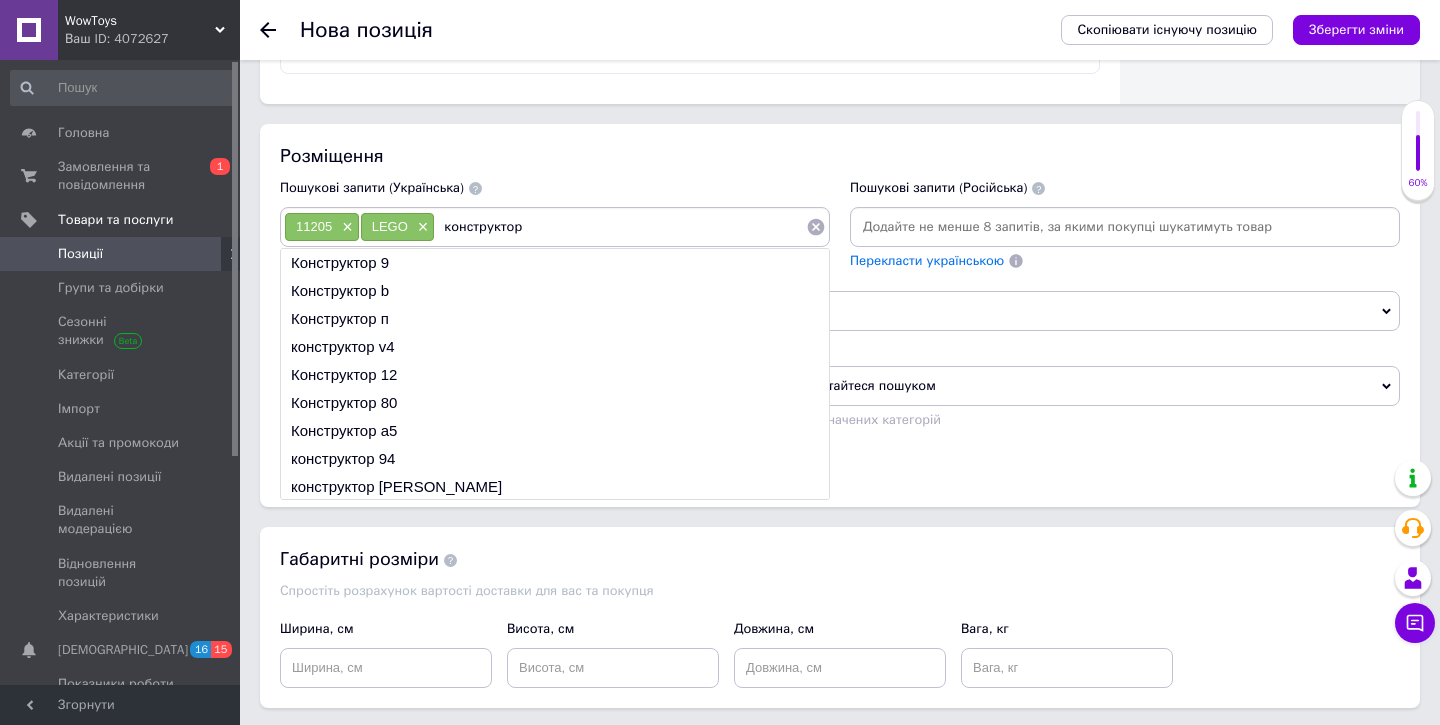 type 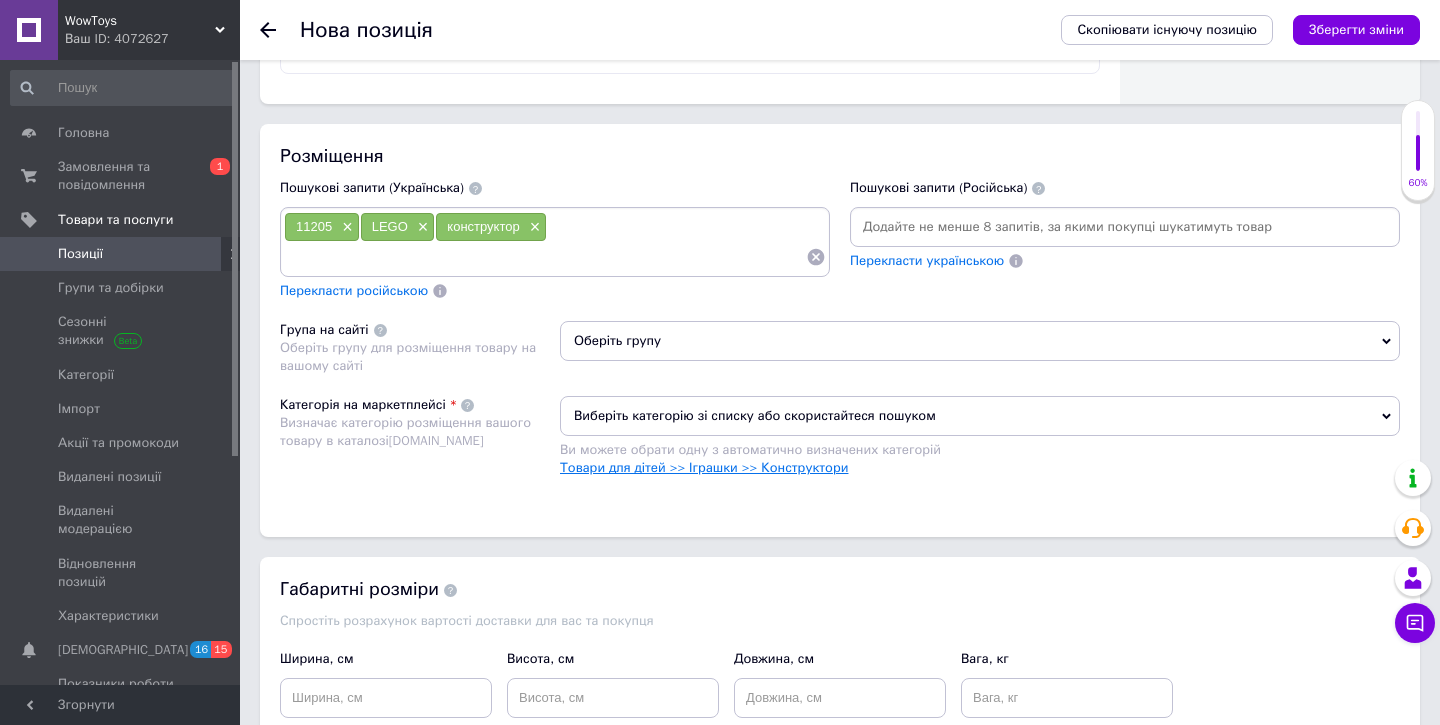 click on "Товари для дітей >> Іграшки >> Конструктори" at bounding box center (704, 467) 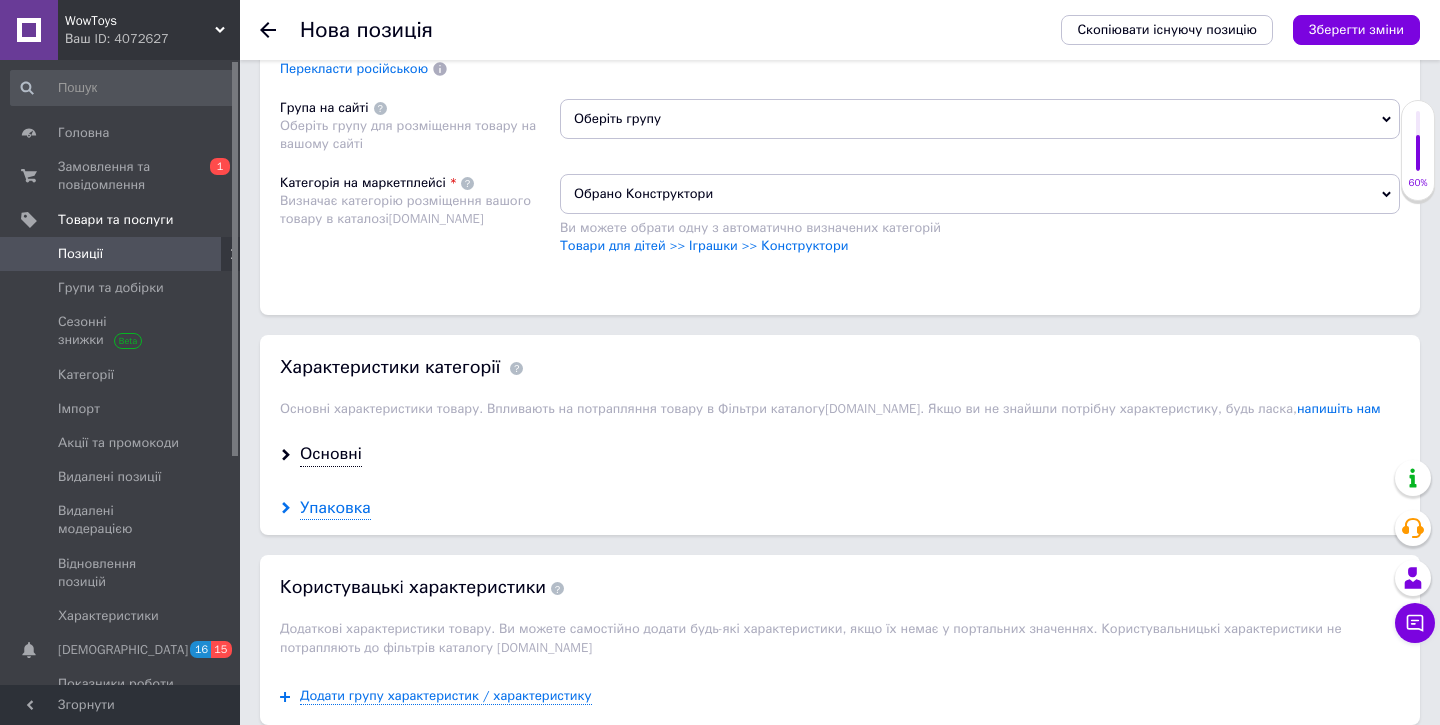 scroll, scrollTop: 1554, scrollLeft: 0, axis: vertical 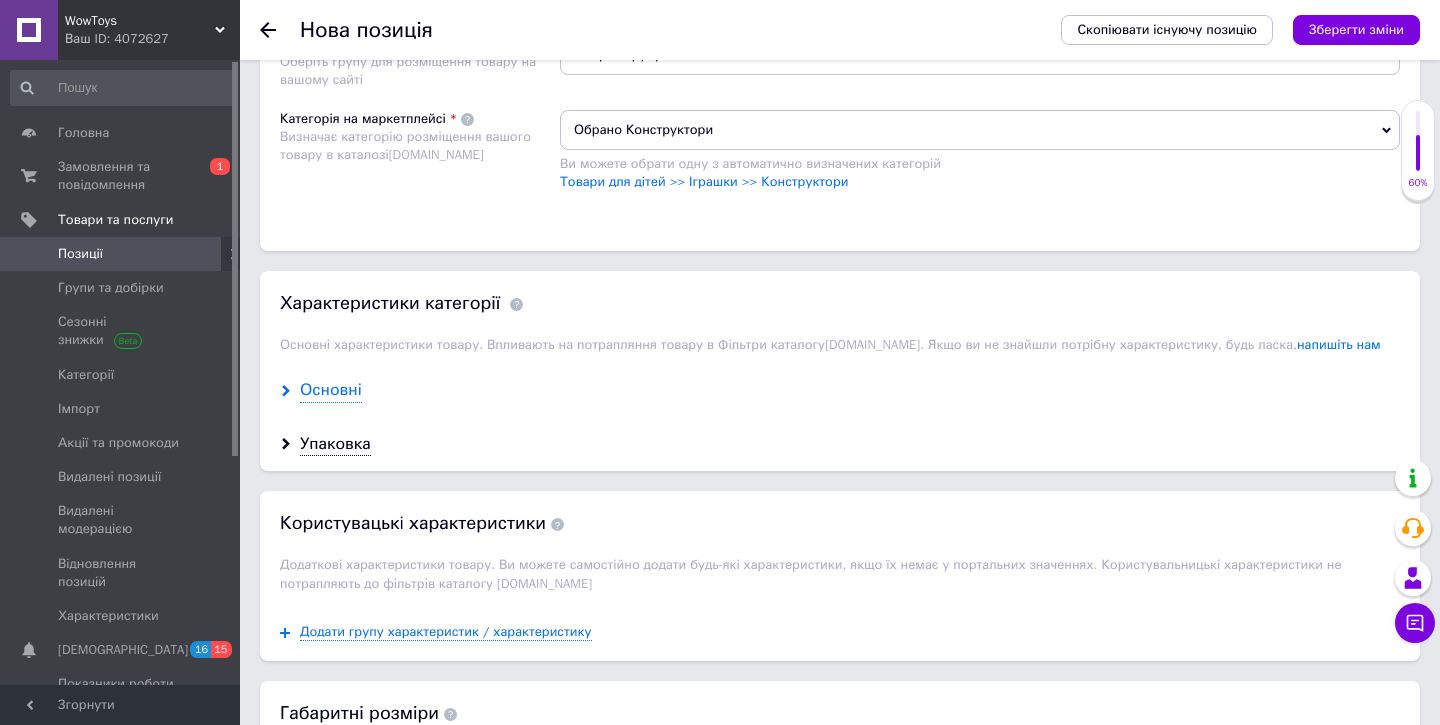 click on "Основні" at bounding box center (331, 390) 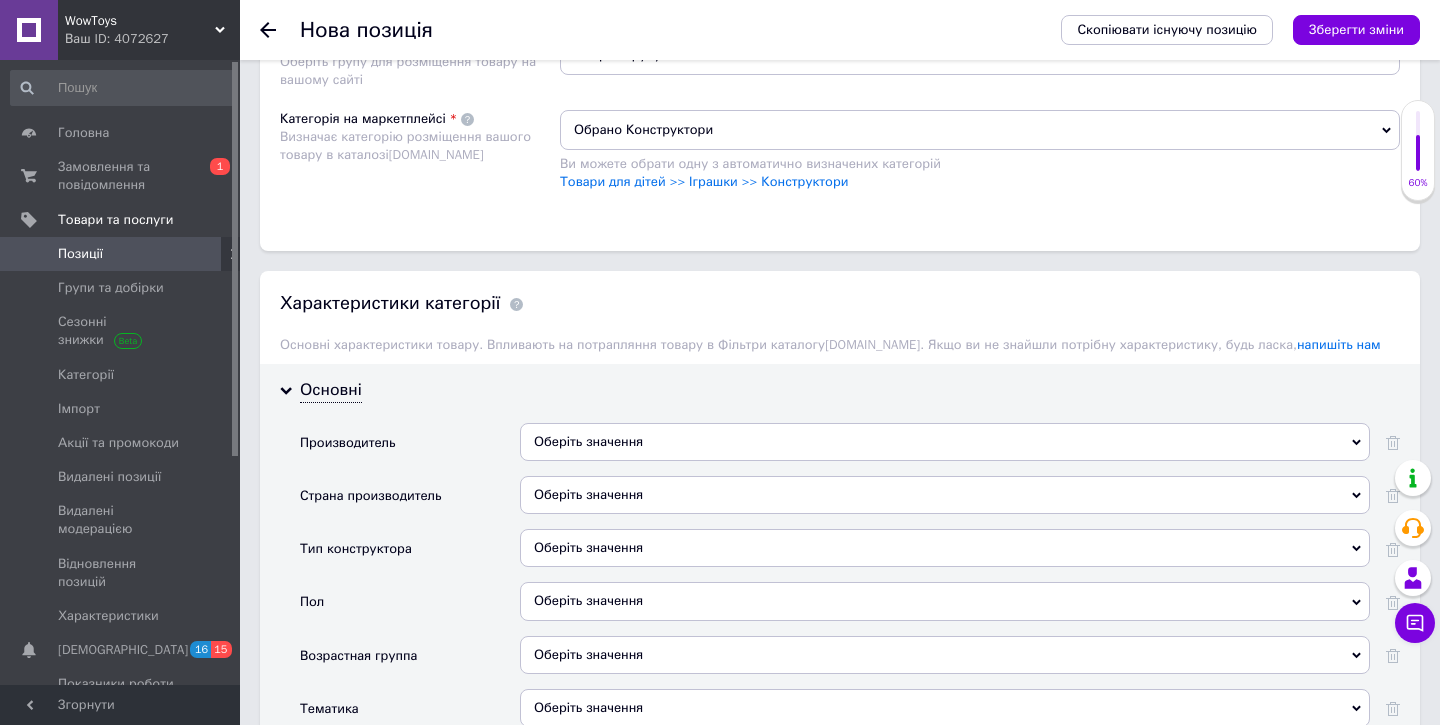 click on "Оберіть значення" at bounding box center [945, 442] 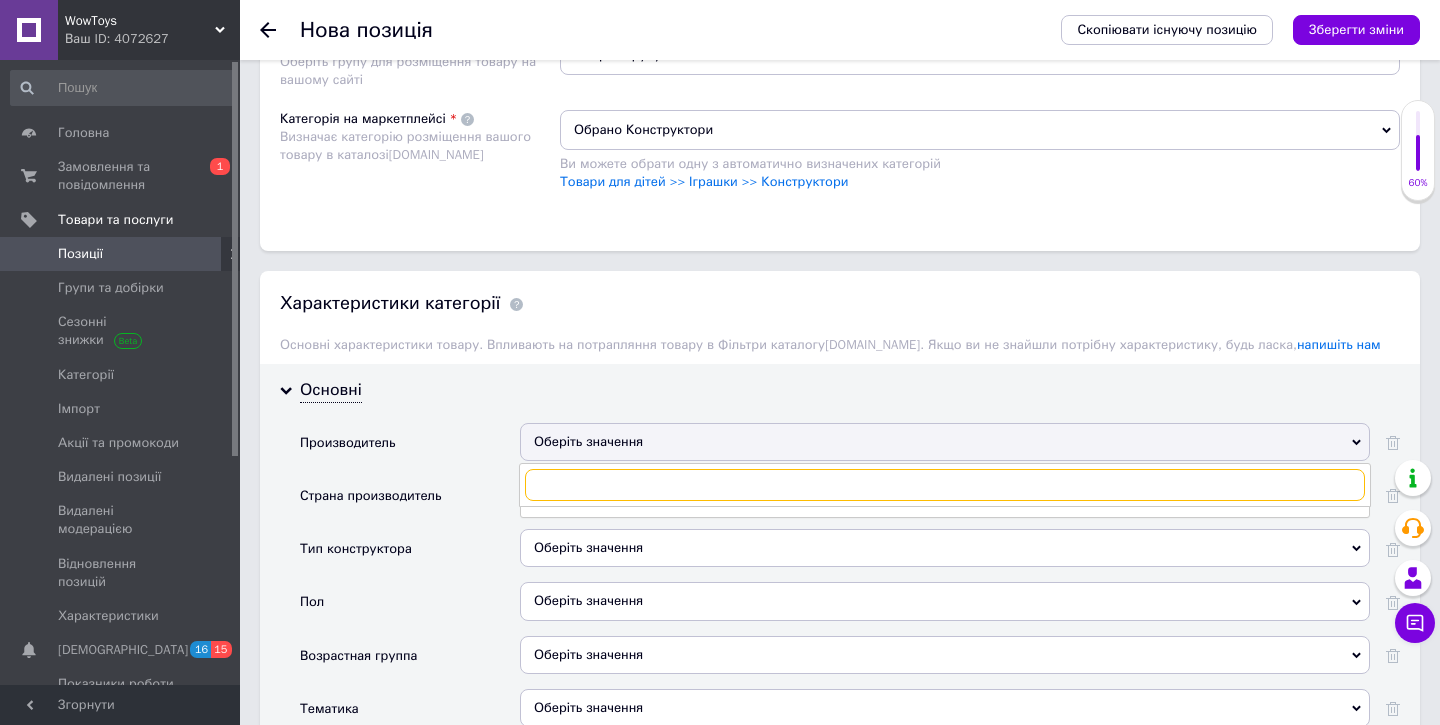 paste on "LEGO" 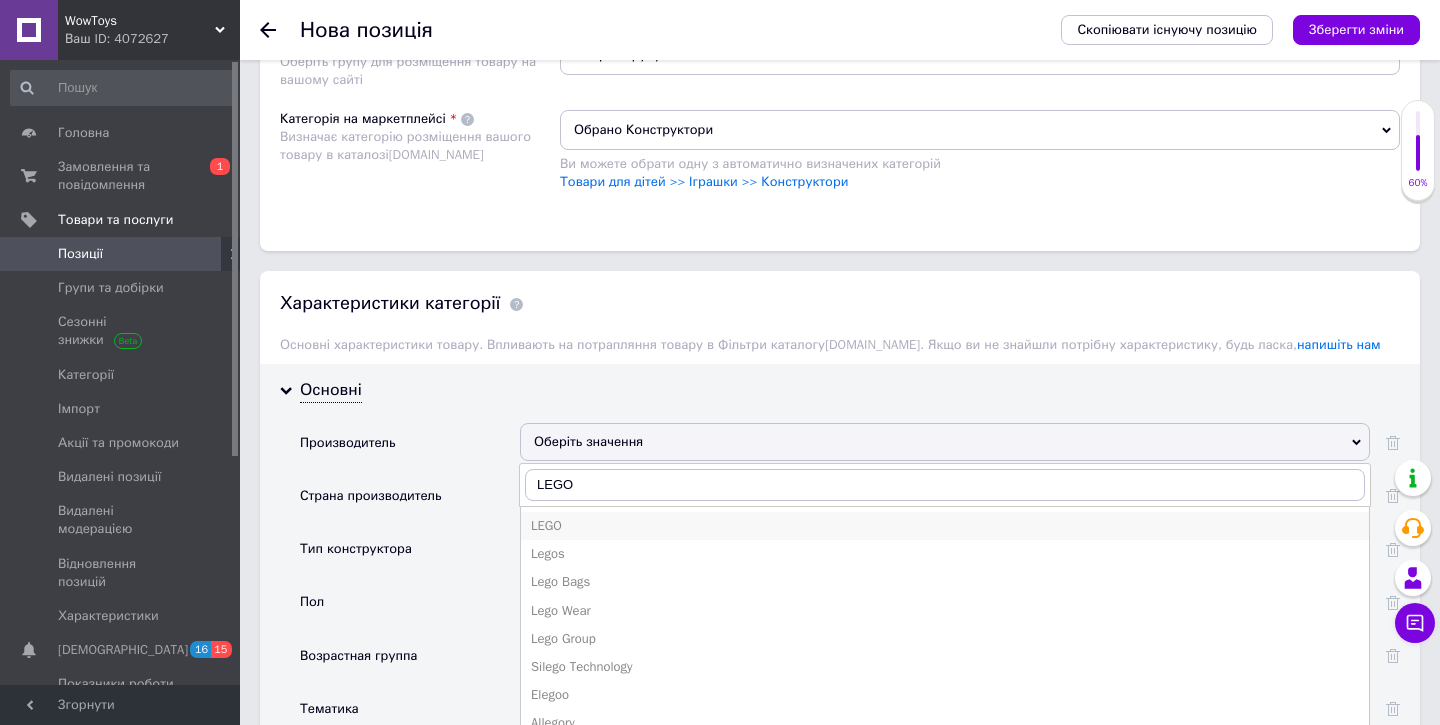click on "LEGO" at bounding box center [945, 526] 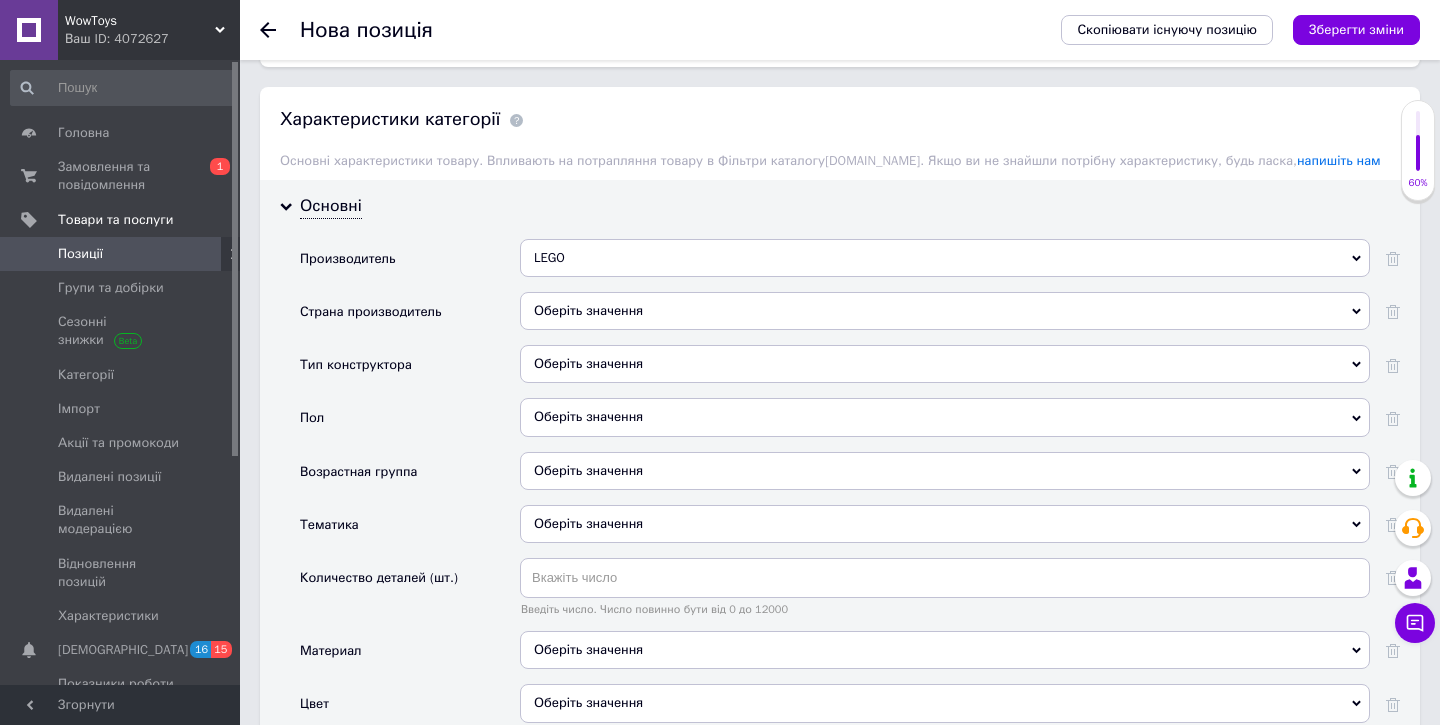 scroll, scrollTop: 1745, scrollLeft: 0, axis: vertical 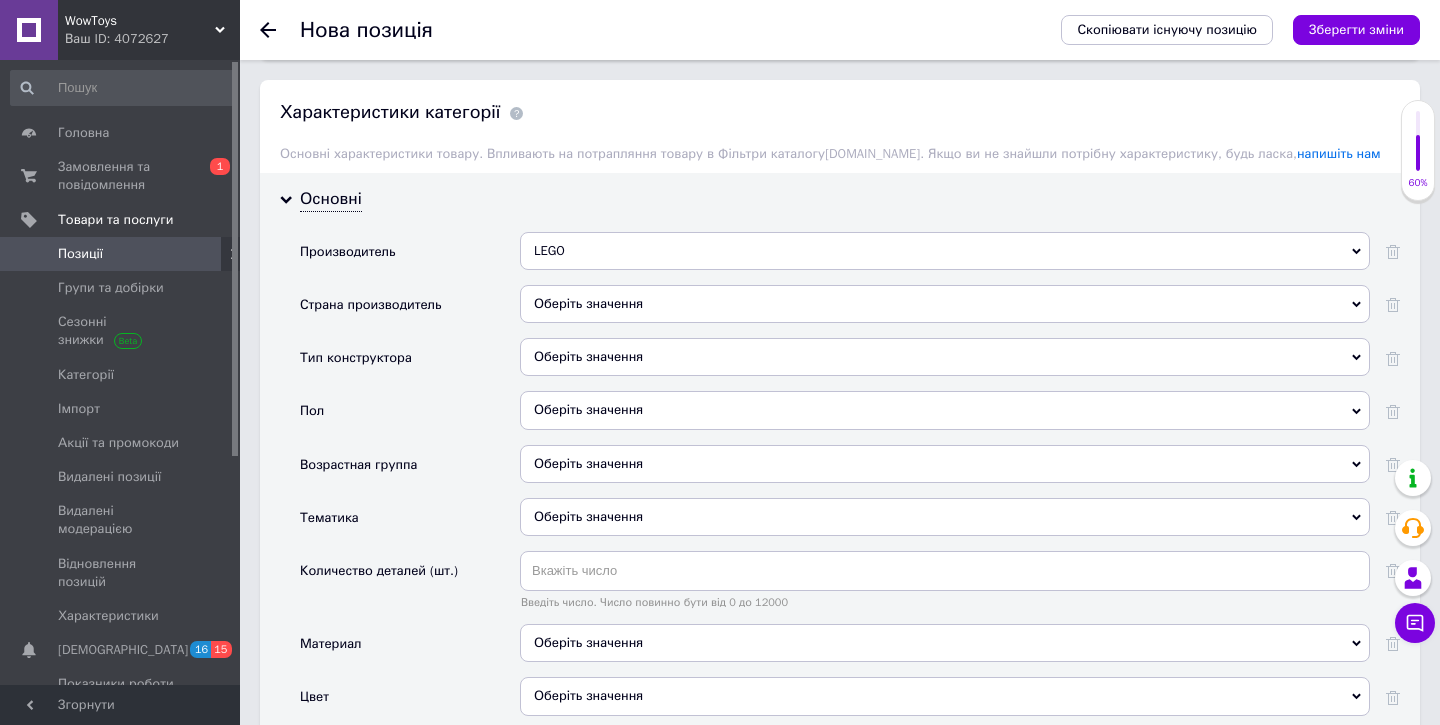 click on "Оберіть значення" at bounding box center [945, 410] 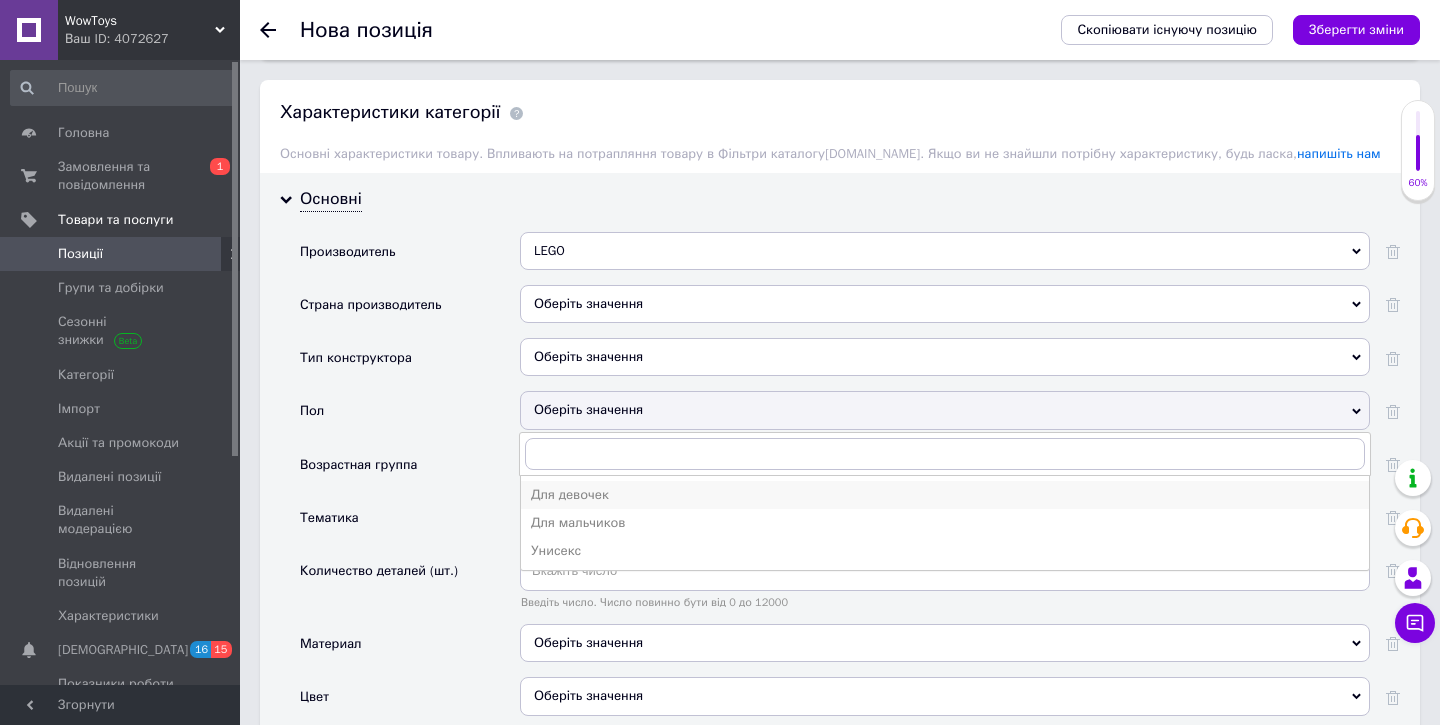 click on "Для девочек" at bounding box center (945, 495) 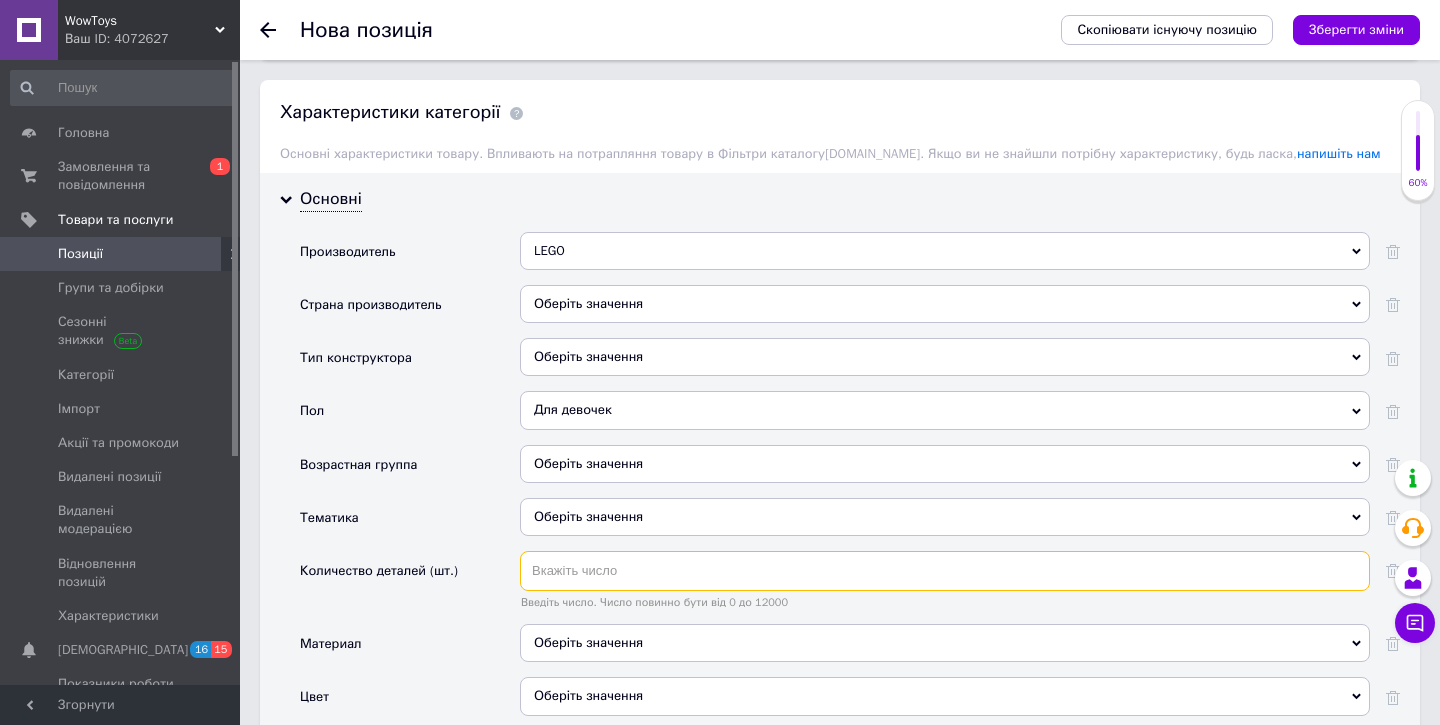 click at bounding box center [945, 571] 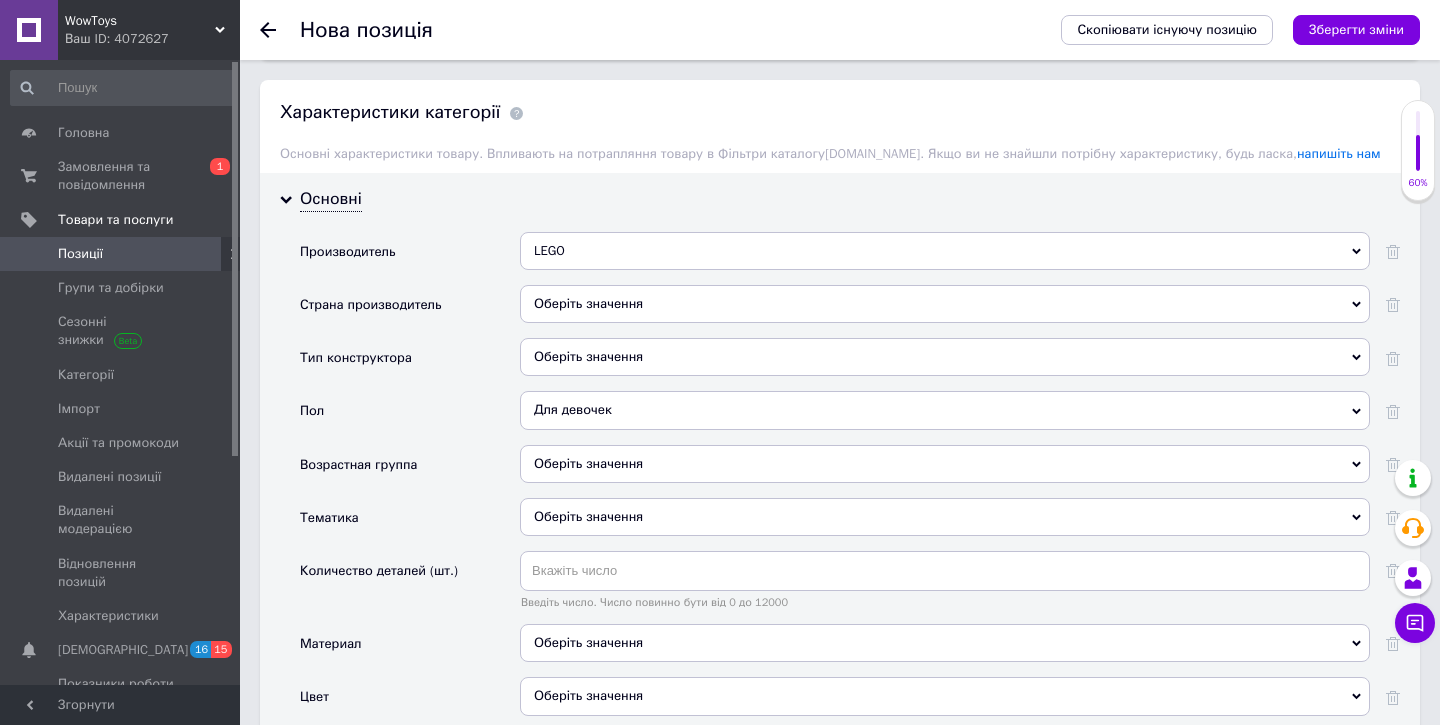 click on "Оберіть значення" at bounding box center (945, 464) 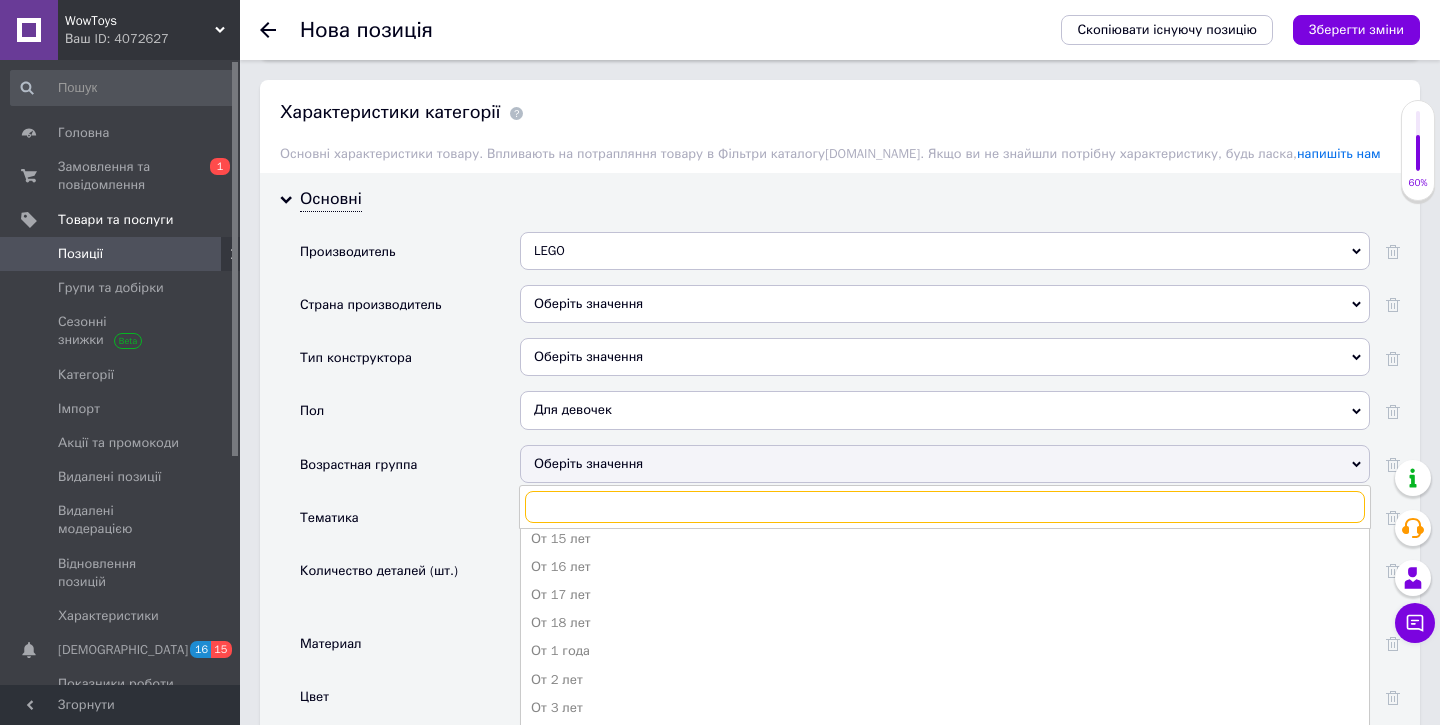 scroll, scrollTop: 211, scrollLeft: 0, axis: vertical 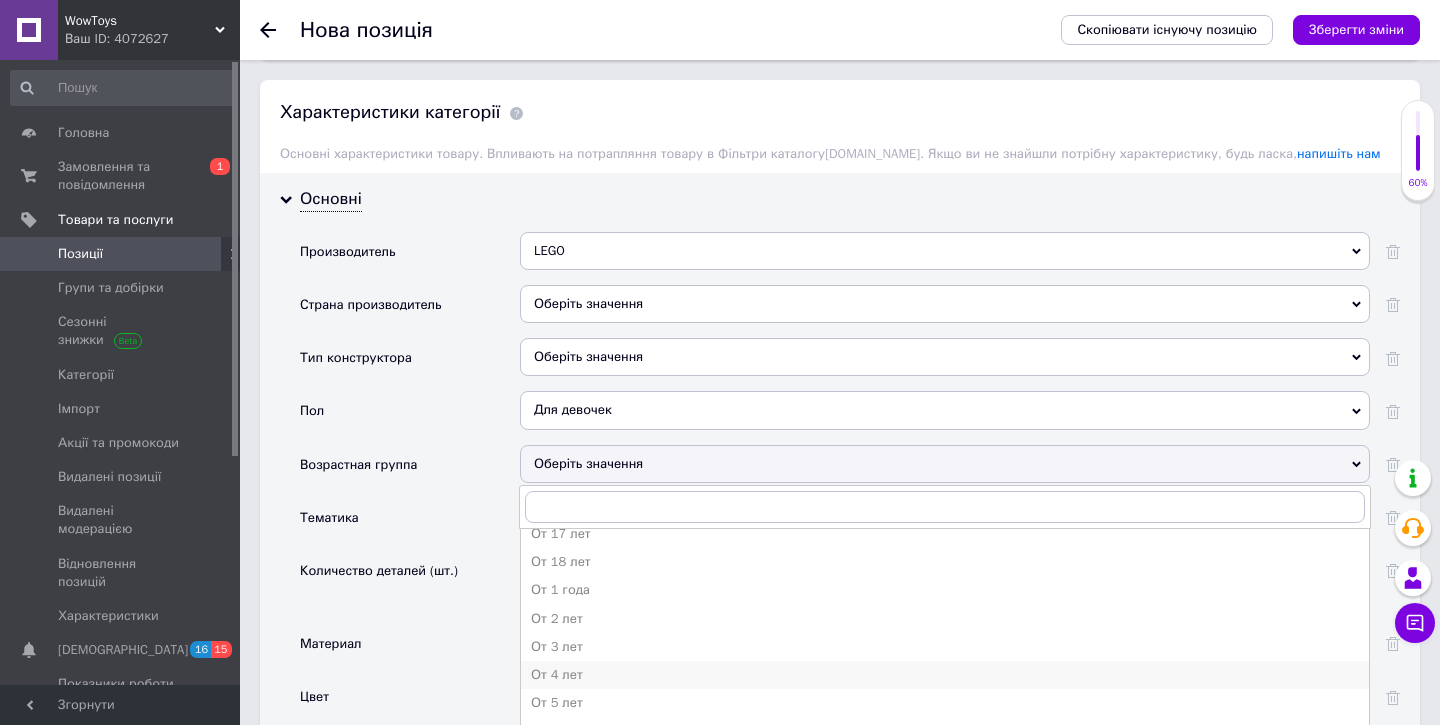 click on "От 4 лет" at bounding box center (945, 675) 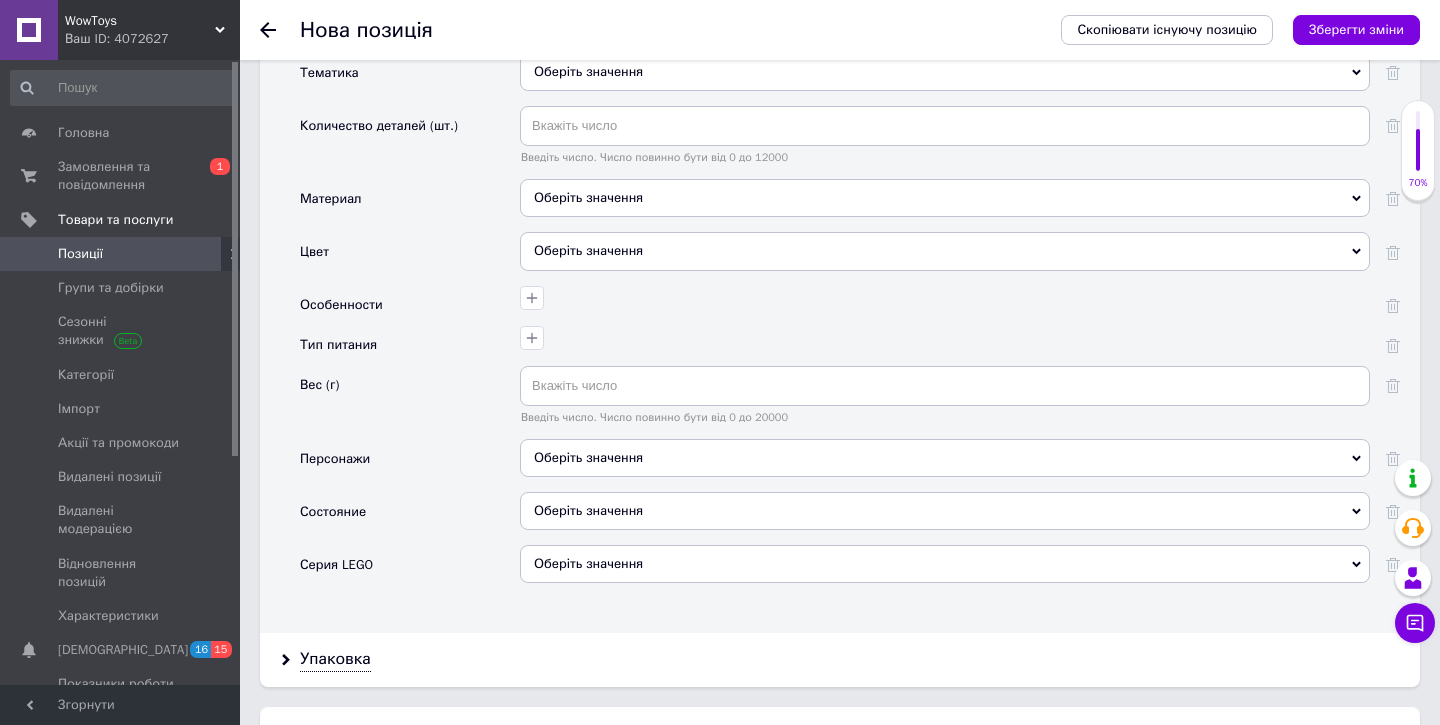 scroll, scrollTop: 2217, scrollLeft: 0, axis: vertical 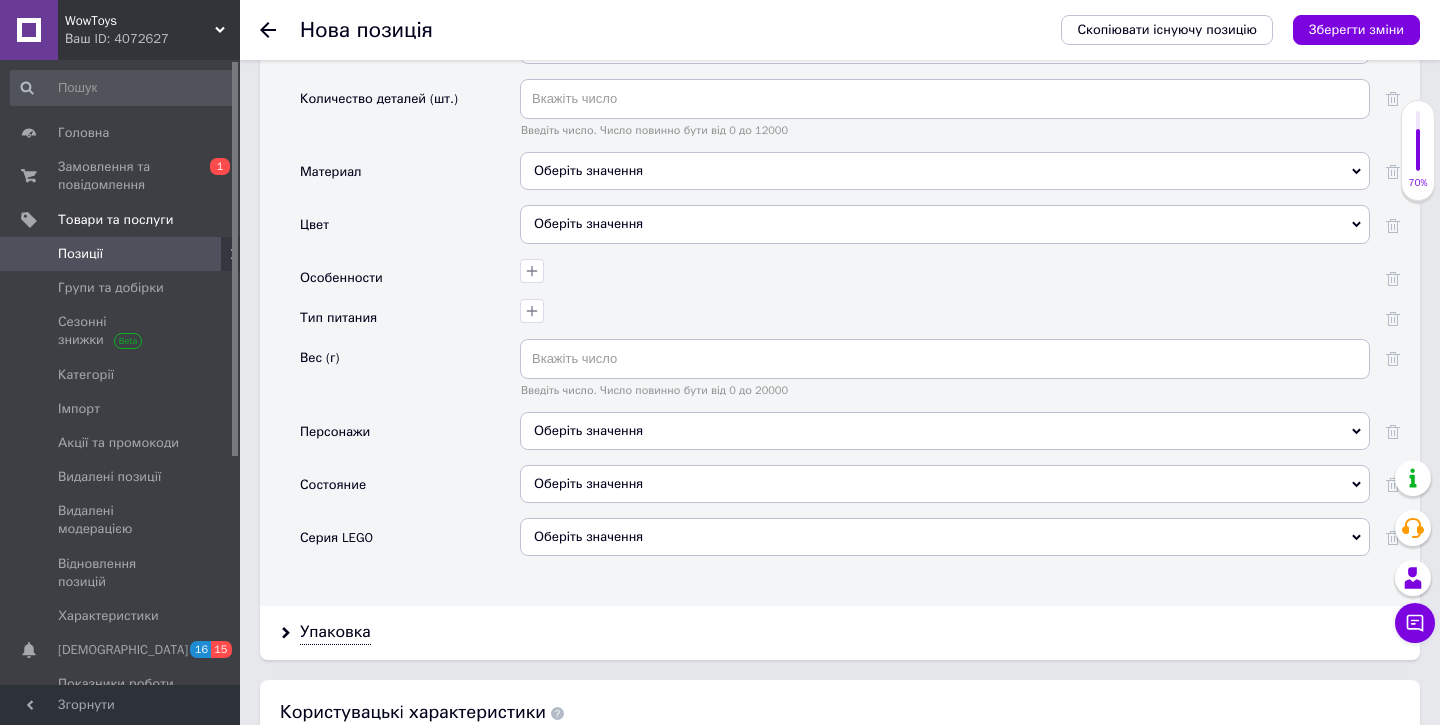 click on "Оберіть значення" at bounding box center [945, 484] 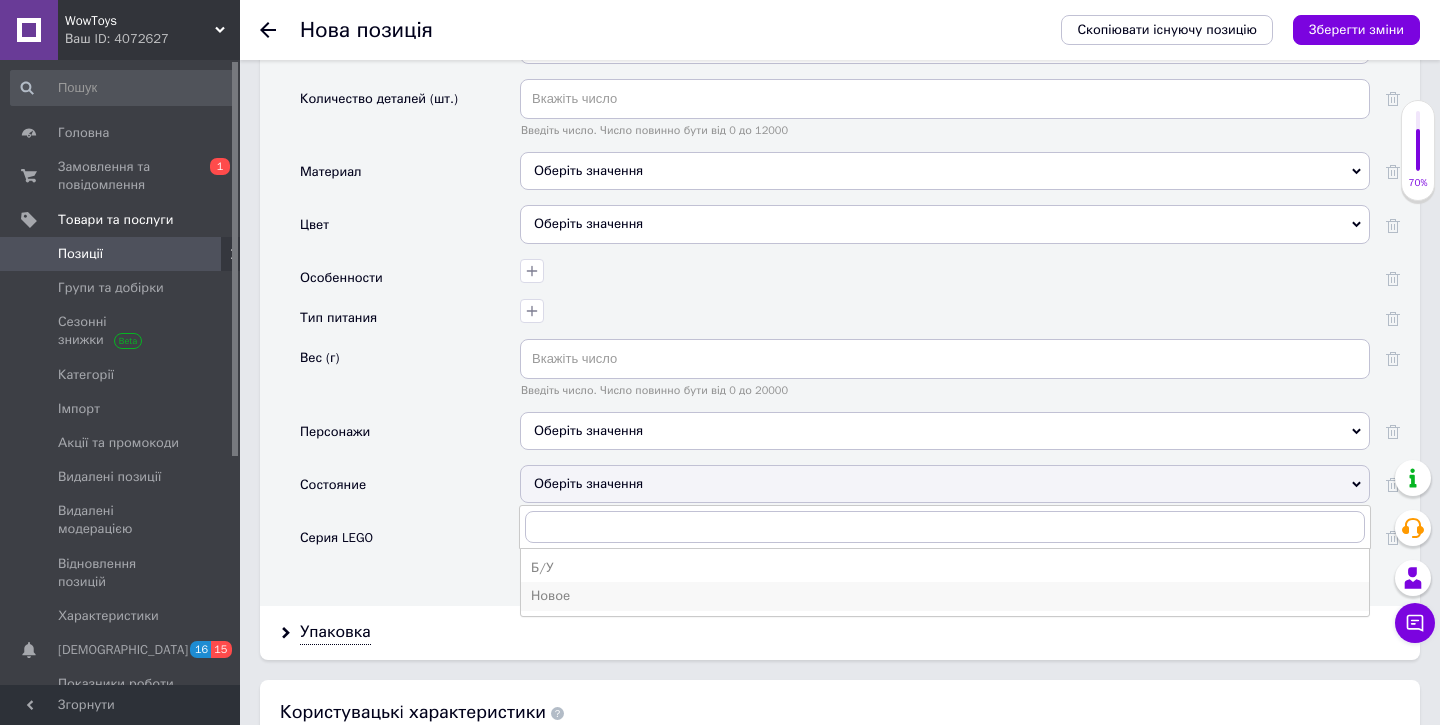 click on "Новое" at bounding box center [945, 596] 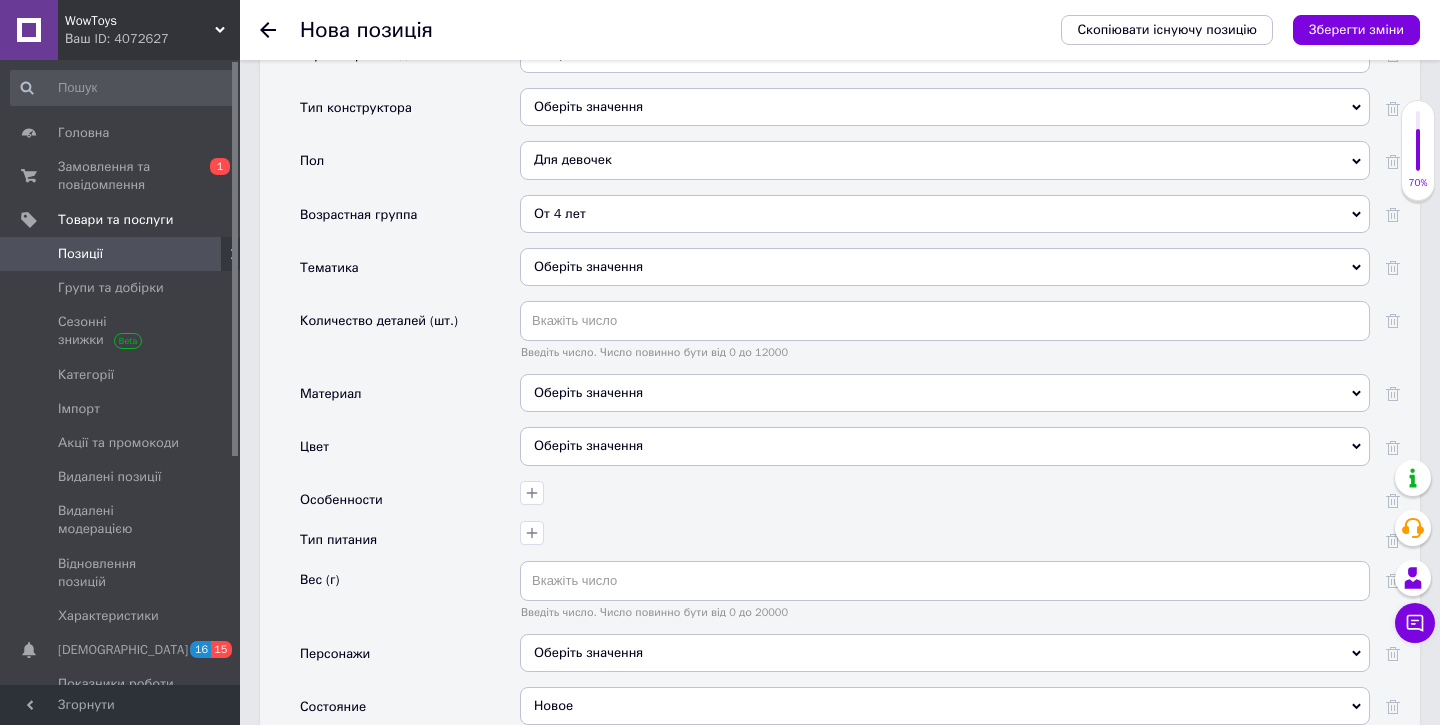 scroll, scrollTop: 1984, scrollLeft: 0, axis: vertical 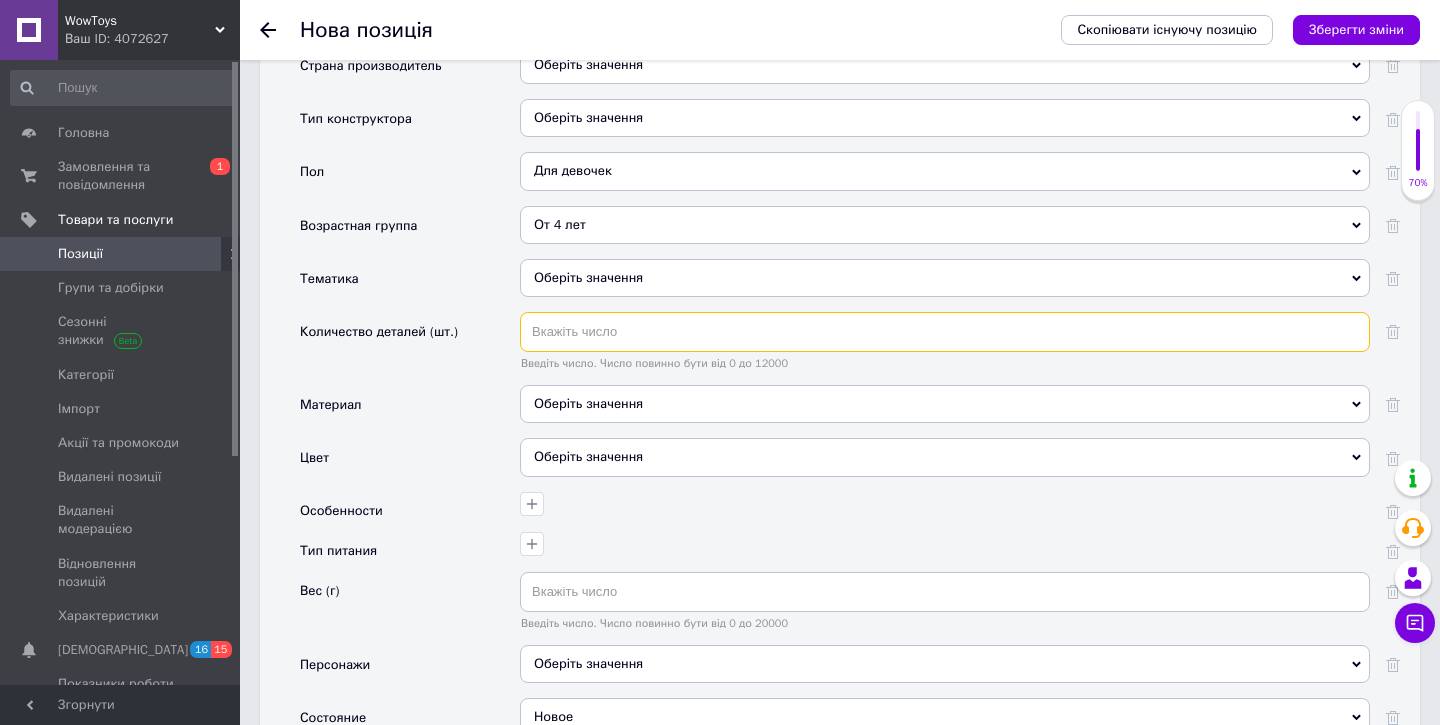 click at bounding box center (945, 332) 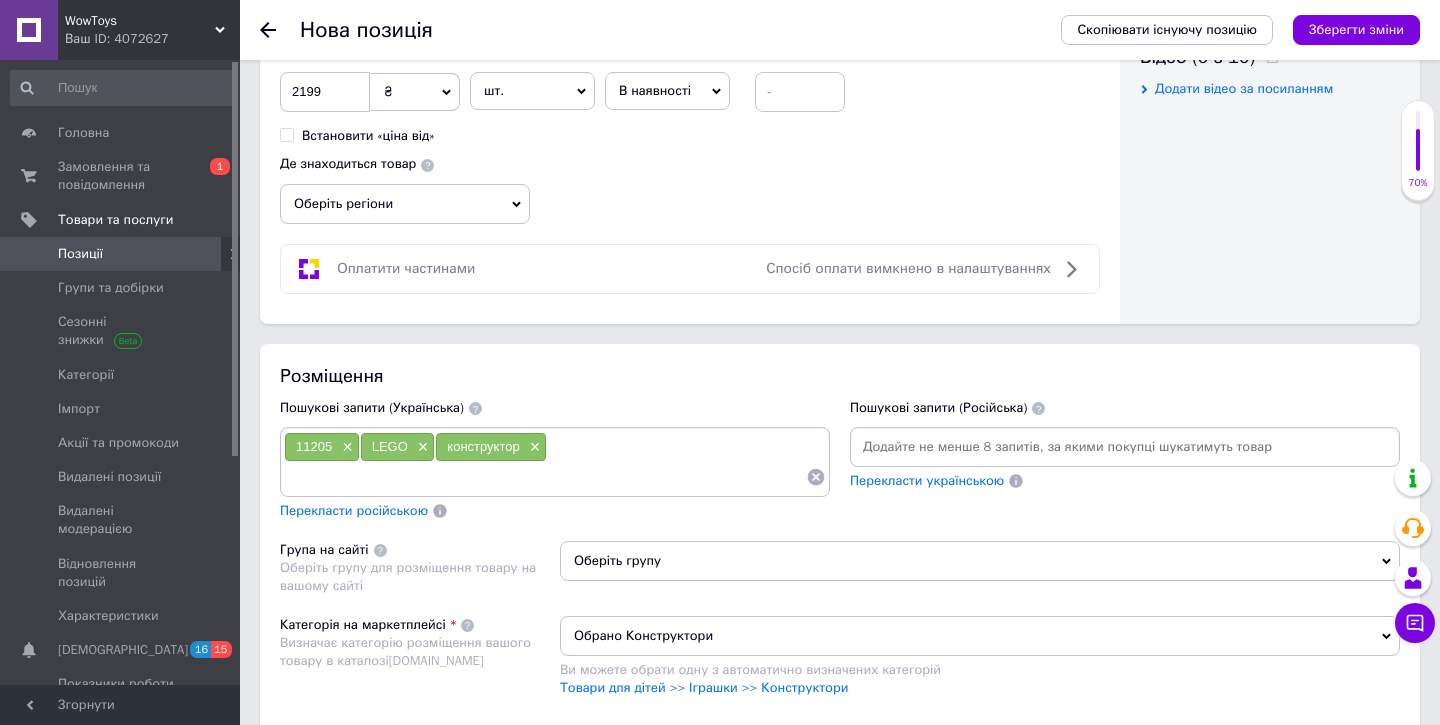 scroll, scrollTop: 1206, scrollLeft: 0, axis: vertical 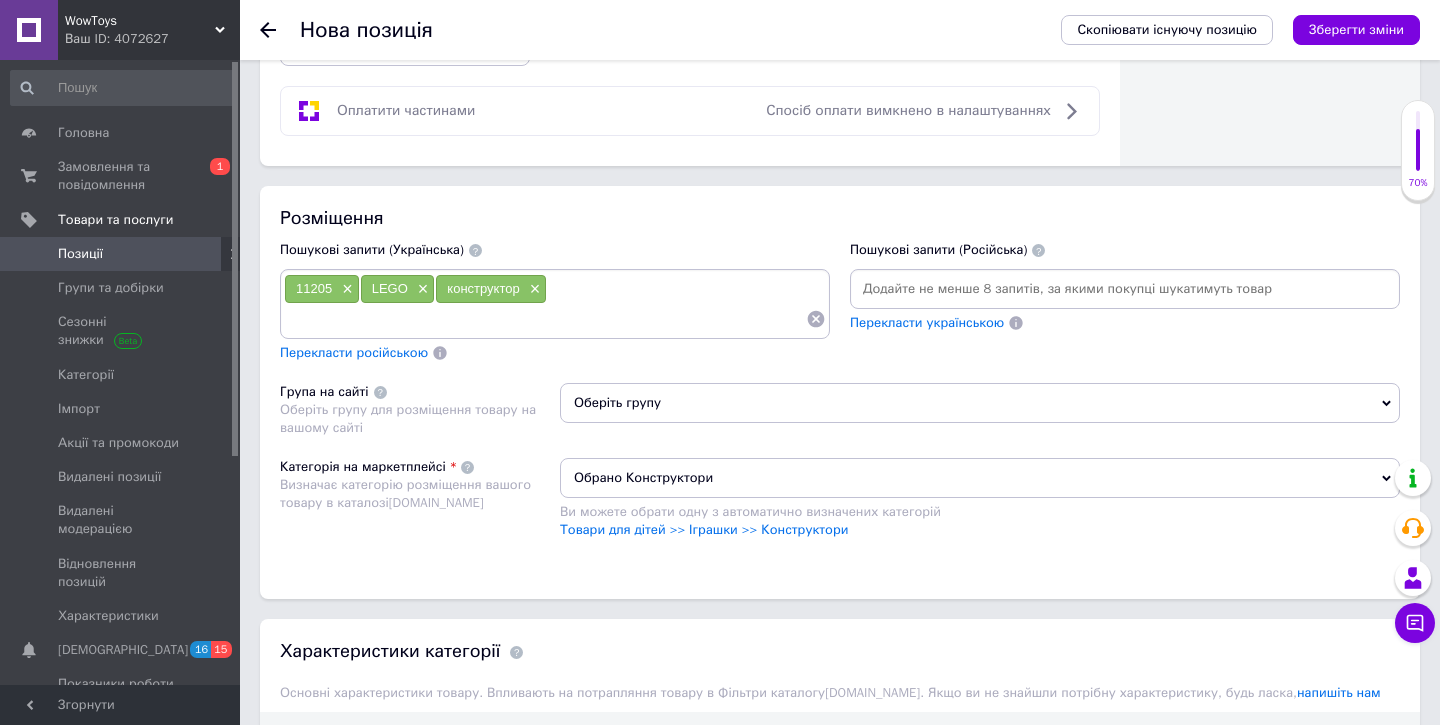 type on "263" 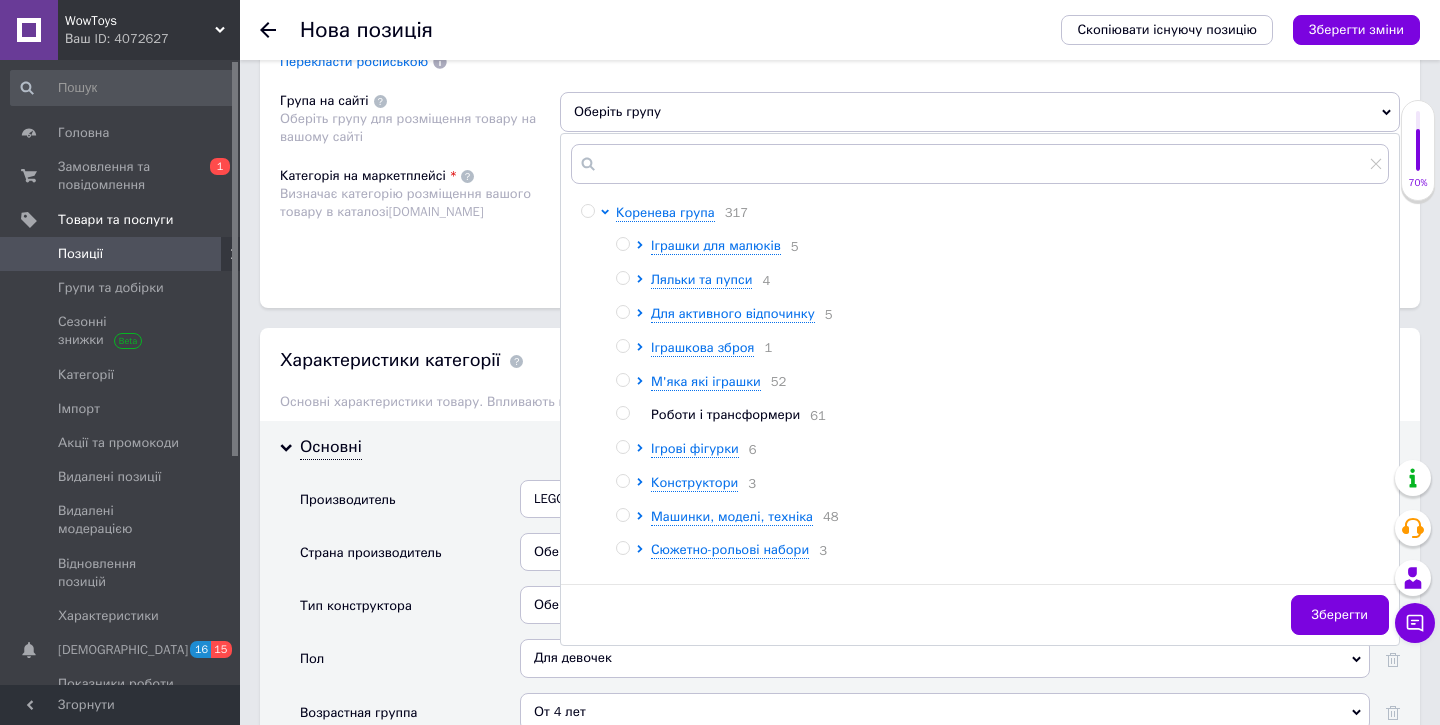 scroll, scrollTop: 1527, scrollLeft: 0, axis: vertical 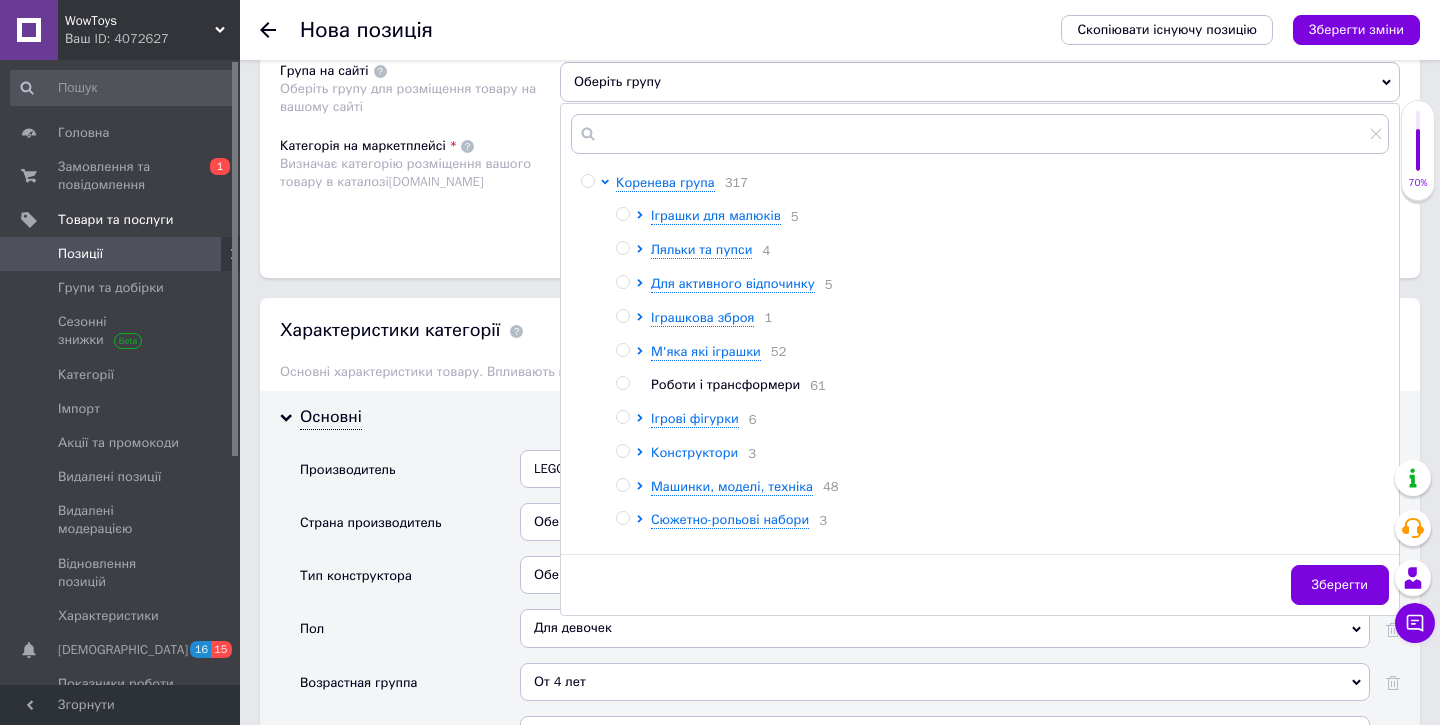 click 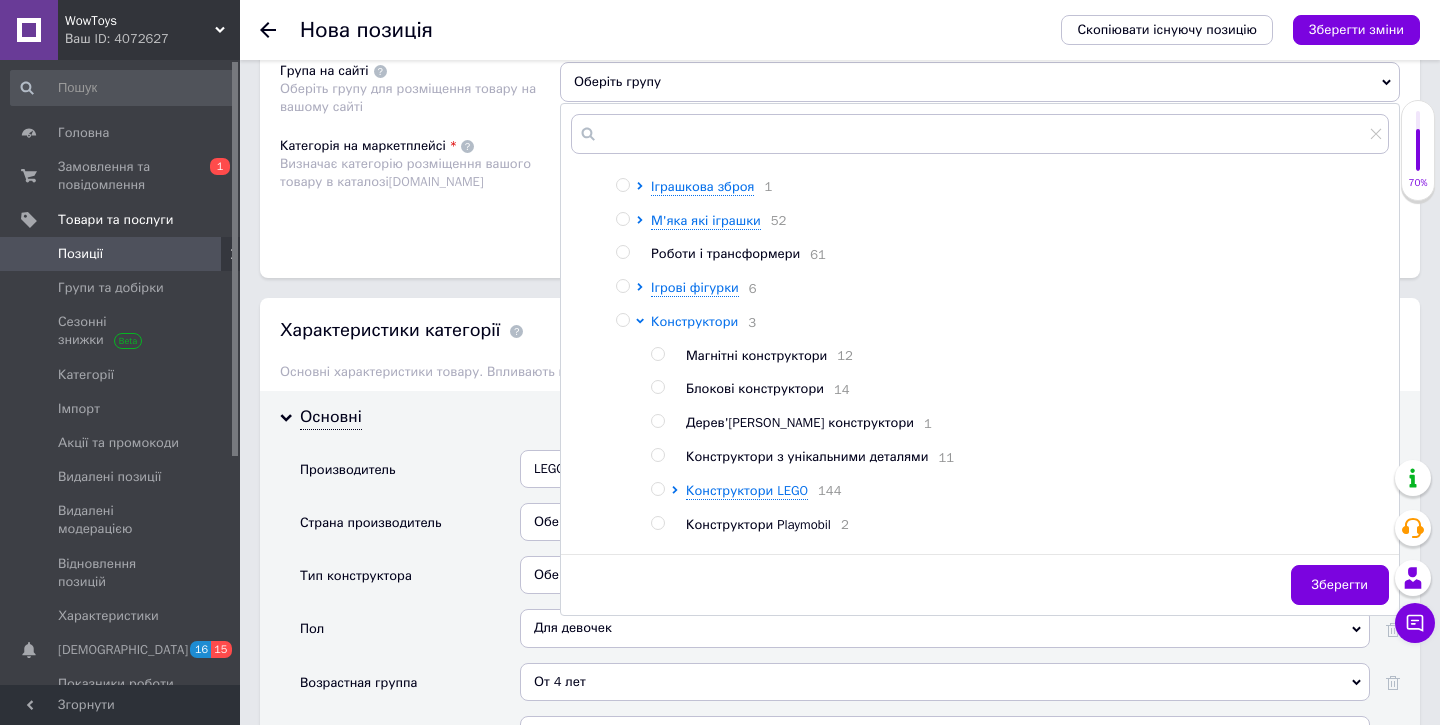 scroll, scrollTop: 228, scrollLeft: 0, axis: vertical 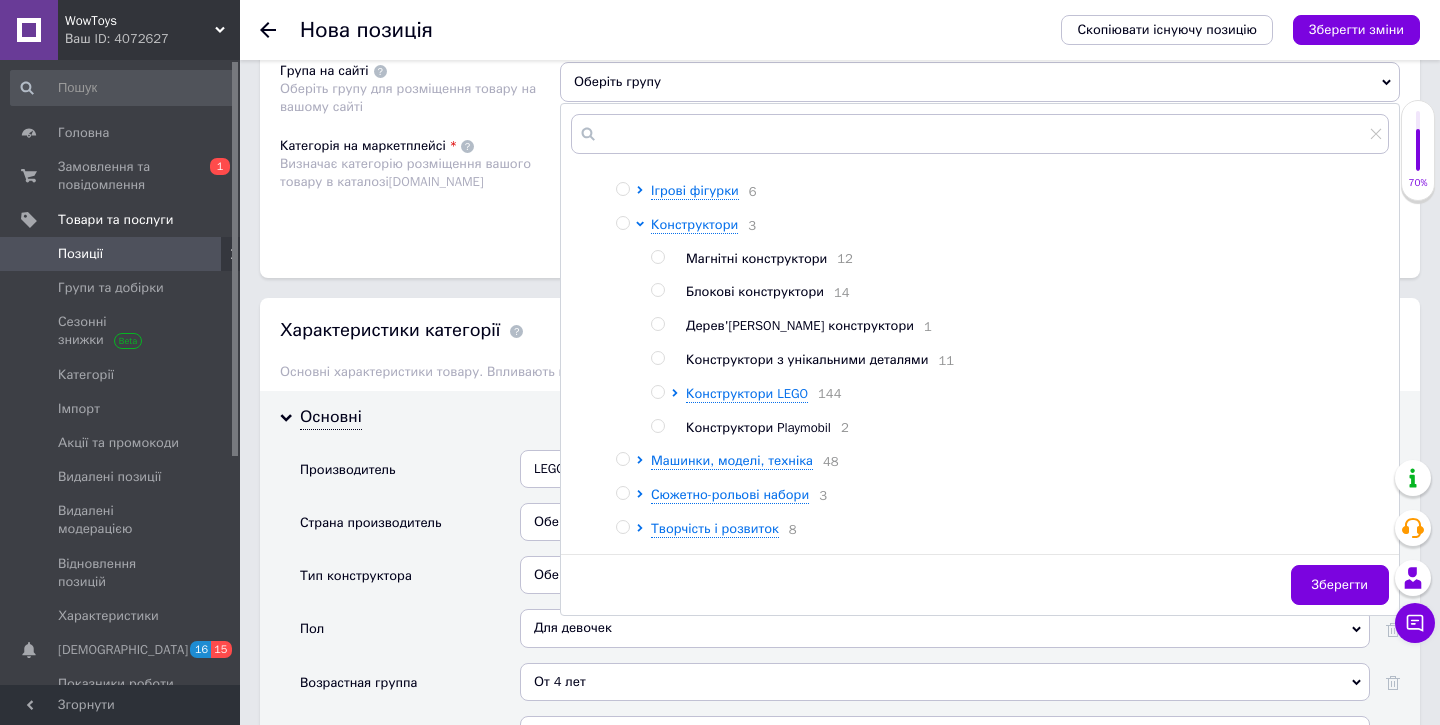 click at bounding box center (657, 392) 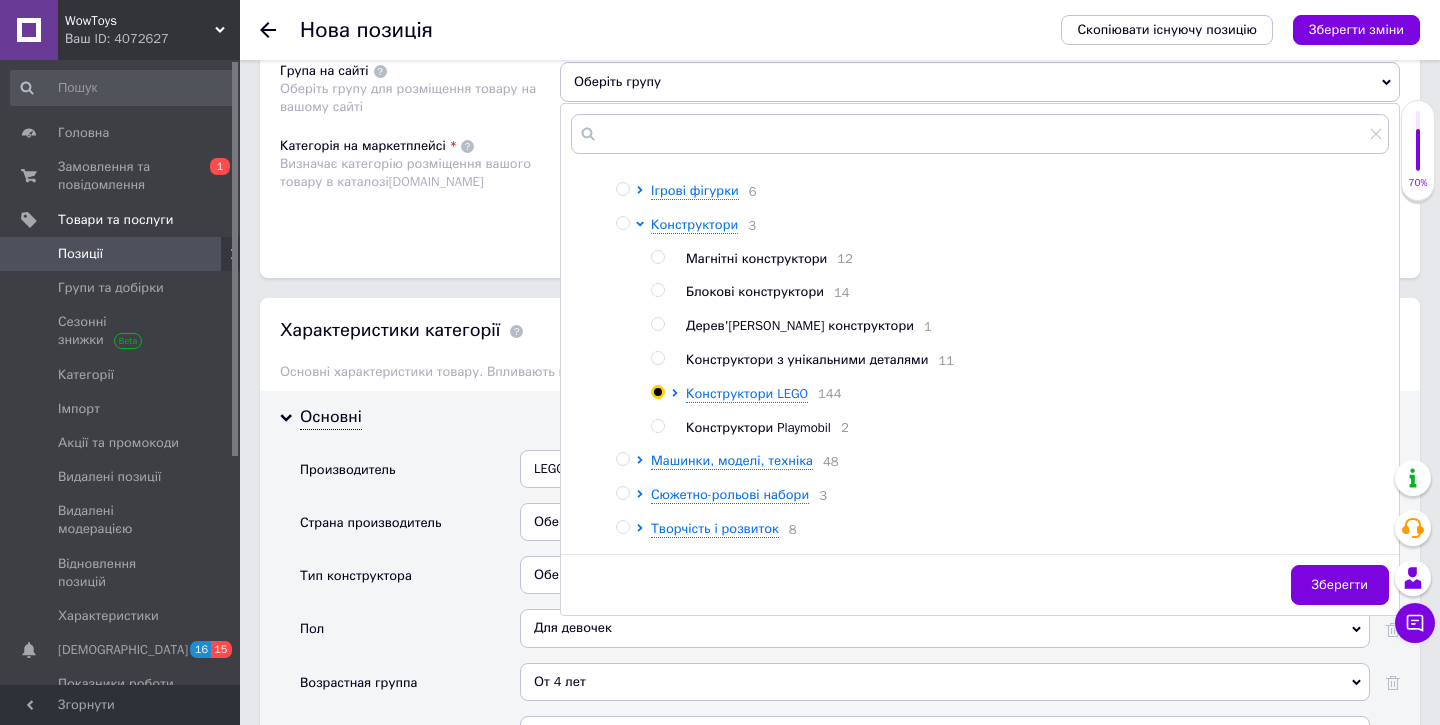 radio on "true" 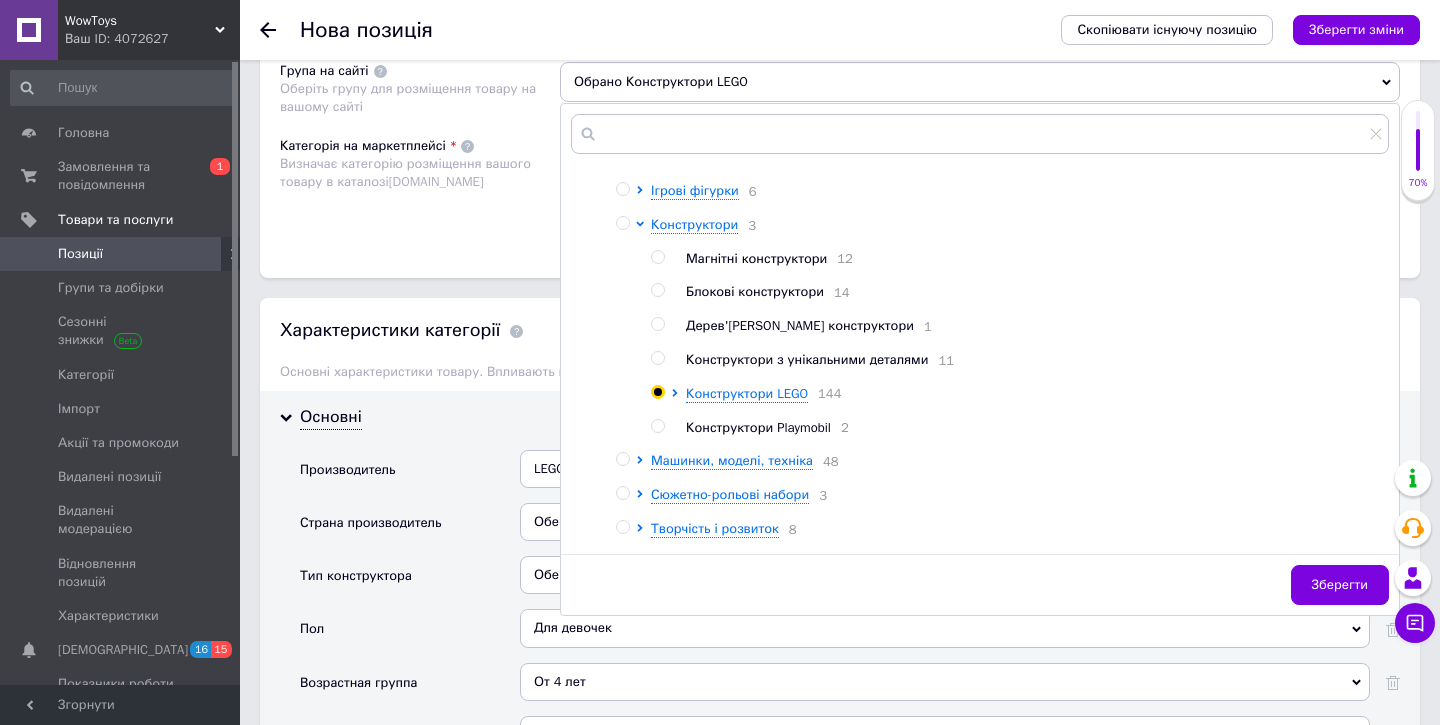 click on "Розміщення Пошукові запити (Українська) 11205 × LEGO × конструктор × Перекласти російською Пошукові запити (Російська) Перекласти українською Група на сайті Оберіть групу для розміщення товару на вашому сайті Обрано Конструктори LEGO [PERSON_NAME] група 317 Іграшки для малюків 5 Ляльки та пупси 4 Для активного відпочинку 5 Іграшкова зброя 1 М'яка які іграшки 52 Роботи і трансформери 61 Ігрові фігурки 6 Конструктори 3 Магнітні конструктори 12 Блокові конструктори 14 Дерев'[PERSON_NAME] яні конструктори 1 Конструктори з унікальними деталями 11 Конструктори LEGO 144 Конструктори Playmobil 2 48" at bounding box center (840, 71) 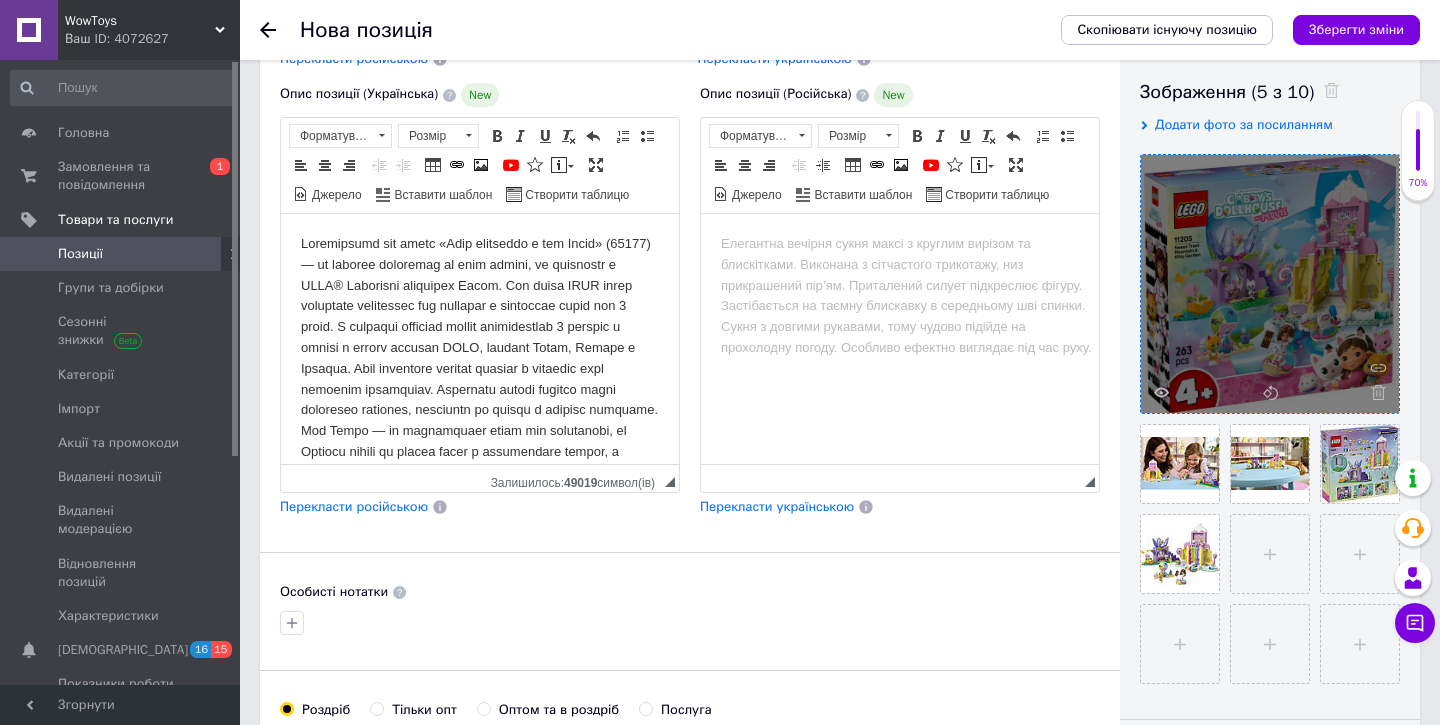 scroll, scrollTop: 0, scrollLeft: 0, axis: both 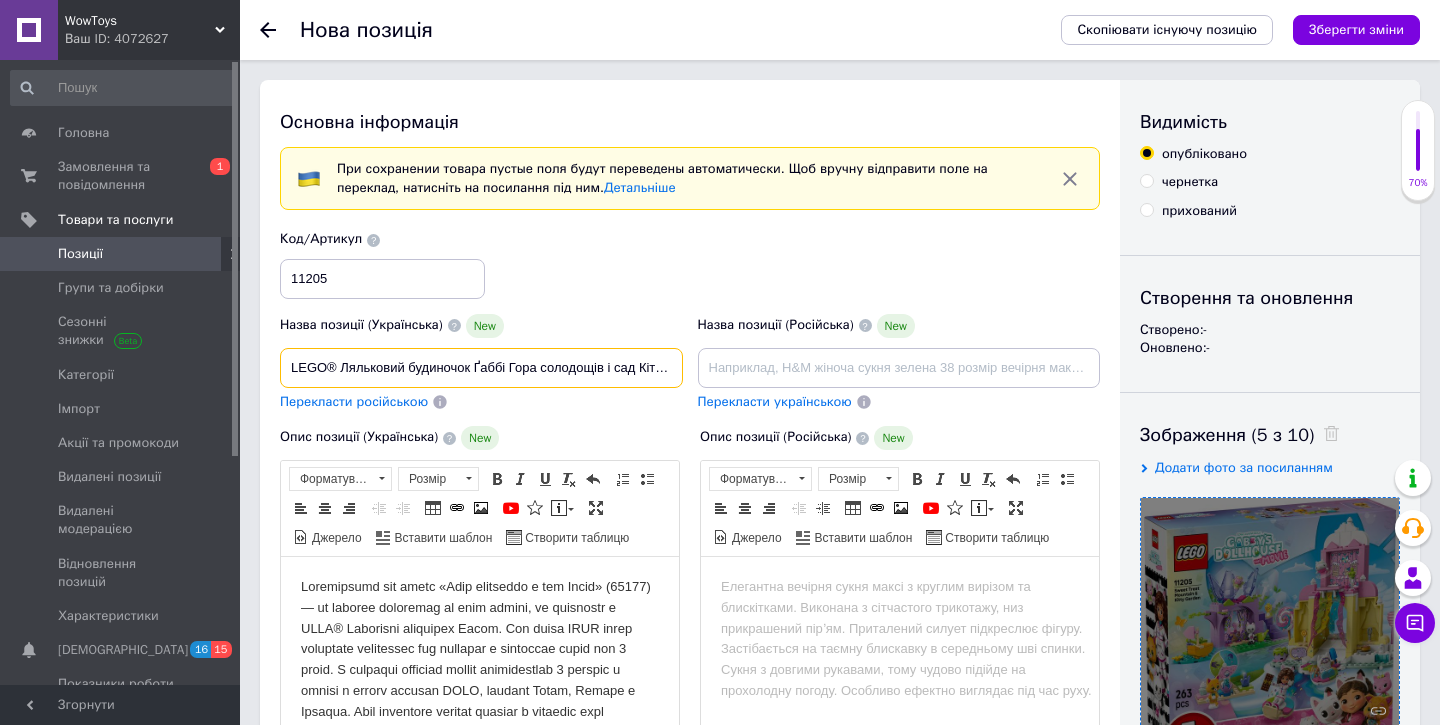 drag, startPoint x: 343, startPoint y: 368, endPoint x: 506, endPoint y: 371, distance: 163.0276 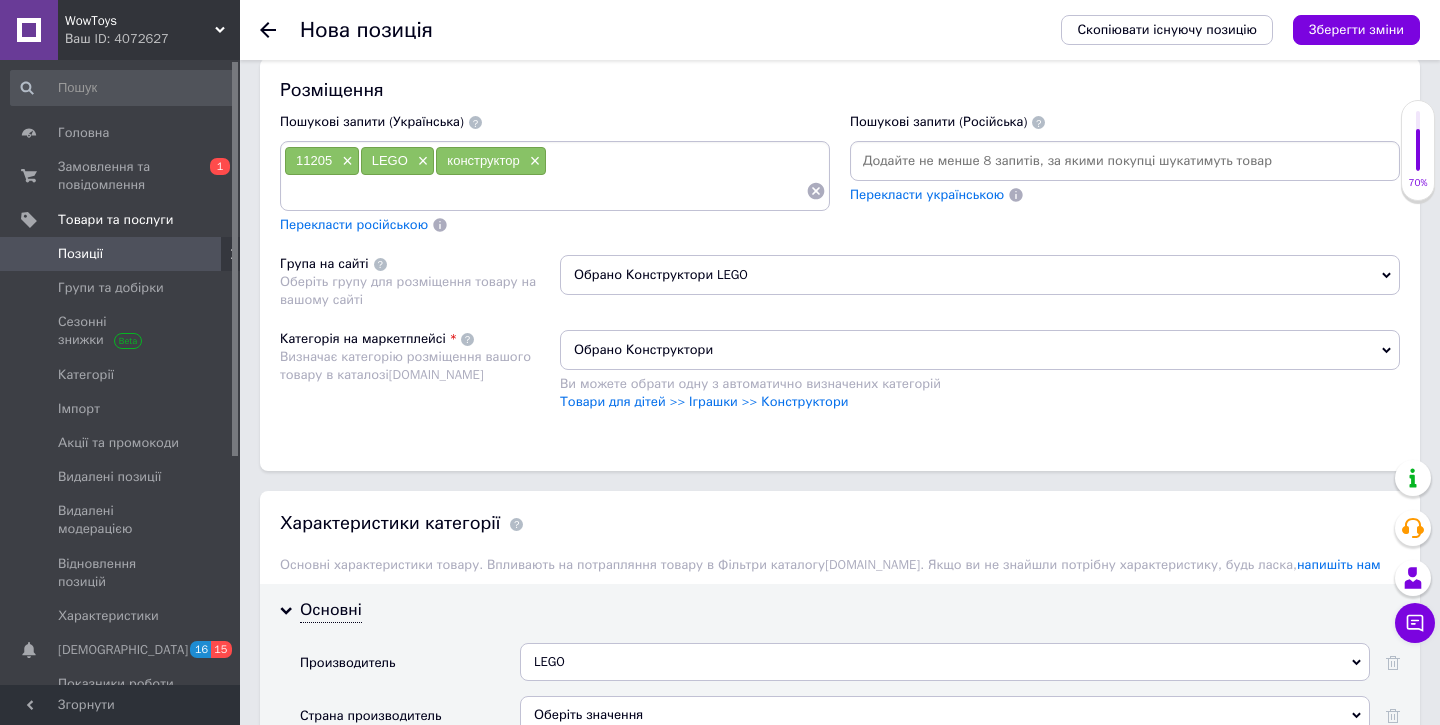 scroll, scrollTop: 1222, scrollLeft: 0, axis: vertical 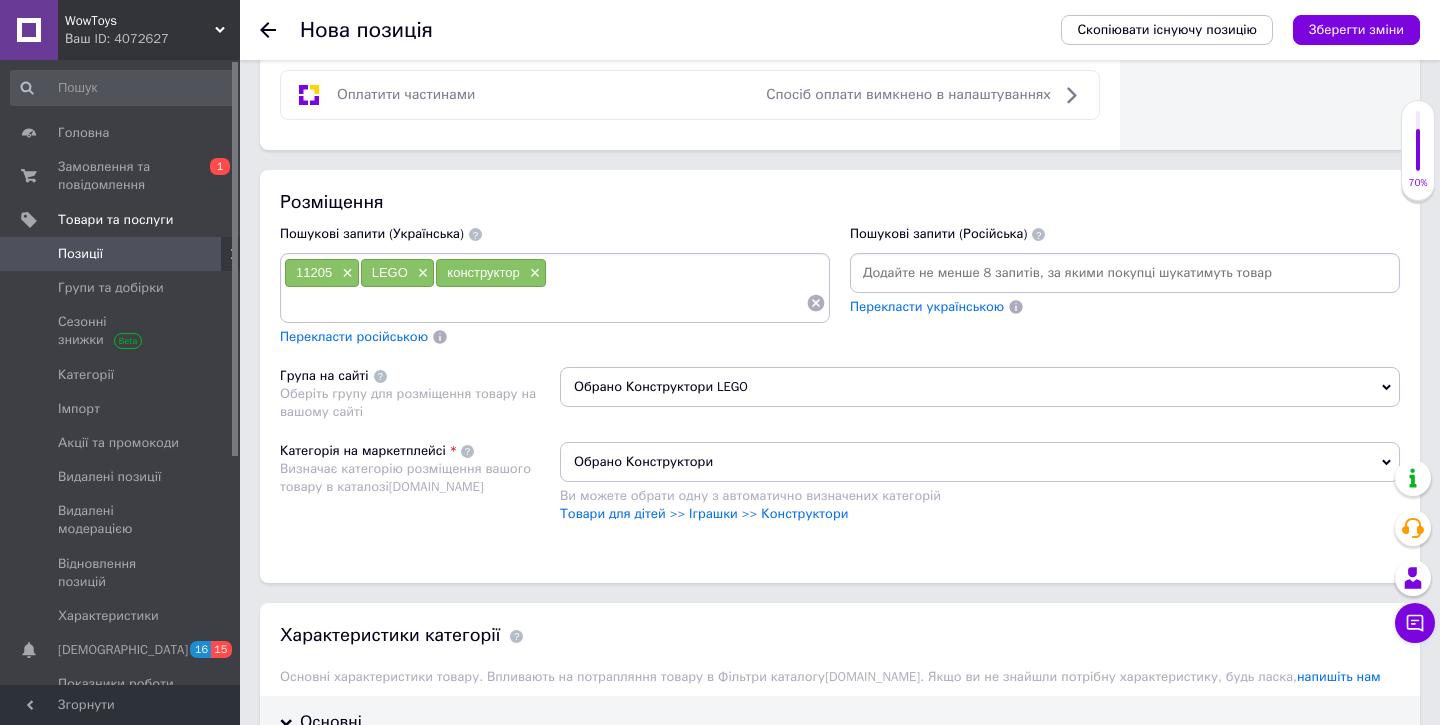 click at bounding box center (545, 303) 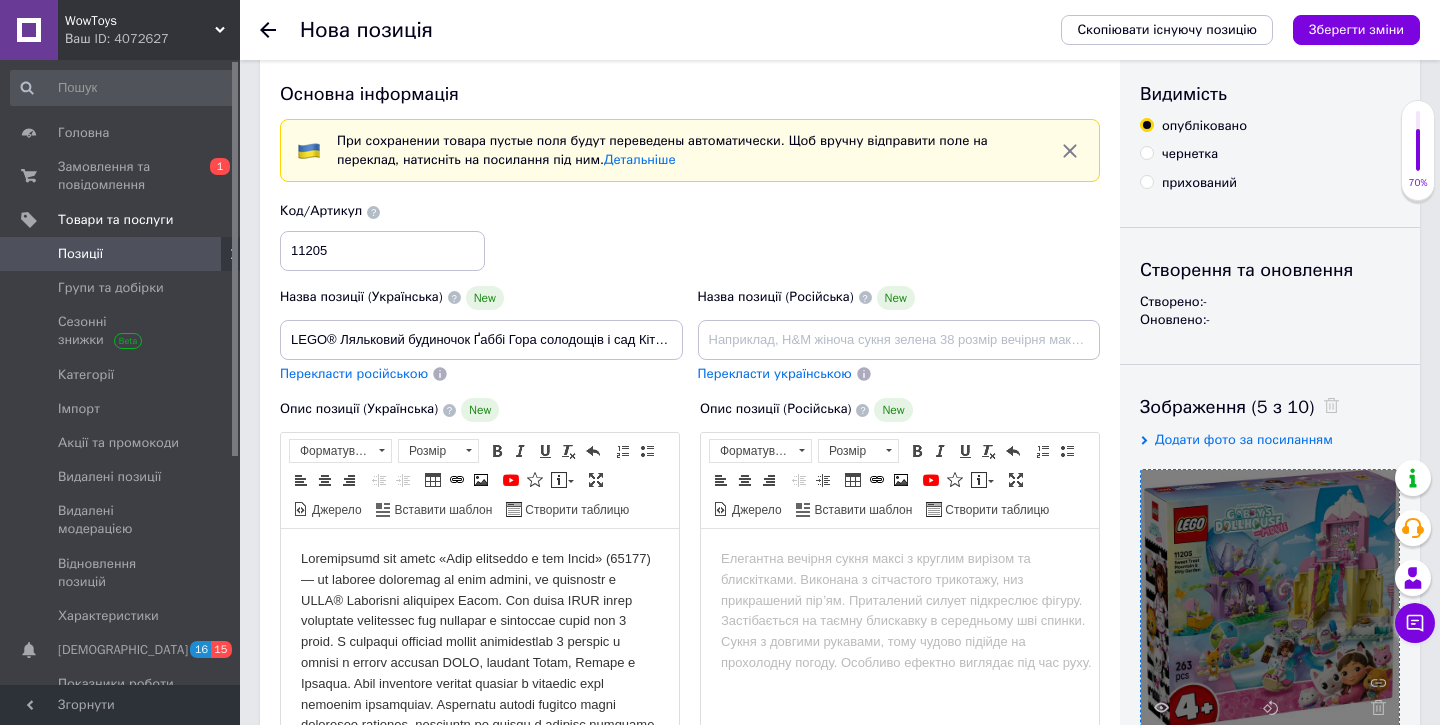 scroll, scrollTop: 0, scrollLeft: 0, axis: both 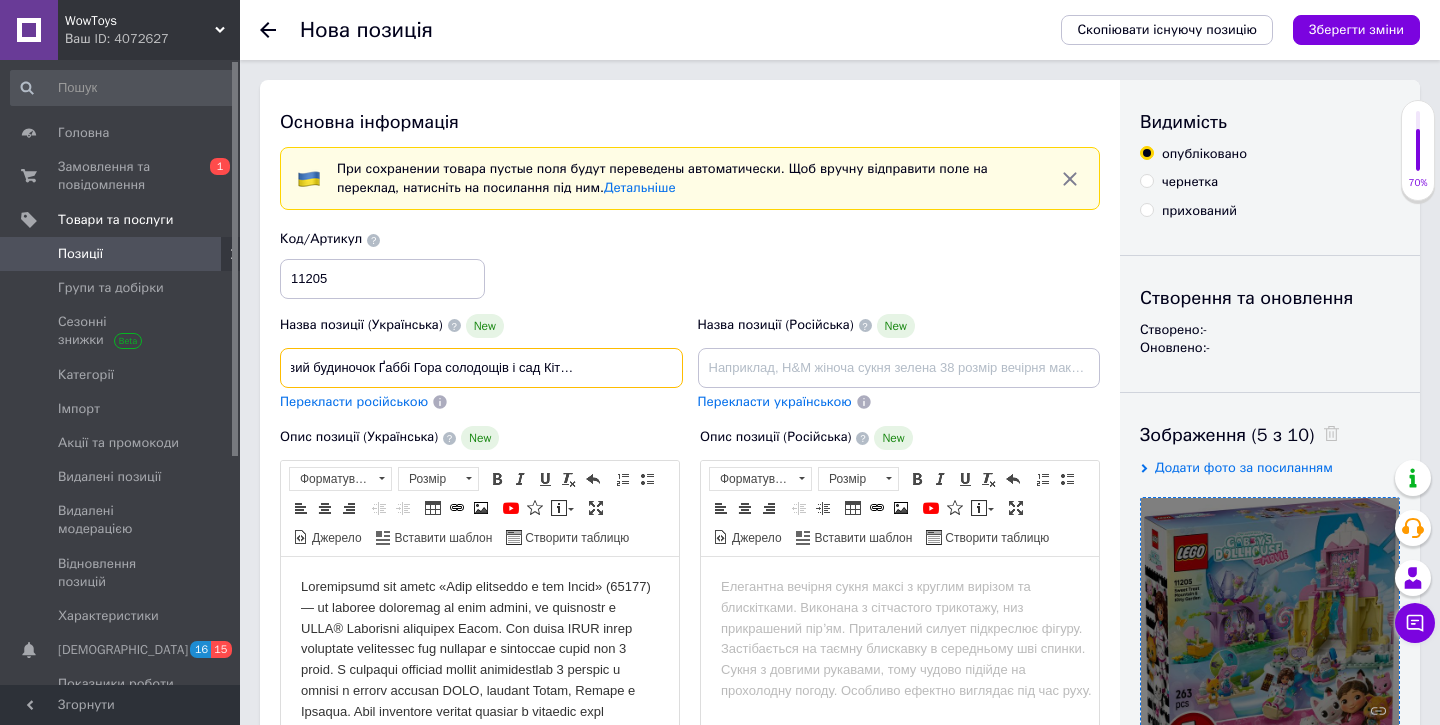 drag, startPoint x: 509, startPoint y: 367, endPoint x: 570, endPoint y: 368, distance: 61.008198 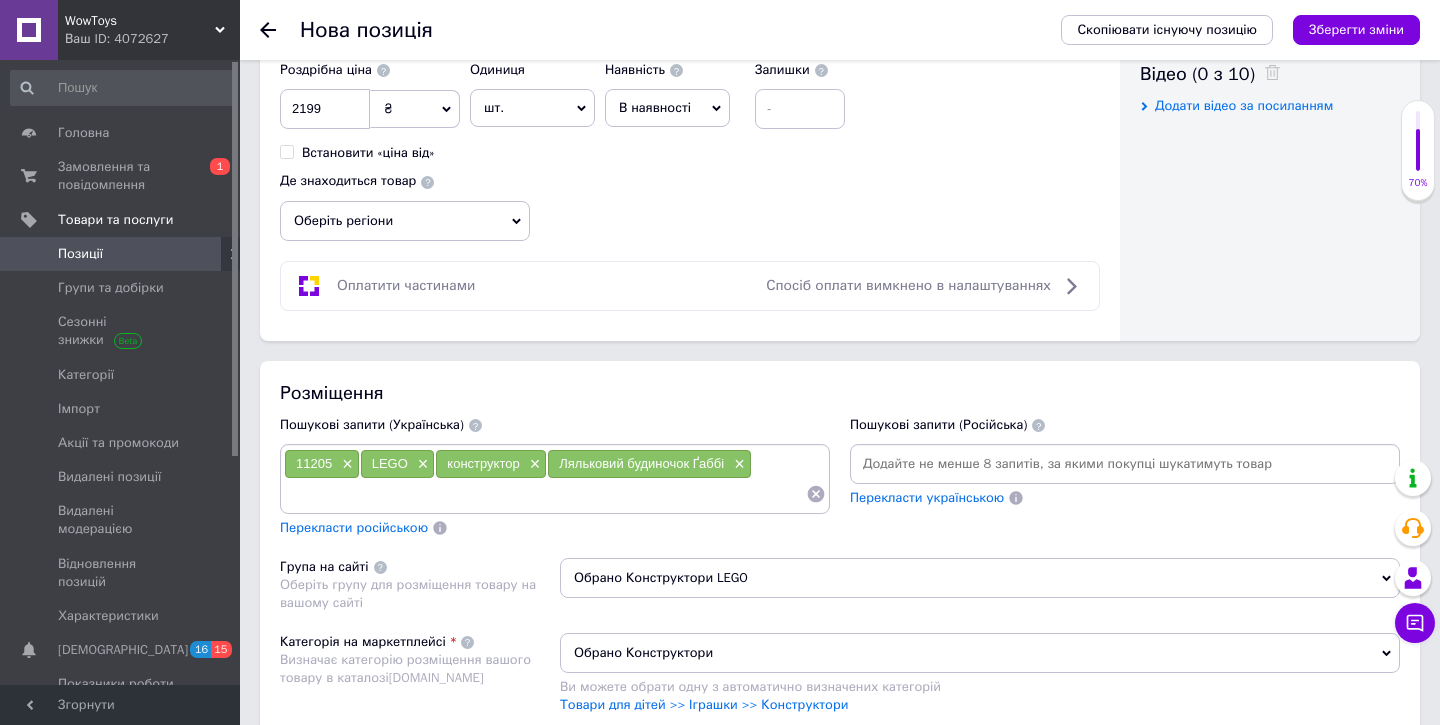 scroll, scrollTop: 1039, scrollLeft: 0, axis: vertical 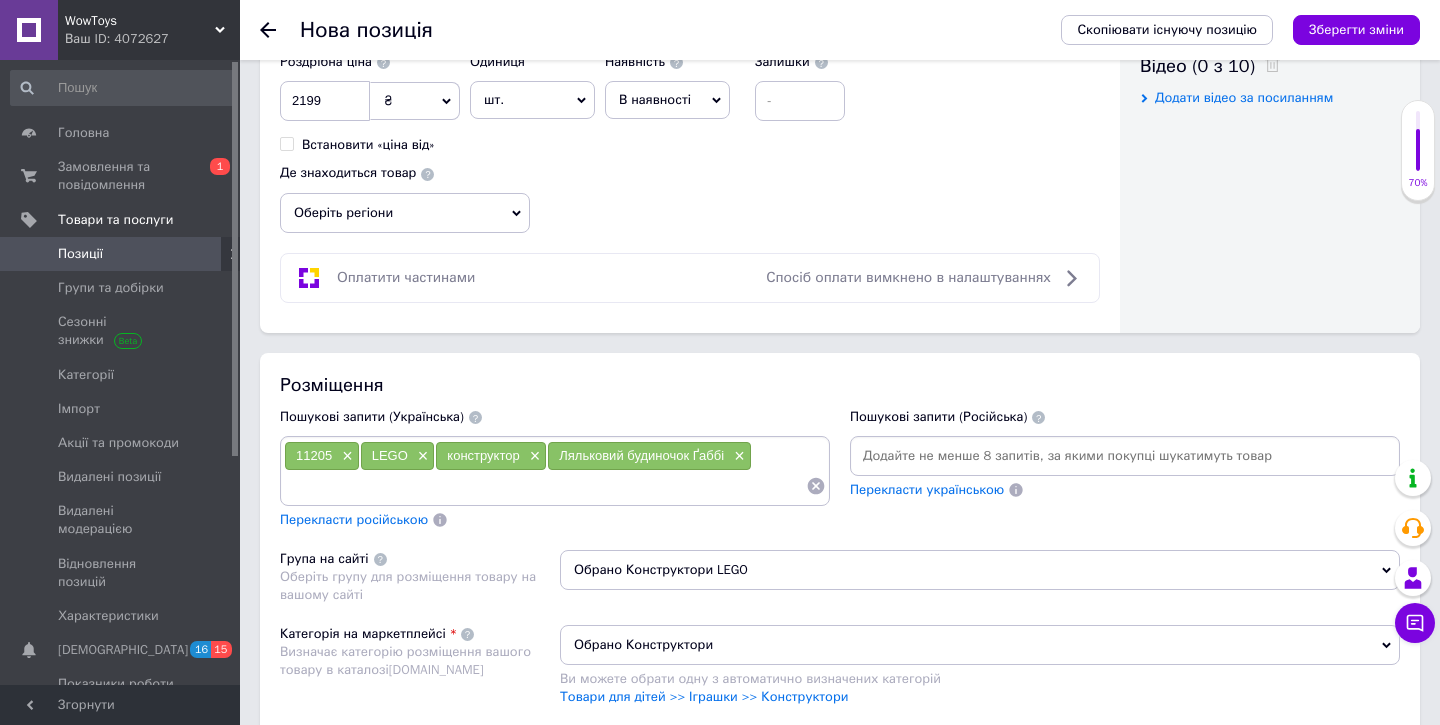 click at bounding box center [545, 486] 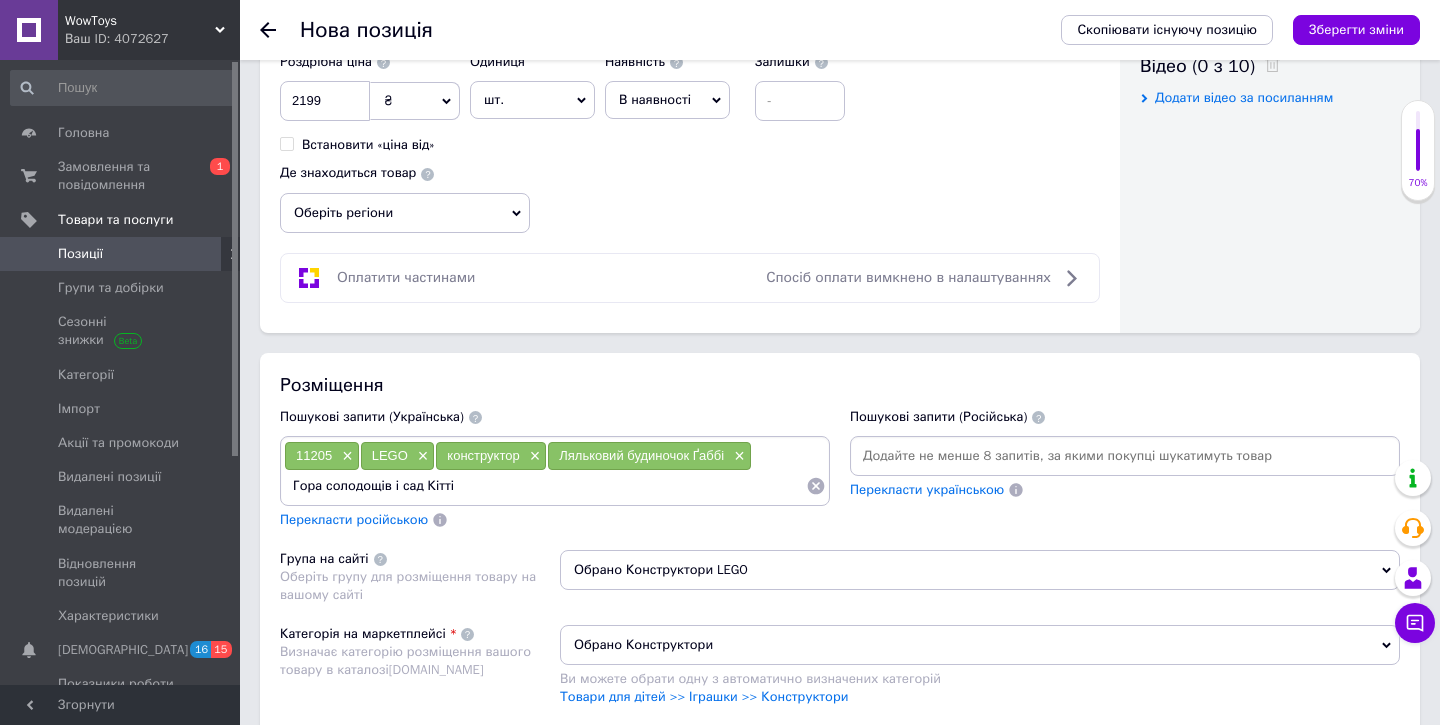 type 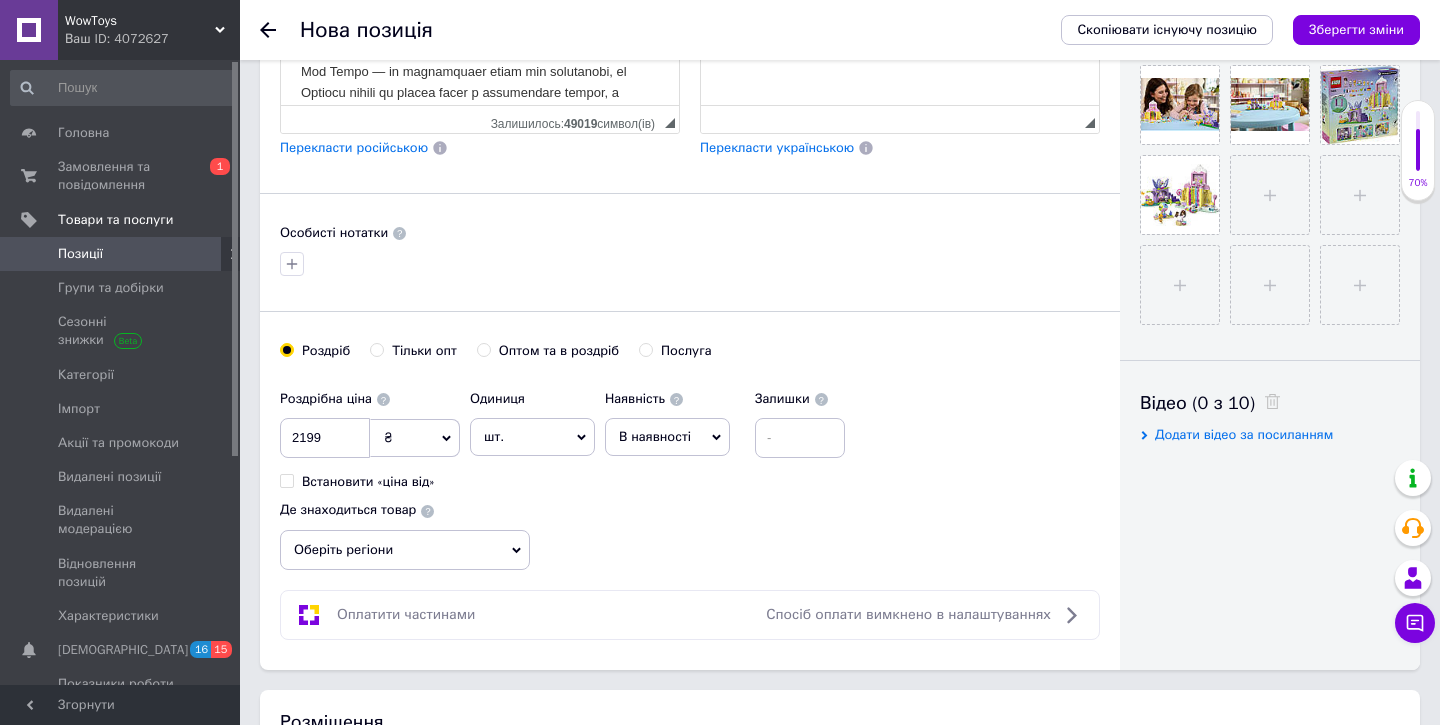 scroll, scrollTop: 704, scrollLeft: 0, axis: vertical 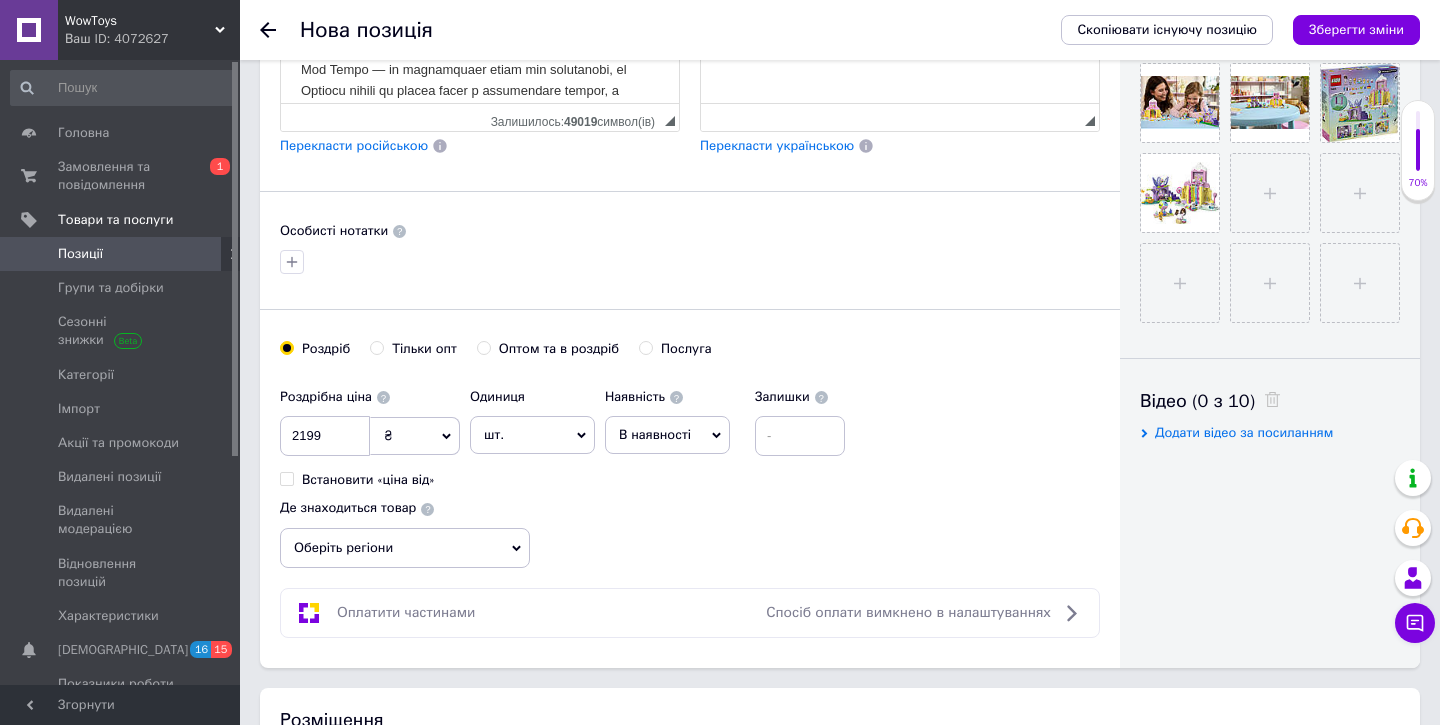 click on "В наявності" at bounding box center (655, 434) 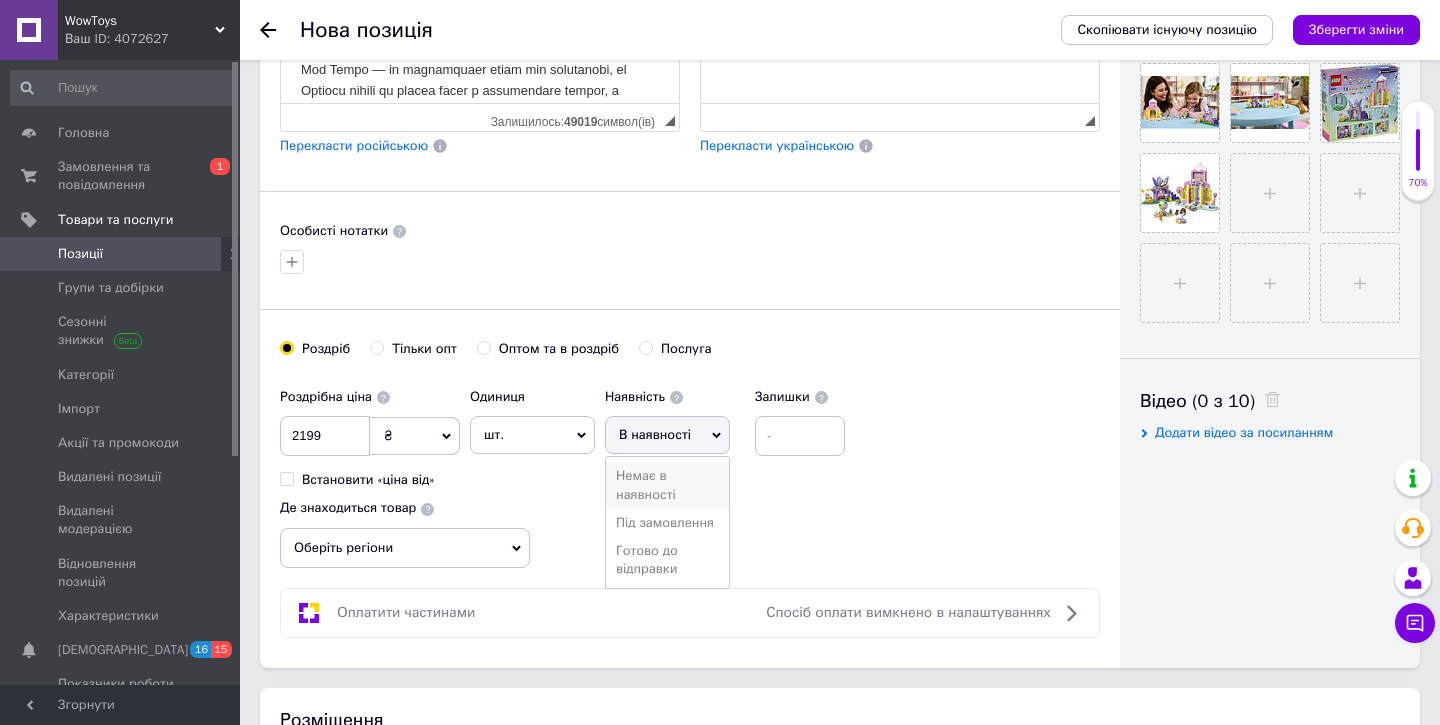 click on "Немає в наявності" at bounding box center [667, 485] 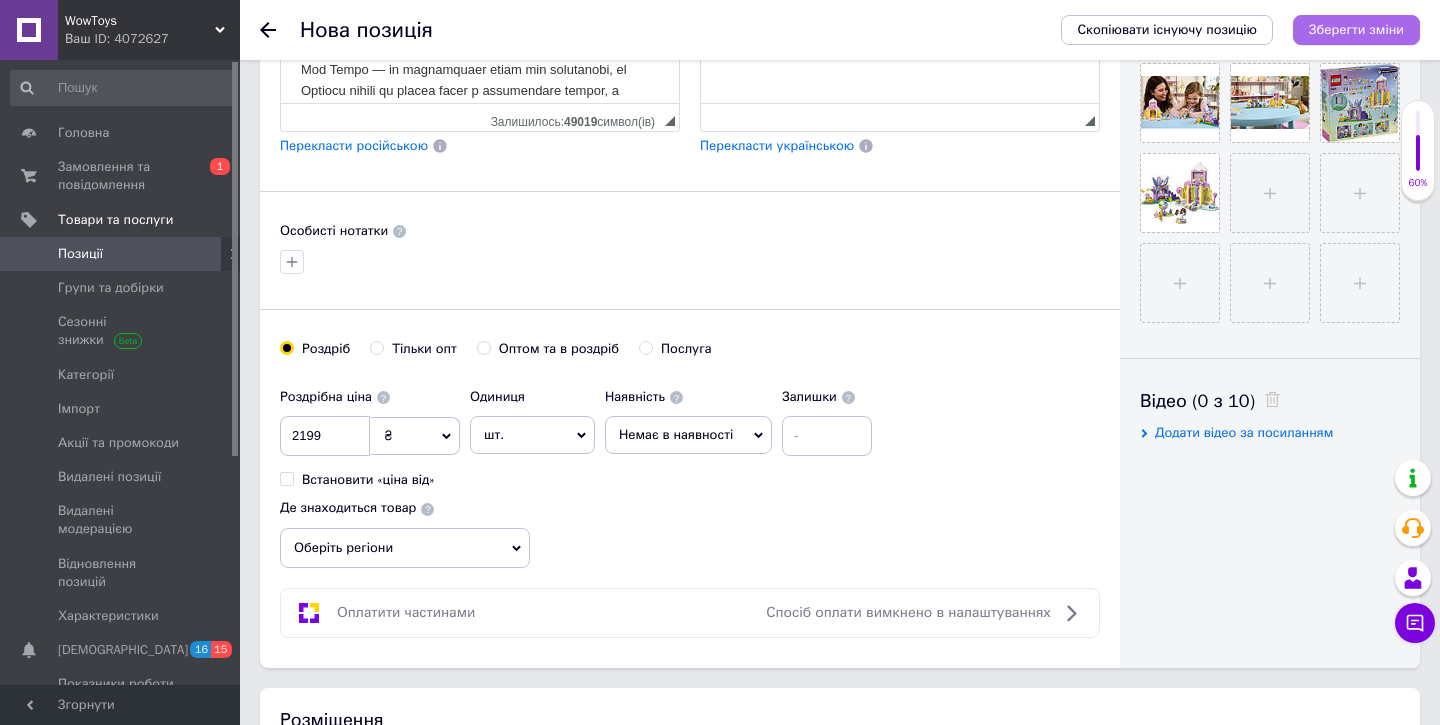 click on "Зберегти зміни" at bounding box center (1356, 29) 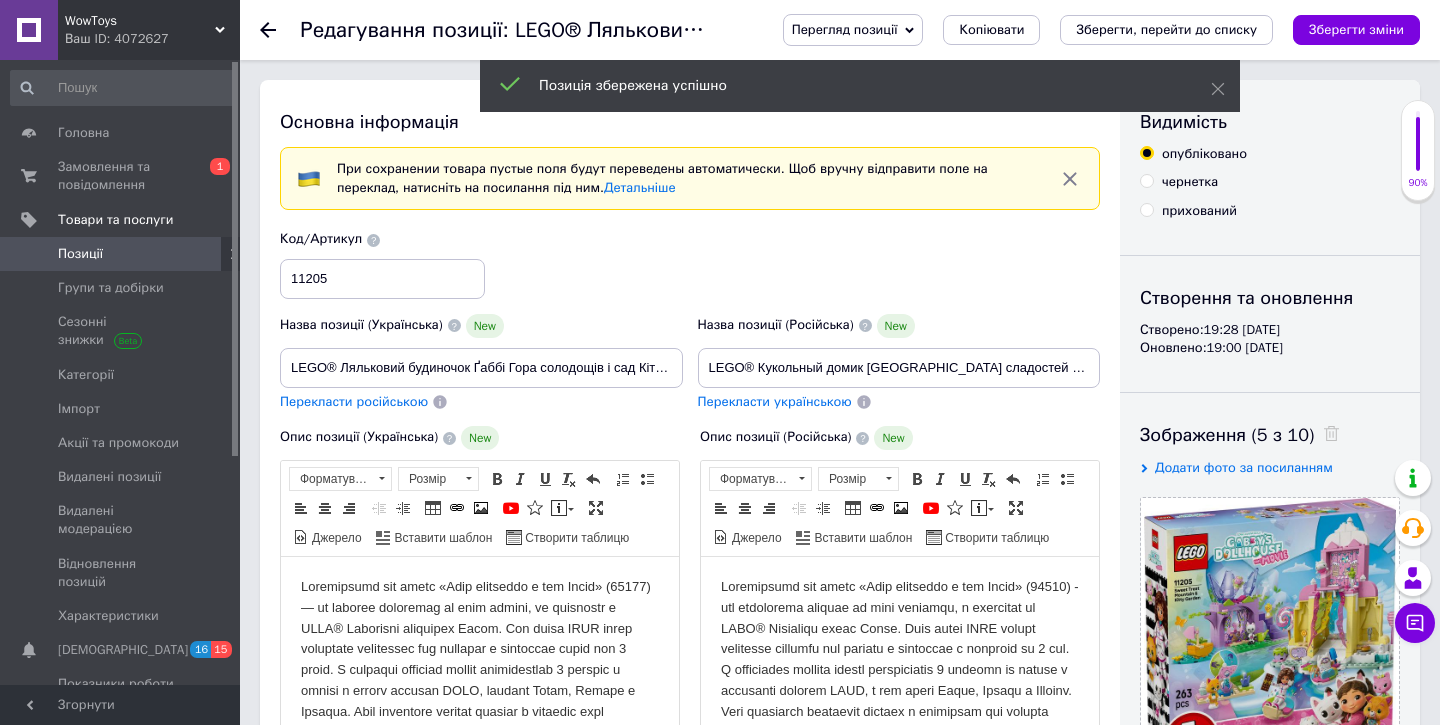 scroll, scrollTop: 0, scrollLeft: 0, axis: both 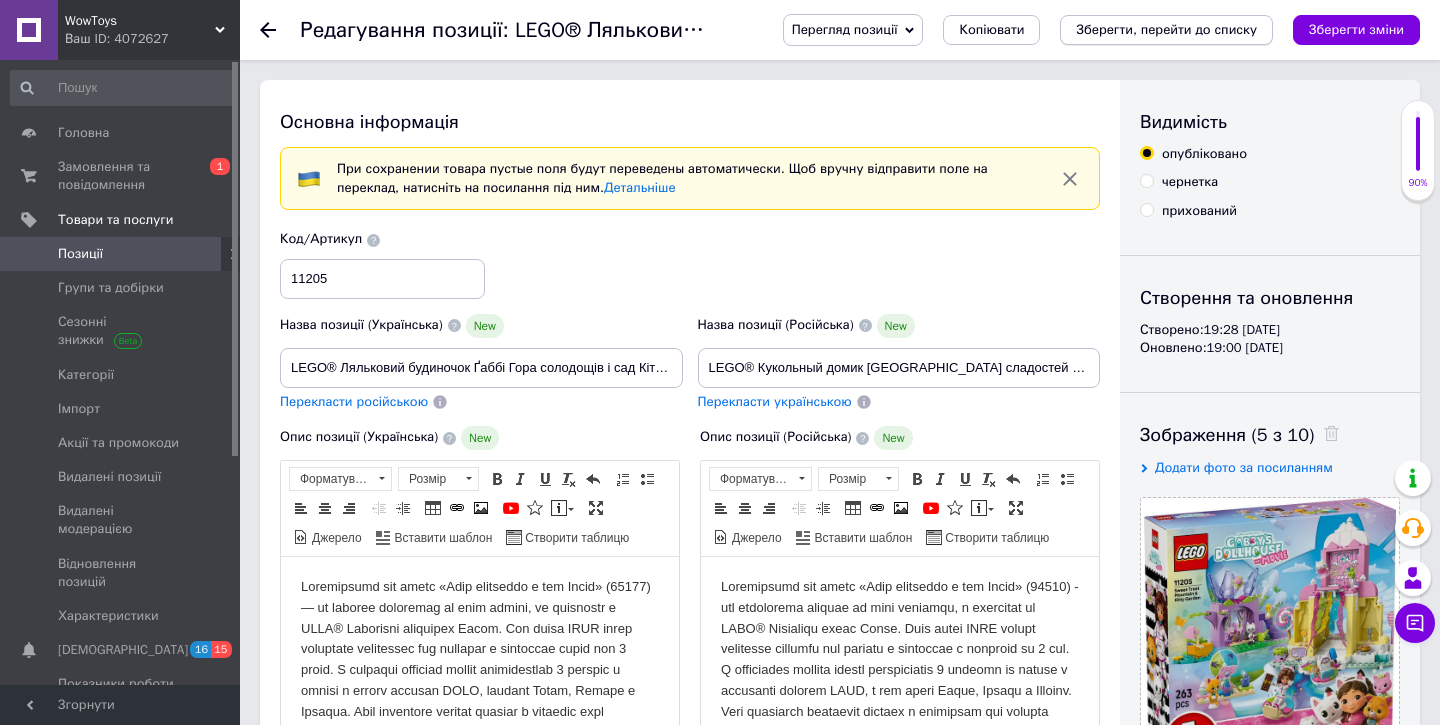 click on "Зберегти, перейти до списку" at bounding box center (1166, 29) 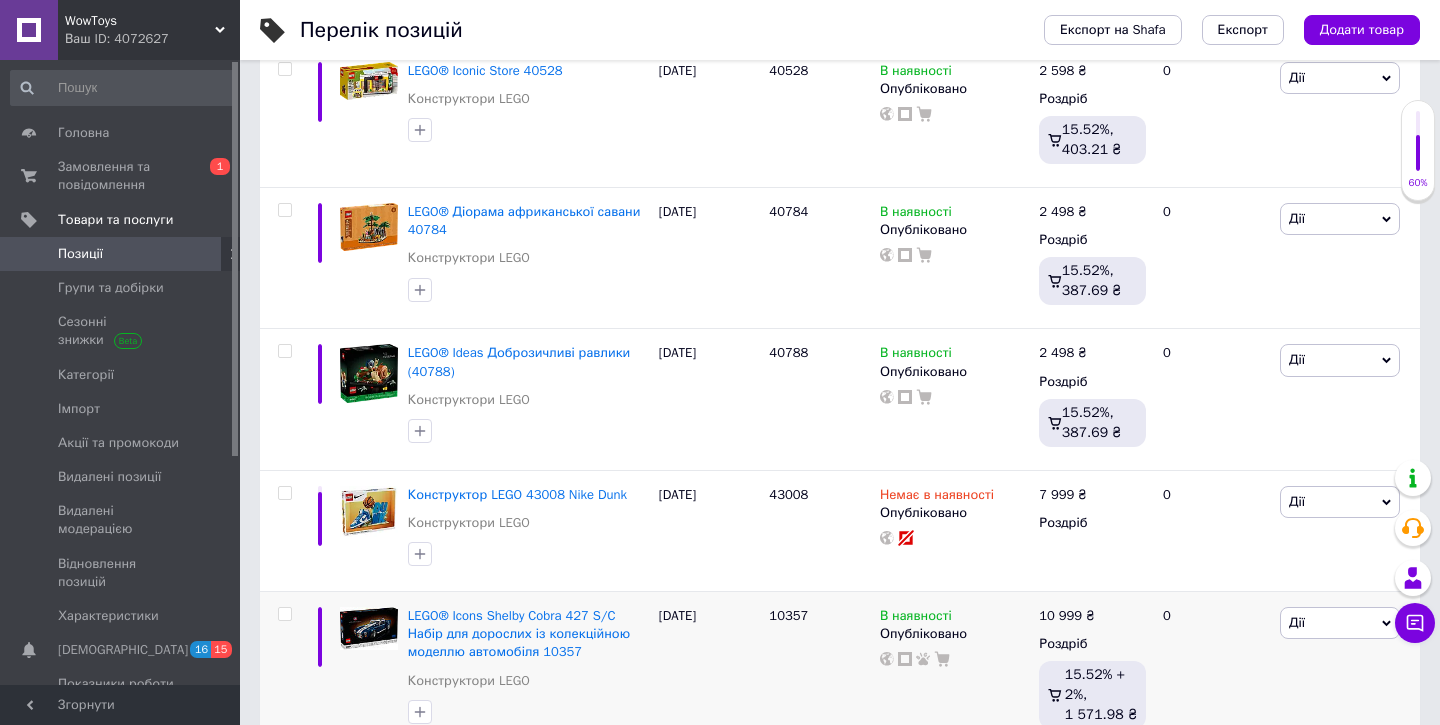 scroll, scrollTop: 738, scrollLeft: 0, axis: vertical 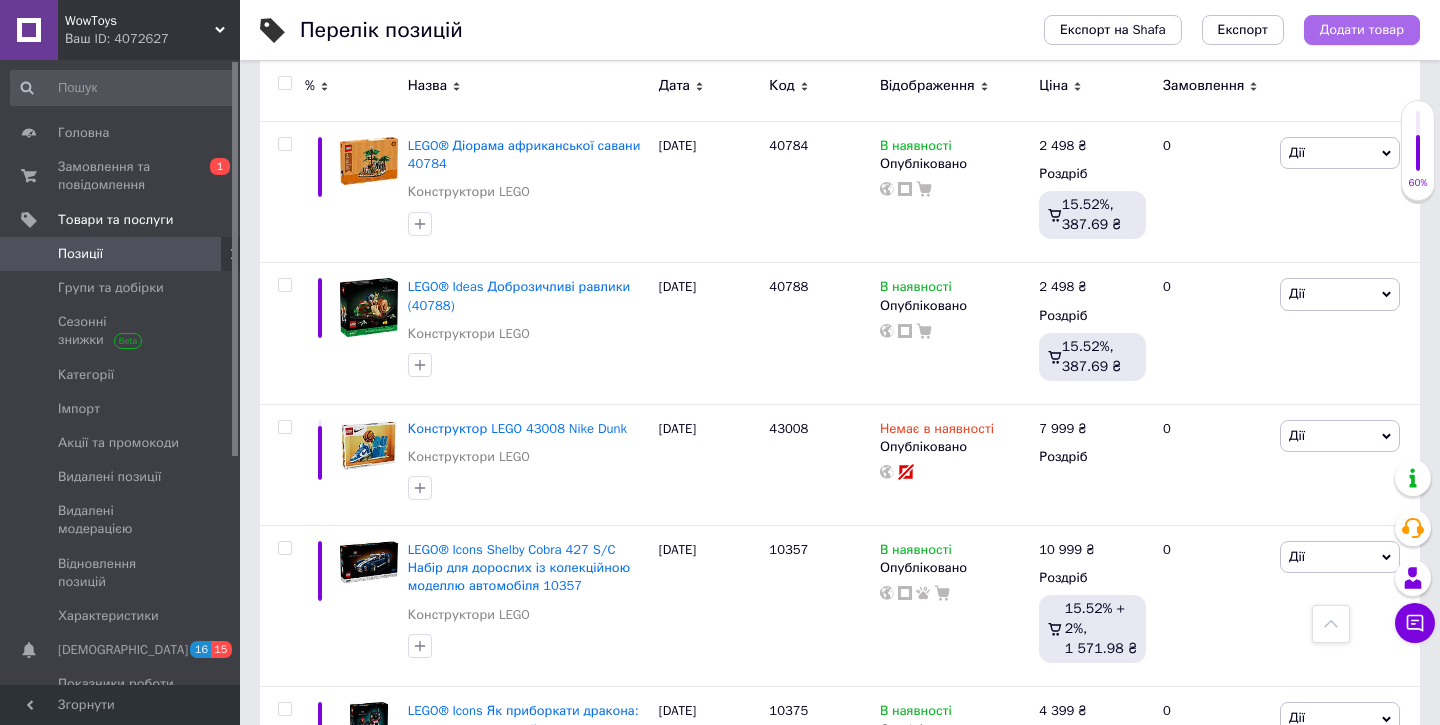 click on "Додати товар" at bounding box center [1362, 30] 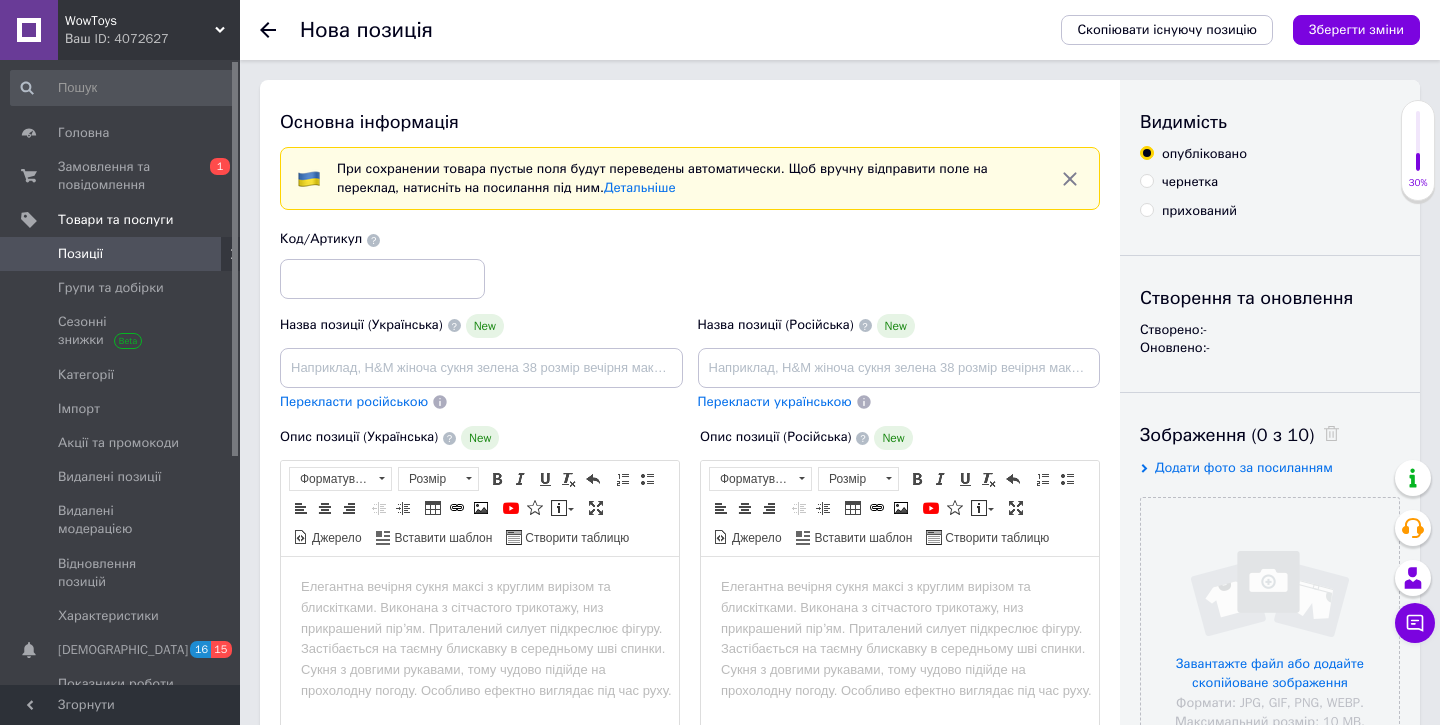 scroll, scrollTop: 0, scrollLeft: 0, axis: both 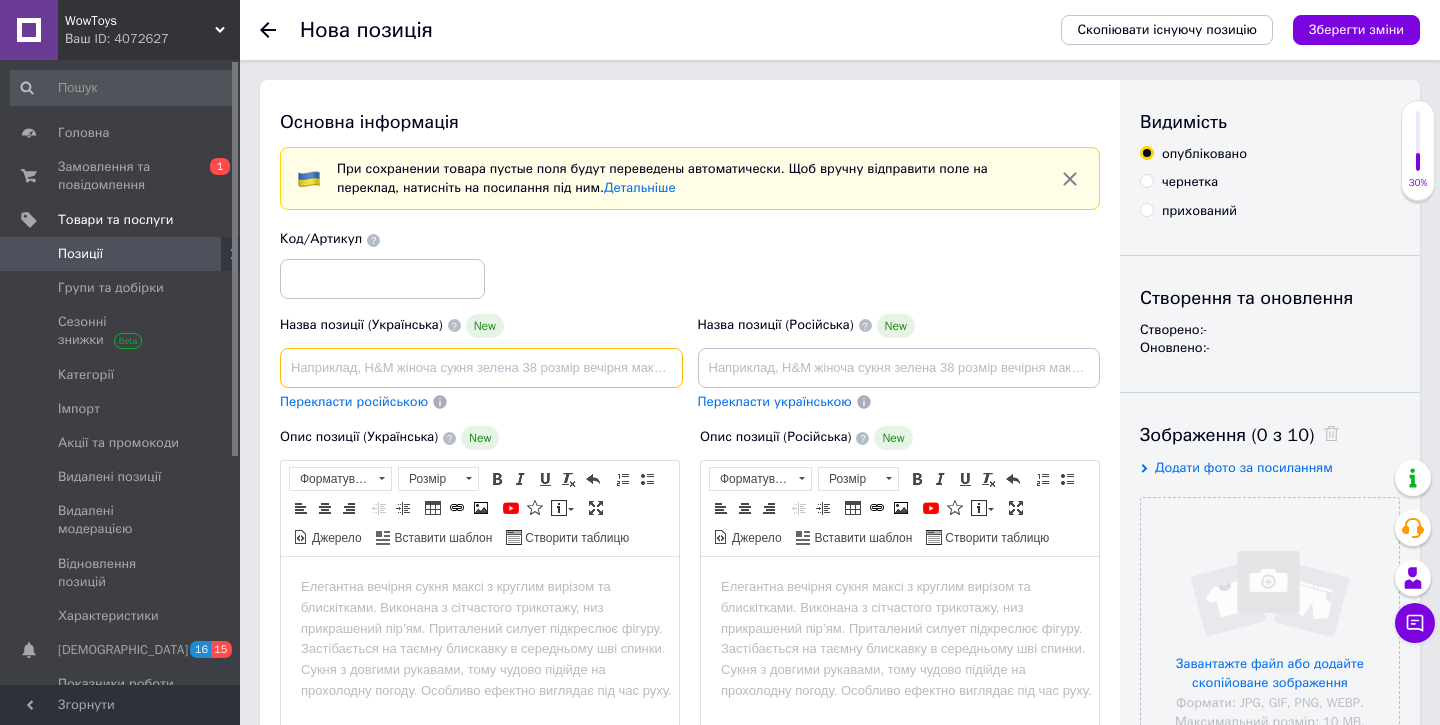 click at bounding box center (481, 368) 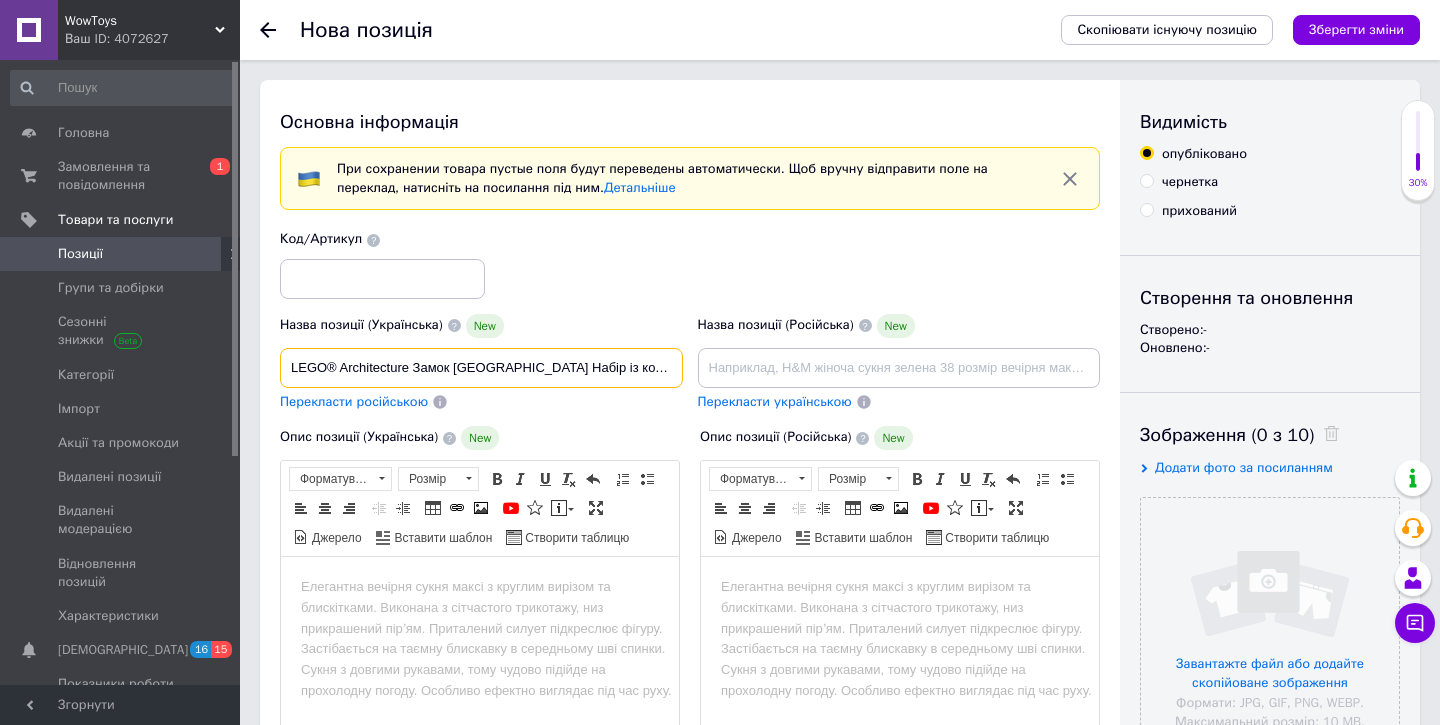 scroll, scrollTop: 0, scrollLeft: 191, axis: horizontal 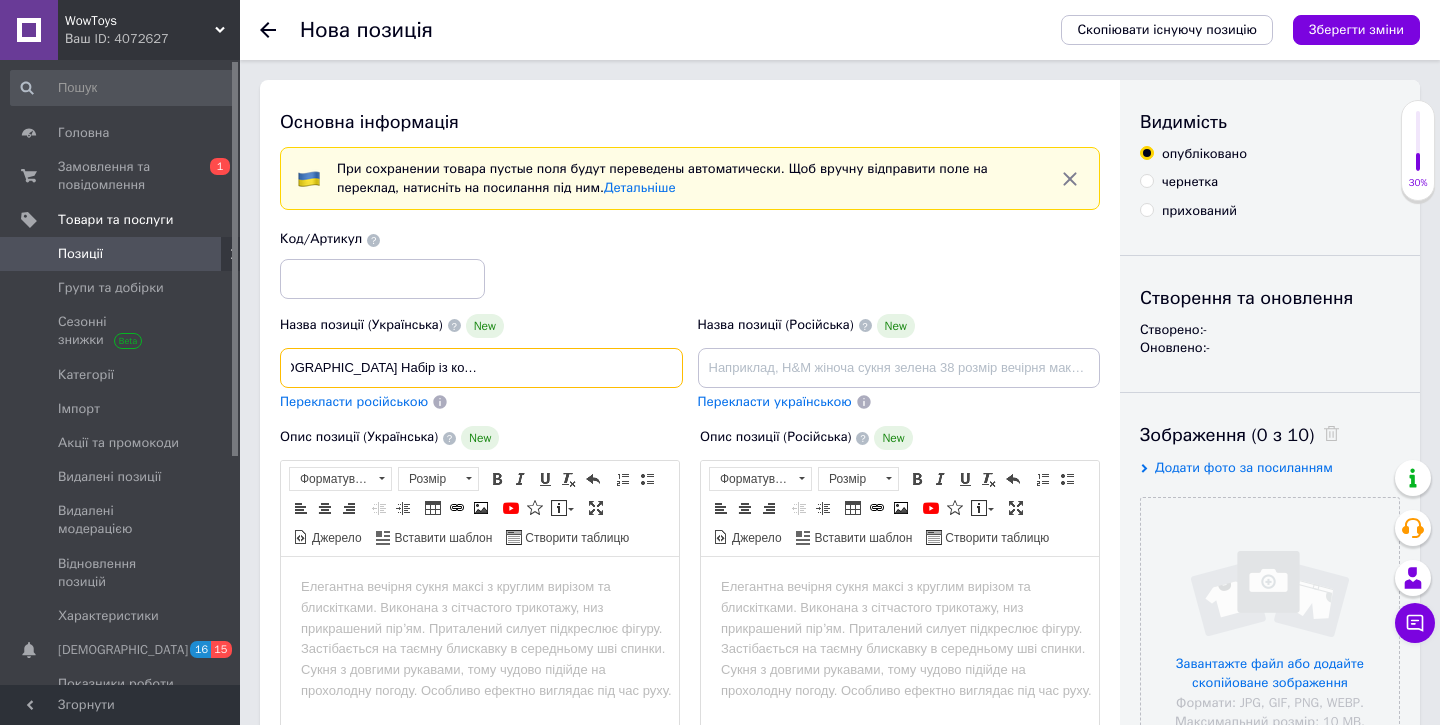 click on "LEGO® Architecture Замок [GEOGRAPHIC_DATA] Набір із колекційною моделлю для дорослих 21063" at bounding box center [481, 368] 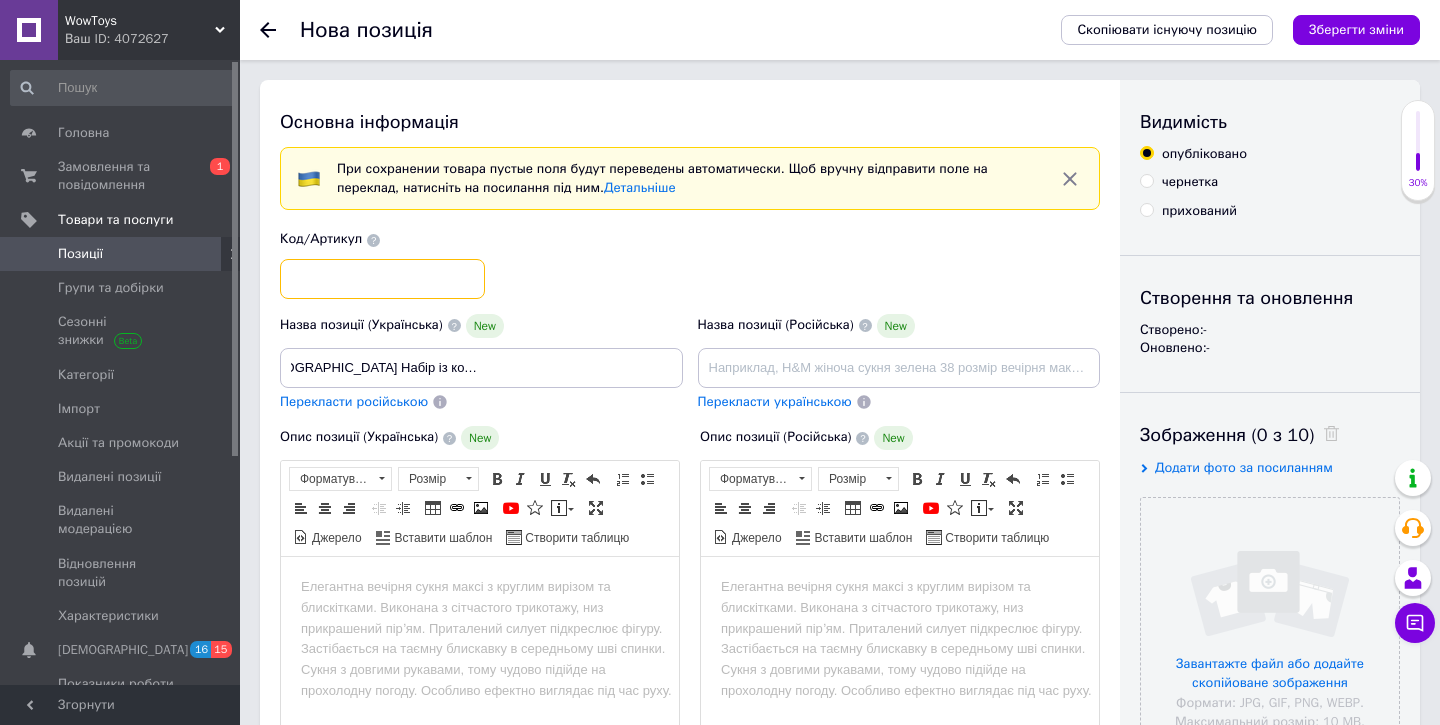 click at bounding box center [382, 279] 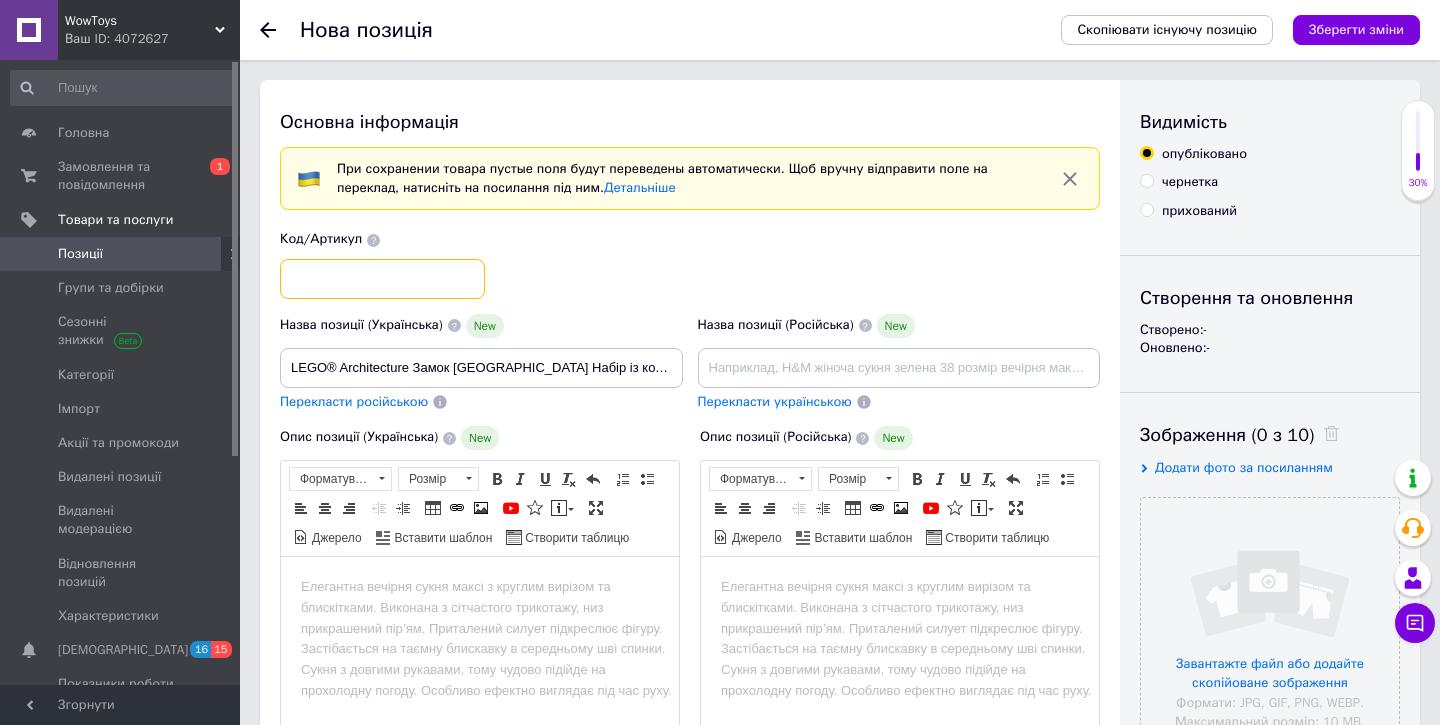 paste on "21063" 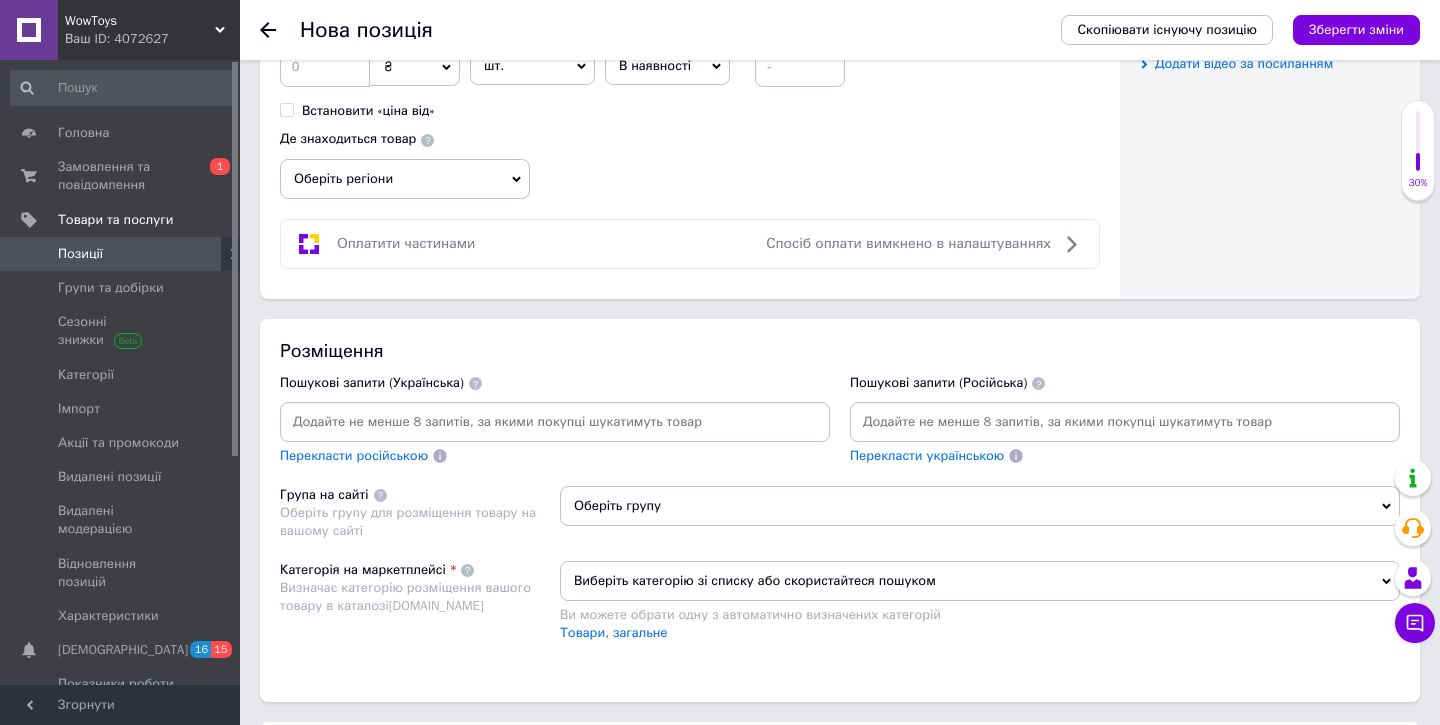 scroll, scrollTop: 1098, scrollLeft: 0, axis: vertical 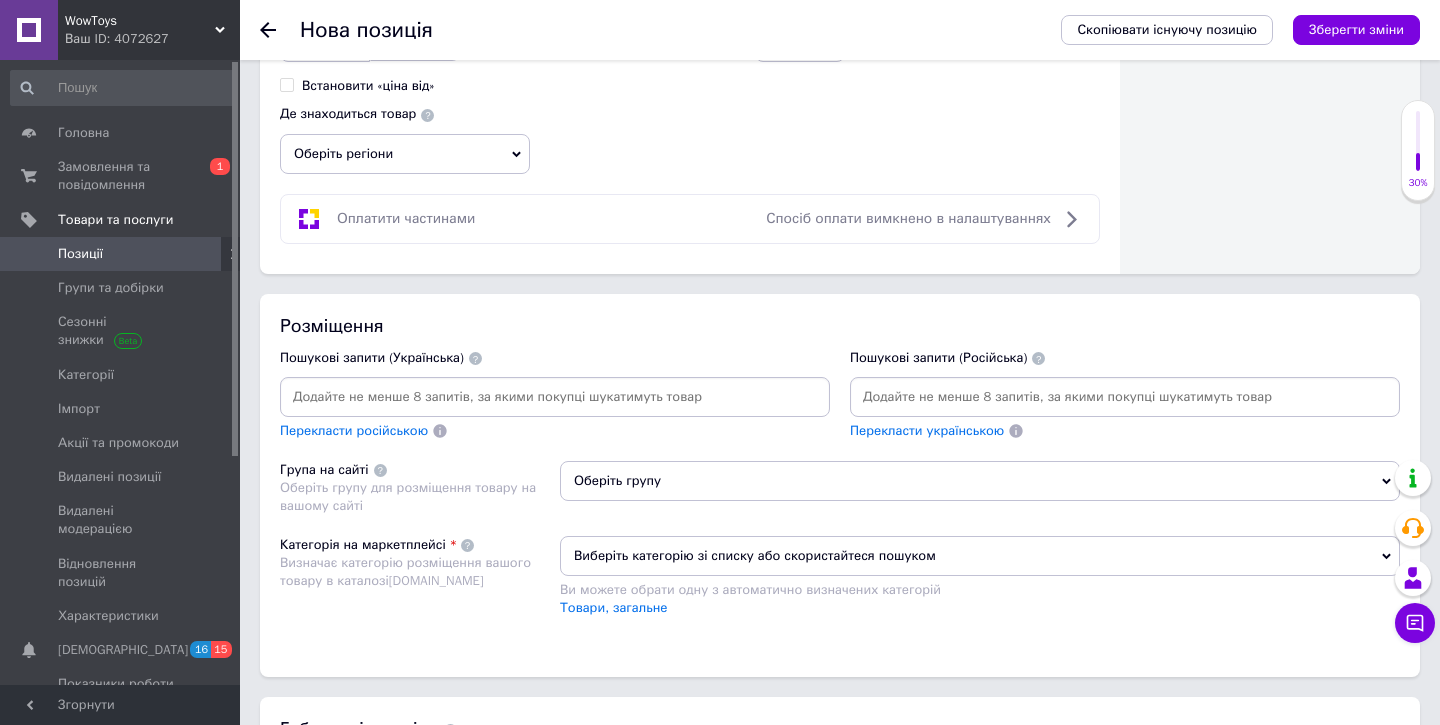 type on "21063" 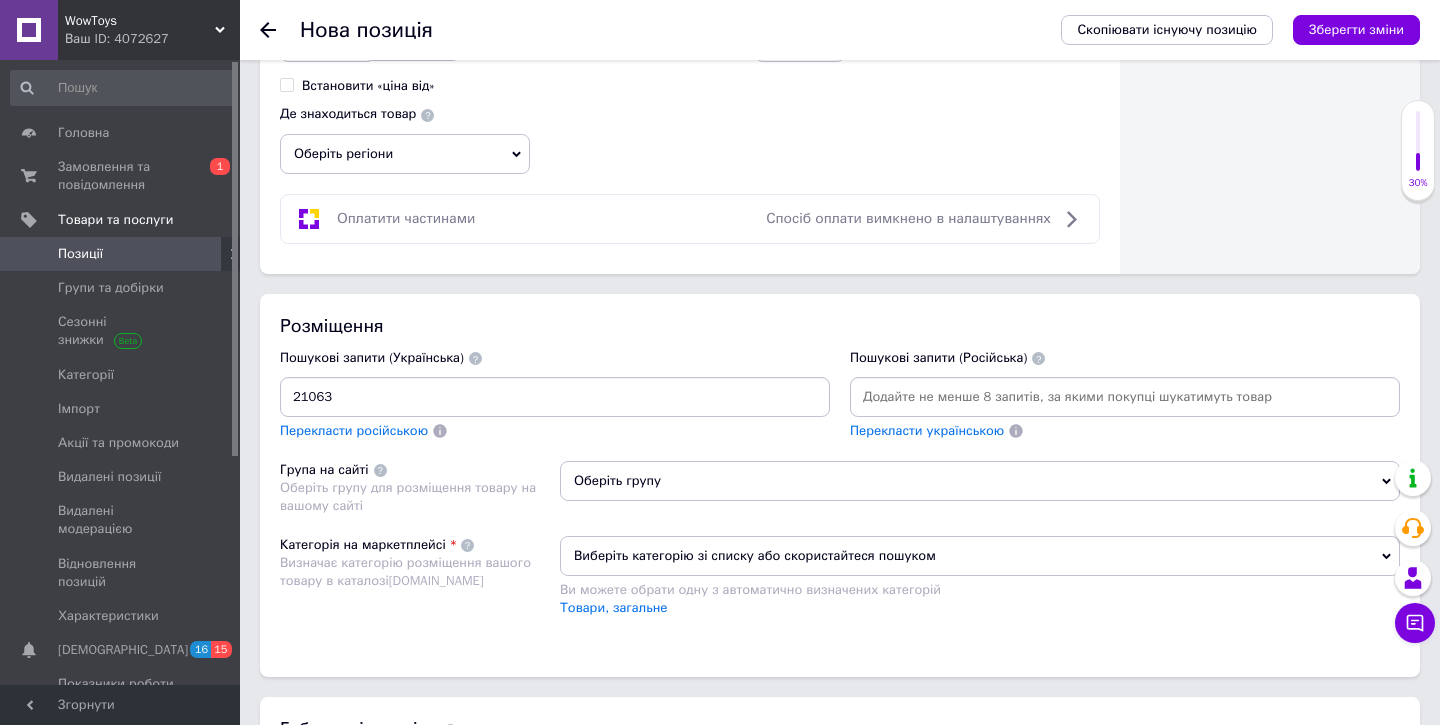 type 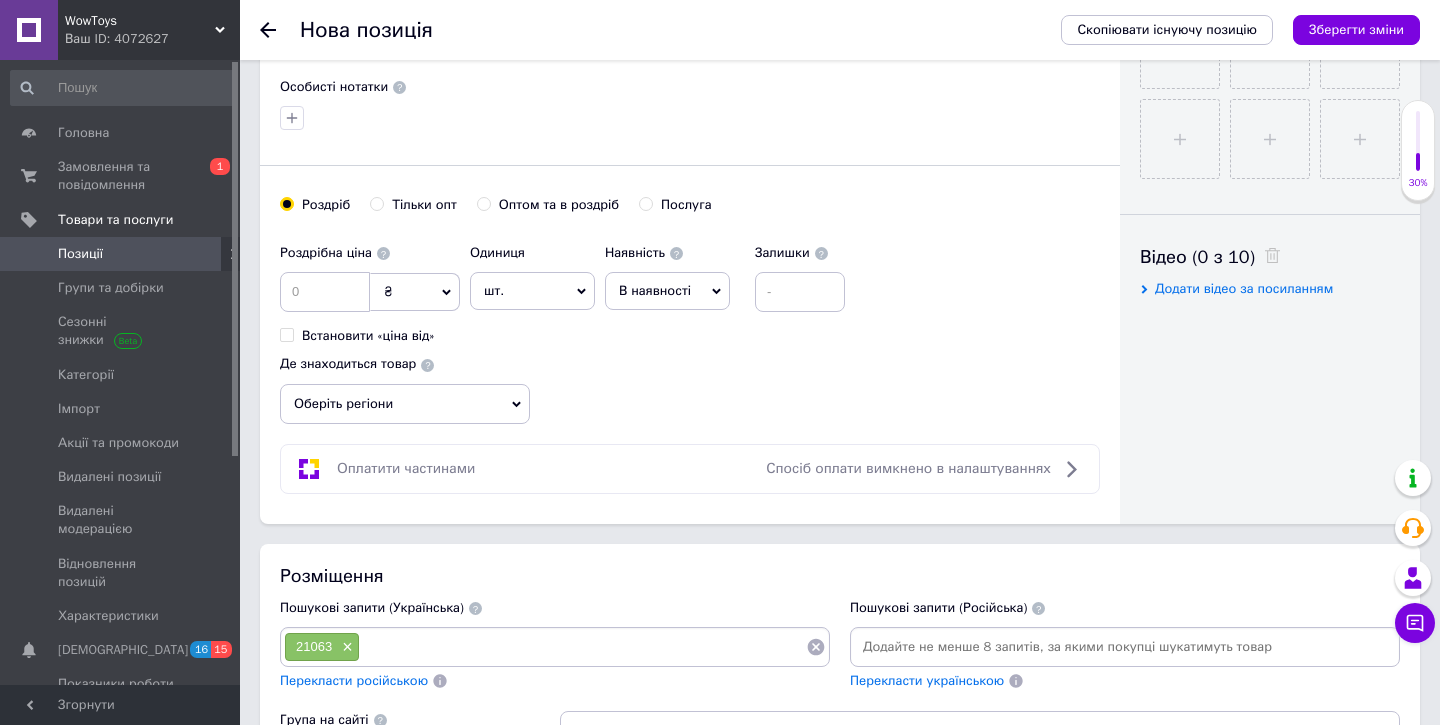 scroll, scrollTop: 822, scrollLeft: 0, axis: vertical 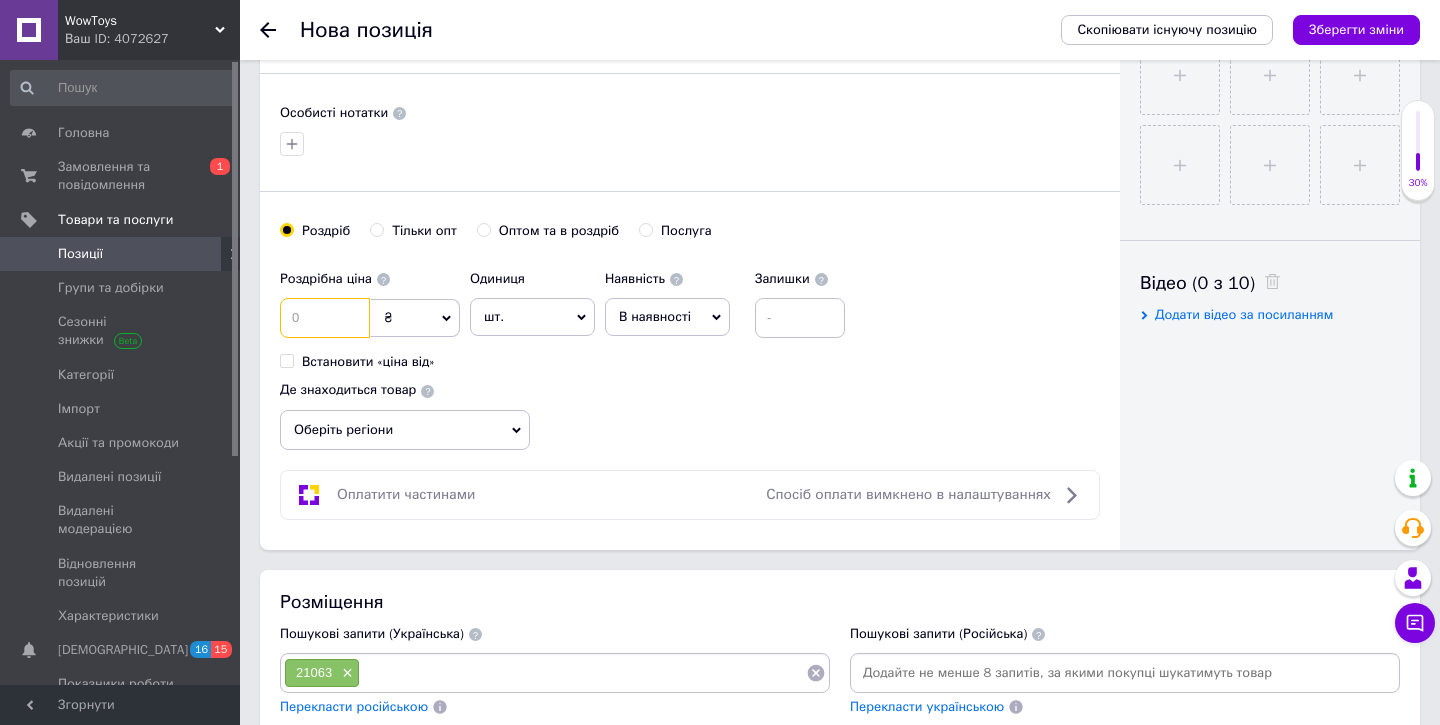 click at bounding box center [325, 318] 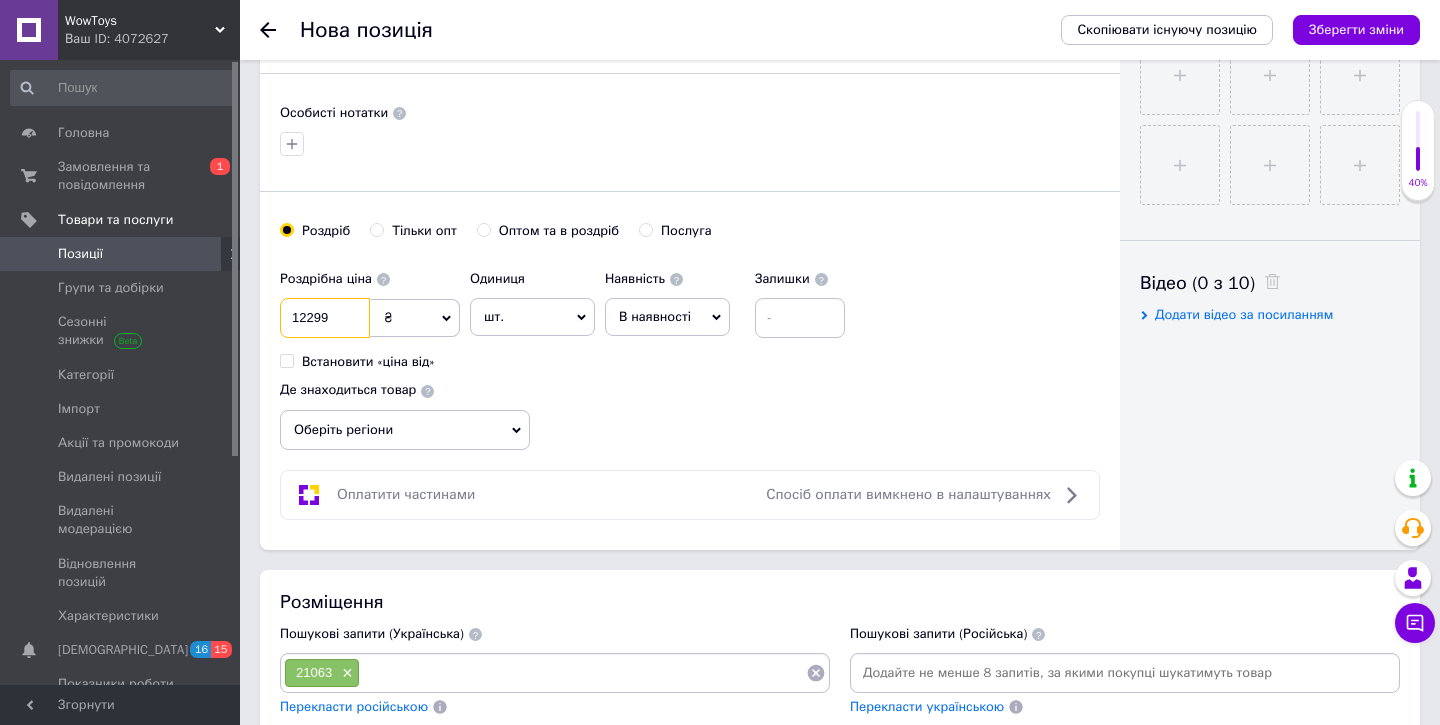 type on "12299" 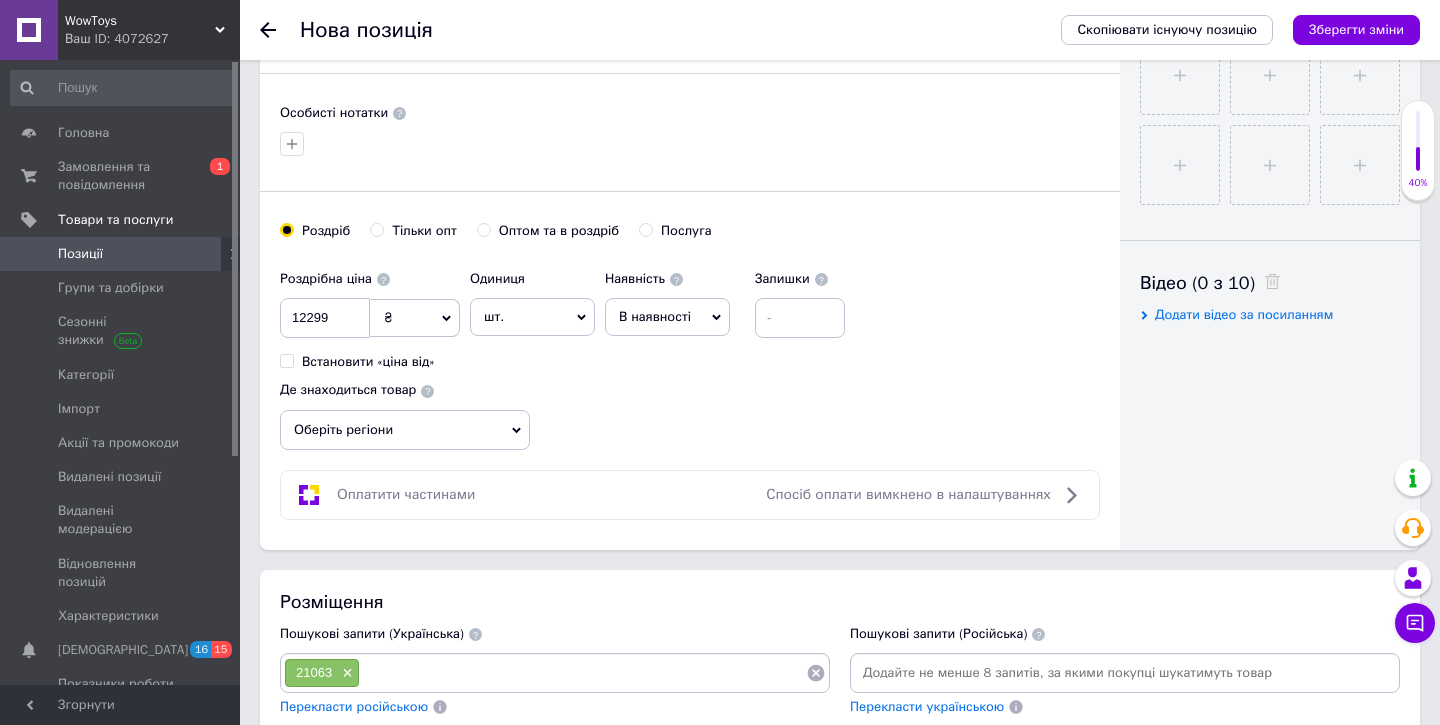 click on "В наявності" at bounding box center (655, 316) 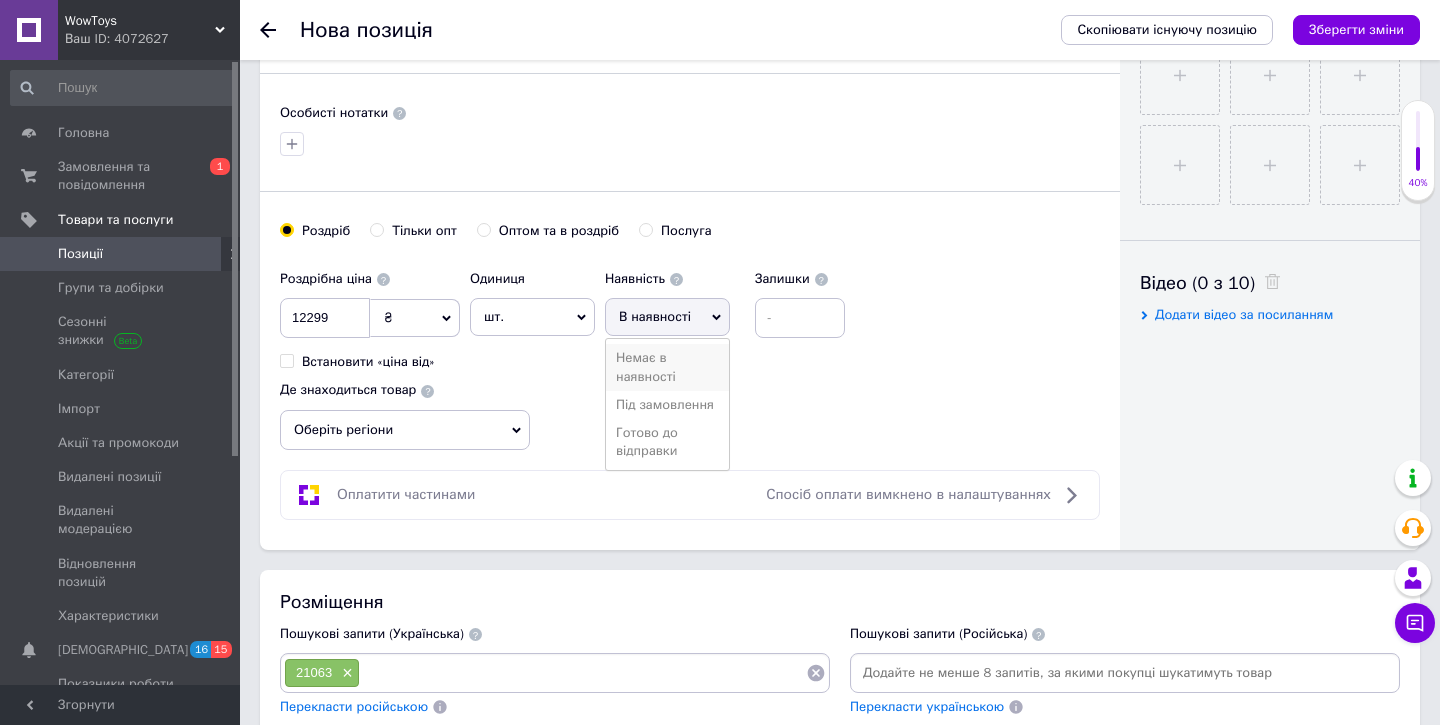 click on "Немає в наявності" at bounding box center (667, 367) 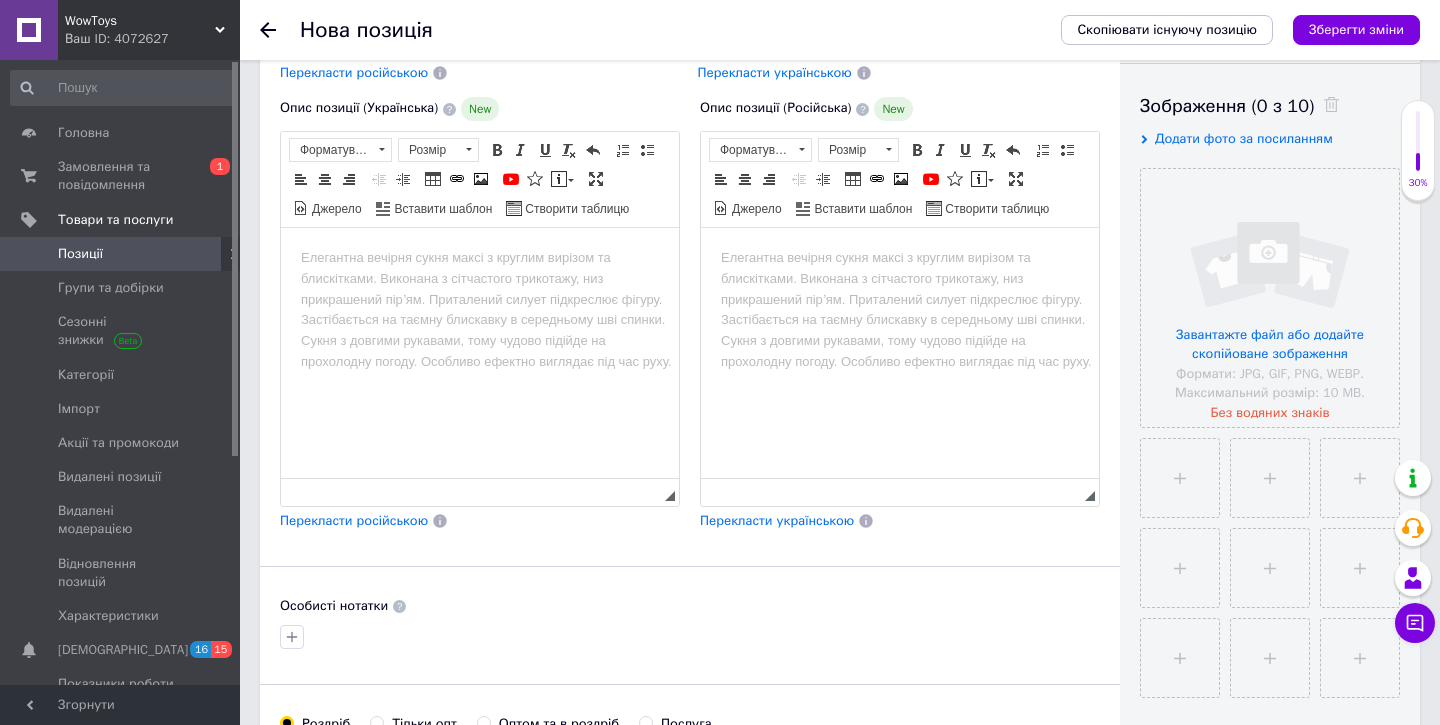 scroll, scrollTop: 305, scrollLeft: 0, axis: vertical 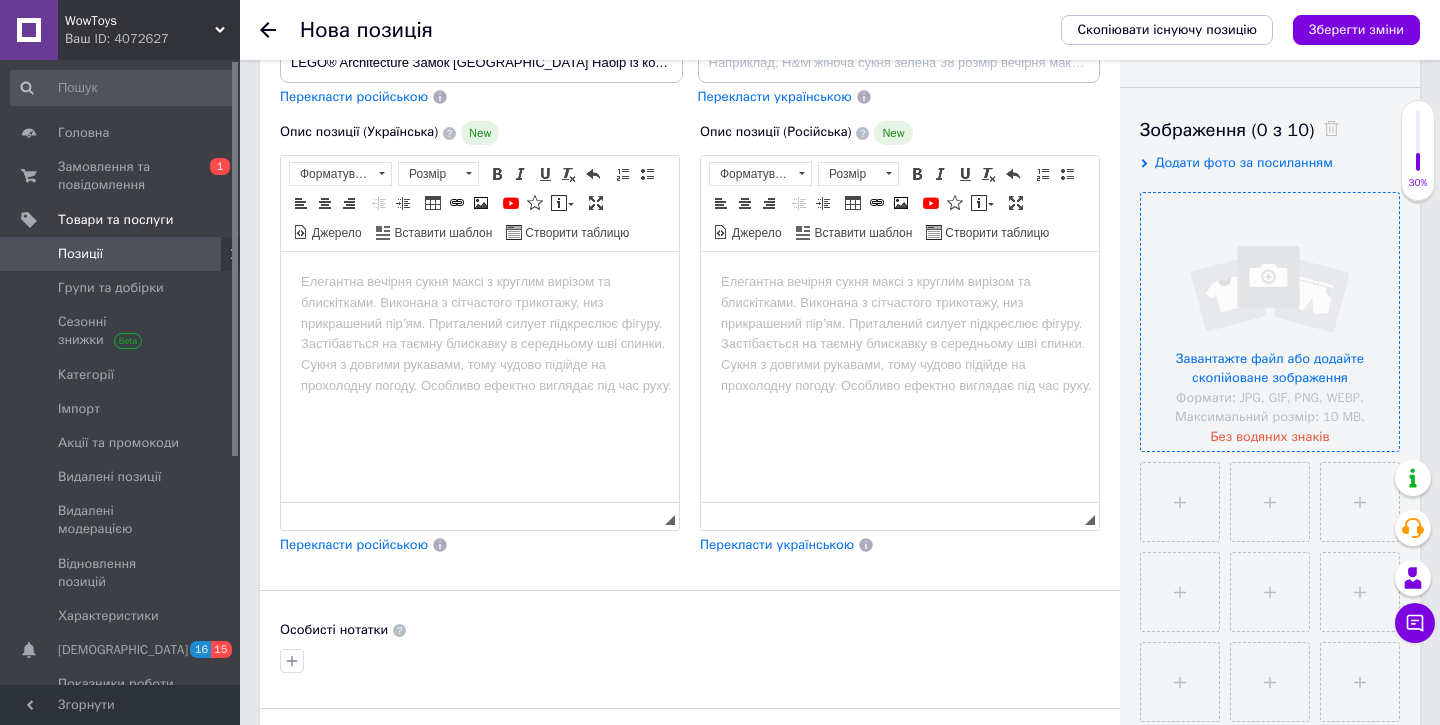 click at bounding box center (1270, 322) 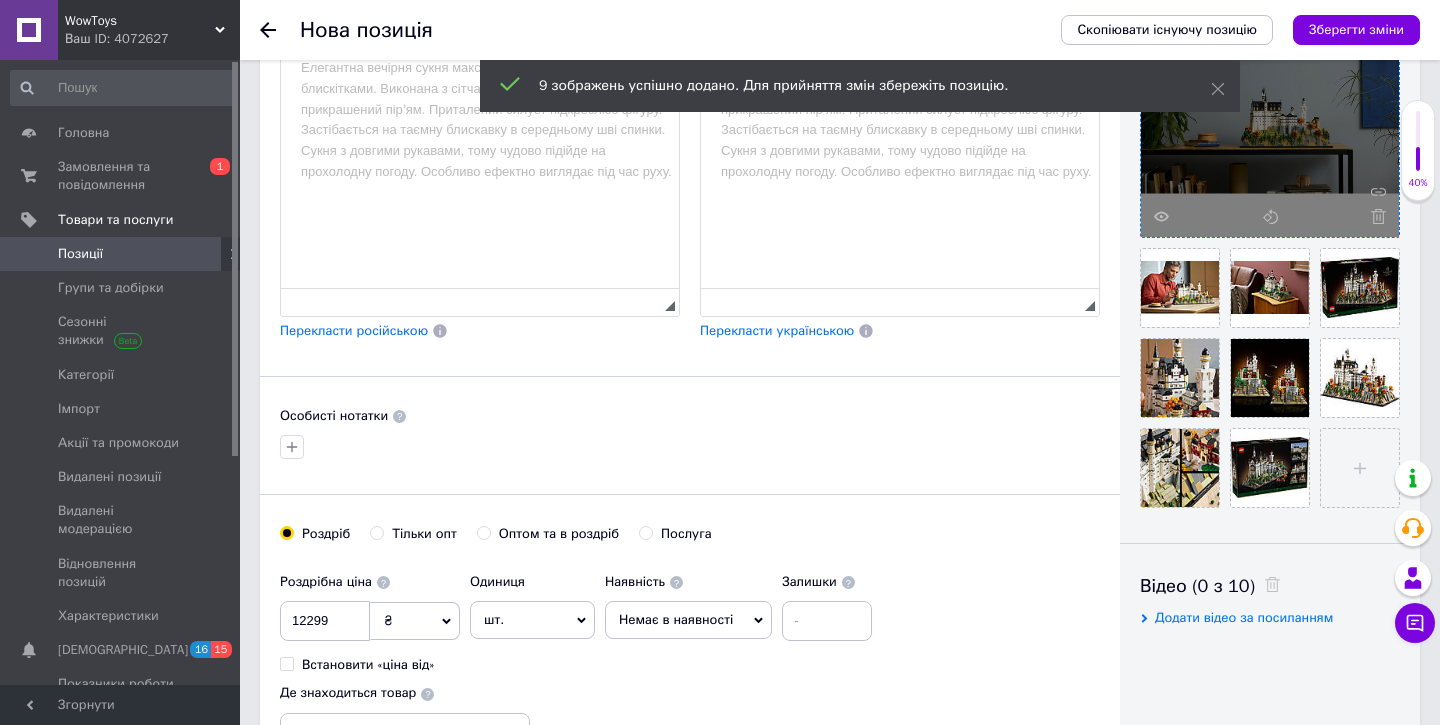 scroll, scrollTop: 518, scrollLeft: 0, axis: vertical 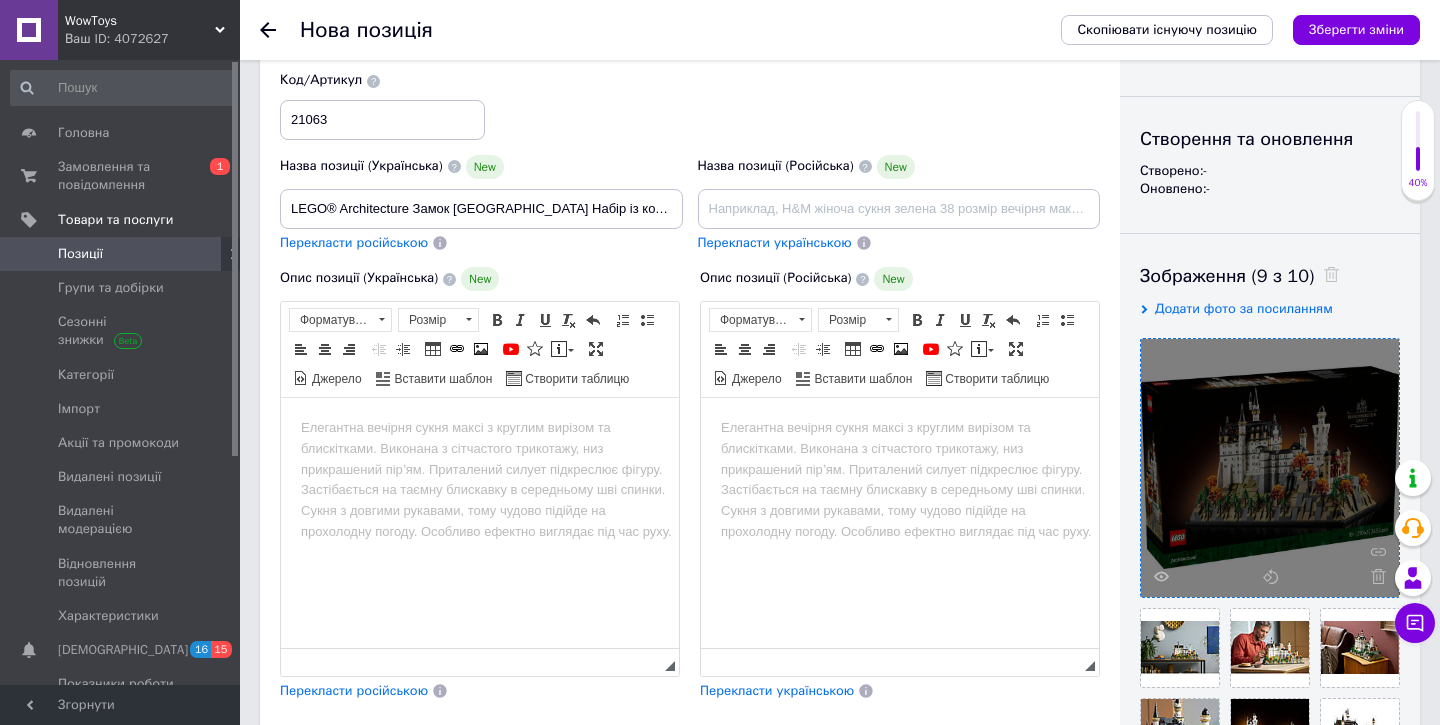 click at bounding box center [480, 428] 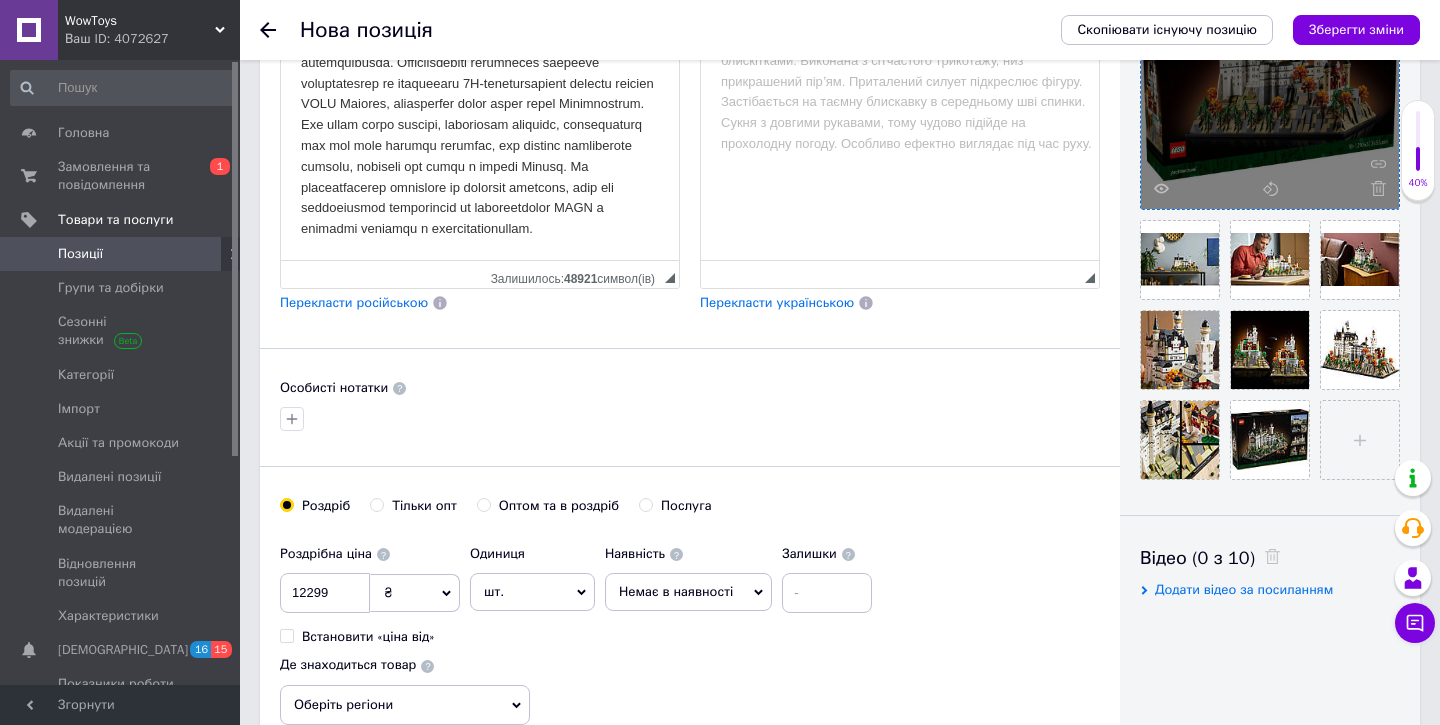 scroll, scrollTop: 0, scrollLeft: 0, axis: both 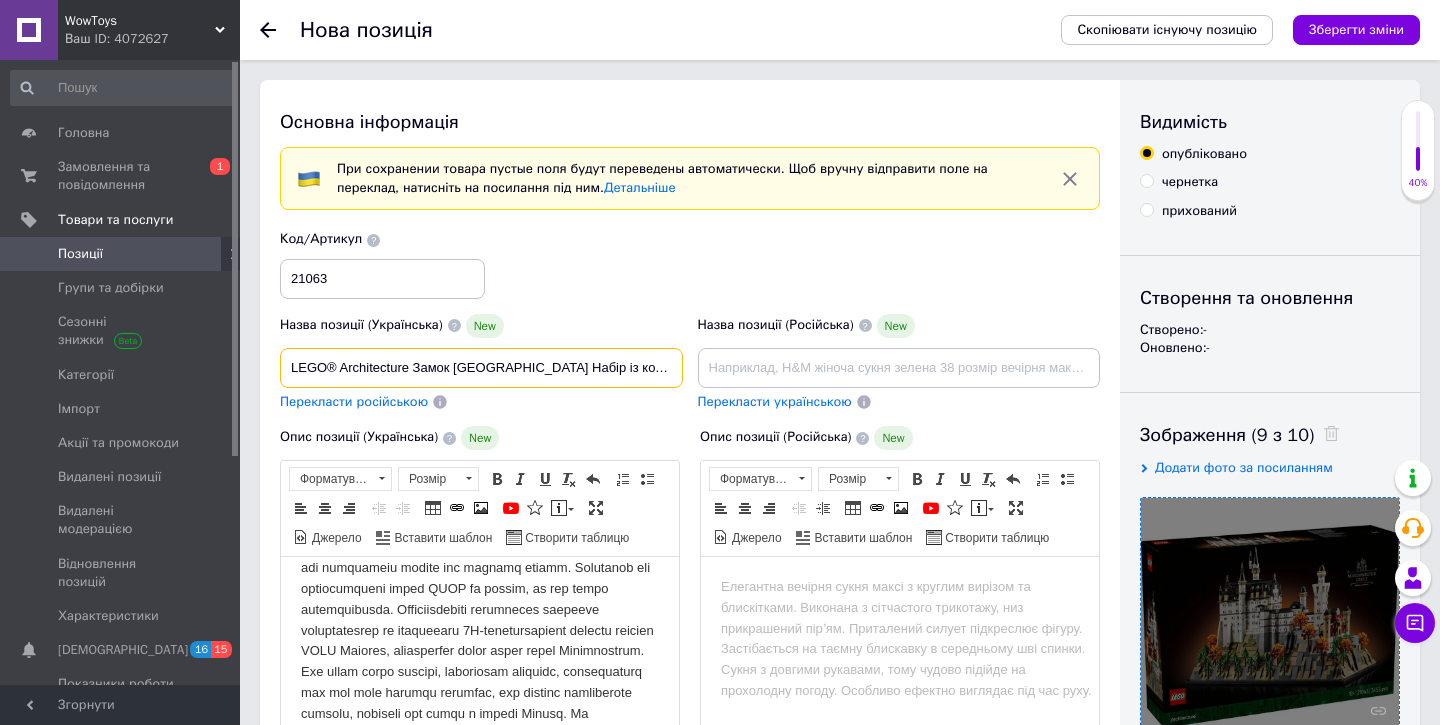 click on "LEGO® Architecture Замок [GEOGRAPHIC_DATA] Набір із колекційною моделлю для дорослих 21063" at bounding box center [481, 368] 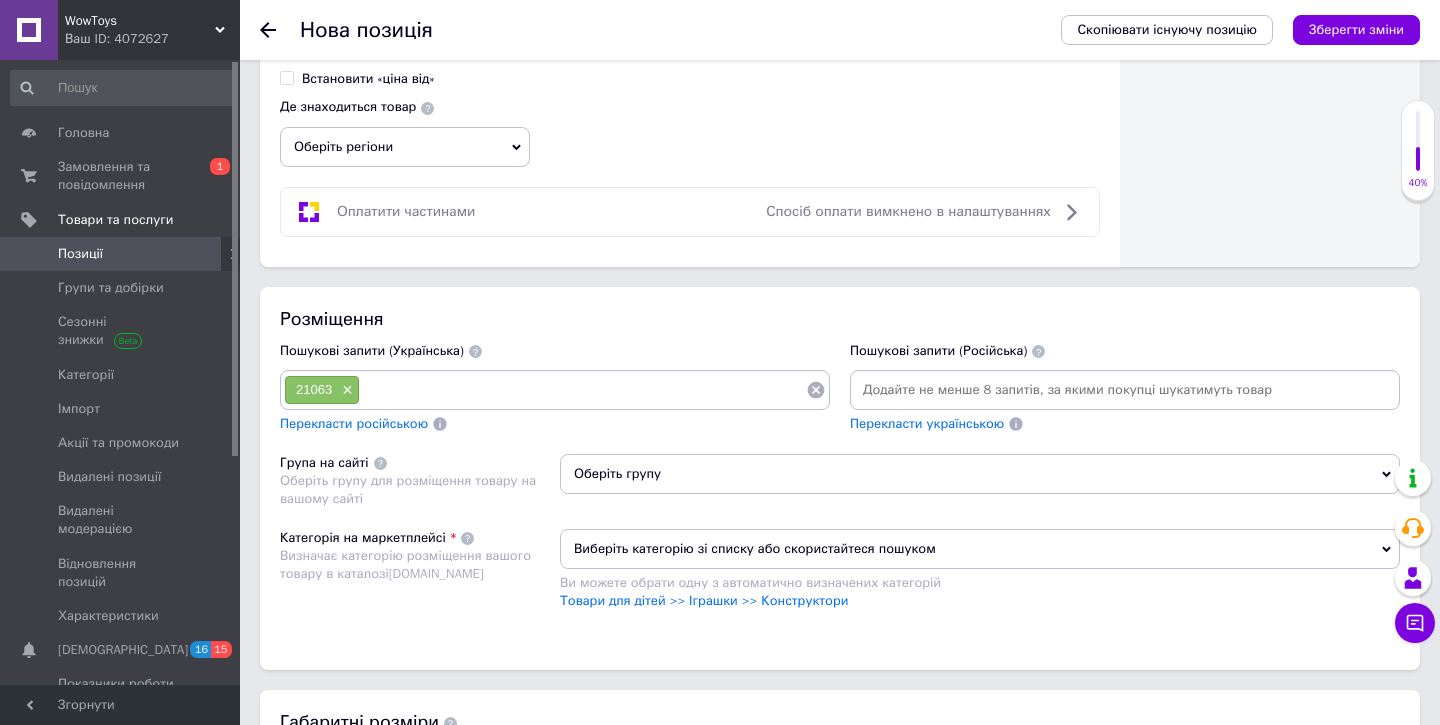 scroll, scrollTop: 1114, scrollLeft: 0, axis: vertical 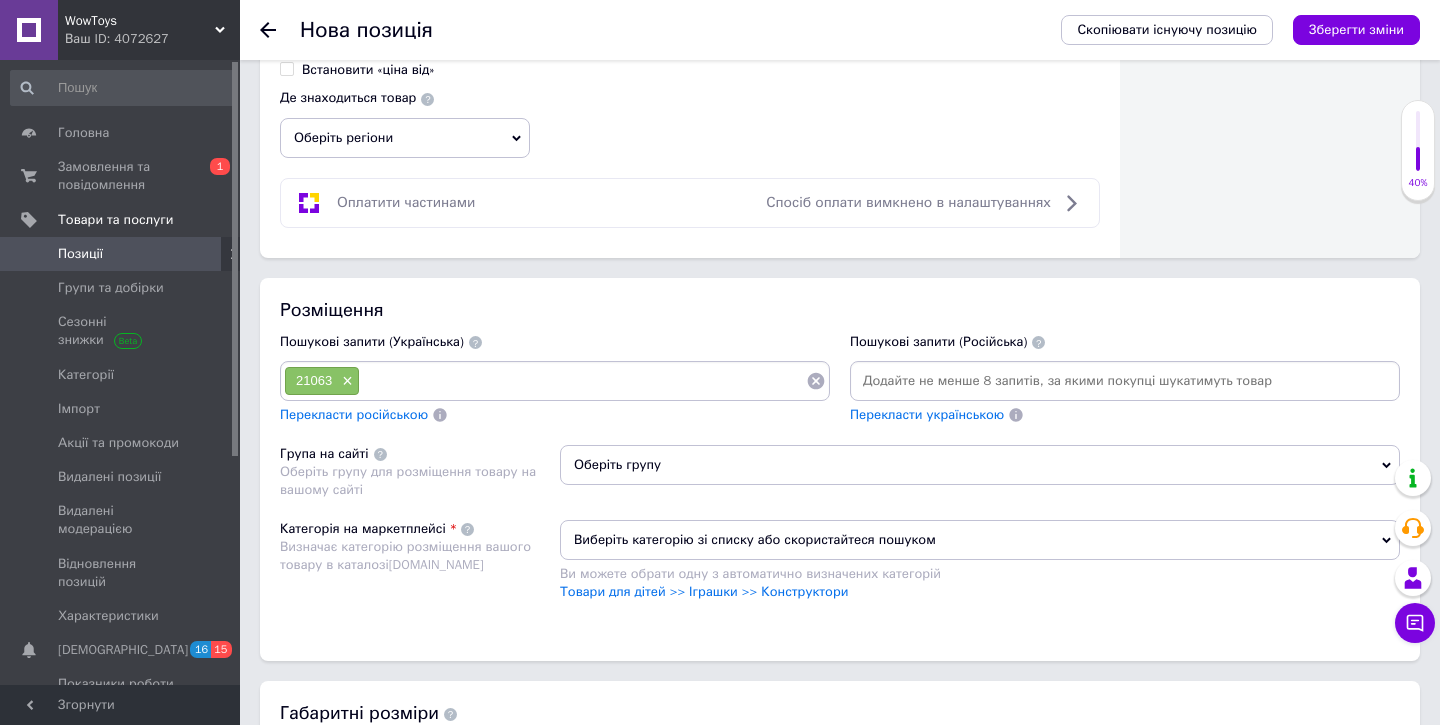 click at bounding box center (583, 381) 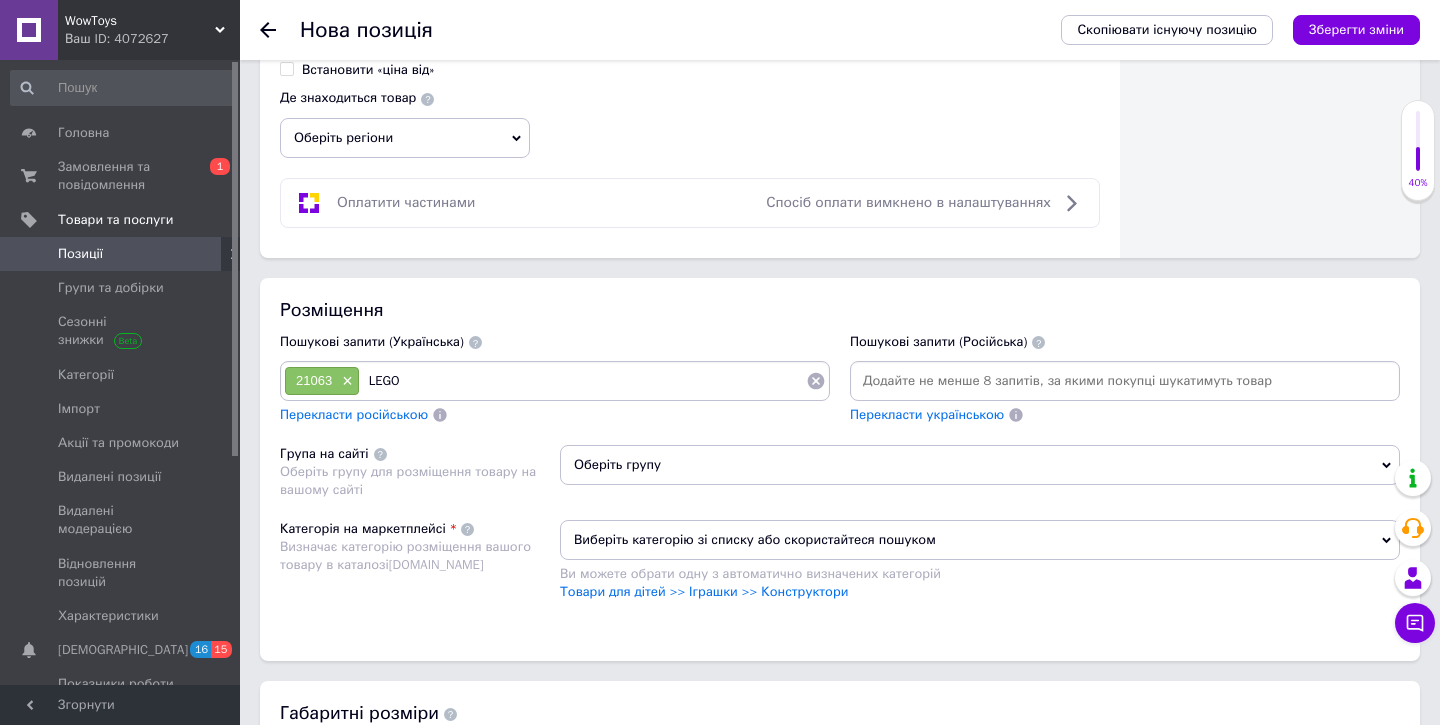 type 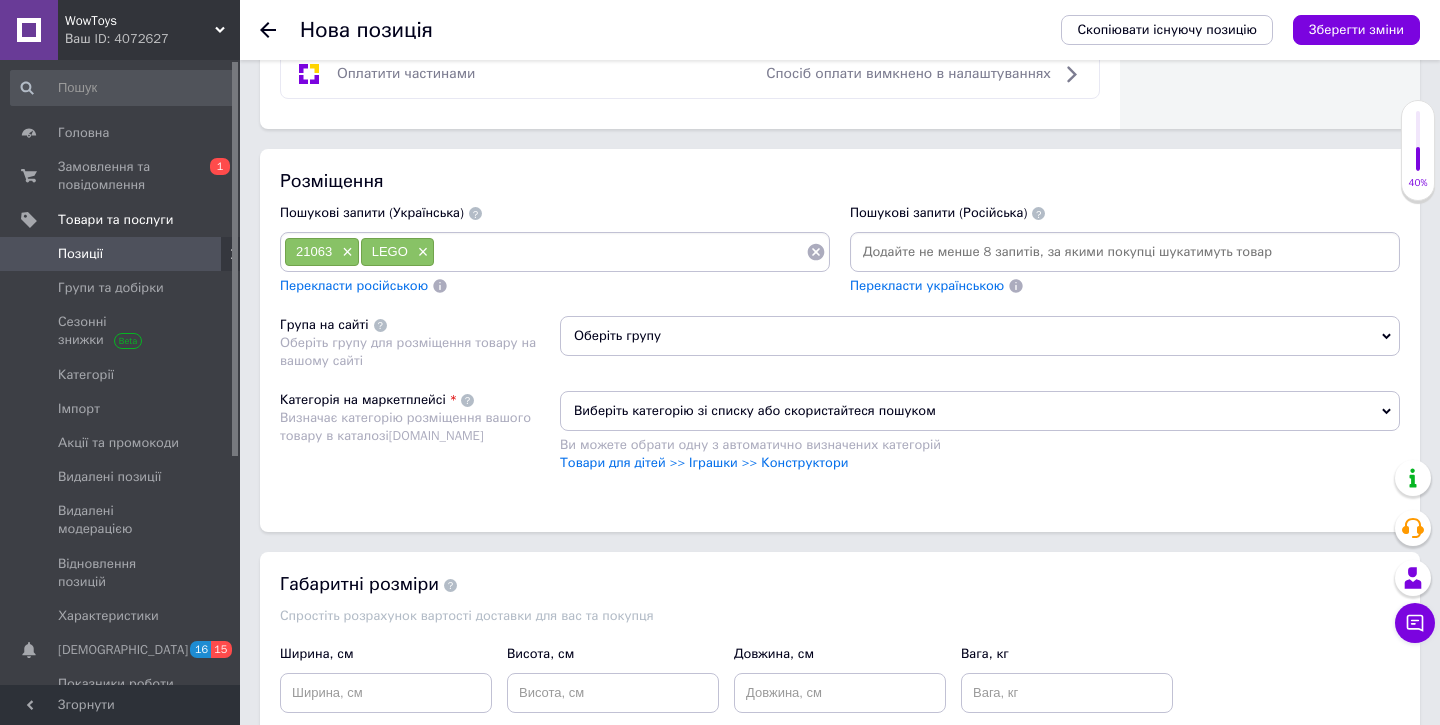 scroll, scrollTop: 1257, scrollLeft: 0, axis: vertical 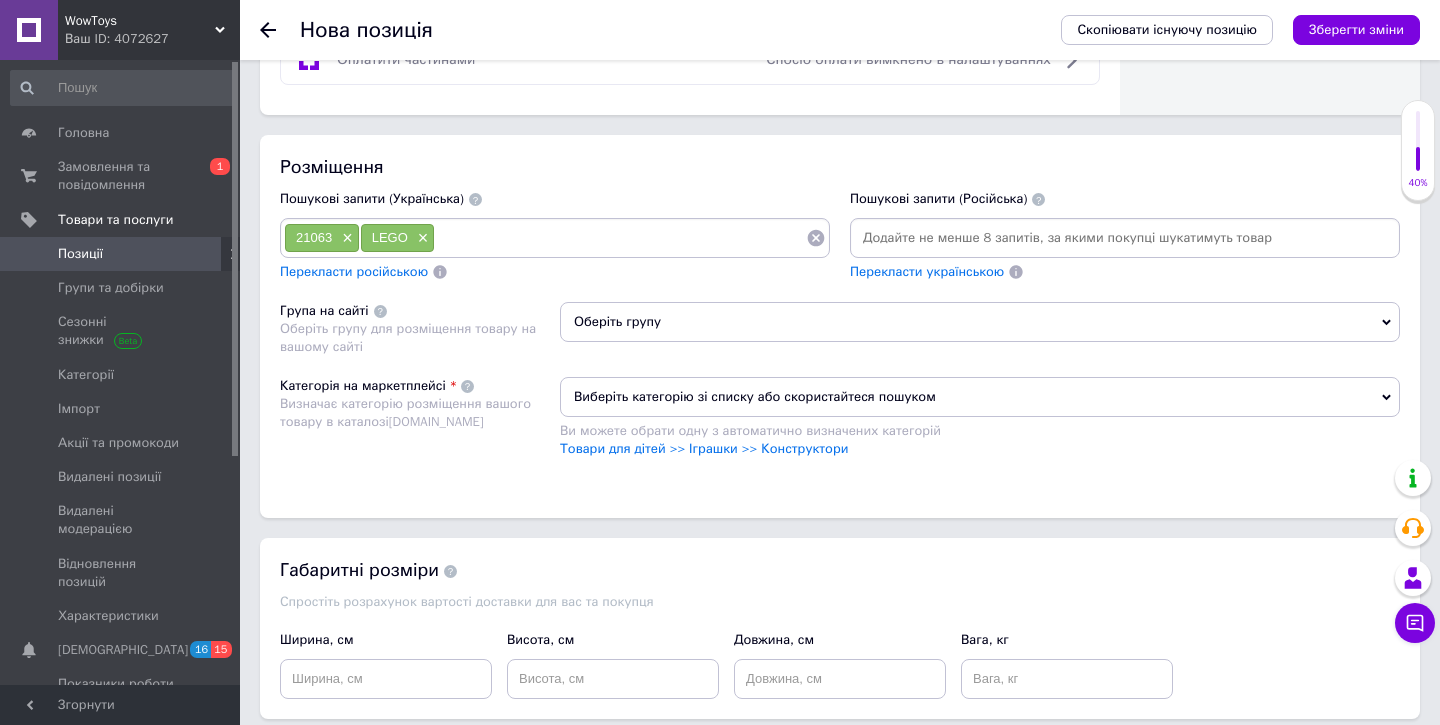 click on "Оберіть групу" at bounding box center (980, 322) 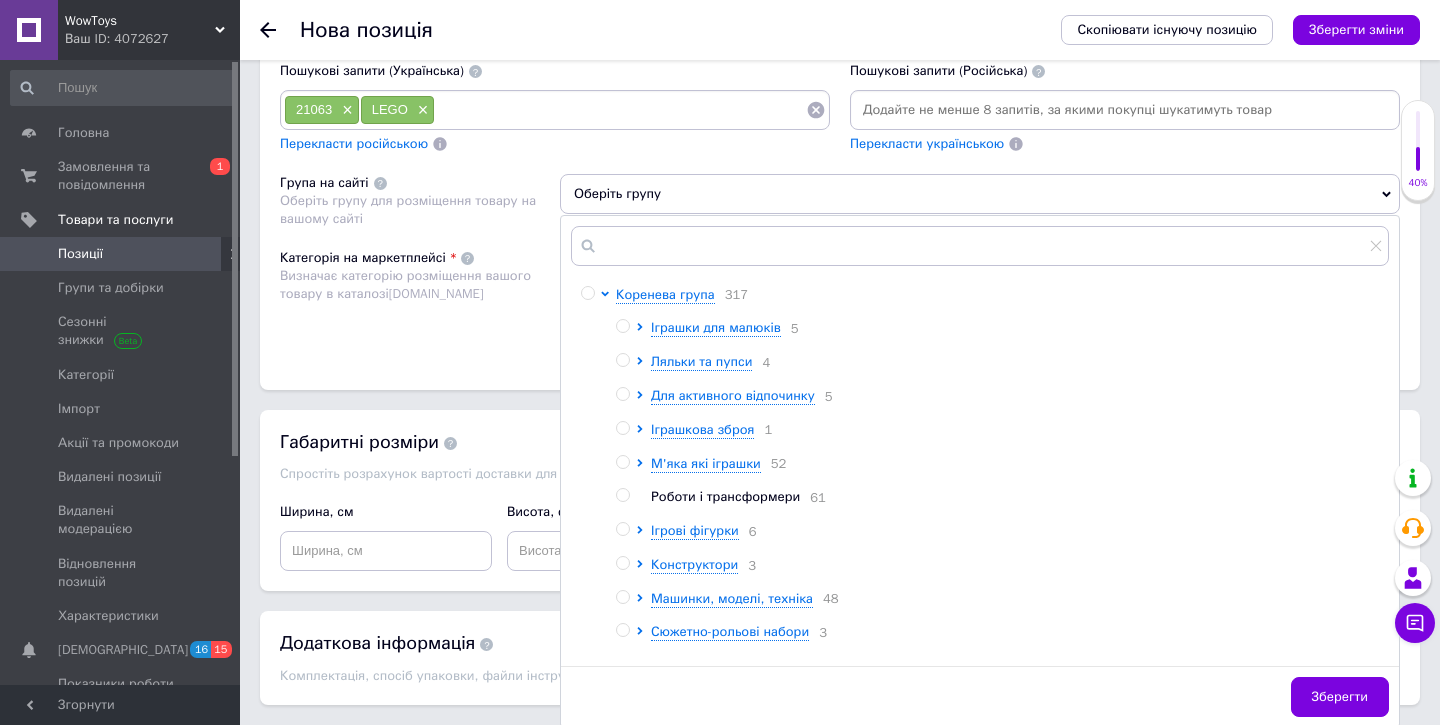 scroll, scrollTop: 1386, scrollLeft: 0, axis: vertical 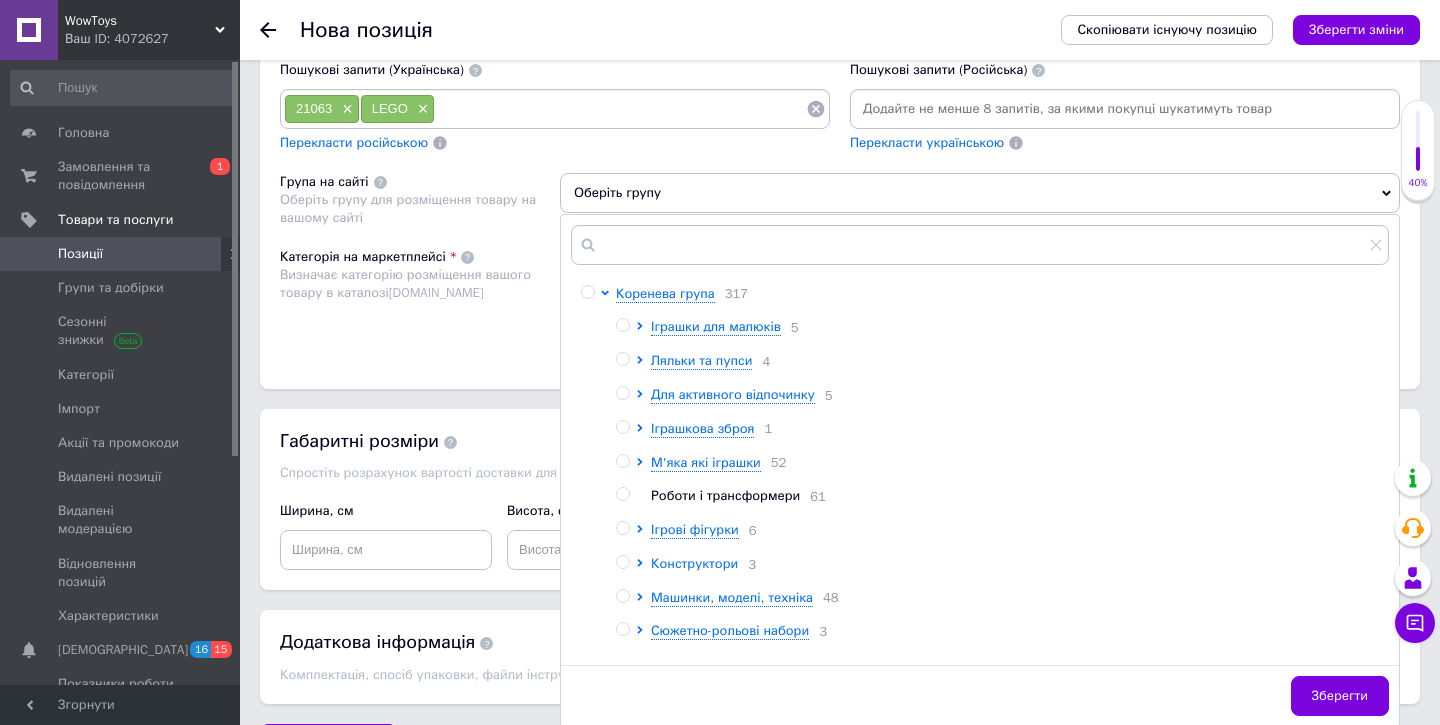 click on "Конструктори" at bounding box center (694, 563) 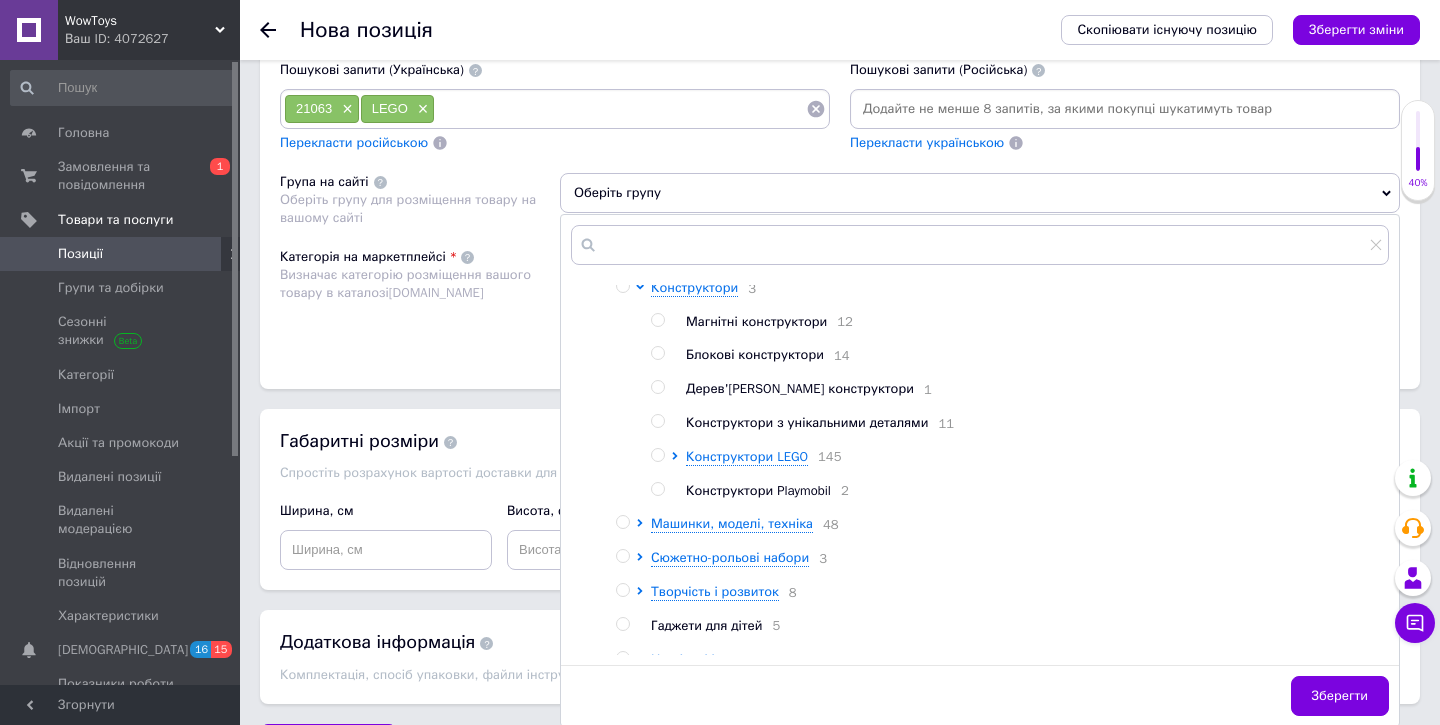 scroll, scrollTop: 296, scrollLeft: 0, axis: vertical 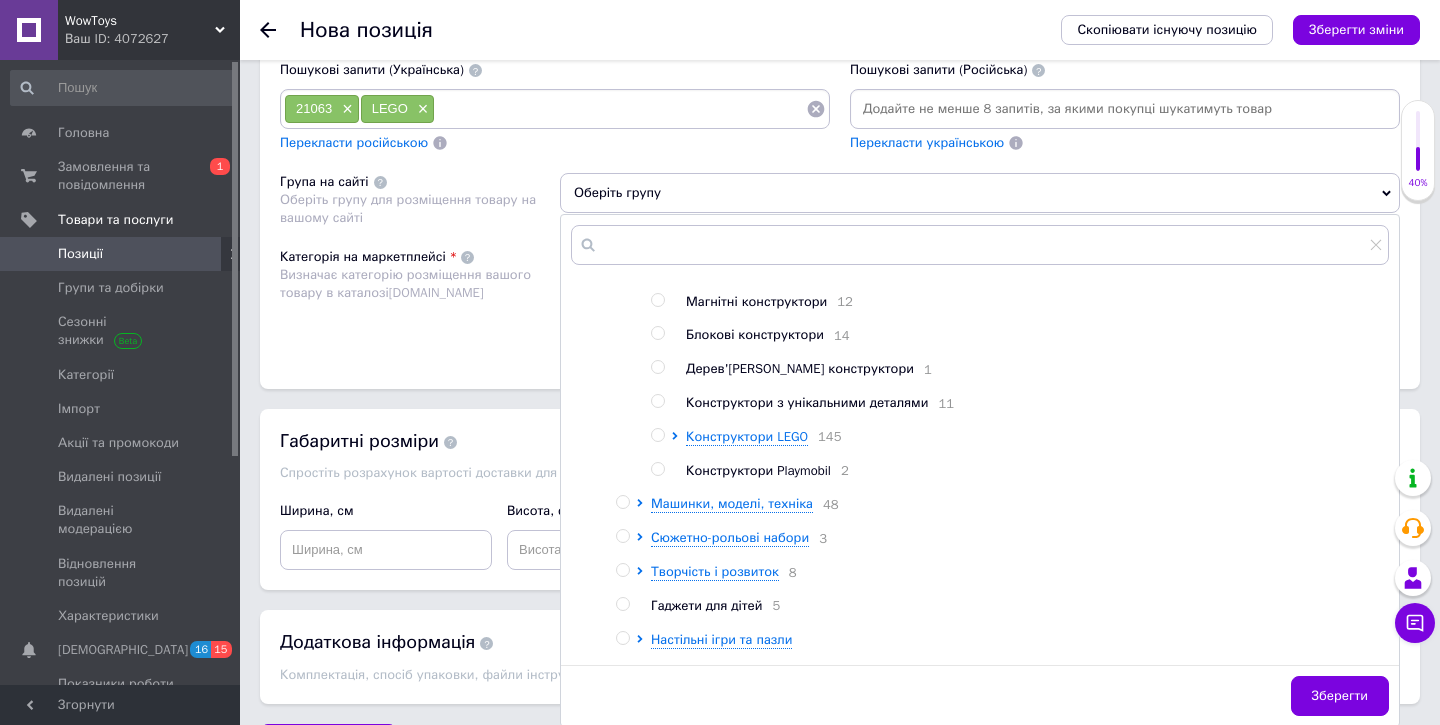 click at bounding box center [657, 435] 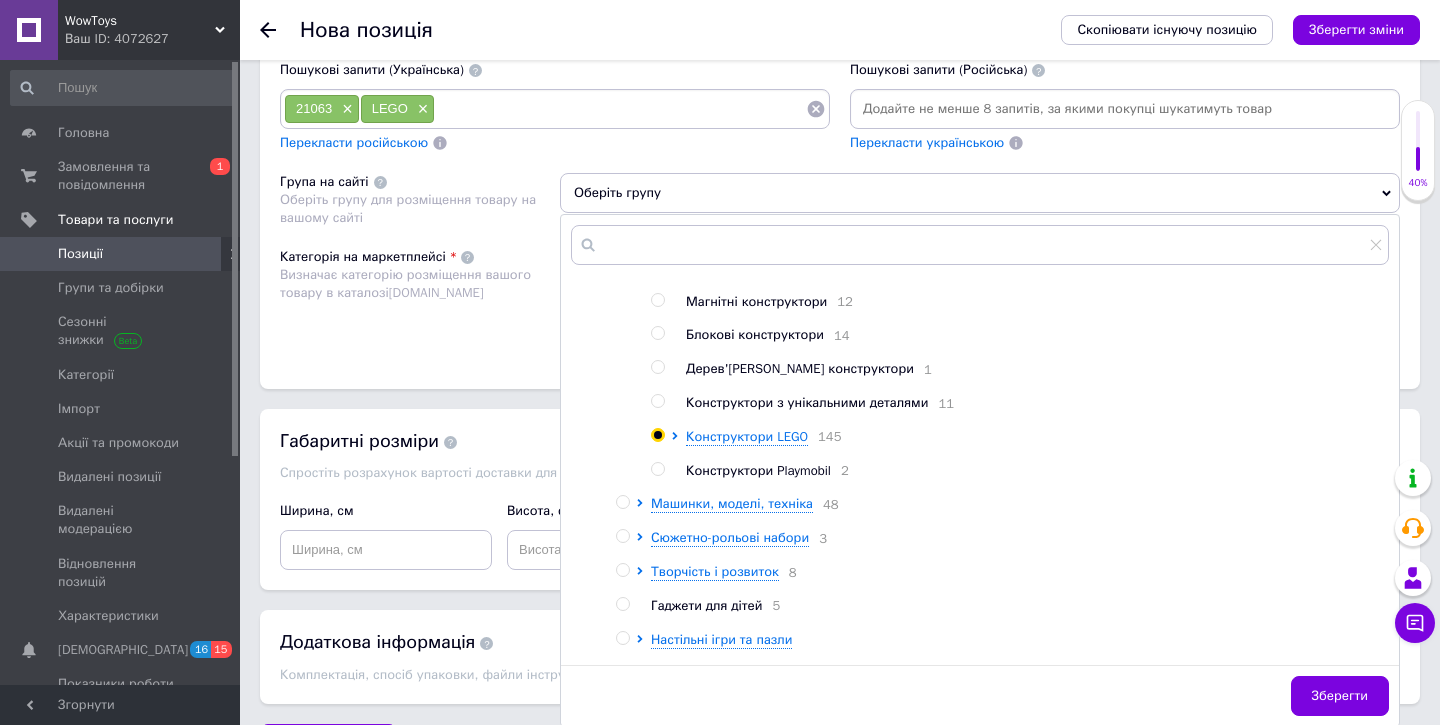 radio on "true" 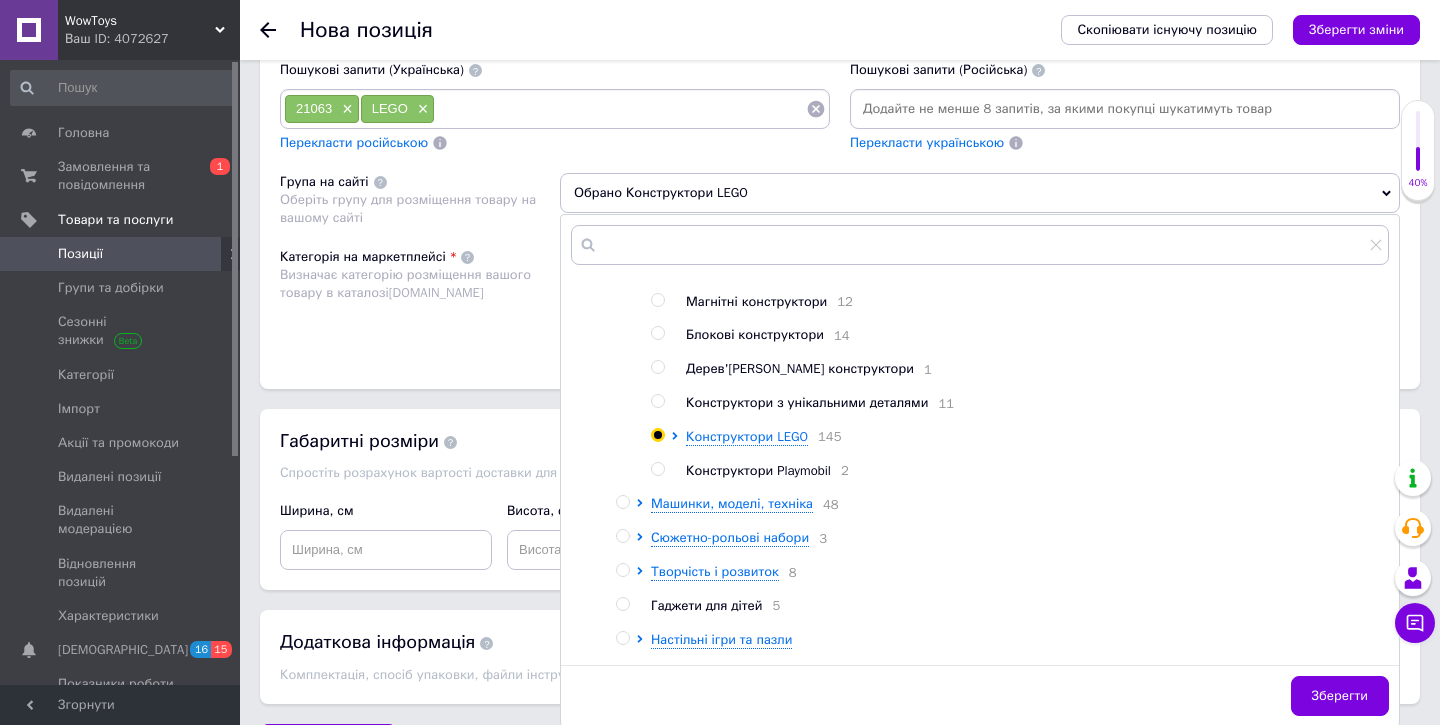 click at bounding box center (678, 437) 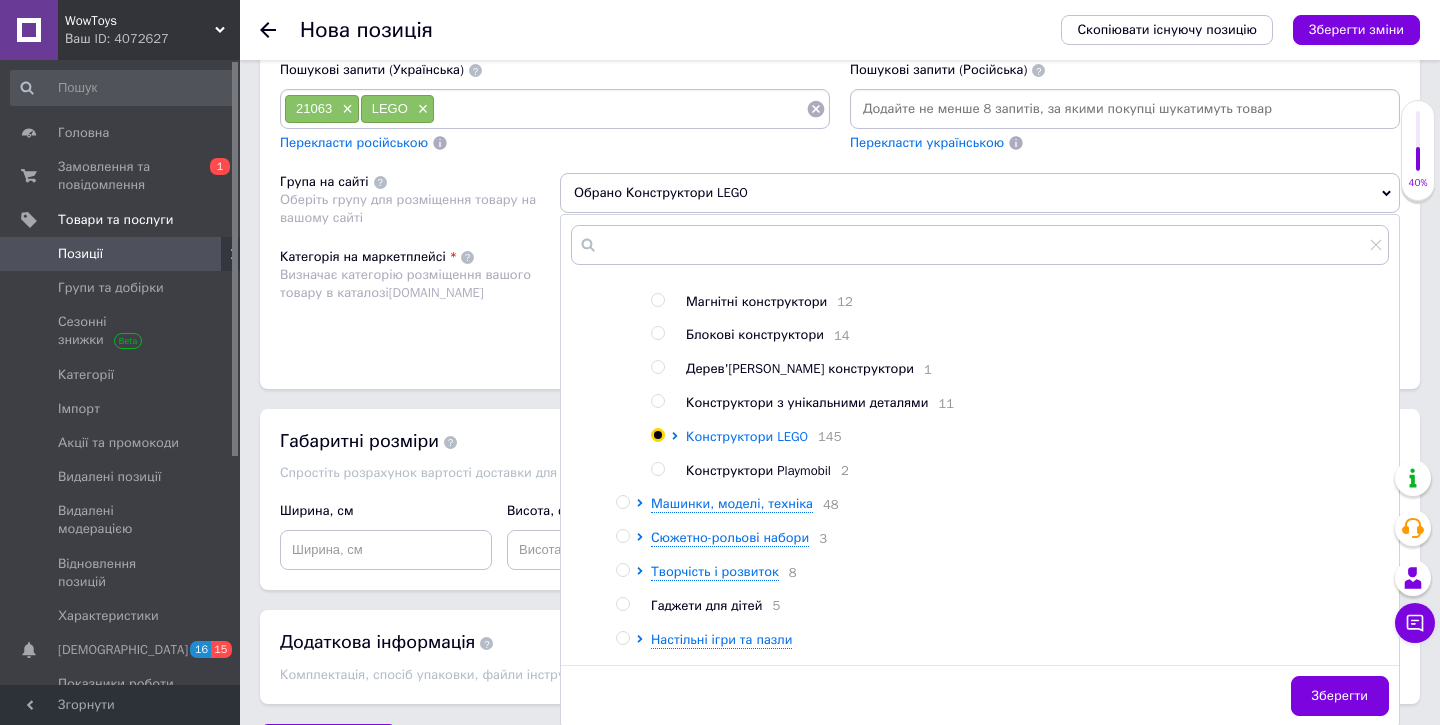 click 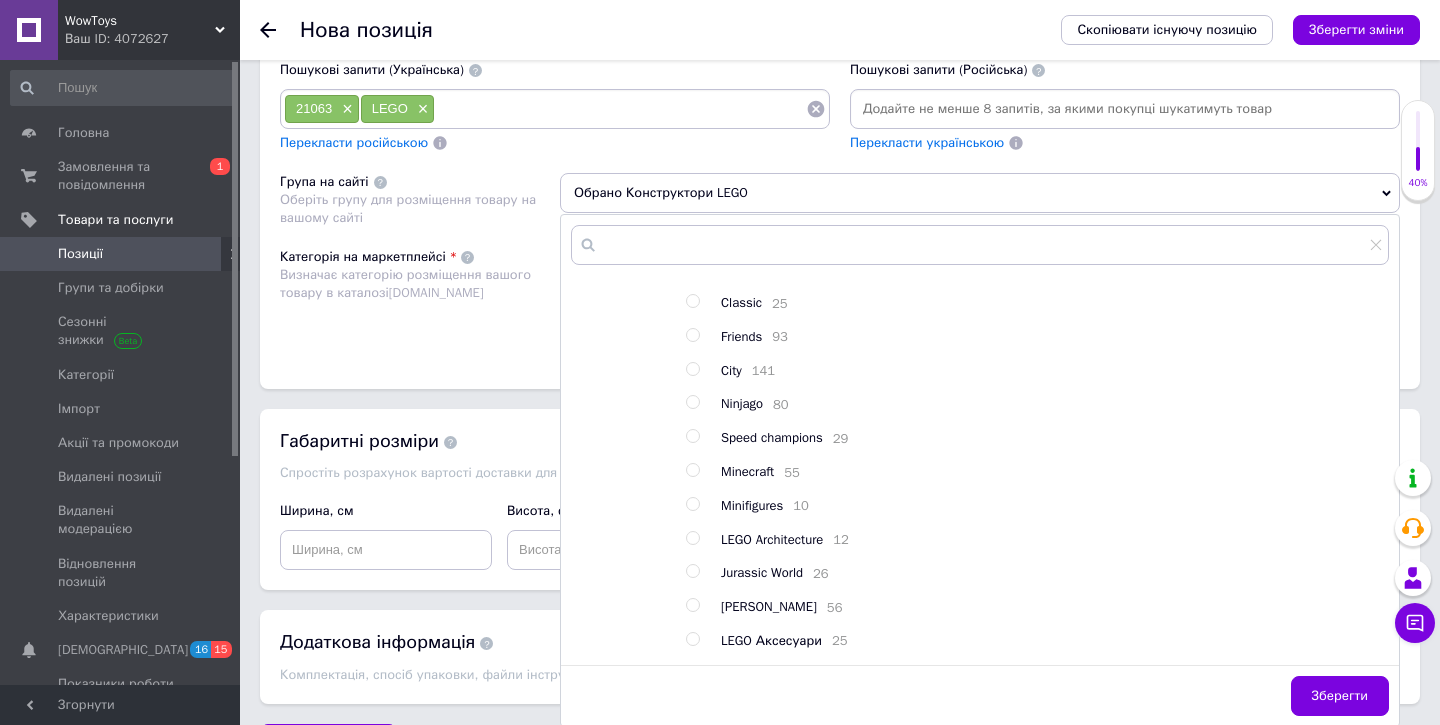scroll, scrollTop: 719, scrollLeft: 0, axis: vertical 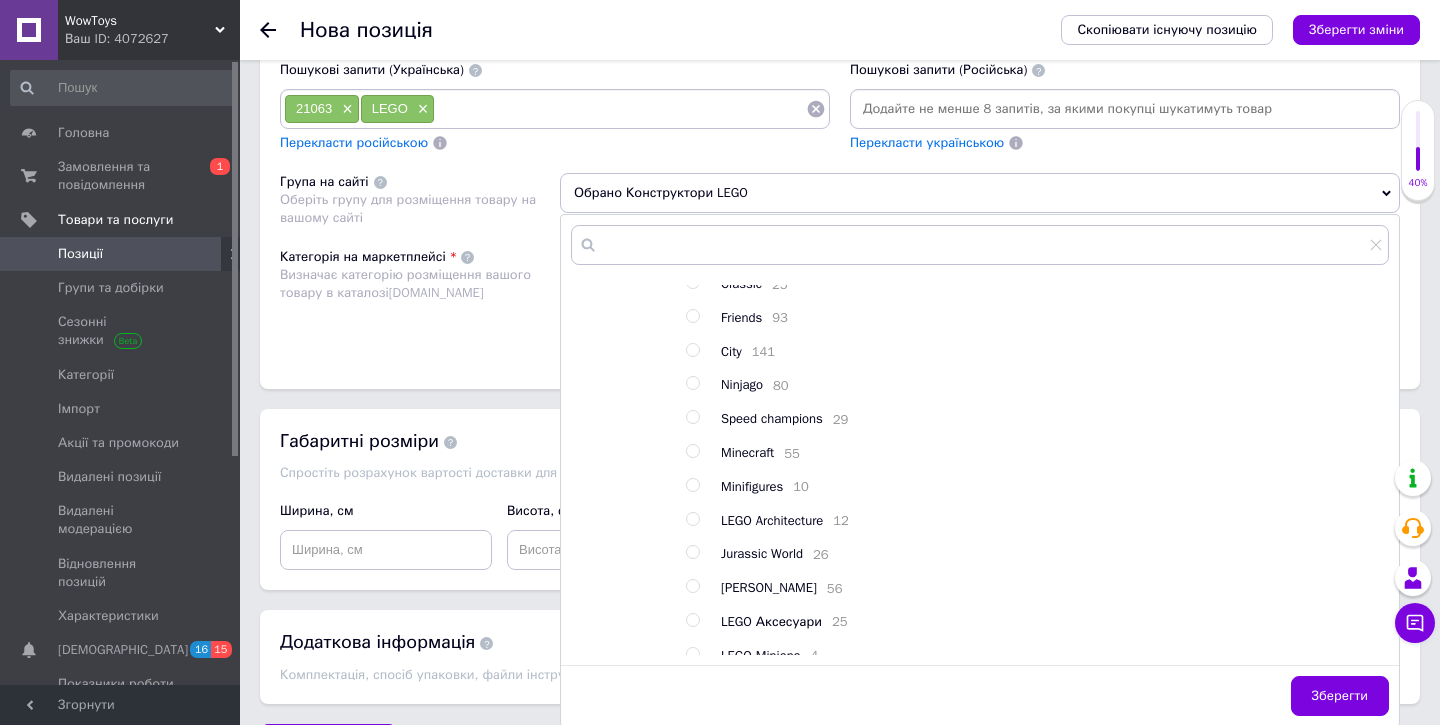 click at bounding box center [692, 519] 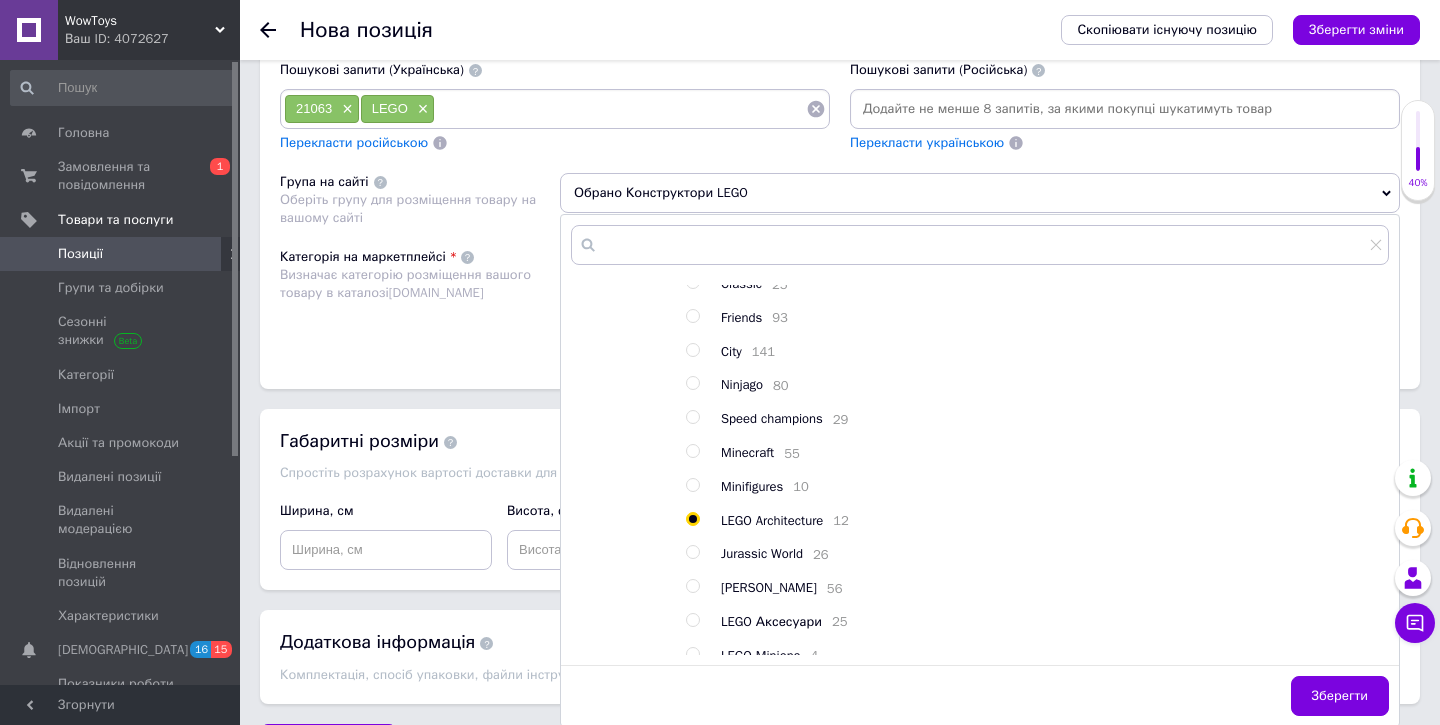 radio on "true" 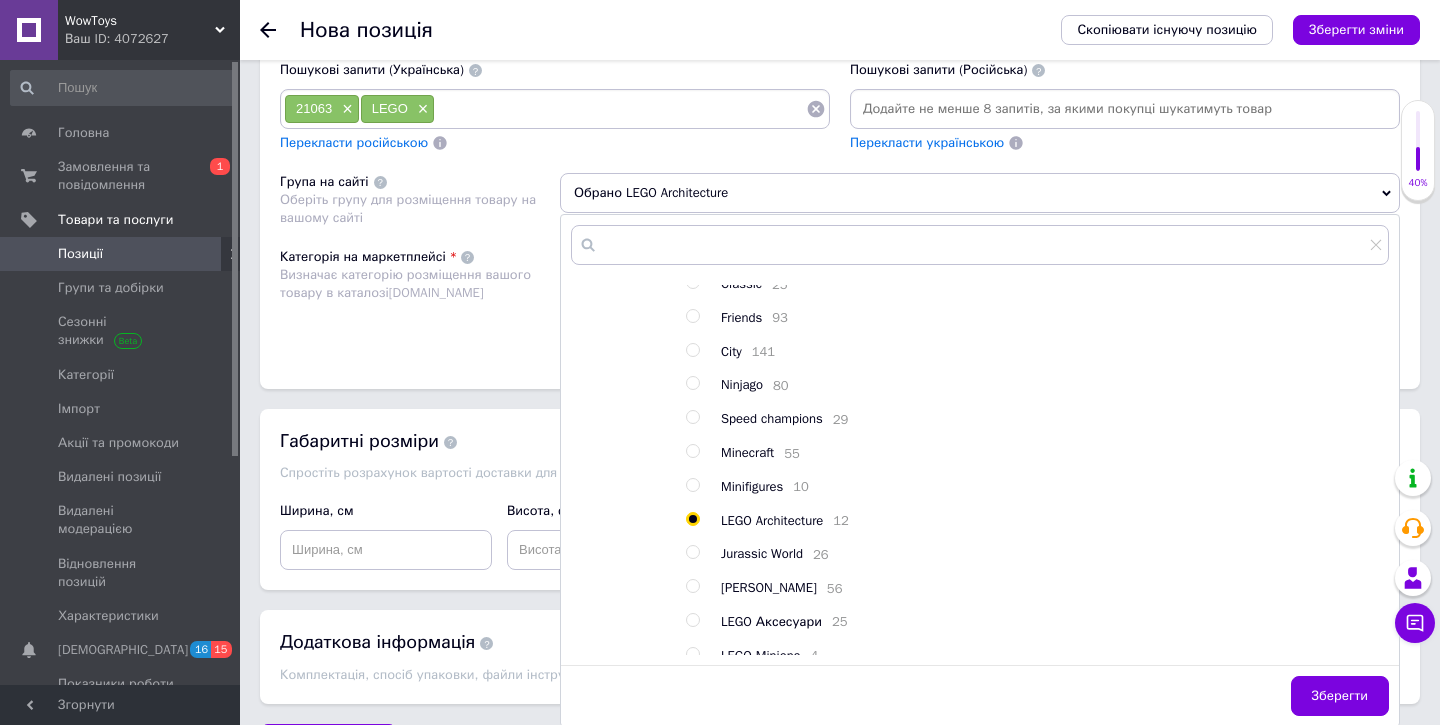 click on "Категорія на маркетплейсі Визначає категорію розміщення вашого товару в каталозі  [DOMAIN_NAME]" at bounding box center [420, 298] 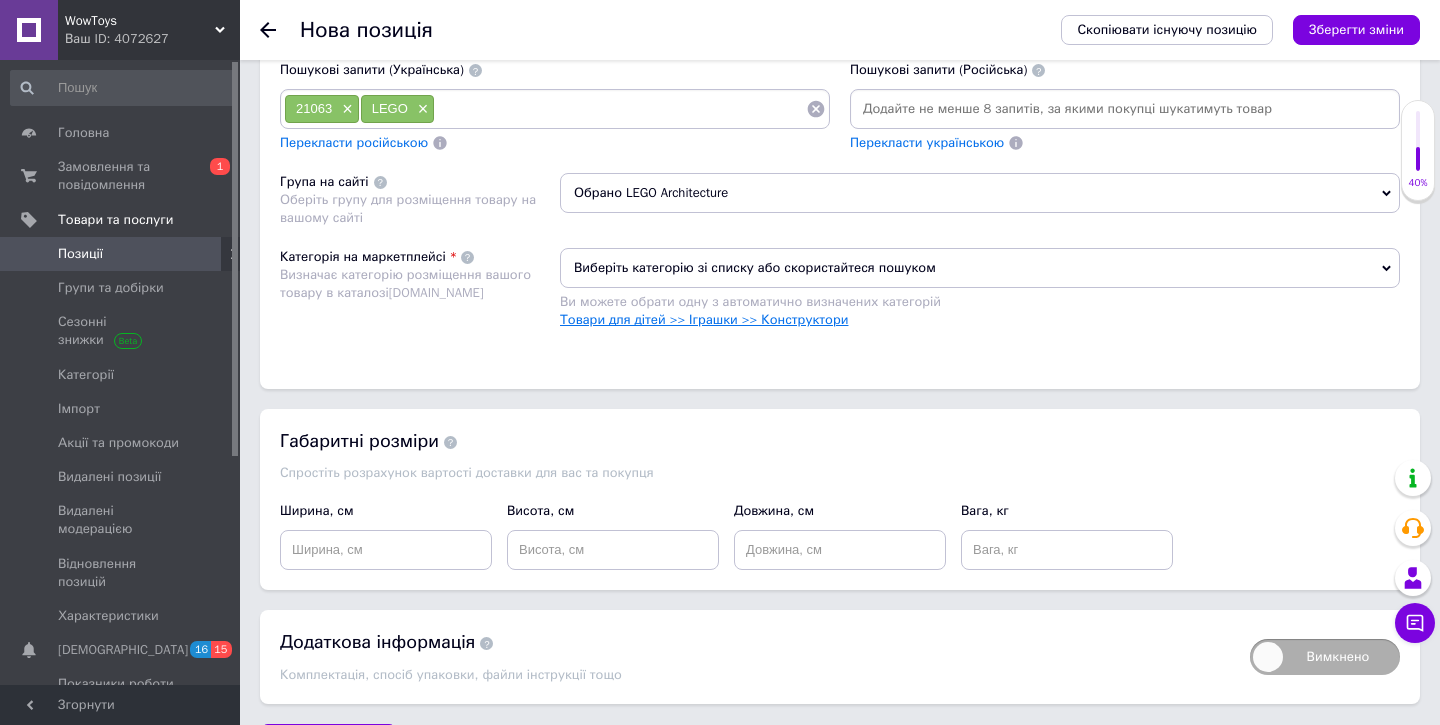 click on "Товари для дітей >> Іграшки >> Конструктори" at bounding box center [704, 319] 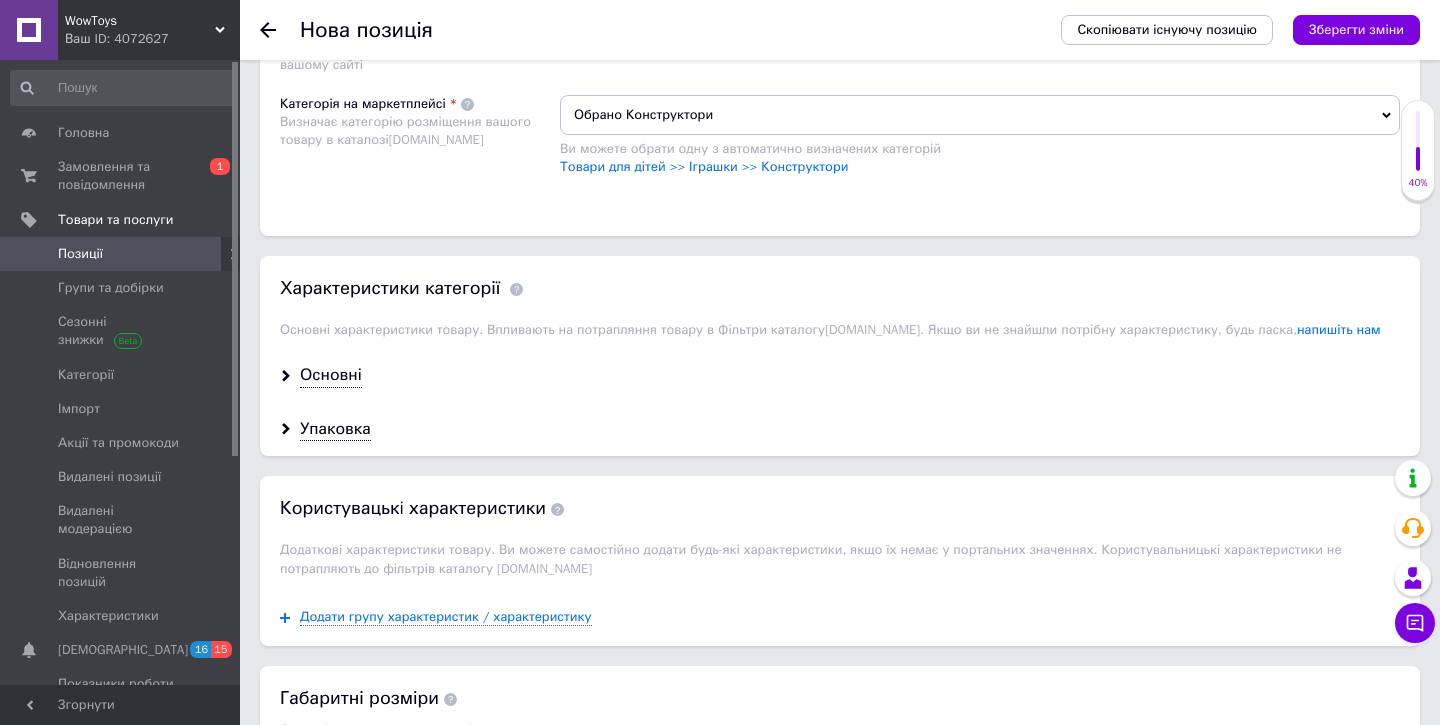 scroll, scrollTop: 1562, scrollLeft: 0, axis: vertical 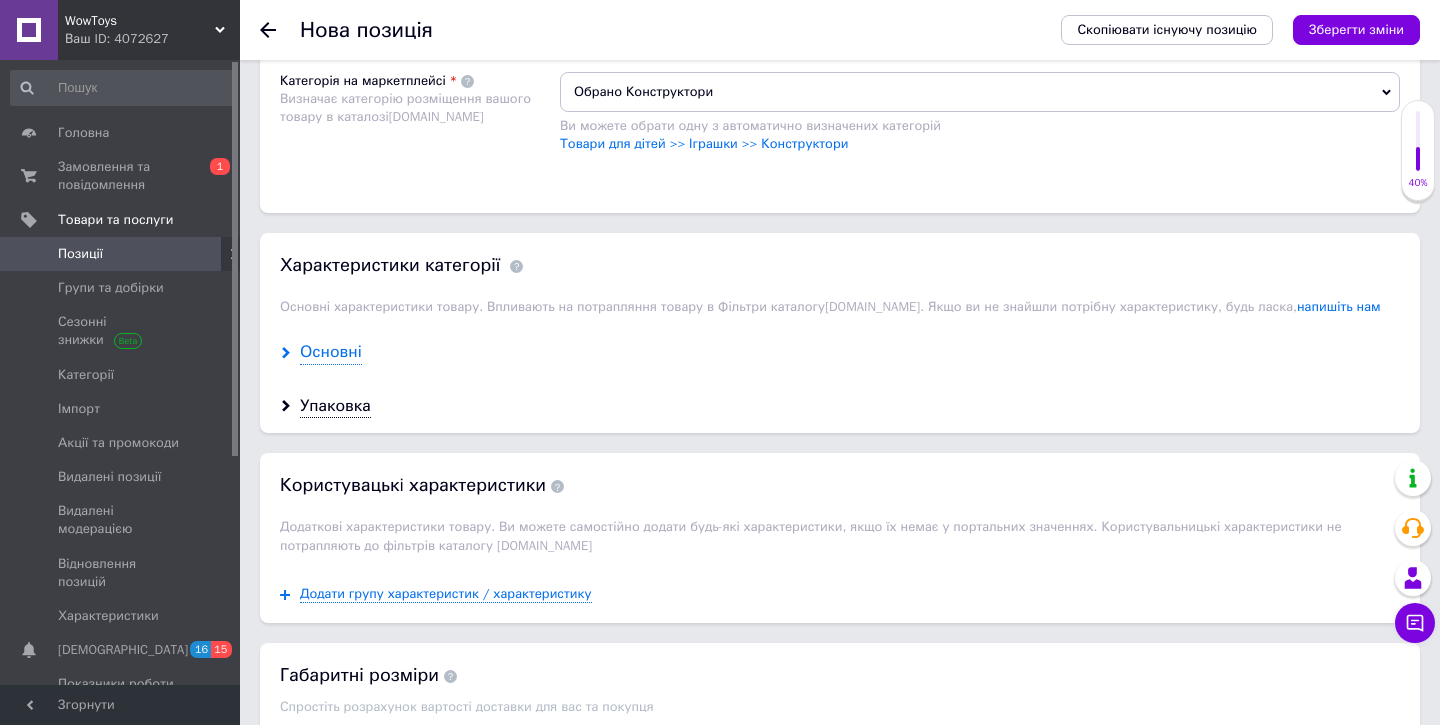 click on "Основні" at bounding box center [331, 352] 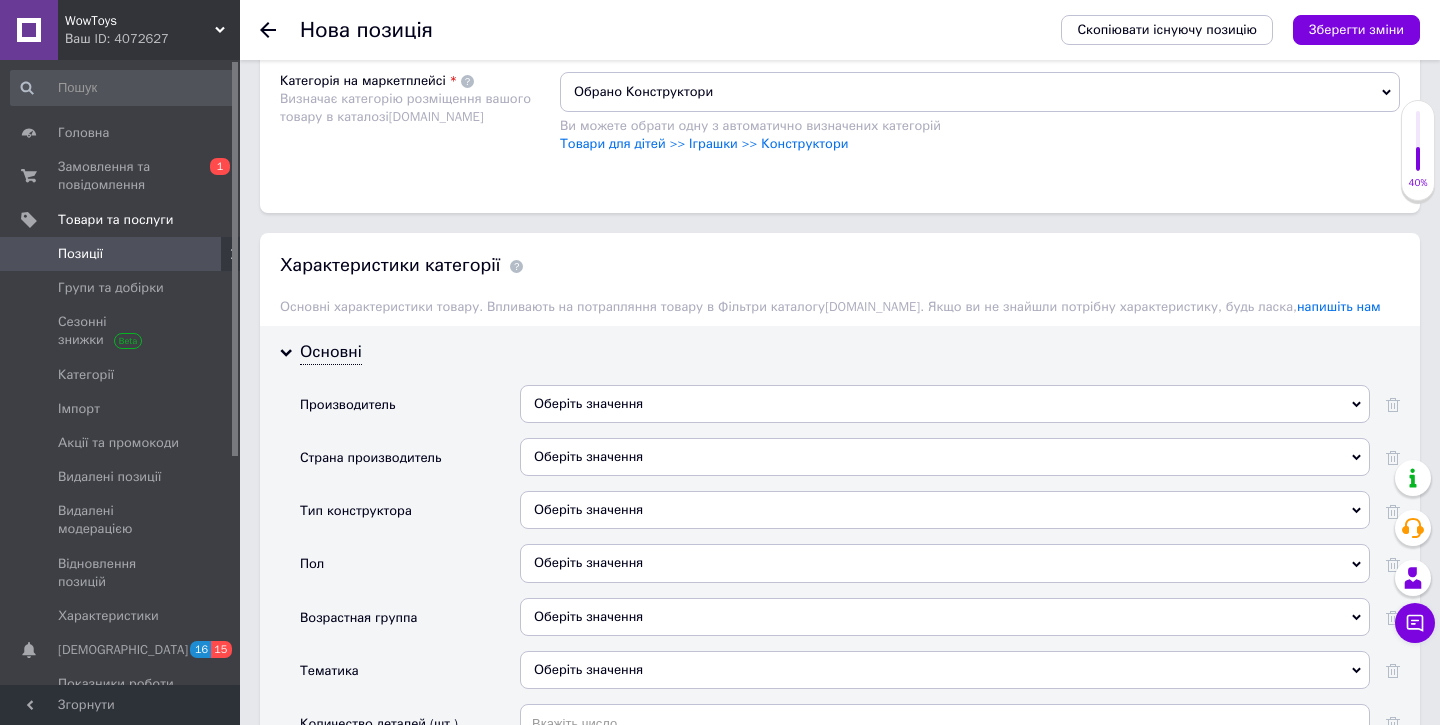 click on "Оберіть значення" at bounding box center [945, 404] 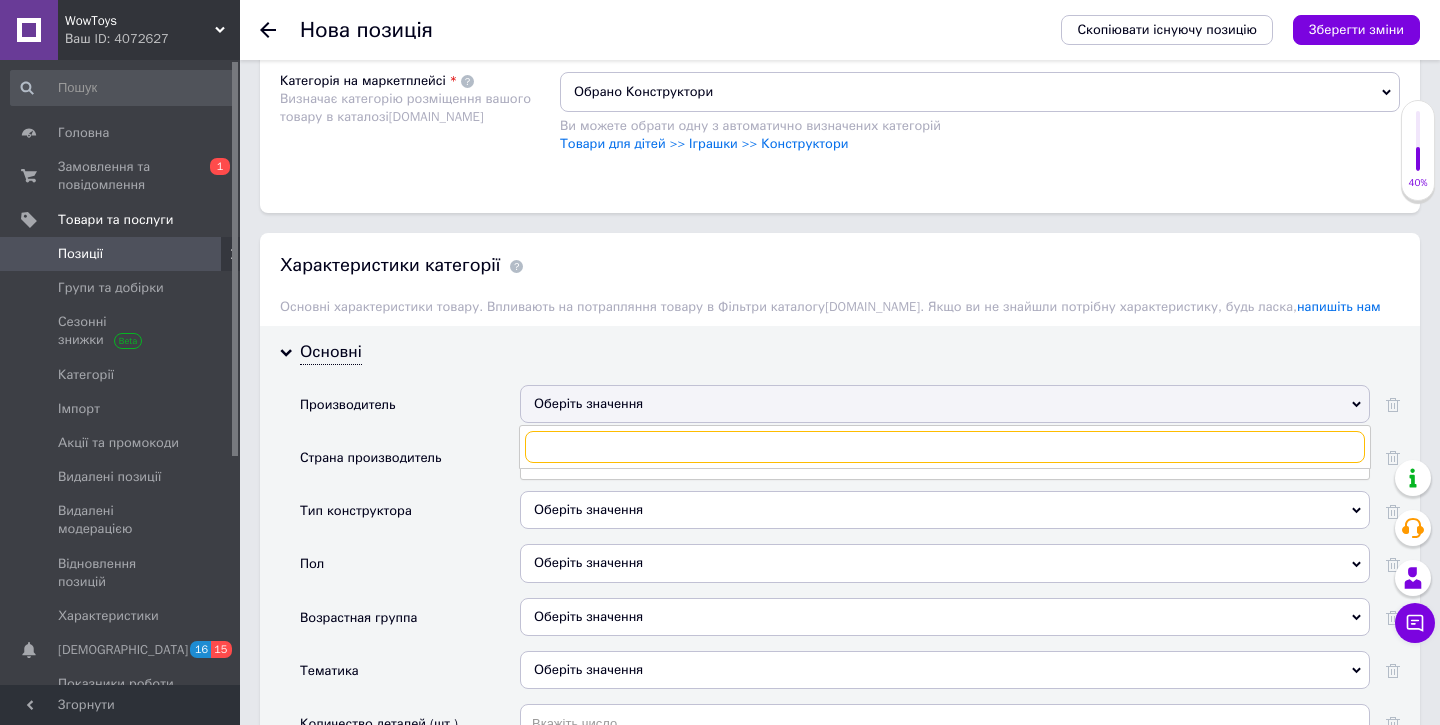 paste on "LEGO" 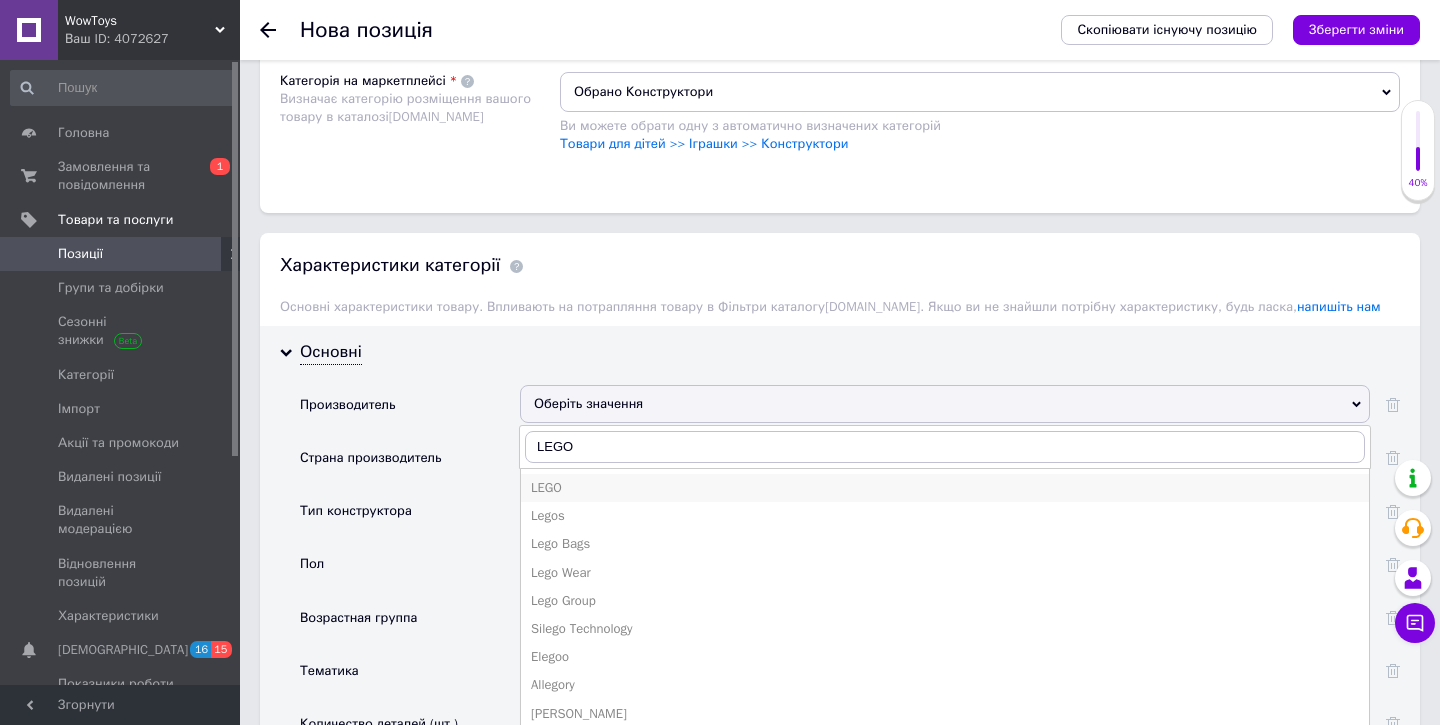 click on "LEGO" at bounding box center (945, 488) 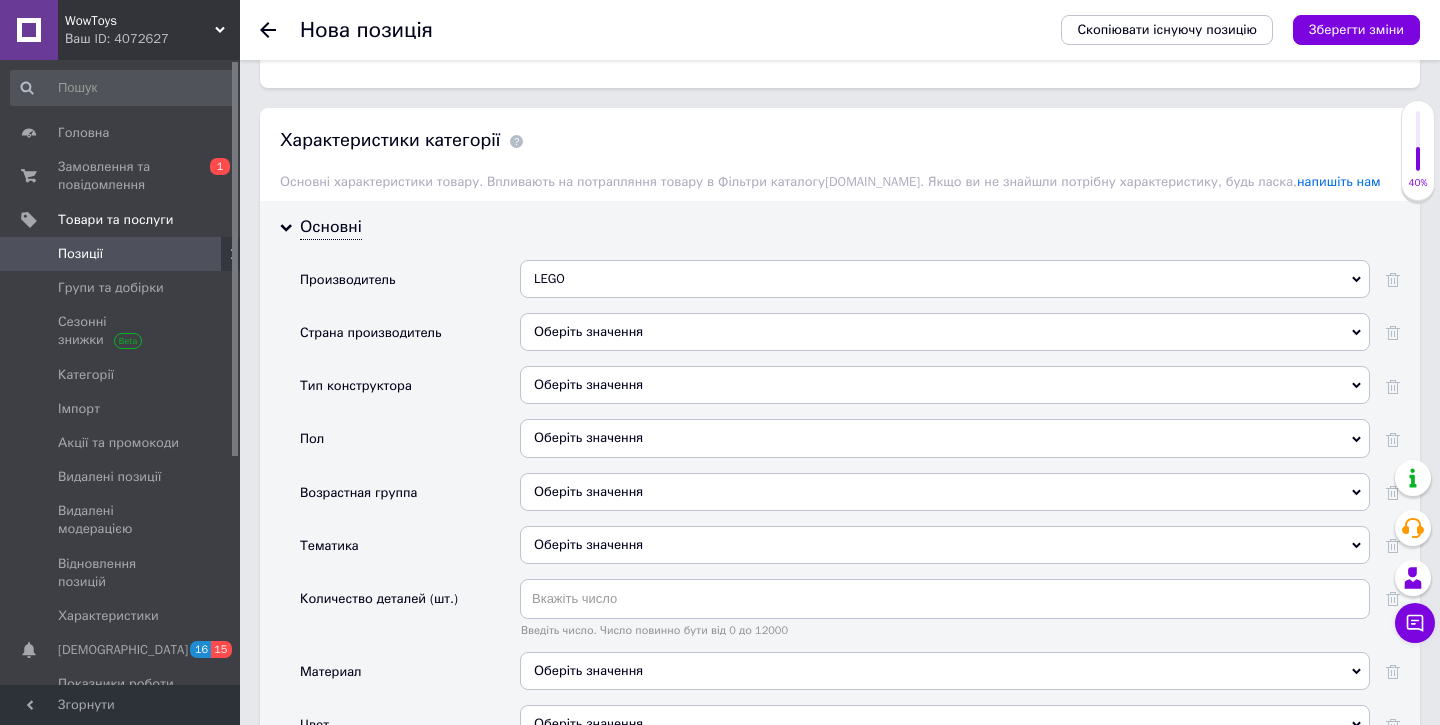 scroll, scrollTop: 1699, scrollLeft: 0, axis: vertical 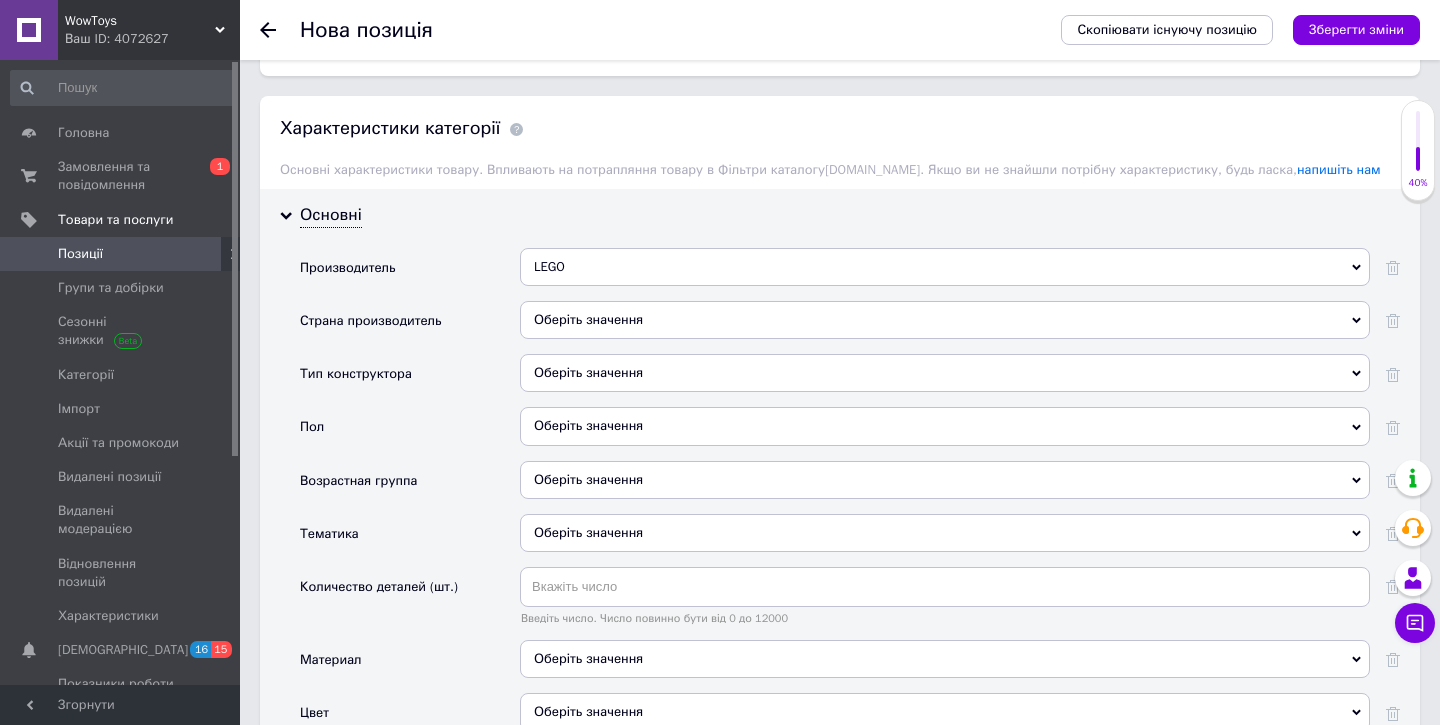 click on "Оберіть значення" at bounding box center [945, 426] 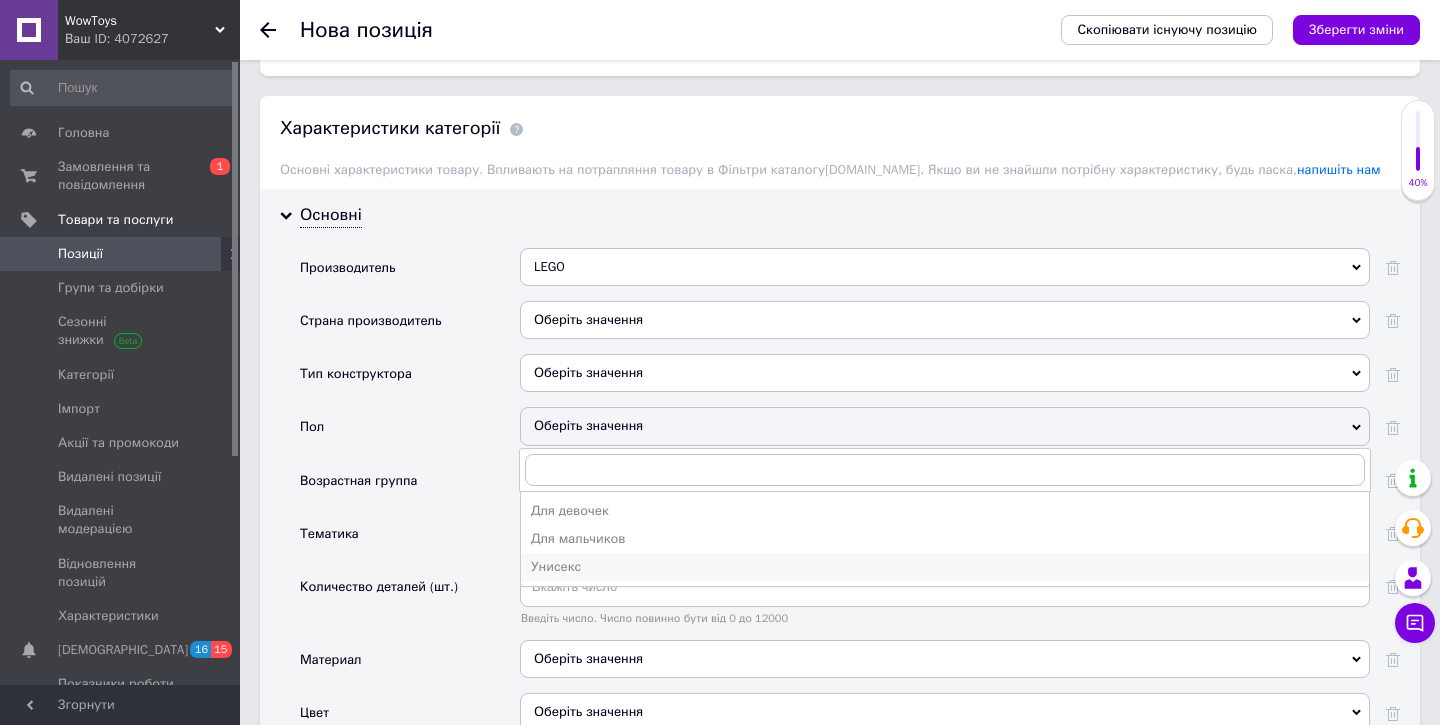 click on "Унисекс" at bounding box center [945, 567] 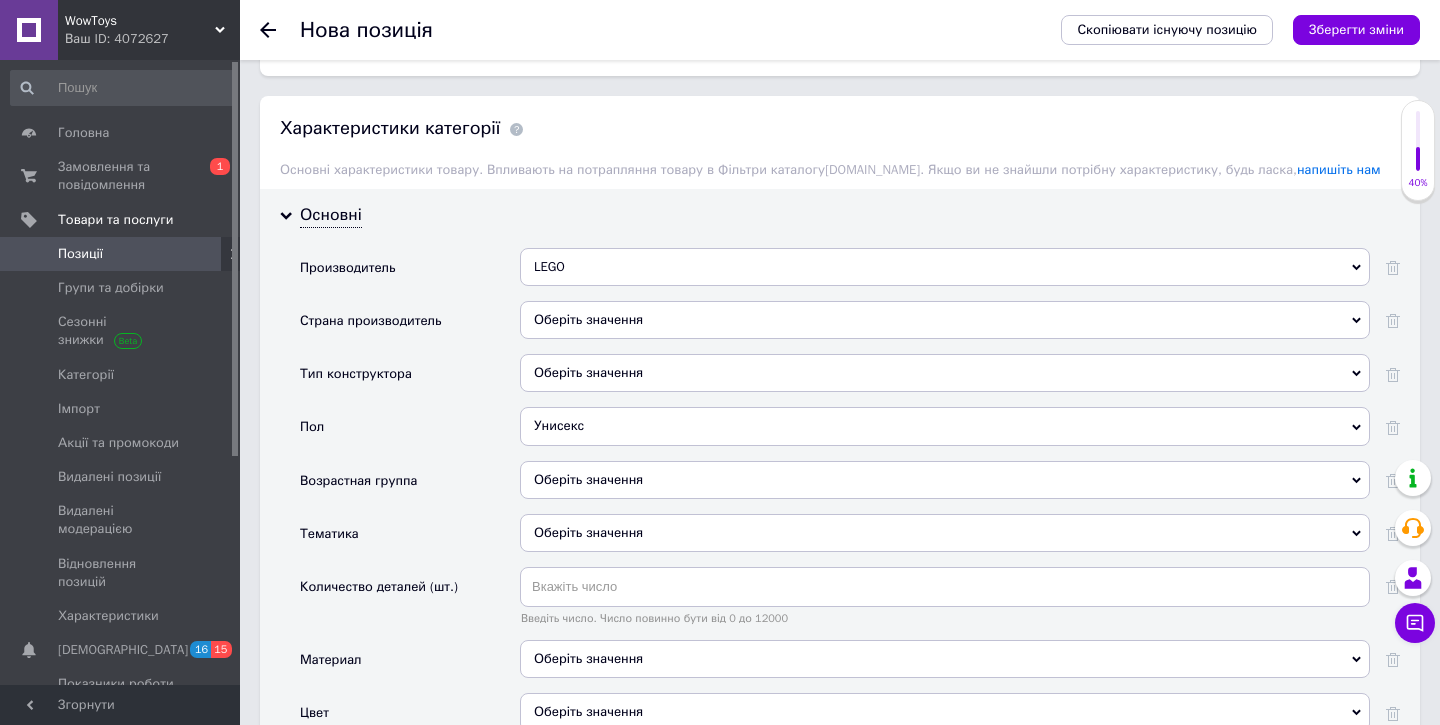 click on "Оберіть значення" at bounding box center [945, 480] 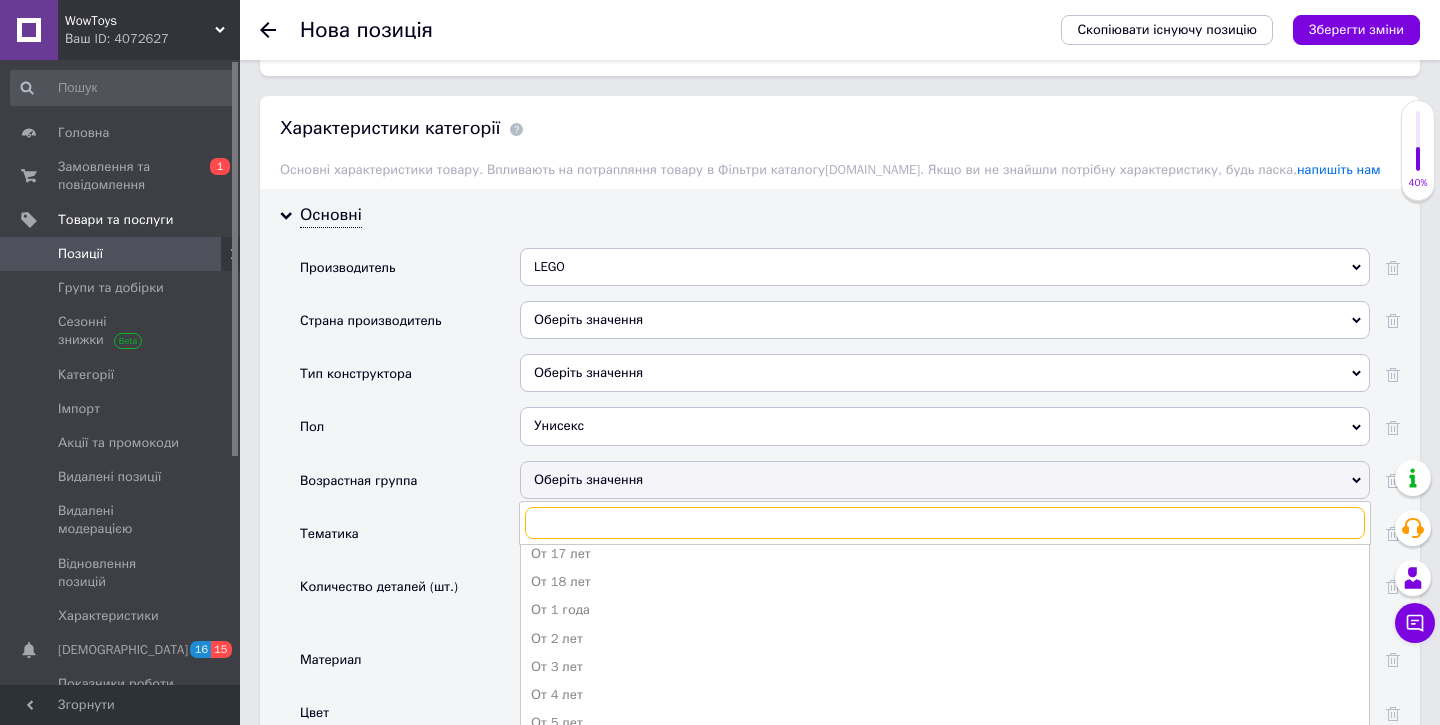 scroll, scrollTop: 275, scrollLeft: 0, axis: vertical 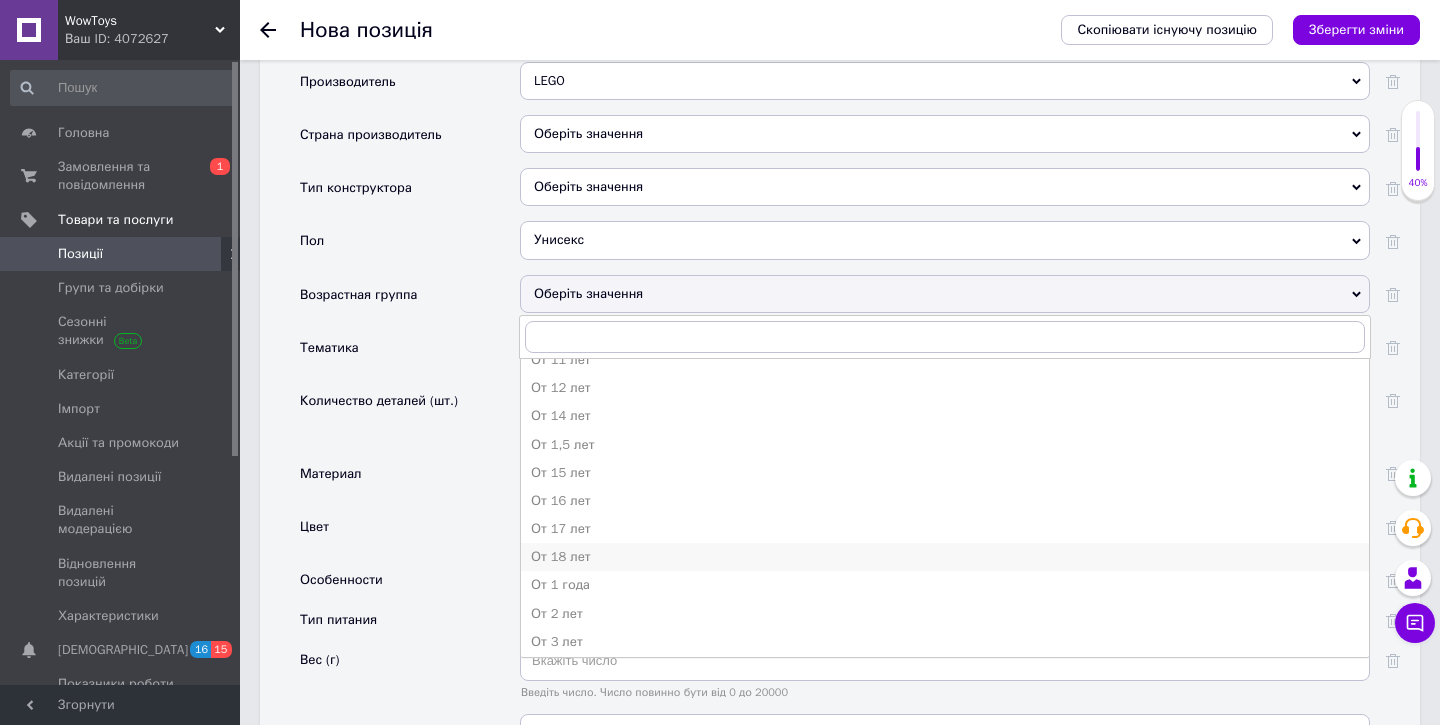 click on "От 18 лет" at bounding box center (945, 557) 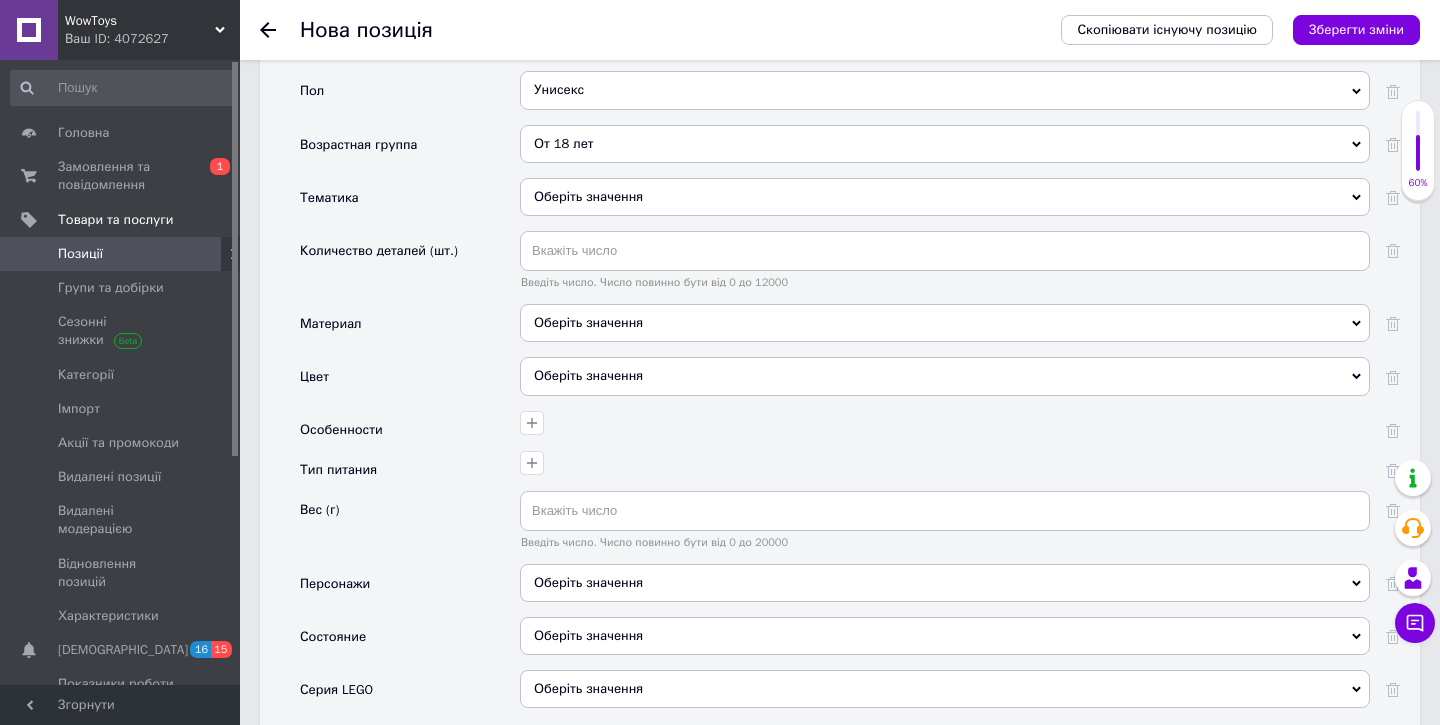 scroll, scrollTop: 2075, scrollLeft: 0, axis: vertical 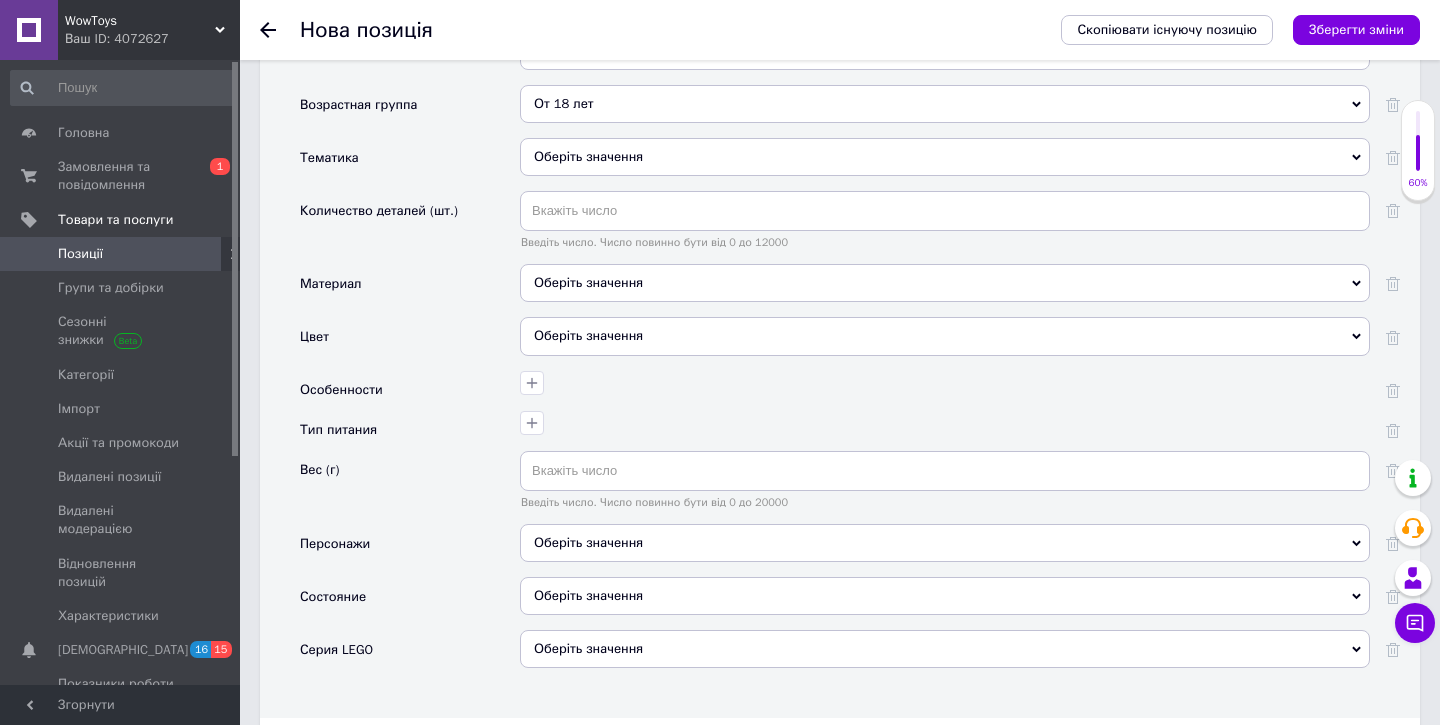 click on "Оберіть значення" at bounding box center (945, 596) 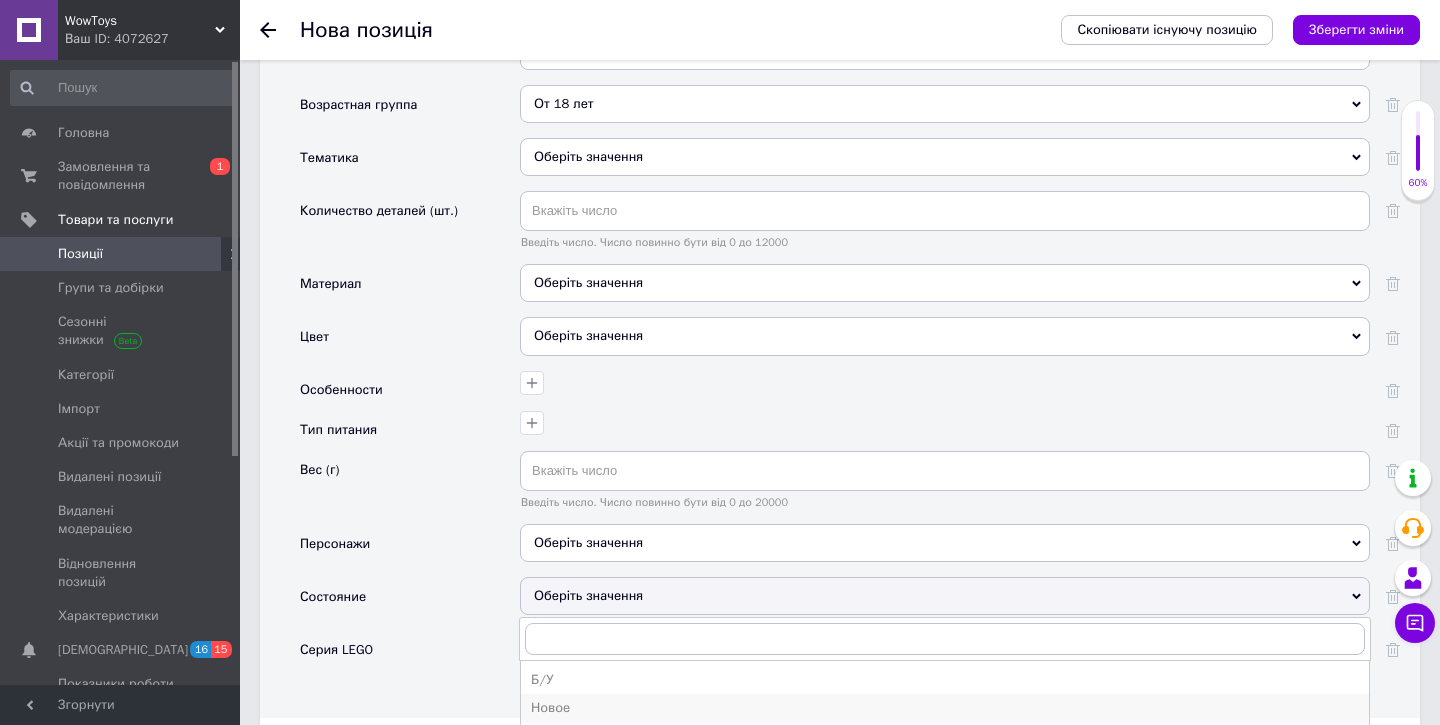 click on "Новое" at bounding box center [945, 708] 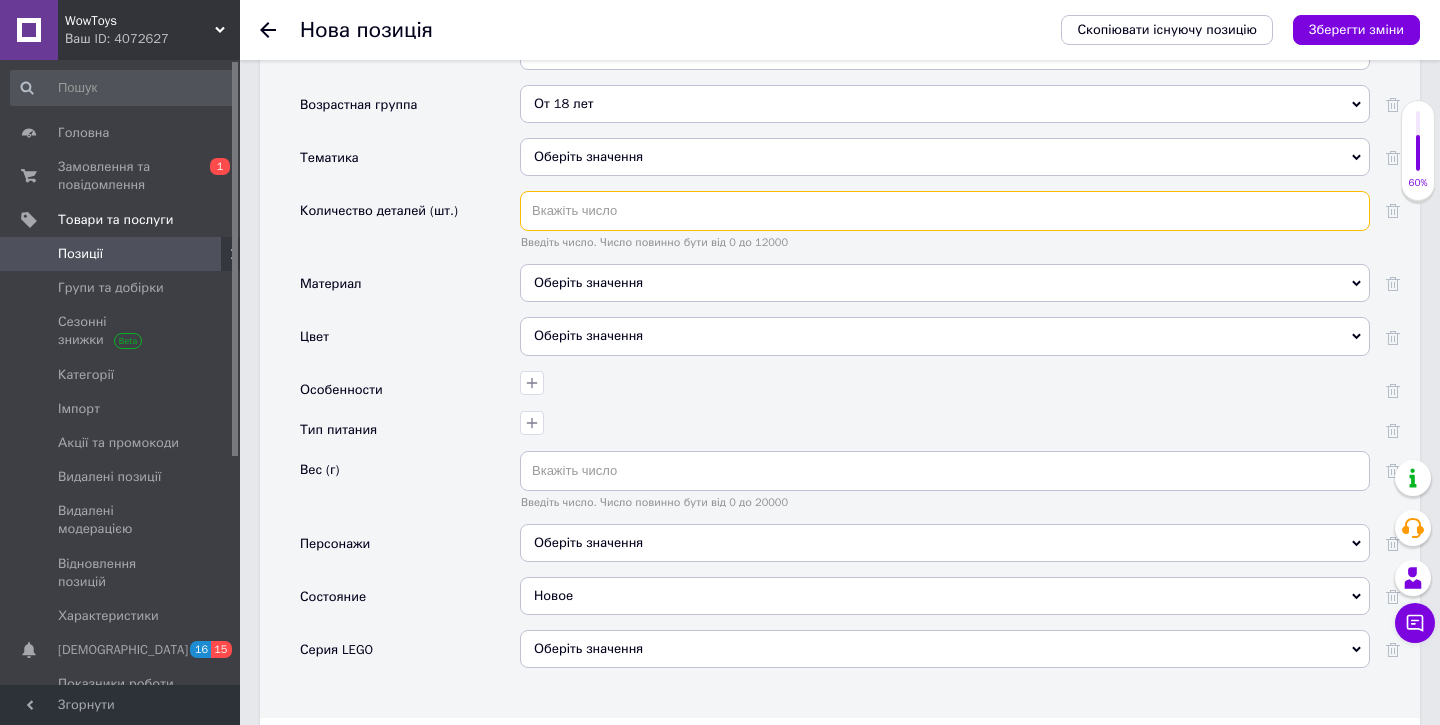 click at bounding box center [945, 211] 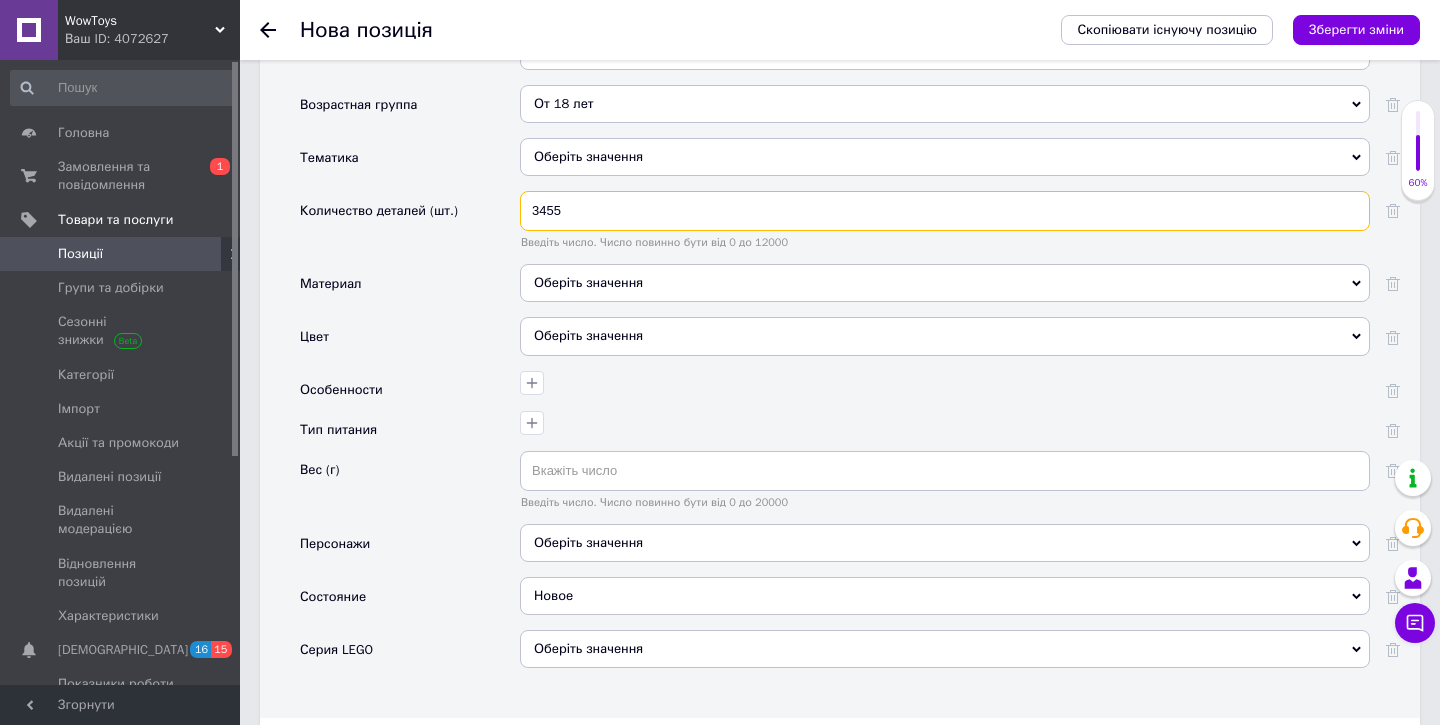 type on "3455" 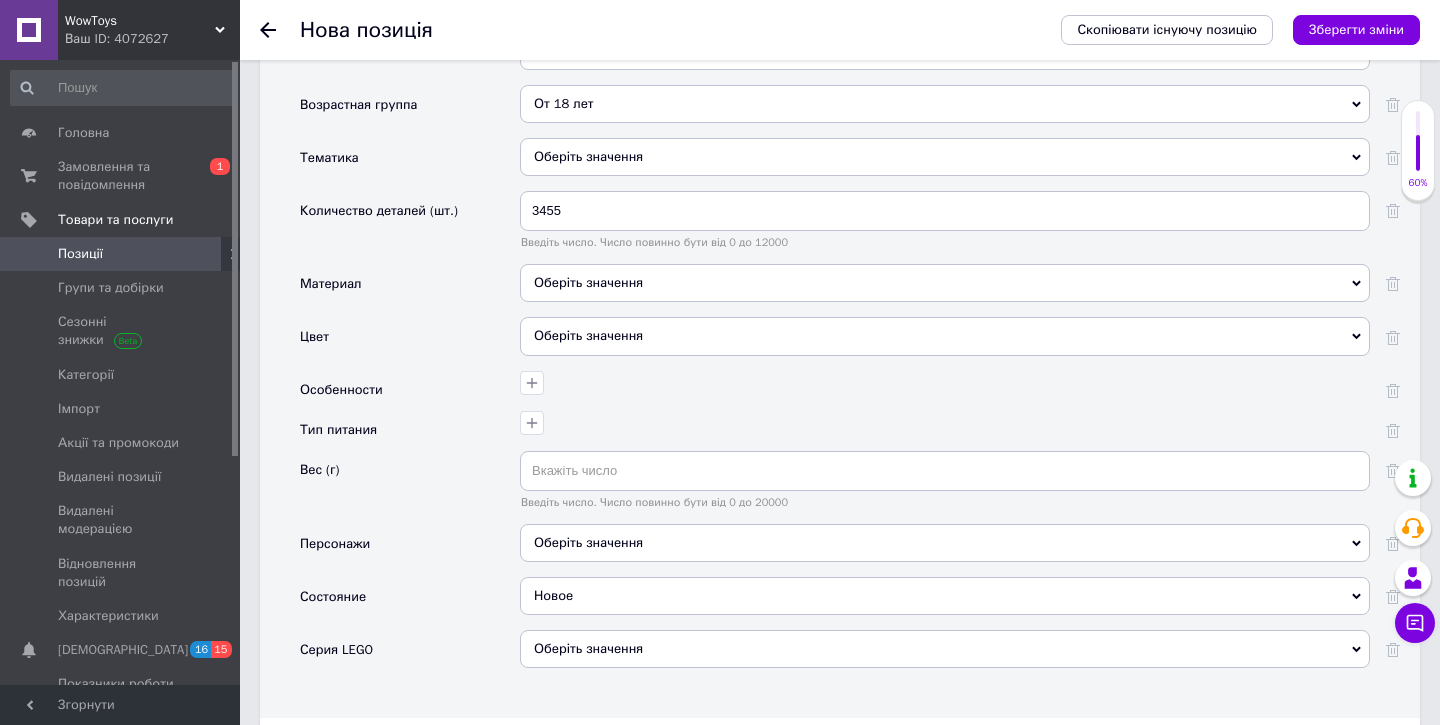 click on "Цвет" at bounding box center [410, 343] 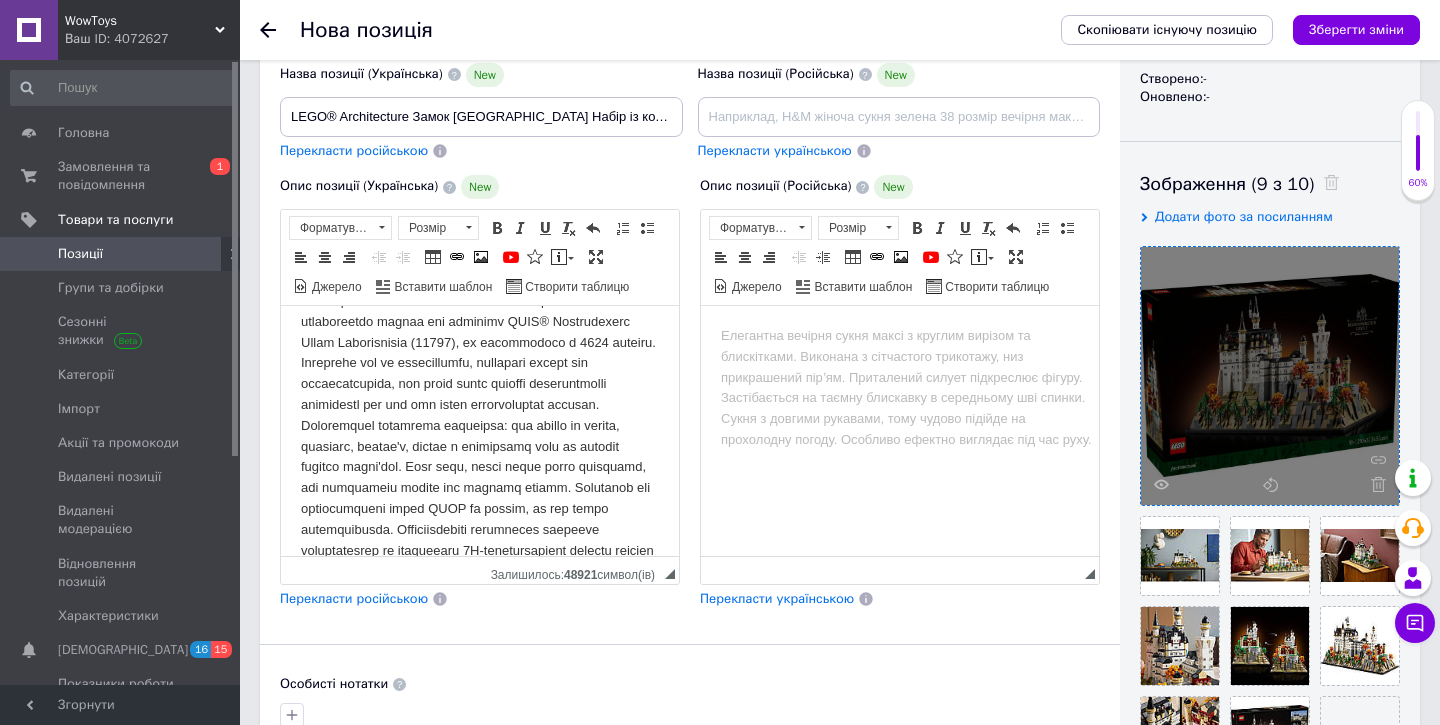 scroll, scrollTop: 0, scrollLeft: 0, axis: both 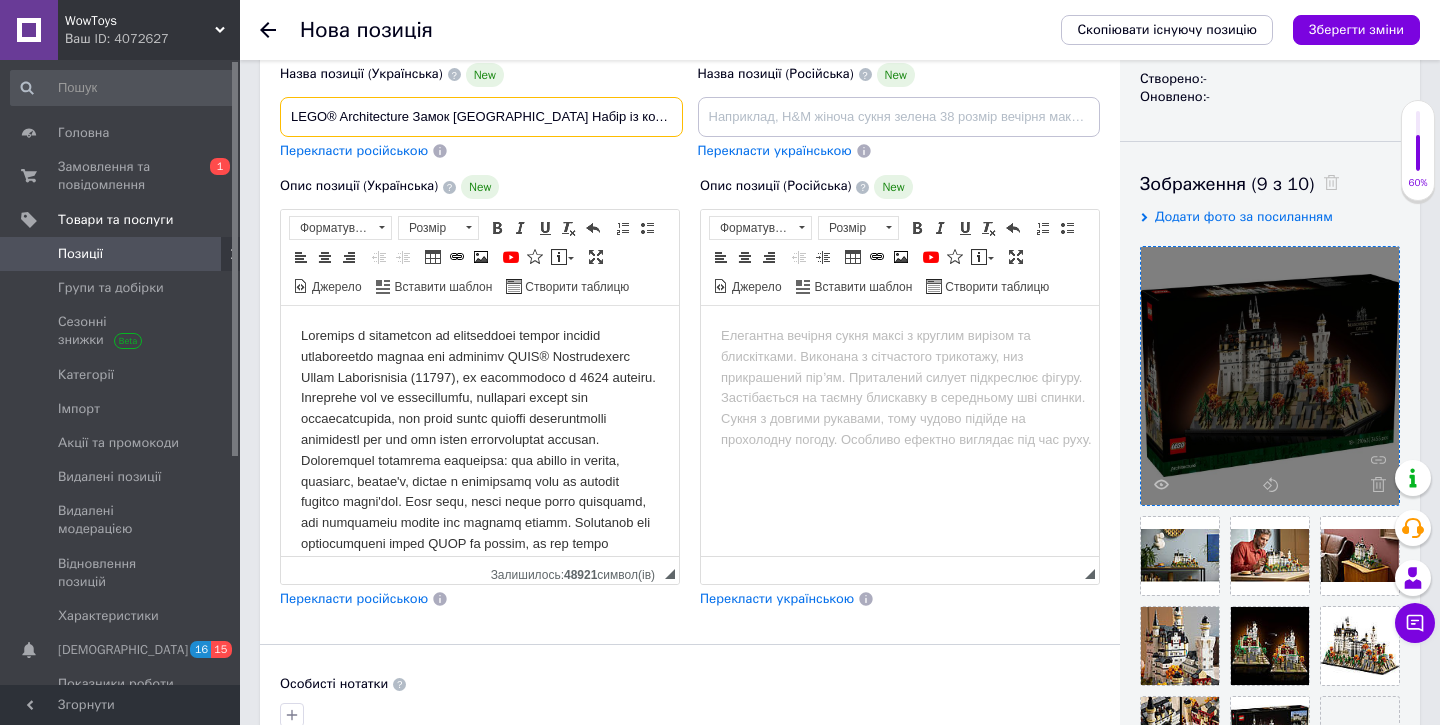 click on "LEGO® Architecture Замок [GEOGRAPHIC_DATA] Набір із колекційною моделлю для дорослих 21063" at bounding box center (481, 117) 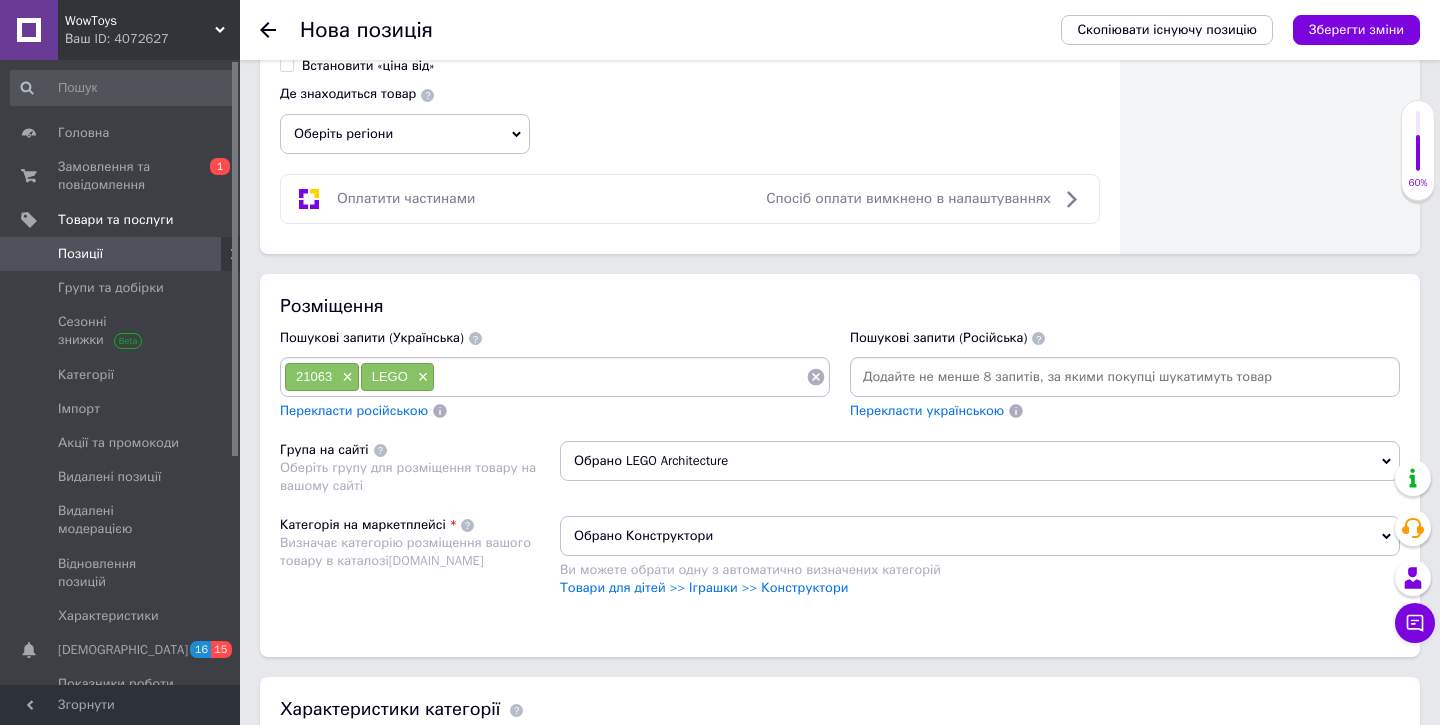 scroll, scrollTop: 1345, scrollLeft: 0, axis: vertical 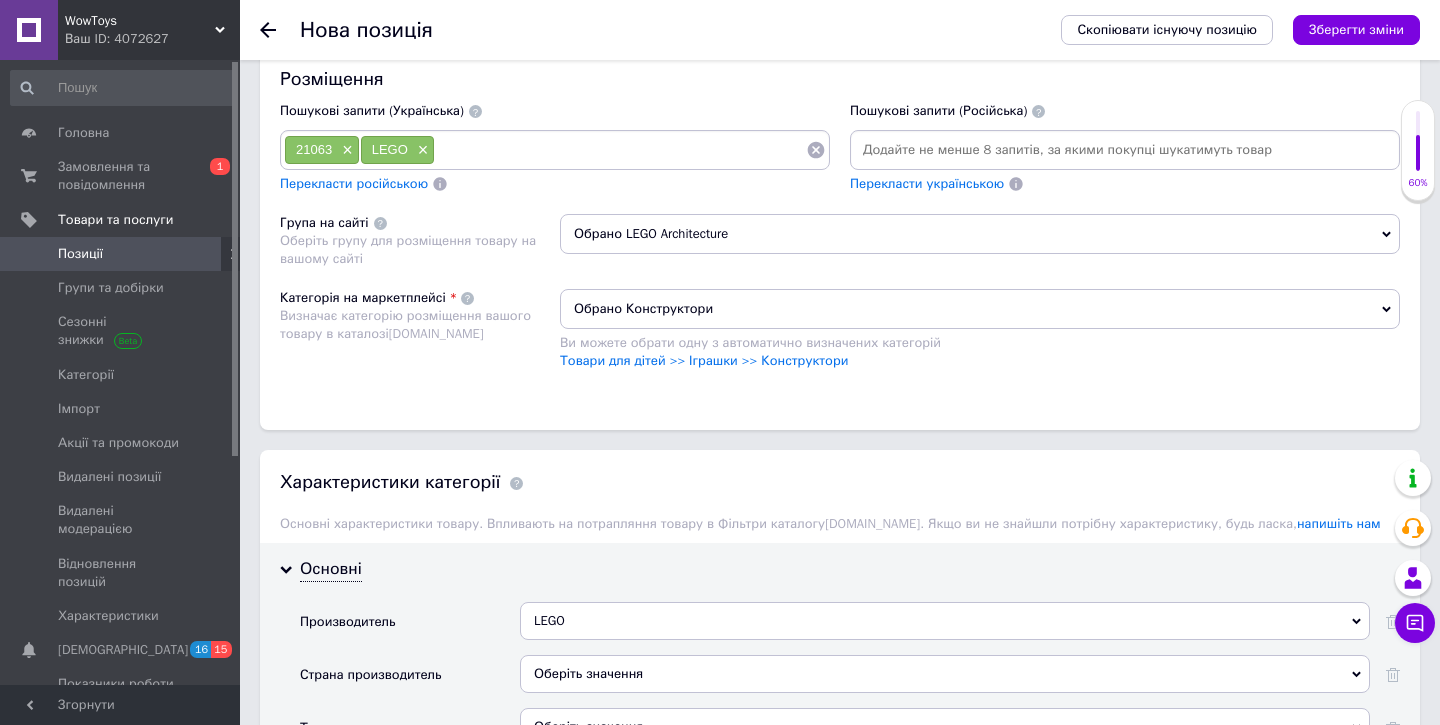 click at bounding box center (620, 150) 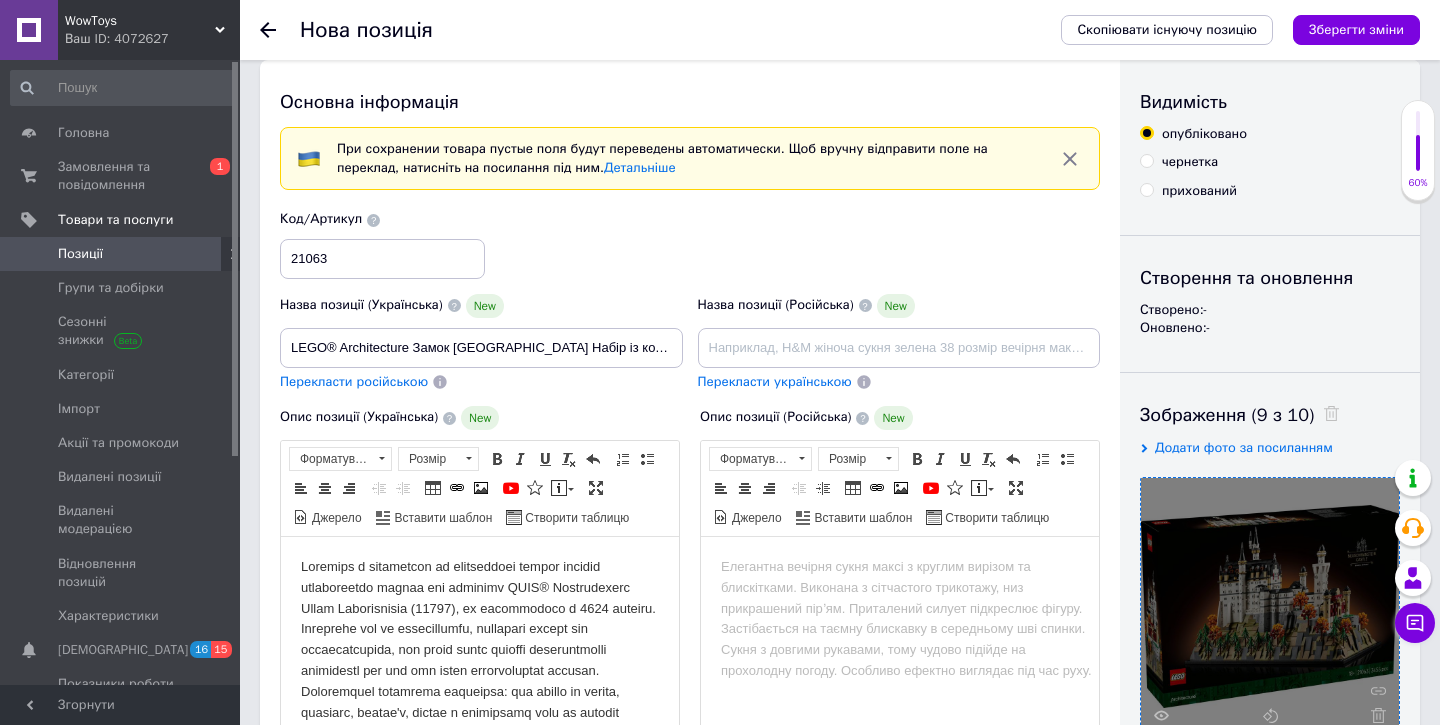 scroll, scrollTop: 0, scrollLeft: 0, axis: both 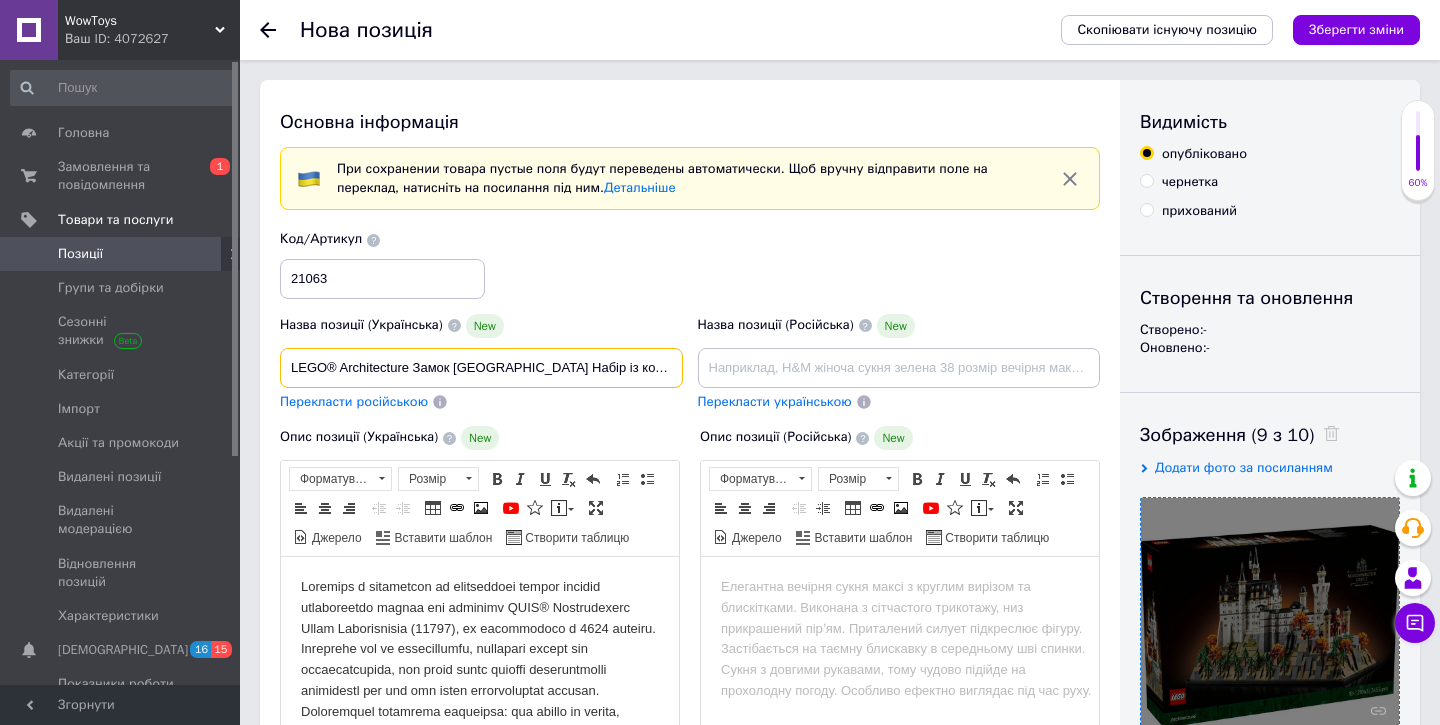 drag, startPoint x: 414, startPoint y: 369, endPoint x: 546, endPoint y: 365, distance: 132.0606 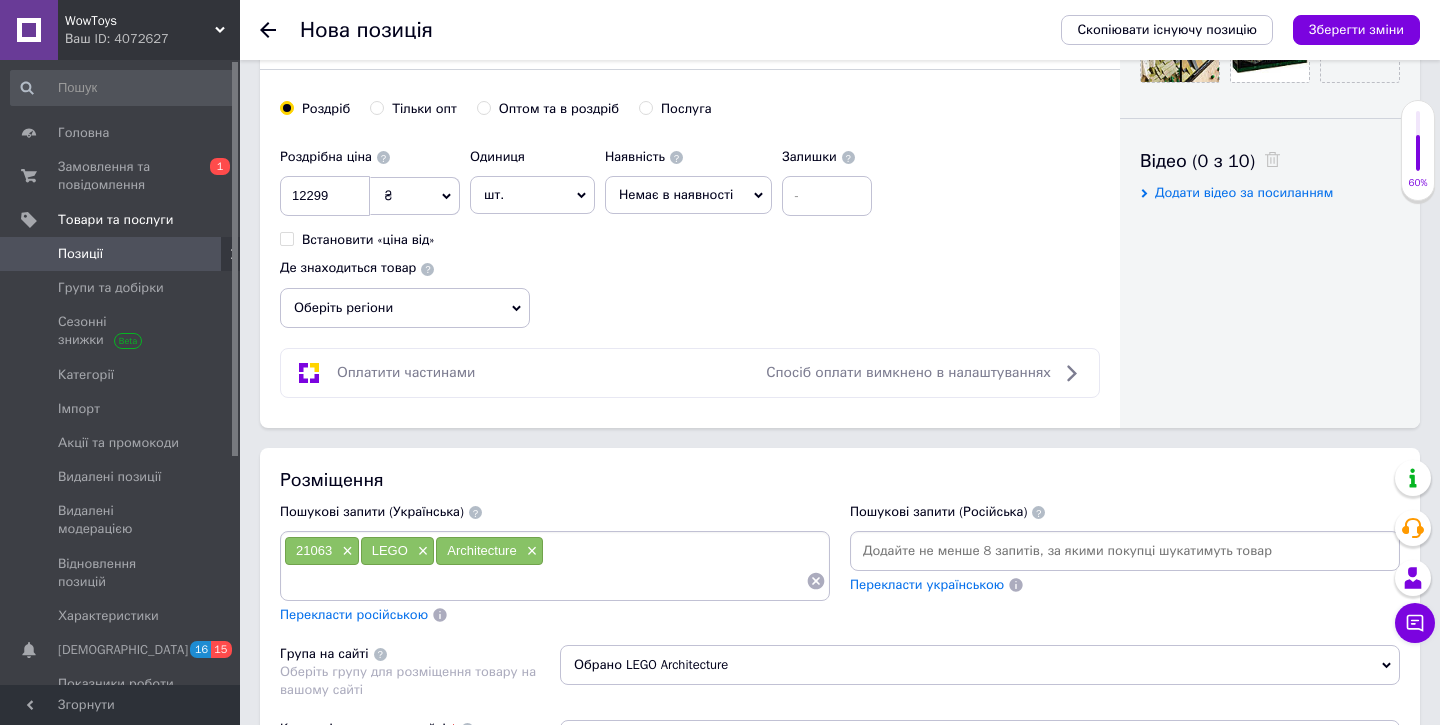 scroll, scrollTop: 1007, scrollLeft: 0, axis: vertical 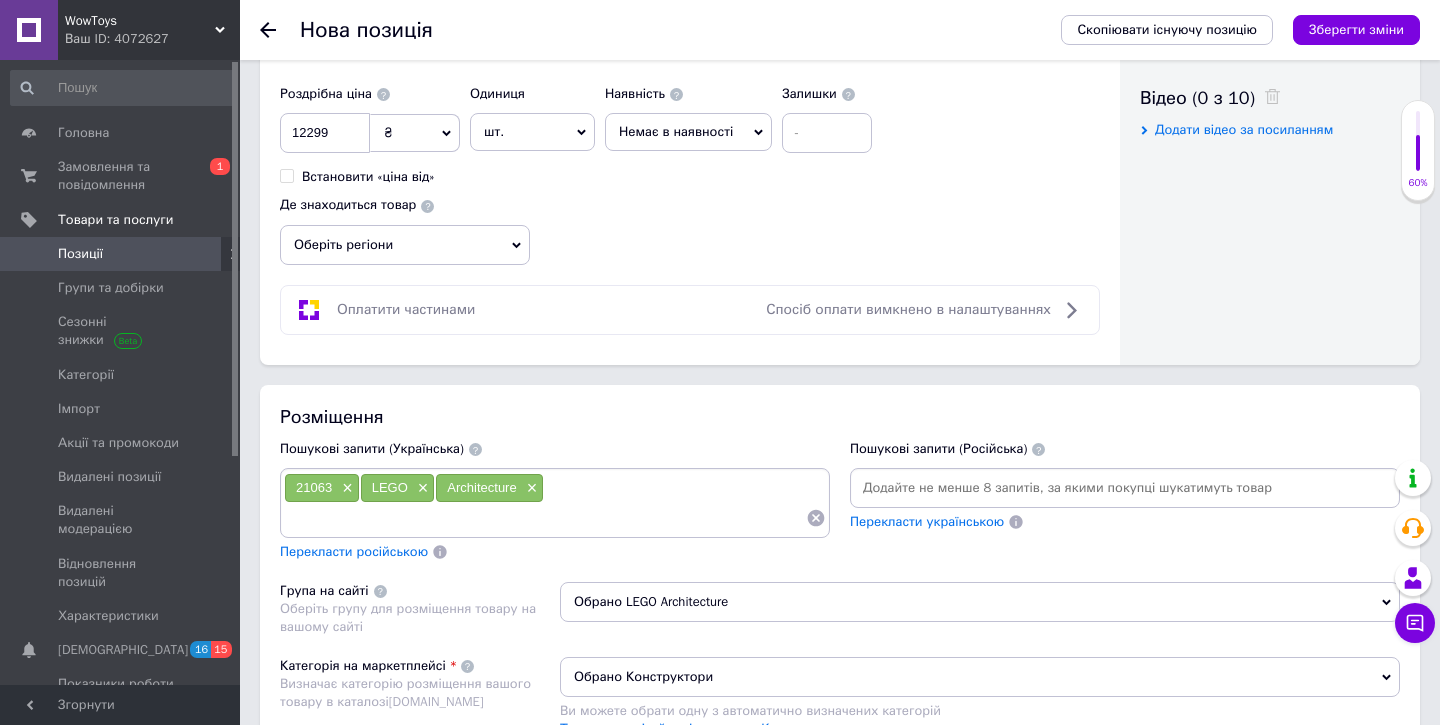 click at bounding box center (545, 518) 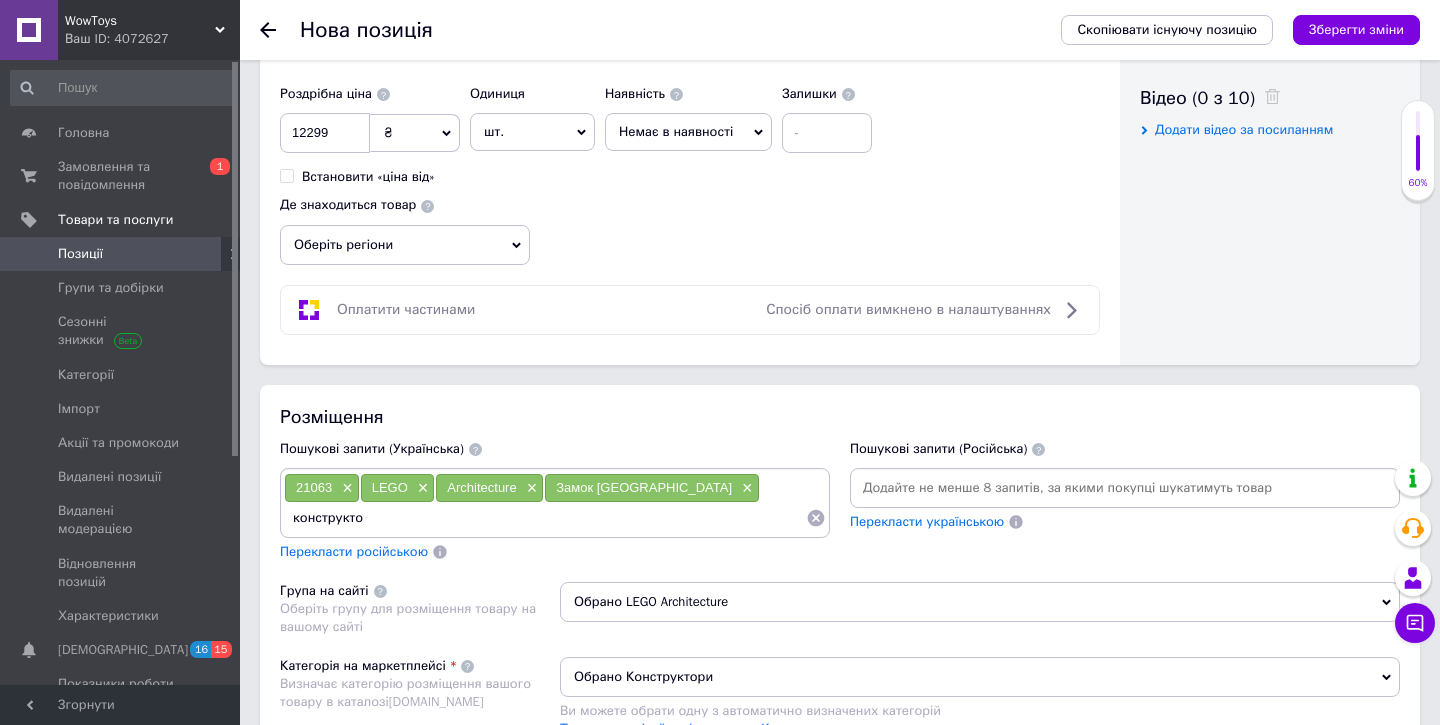 type on "конструктор" 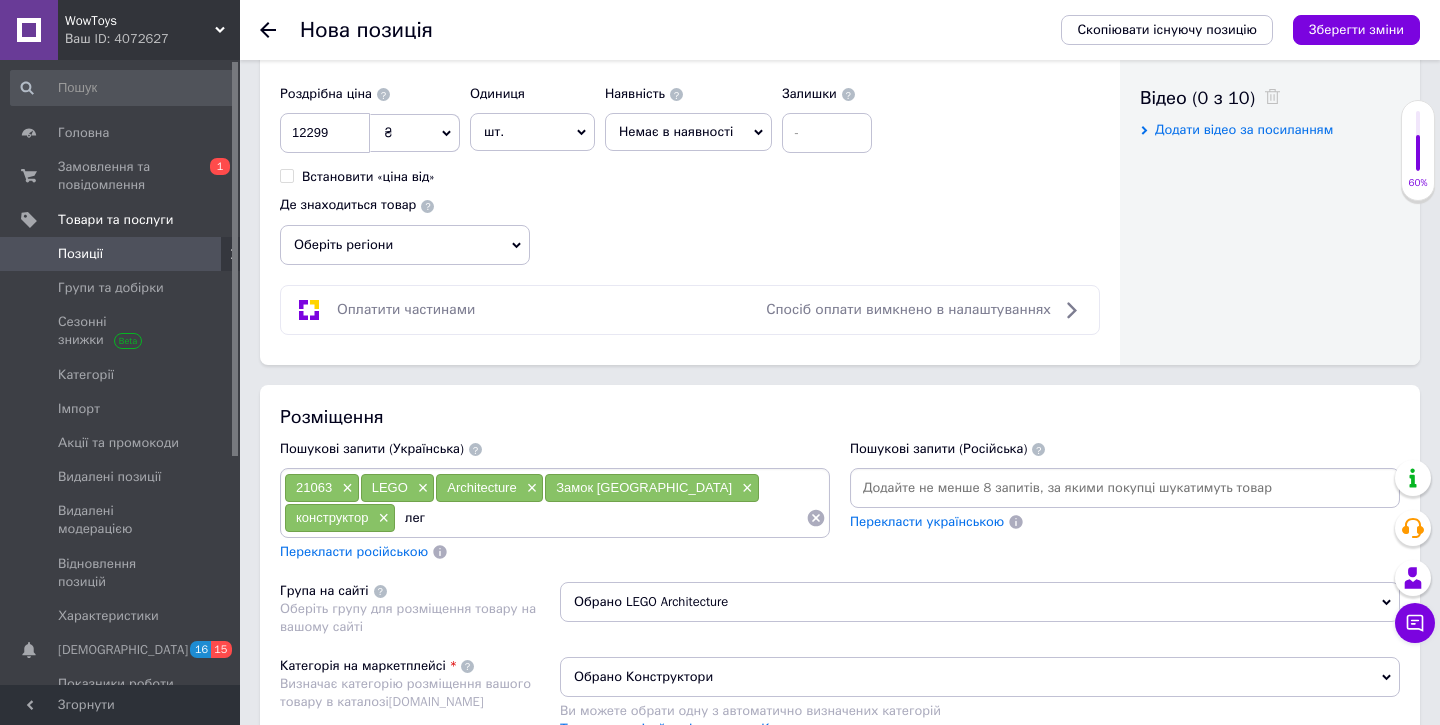 type on "лего" 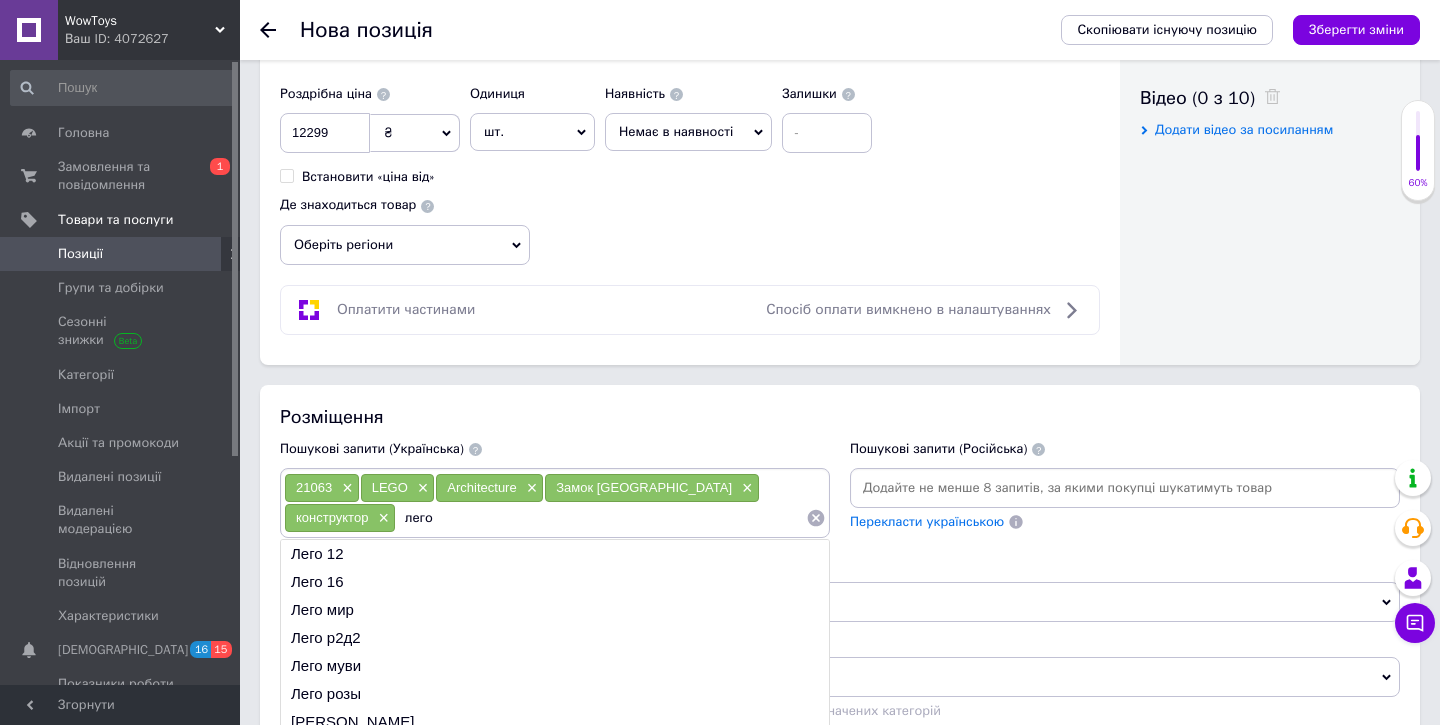 type 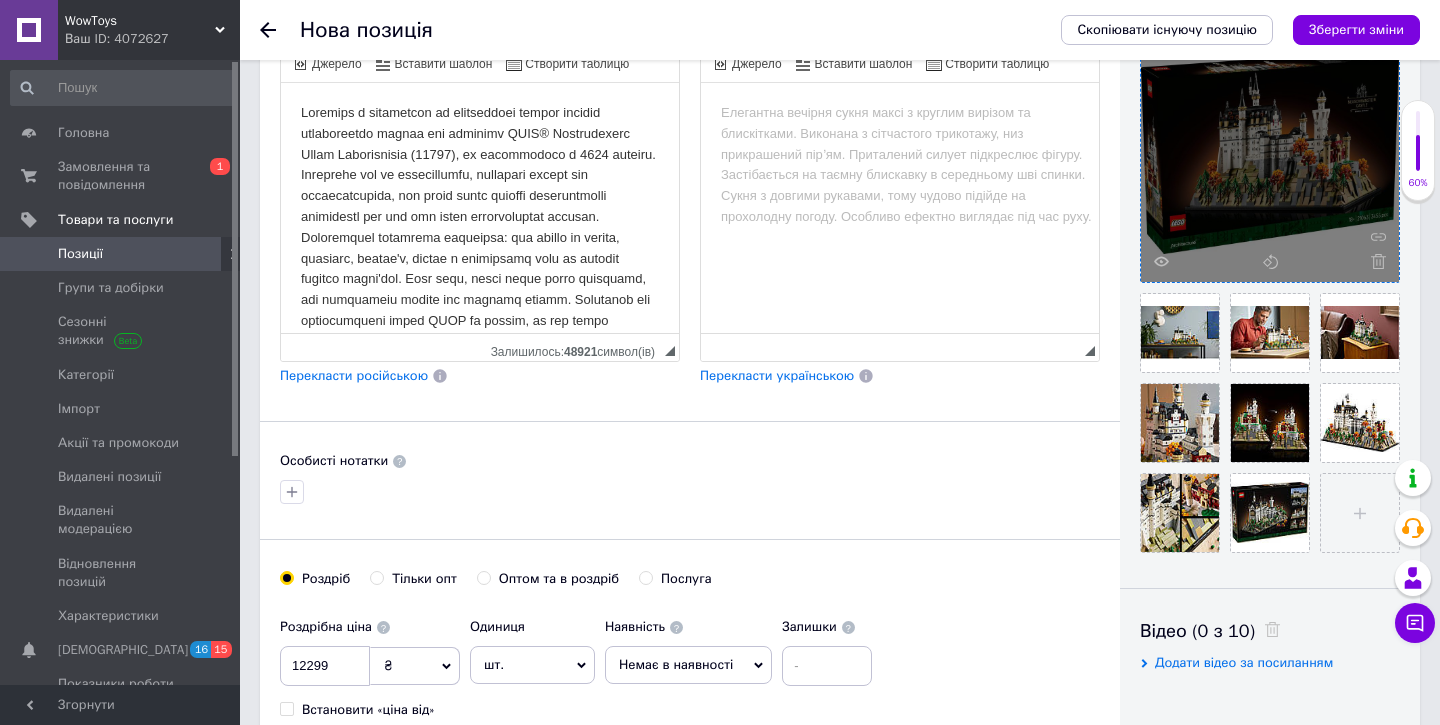 scroll, scrollTop: 256, scrollLeft: 0, axis: vertical 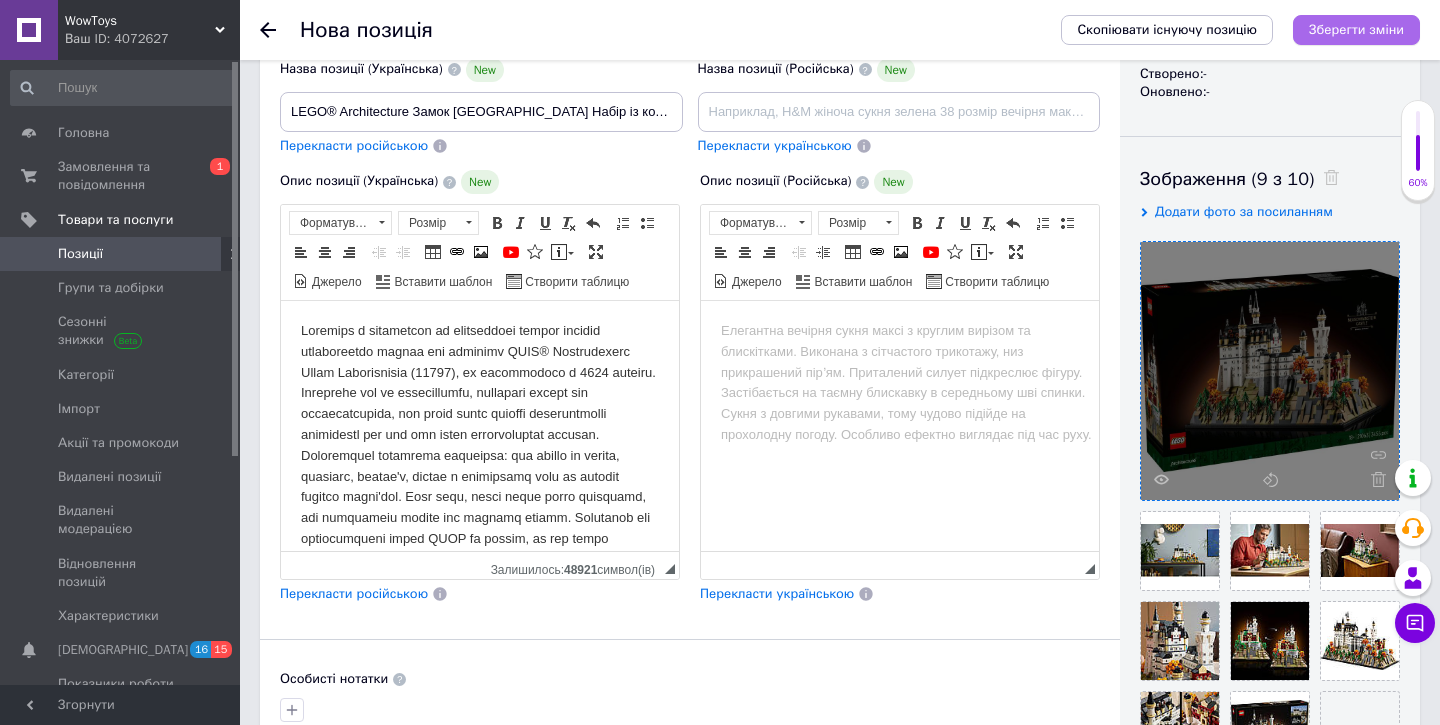 click on "Зберегти зміни" at bounding box center [1356, 29] 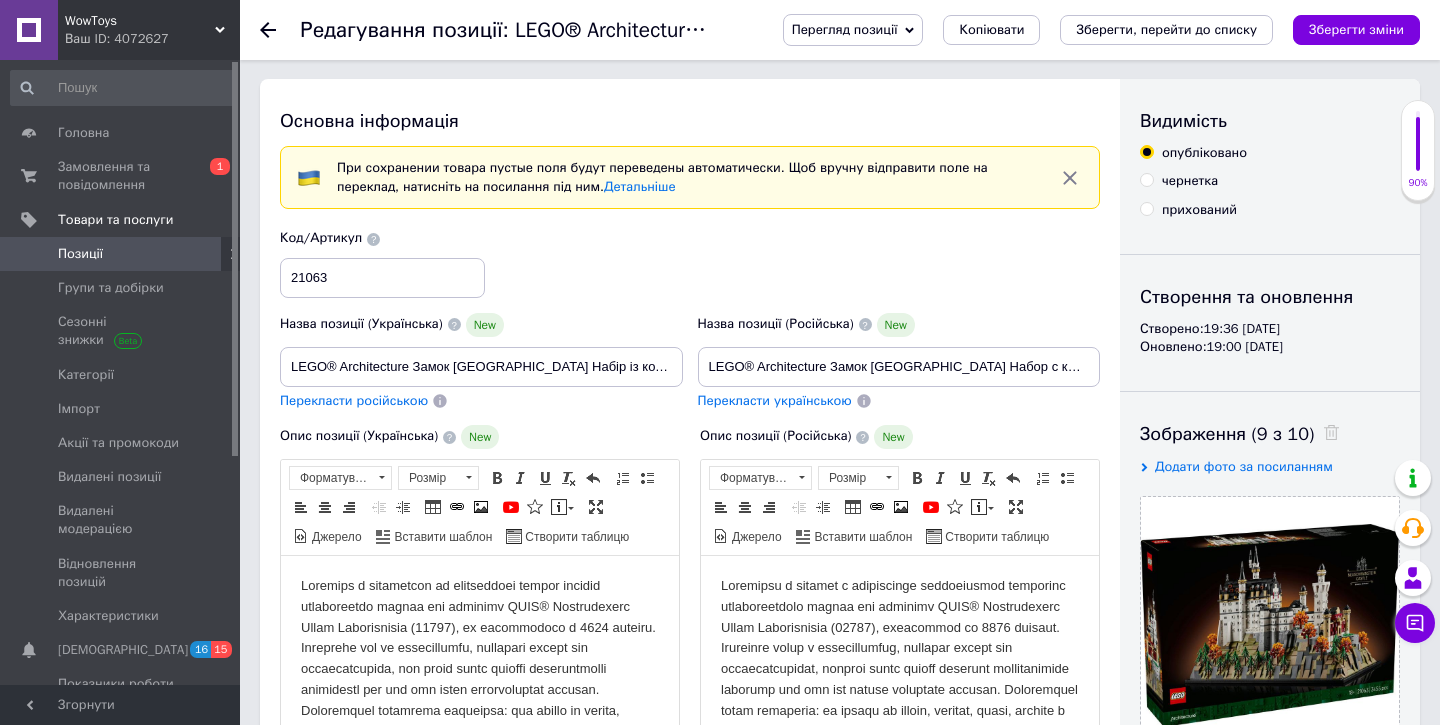 scroll, scrollTop: 0, scrollLeft: 0, axis: both 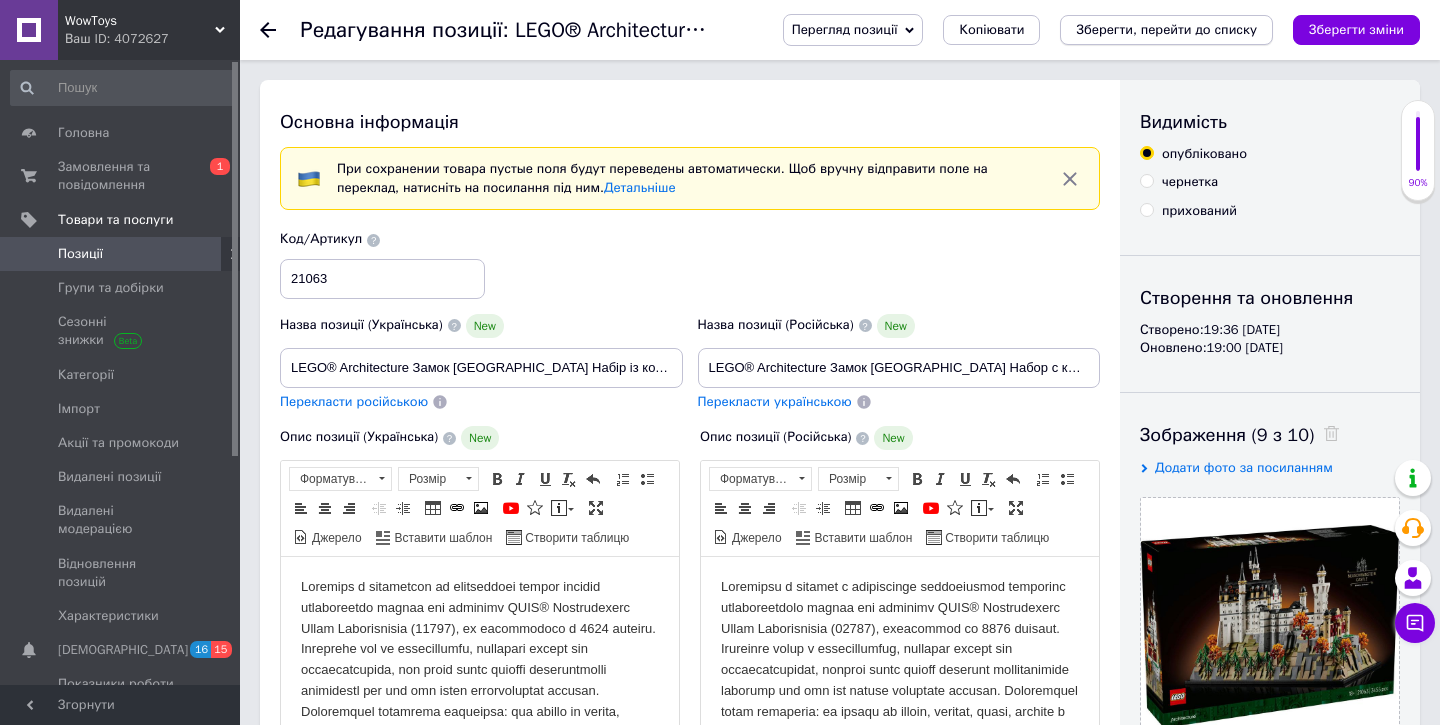click on "Зберегти, перейти до списку" at bounding box center [1166, 29] 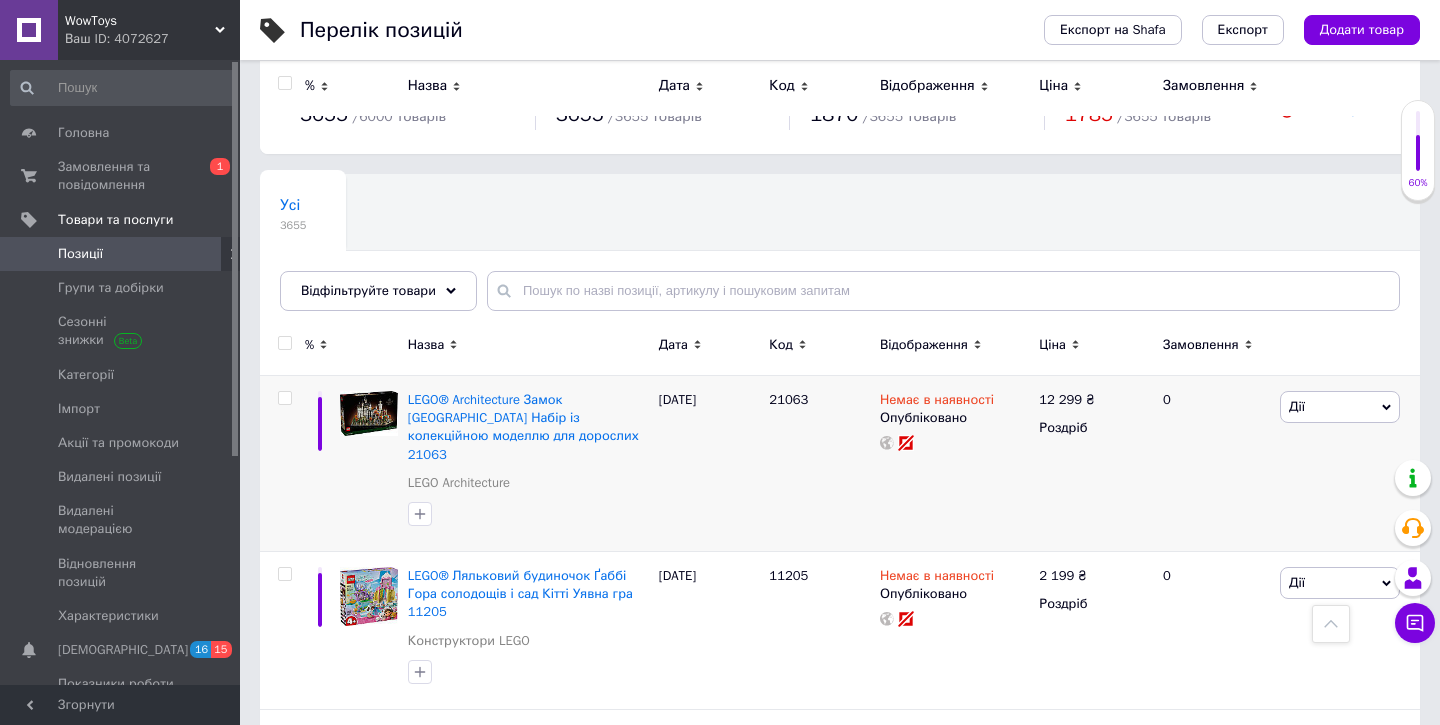 scroll, scrollTop: 0, scrollLeft: 0, axis: both 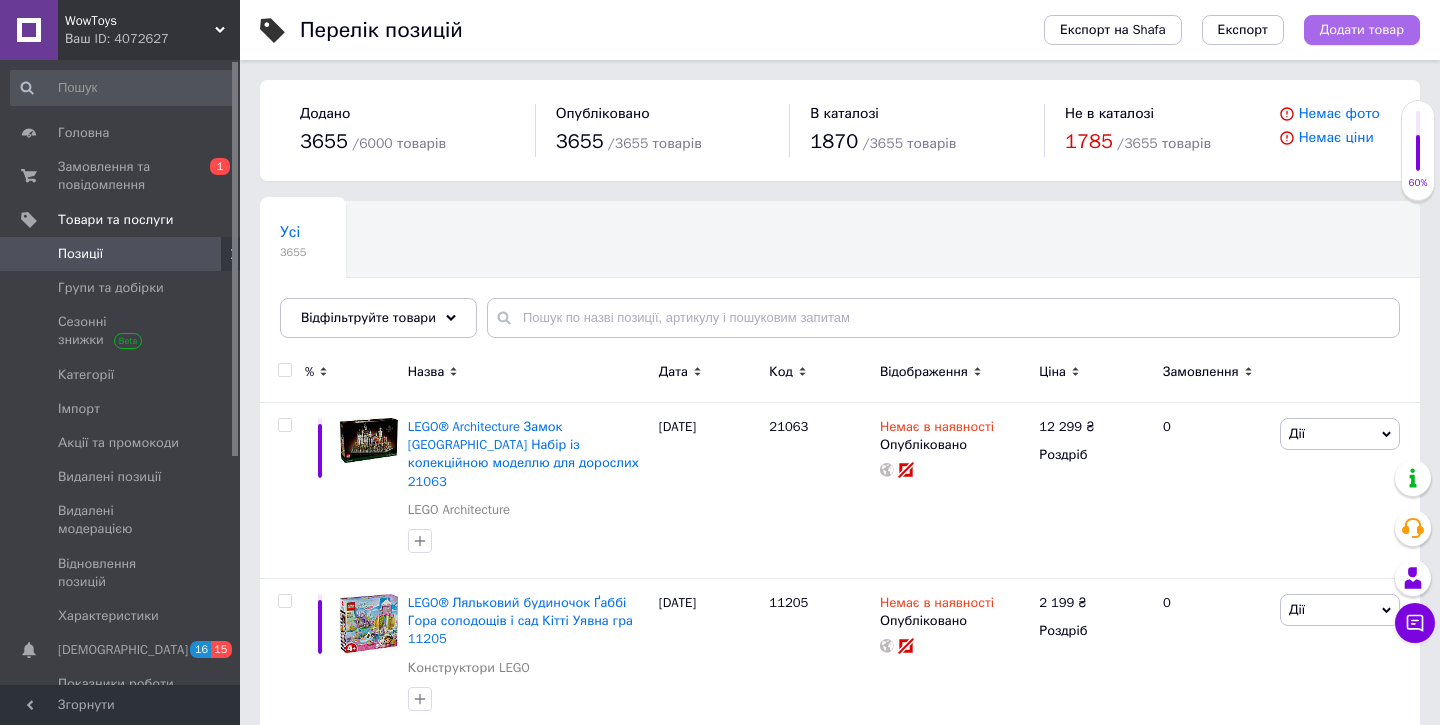 click on "Додати товар" at bounding box center (1362, 30) 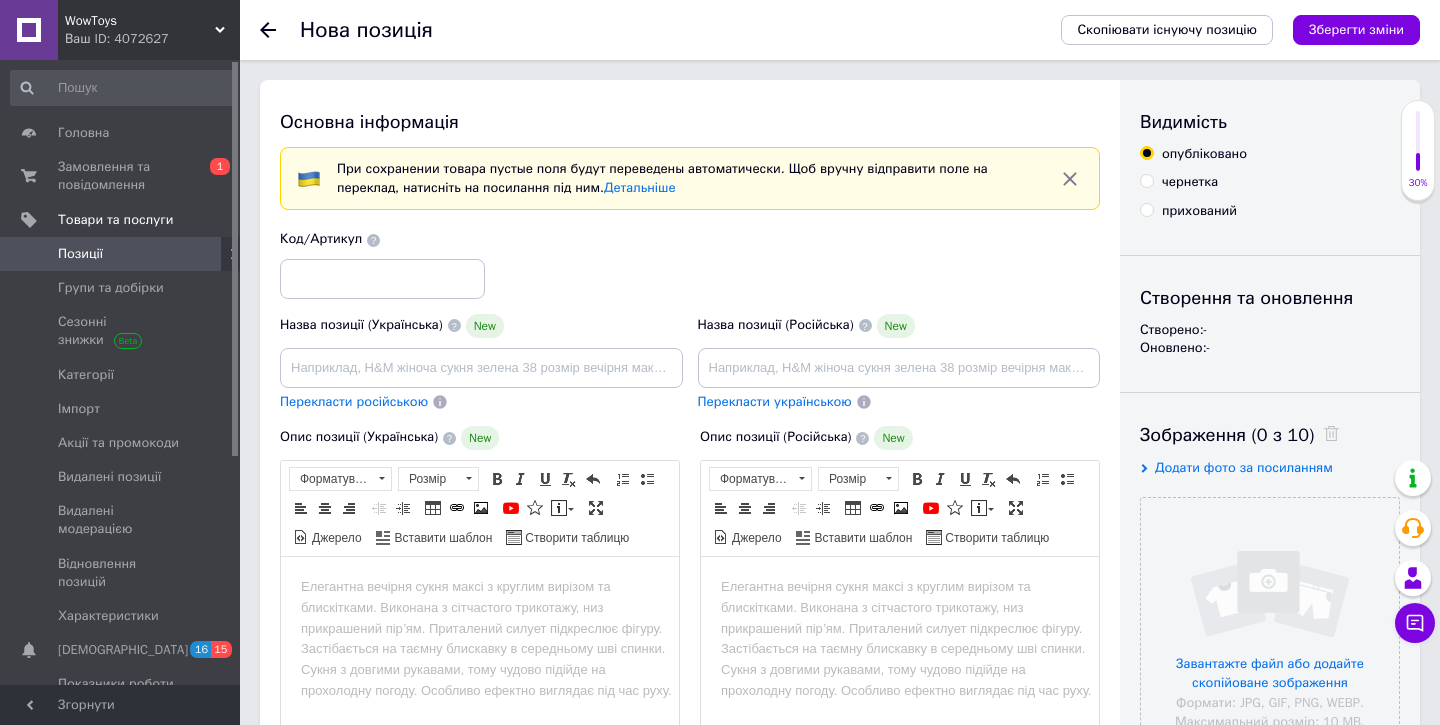 scroll, scrollTop: 0, scrollLeft: 0, axis: both 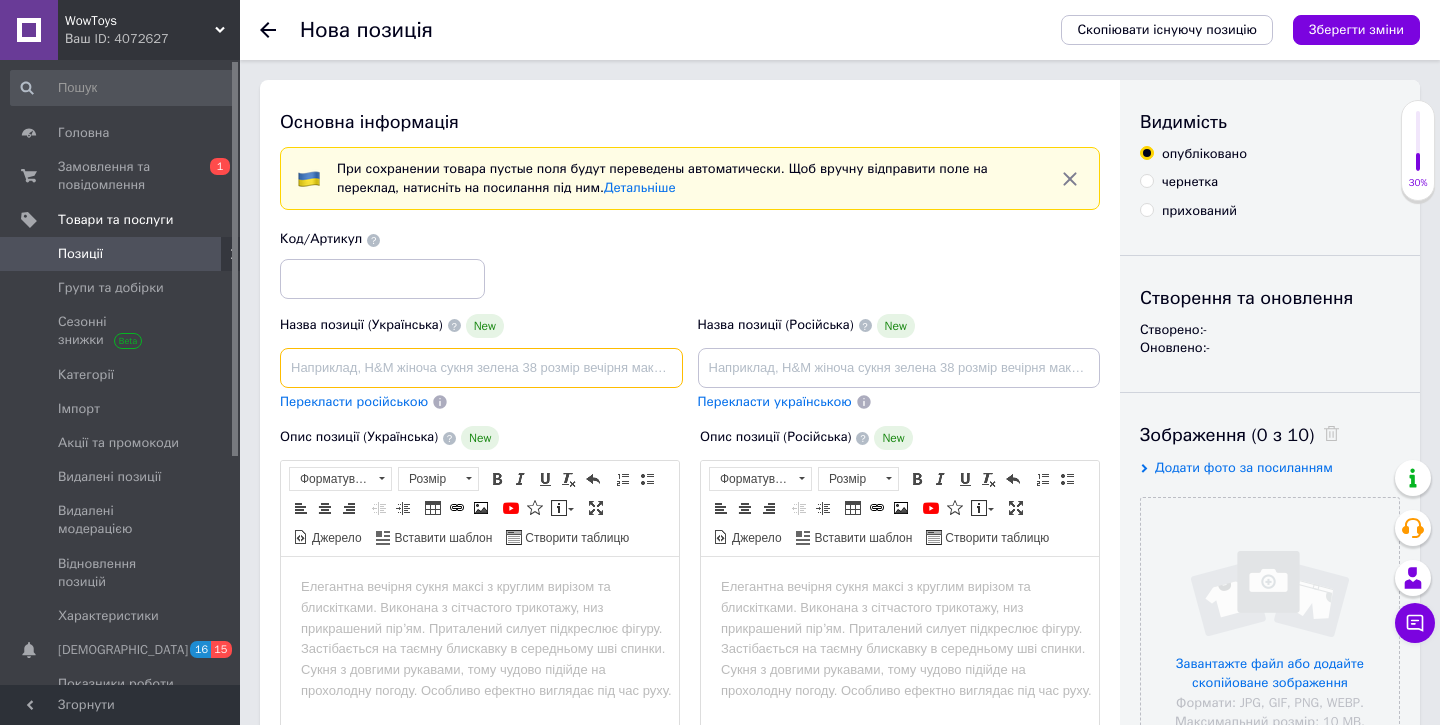 click at bounding box center (481, 368) 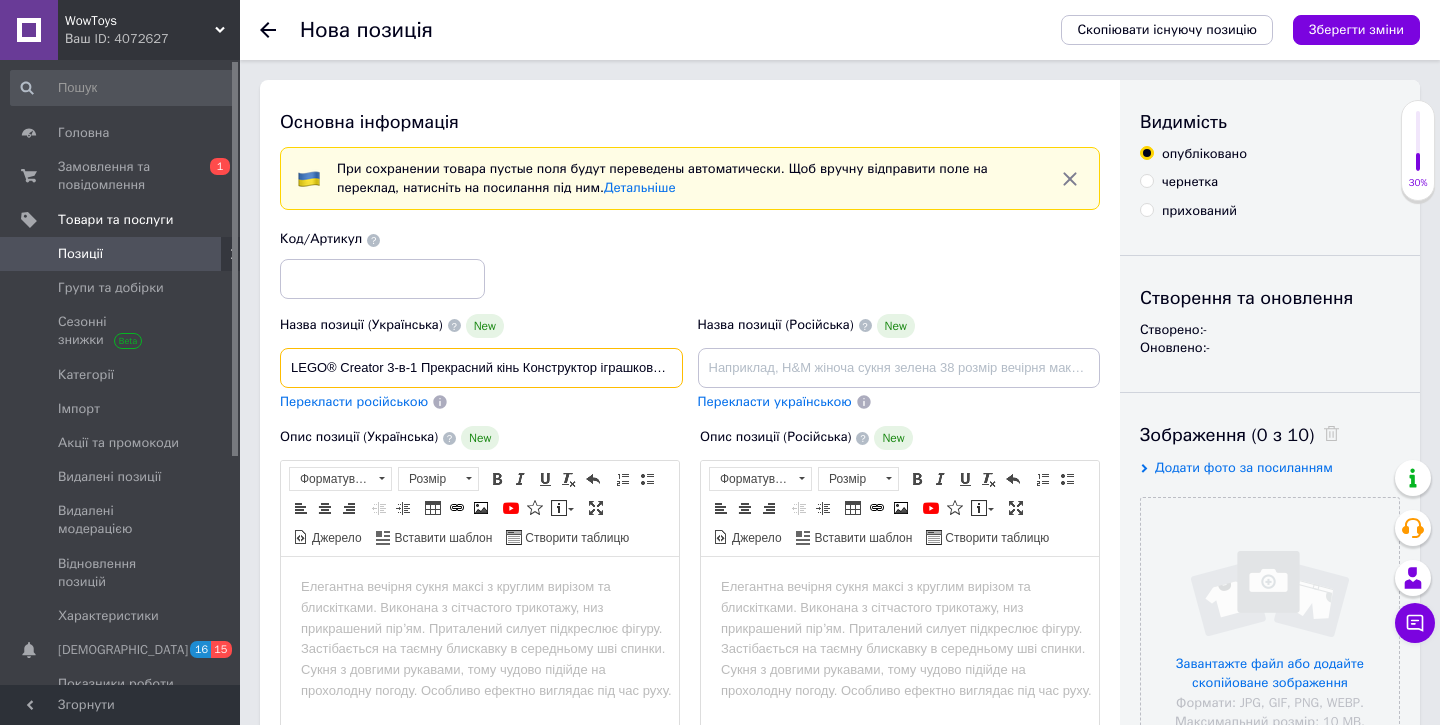 scroll, scrollTop: 0, scrollLeft: 85, axis: horizontal 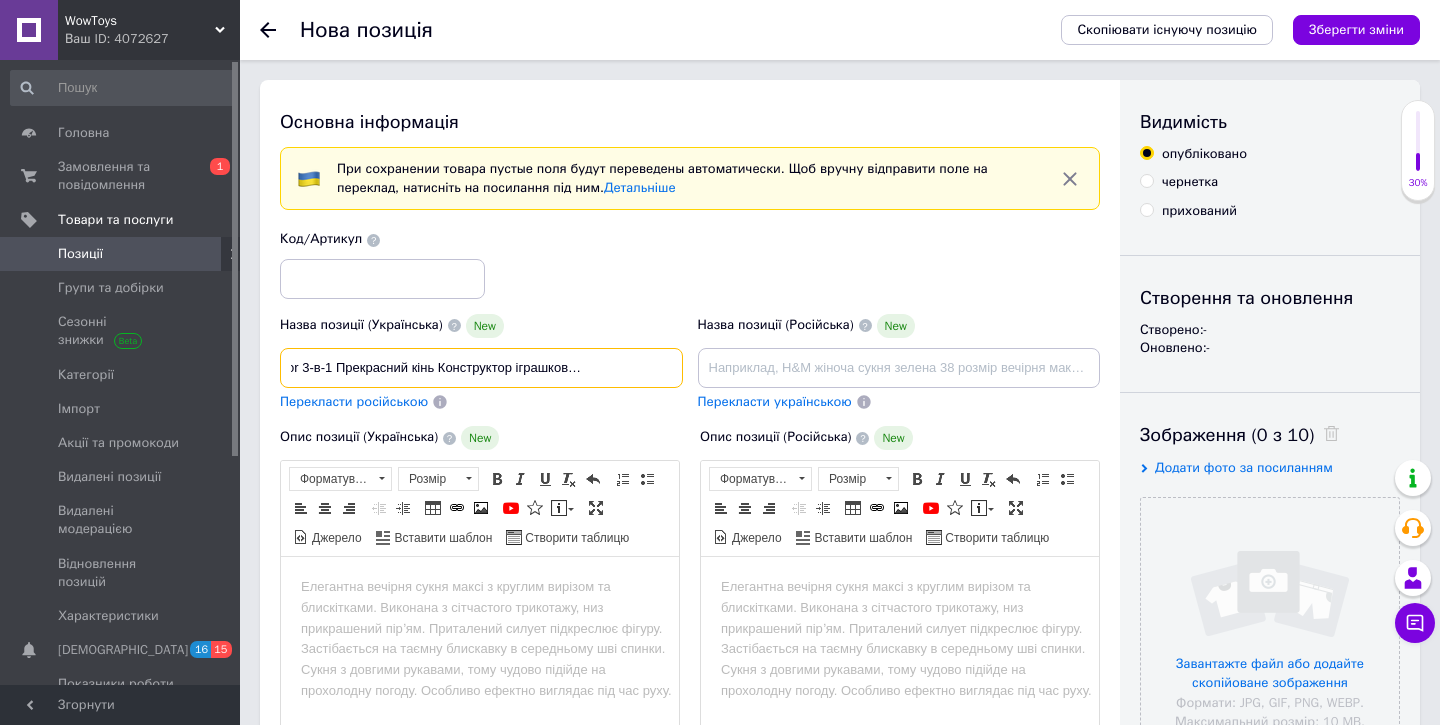 click on "LEGO® Creator 3-в-1 Прекрасний кінь Конструктор іграшкової тварини 31166" at bounding box center [481, 368] 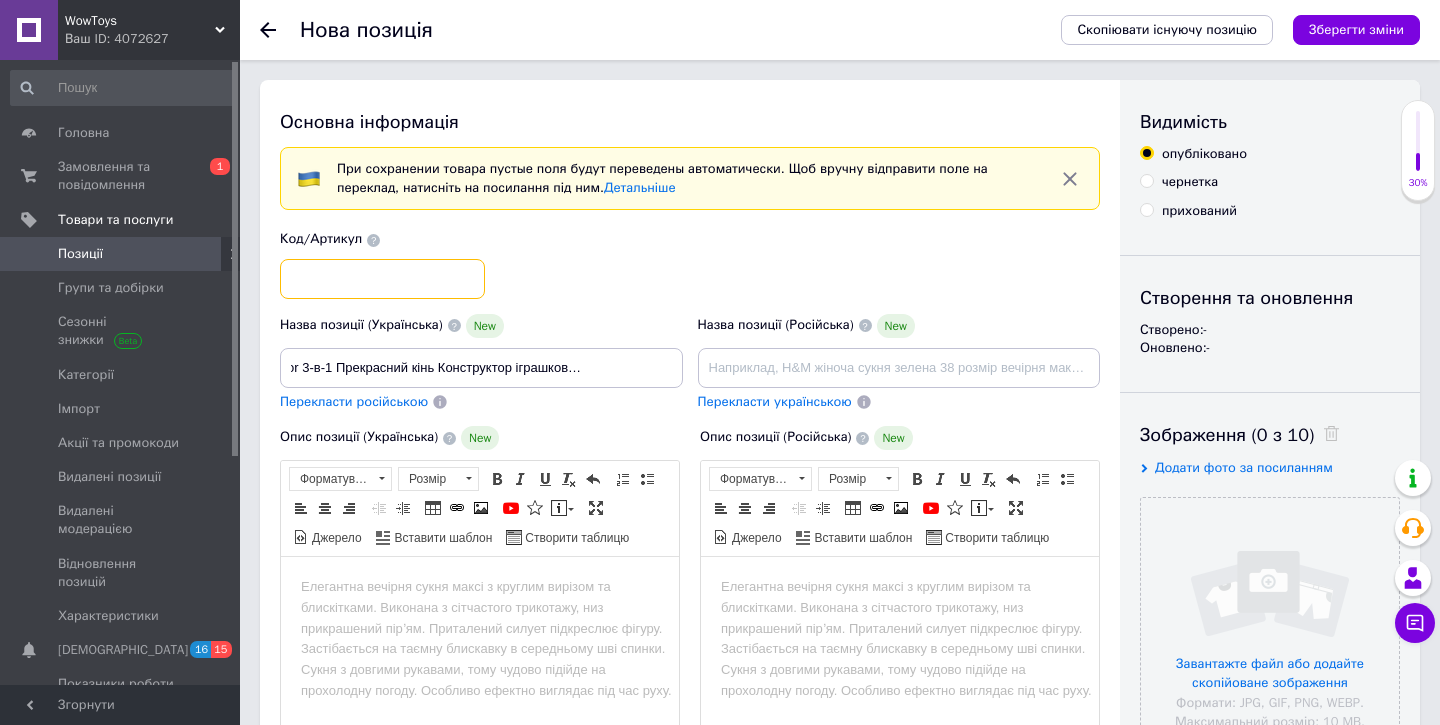 click at bounding box center (382, 279) 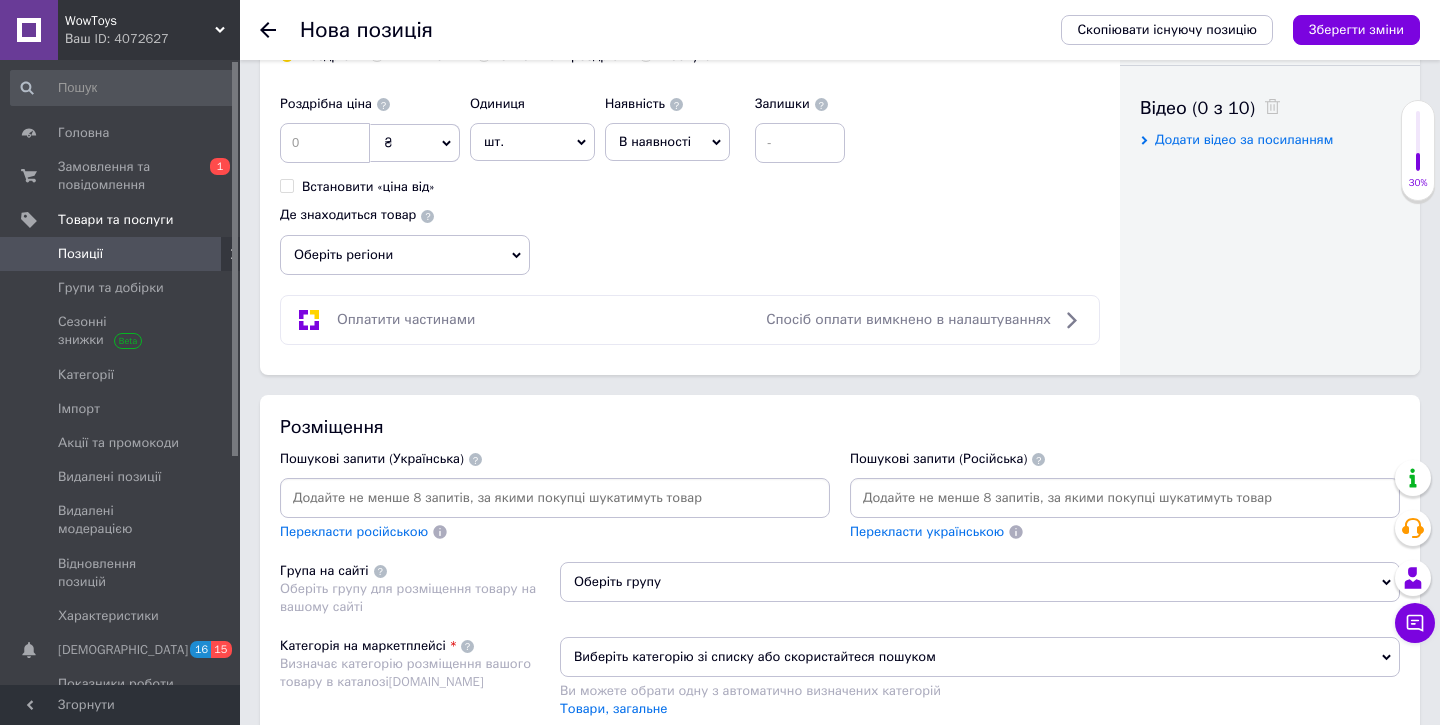 scroll, scrollTop: 1031, scrollLeft: 0, axis: vertical 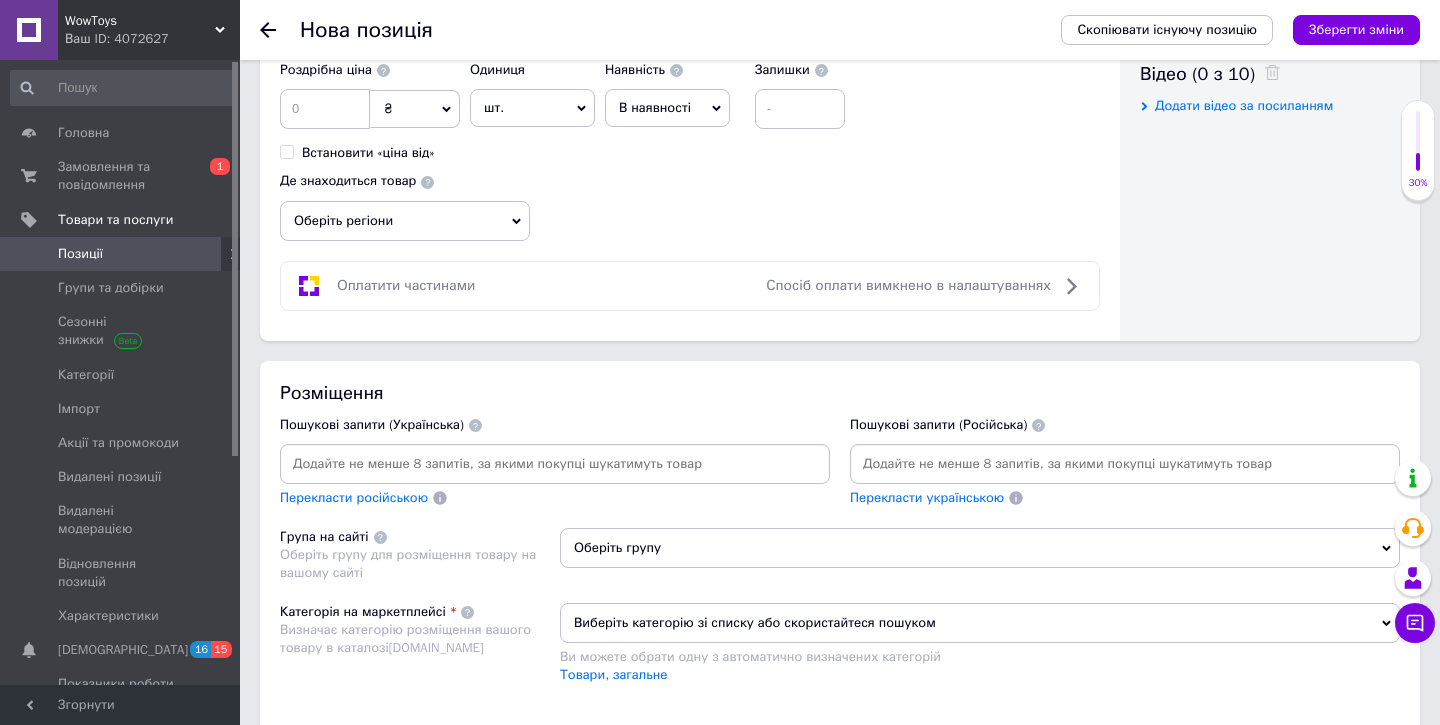 type on "31166" 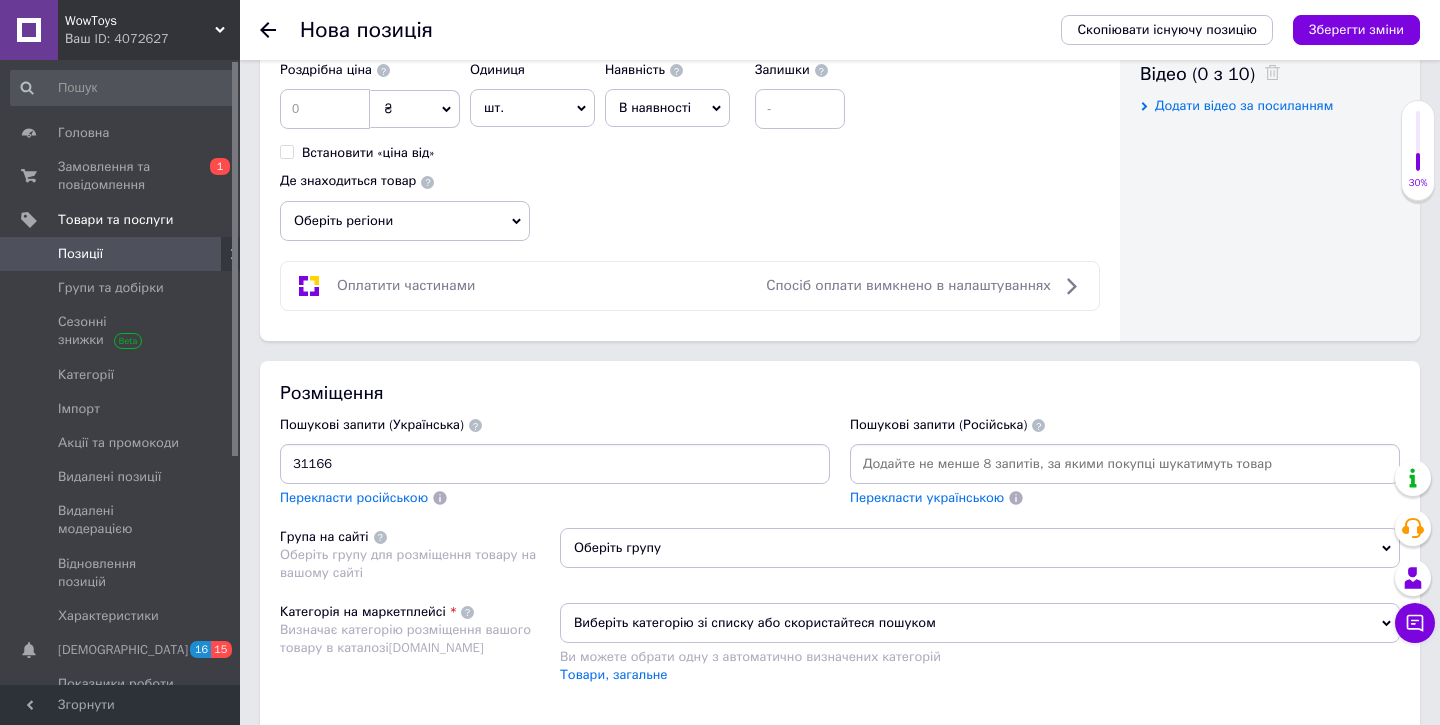 type 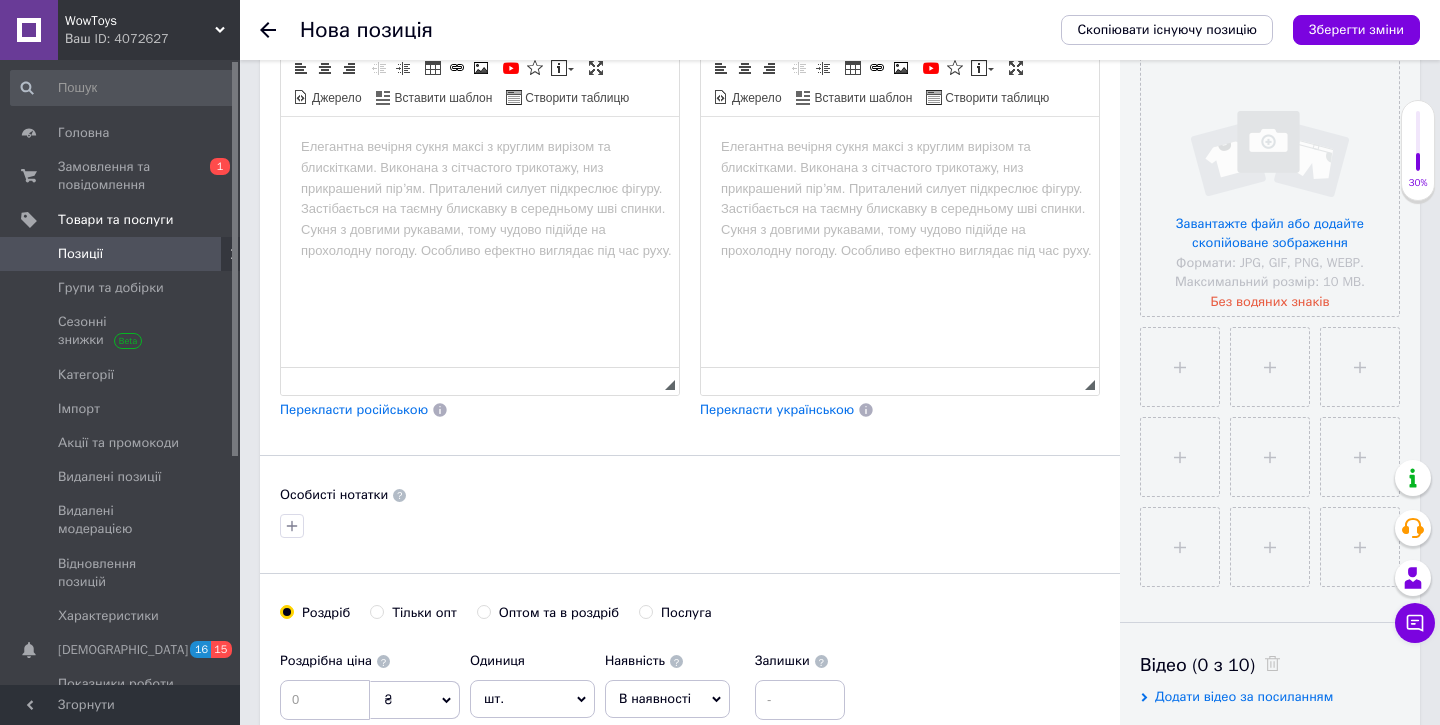 scroll, scrollTop: 0, scrollLeft: 0, axis: both 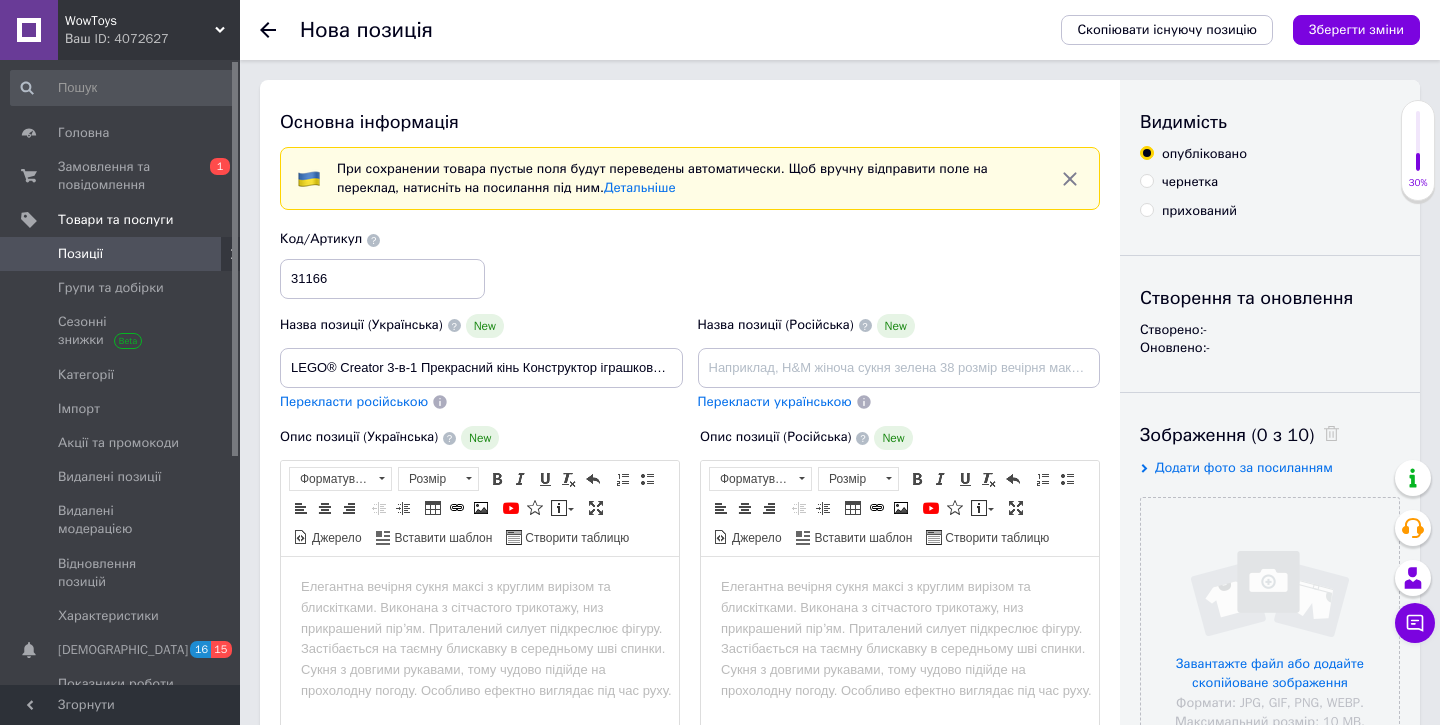 click at bounding box center [480, 587] 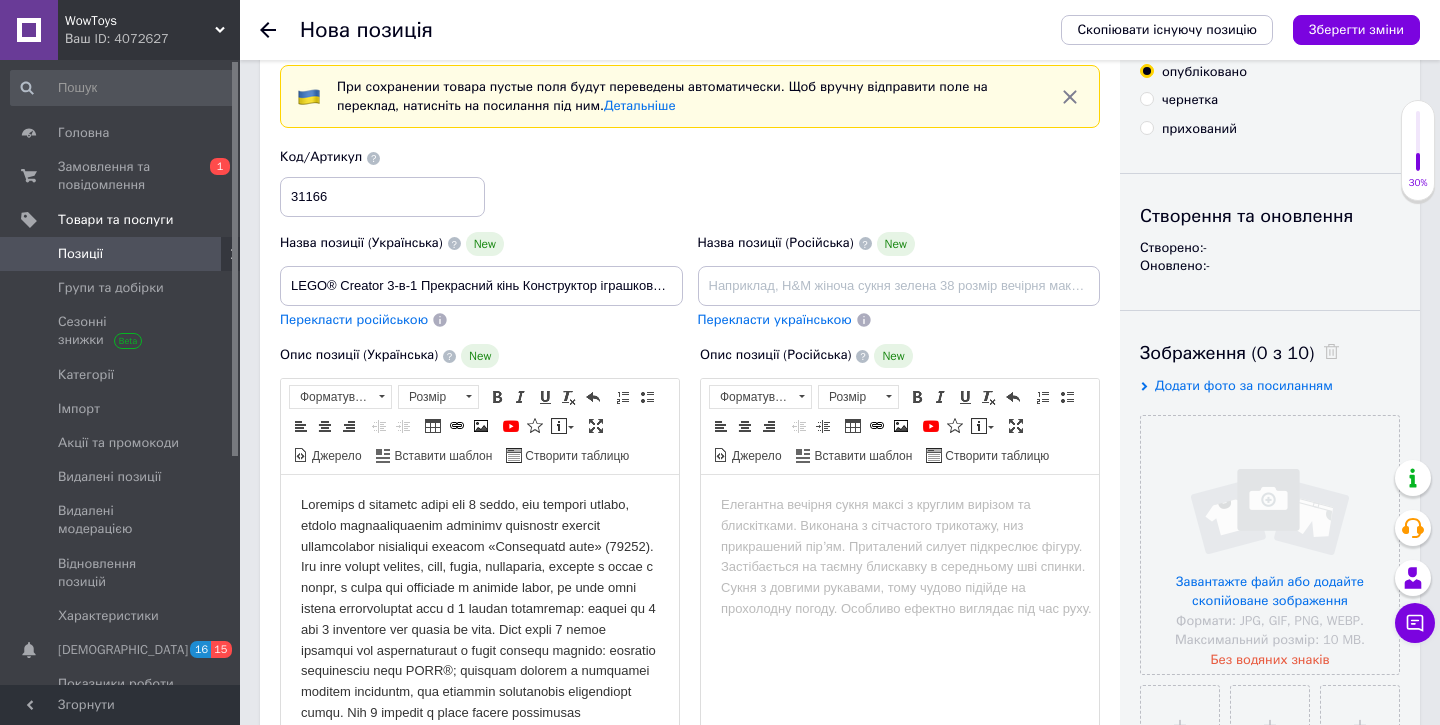 scroll, scrollTop: 244, scrollLeft: 0, axis: vertical 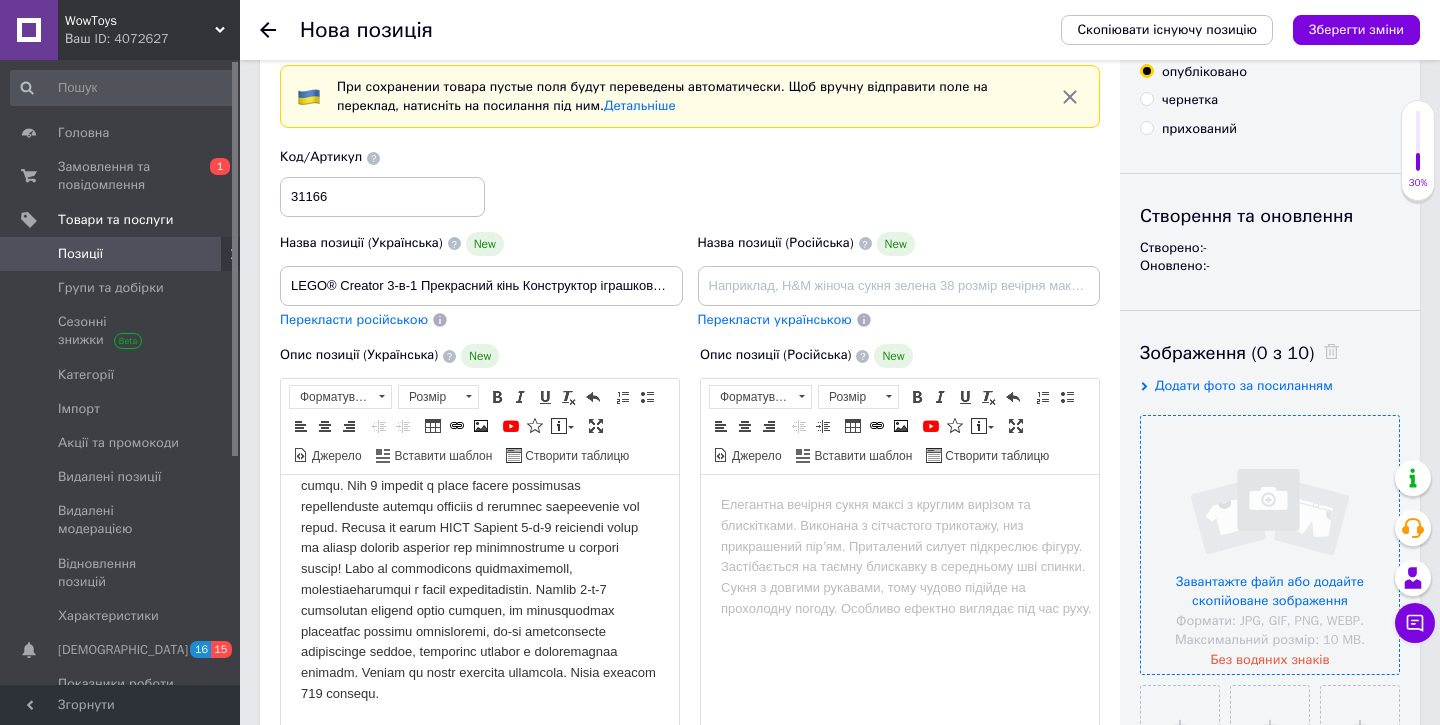 click at bounding box center [1270, 545] 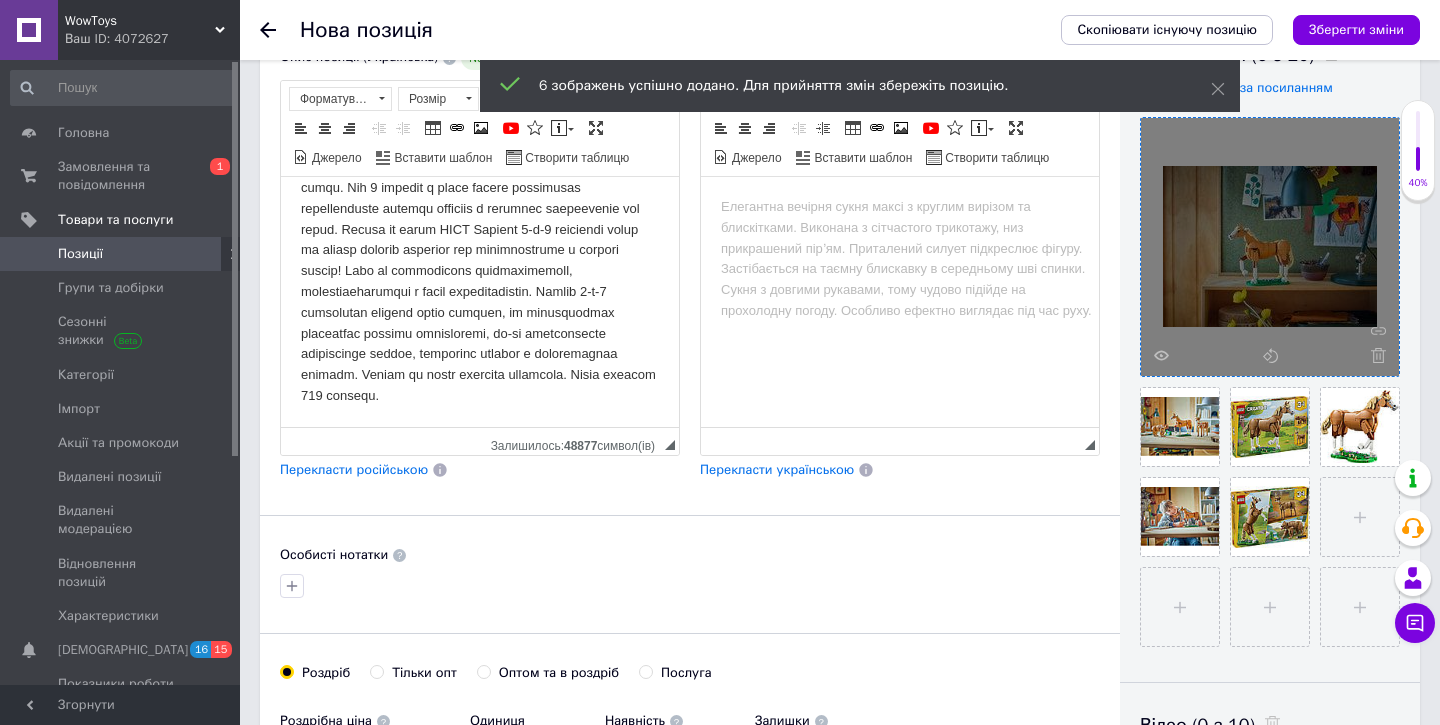 scroll, scrollTop: 388, scrollLeft: 0, axis: vertical 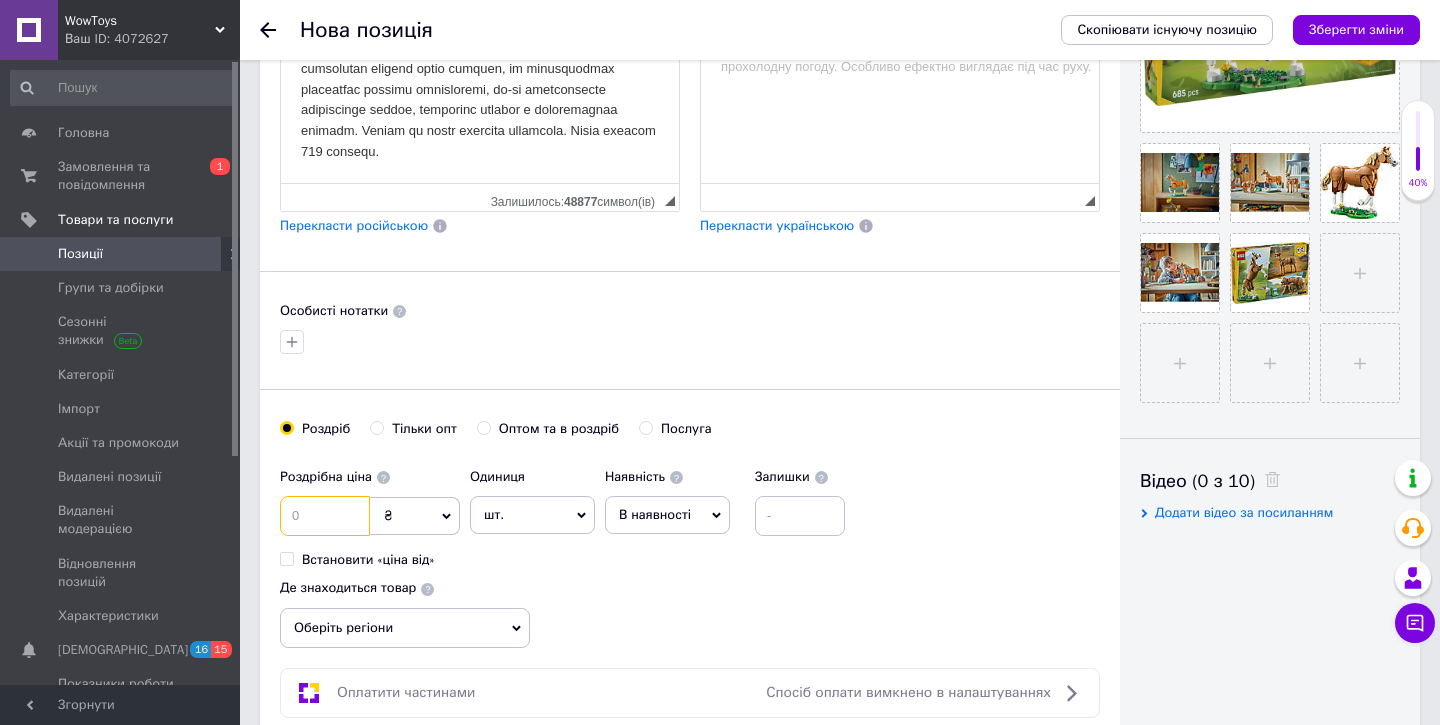 click at bounding box center [325, 516] 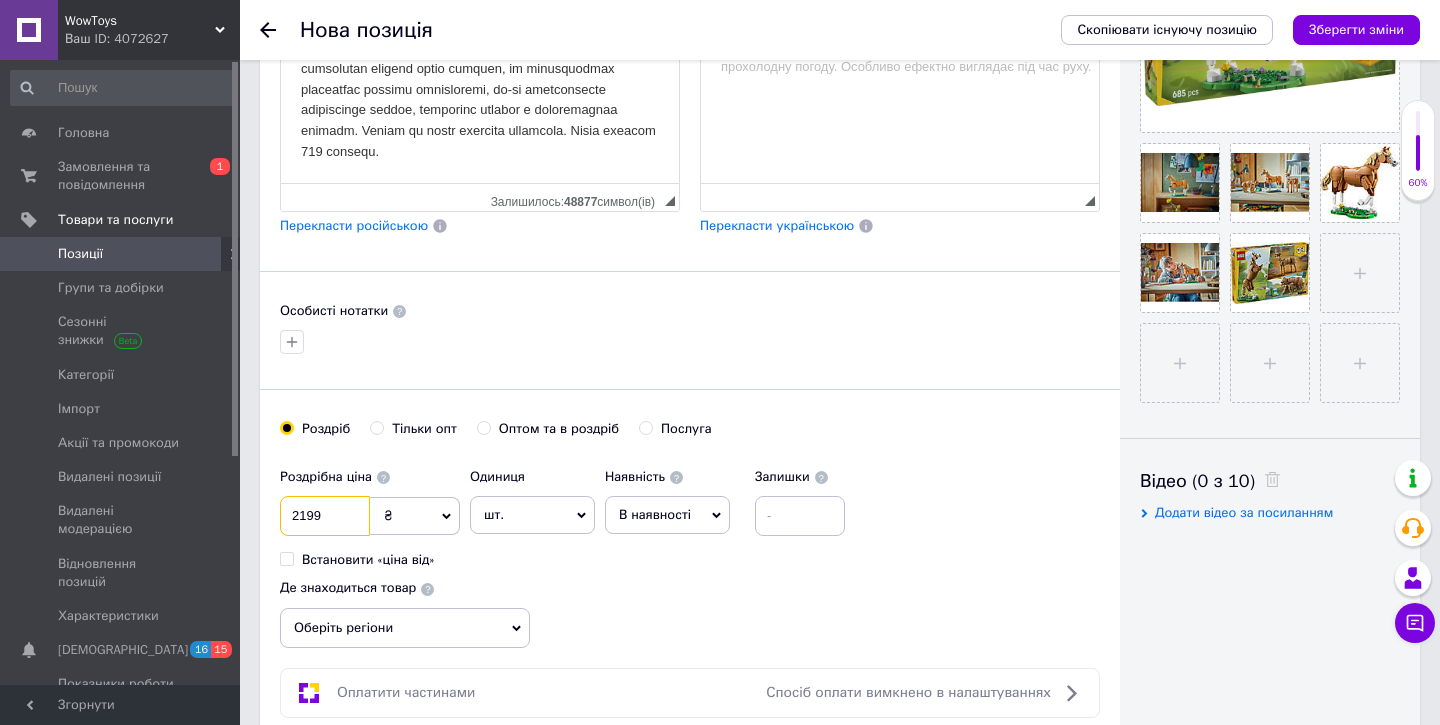 type on "2199" 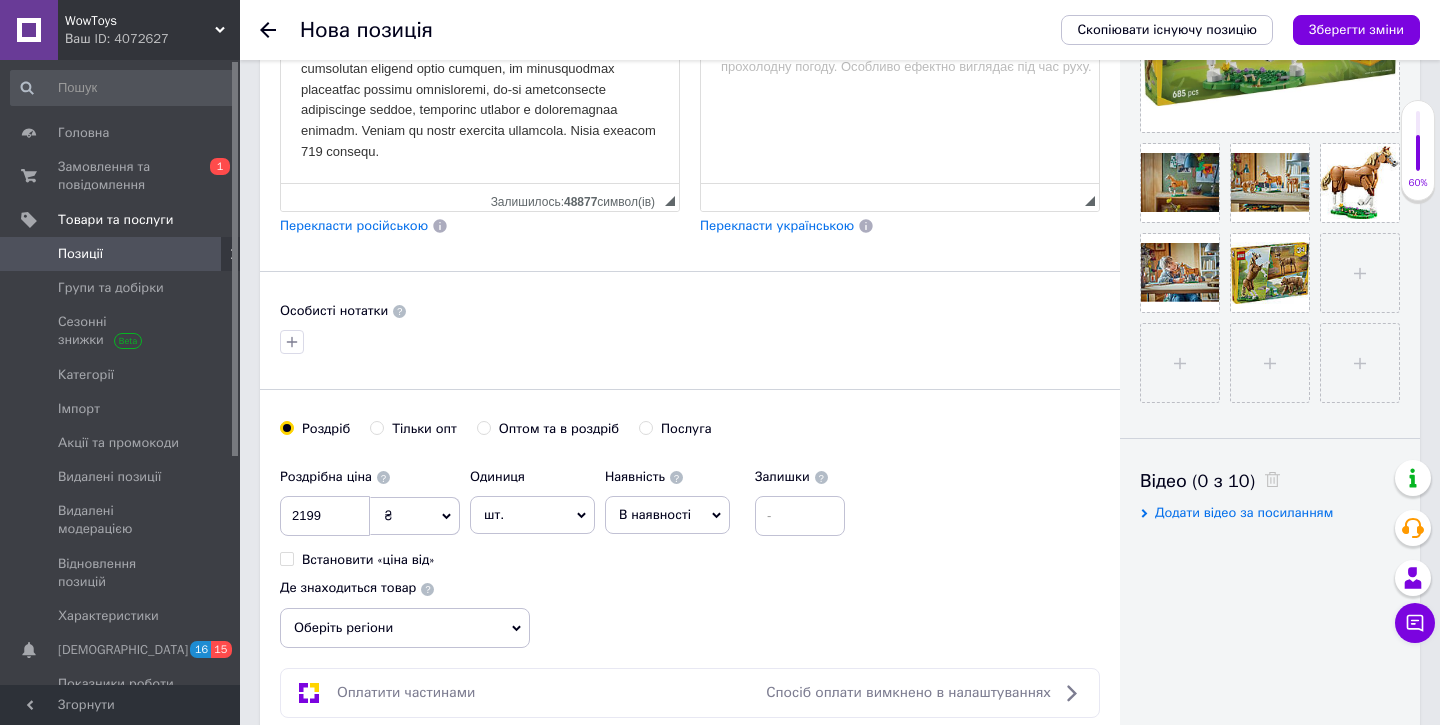 click on "Роздрібна ціна 2199 ₴ $ EUR CHF GBP ¥ PLN ₸ MDL HUF KGS CNY TRY KRW lei Встановити «ціна від» Одиниця шт. Популярне комплект упаковка кв.м пара м кг пог.м послуга т а автоцистерна ампула б балон банка блістер бобіна бочка бут бухта в ват виїзд відро г г га година гр/кв.м гігакалорія д дав два місяці день доба доза є єврокуб з зміна к кВт каністра карат кв.дм кв.м кв.см кв.фут квартал кг кг/кв.м км колесо комплект коробка куб.дм куб.м л л лист м м мВт мл мм моток місяць мішок н набір номер о об'єкт од. п палетомісце пара партія пач пог.м послуга посівна одиниця птахомісце півроку пігулка" at bounding box center [690, 553] 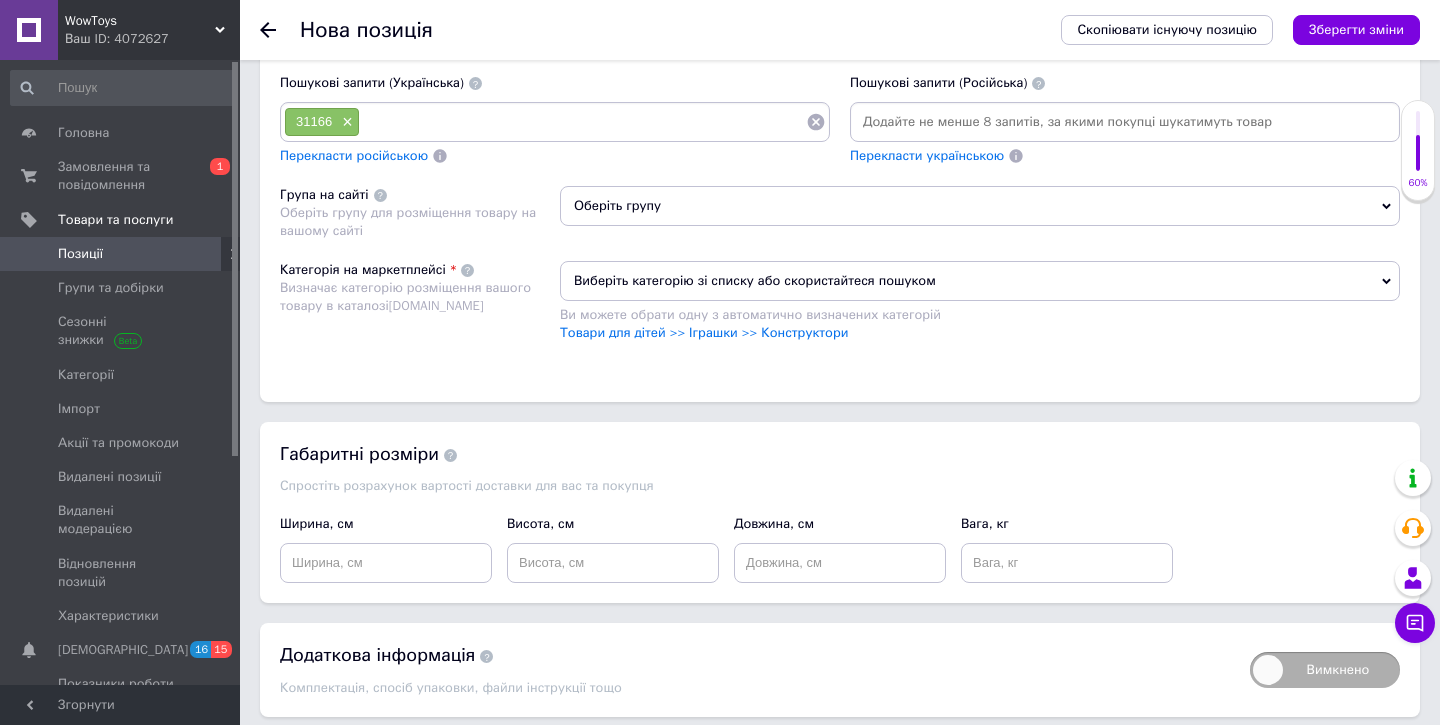 scroll, scrollTop: 1441, scrollLeft: 0, axis: vertical 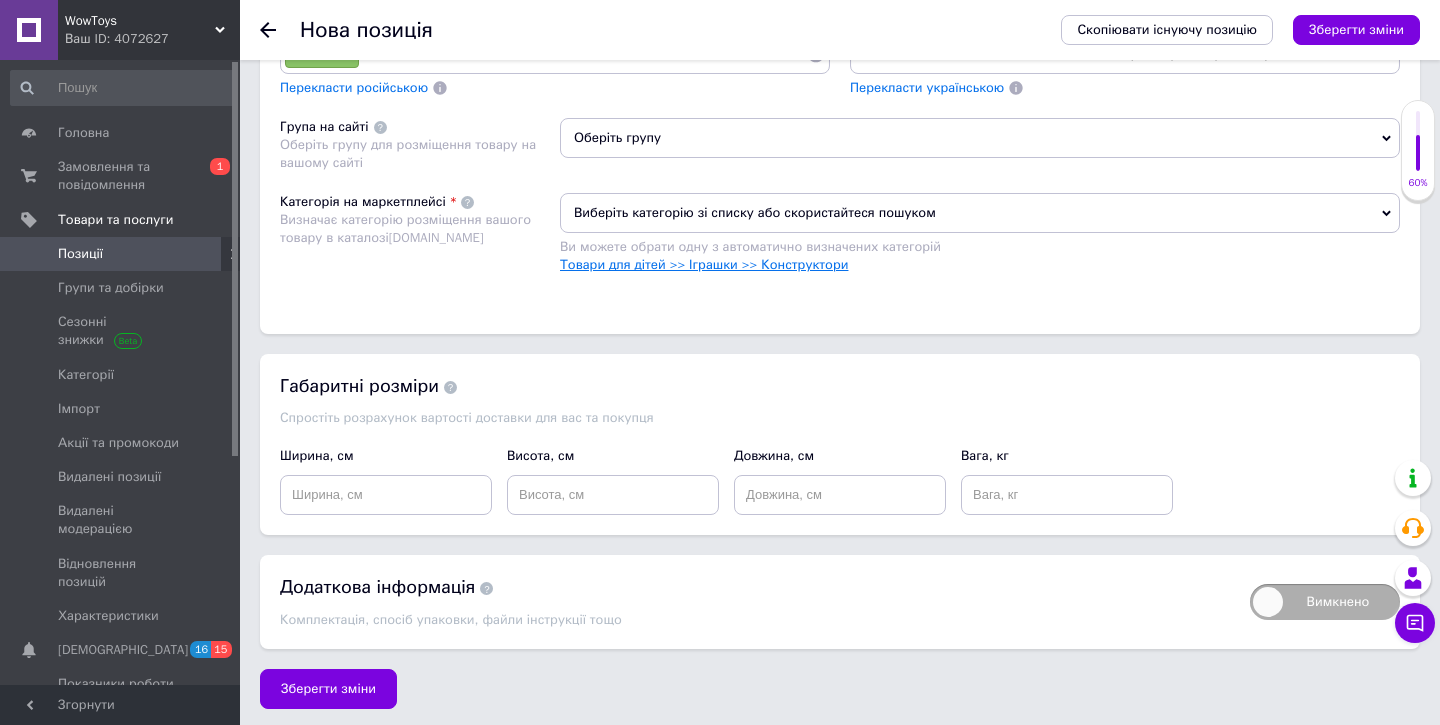 click on "Товари для дітей >> Іграшки >> Конструктори" at bounding box center [704, 264] 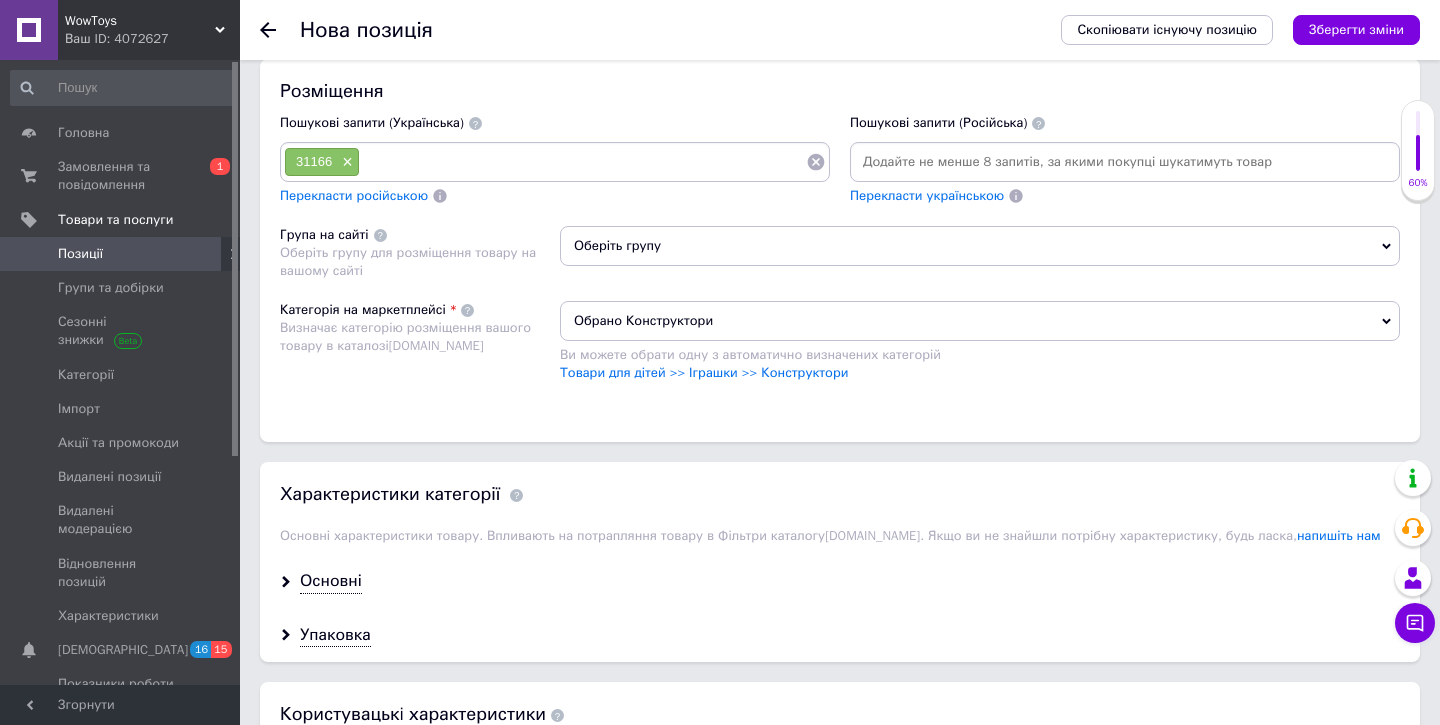 scroll, scrollTop: 1246, scrollLeft: 0, axis: vertical 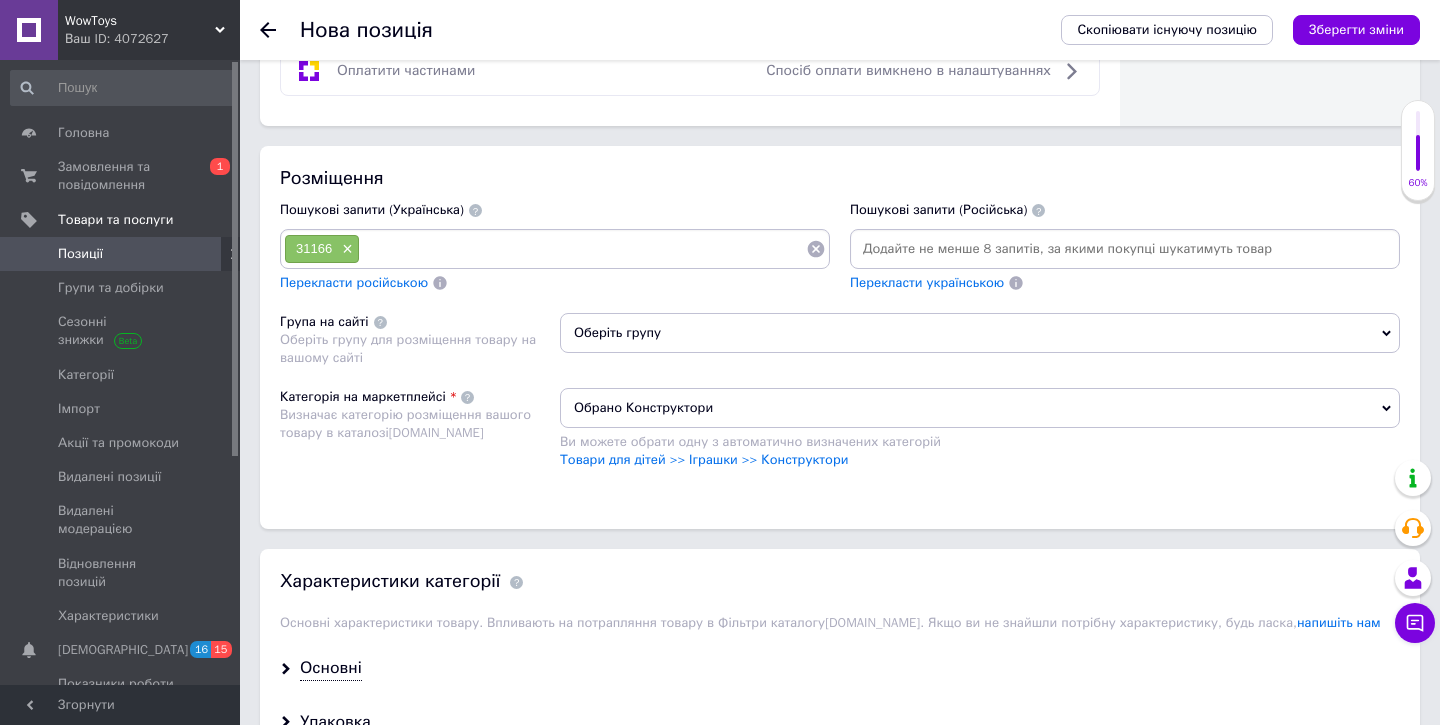 click on "Оберіть групу" at bounding box center [980, 333] 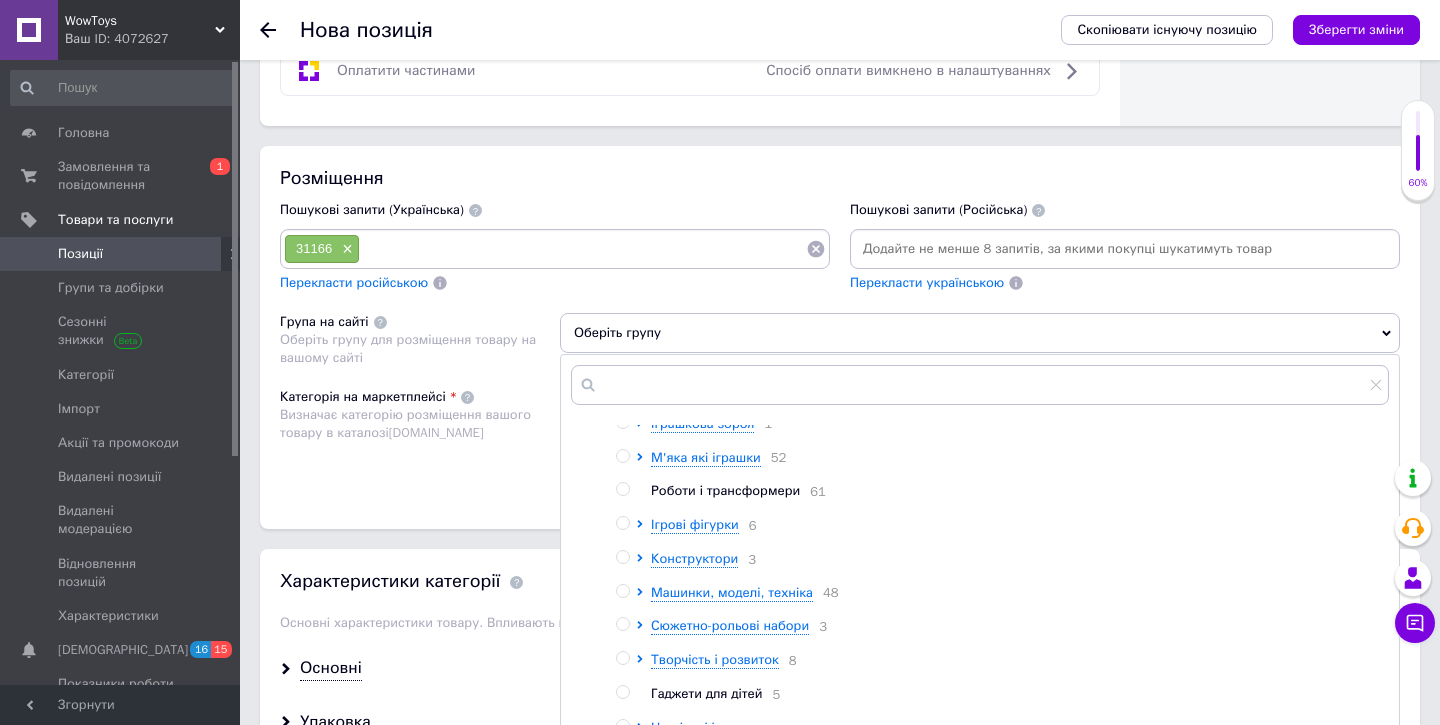 scroll, scrollTop: 200, scrollLeft: 0, axis: vertical 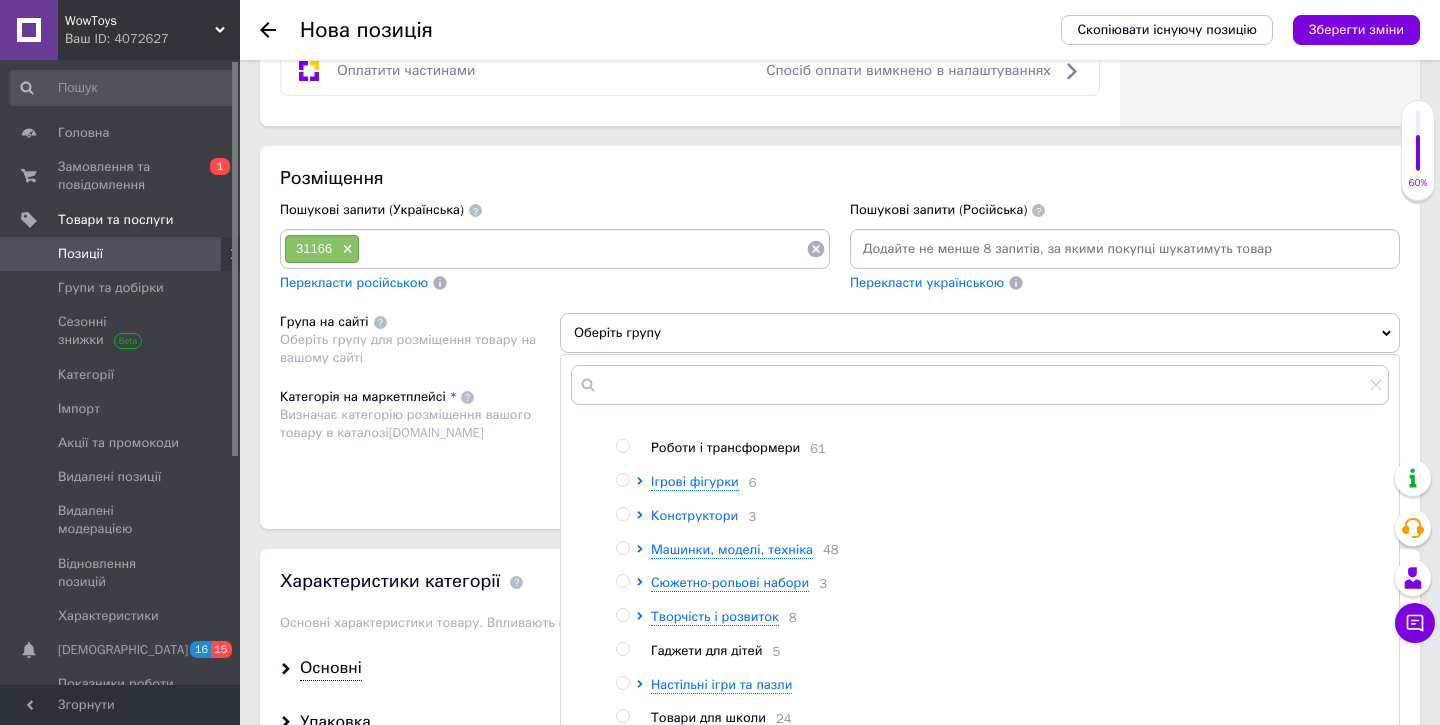 click 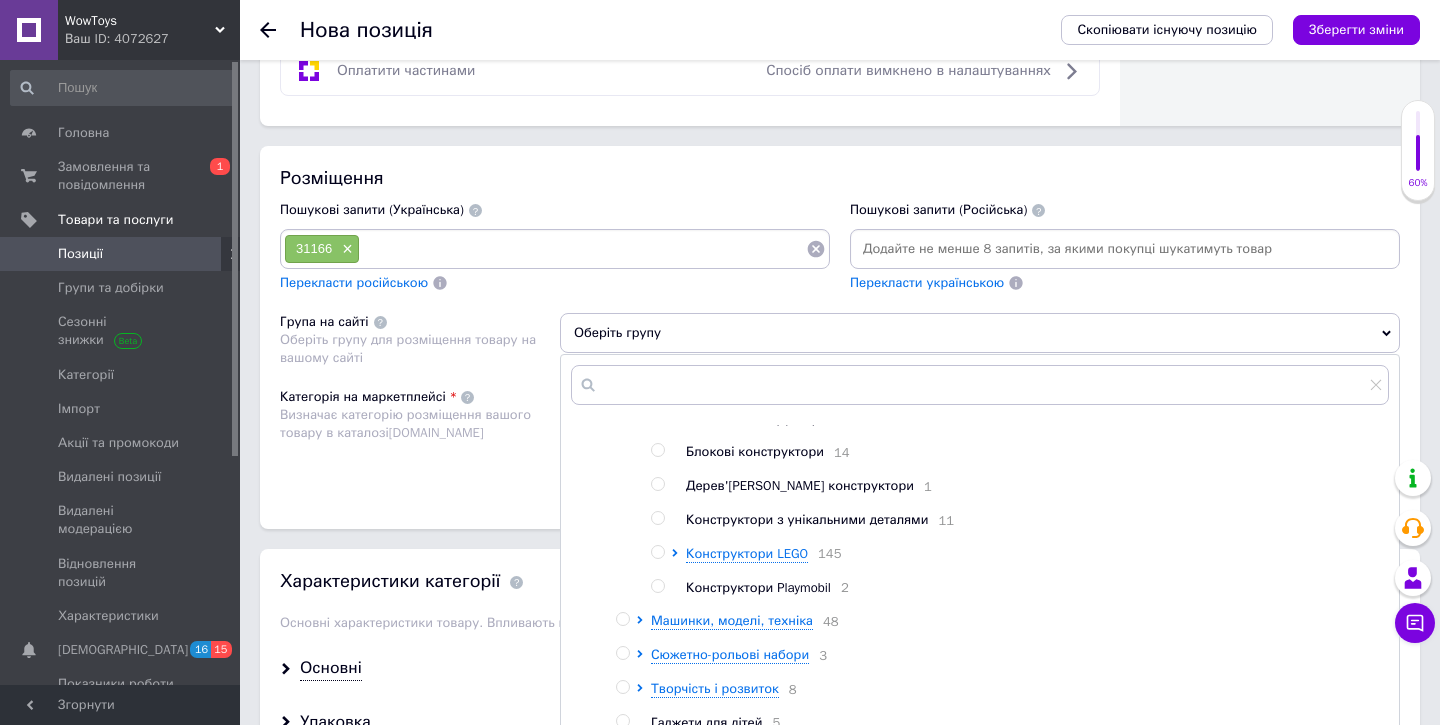 scroll, scrollTop: 327, scrollLeft: 0, axis: vertical 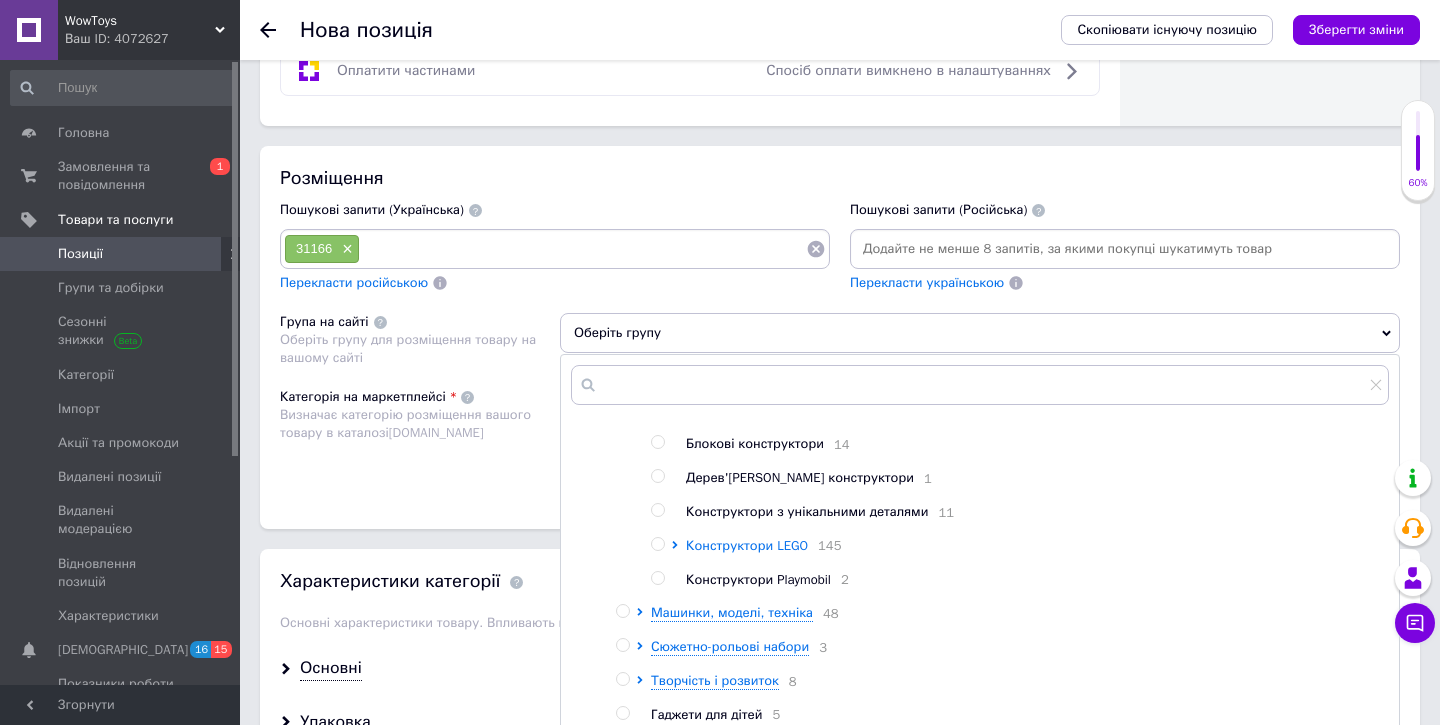 click 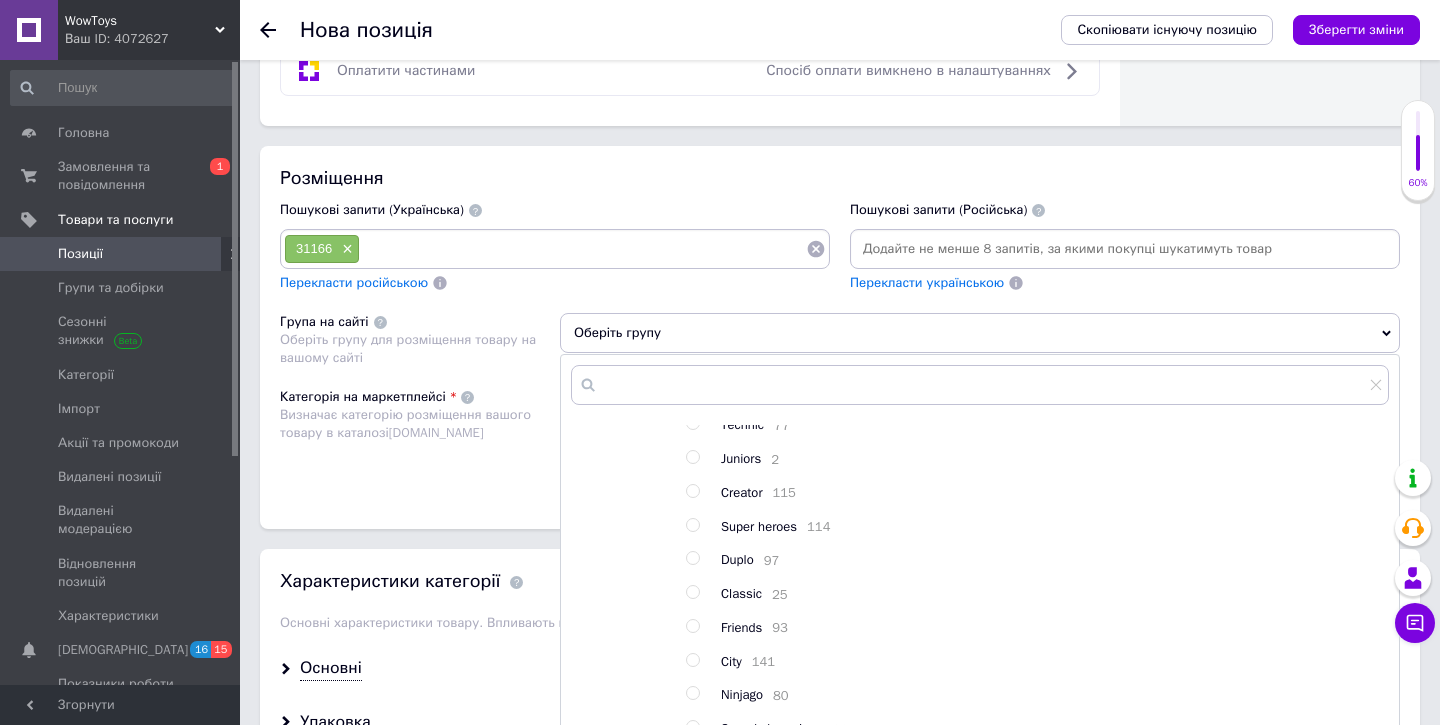 scroll, scrollTop: 548, scrollLeft: 0, axis: vertical 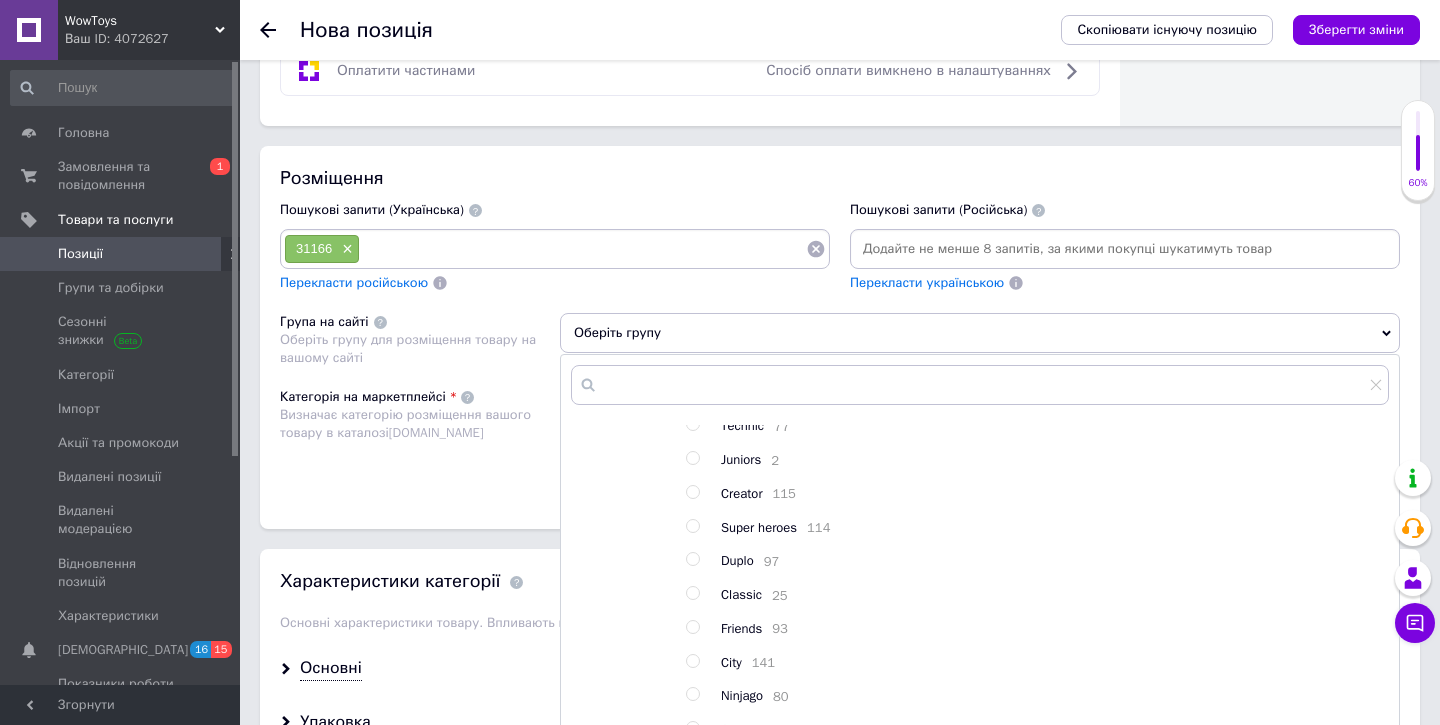 click at bounding box center (692, 492) 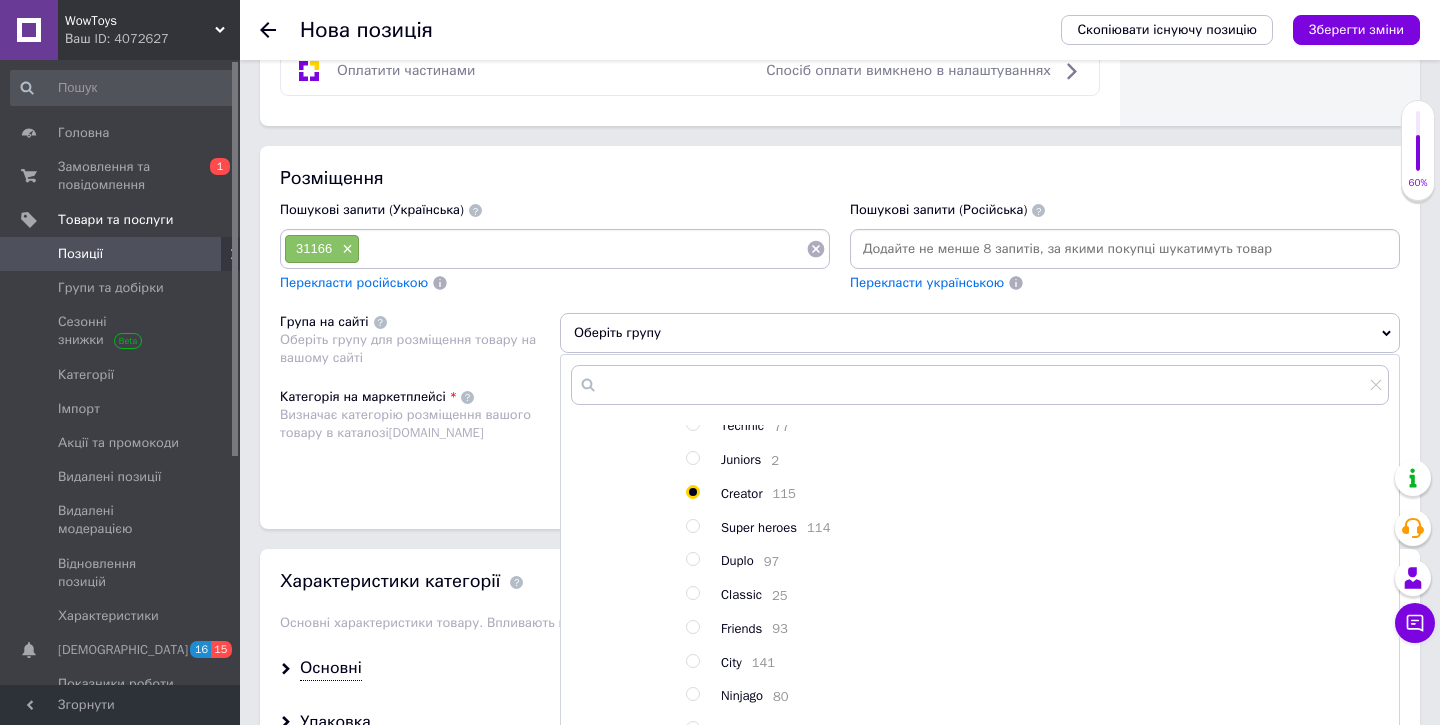 radio on "true" 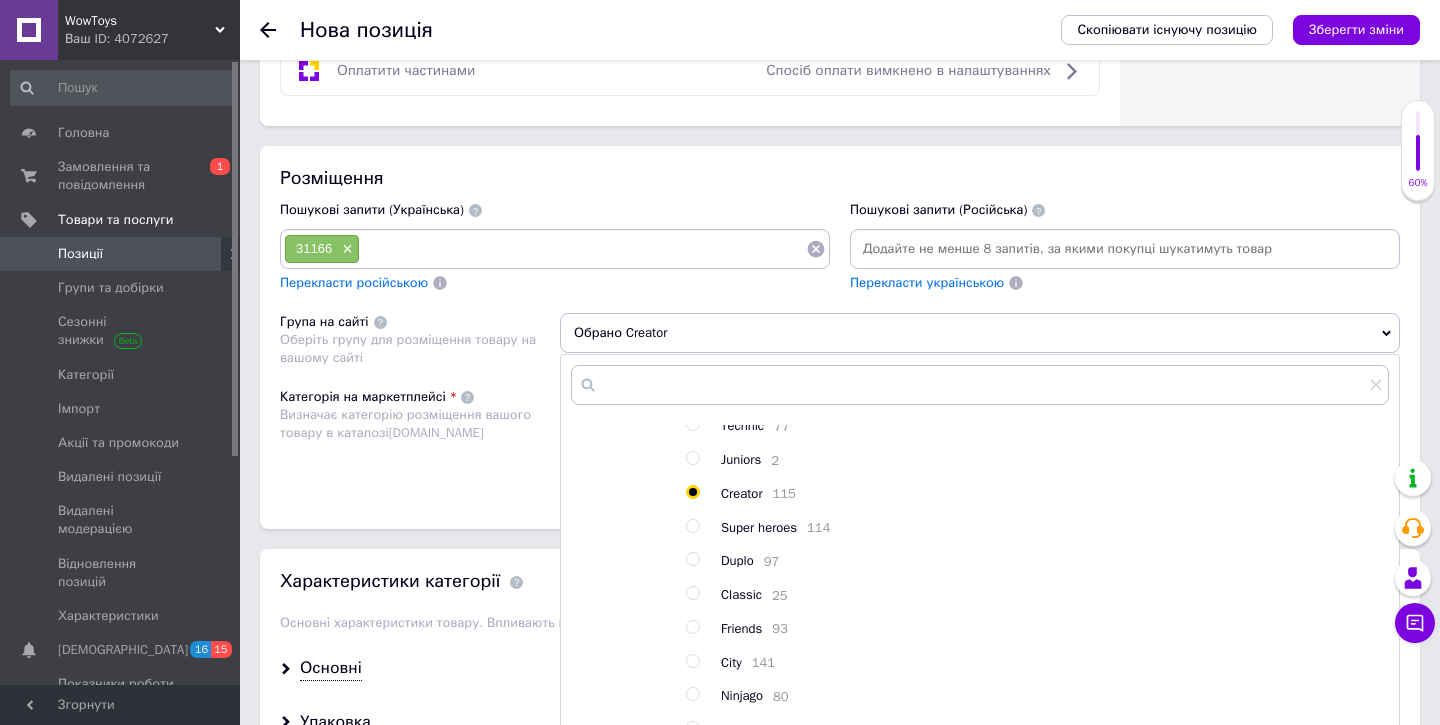 click on "Розміщення Пошукові запити (Українська) 31166 × Перекласти російською Пошукові запити (Російська) Перекласти українською Група на сайті Оберіть групу для розміщення товару на вашому сайті Обрано Creator [PERSON_NAME] група 317 Іграшки для малюків 5 Ляльки та пупси 4 Для активного відпочинку 5 Іграшкова зброя 1 М'яка які іграшки 52 Роботи і трансформери 61 Ігрові фігурки 6 Конструктори 3 Магнітні конструктори 12 Блокові конструктори 14 Дерев'[PERSON_NAME] яні конструктори 1 Конструктори з унікальними деталями 11 Конструктори LEGO 145 Star Wars 94 Disney princess 65 Technic 77 Juniors 2 Creator 115 Super heroes 114 Duplo 97 25 93" at bounding box center [840, 337] 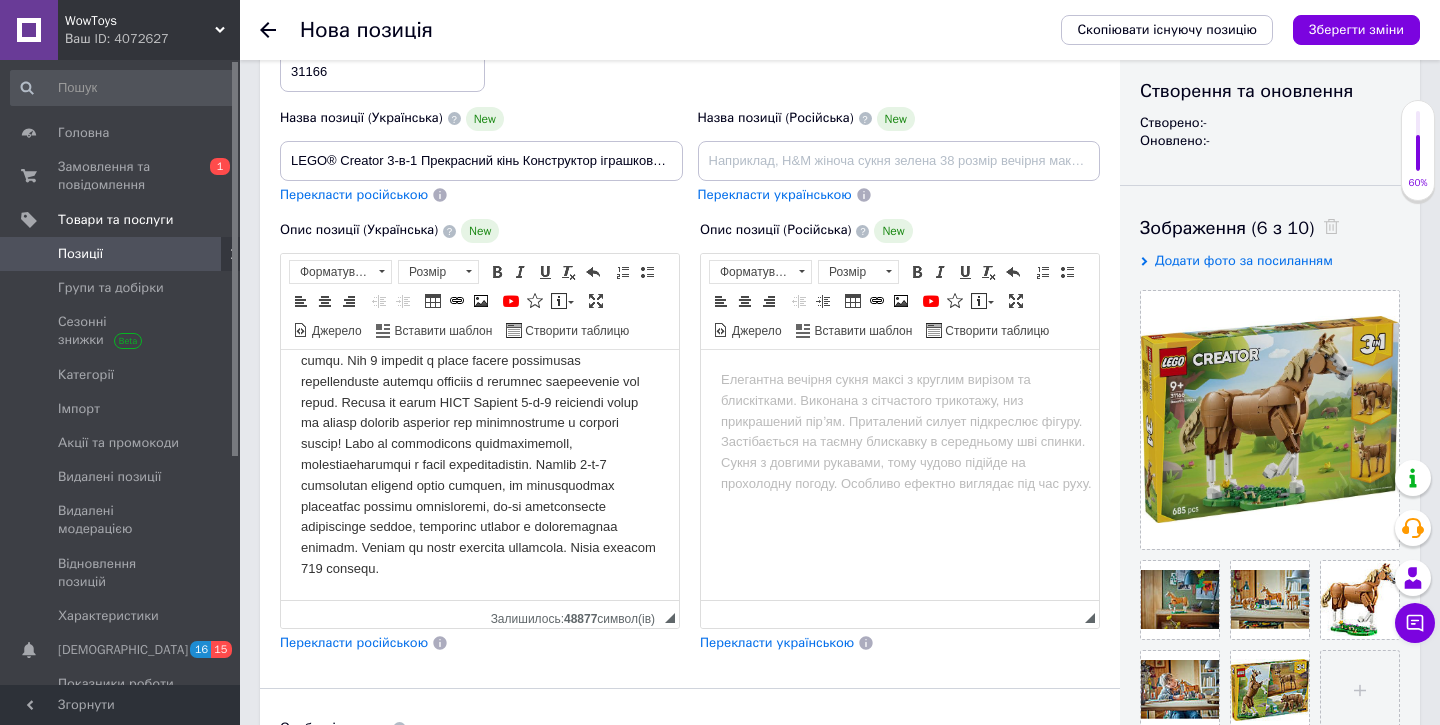 scroll, scrollTop: 0, scrollLeft: 0, axis: both 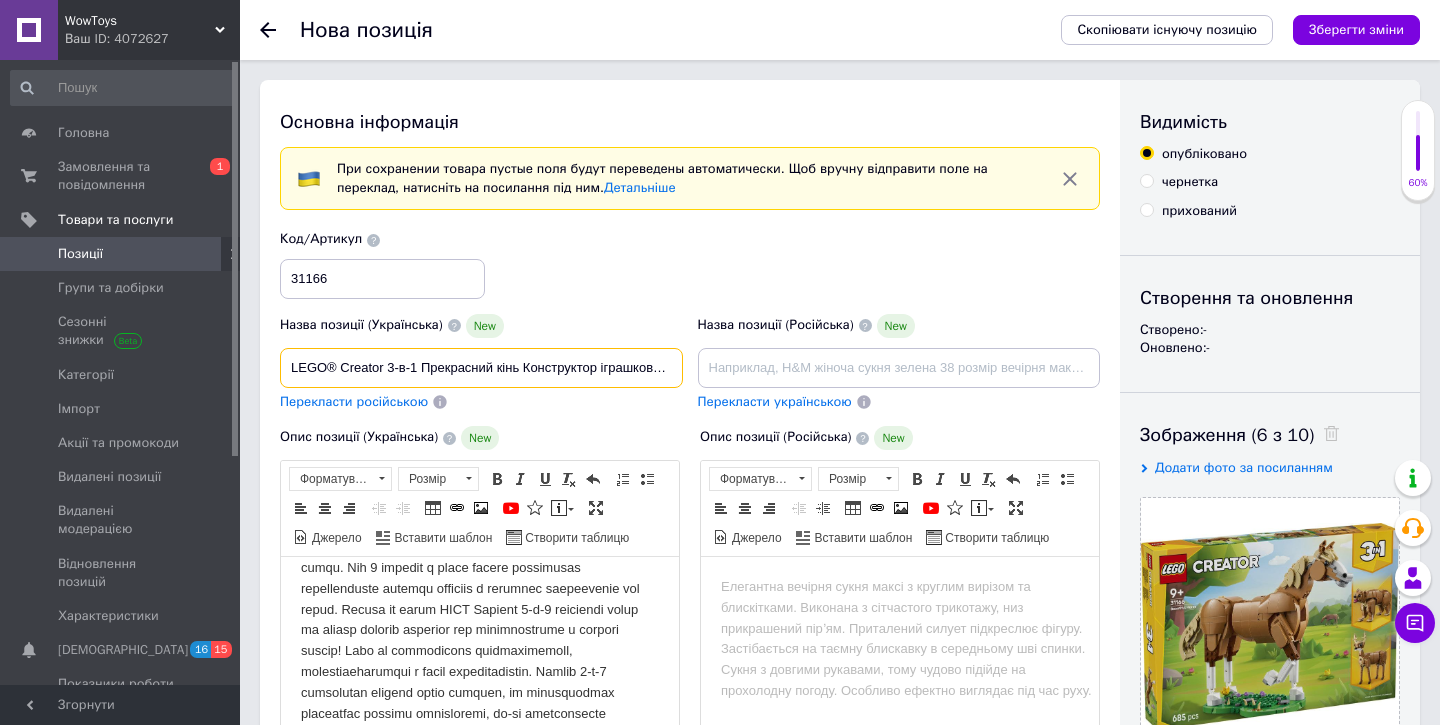 click on "LEGO® Creator 3-в-1 Прекрасний кінь Конструктор іграшкової тварини 31166" at bounding box center [481, 368] 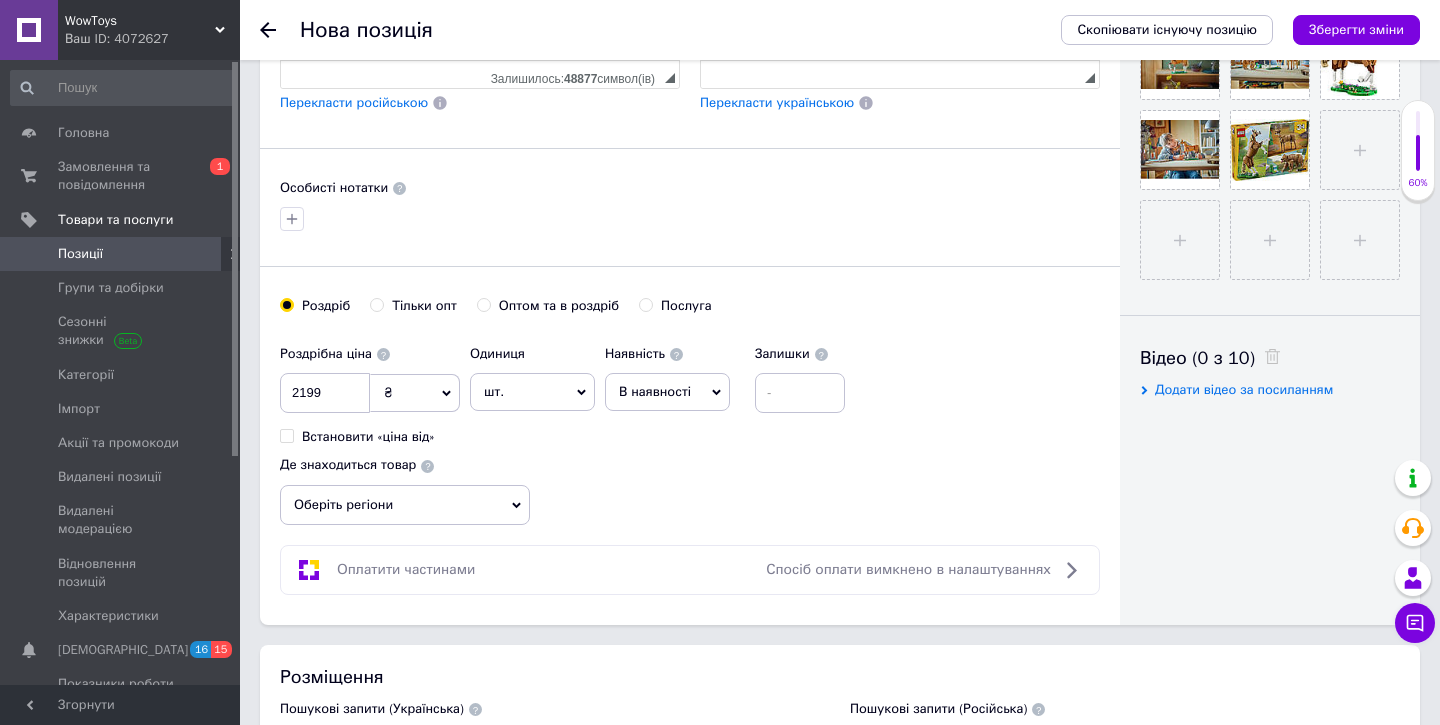 scroll, scrollTop: 1078, scrollLeft: 0, axis: vertical 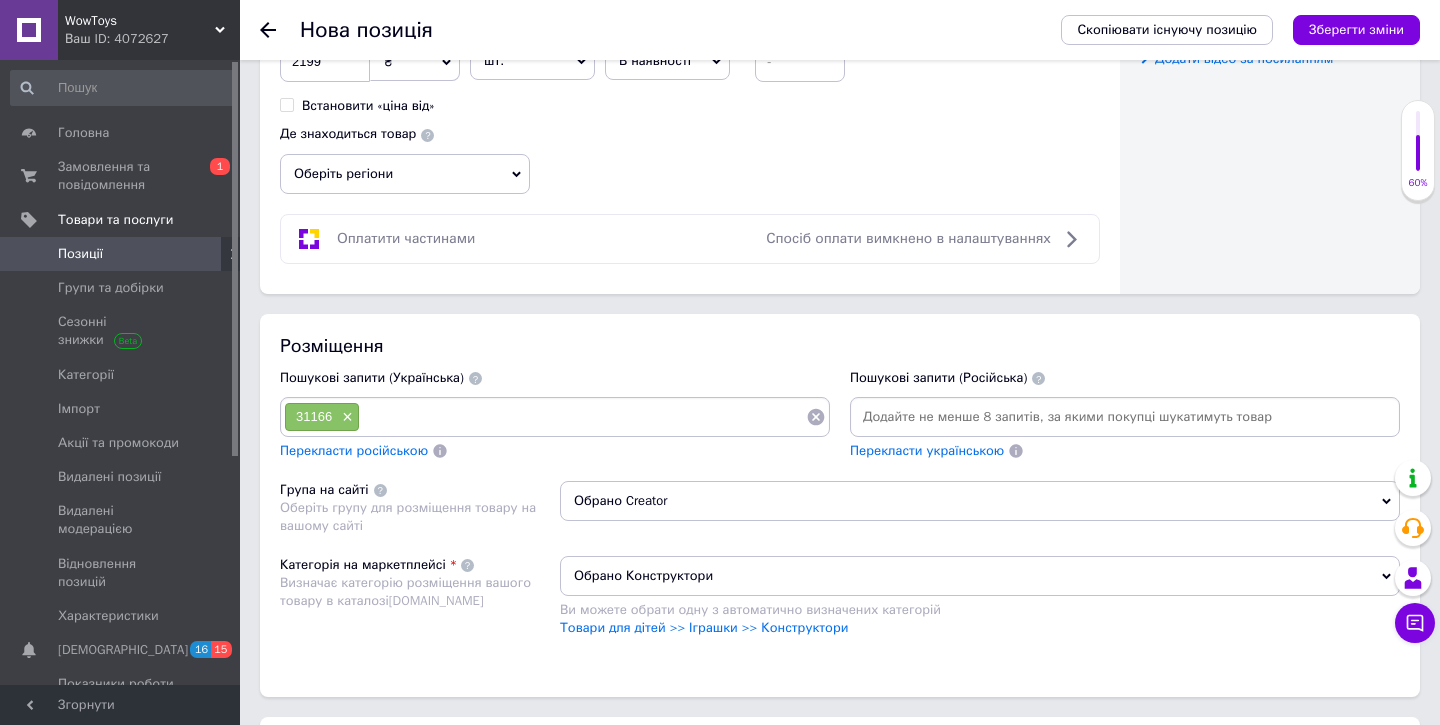 click at bounding box center [583, 417] 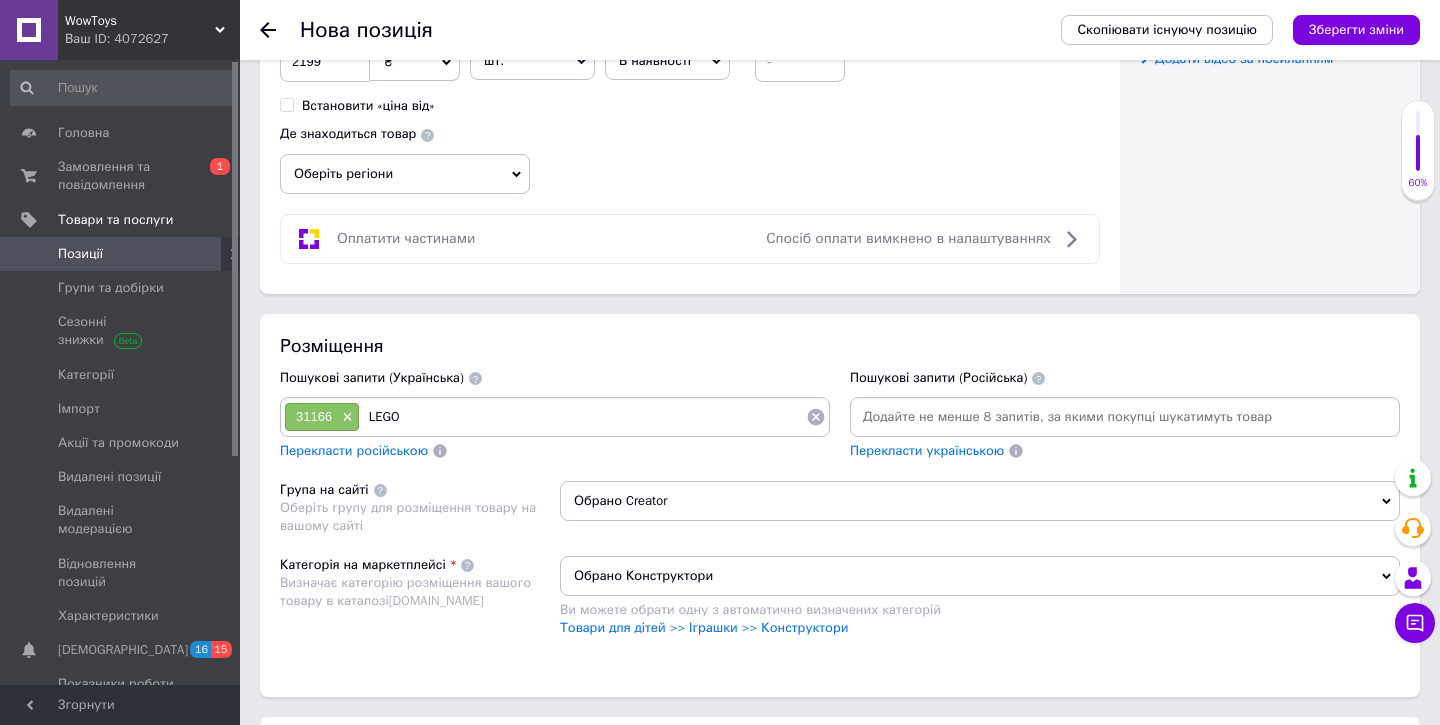 type 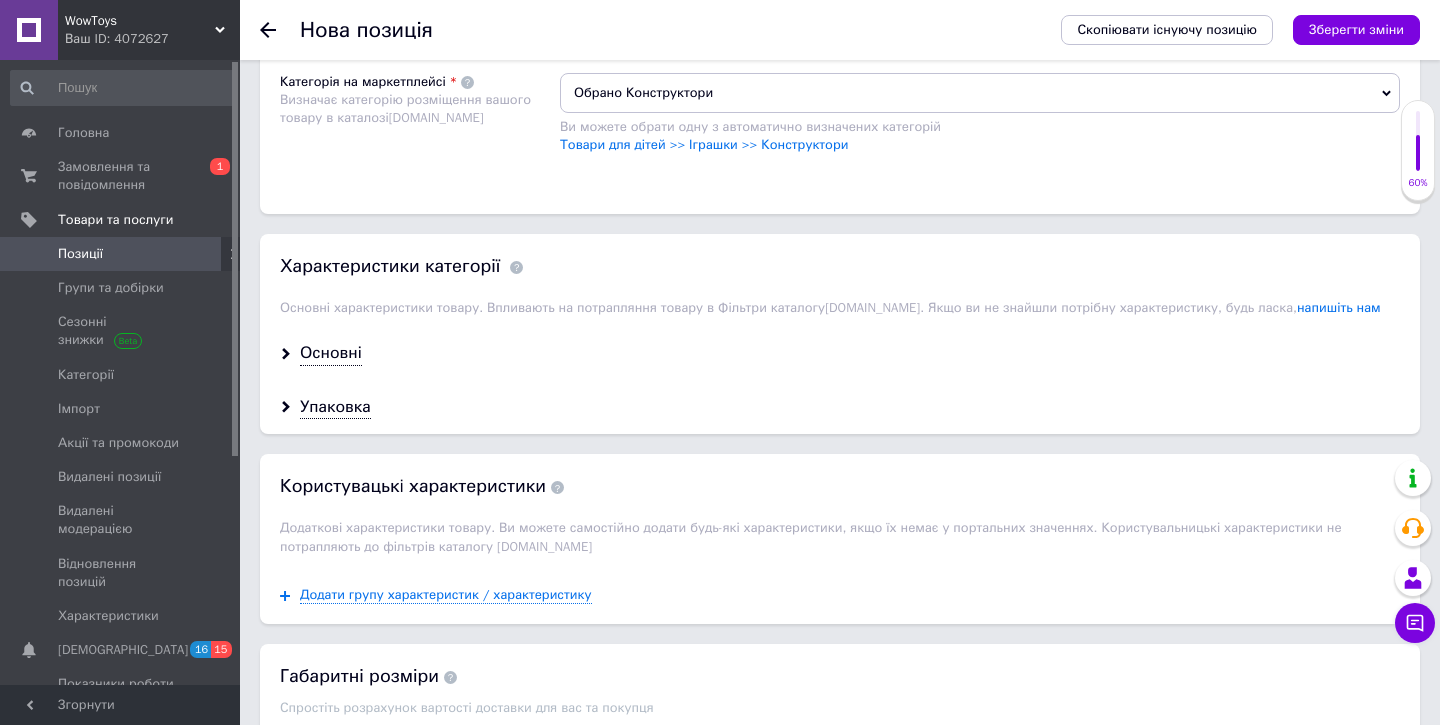 scroll, scrollTop: 1571, scrollLeft: 0, axis: vertical 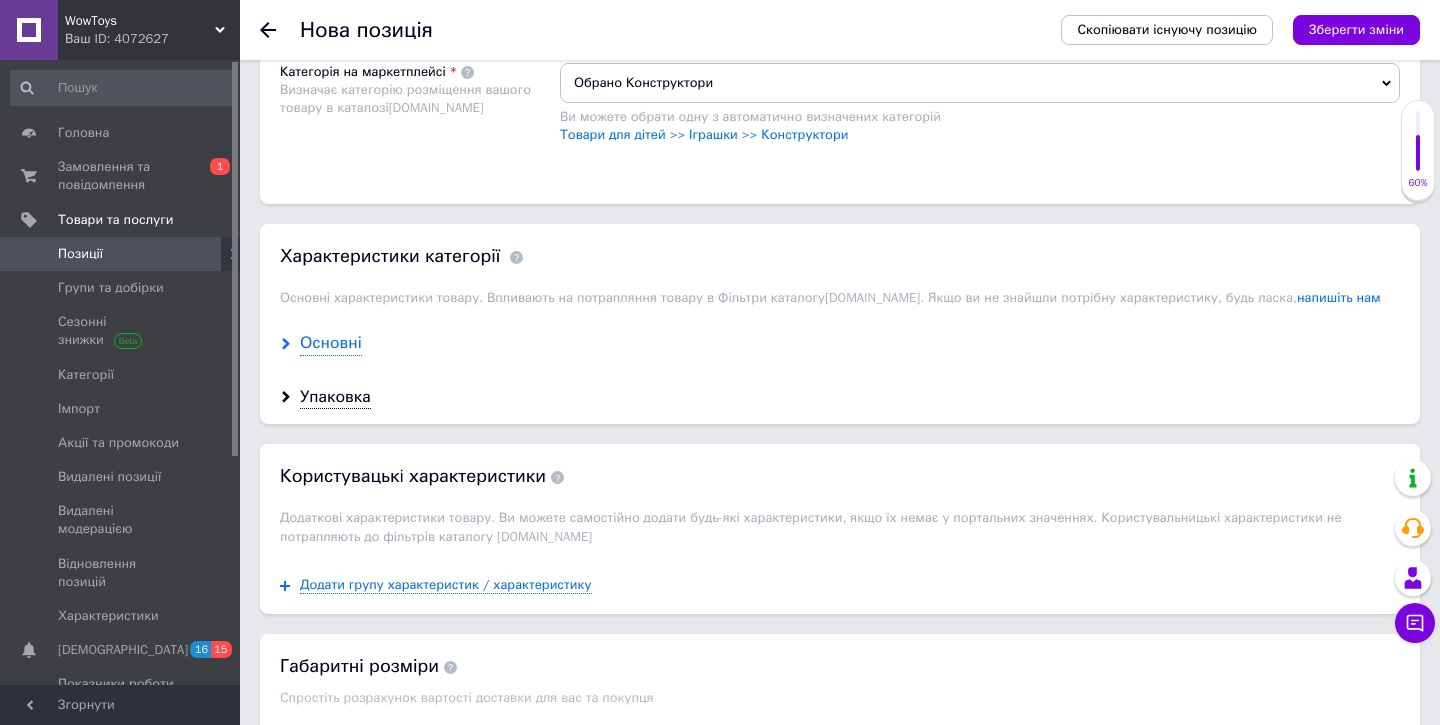 click on "Основні" at bounding box center [331, 343] 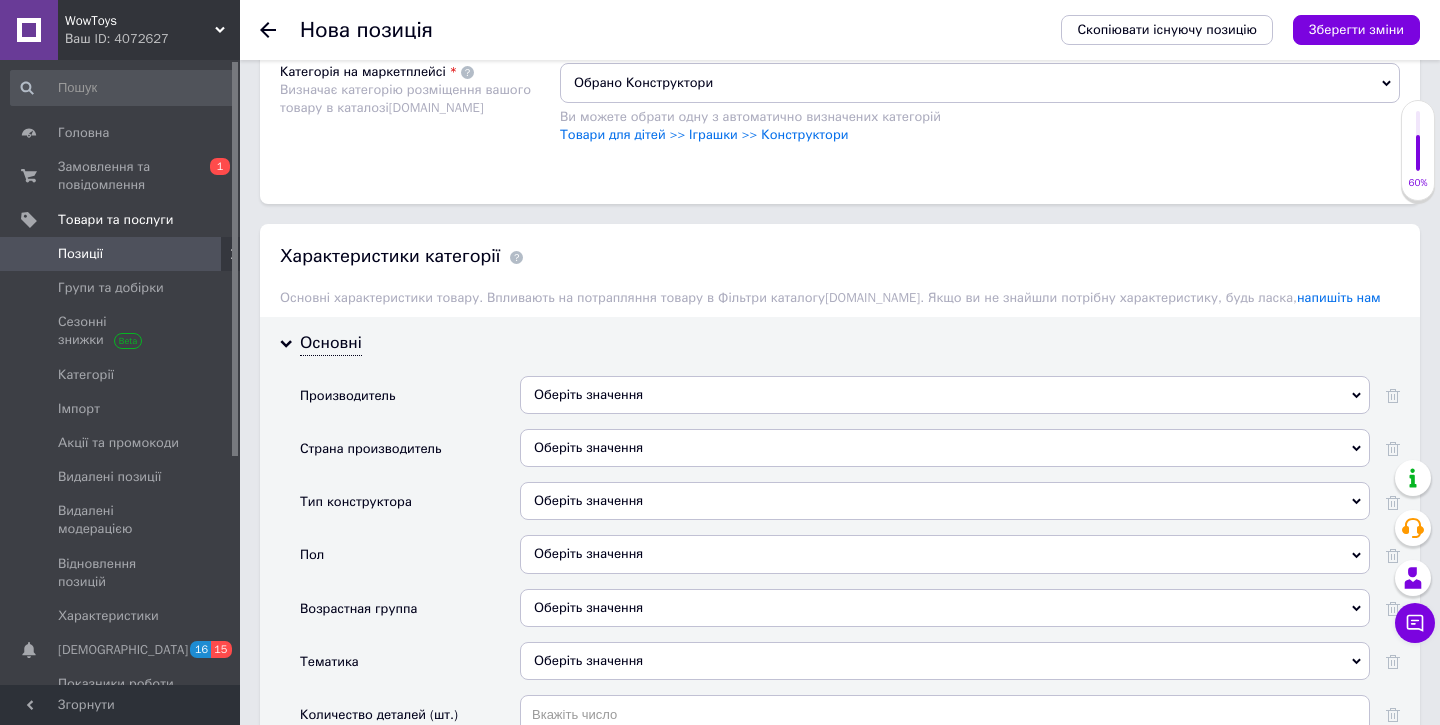 click on "Оберіть значення" at bounding box center (945, 395) 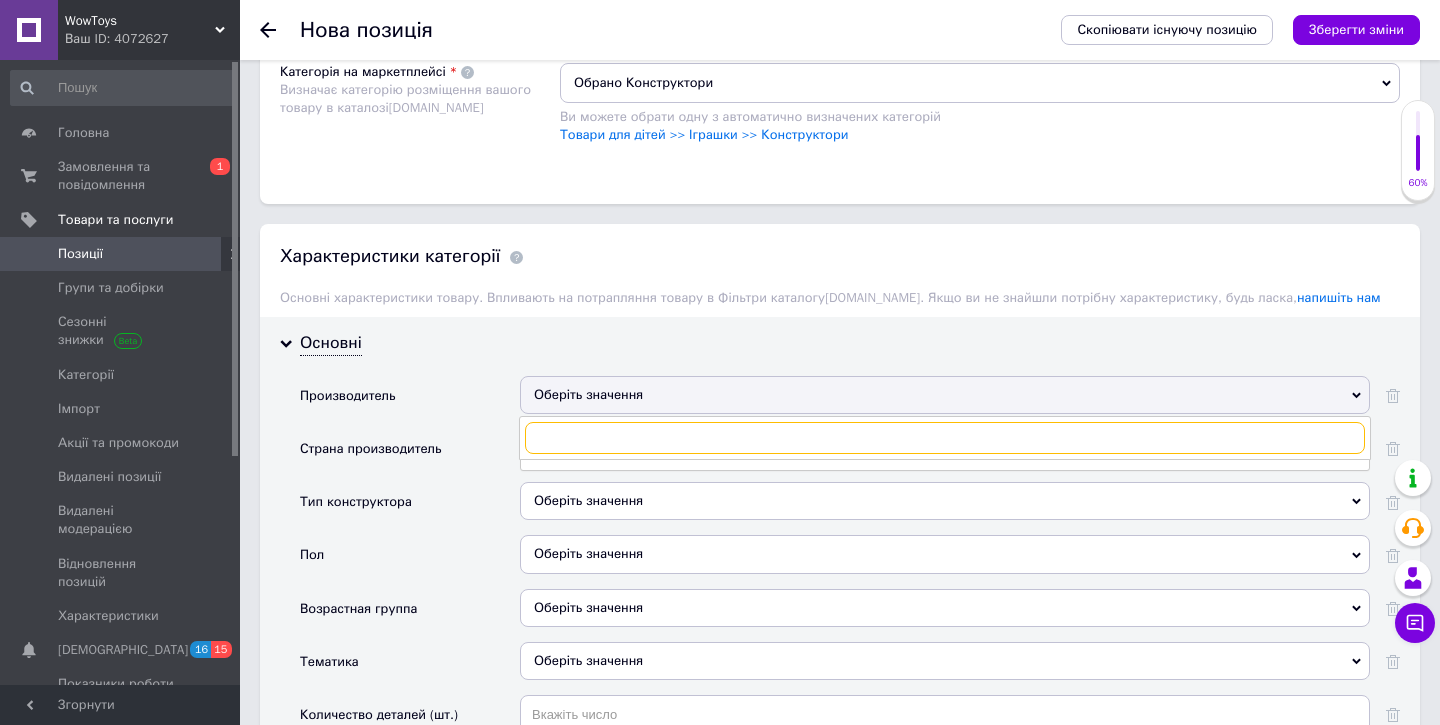 paste on "LEGO" 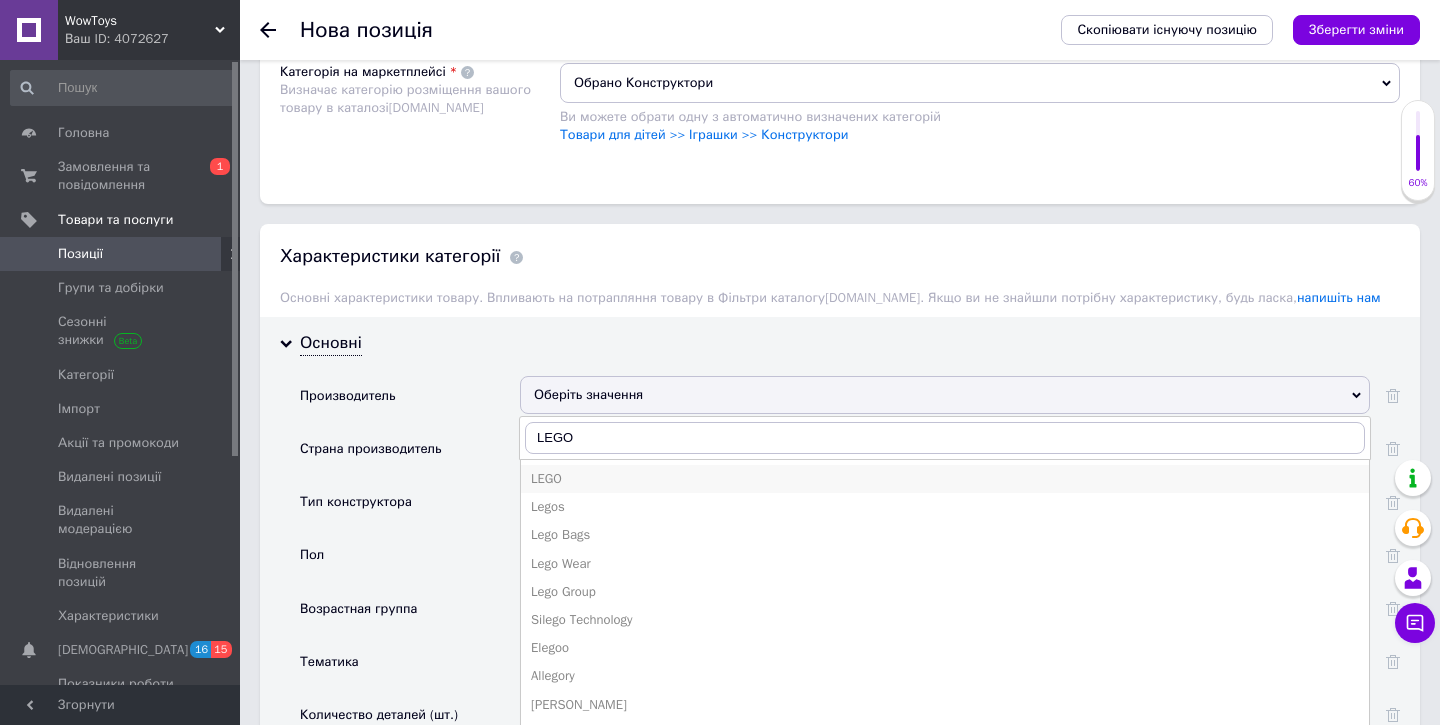 click on "LEGO" at bounding box center [945, 479] 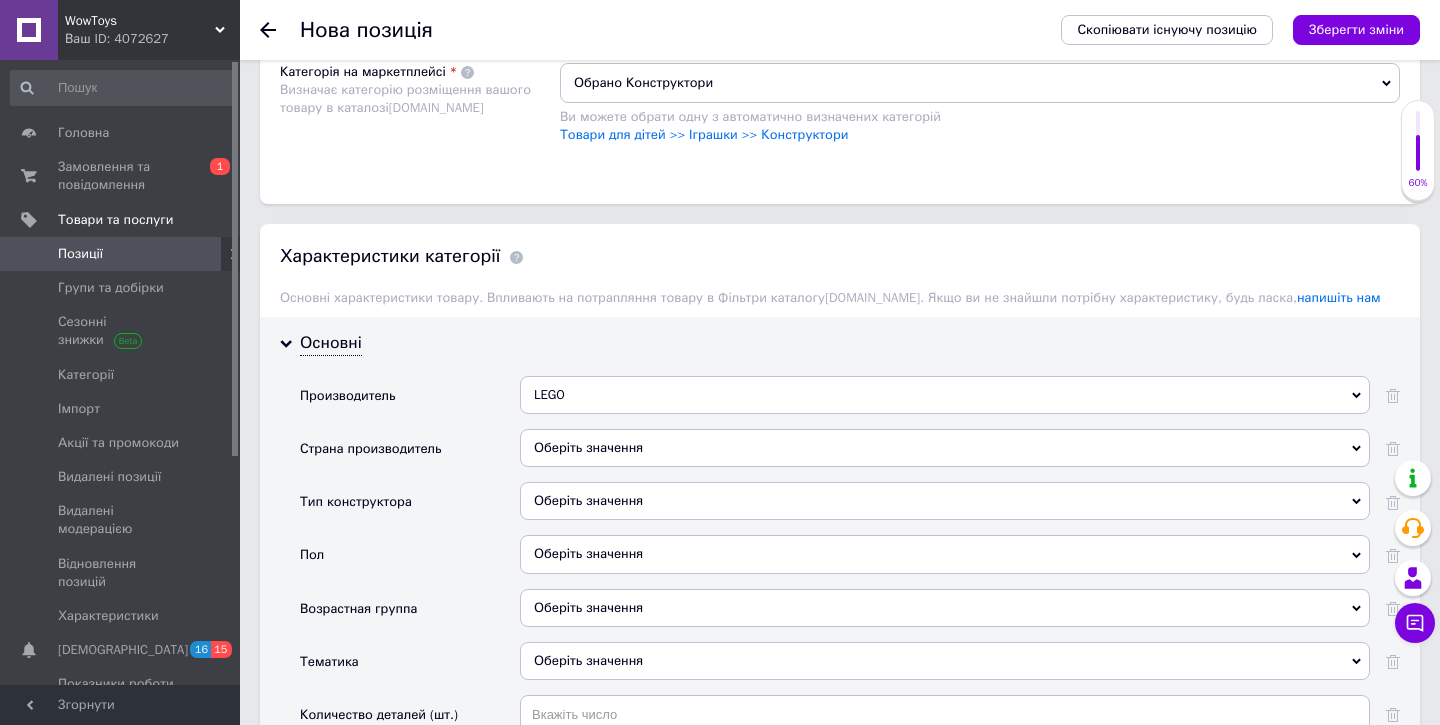 click on "Оберіть значення" at bounding box center [945, 554] 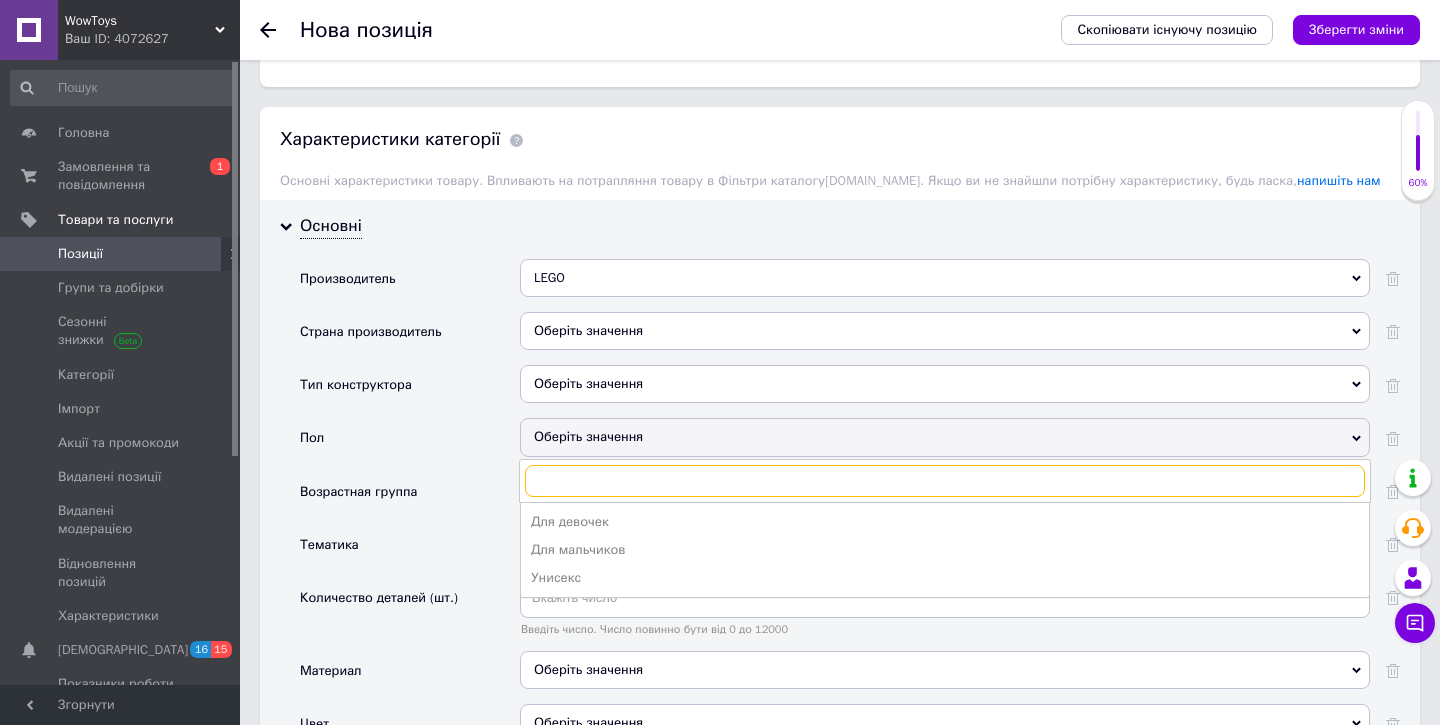 scroll, scrollTop: 1698, scrollLeft: 0, axis: vertical 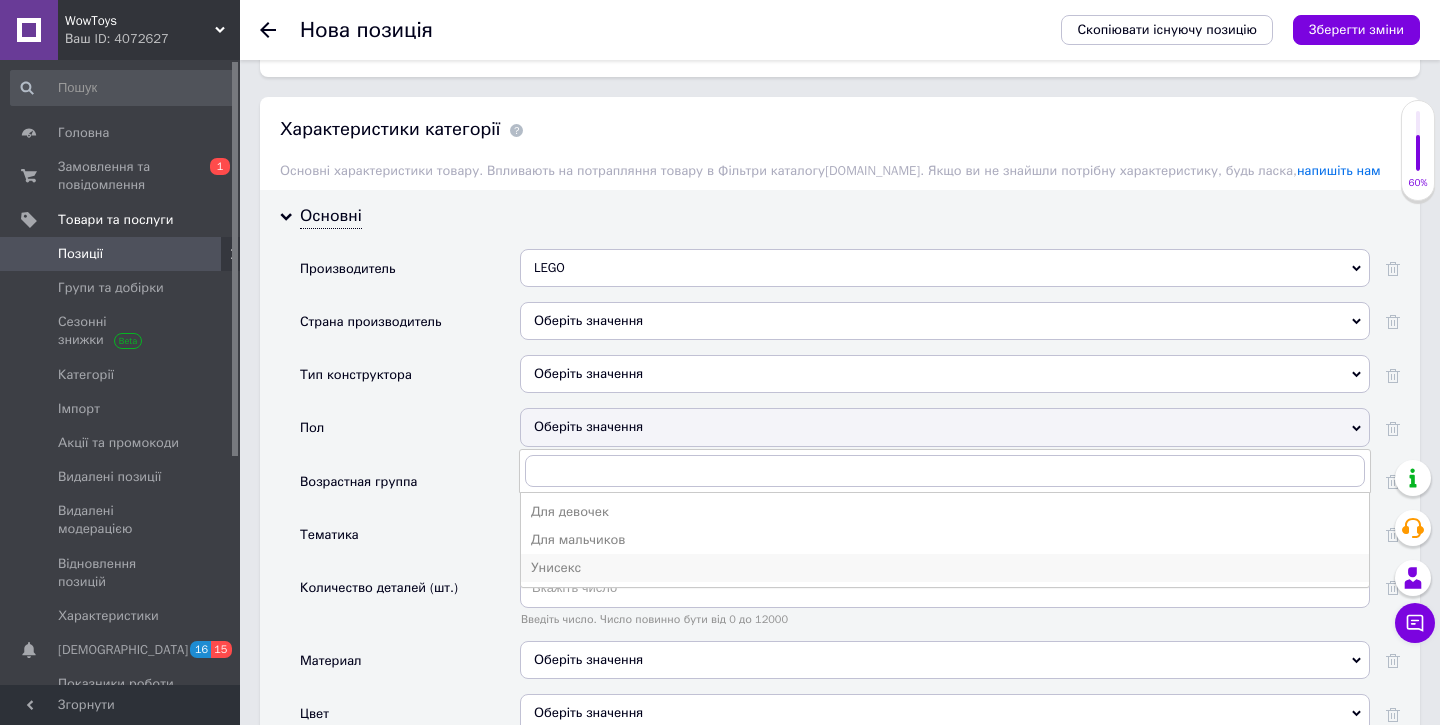 click on "Унисекс" at bounding box center (945, 568) 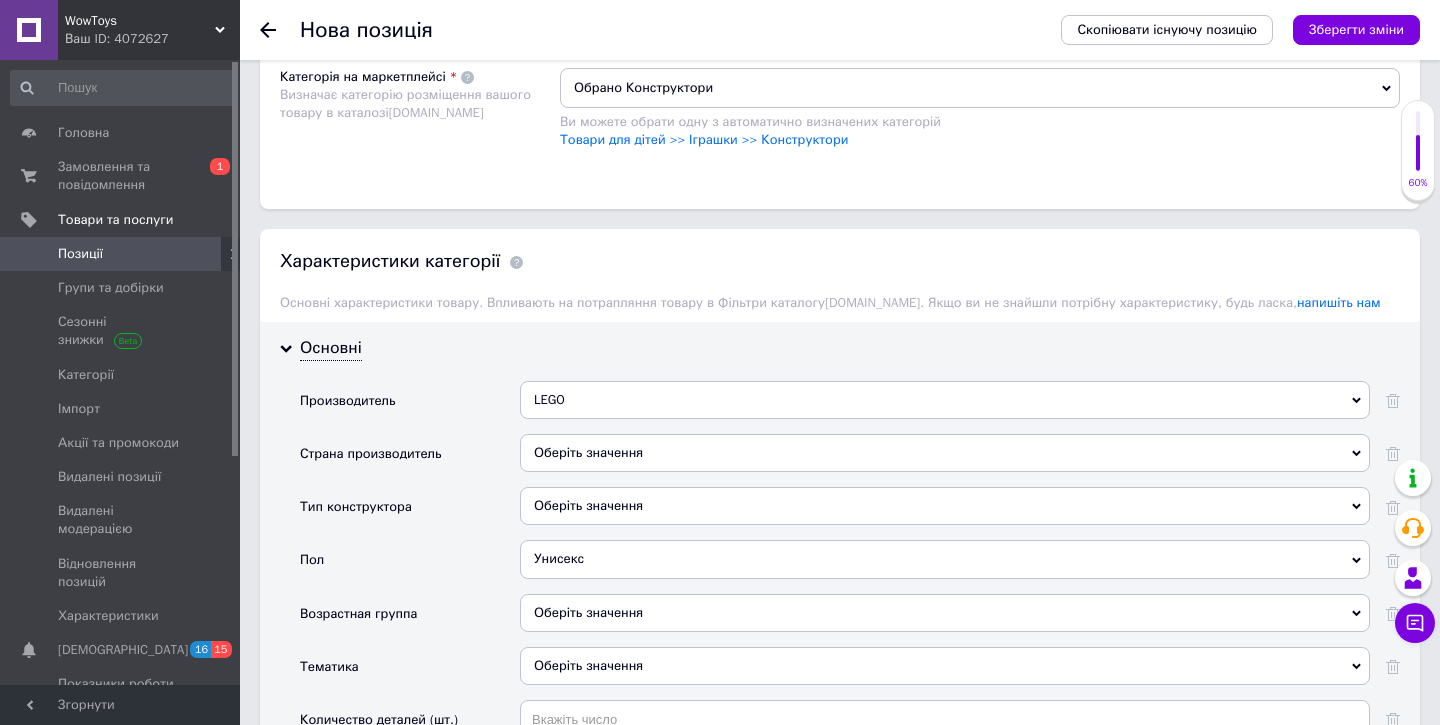 scroll, scrollTop: 1575, scrollLeft: 0, axis: vertical 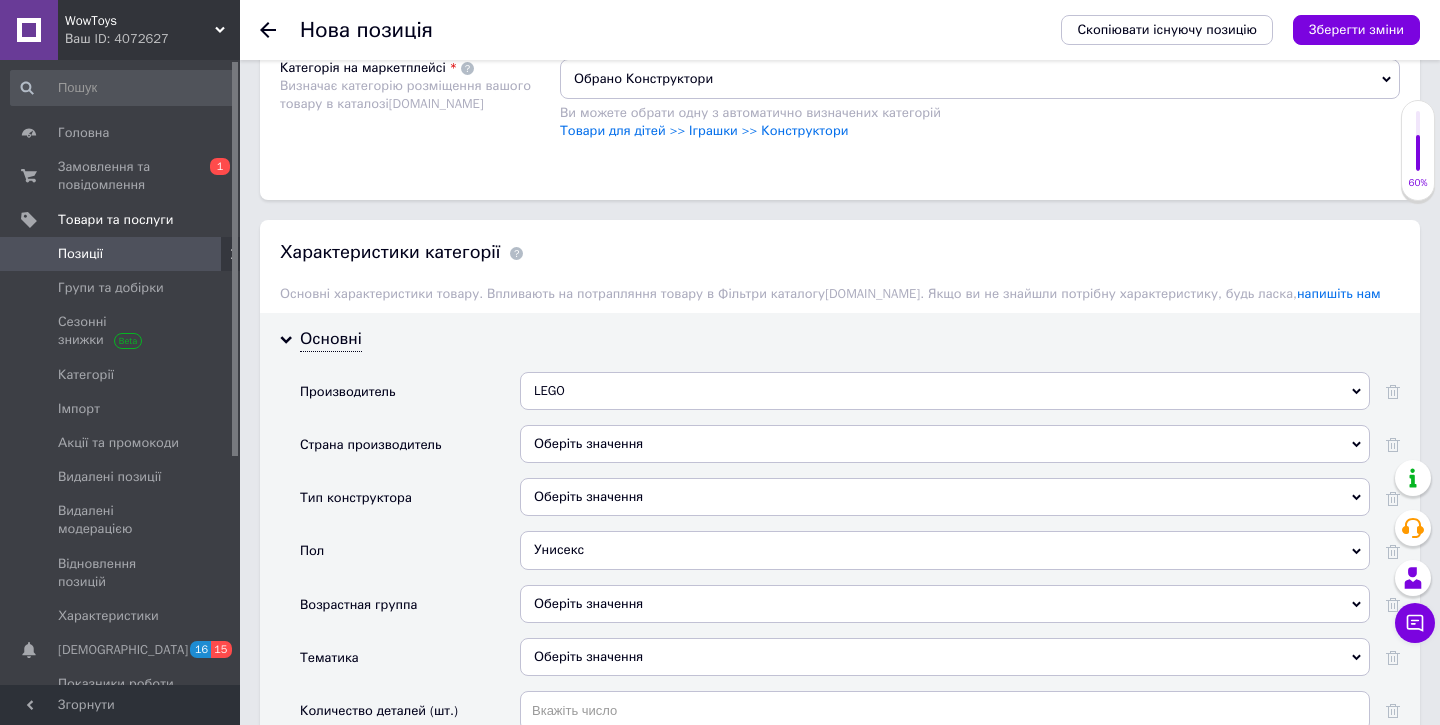 click on "Унисекс" at bounding box center (945, 550) 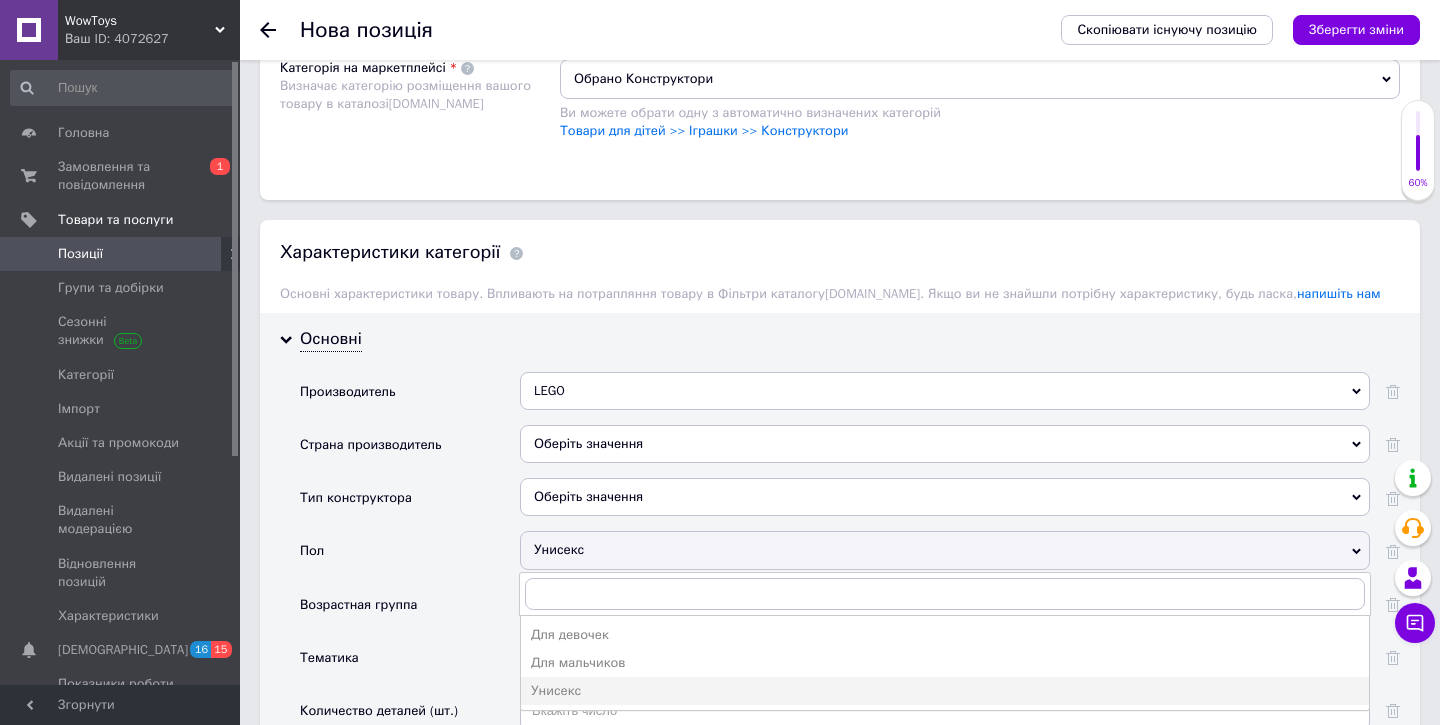 click on "Унисекс" at bounding box center [945, 550] 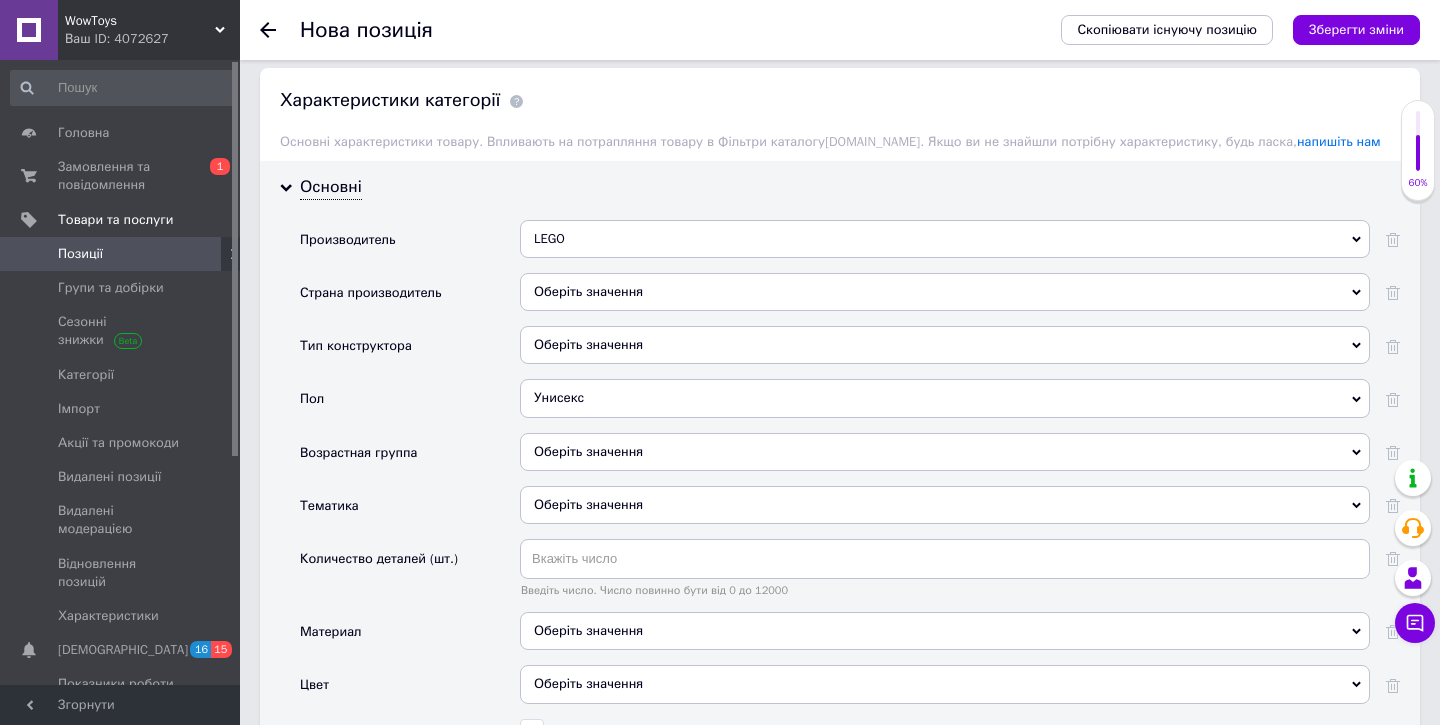 scroll, scrollTop: 1754, scrollLeft: 0, axis: vertical 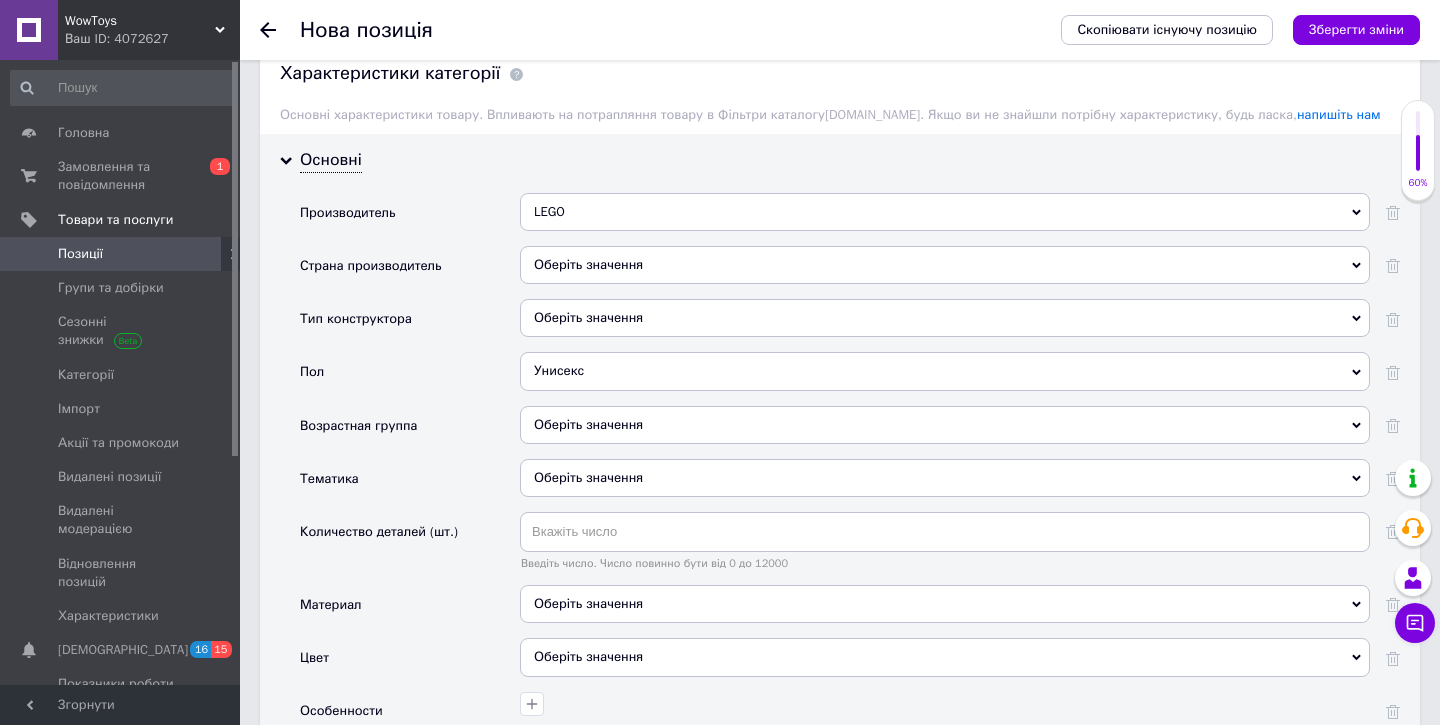 click on "Оберіть значення" at bounding box center [945, 425] 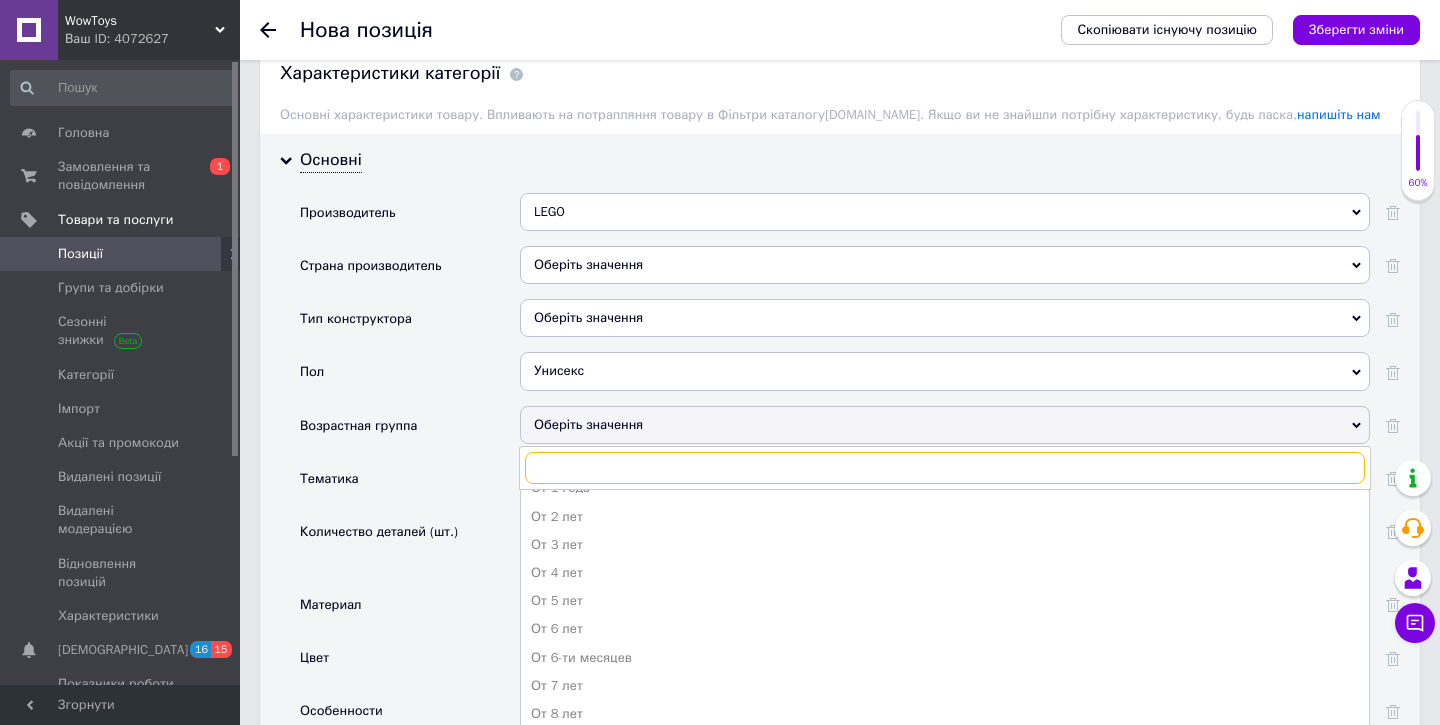 scroll, scrollTop: 275, scrollLeft: 0, axis: vertical 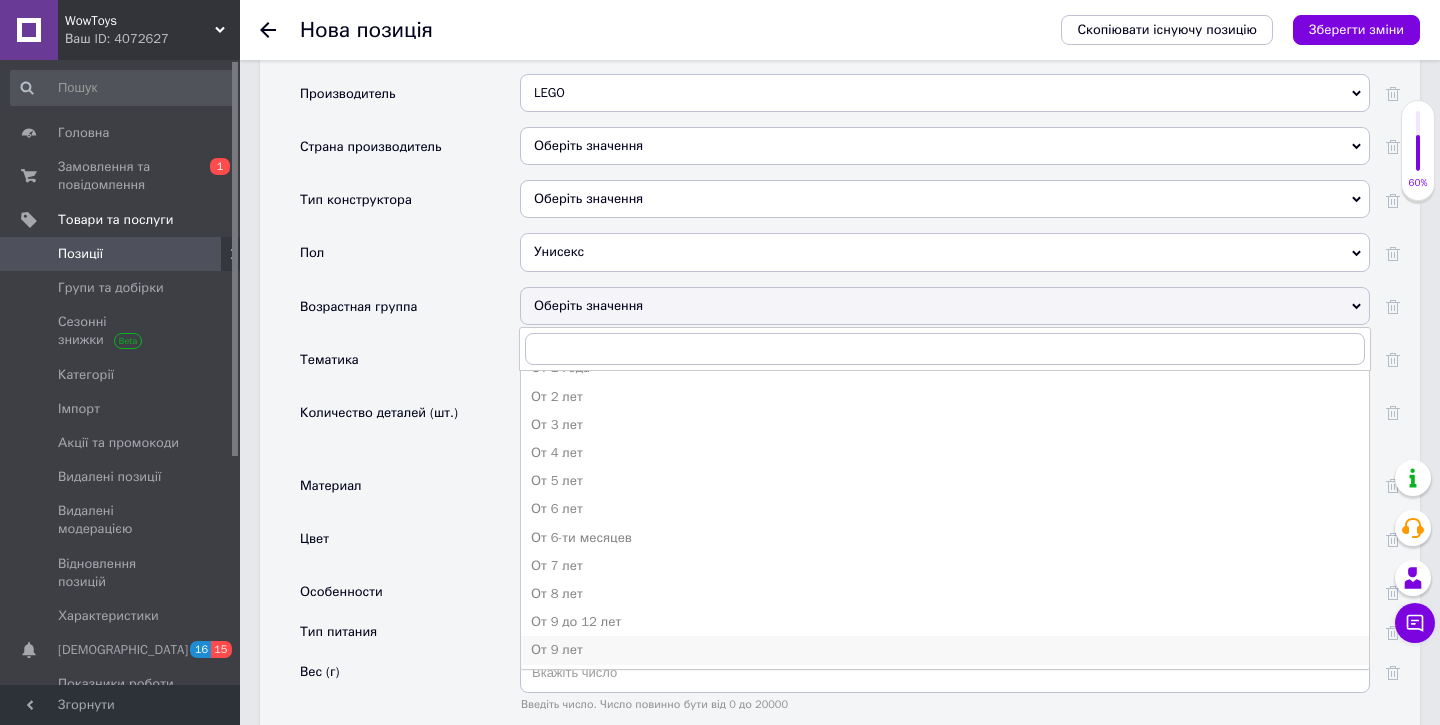click on "От 9 лет" at bounding box center (945, 650) 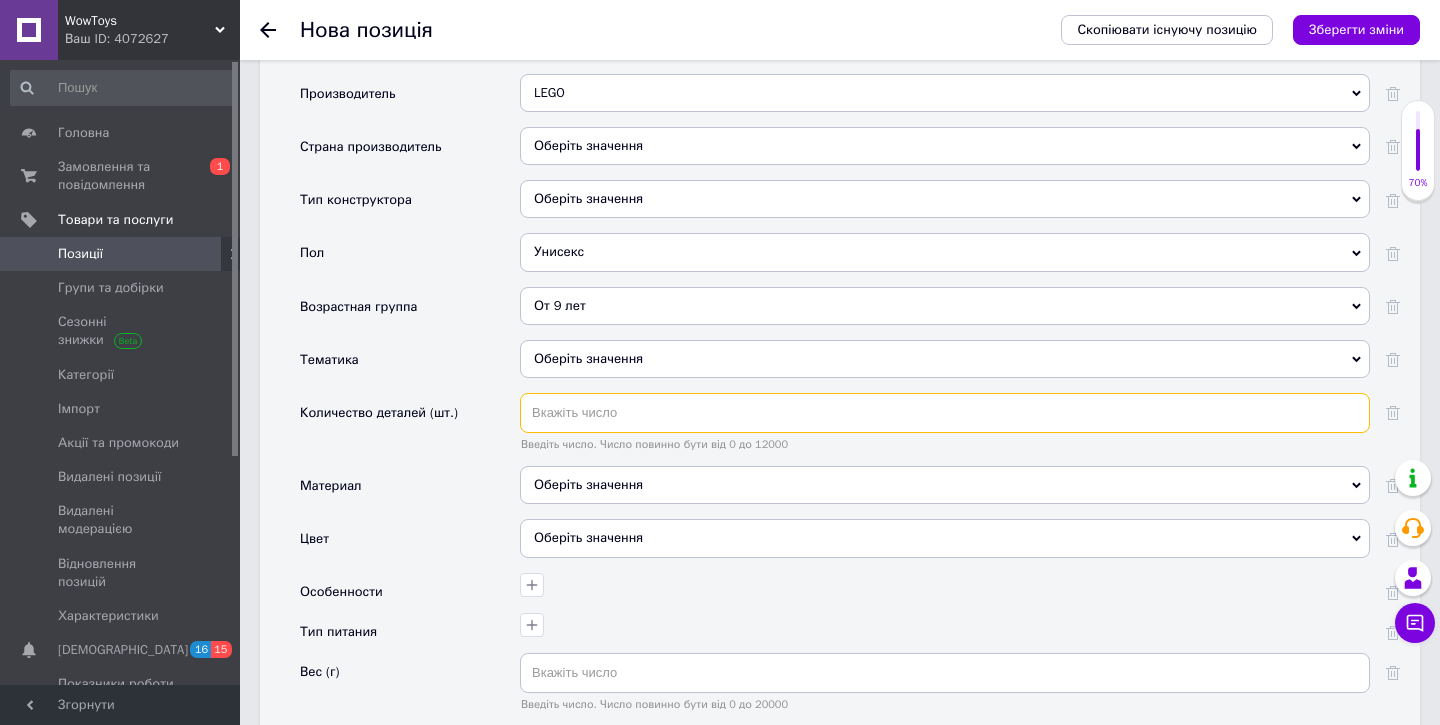click at bounding box center [945, 413] 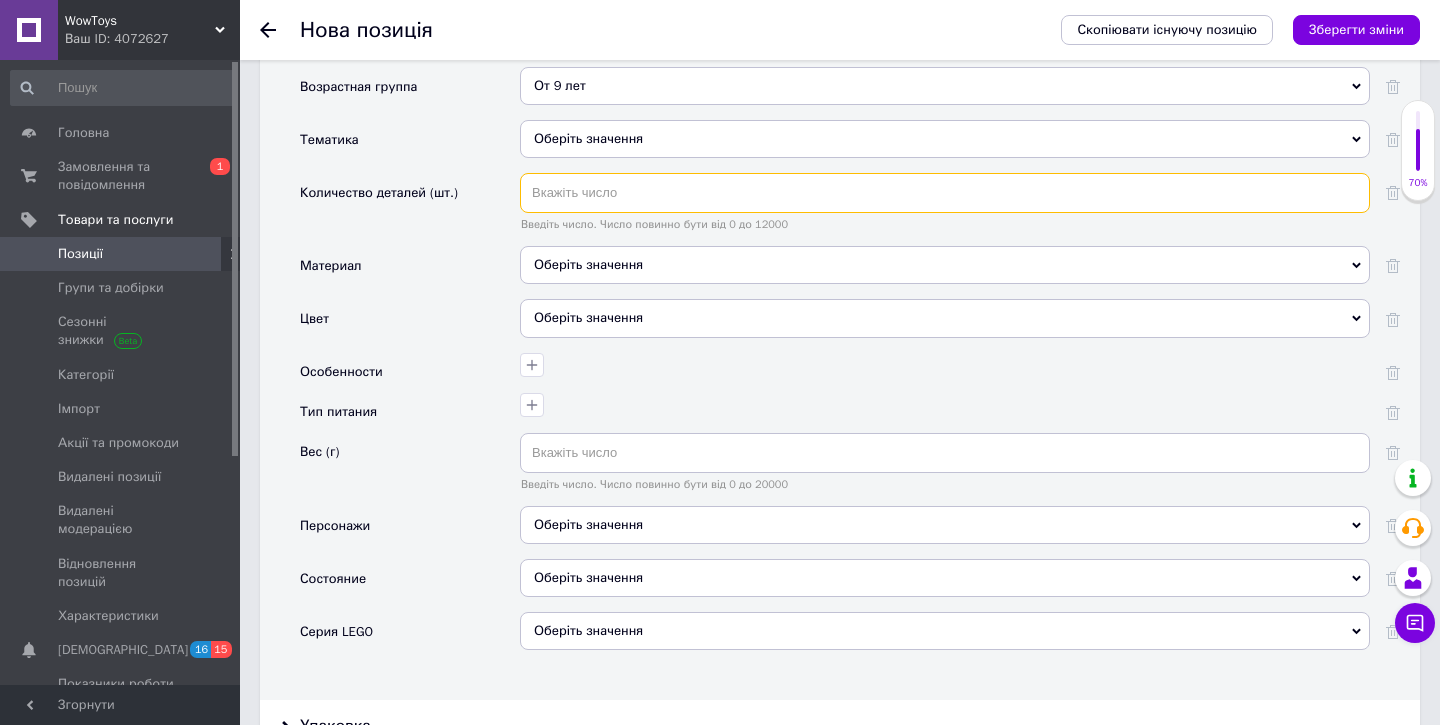 scroll, scrollTop: 2118, scrollLeft: 0, axis: vertical 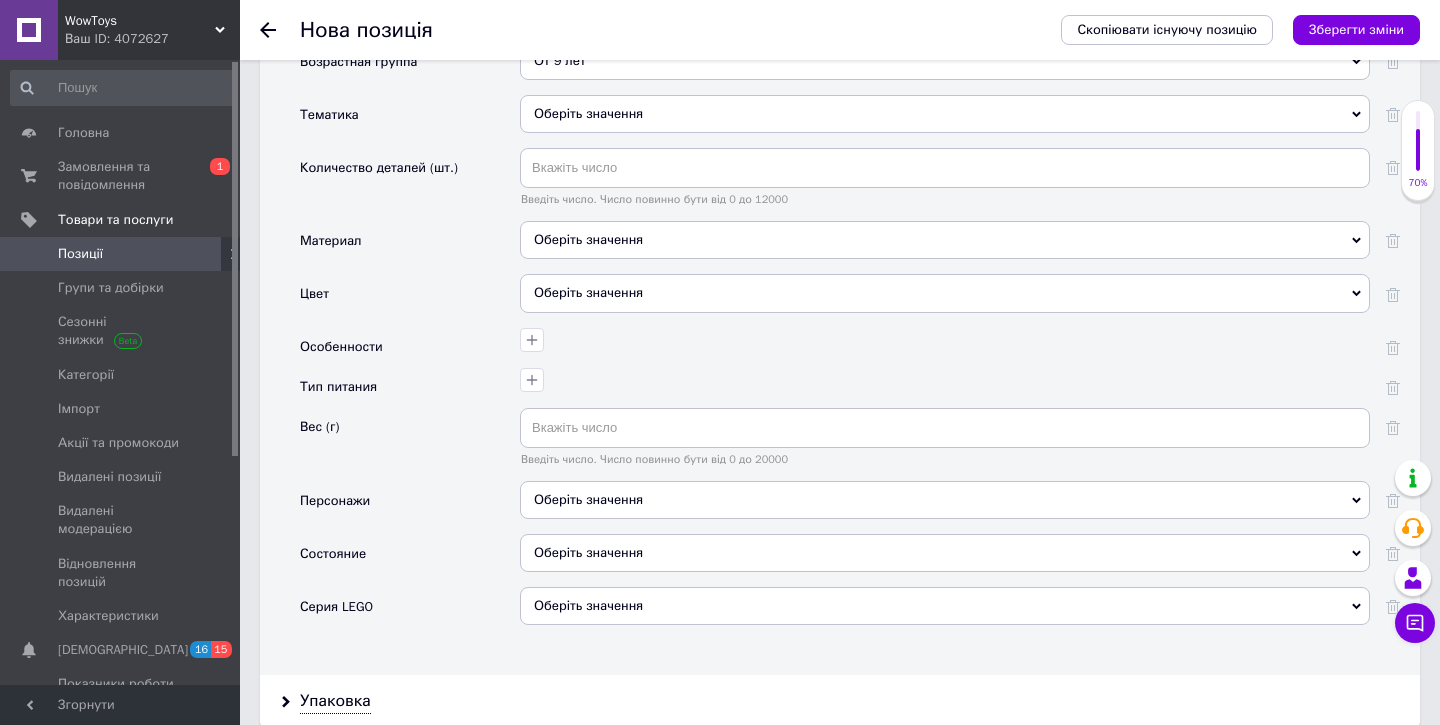 click on "Оберіть значення" at bounding box center (945, 553) 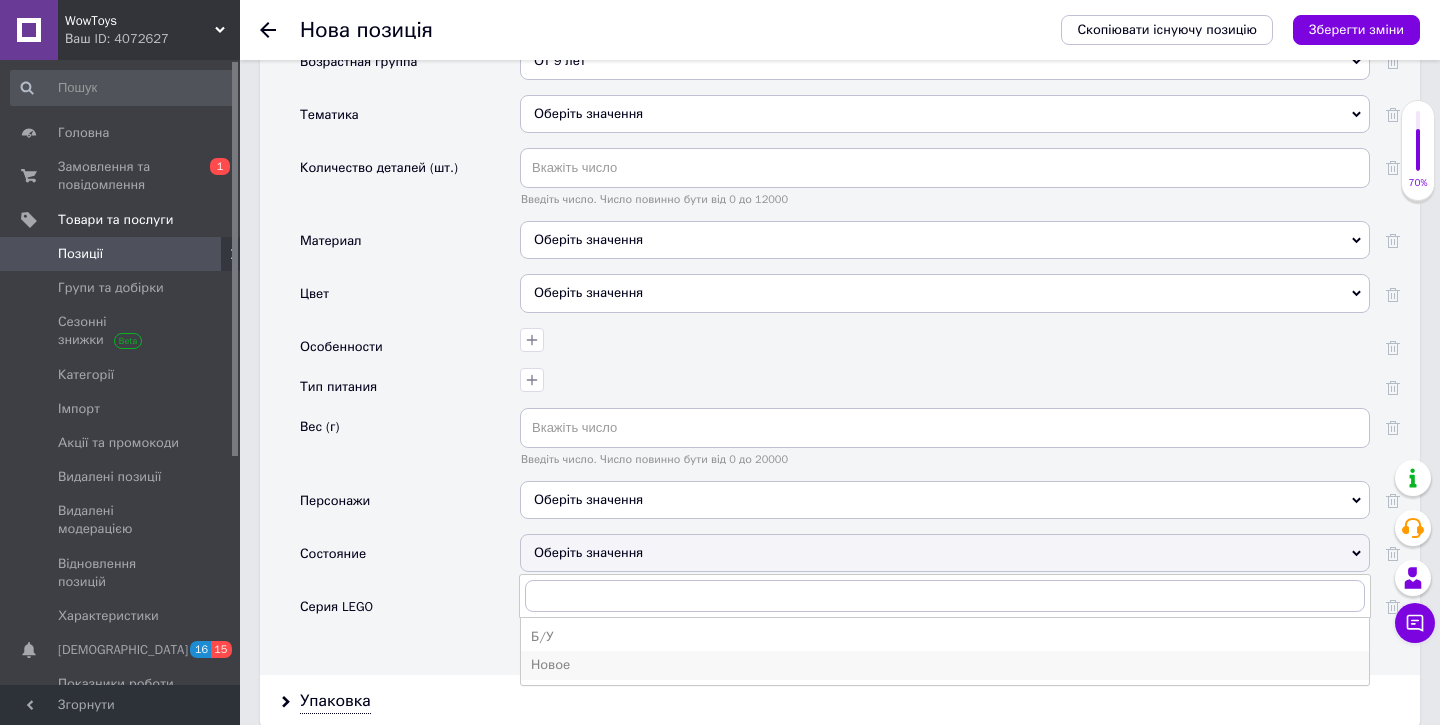click on "Новое" at bounding box center (945, 665) 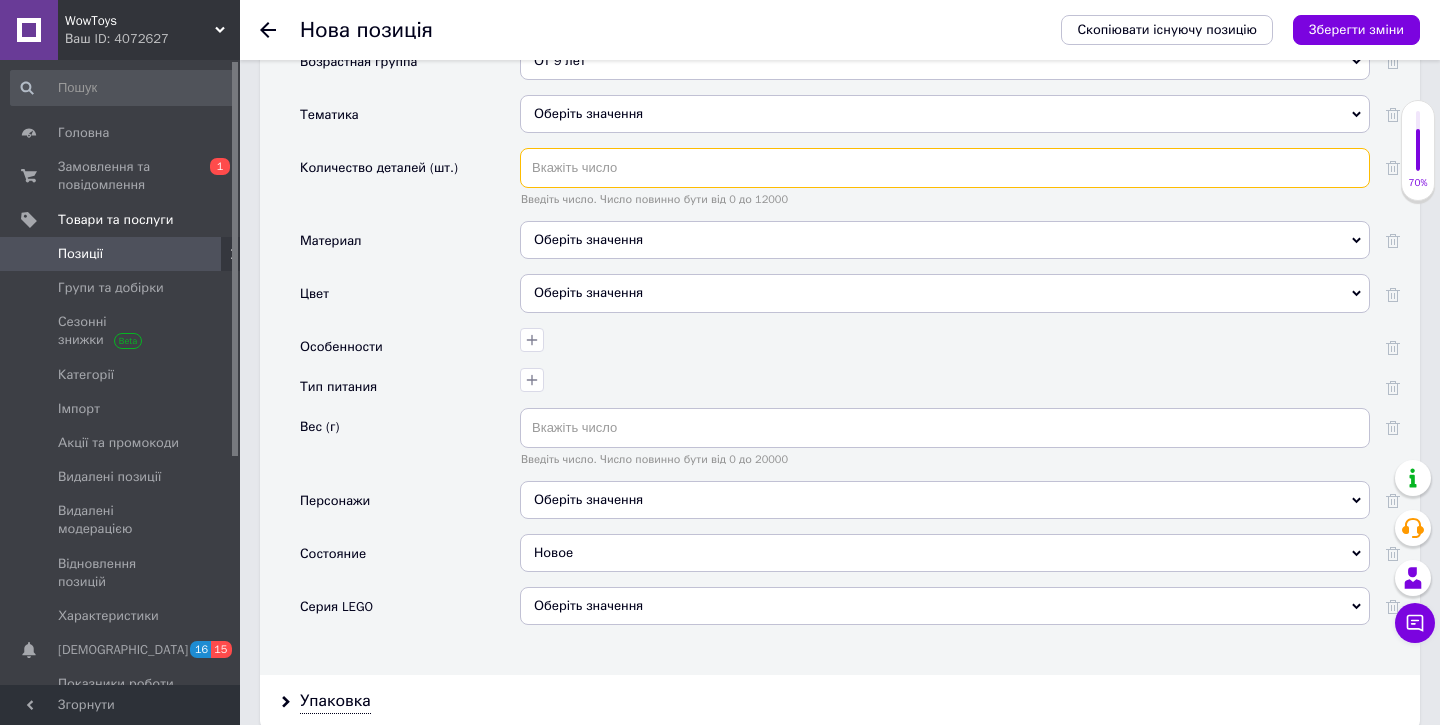 click at bounding box center [945, 168] 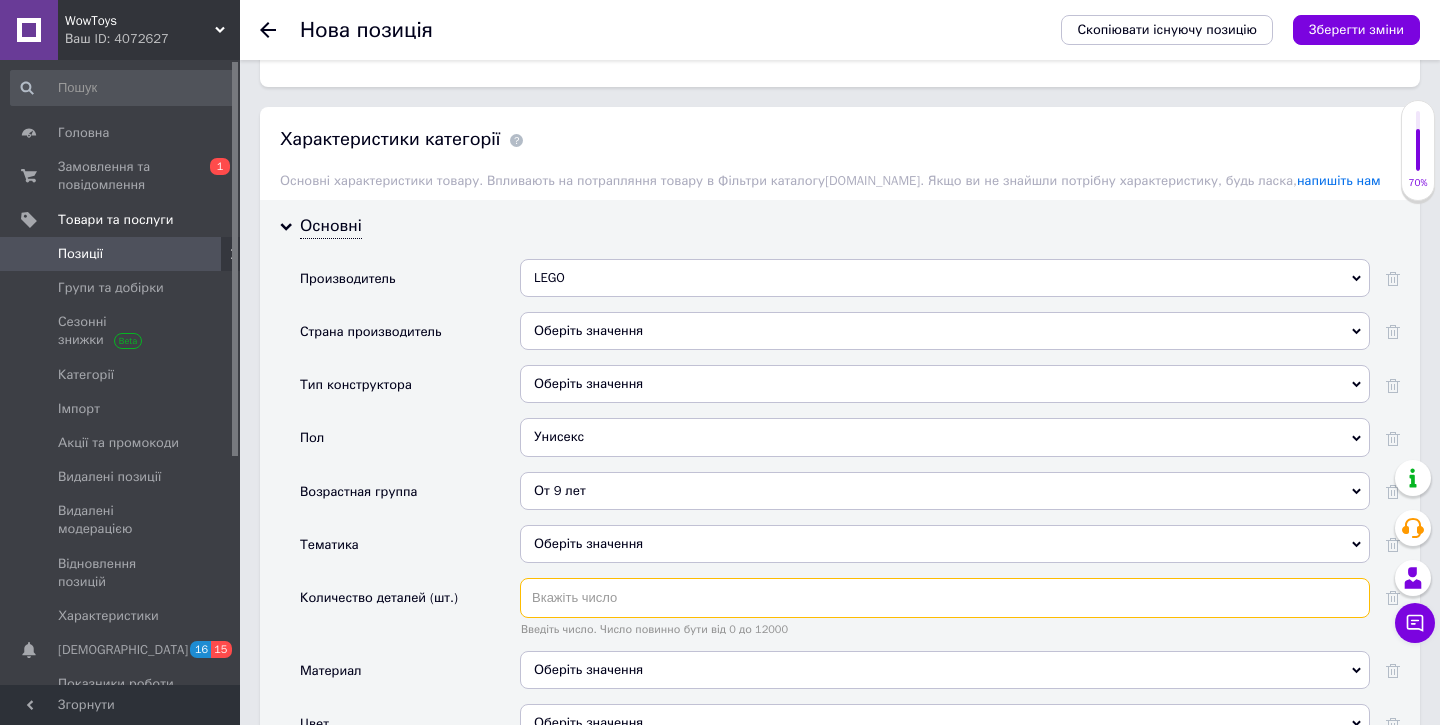 scroll, scrollTop: 1693, scrollLeft: 0, axis: vertical 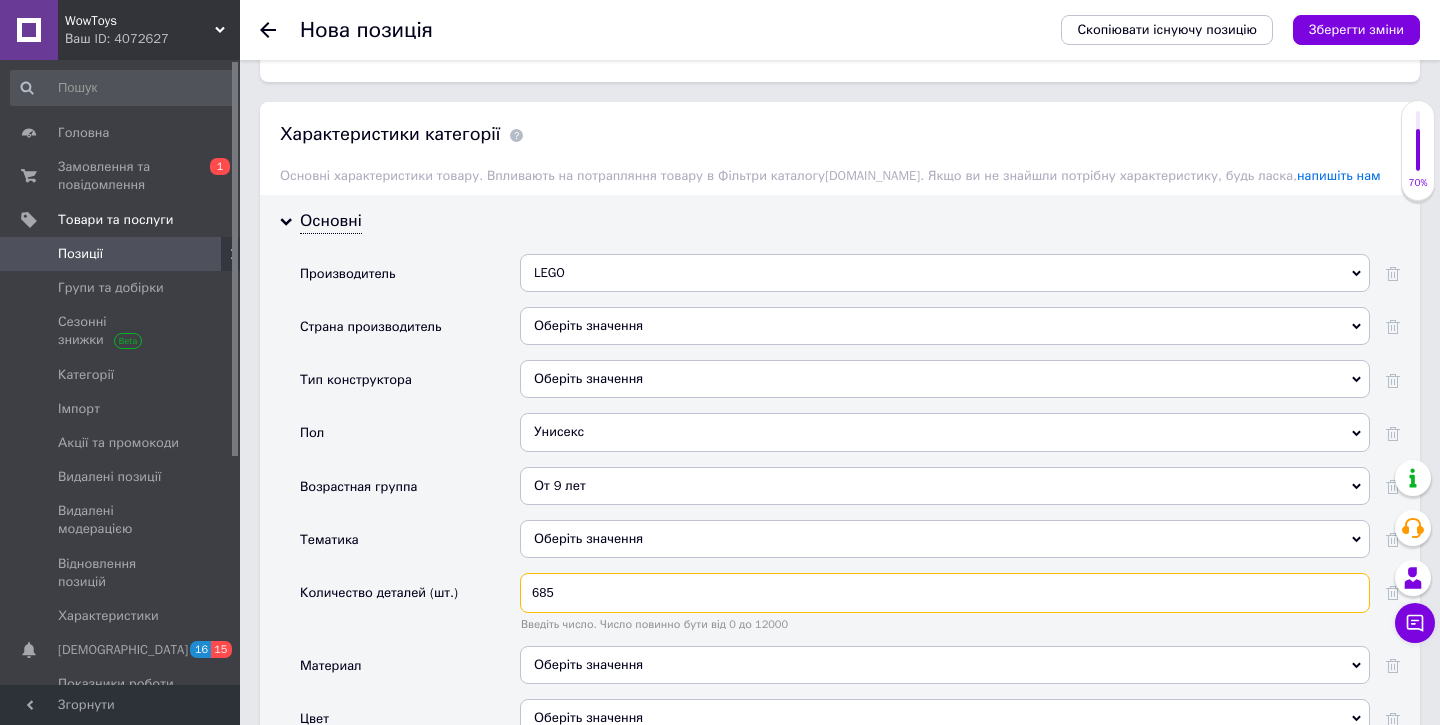 type on "685" 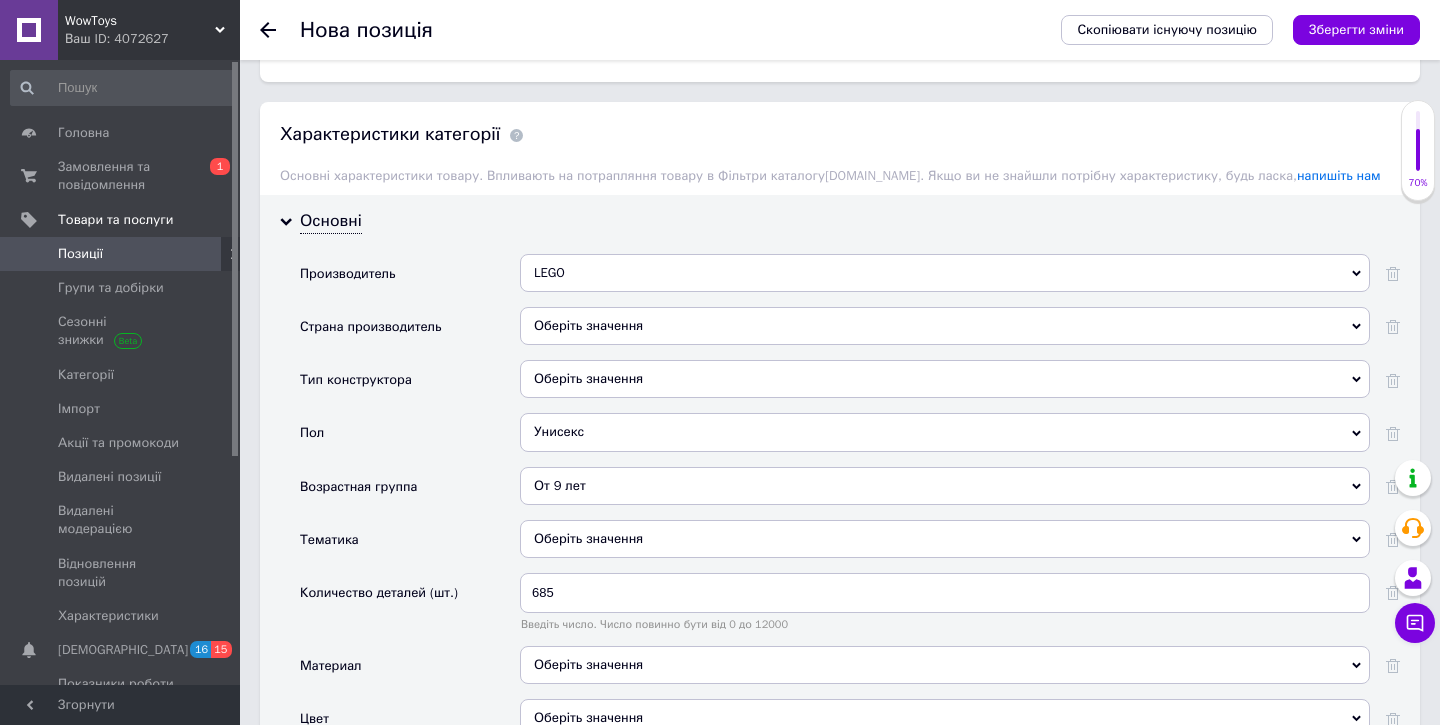 click on "Основні Производитель LEGO LEGO Legos Lego Bags Lego Wear Lego Group Silego Technology Elegoo Allegory [PERSON_NAME] Celegon Srl Страна производитель Оберіть значення Тип конструктора Оберіть значення [PERSON_NAME] Для девочек Для мальчиков Унисекс Возрастная группа От 9 лет От 10 лет От 11 лет От 12 лет От 14 лет От 1,5 лет От 15 лет От 16 лет От 17 лет От 18 лет От 1 года От 2 лет От 3 лет От 4 лет От 5 лет От 6 лет От 6-ти месяцев От 7 лет От 8 лет От 9 до 12 лет От 9 лет Тематика Оберіть значення Количество деталей (шт.) 685 Введіть число. Число повинно бути від 0 до 12000 Материал Оберіть значення Цвет Оберіть значення Особенности" at bounding box center (840, 647) 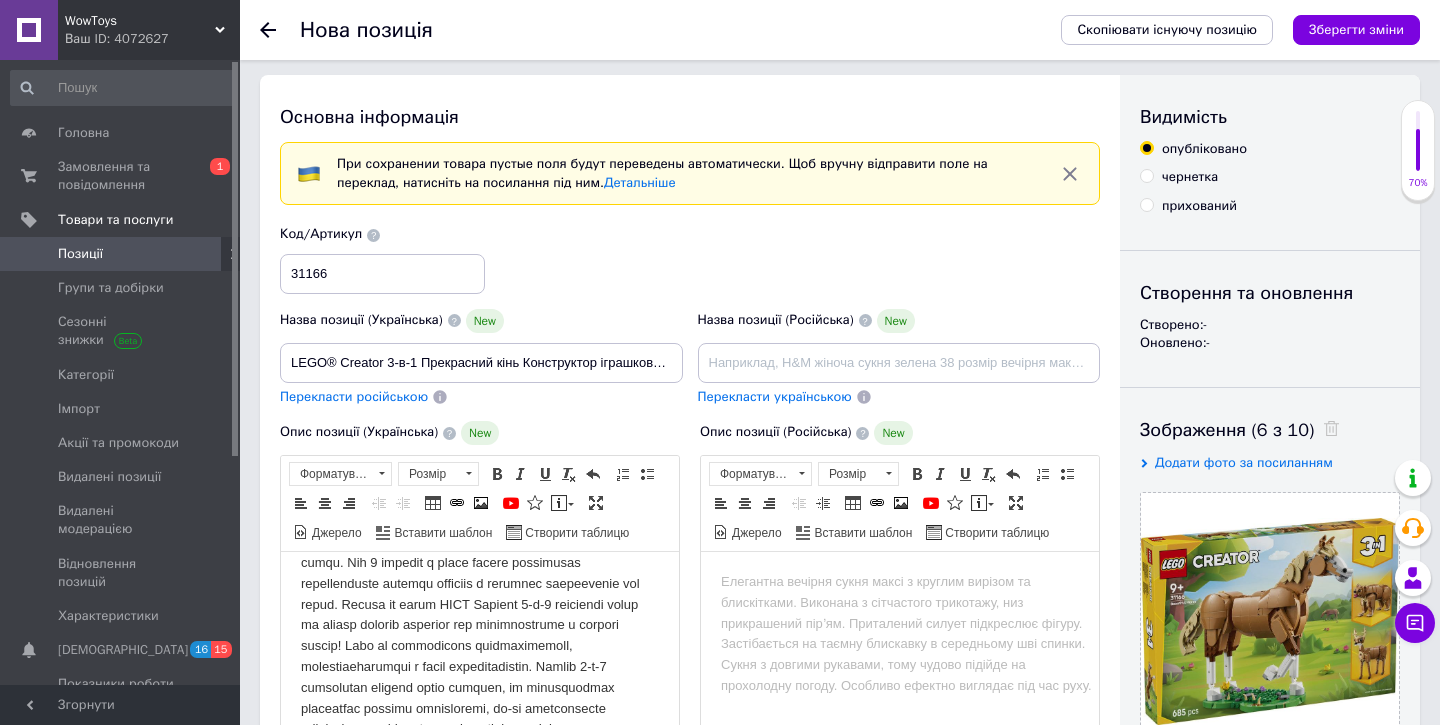 scroll, scrollTop: 143, scrollLeft: 0, axis: vertical 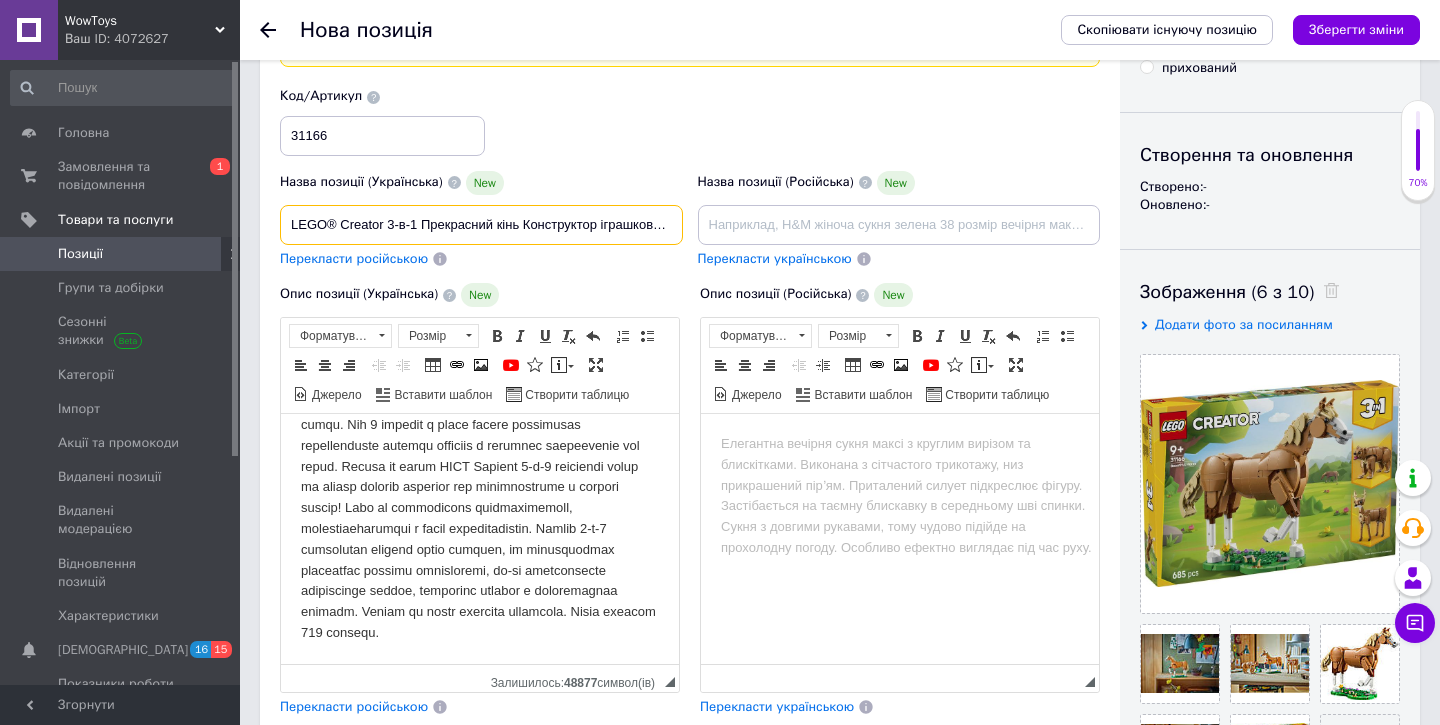 click on "LEGO® Creator 3-в-1 Прекрасний кінь Конструктор іграшкової тварини 31166" at bounding box center (481, 225) 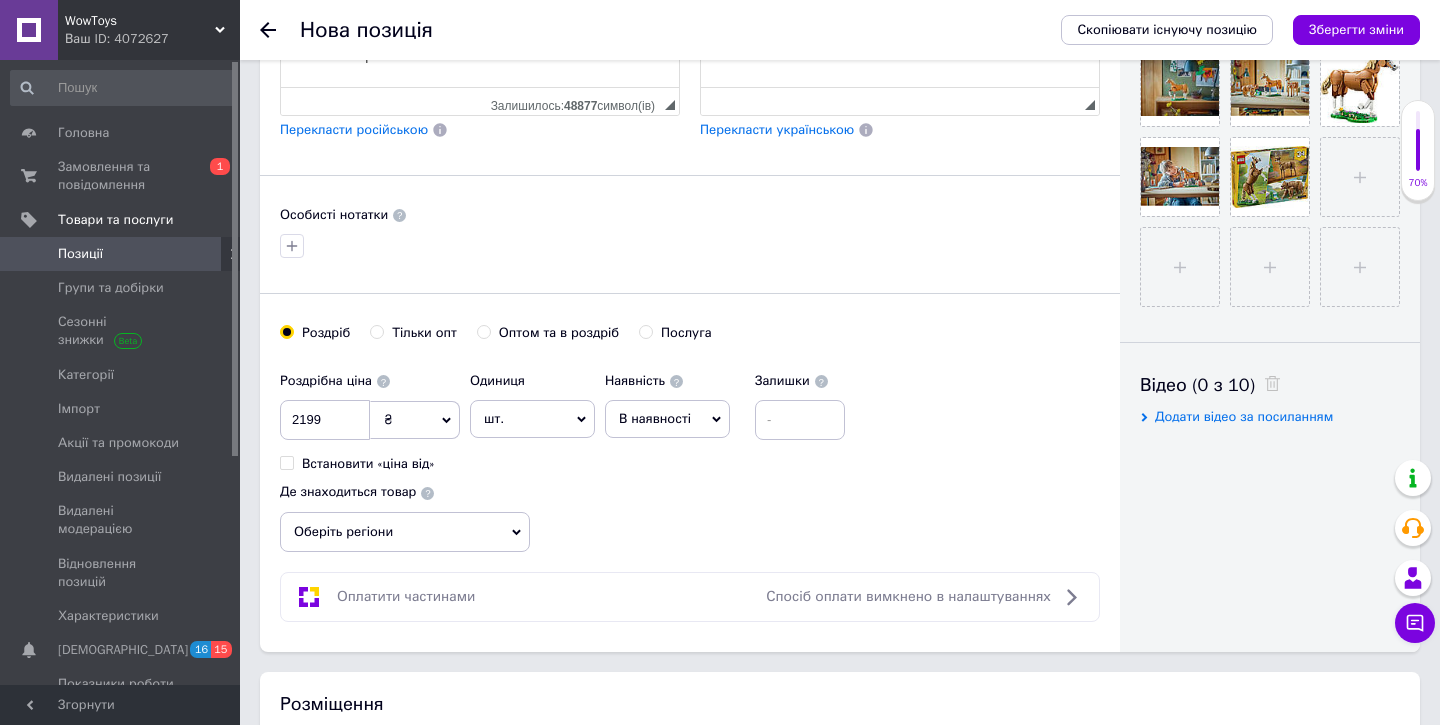 scroll, scrollTop: 971, scrollLeft: 0, axis: vertical 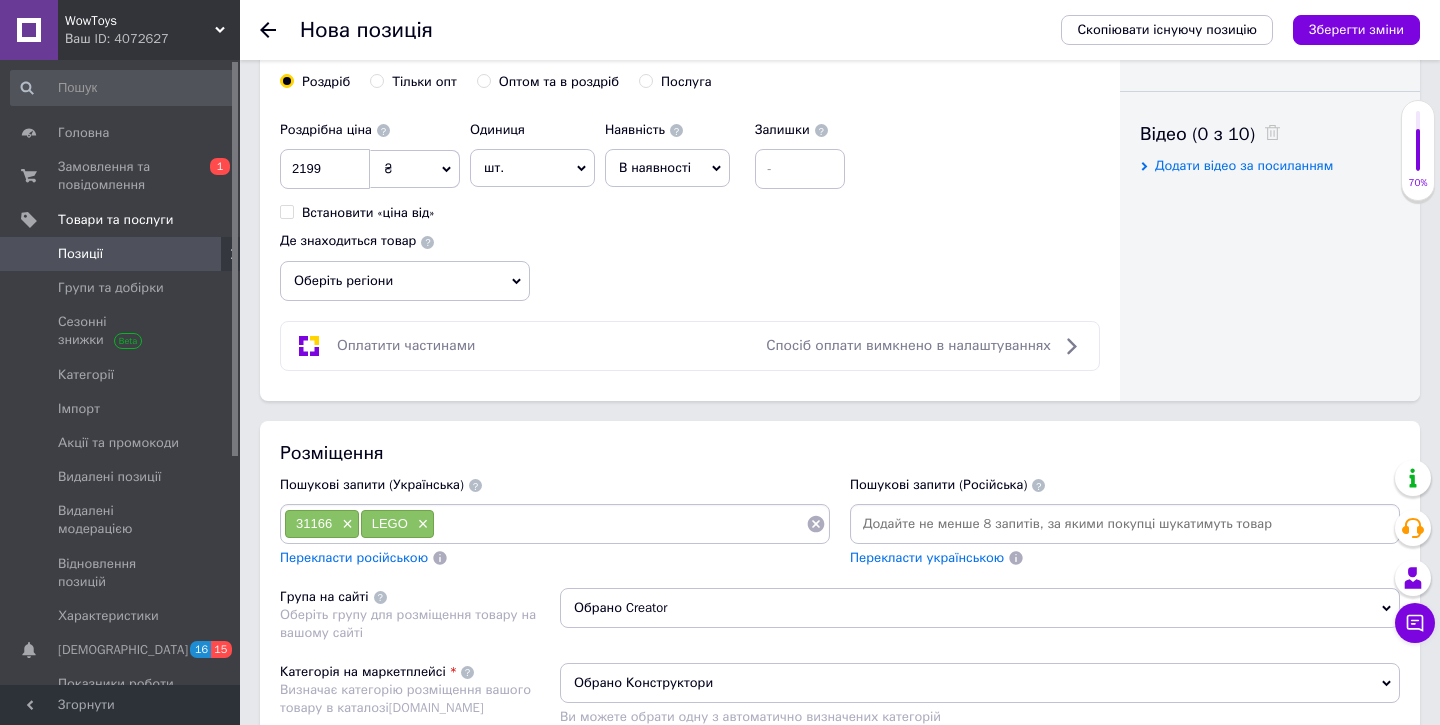 click at bounding box center (620, 524) 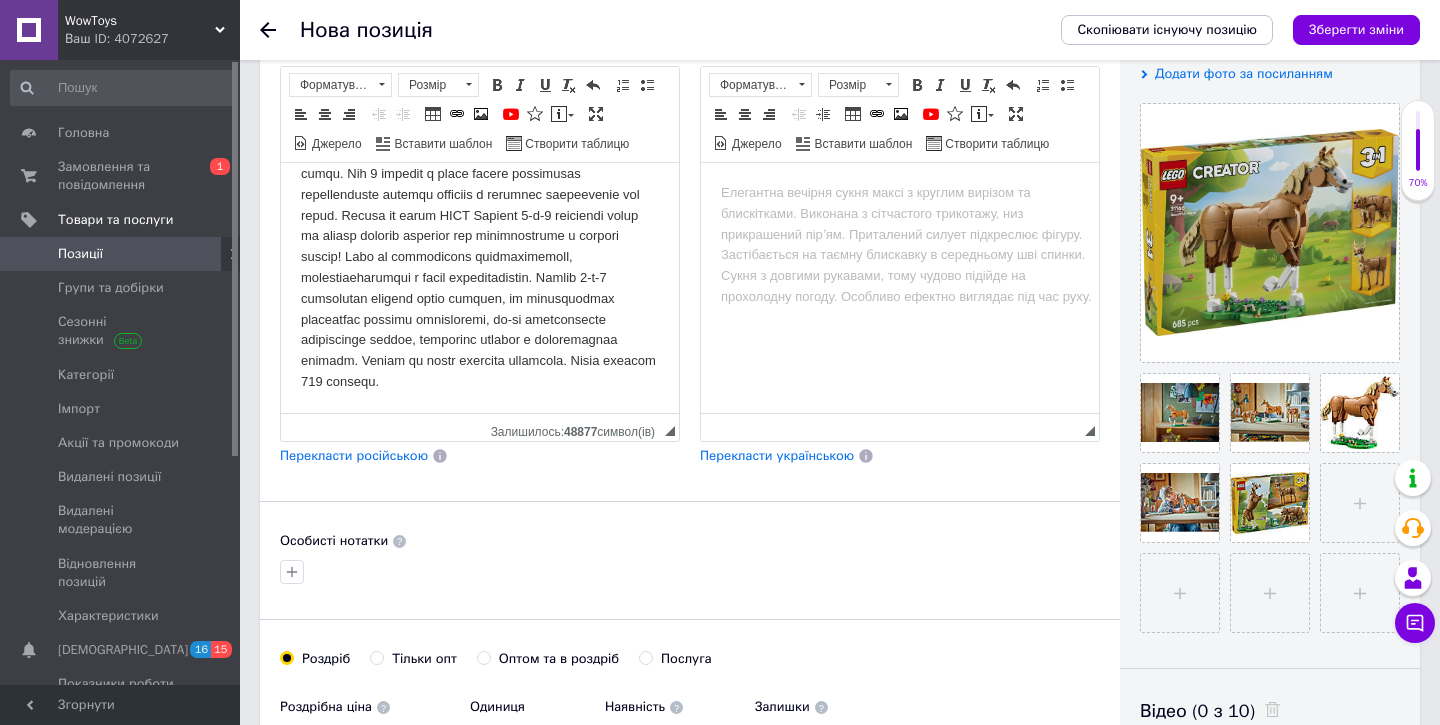 scroll, scrollTop: 57, scrollLeft: 0, axis: vertical 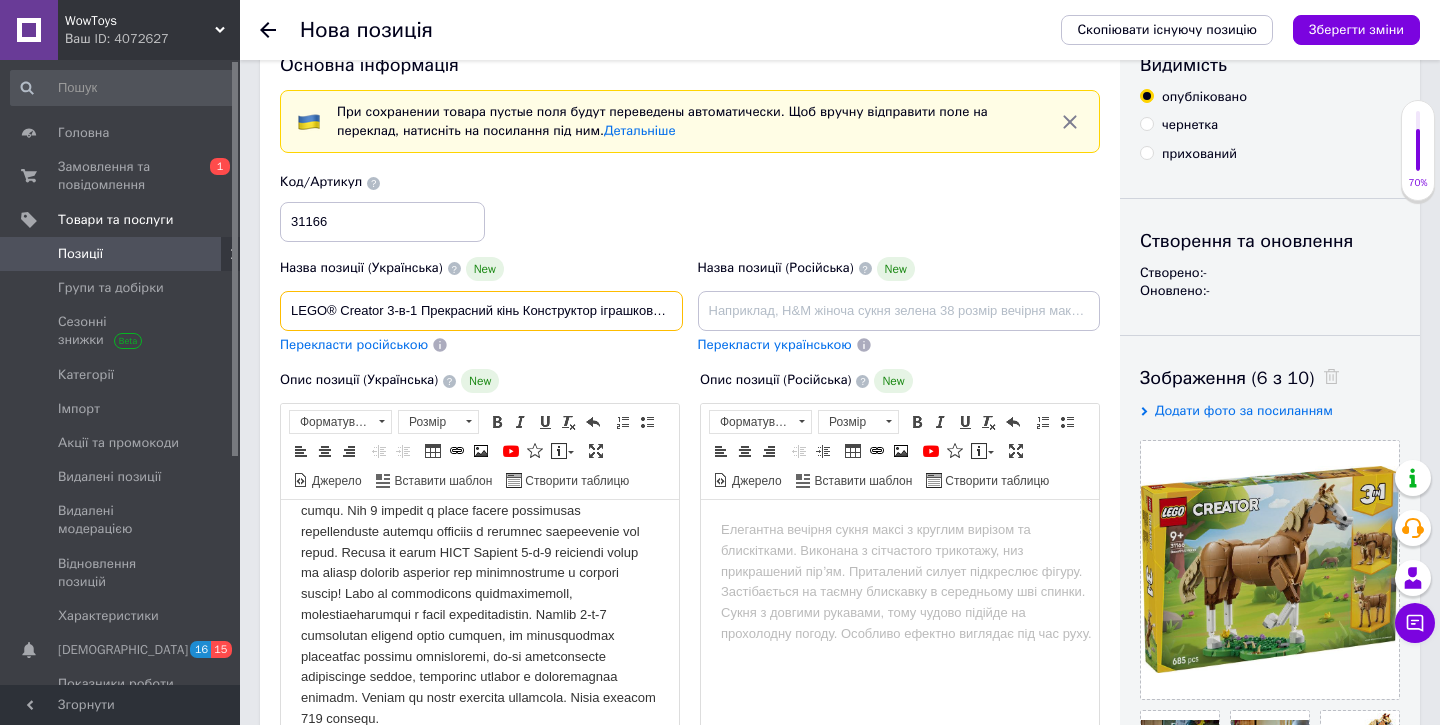 drag, startPoint x: 421, startPoint y: 306, endPoint x: 521, endPoint y: 311, distance: 100.12492 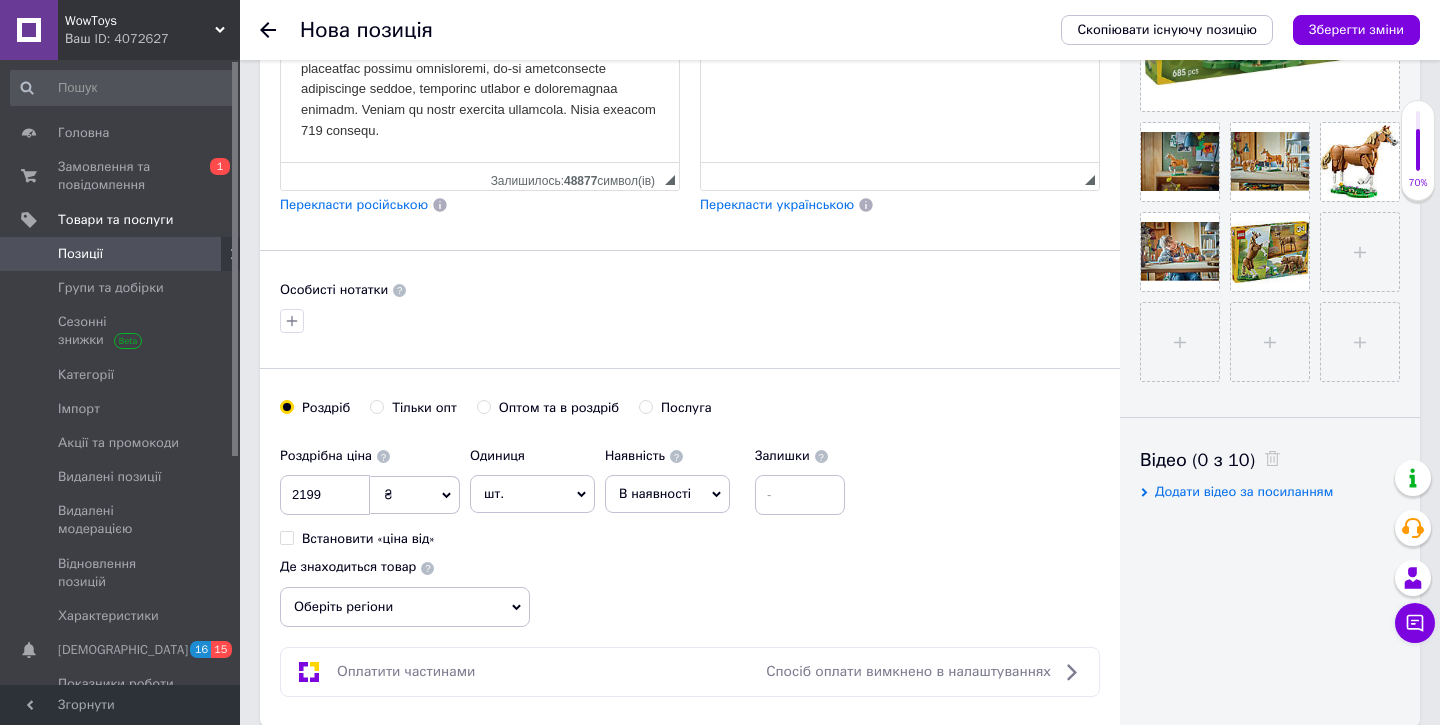 scroll, scrollTop: 1056, scrollLeft: 0, axis: vertical 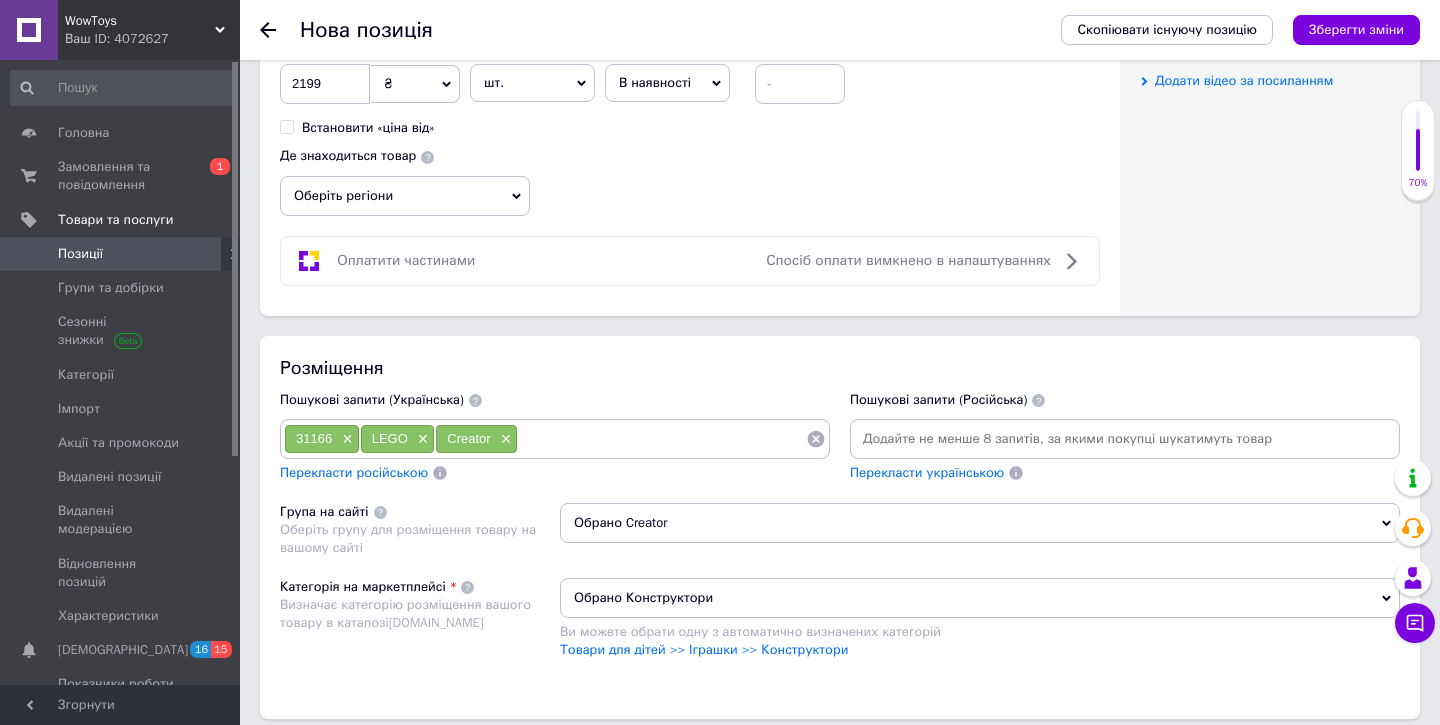 click at bounding box center [662, 439] 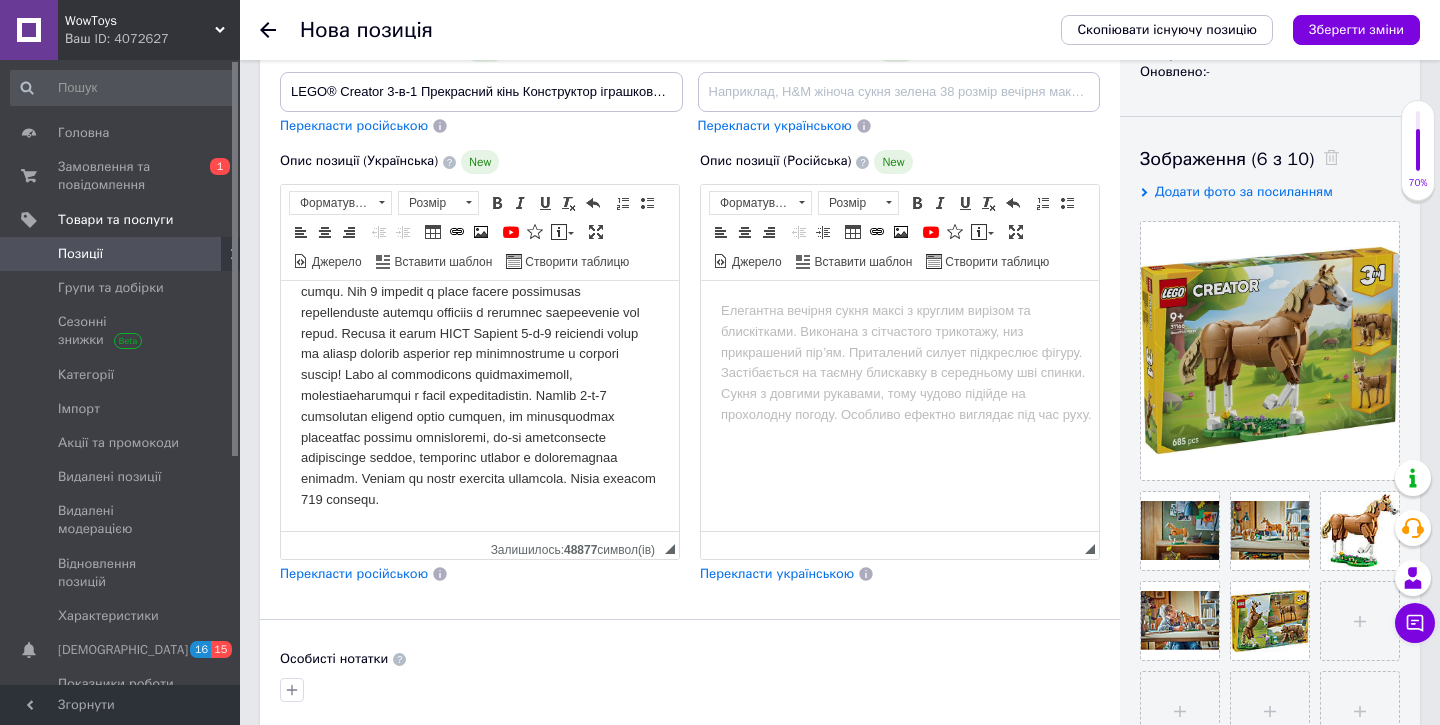 scroll, scrollTop: 18, scrollLeft: 0, axis: vertical 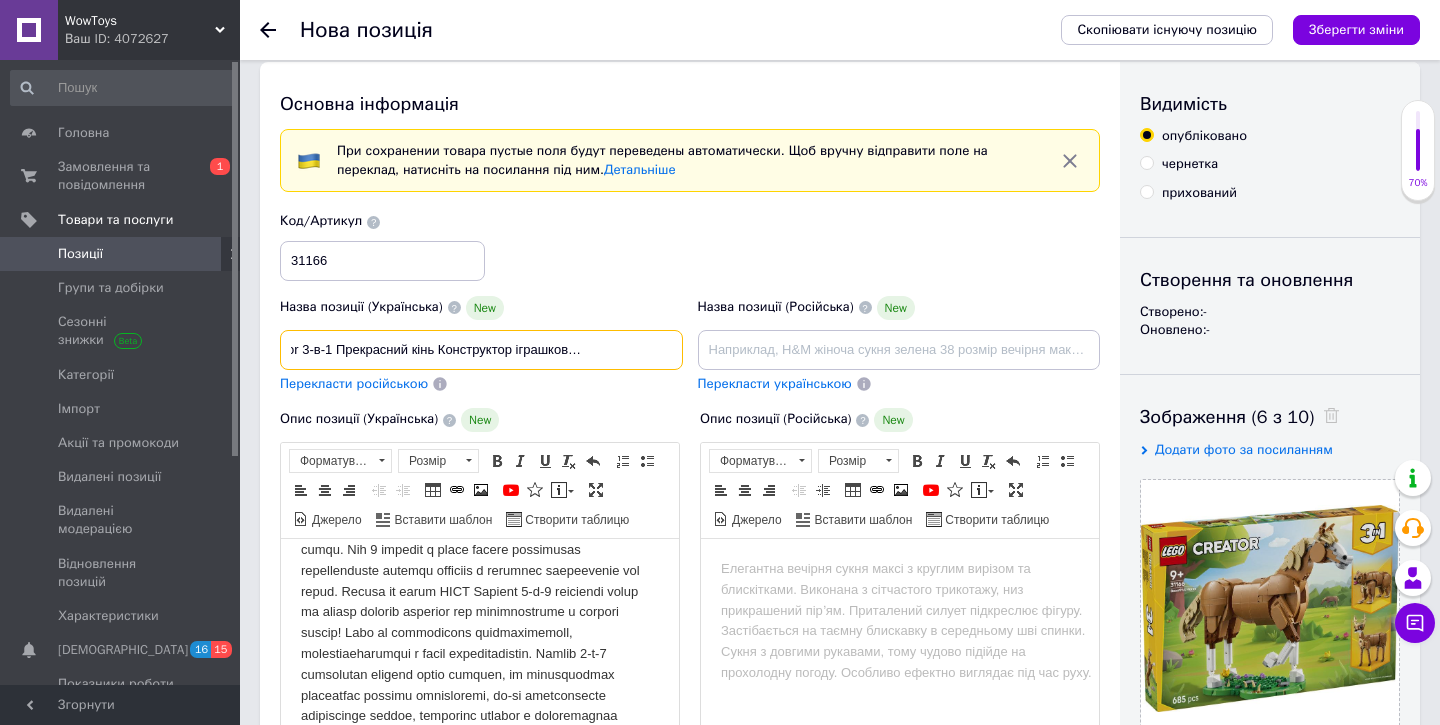 drag, startPoint x: 543, startPoint y: 350, endPoint x: 719, endPoint y: 361, distance: 176.34341 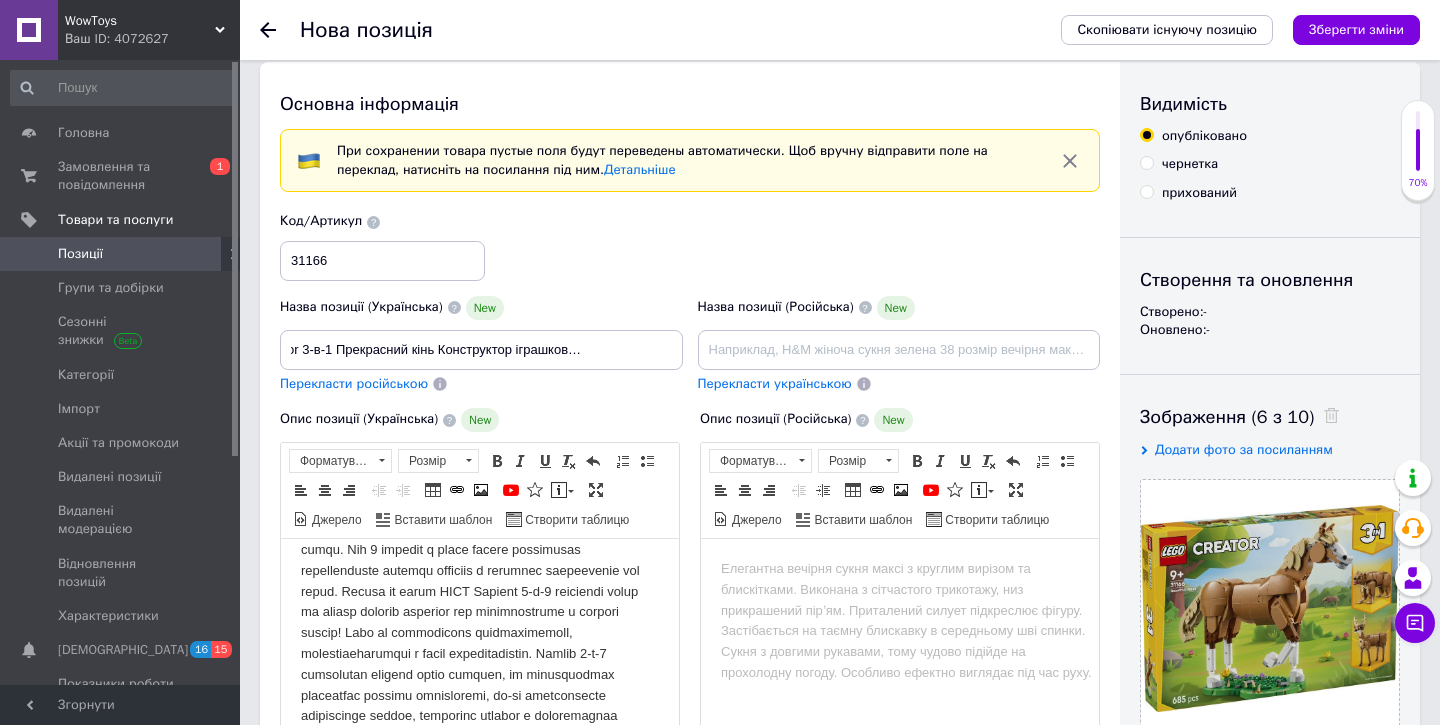 click on "Опис позиції (Українська) New" at bounding box center [480, 420] 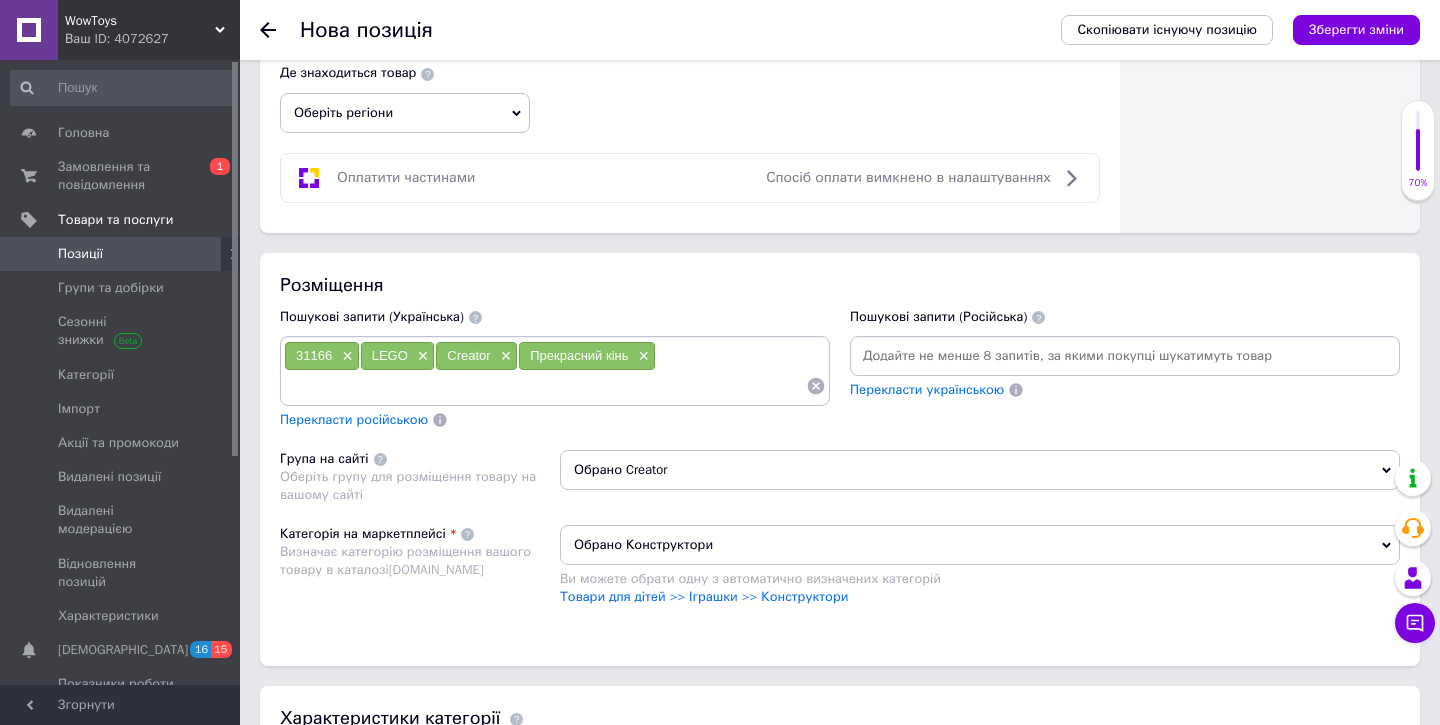 scroll, scrollTop: 1202, scrollLeft: 0, axis: vertical 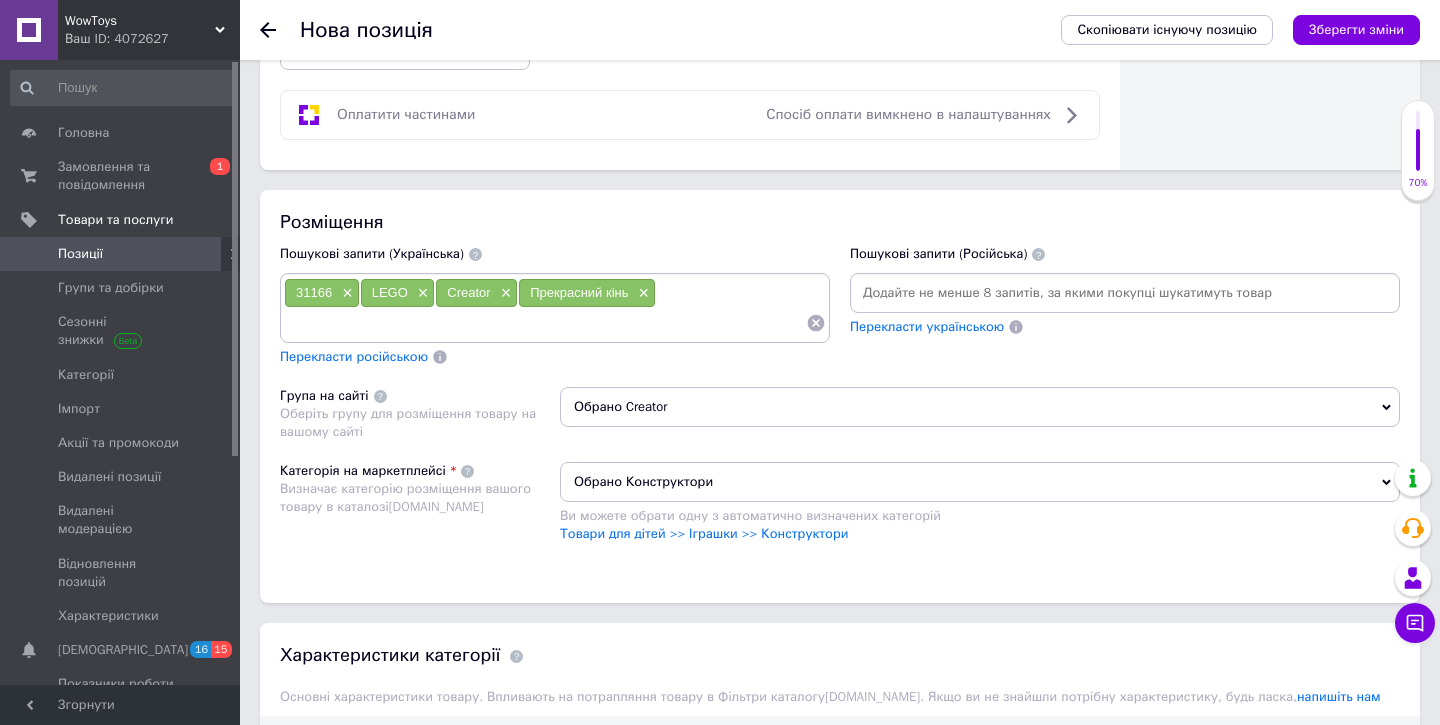 click at bounding box center [545, 323] 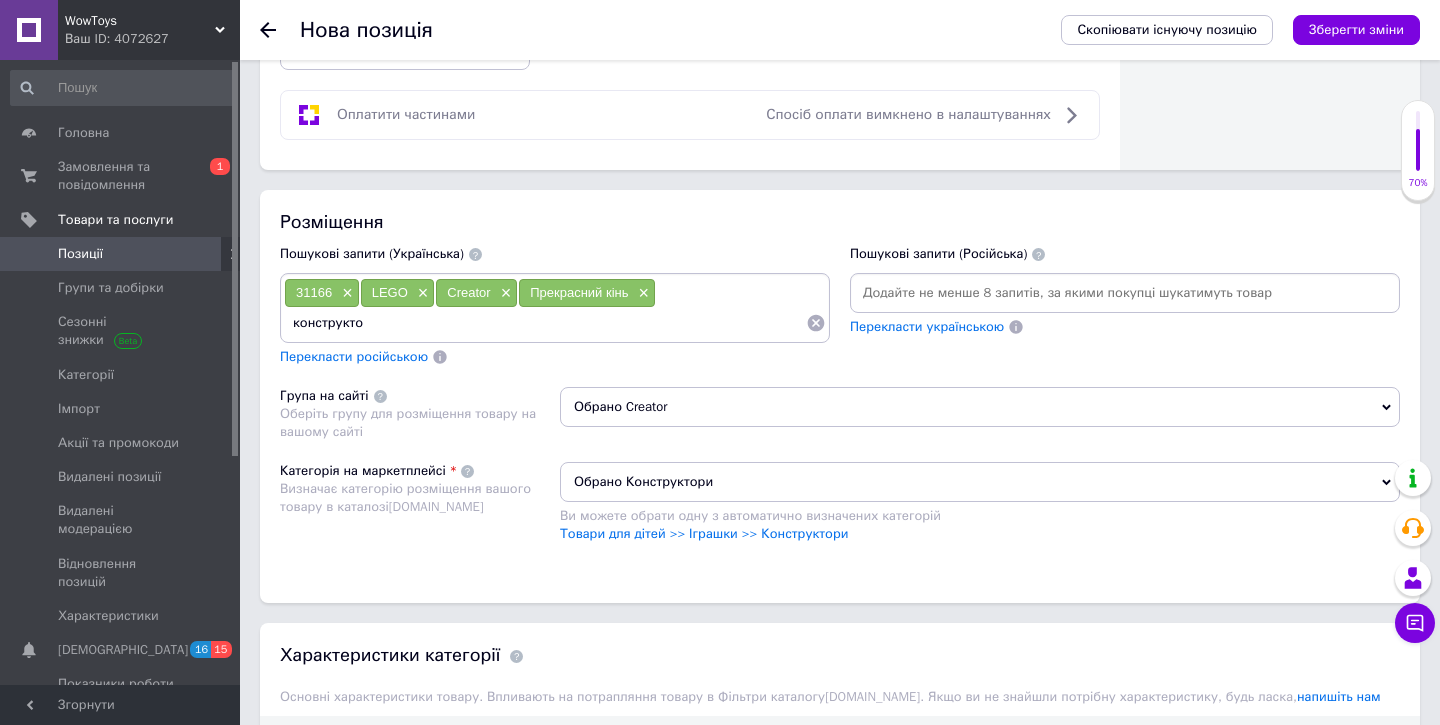 type on "конструктор" 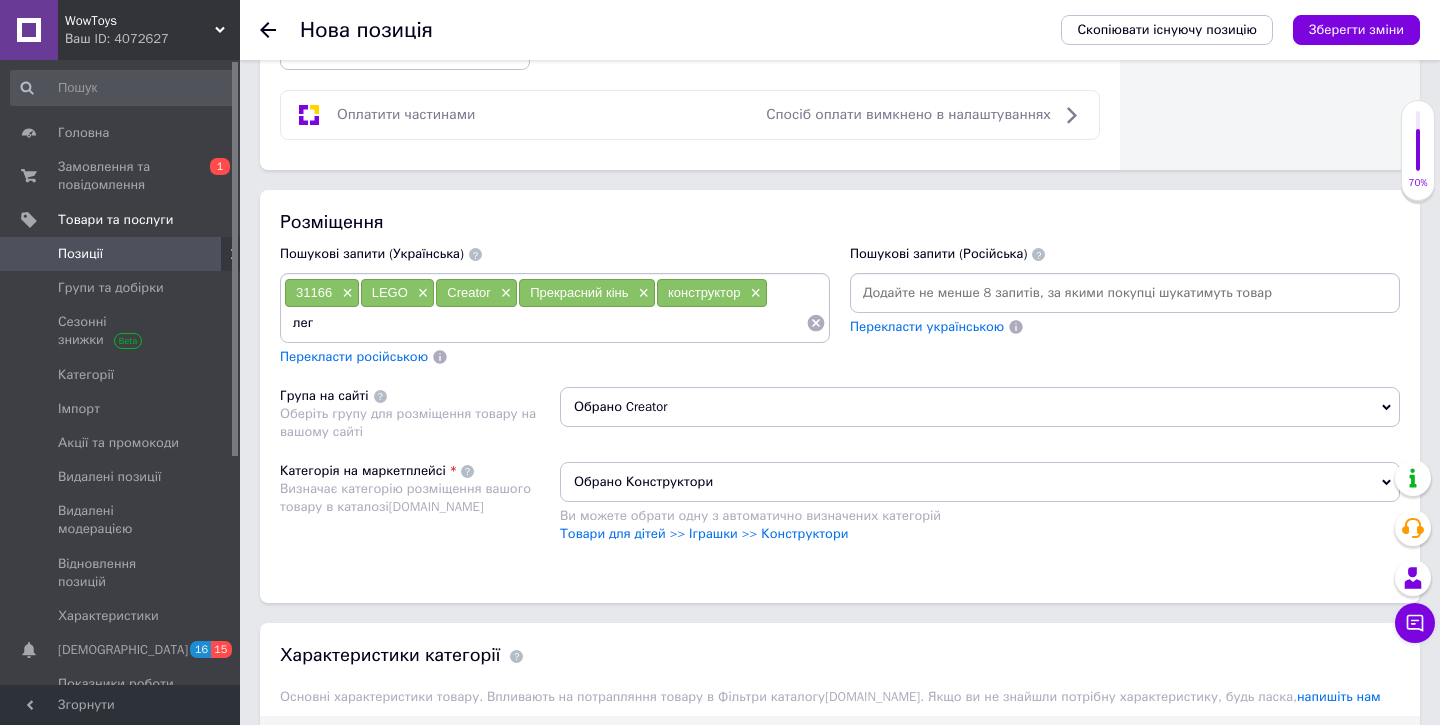 type on "лего" 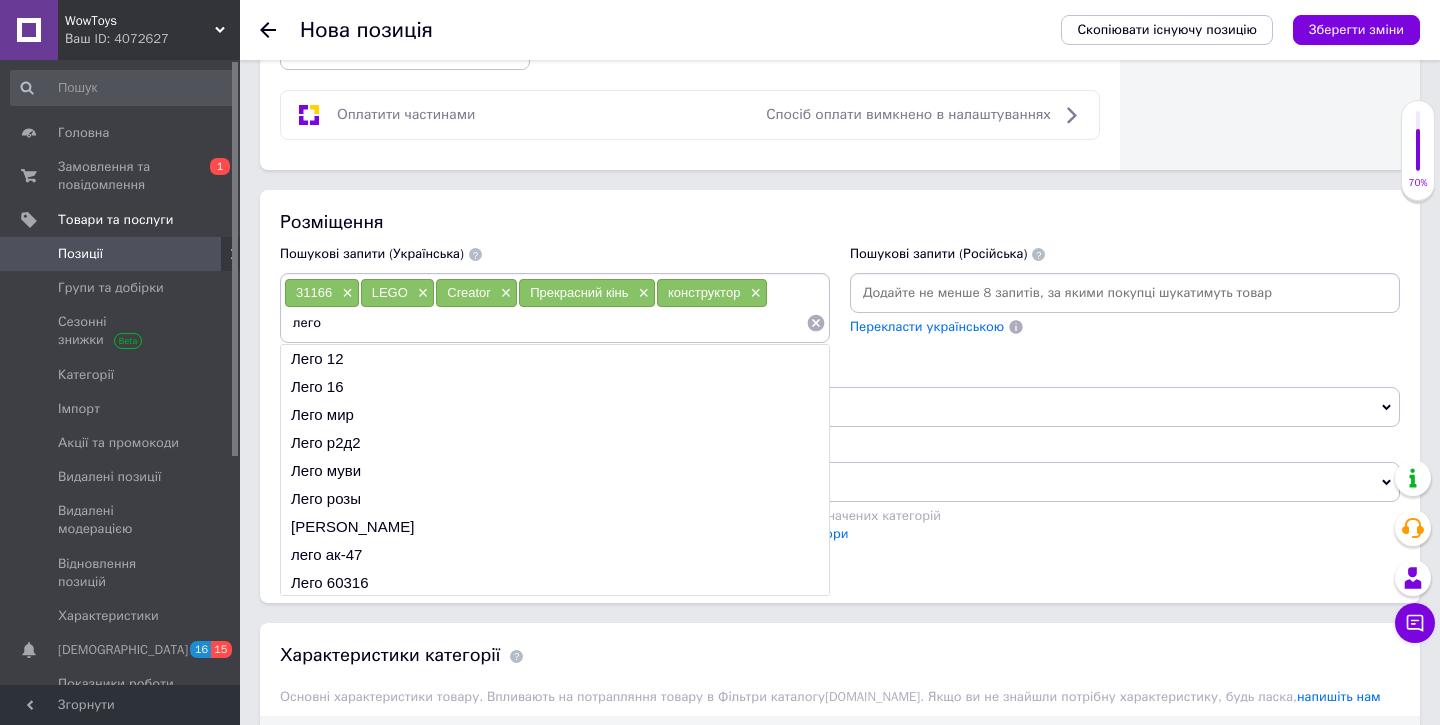type 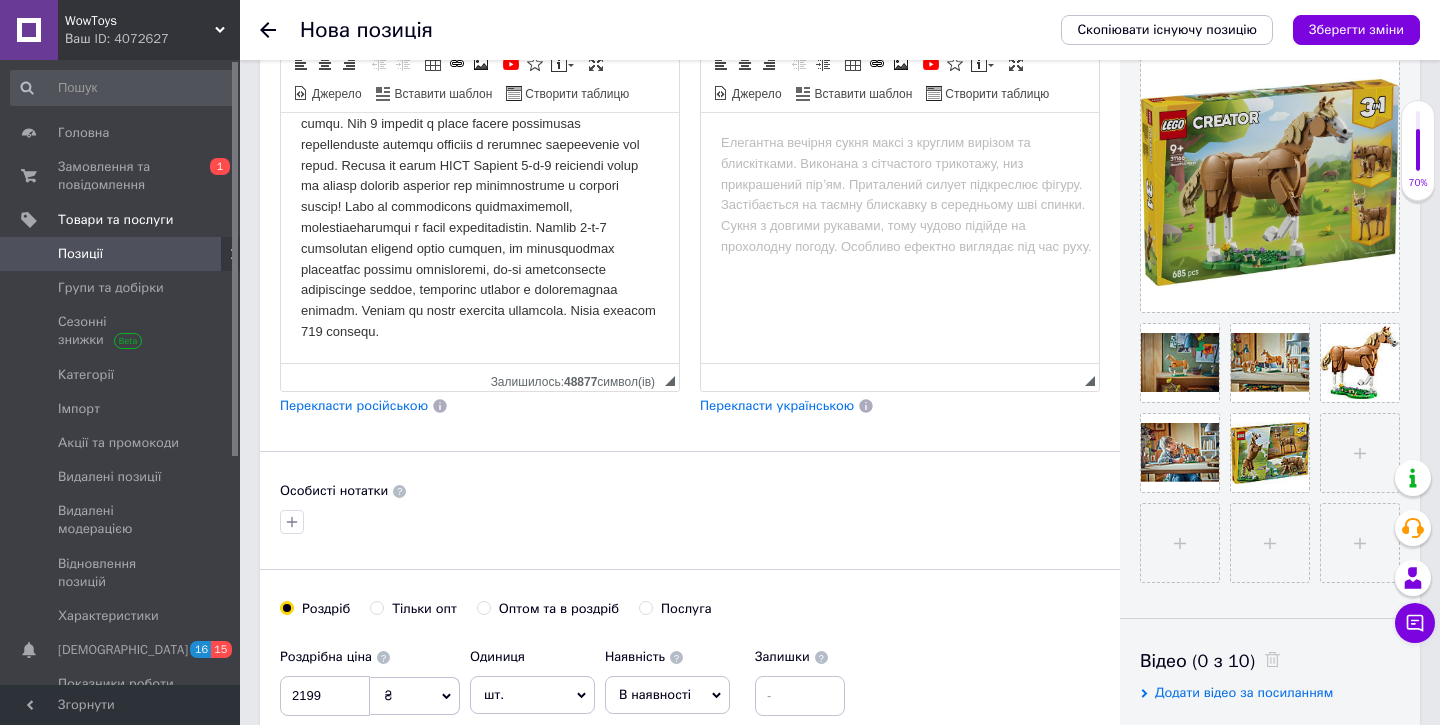 scroll, scrollTop: 0, scrollLeft: 0, axis: both 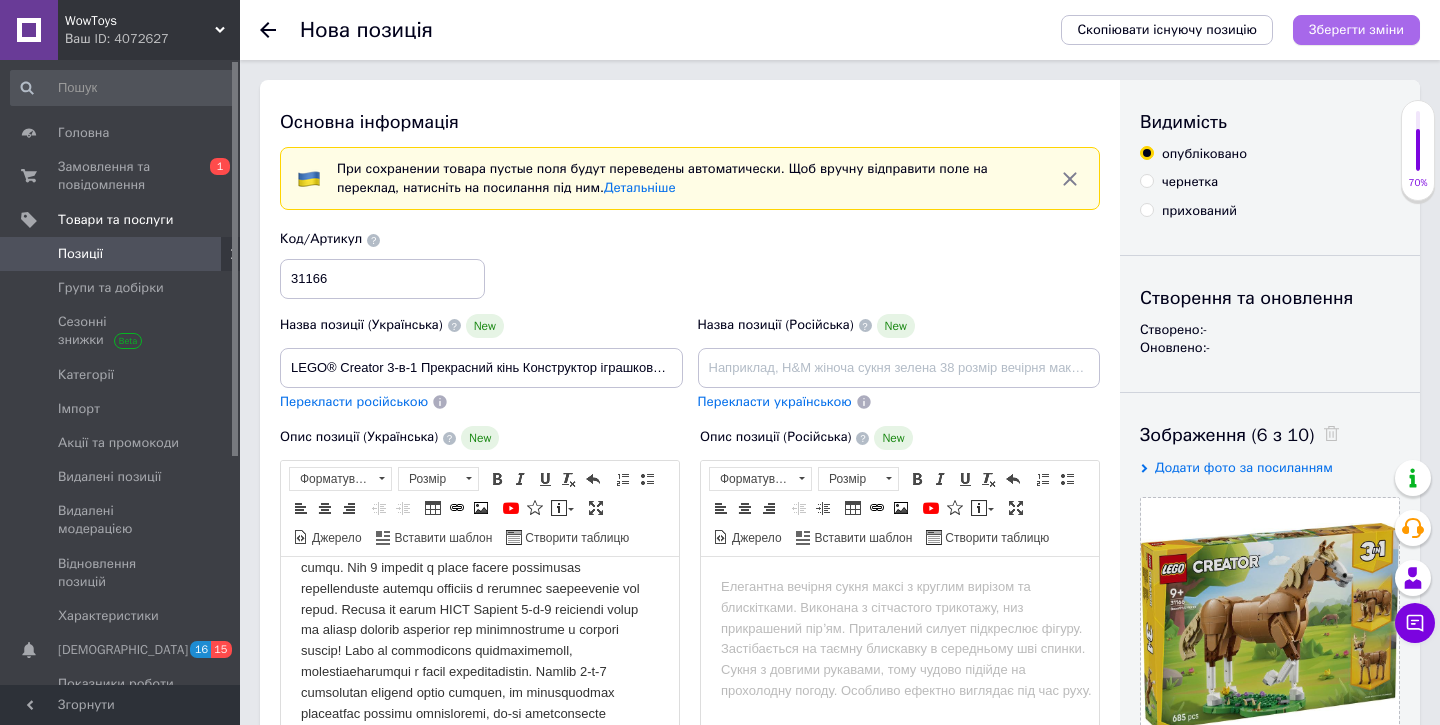 click on "Зберегти зміни" at bounding box center (1356, 29) 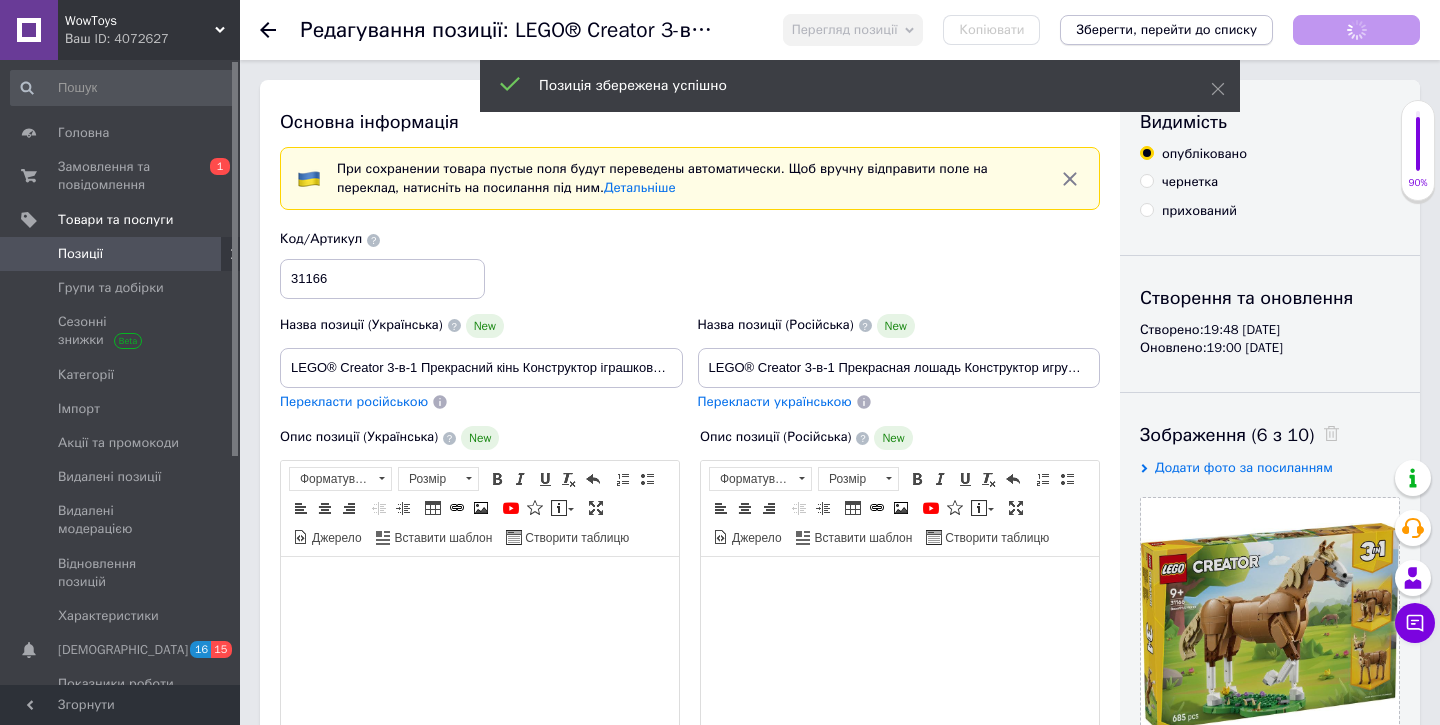 click on "Зберегти, перейти до списку" at bounding box center [1166, 29] 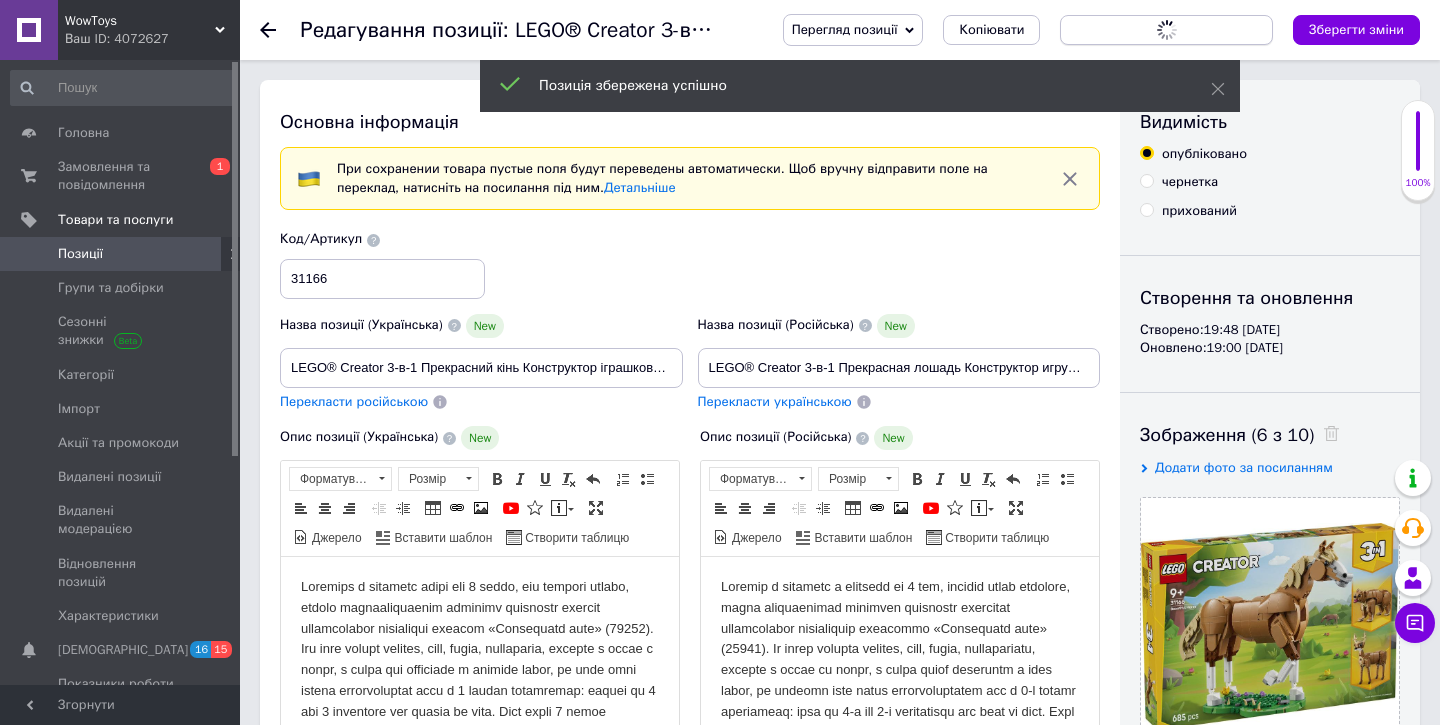 scroll, scrollTop: 0, scrollLeft: 0, axis: both 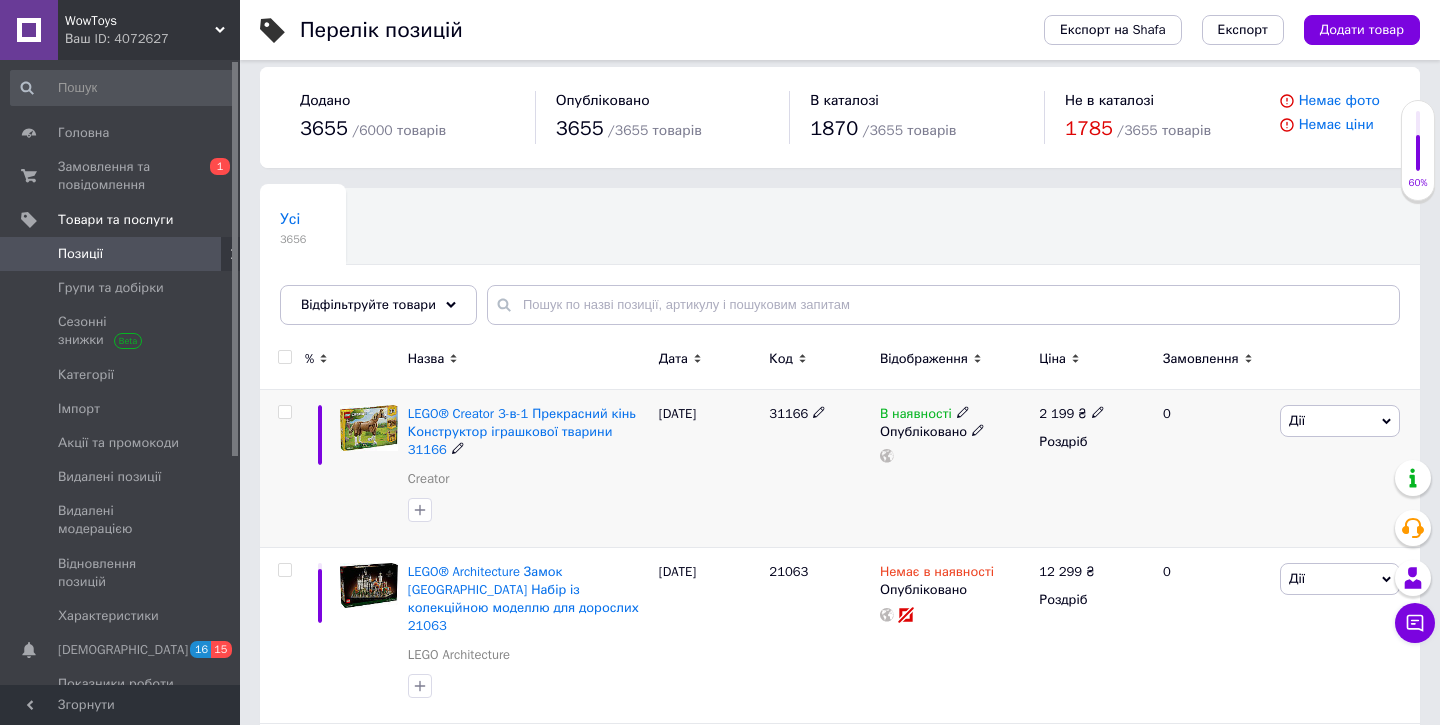 click on "В наявності" at bounding box center [916, 416] 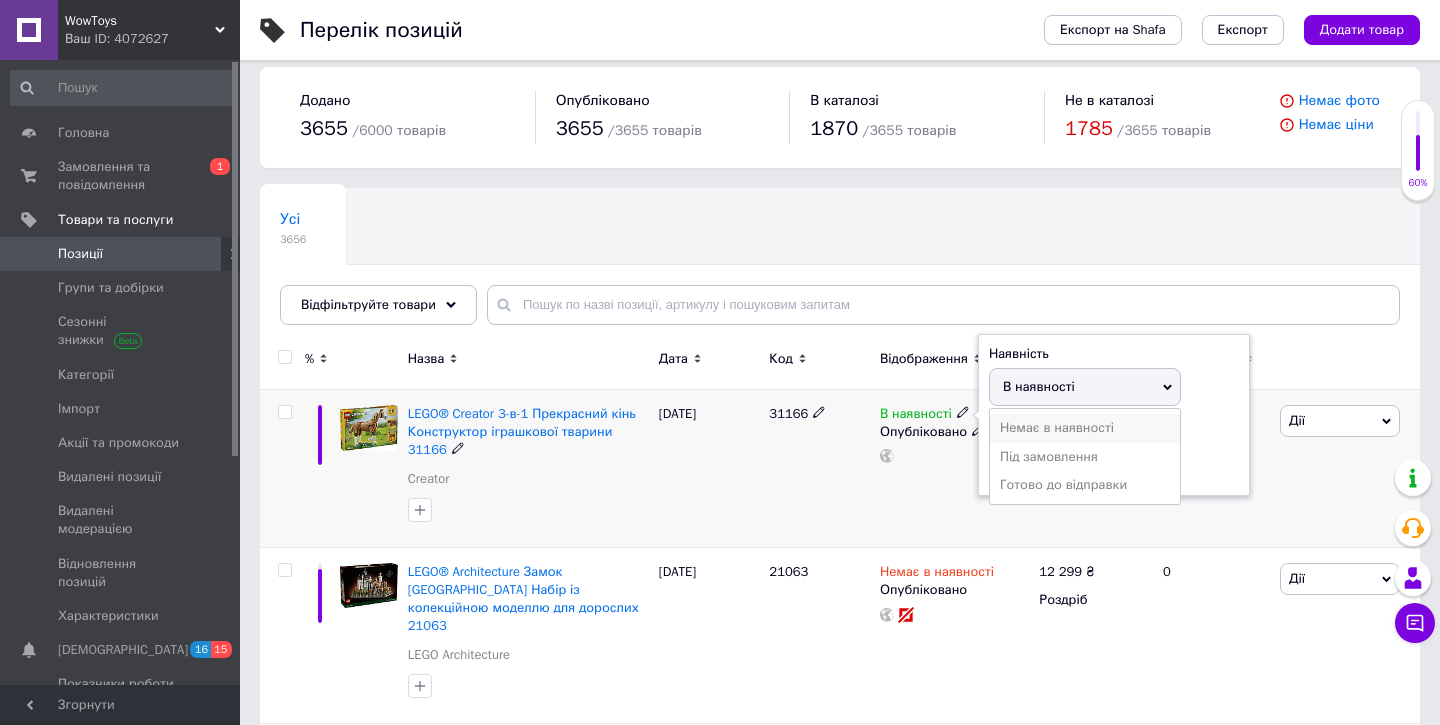 click on "Немає в наявності" at bounding box center (1085, 428) 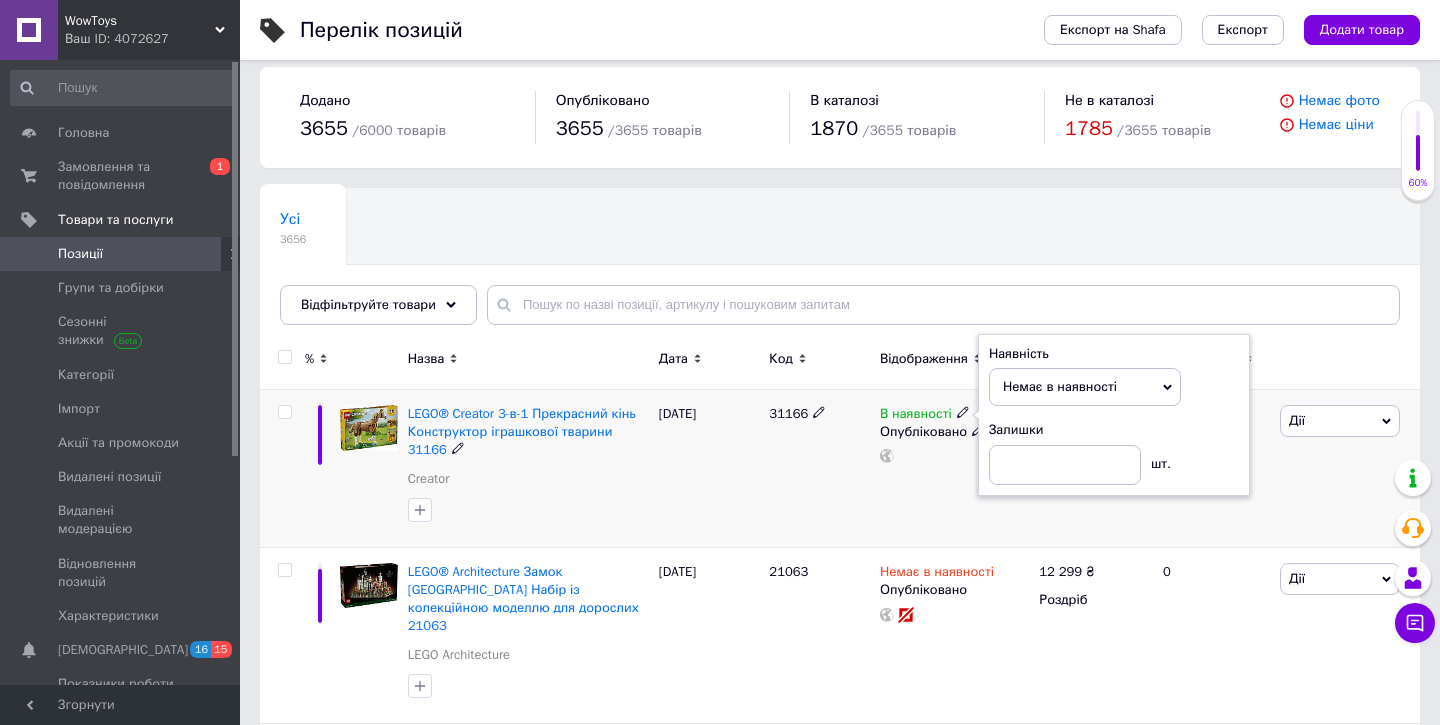 click on "31166" at bounding box center [819, 469] 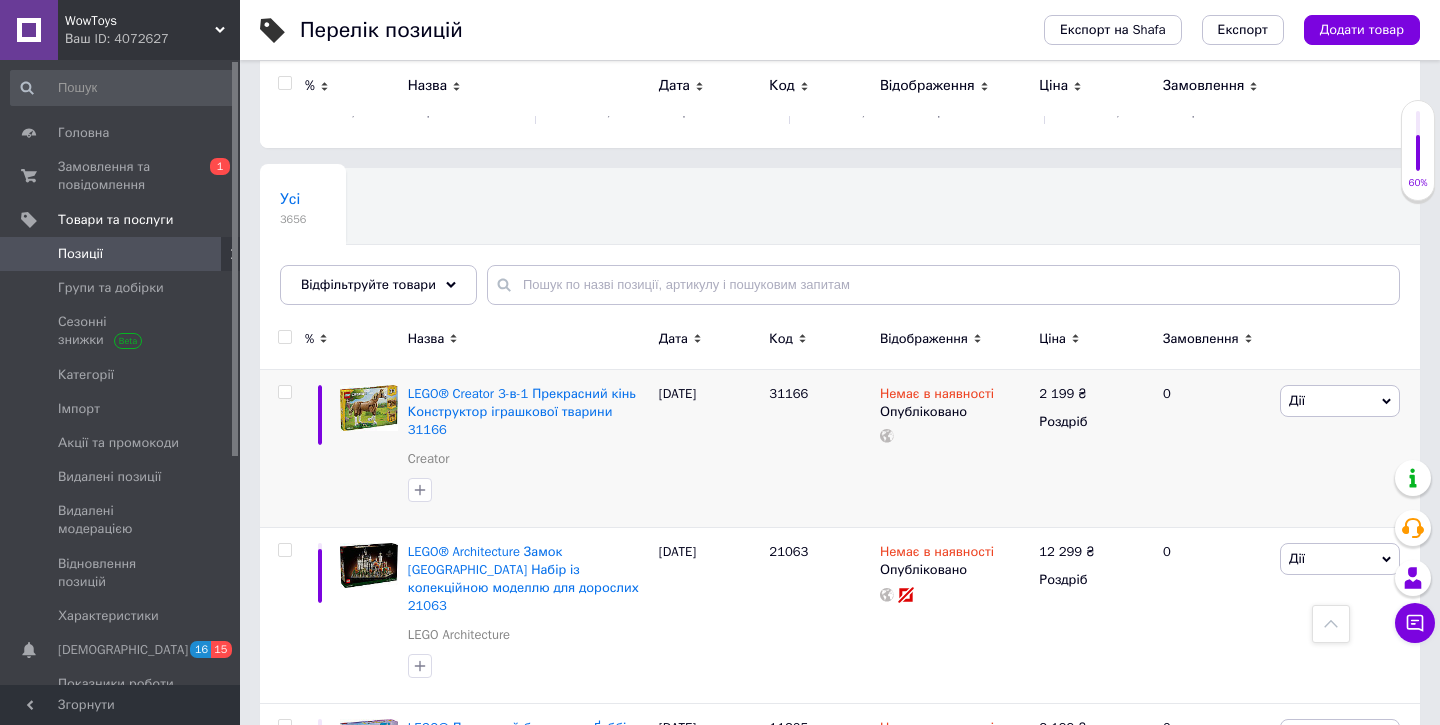 scroll, scrollTop: 0, scrollLeft: 0, axis: both 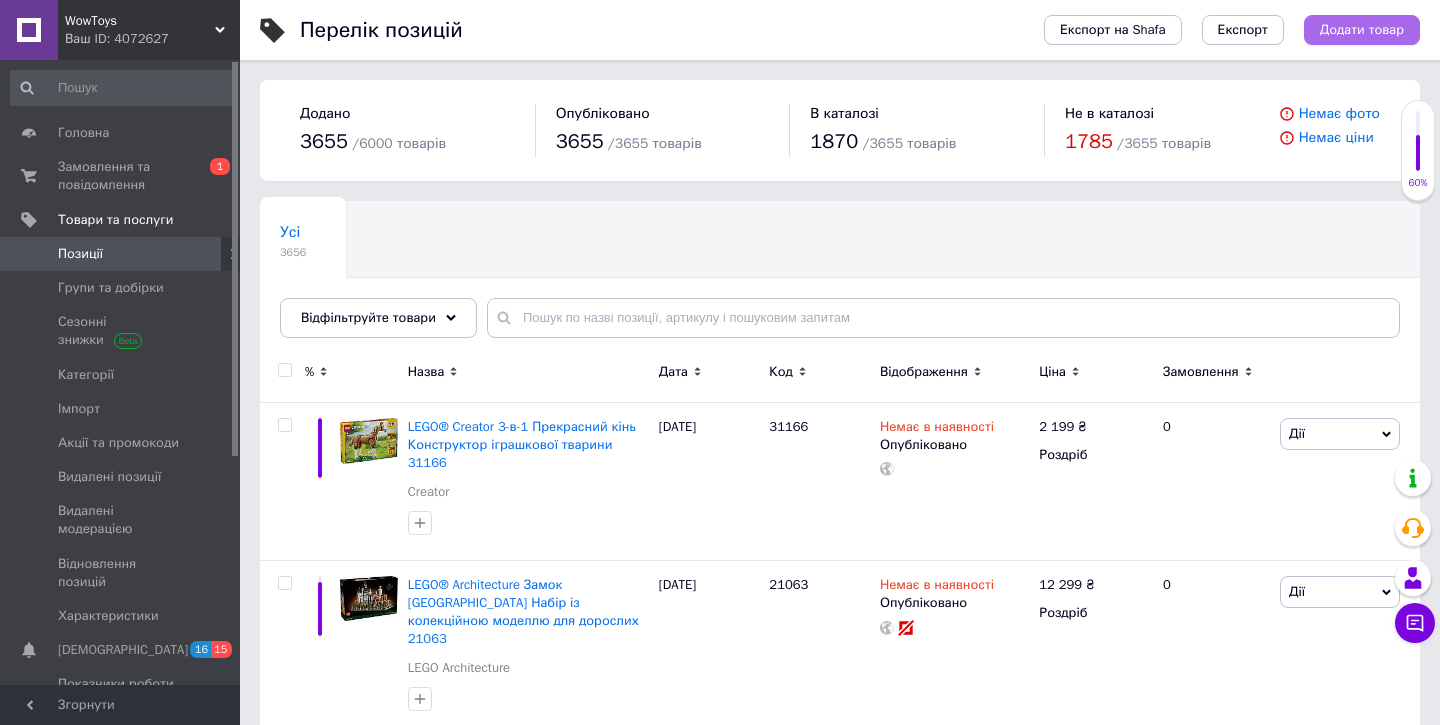 click on "Додати товар" at bounding box center [1362, 30] 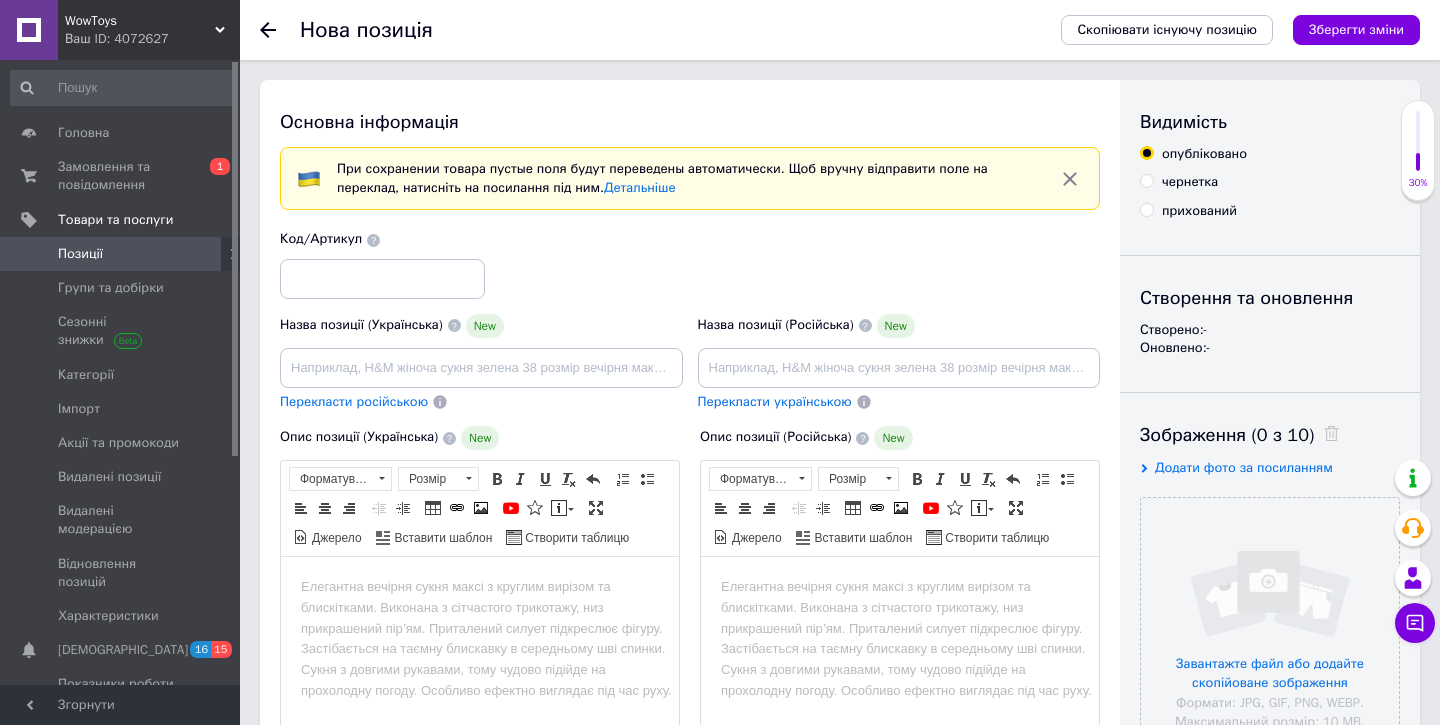 scroll, scrollTop: 0, scrollLeft: 0, axis: both 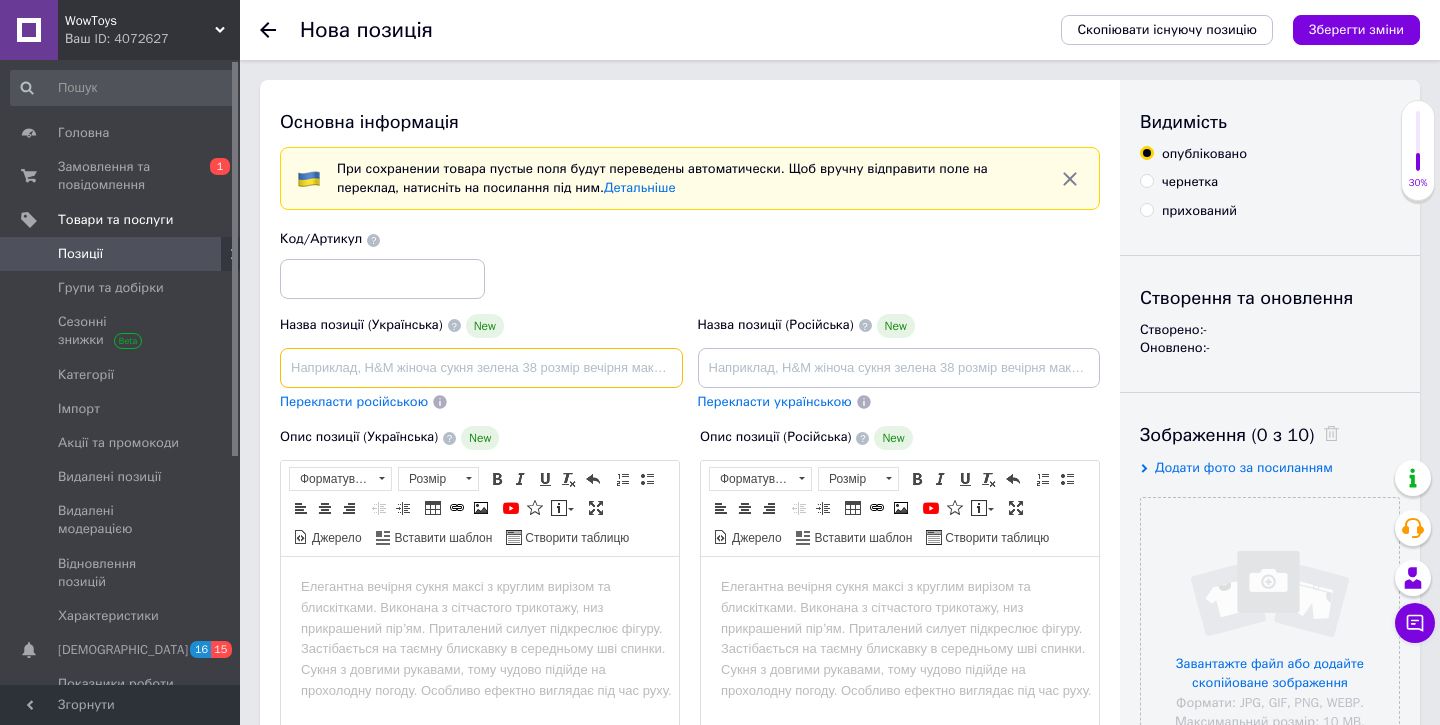 click at bounding box center (481, 368) 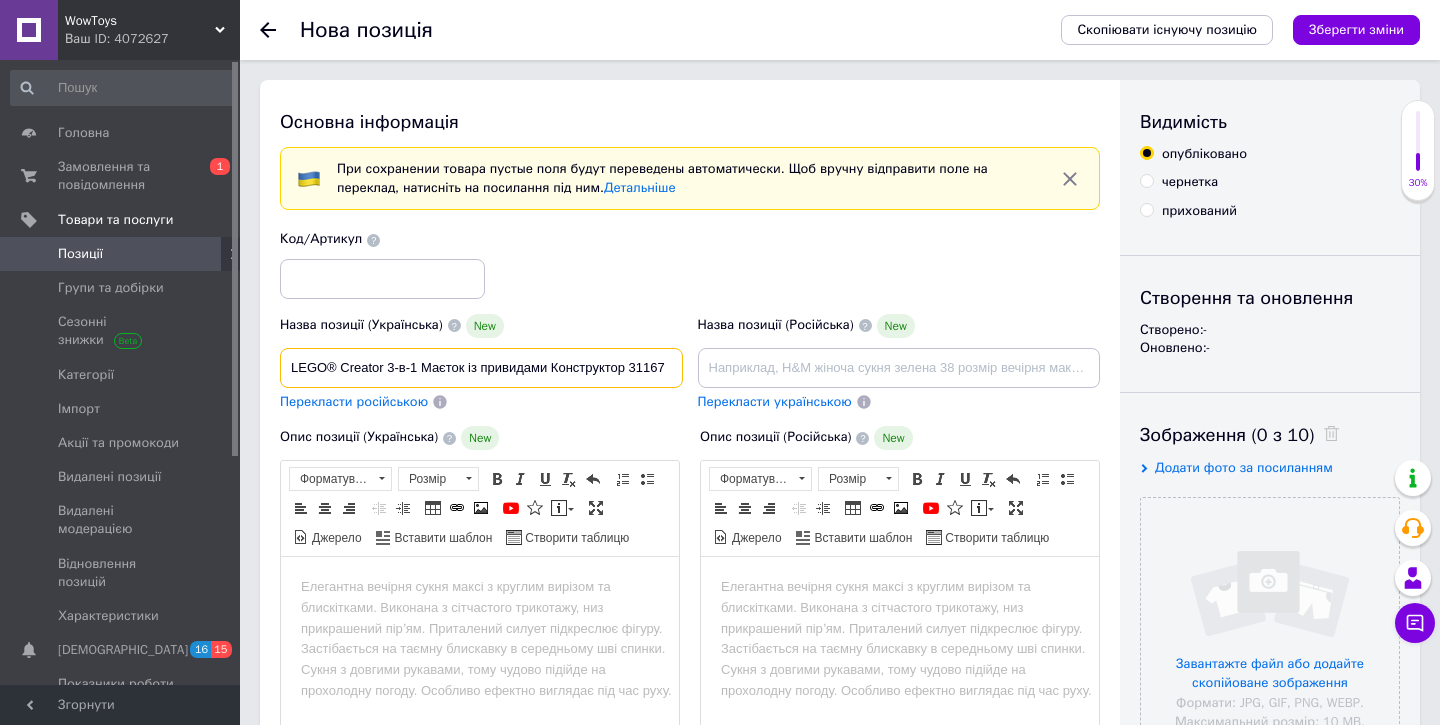 click on "LEGO® Creator 3-в-1 Маєток із привидами Конструктор 31167" at bounding box center [481, 368] 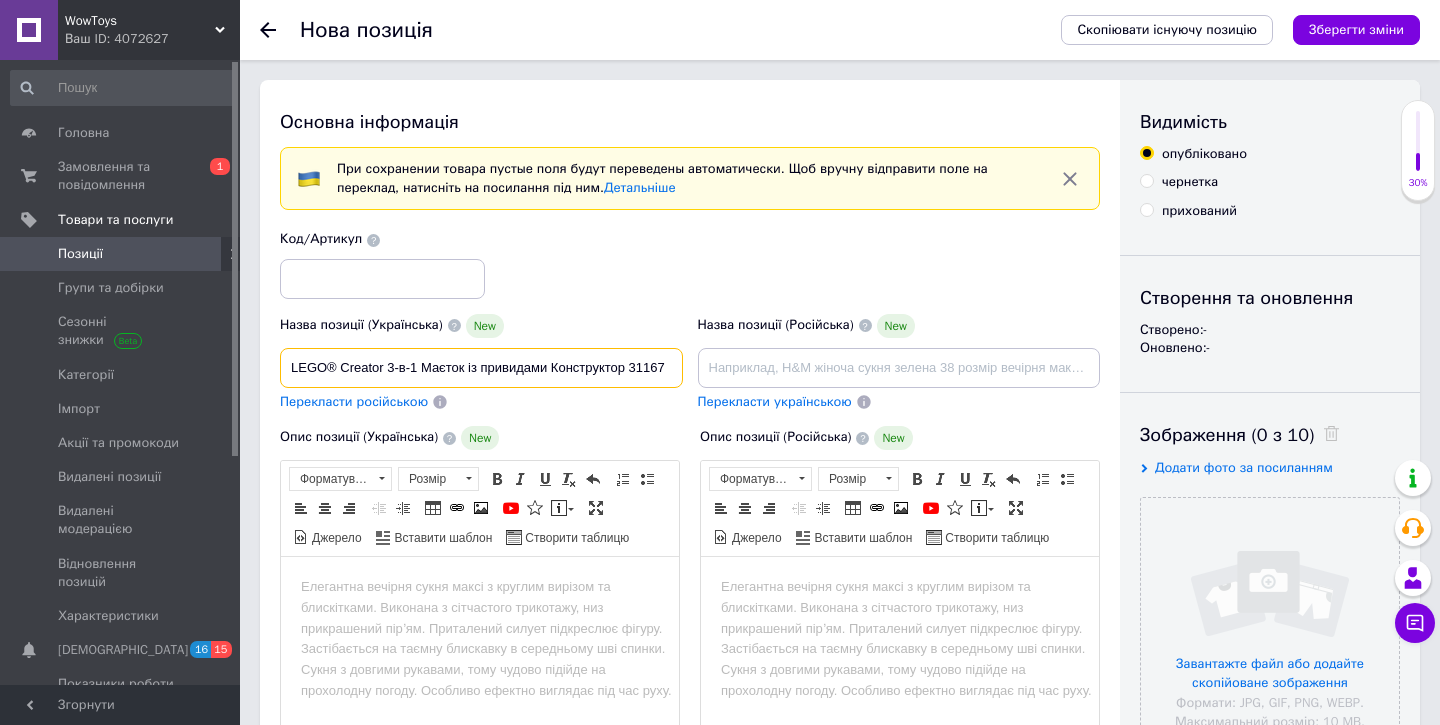 type on "LEGO® Creator 3-в-1 Маєток із привидами Конструктор 31167" 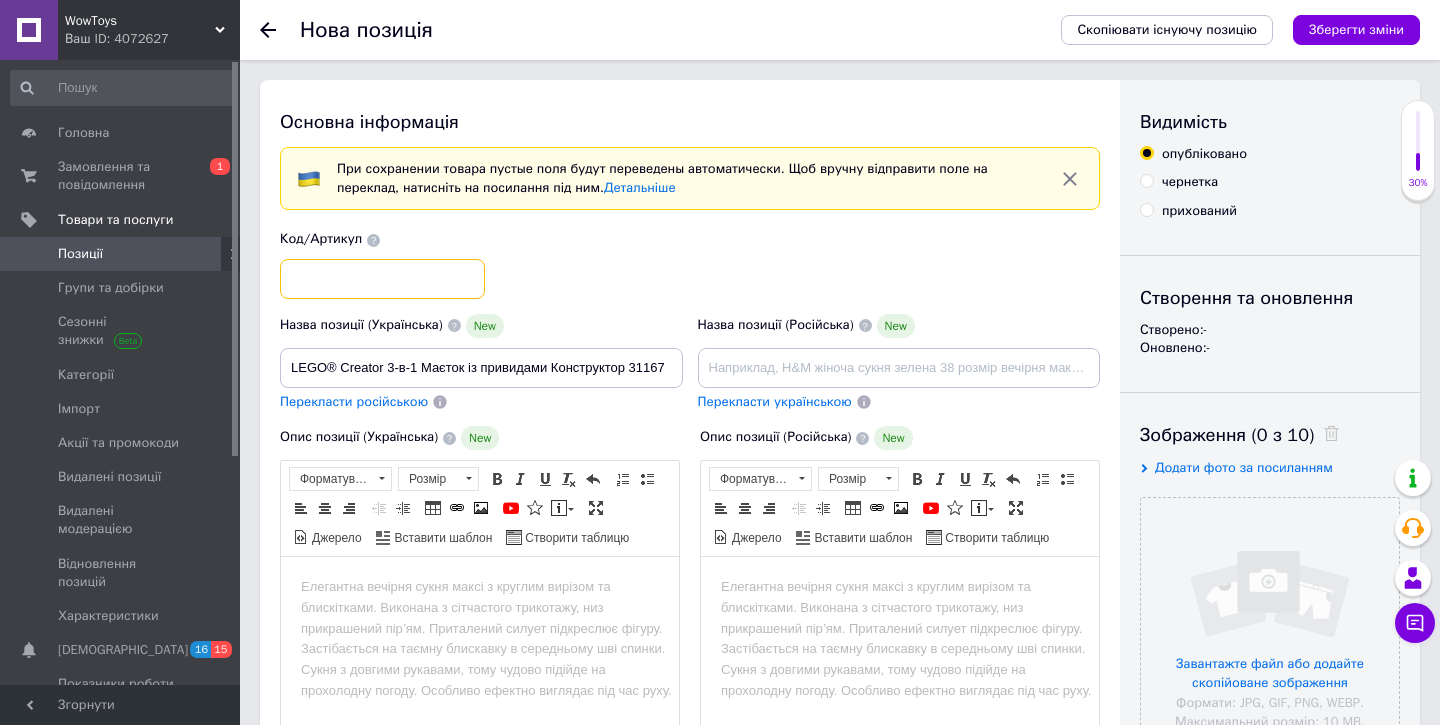 click at bounding box center [382, 279] 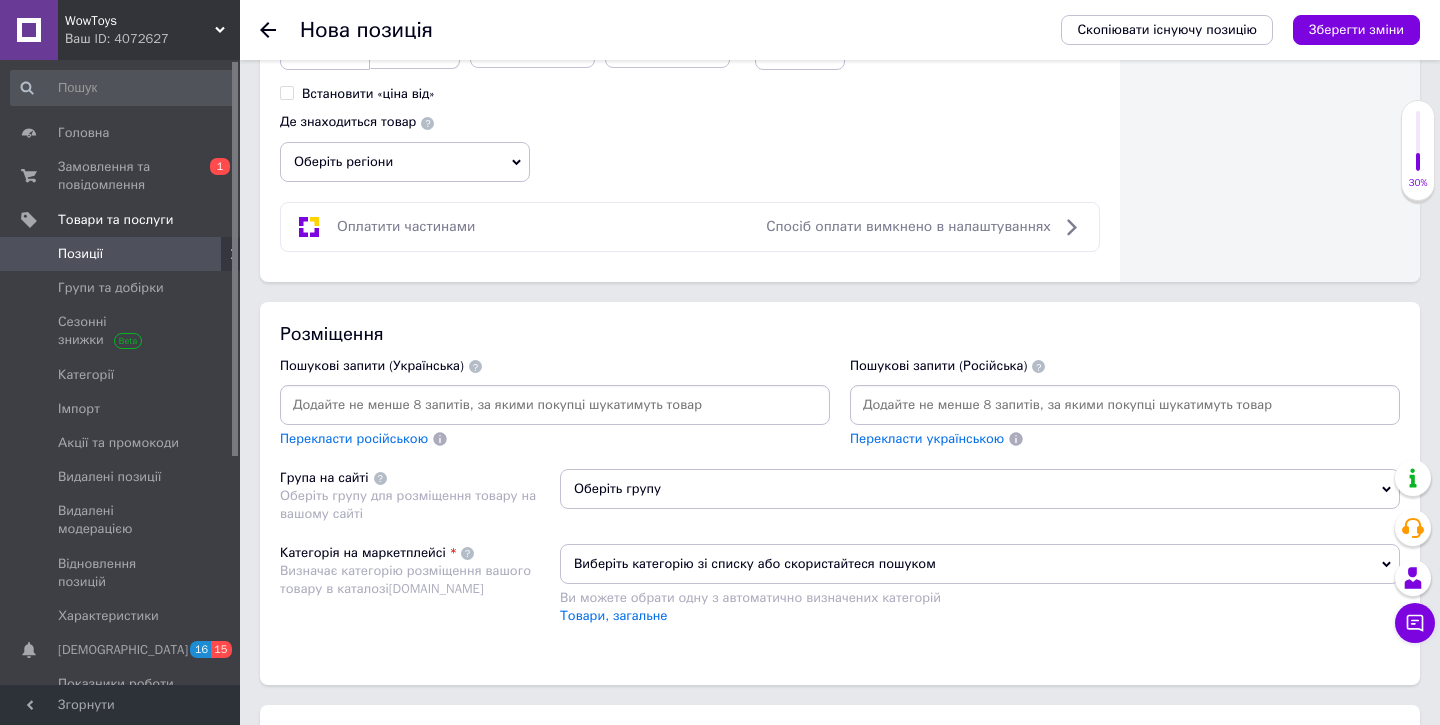 scroll, scrollTop: 1121, scrollLeft: 0, axis: vertical 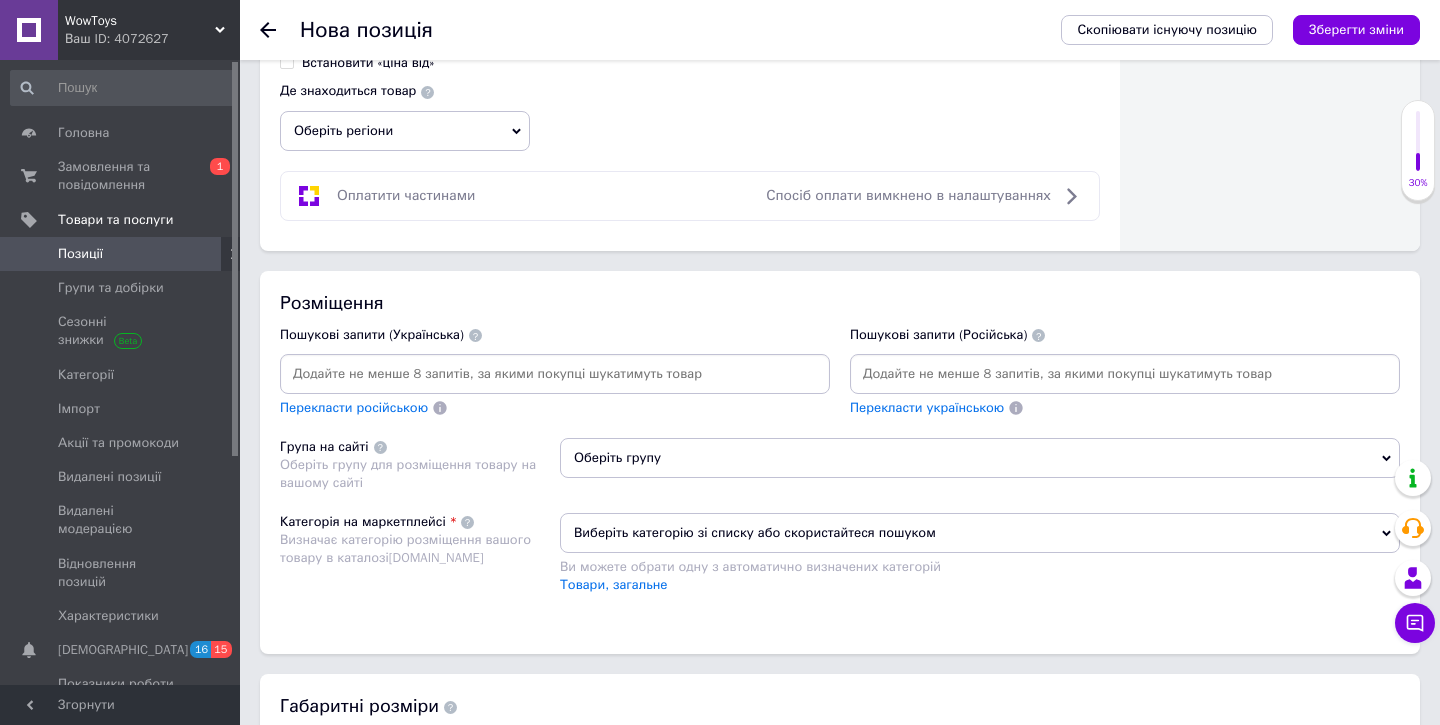 type on "31167" 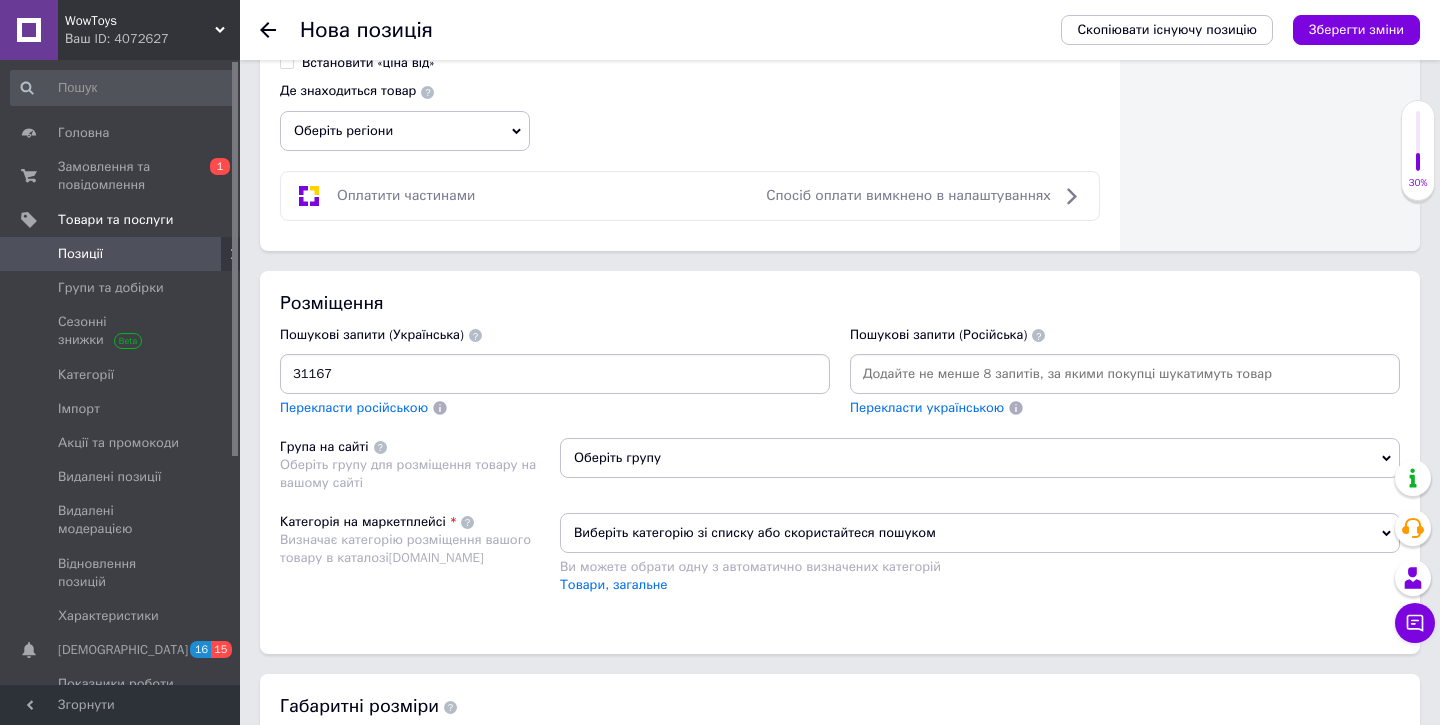 type 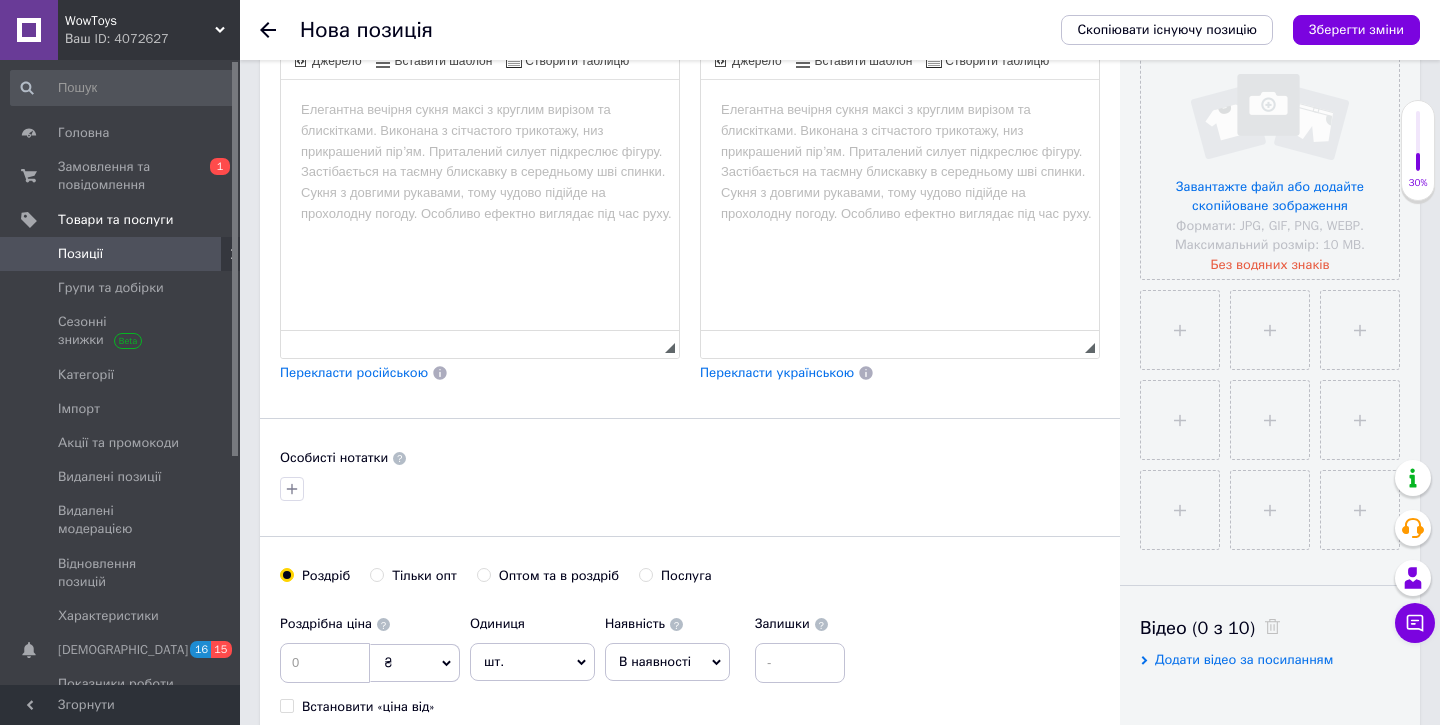 scroll, scrollTop: 466, scrollLeft: 0, axis: vertical 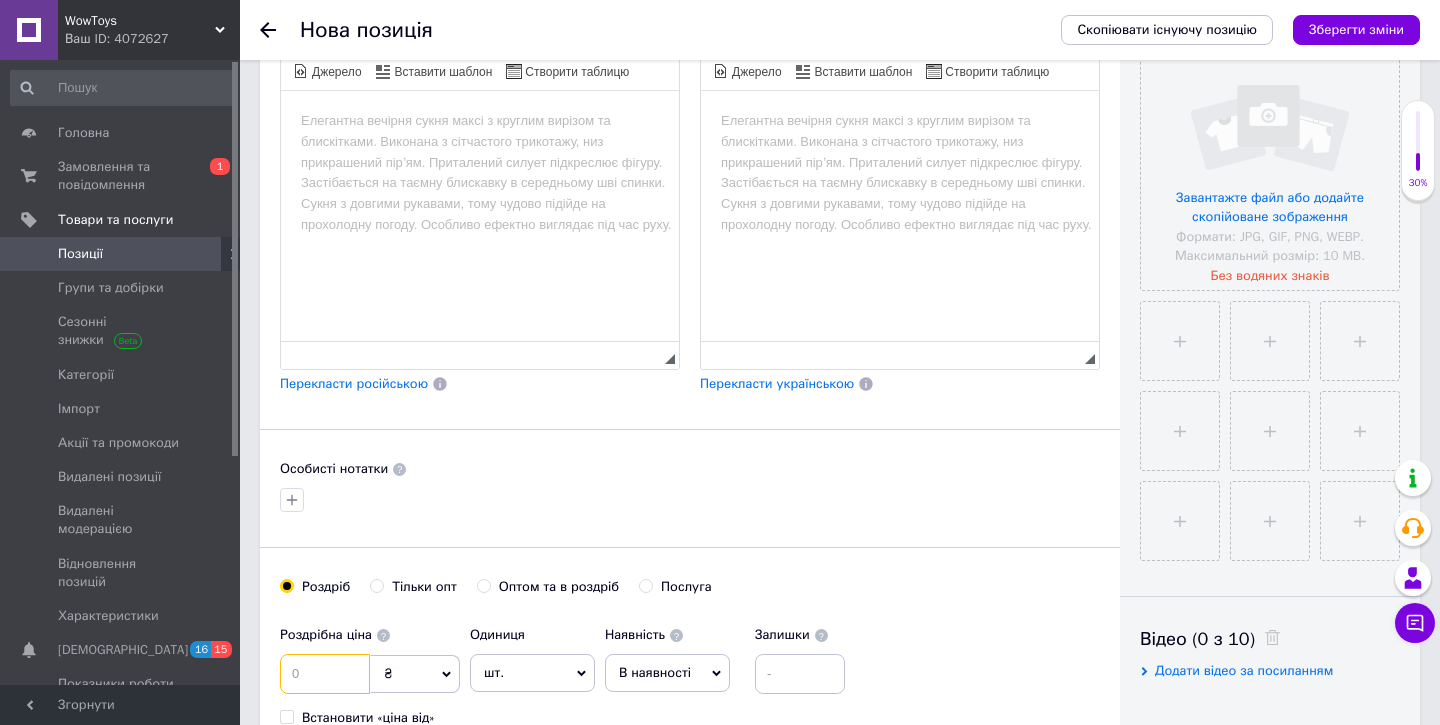 click at bounding box center (325, 674) 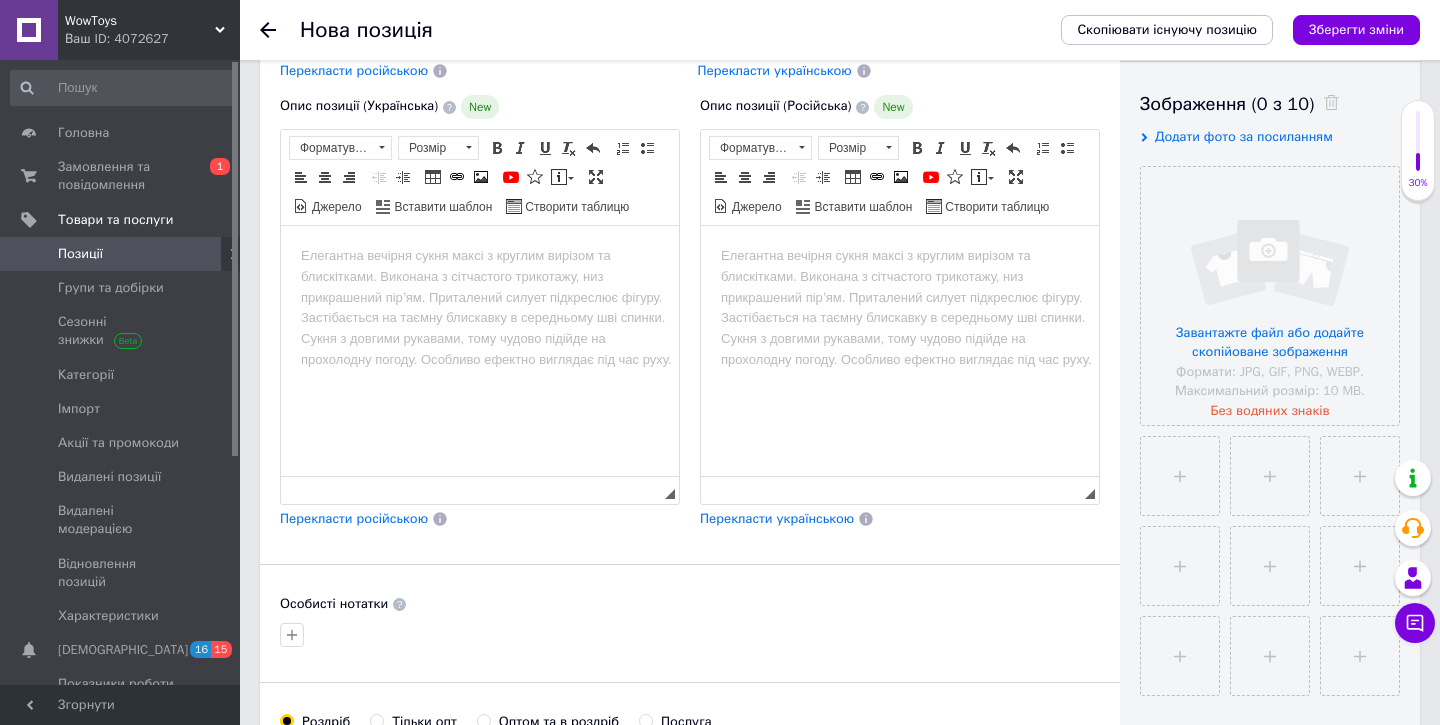 scroll, scrollTop: 290, scrollLeft: 0, axis: vertical 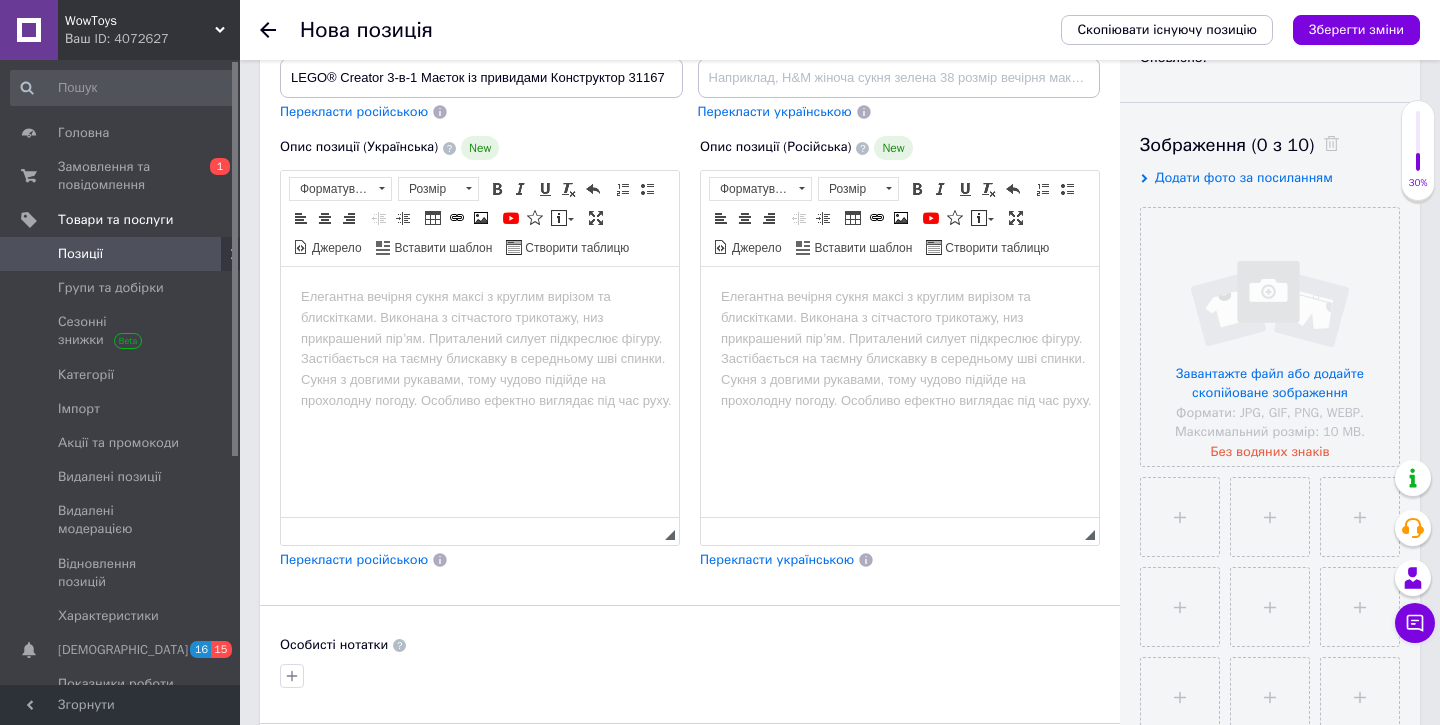 click at bounding box center (480, 297) 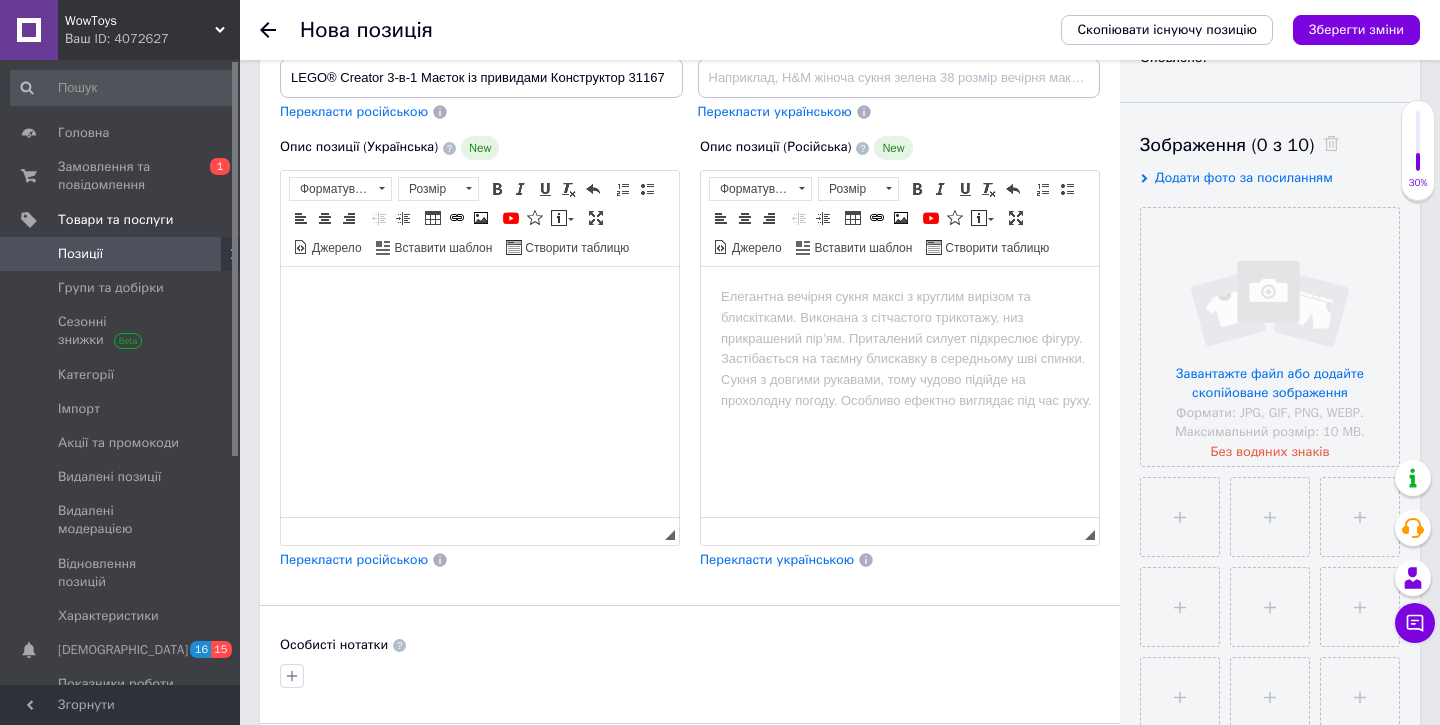 scroll, scrollTop: 244, scrollLeft: 0, axis: vertical 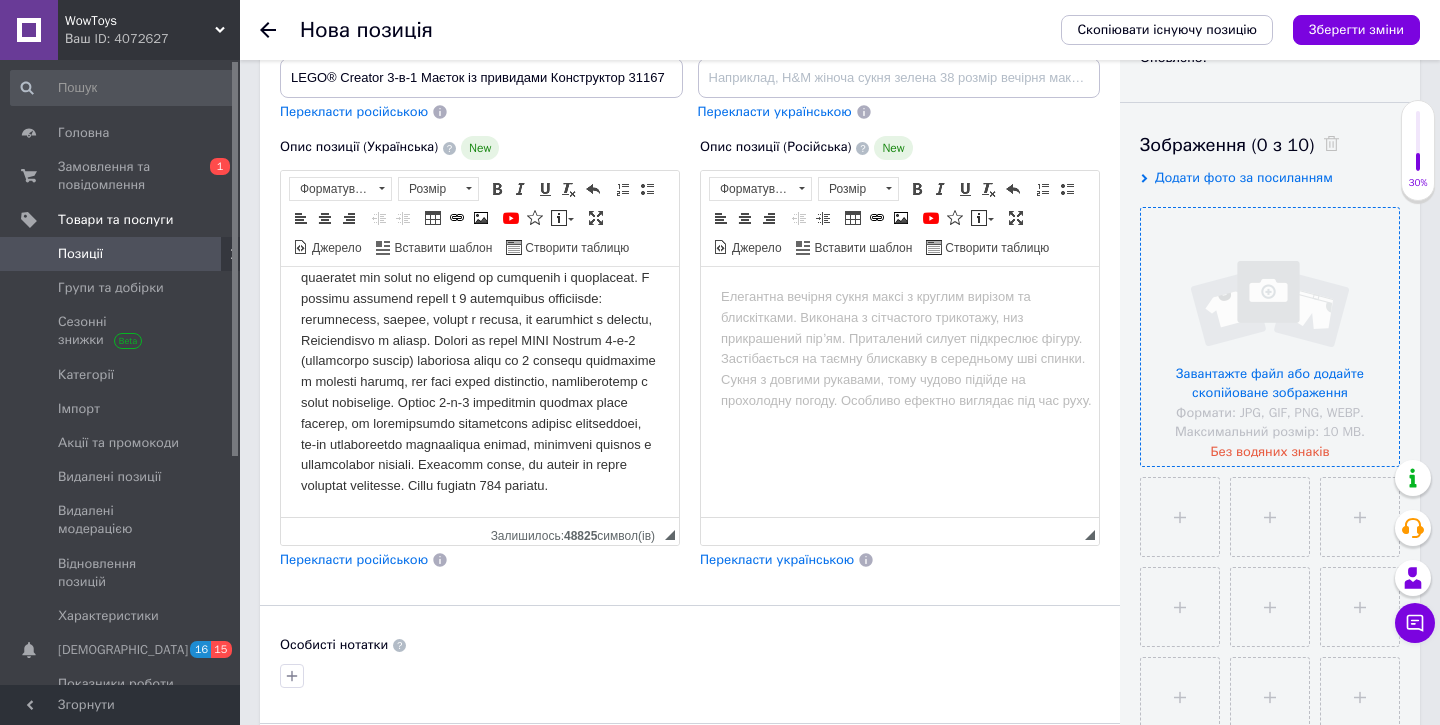 click at bounding box center [1270, 337] 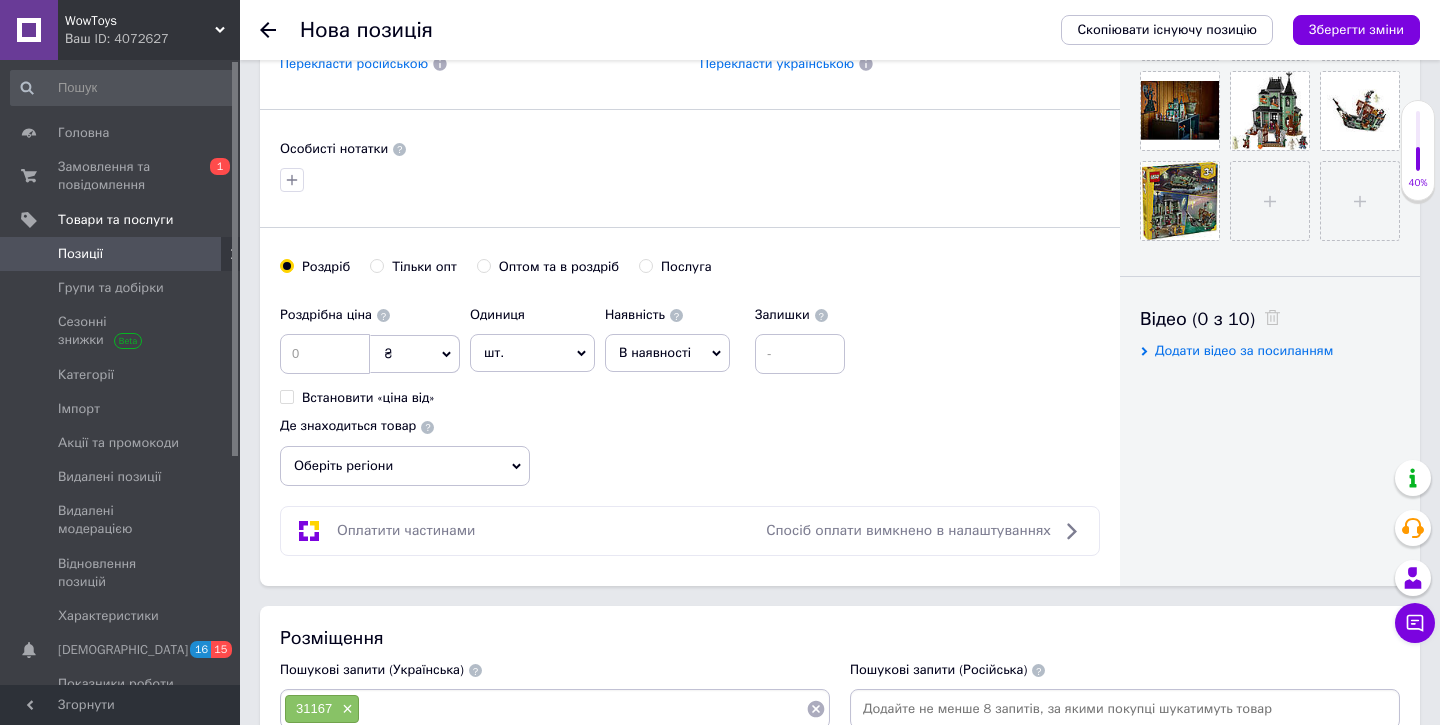 scroll, scrollTop: 802, scrollLeft: 0, axis: vertical 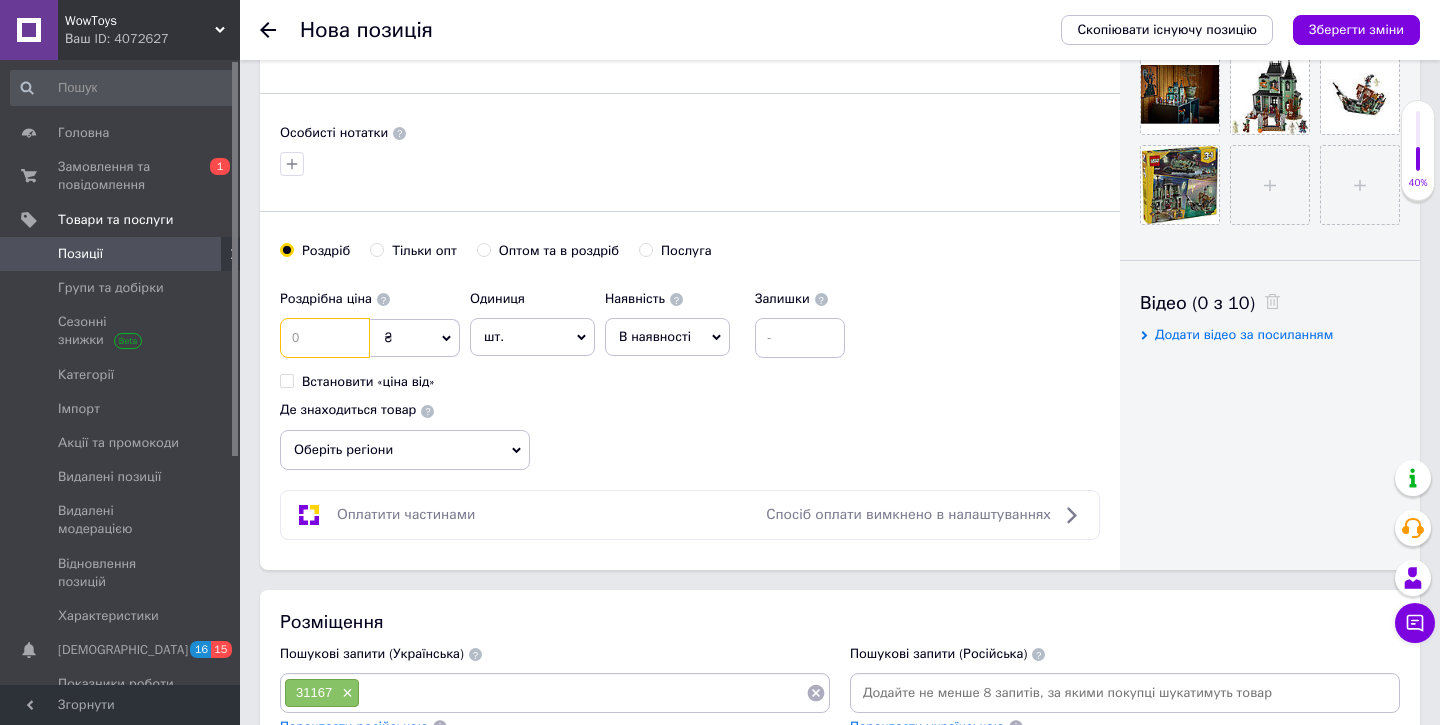 click at bounding box center (325, 338) 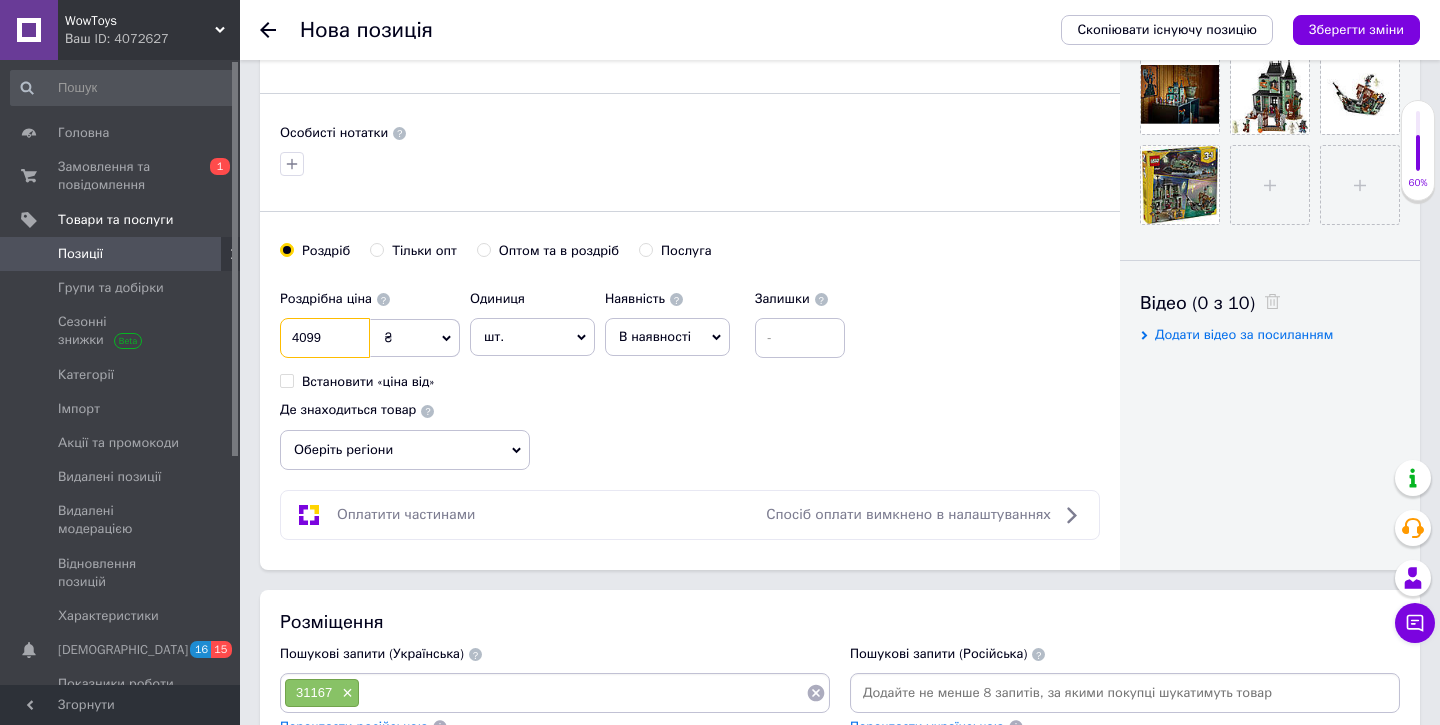 type on "4099" 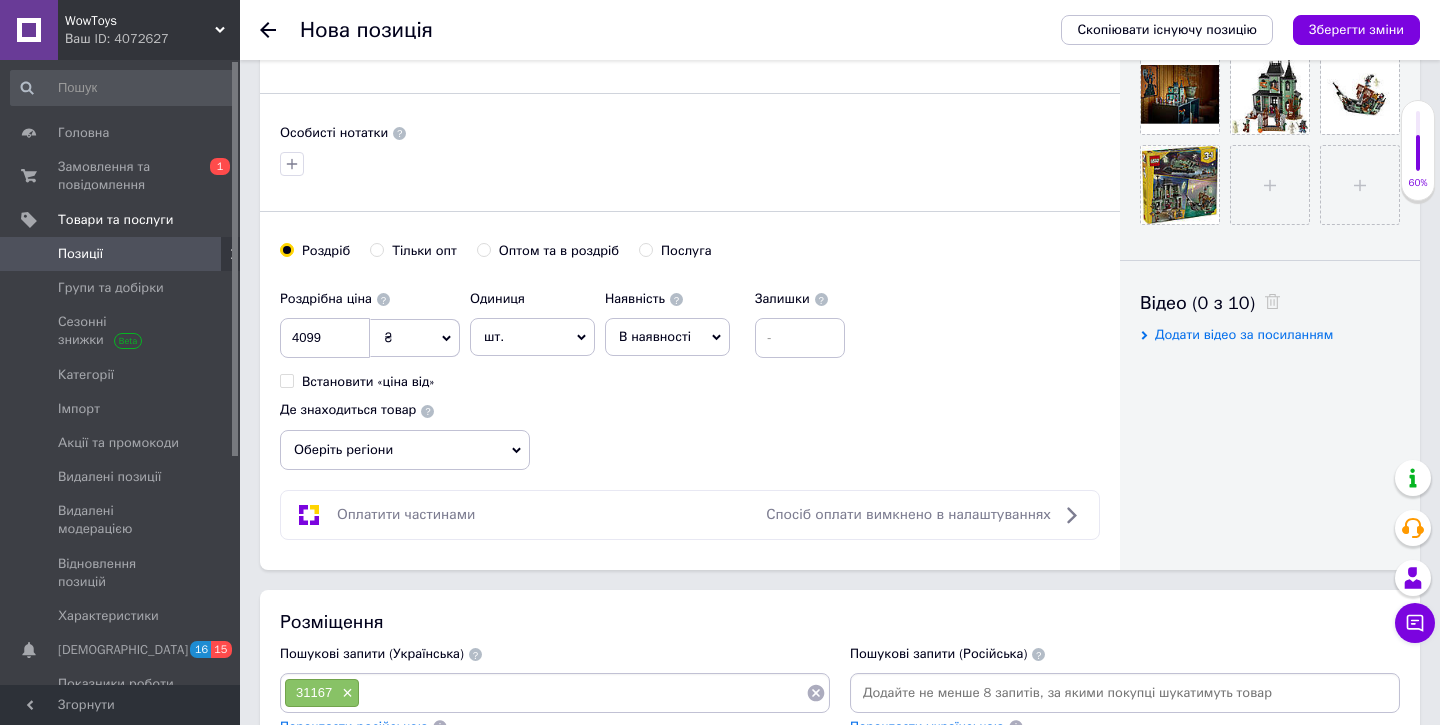 click on "Роздрібна ціна 4099 ₴ $ EUR CHF GBP ¥ PLN ₸ MDL HUF KGS CNY TRY KRW lei Встановити «ціна від» Одиниця шт. Популярне комплект упаковка кв.м пара м кг пог.м послуга т а автоцистерна ампула б балон банка блістер бобіна бочка бут бухта в ват виїзд відро г г га година гр/кв.м гігакалорія д дав два місяці день доба доза є єврокуб з зміна к кВт каністра карат кв.дм кв.м кв.см кв.фут квартал кг кг/кв.м км колесо комплект коробка куб.дм куб.м л л лист м м мВт мл мм моток місяць мішок н набір номер о об'єкт од. п палетомісце пара партія пач пог.м послуга посівна одиниця птахомісце півроку пігулка" at bounding box center (567, 335) 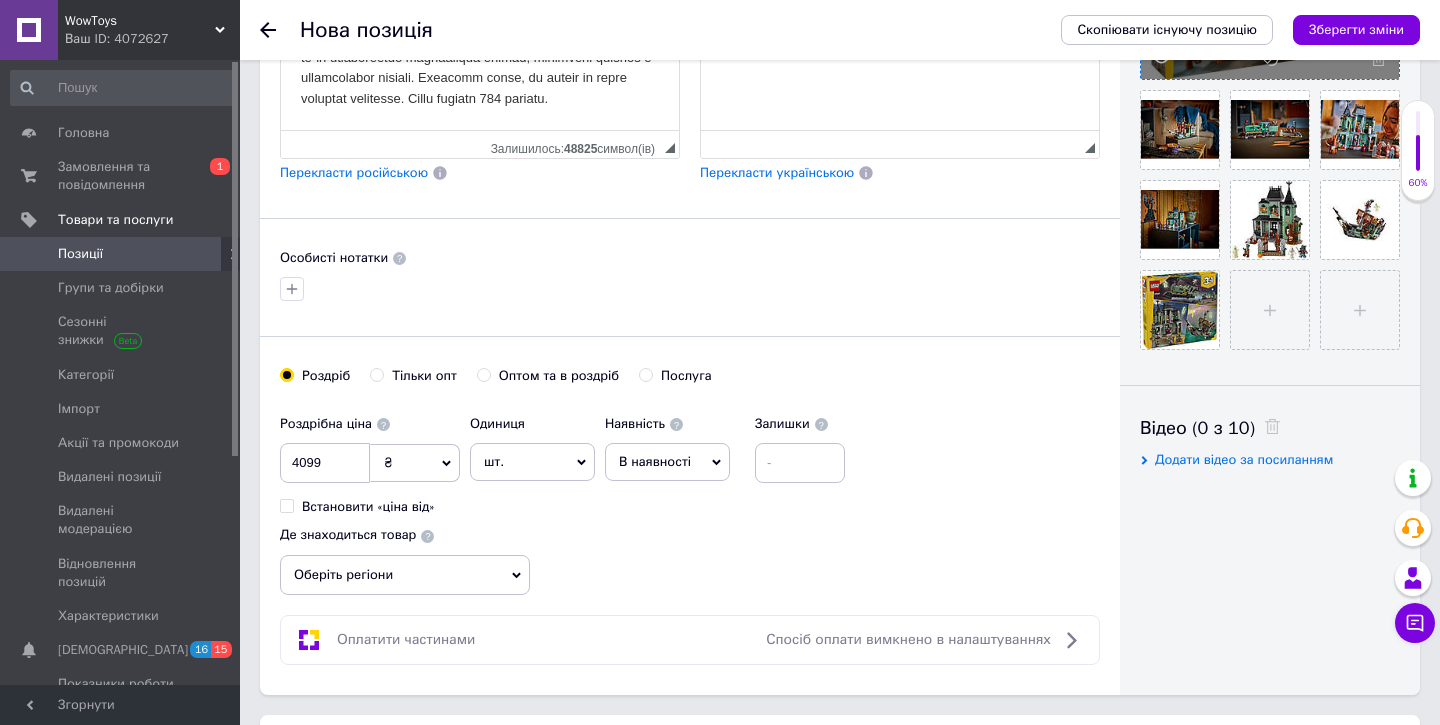 scroll, scrollTop: 671, scrollLeft: 0, axis: vertical 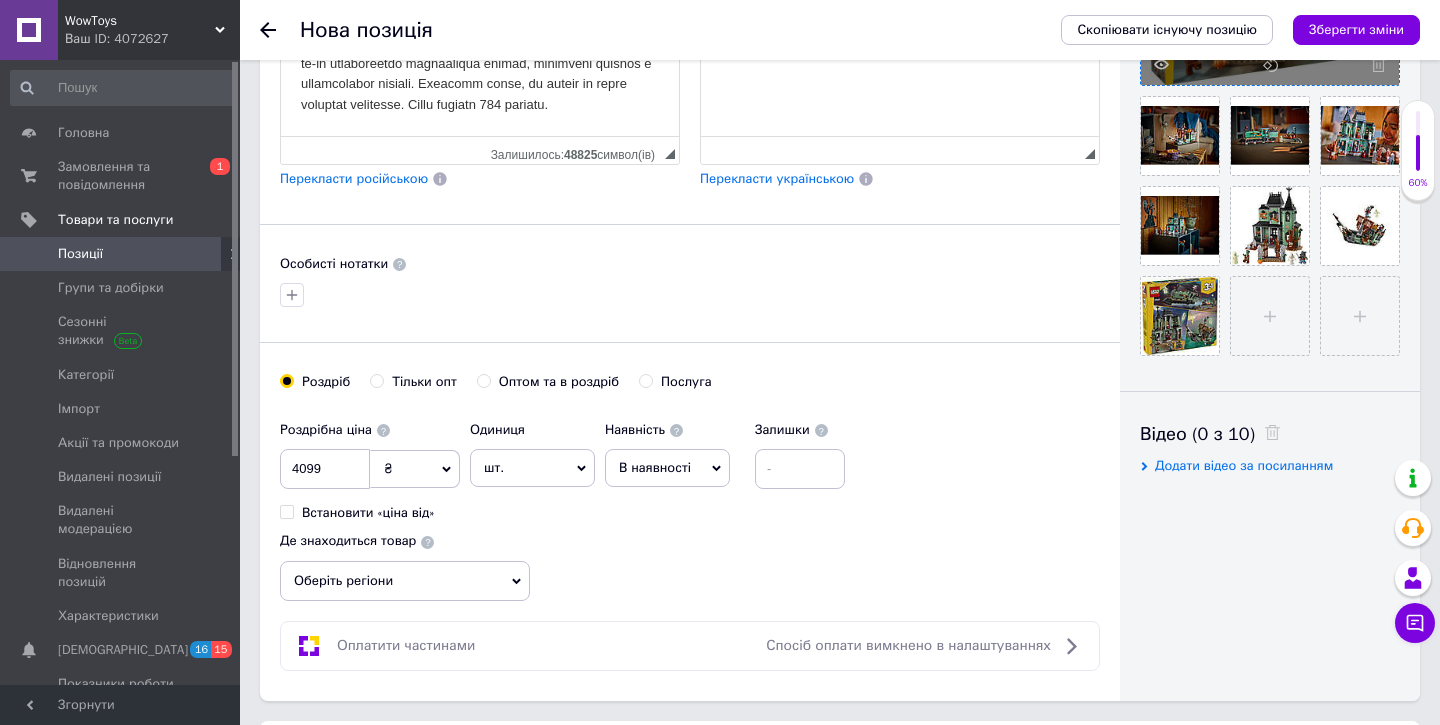 click on "В наявності" at bounding box center (667, 468) 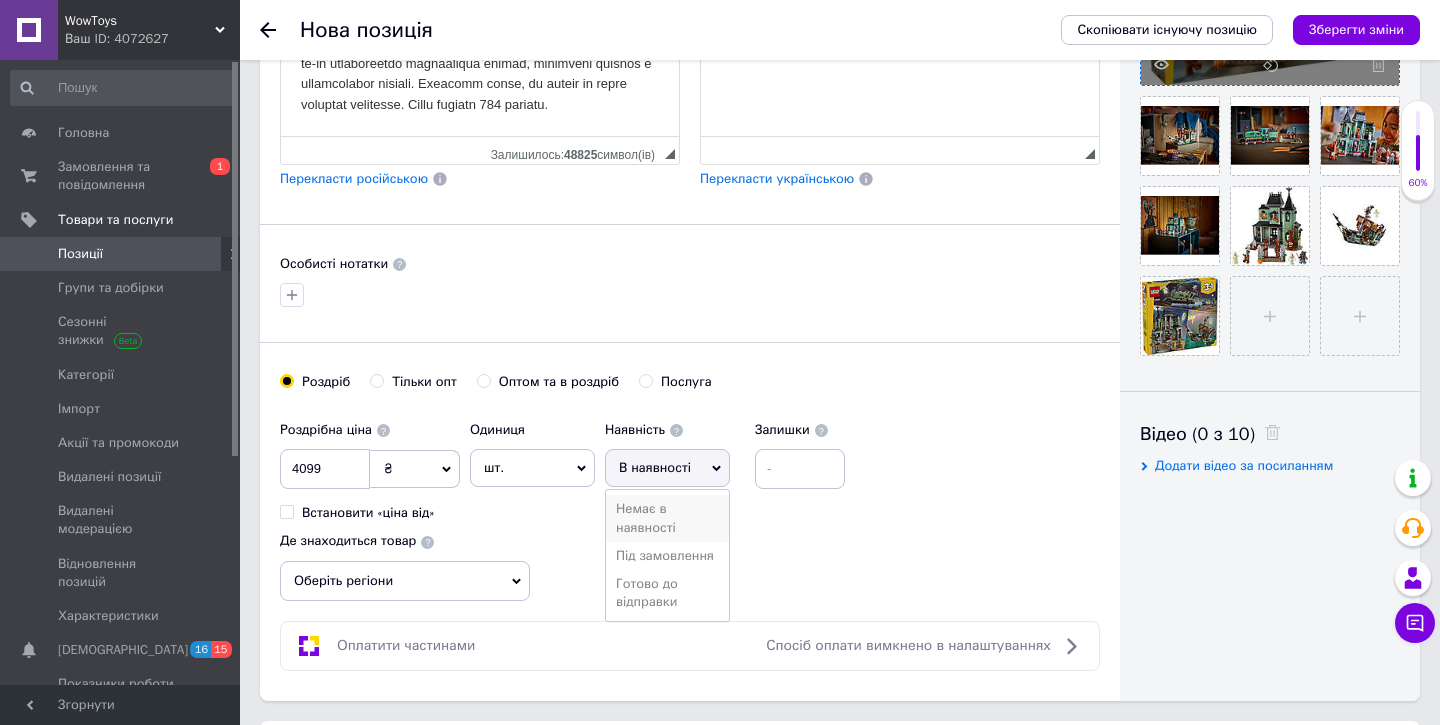 click on "Немає в наявності" at bounding box center (667, 518) 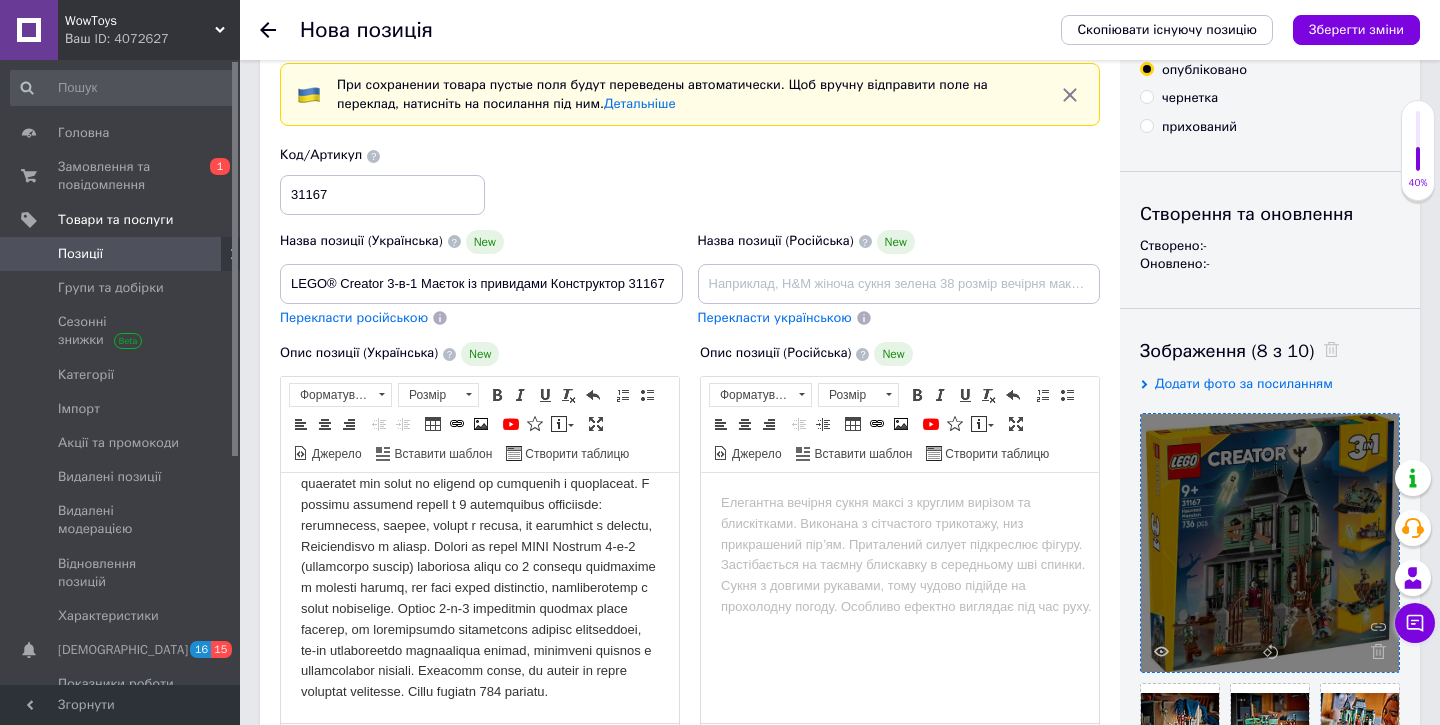 scroll, scrollTop: 79, scrollLeft: 0, axis: vertical 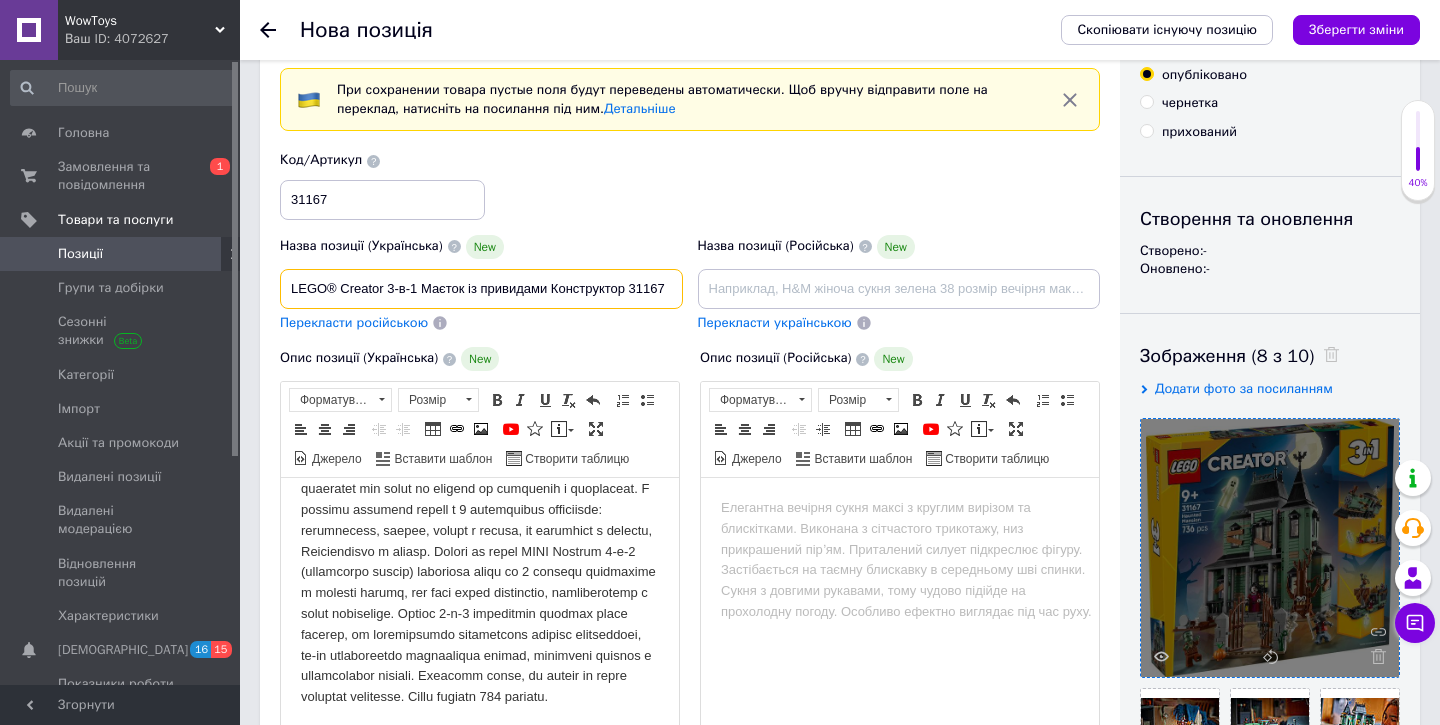 click on "LEGO® Creator 3-в-1 Маєток із привидами Конструктор 31167" at bounding box center [481, 289] 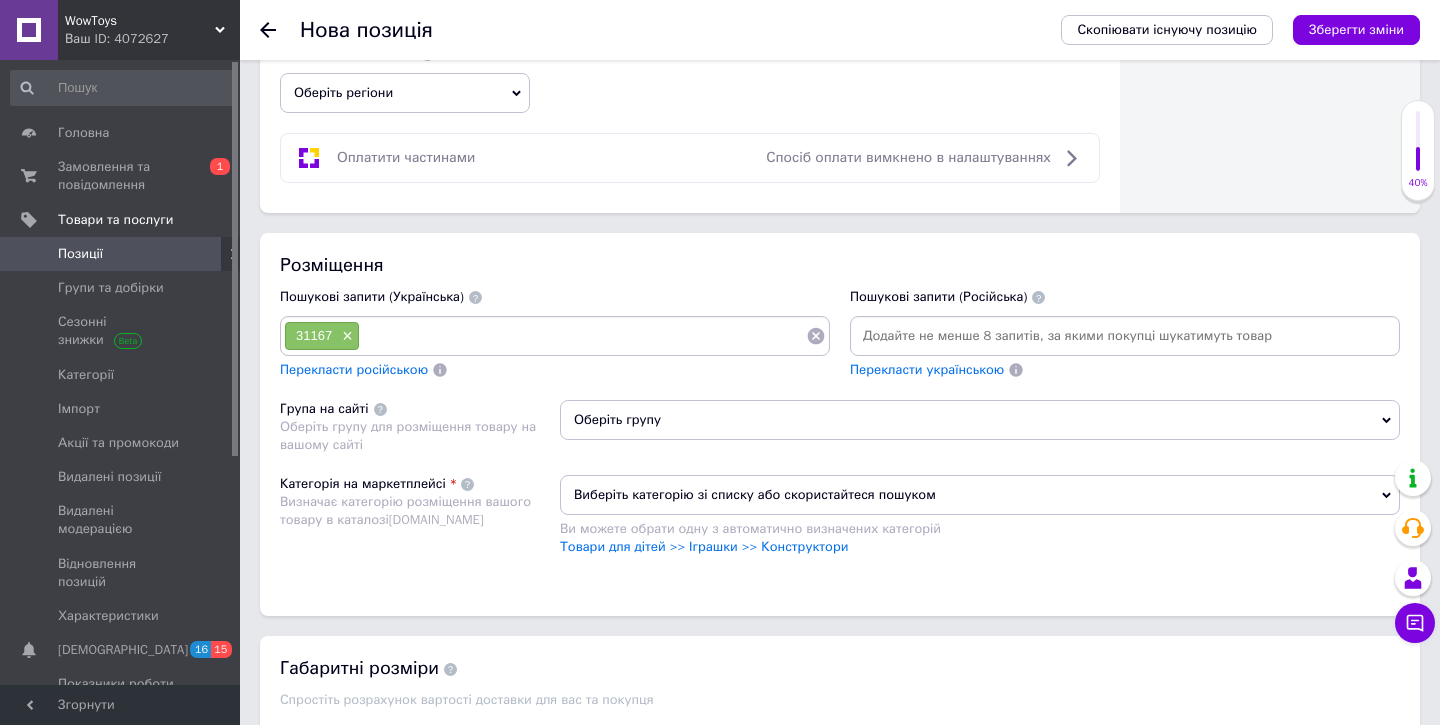 scroll, scrollTop: 1294, scrollLeft: 0, axis: vertical 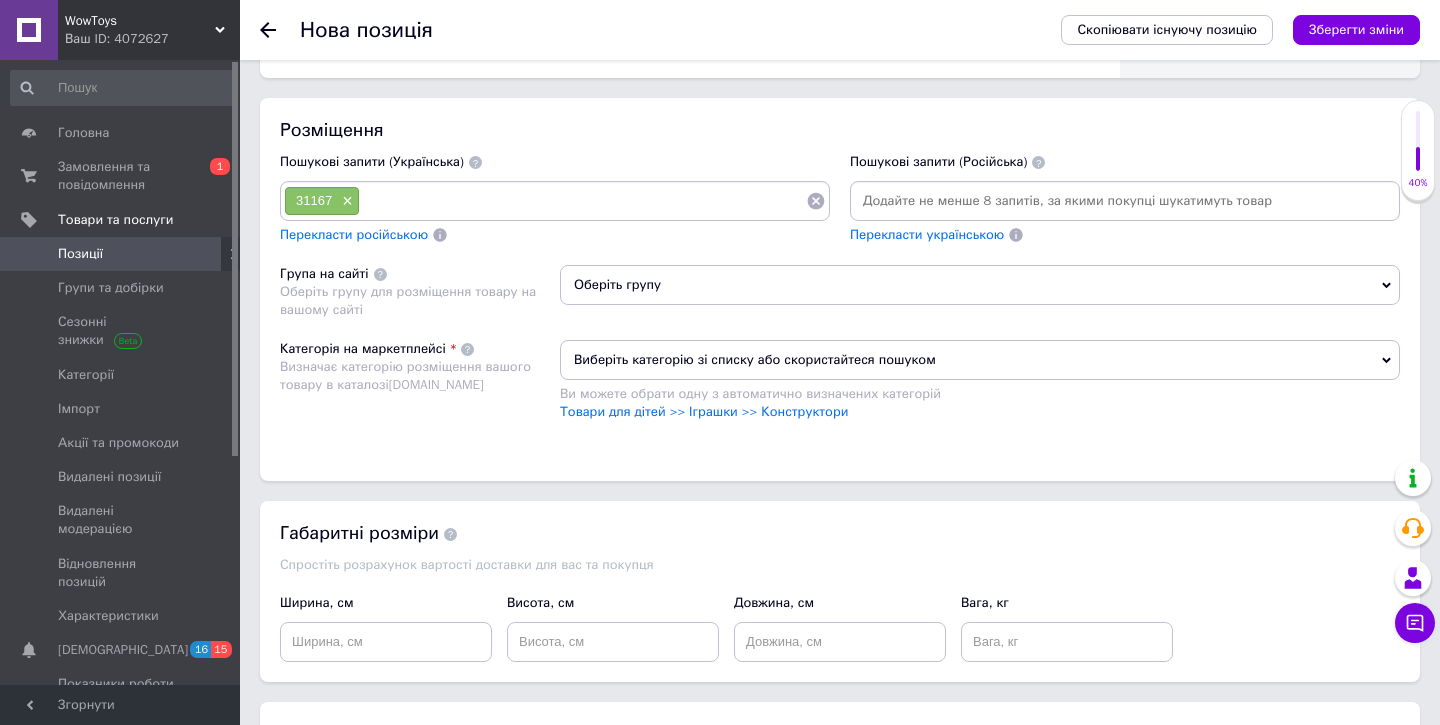 click at bounding box center [583, 201] 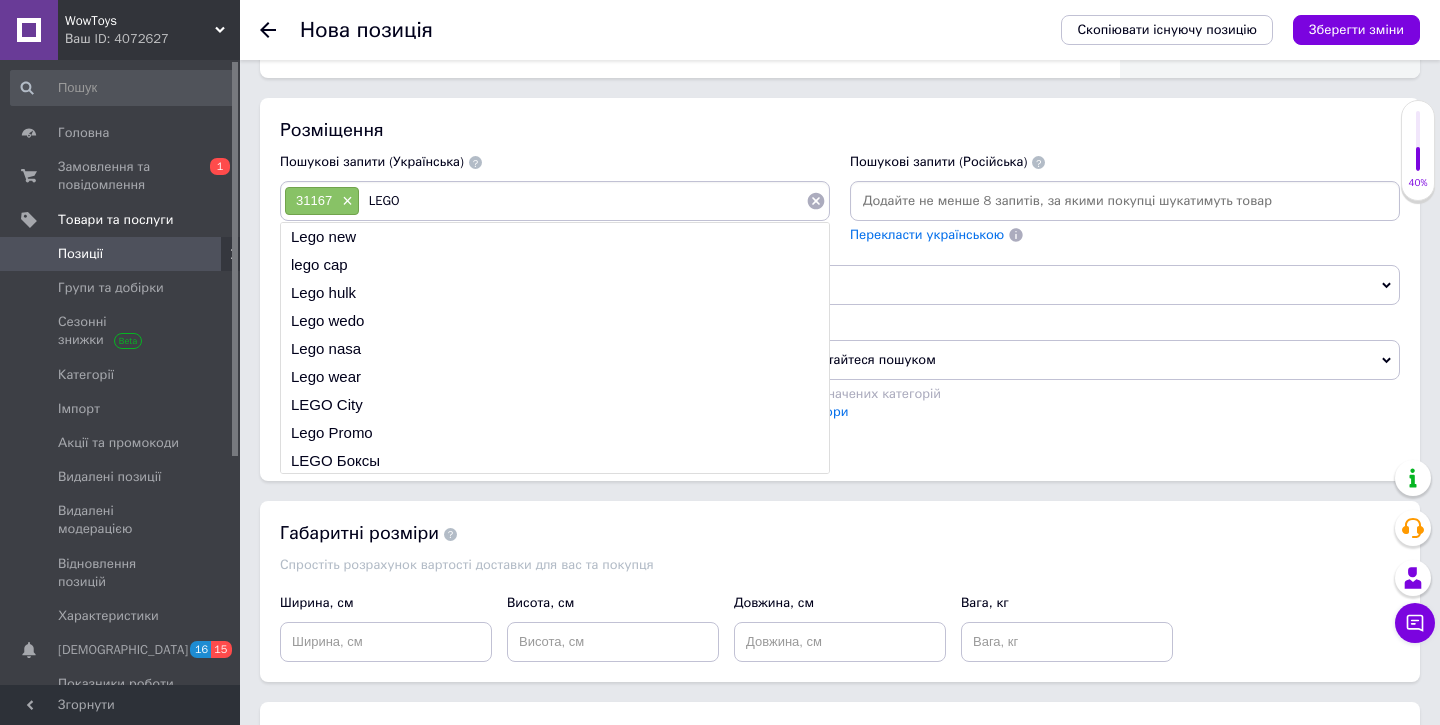 type 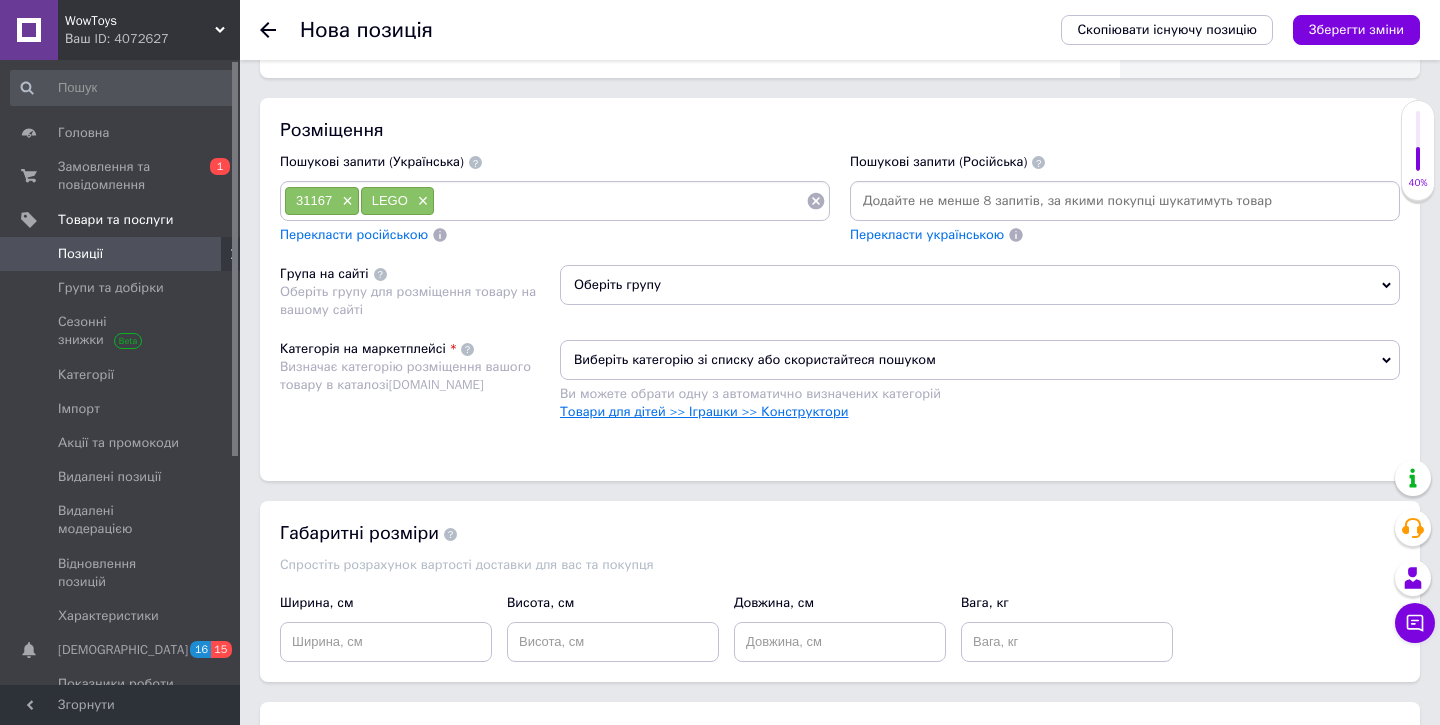 click on "Товари для дітей >> Іграшки >> Конструктори" at bounding box center (704, 411) 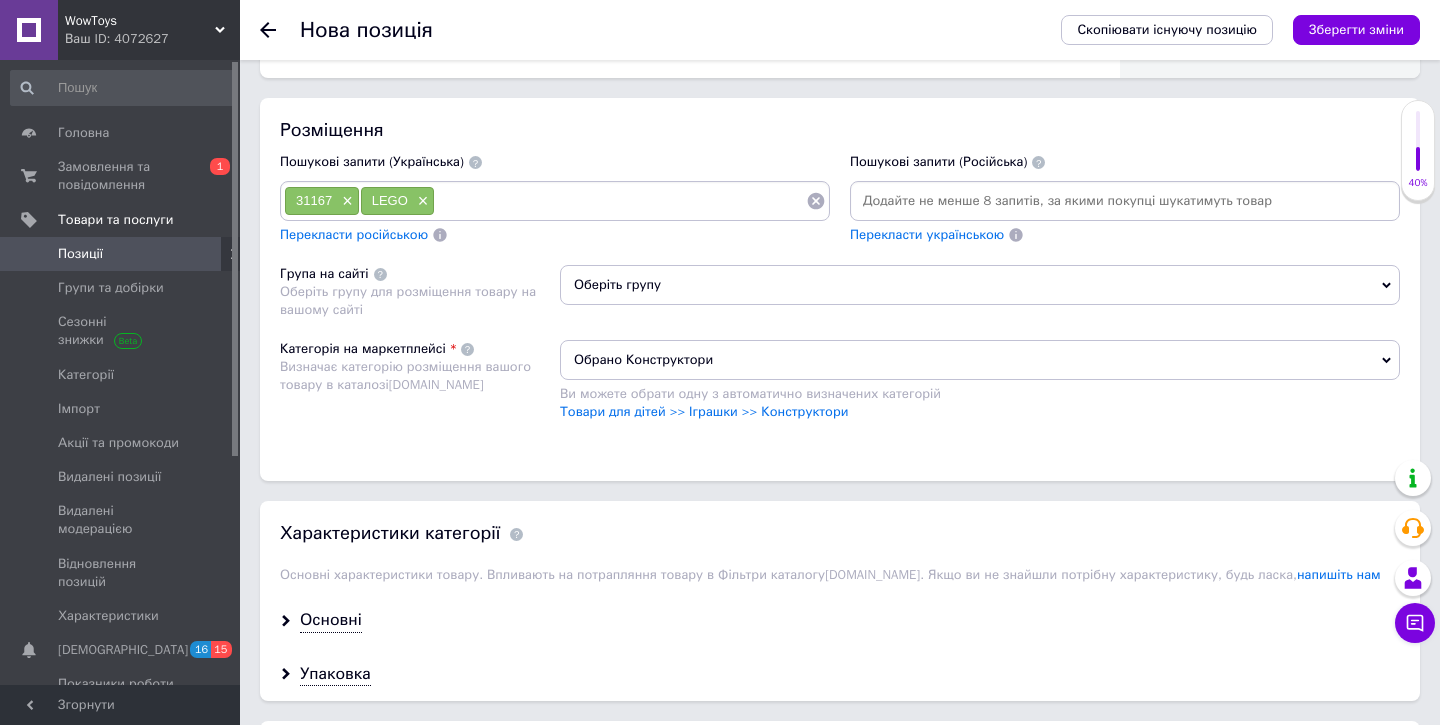 click on "Оберіть групу" at bounding box center (980, 285) 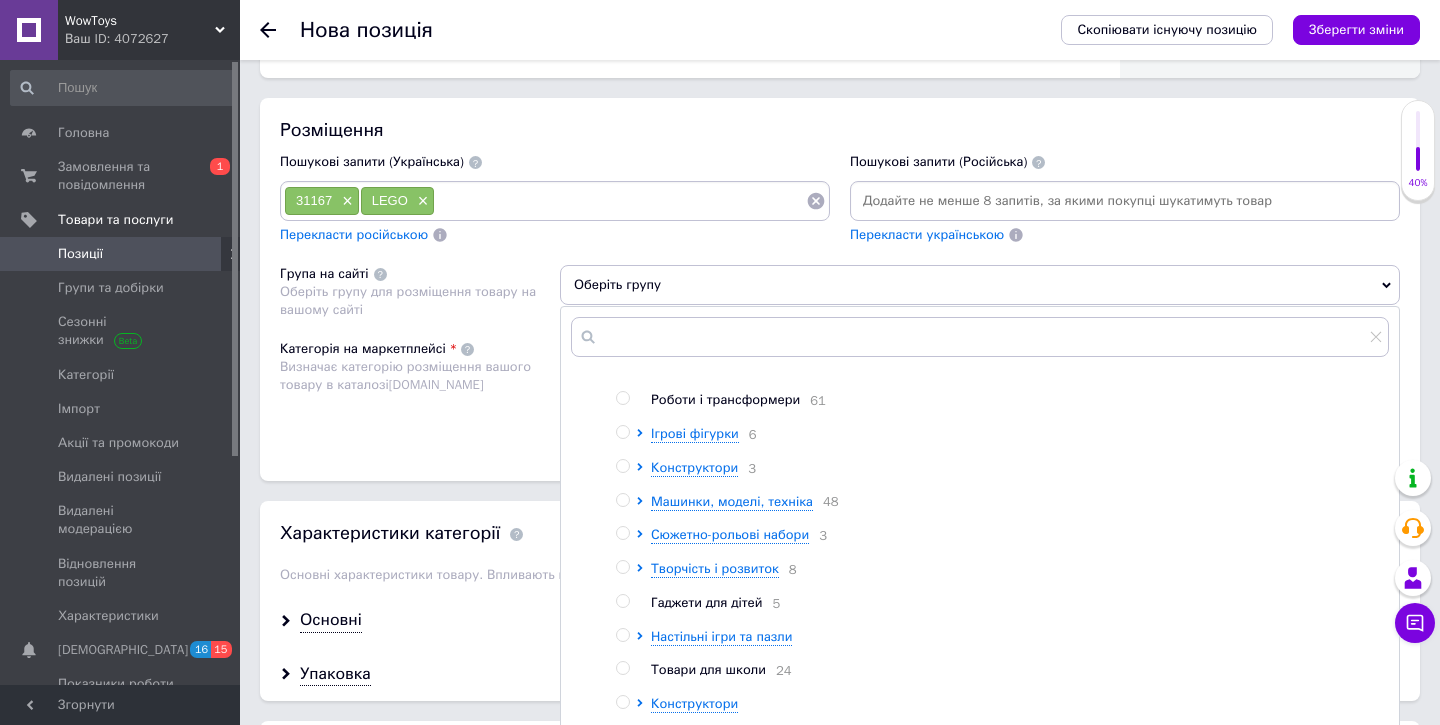scroll, scrollTop: 199, scrollLeft: 0, axis: vertical 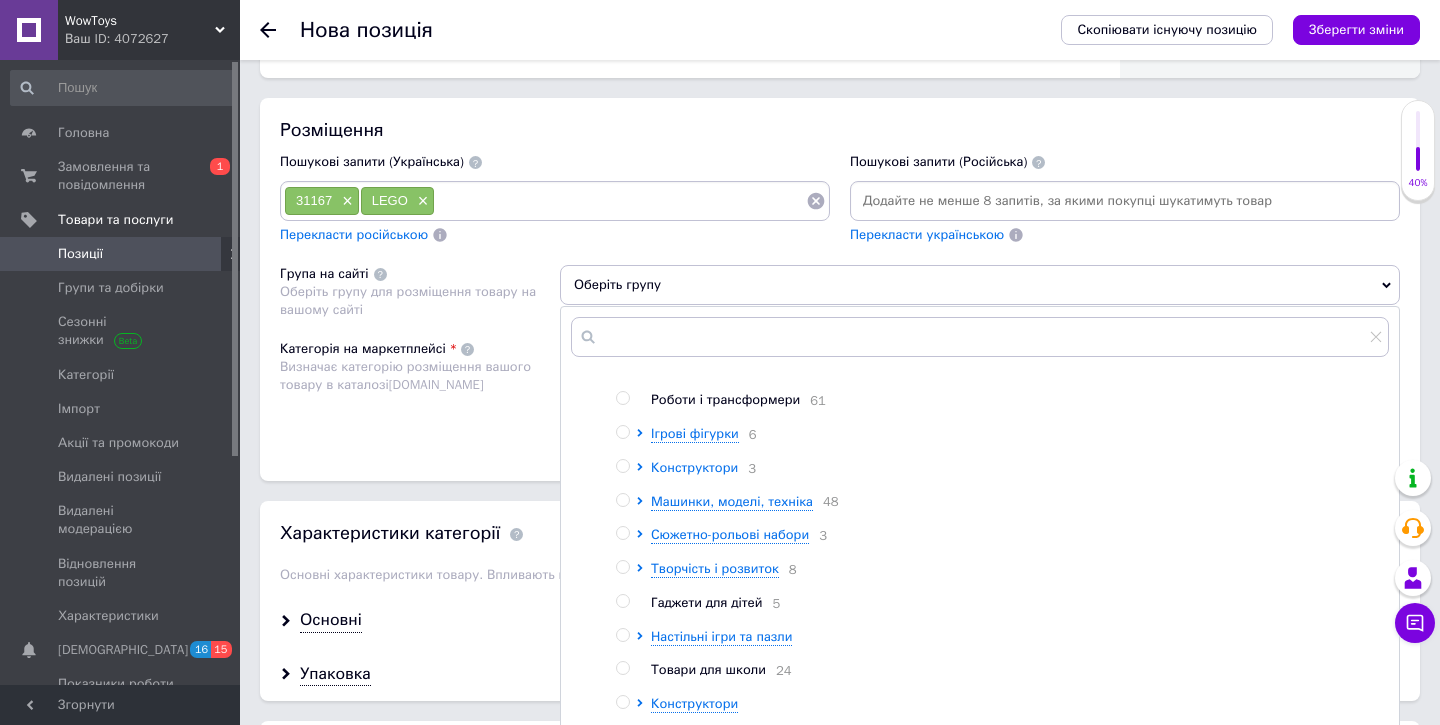 click 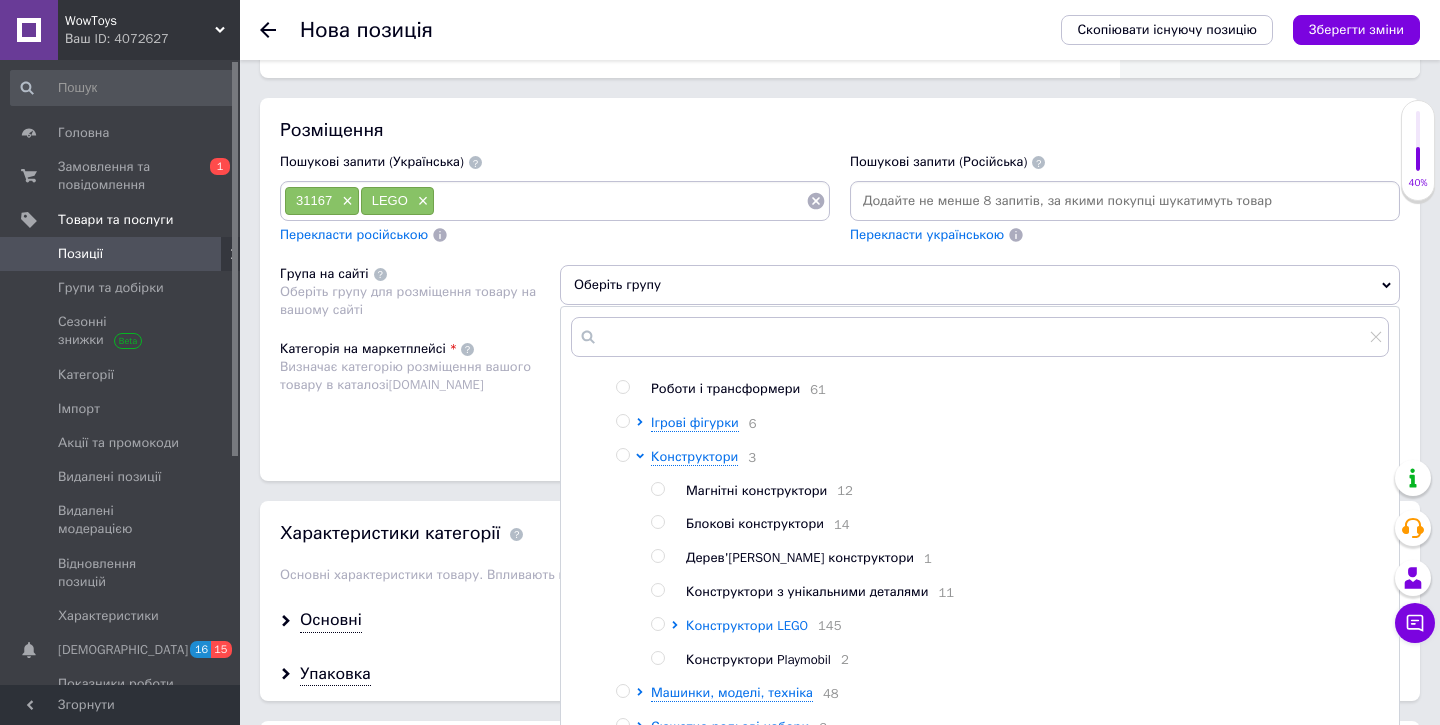 click 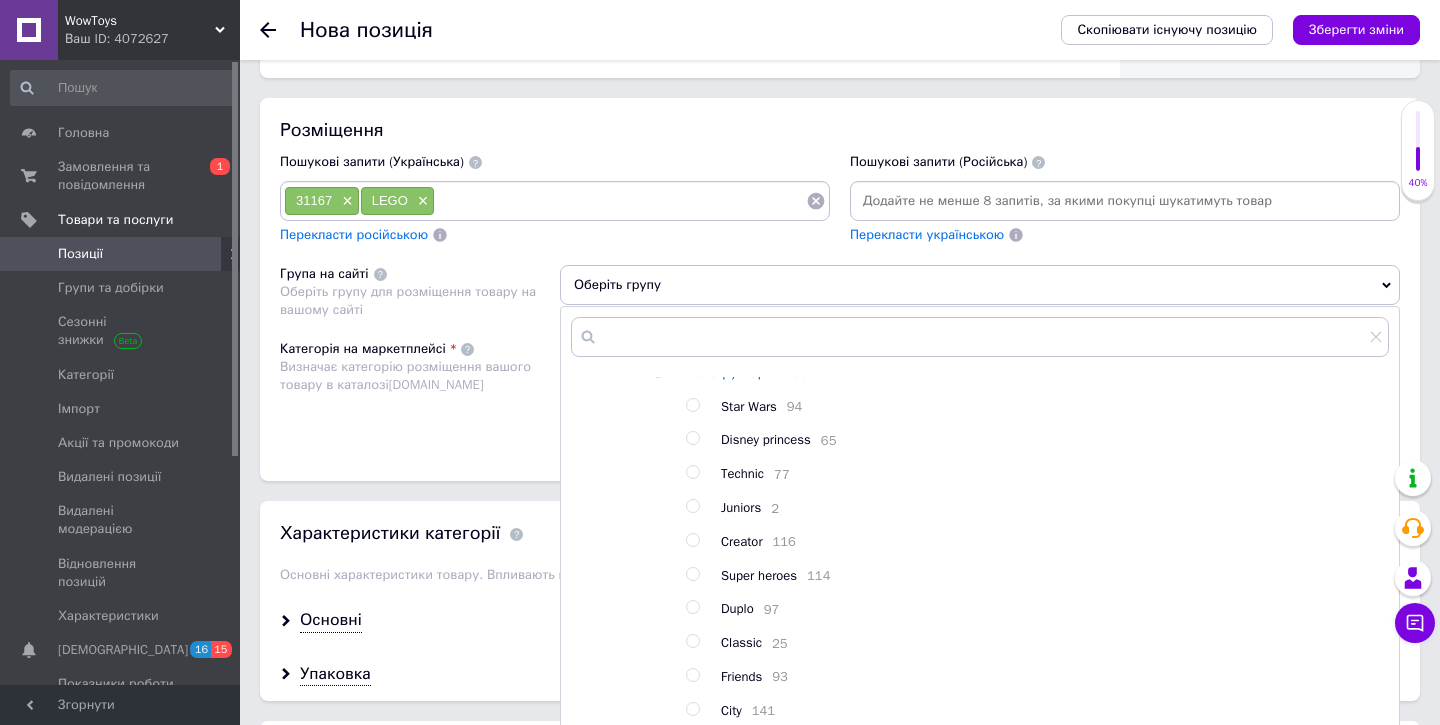 scroll, scrollTop: 471, scrollLeft: 0, axis: vertical 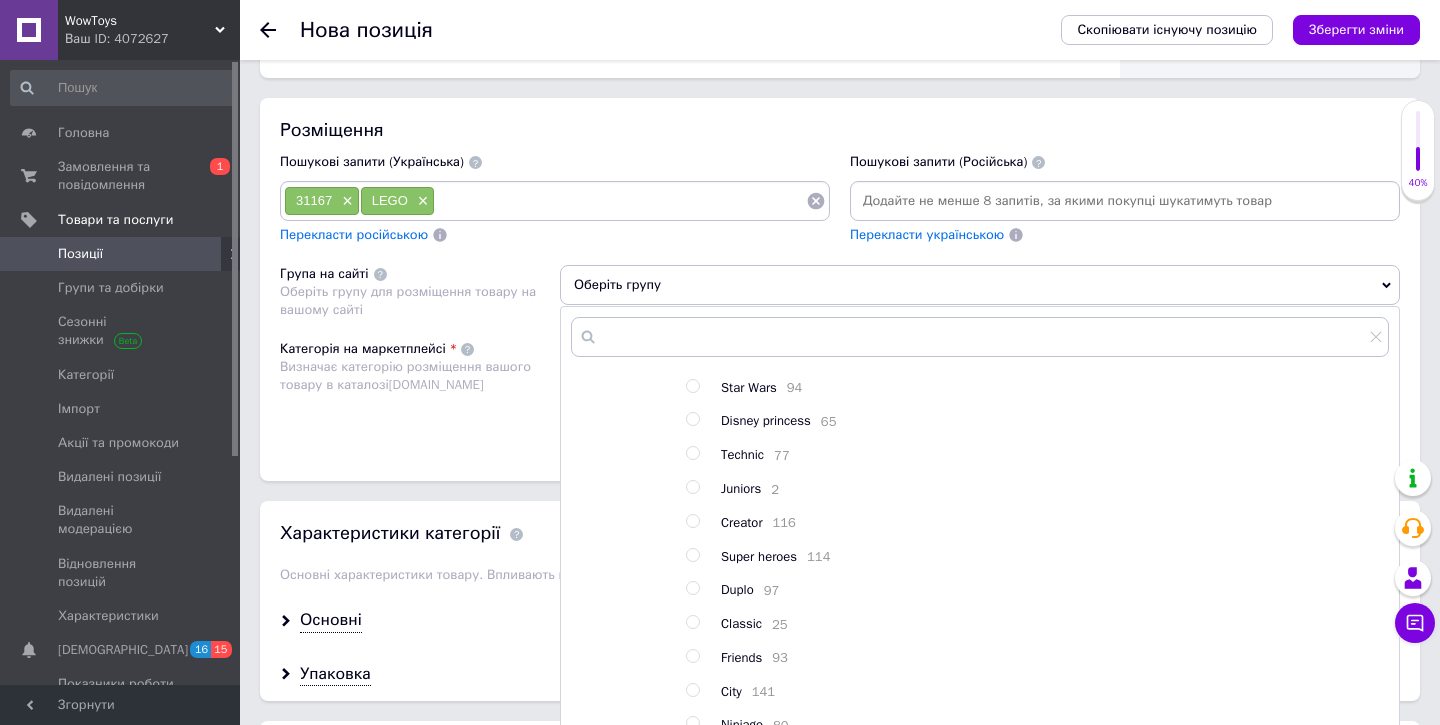 click at bounding box center (692, 521) 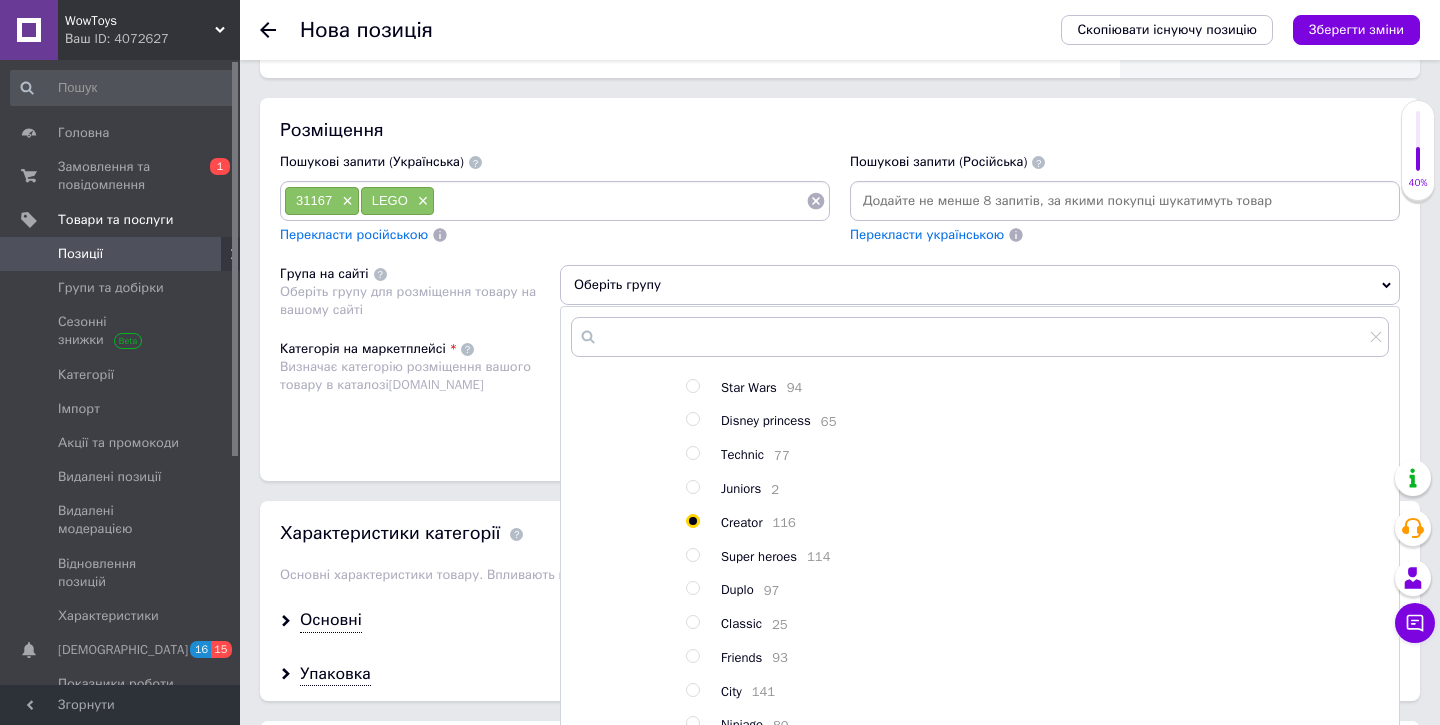 radio on "true" 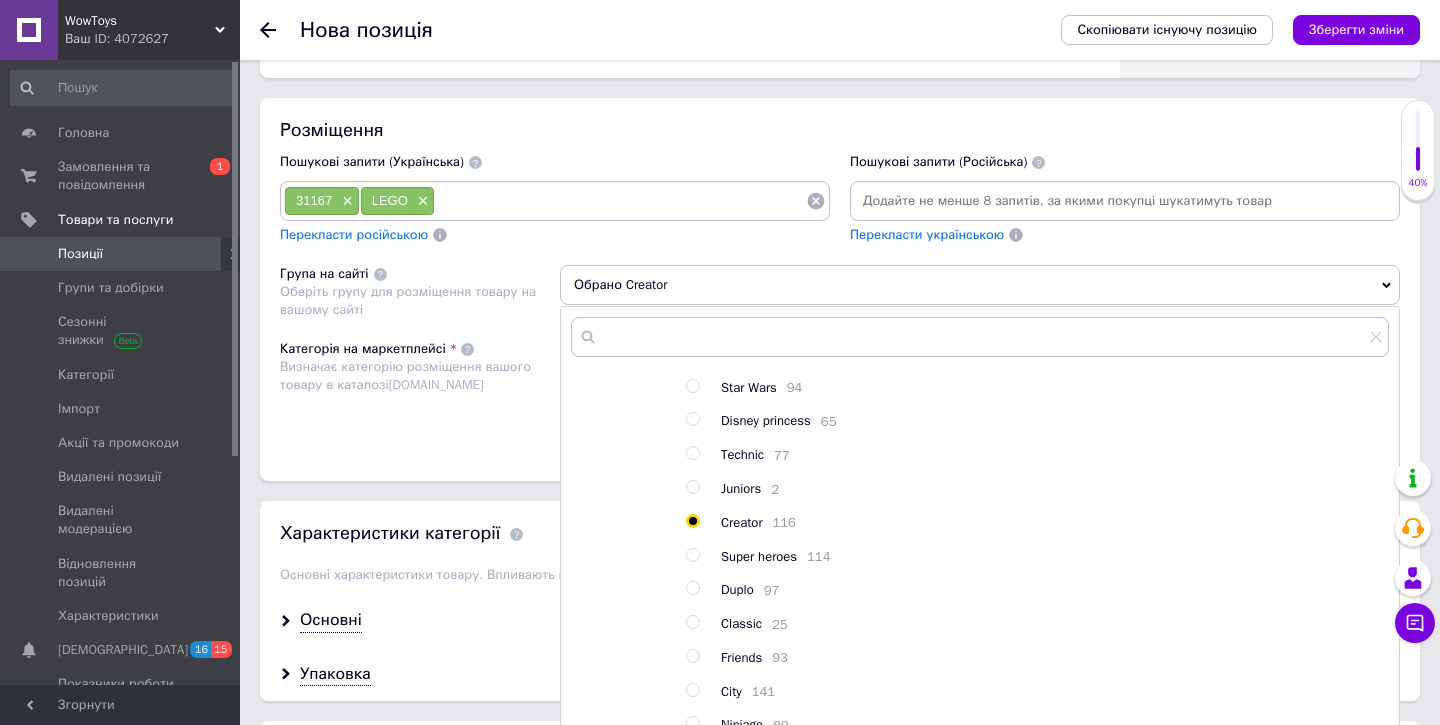 click on "Категорія на маркетплейсі Визначає категорію розміщення вашого товару в каталозі  [DOMAIN_NAME]" at bounding box center [420, 390] 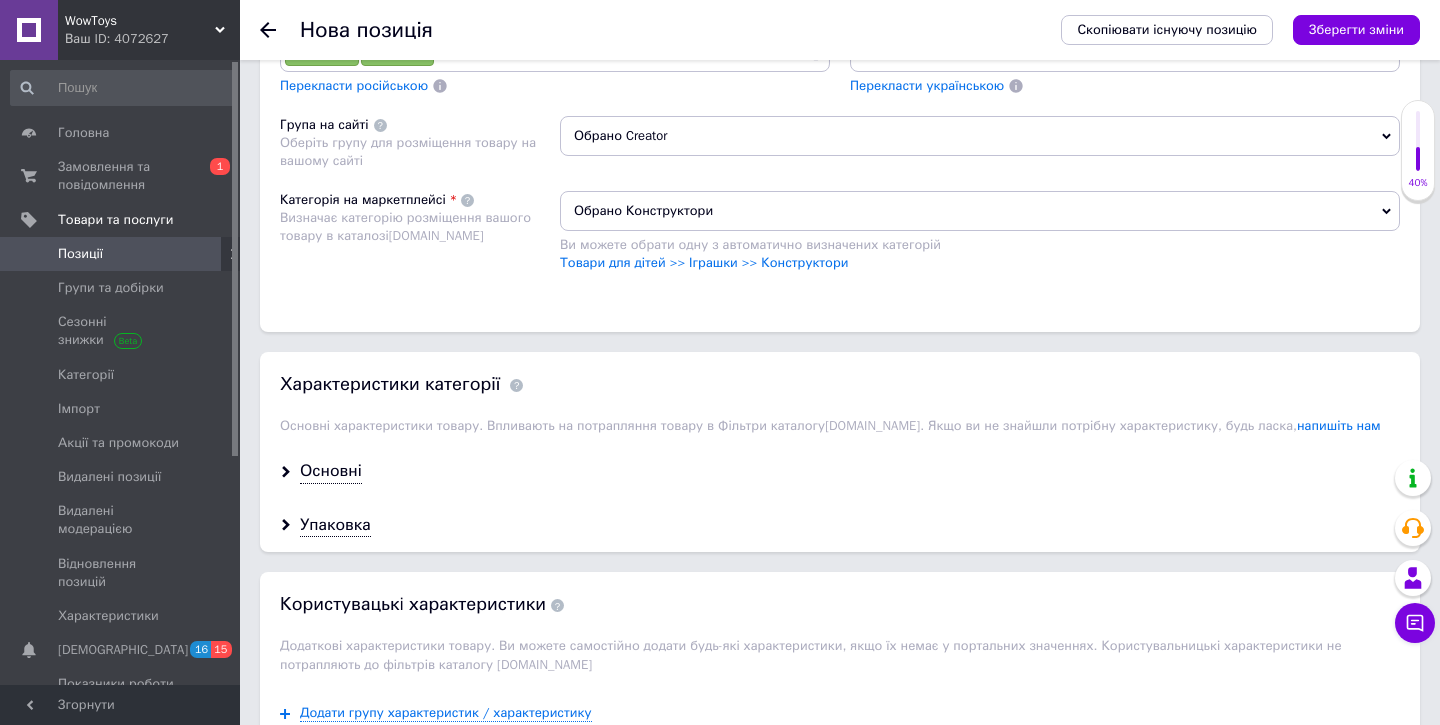scroll, scrollTop: 1487, scrollLeft: 0, axis: vertical 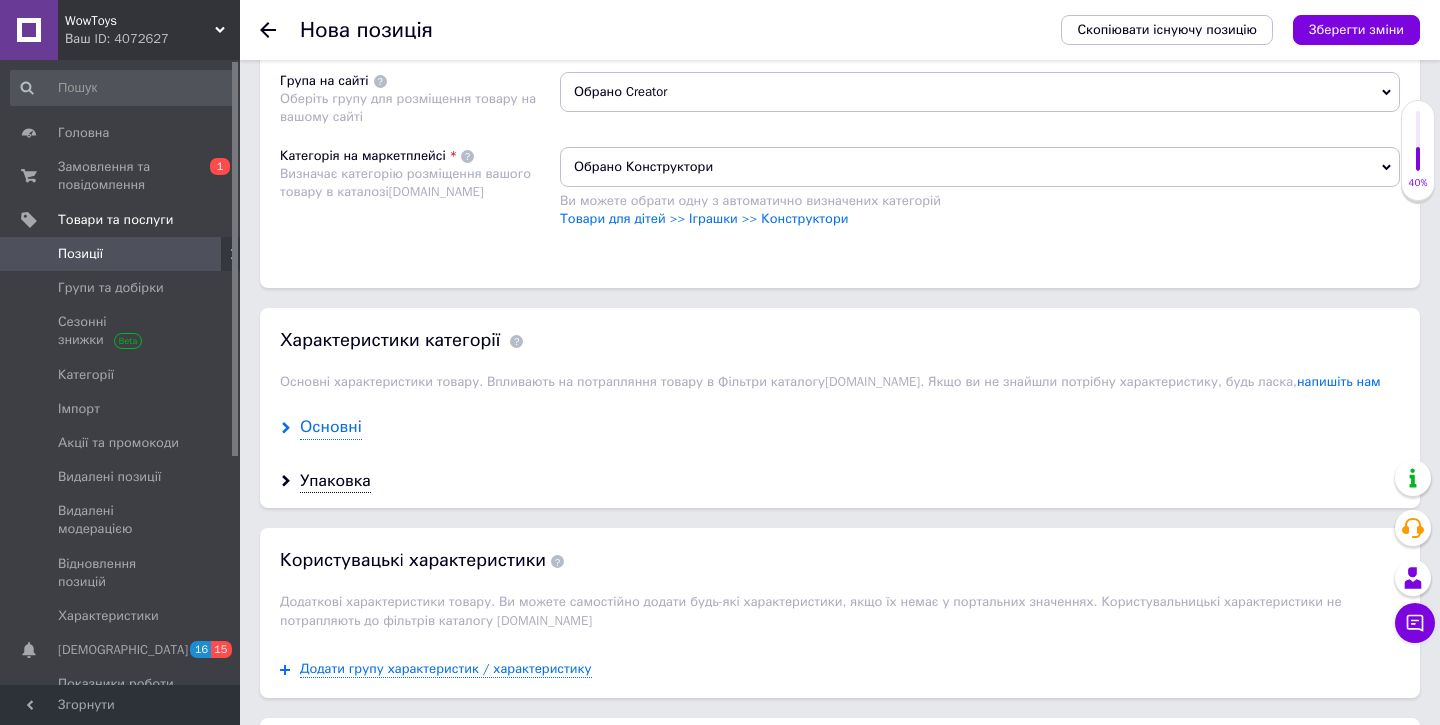click on "Основні" at bounding box center (331, 427) 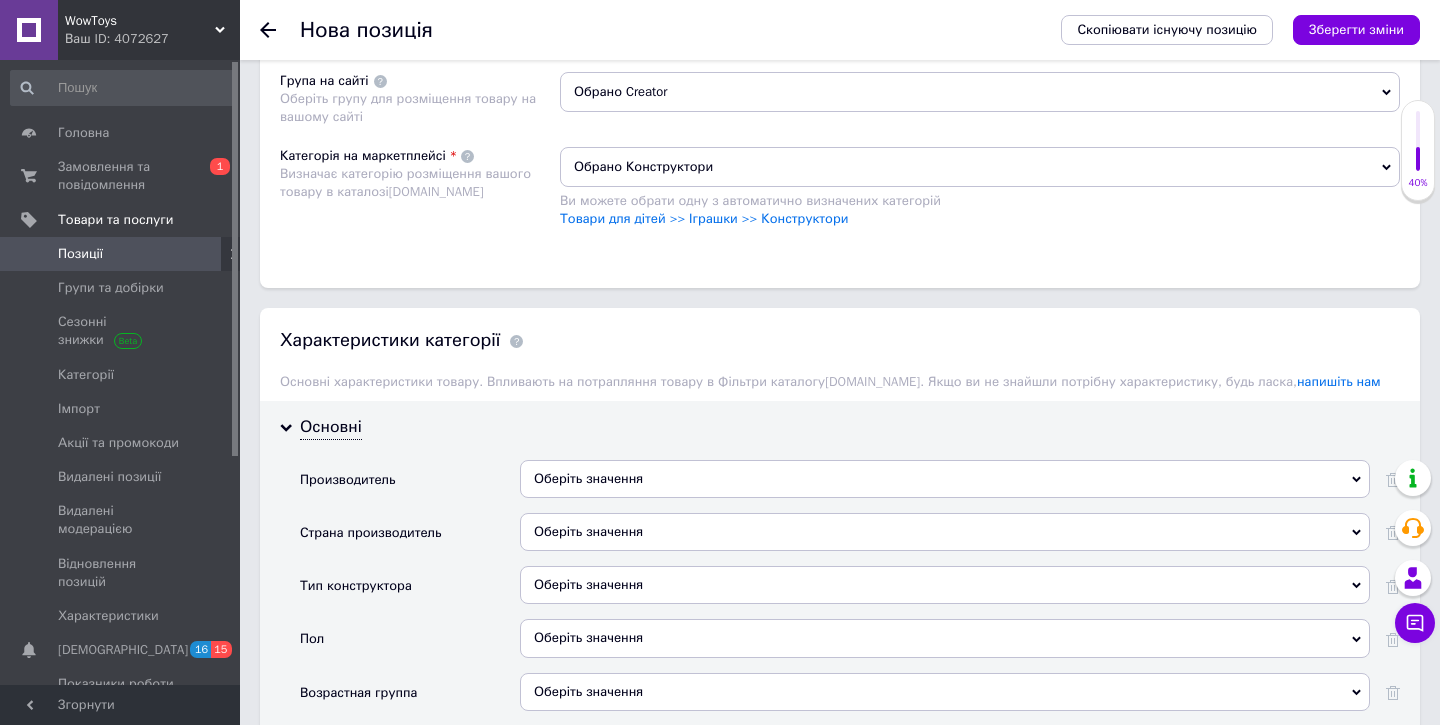 click on "Оберіть значення" at bounding box center [945, 479] 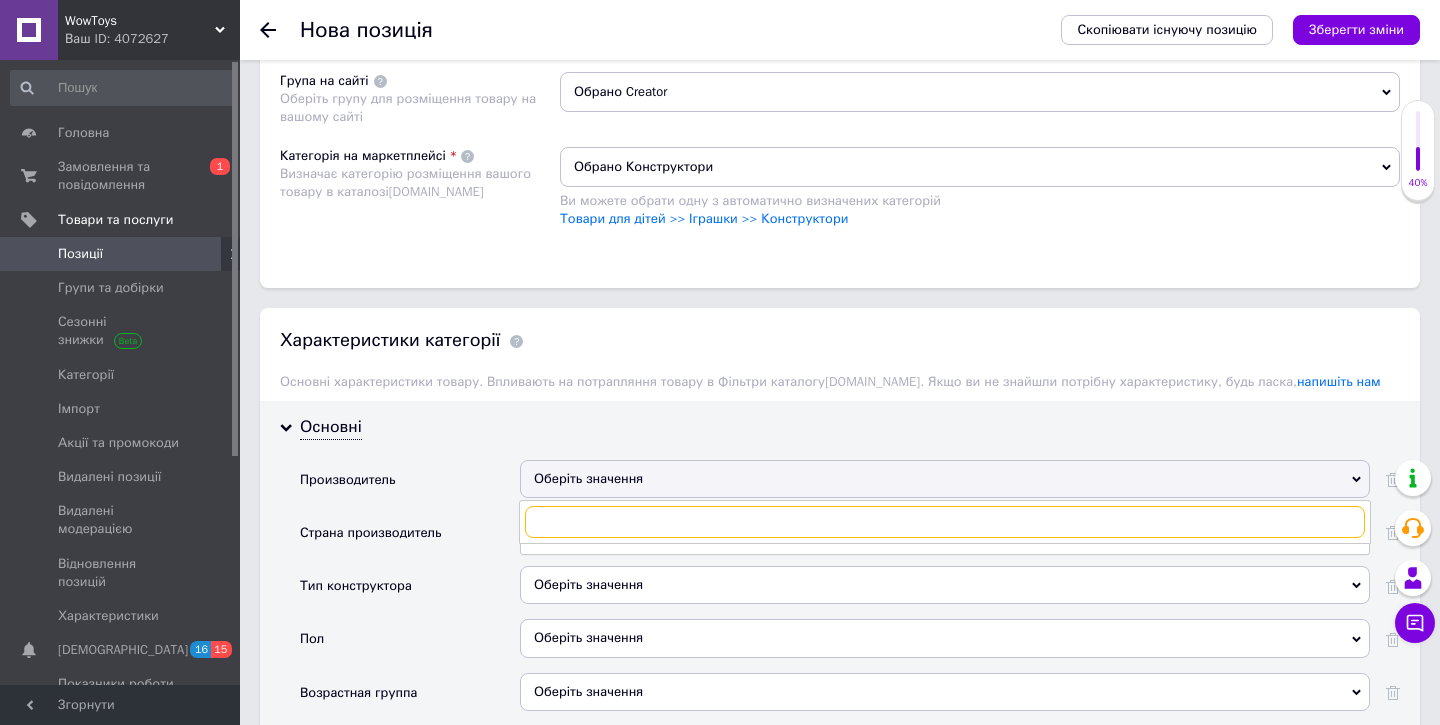 paste on "LEGO" 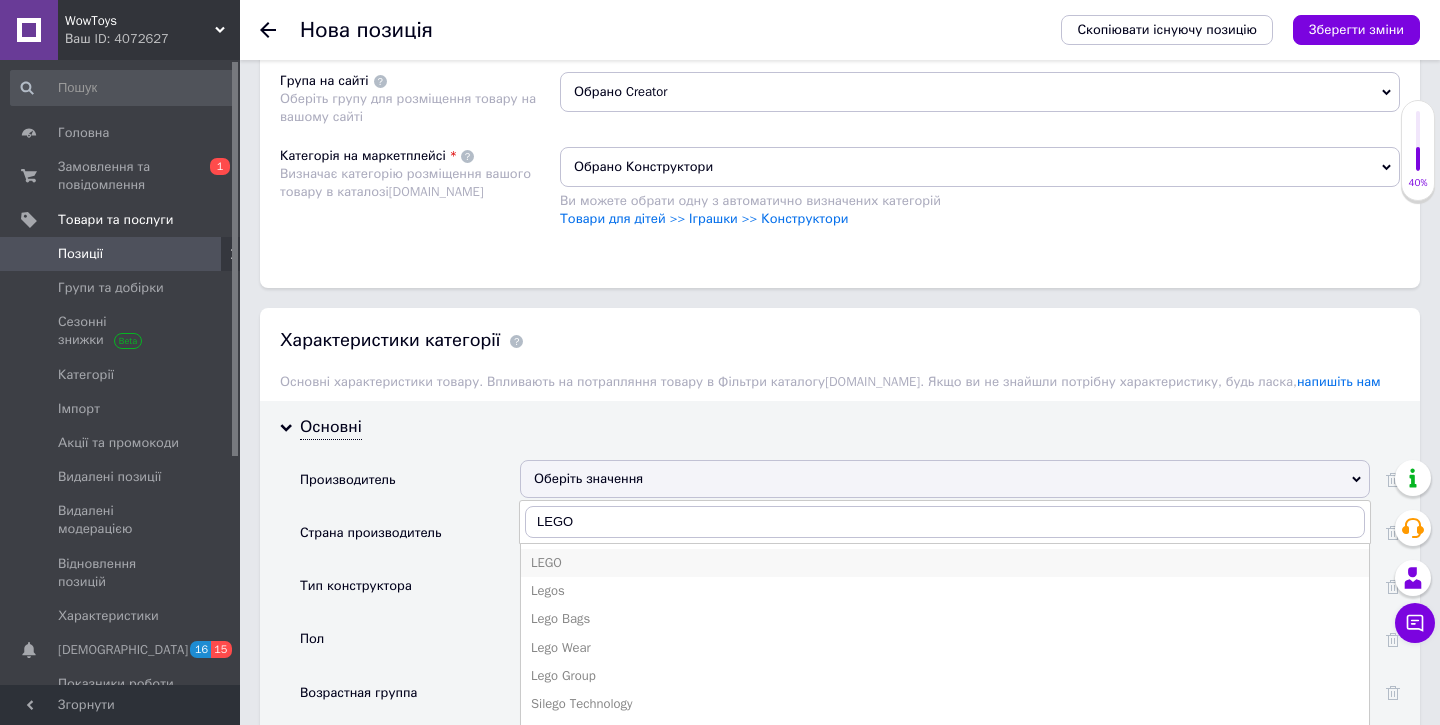 click on "LEGO" at bounding box center (945, 563) 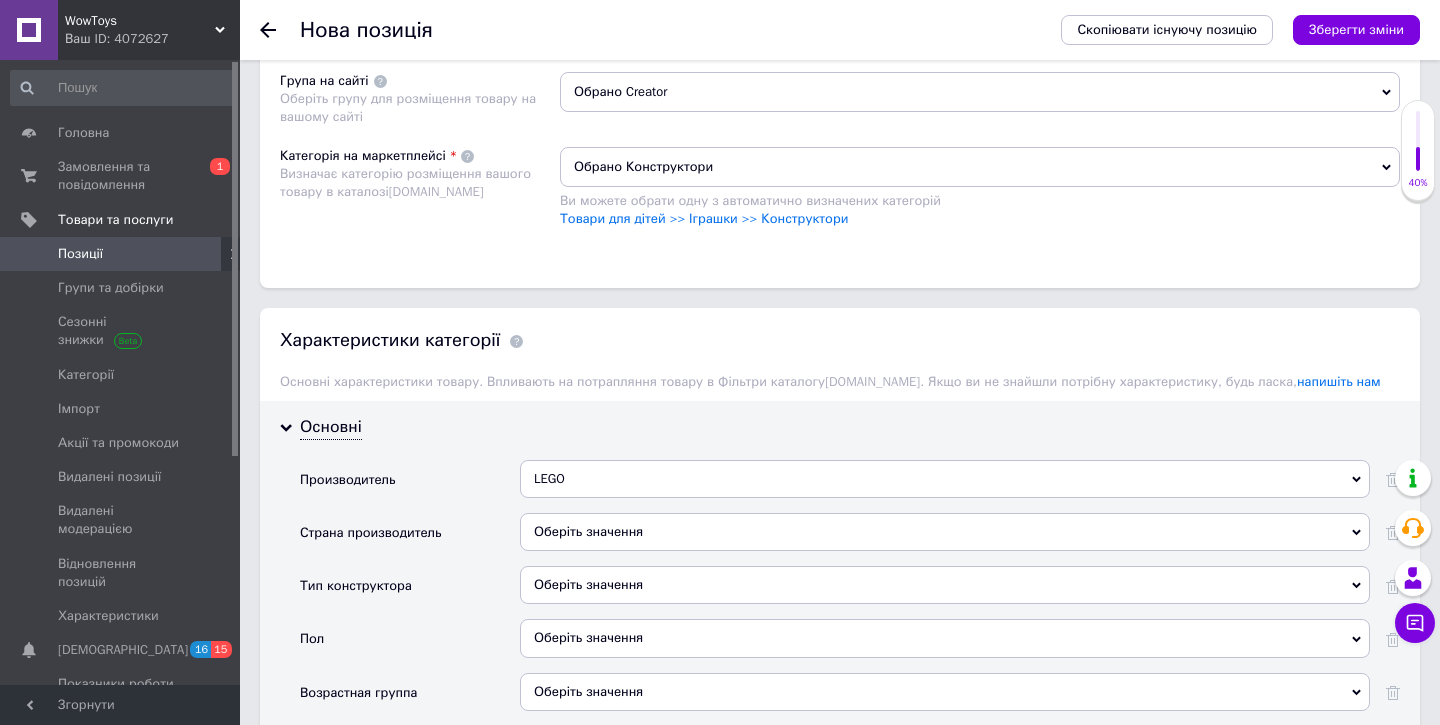 click on "Оберіть значення" at bounding box center (945, 638) 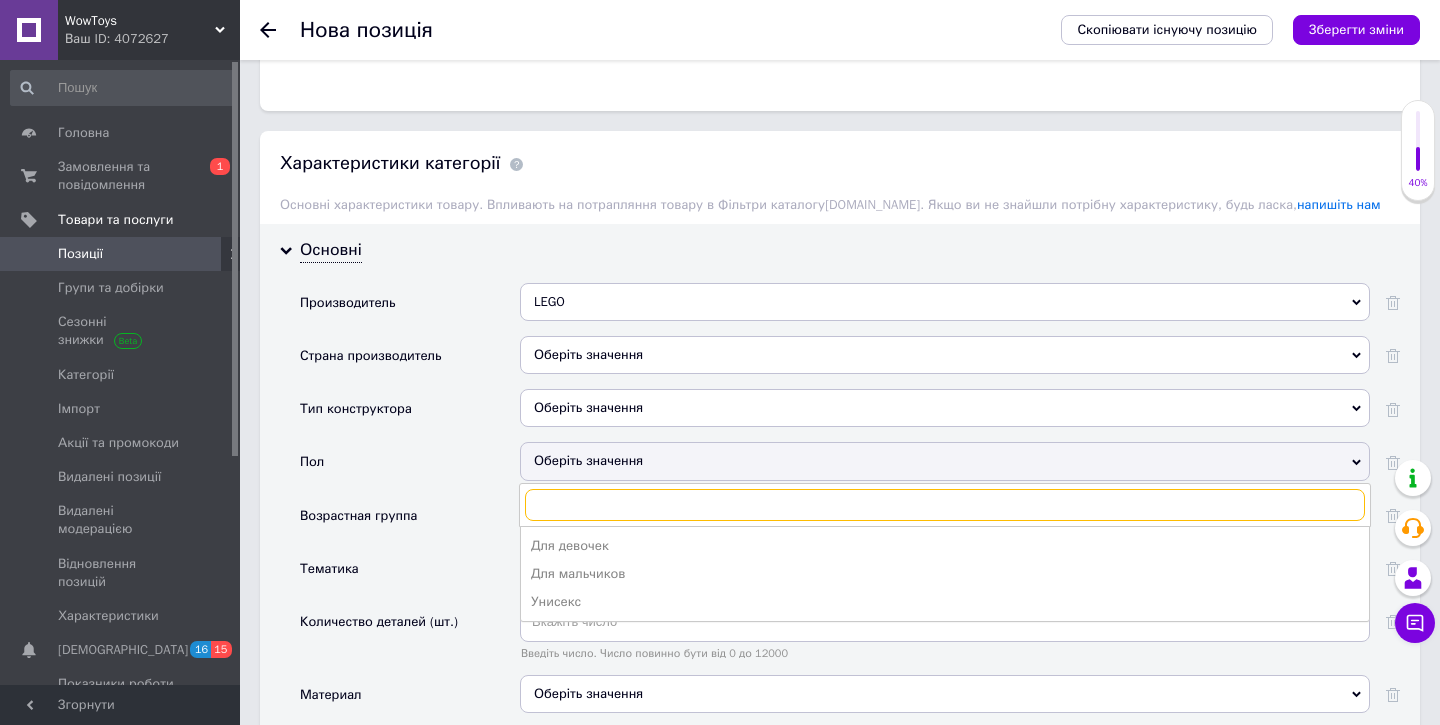 scroll, scrollTop: 1678, scrollLeft: 0, axis: vertical 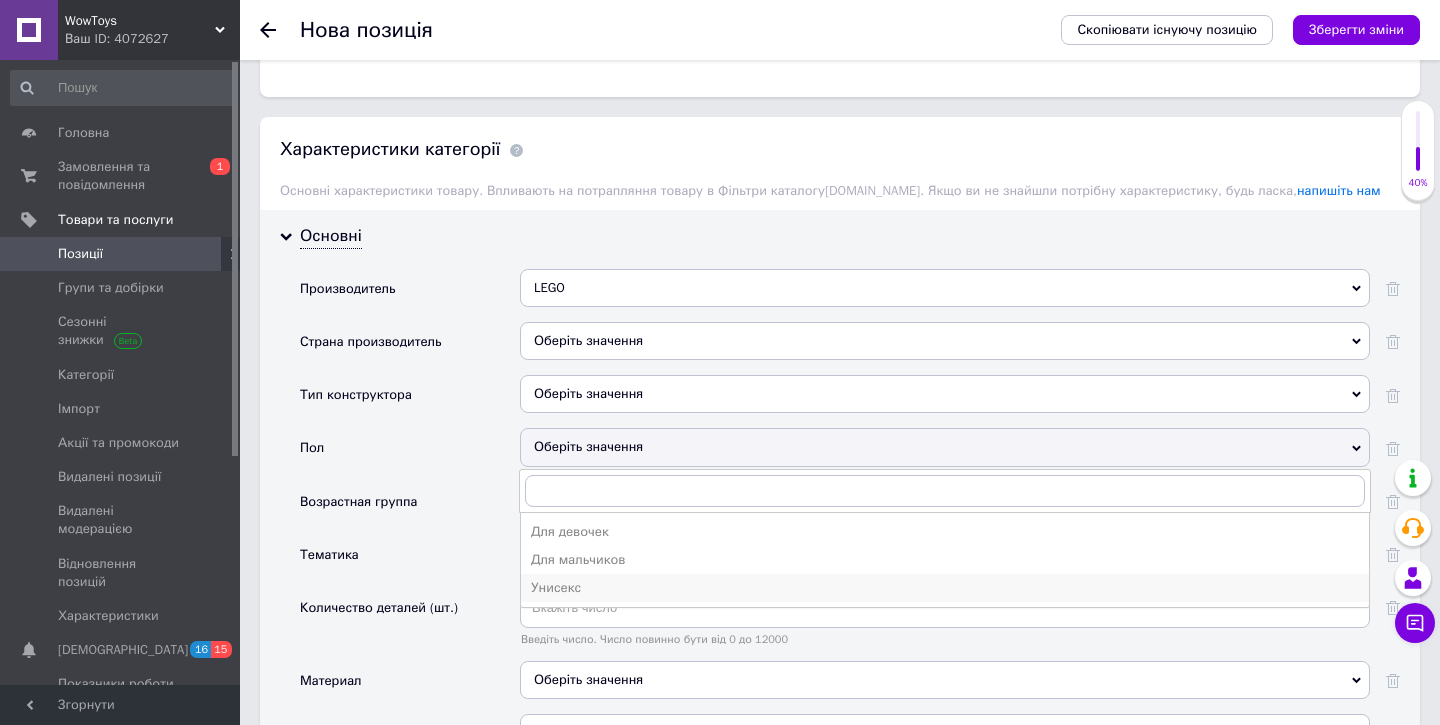 click on "Унисекс" at bounding box center (945, 588) 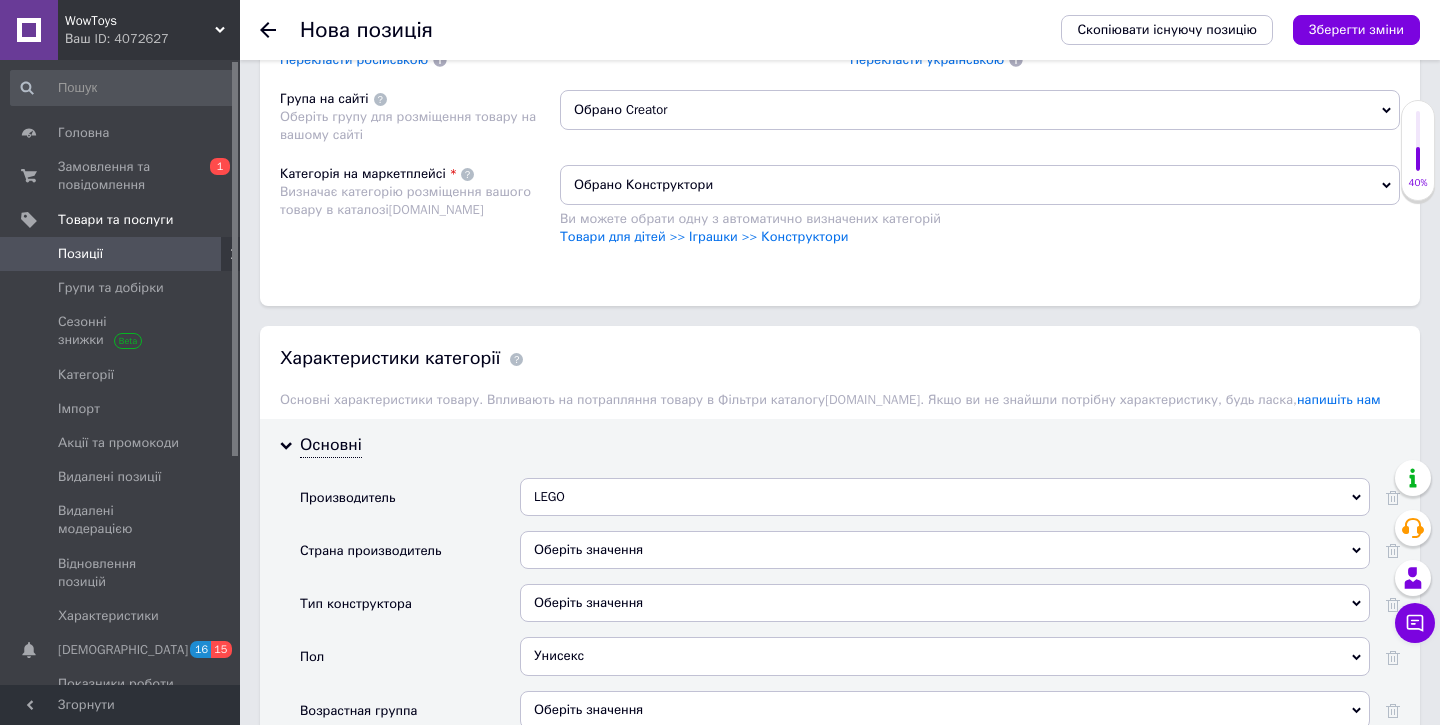 scroll, scrollTop: 1801, scrollLeft: 0, axis: vertical 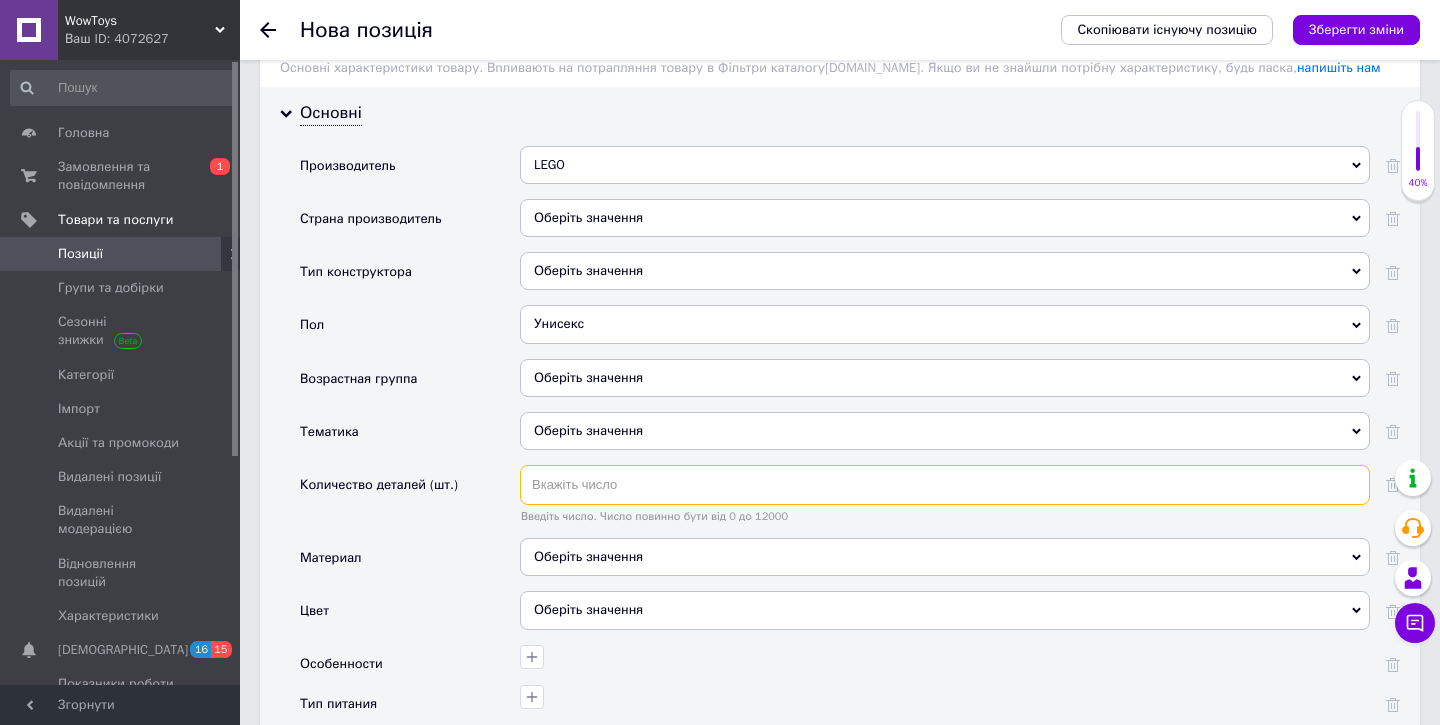 click at bounding box center [945, 485] 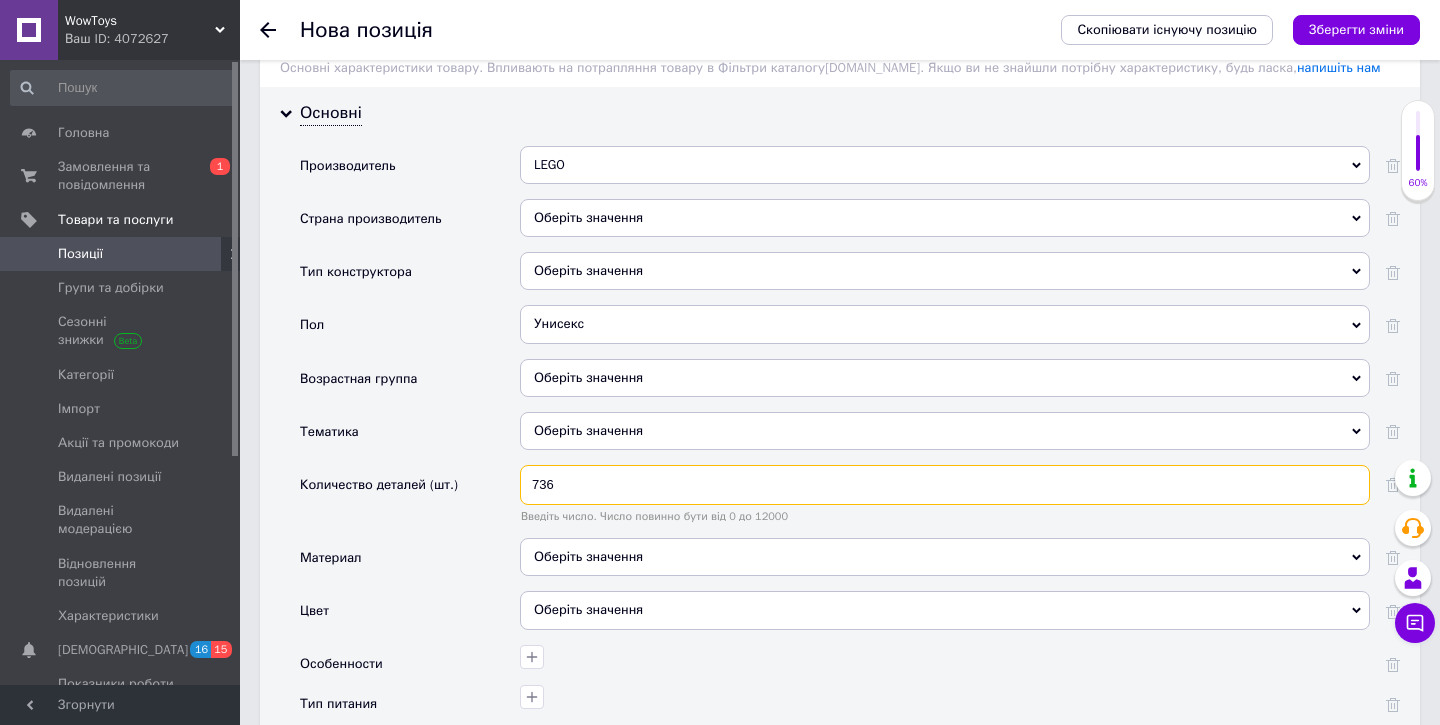 type on "736" 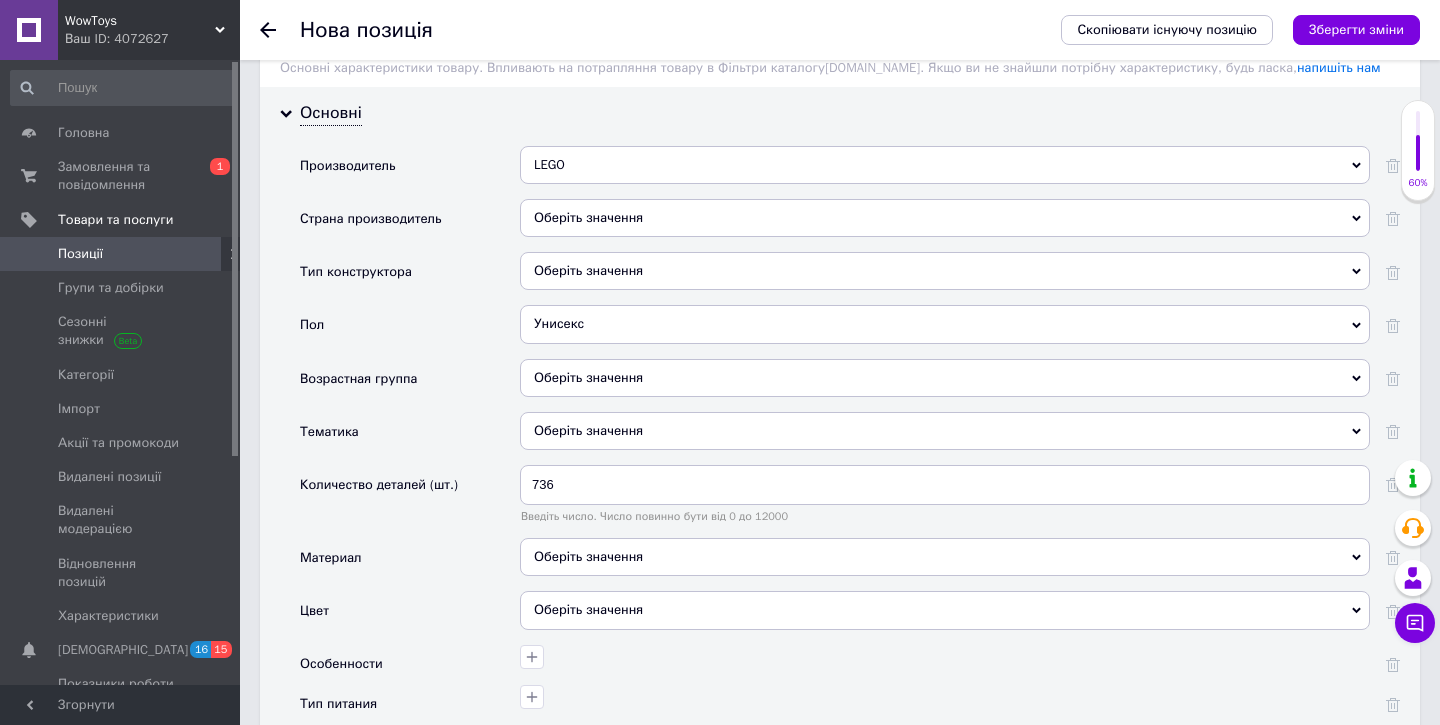 click on "Оберіть значення" at bounding box center (945, 378) 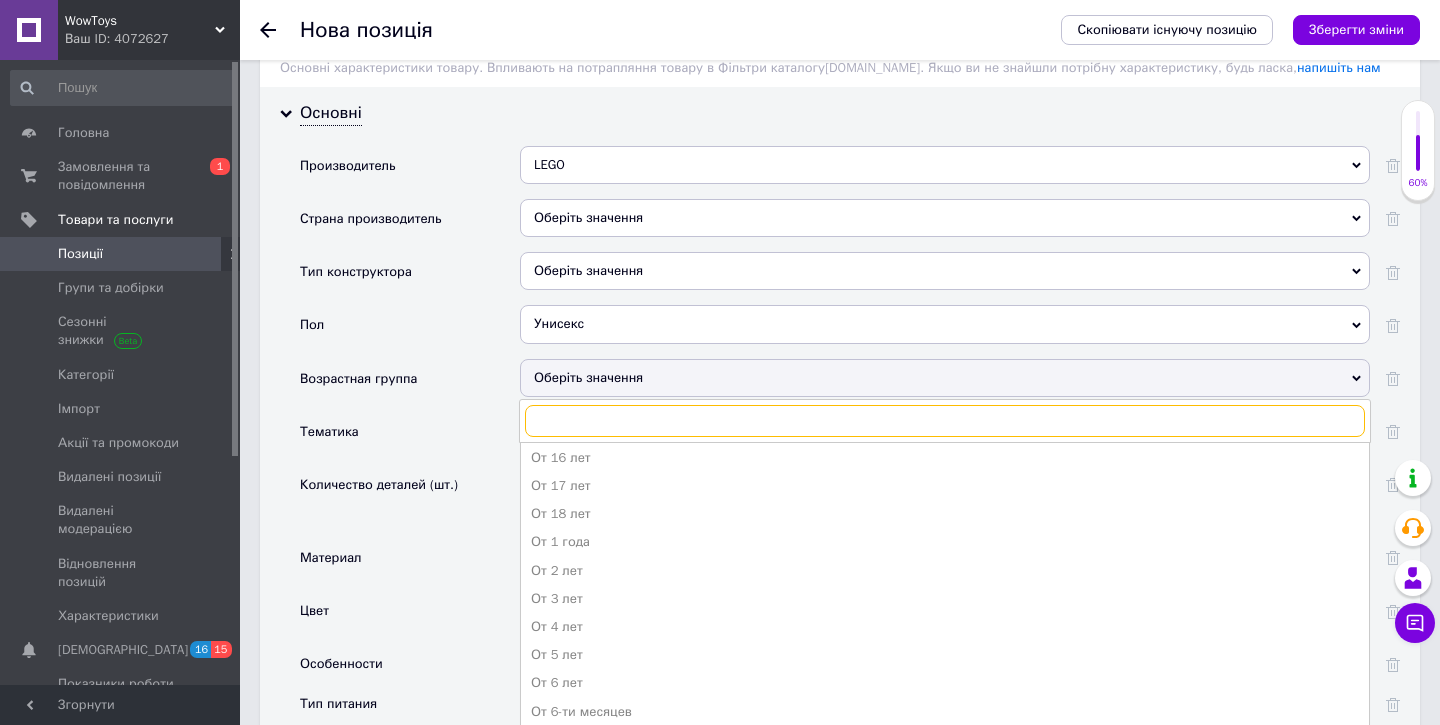 scroll, scrollTop: 275, scrollLeft: 0, axis: vertical 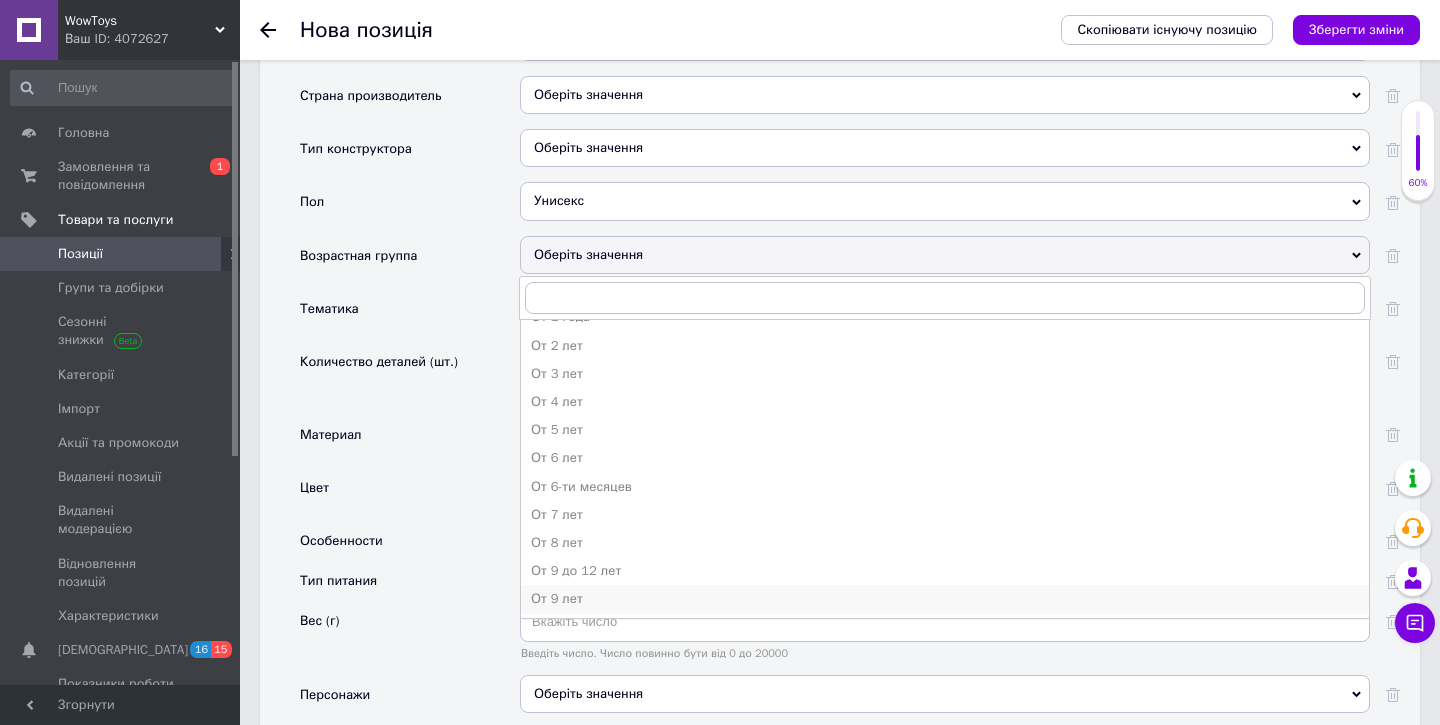 click on "От 9 лет" at bounding box center (945, 599) 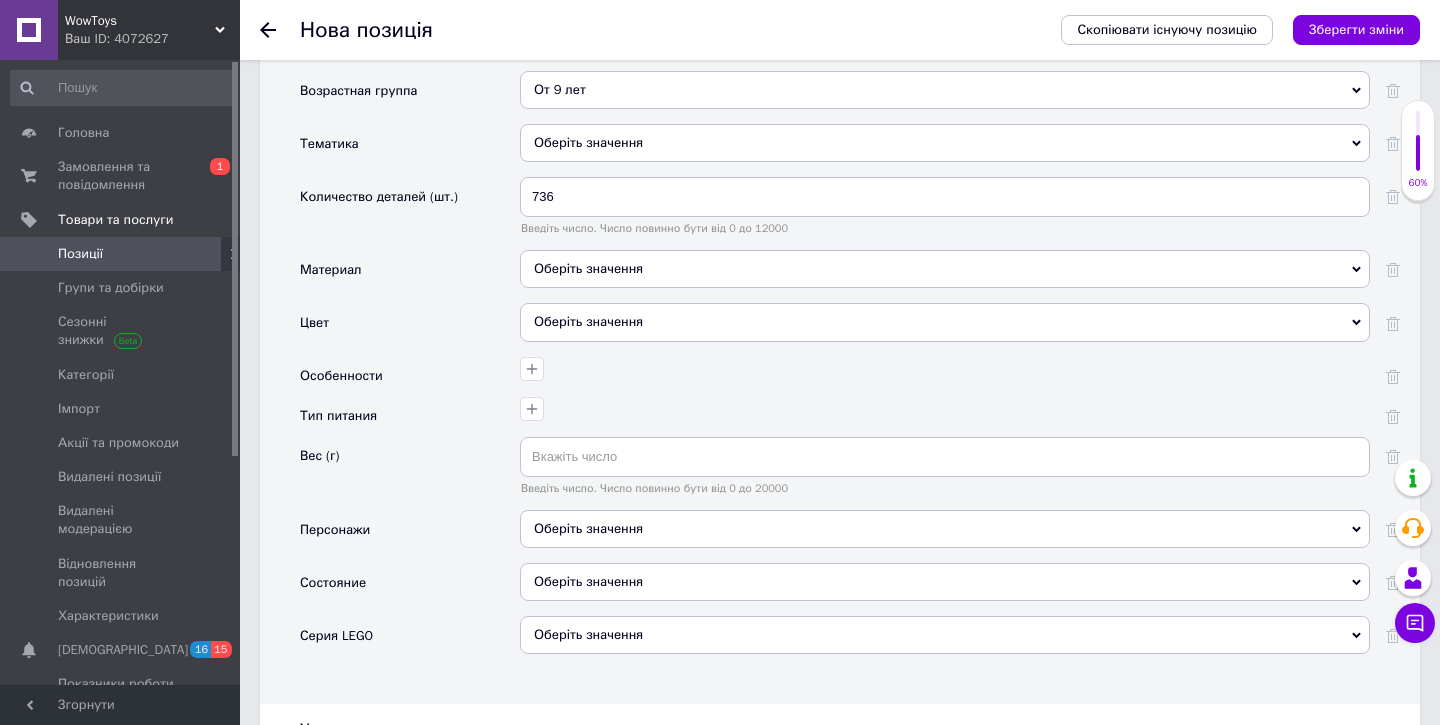scroll, scrollTop: 2090, scrollLeft: 0, axis: vertical 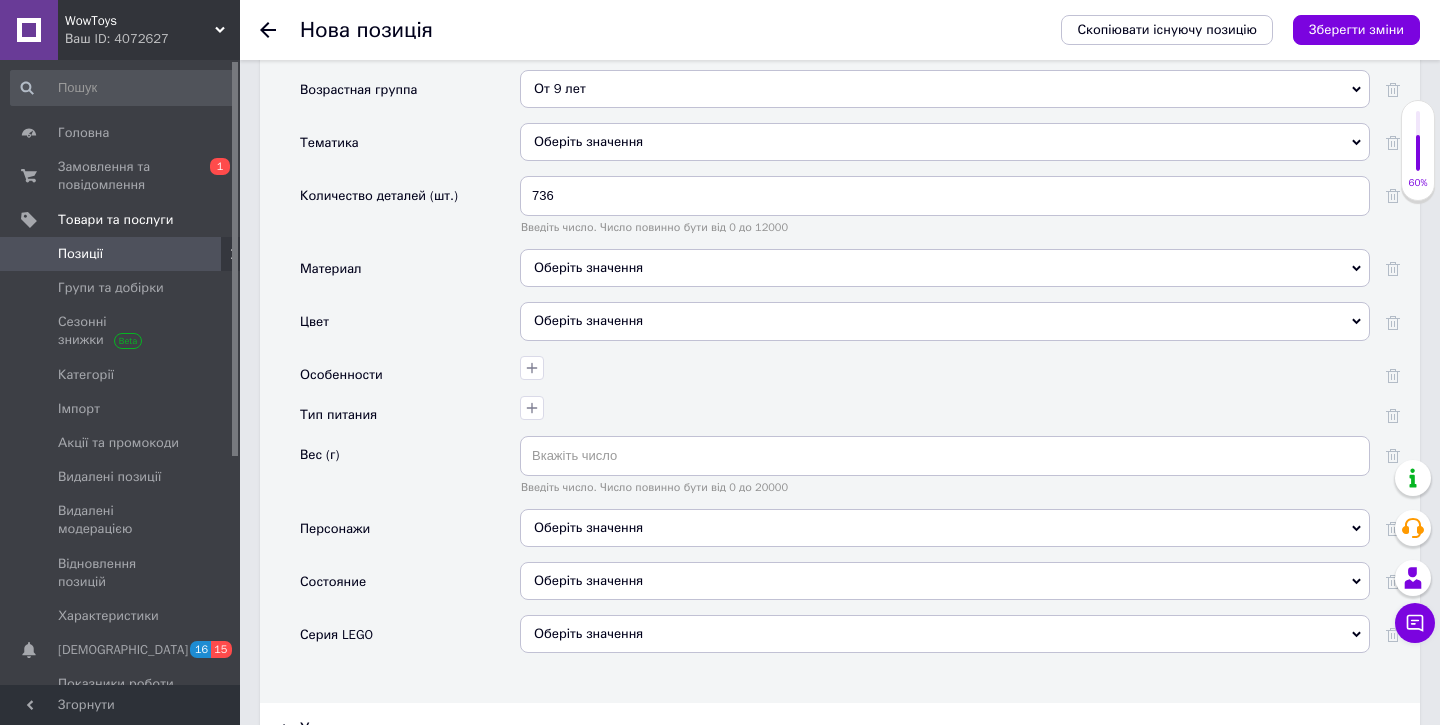 click on "Оберіть значення" at bounding box center (945, 581) 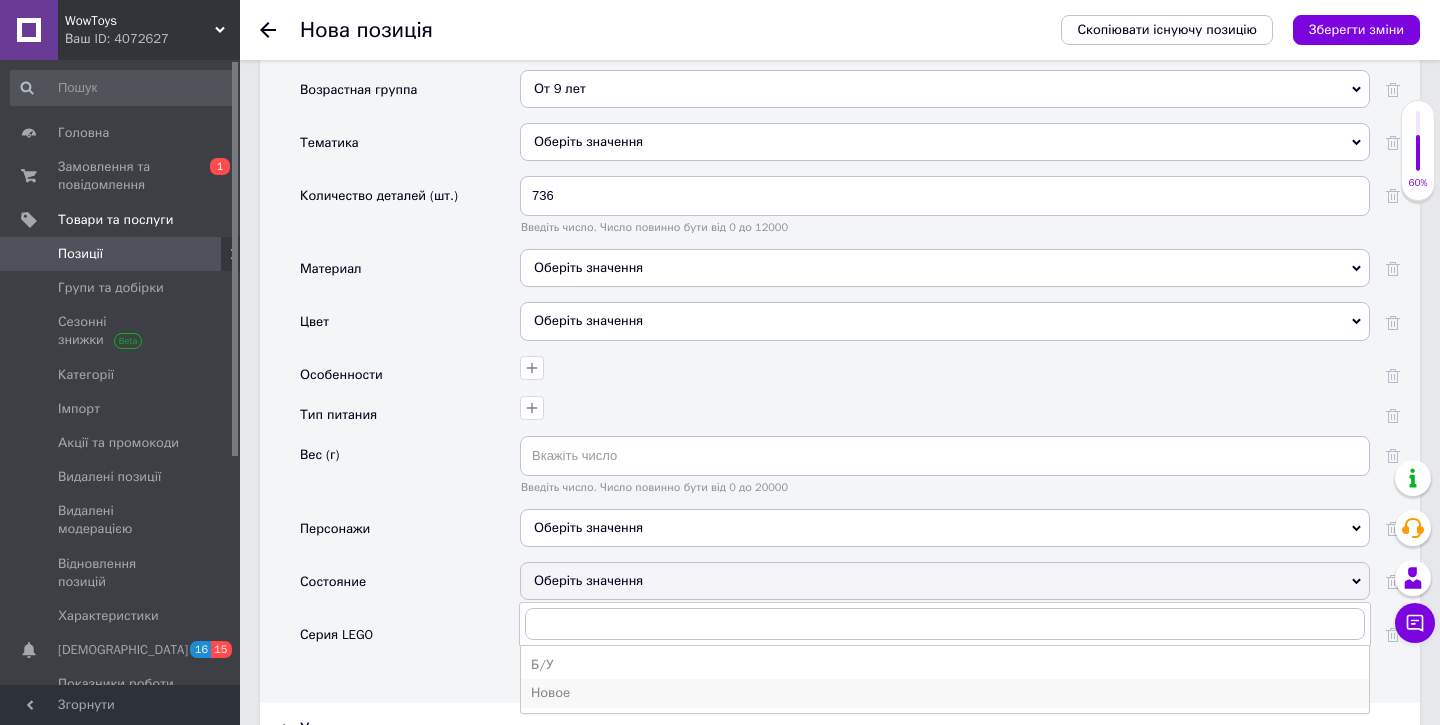 click on "Новое" at bounding box center (945, 693) 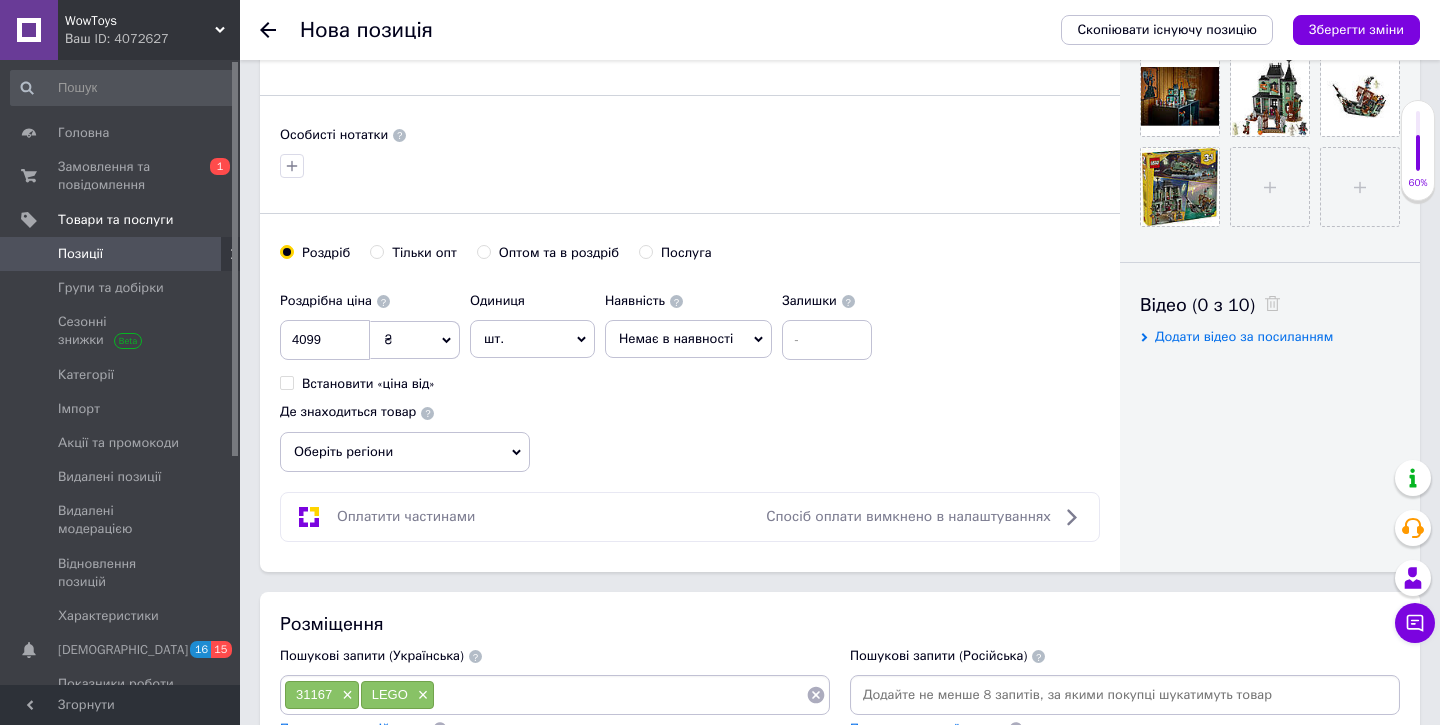 scroll, scrollTop: 0, scrollLeft: 0, axis: both 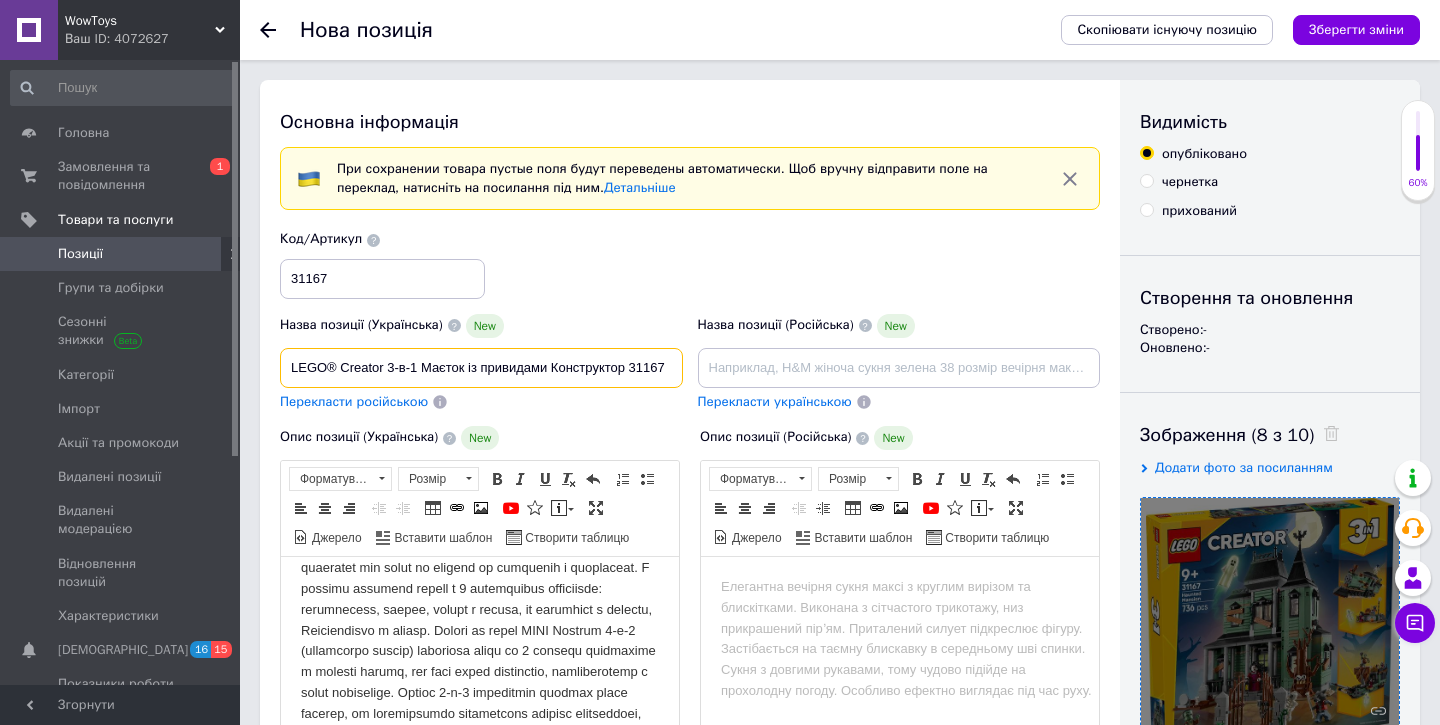 click on "LEGO® Creator 3-в-1 Маєток із привидами Конструктор 31167" at bounding box center (481, 368) 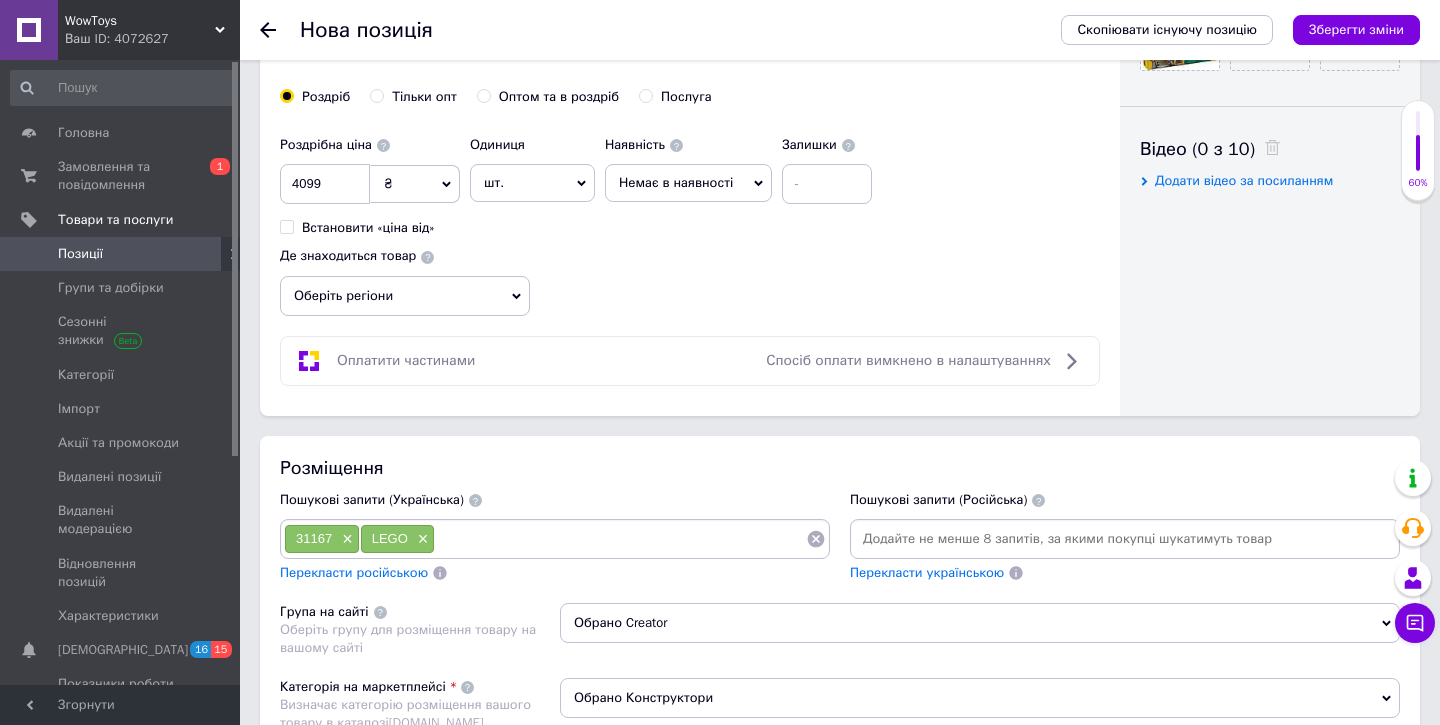 scroll, scrollTop: 963, scrollLeft: 0, axis: vertical 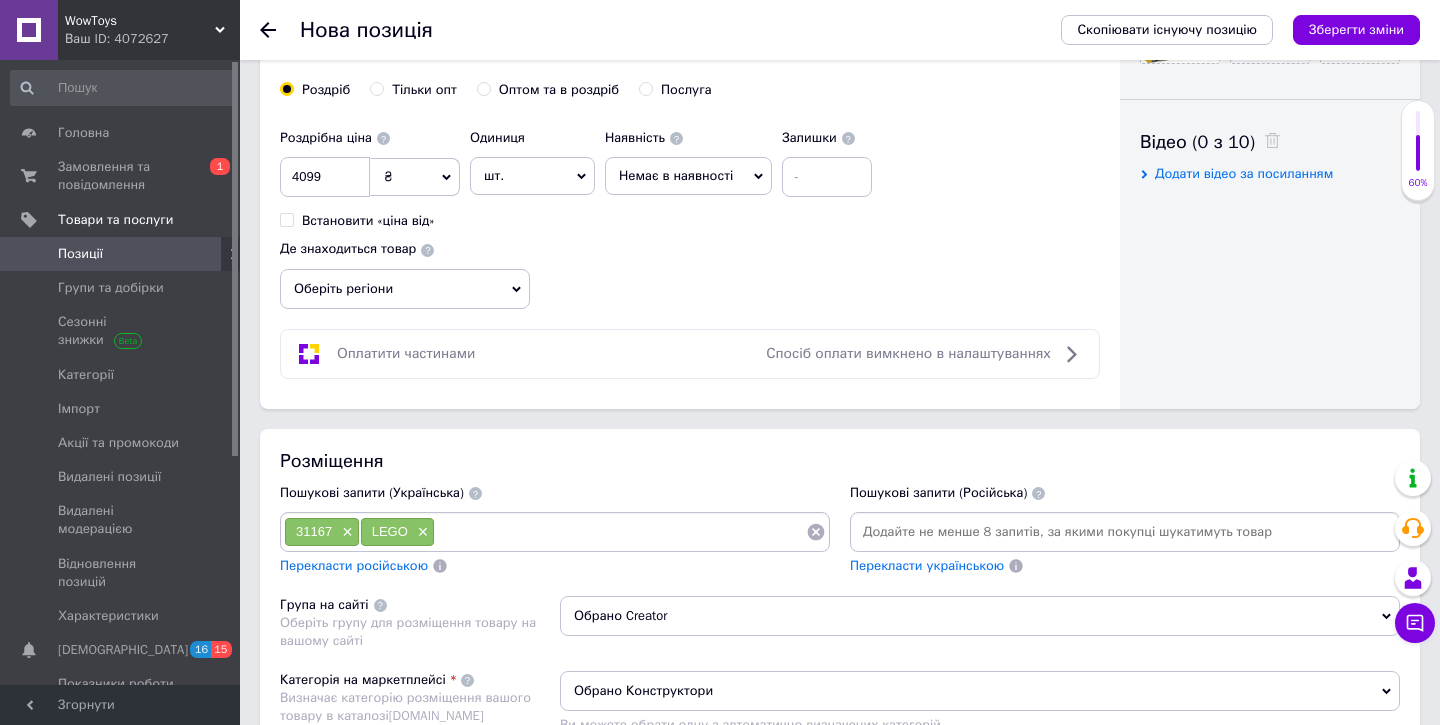 click at bounding box center (620, 532) 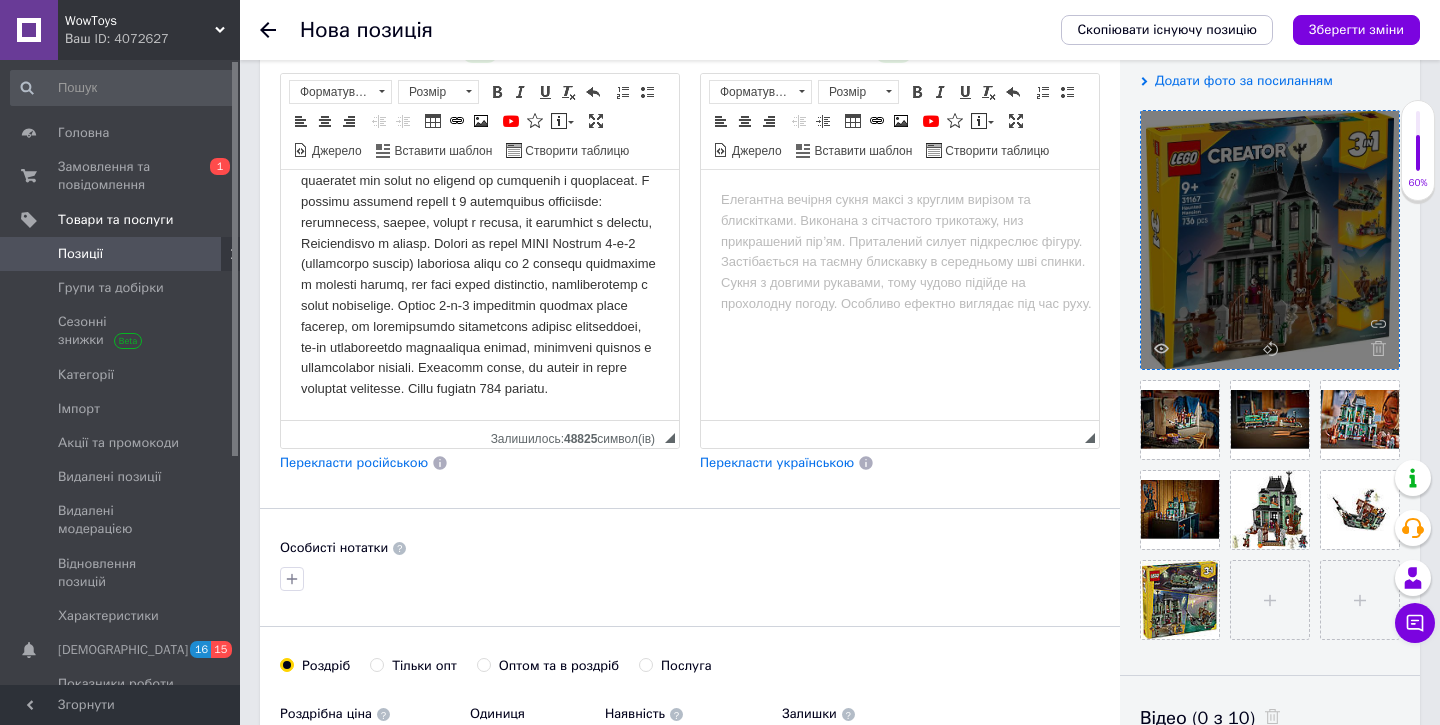 scroll, scrollTop: 246, scrollLeft: 0, axis: vertical 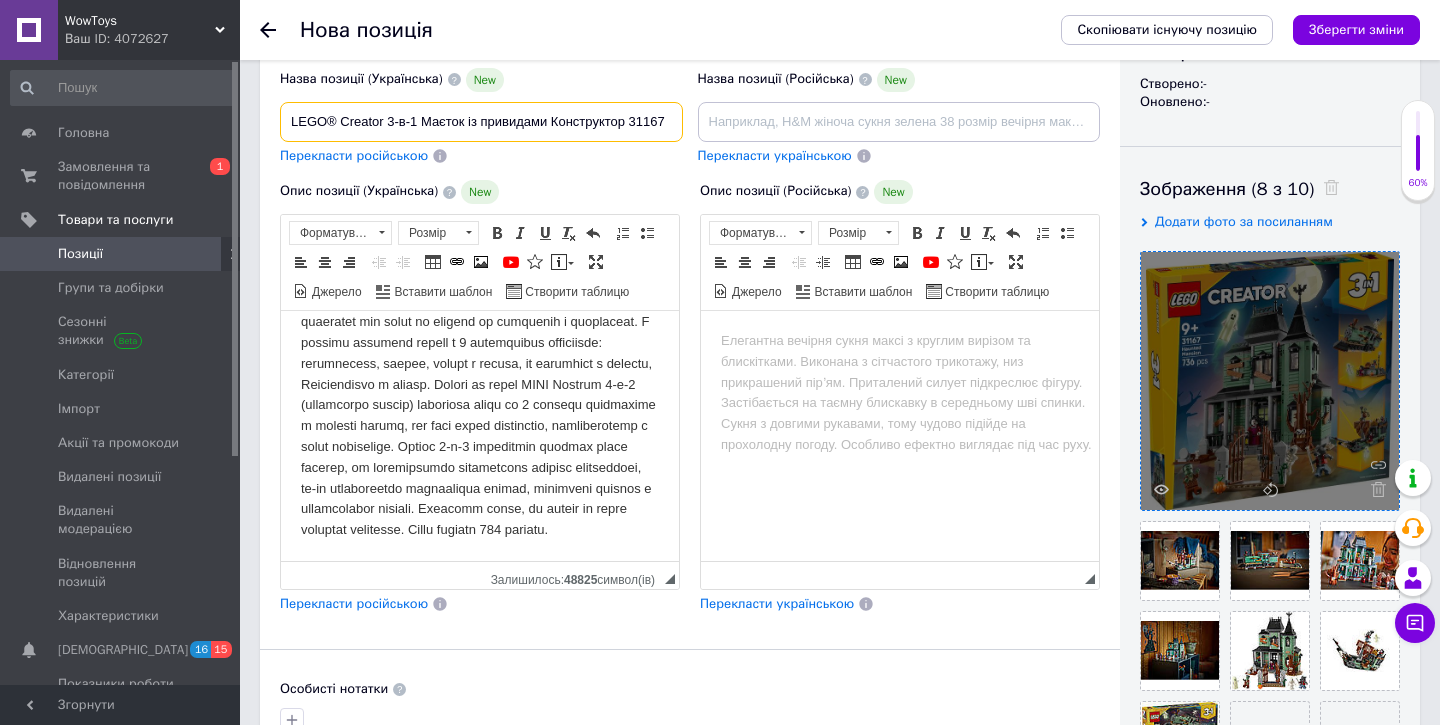 drag, startPoint x: 421, startPoint y: 121, endPoint x: 549, endPoint y: 124, distance: 128.03516 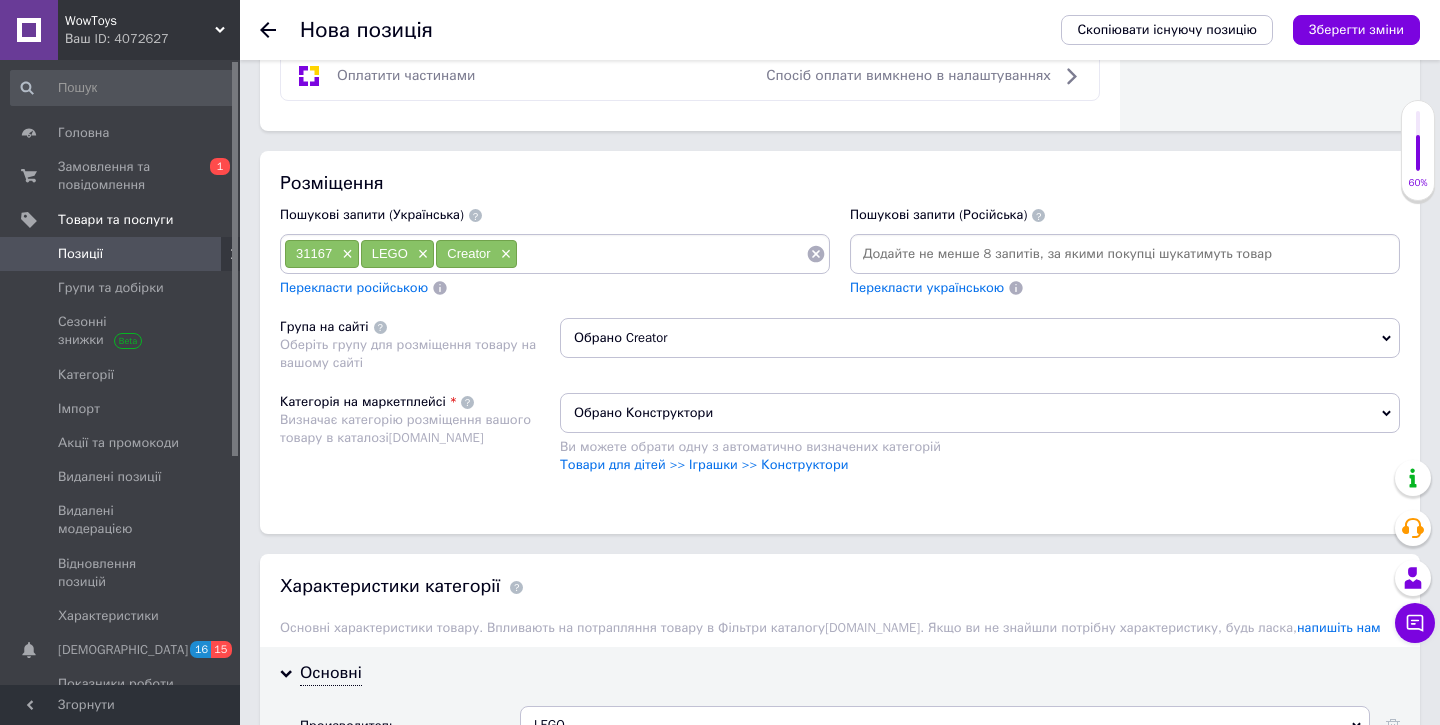 scroll, scrollTop: 1232, scrollLeft: 0, axis: vertical 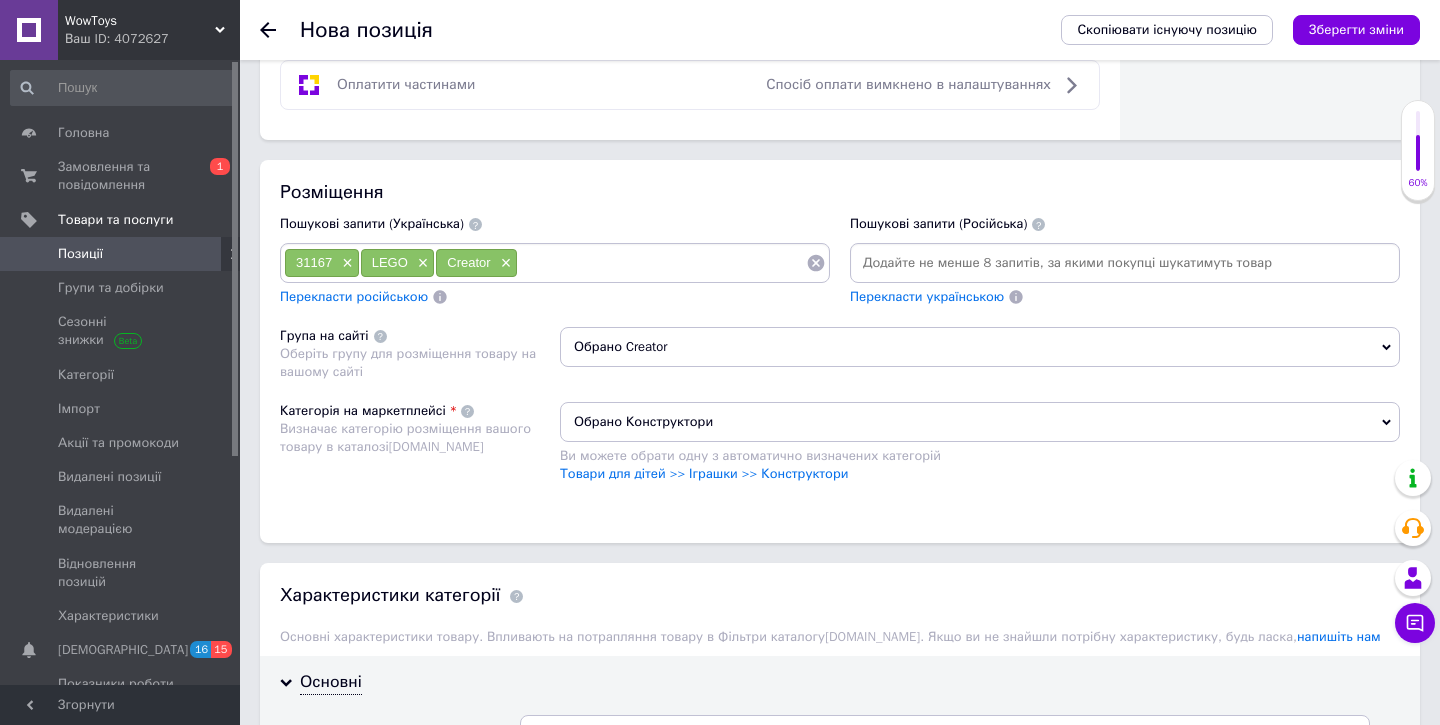 click at bounding box center (662, 263) 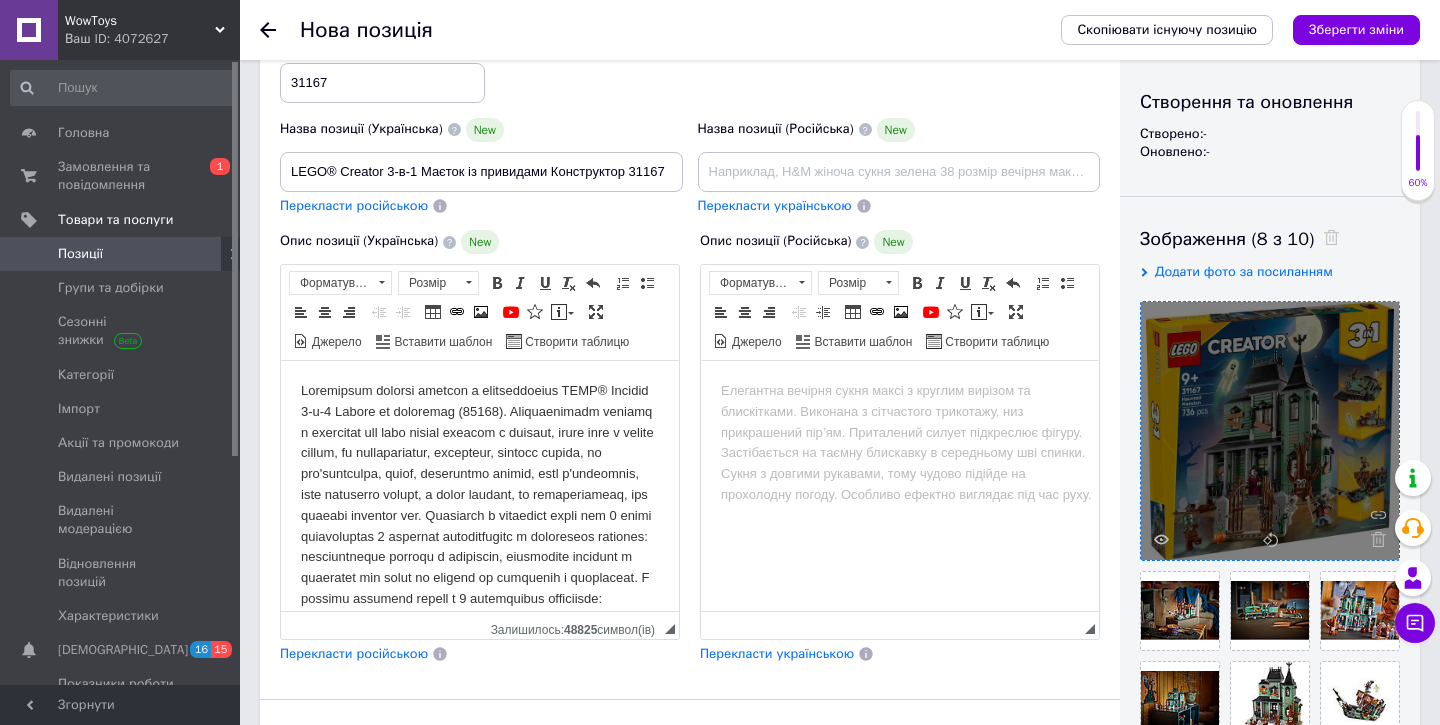 scroll, scrollTop: 197, scrollLeft: 0, axis: vertical 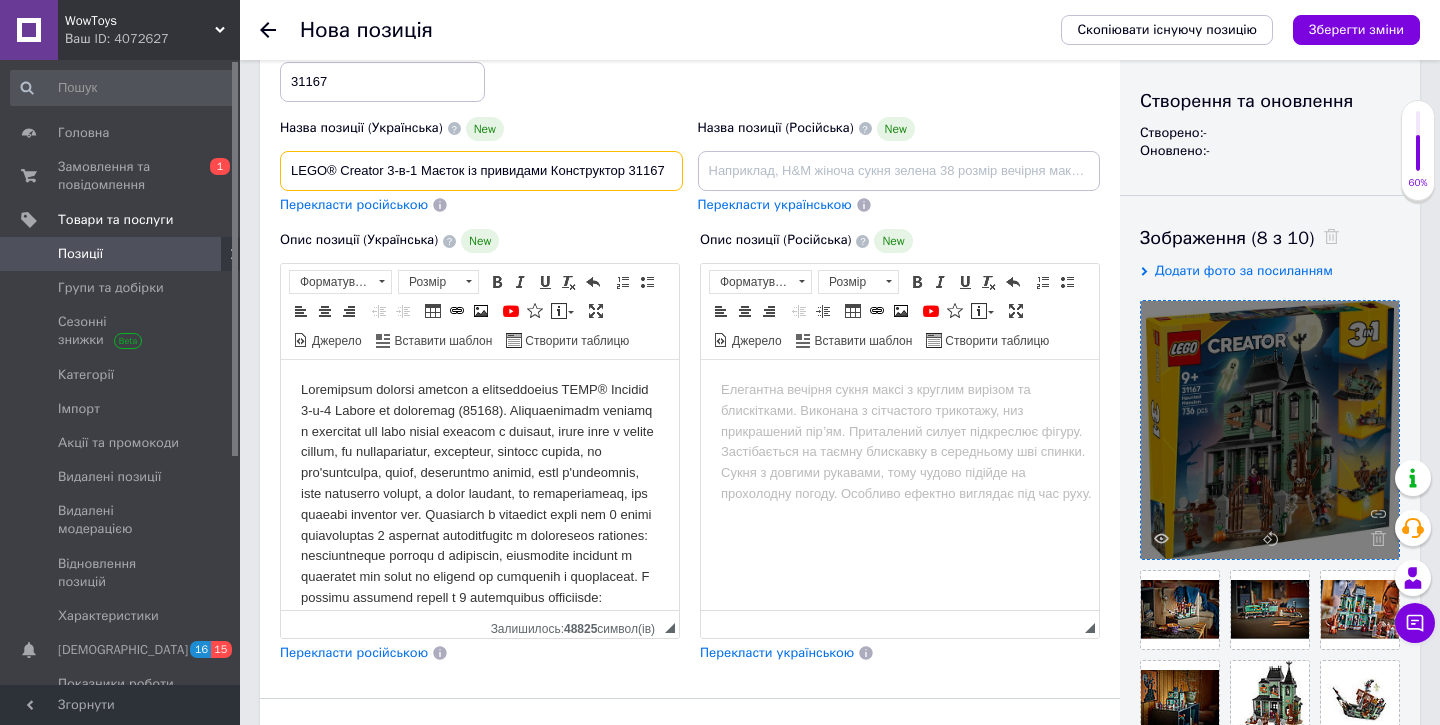 click on "LEGO® Creator 3-в-1 Маєток із привидами Конструктор 31167" at bounding box center (481, 171) 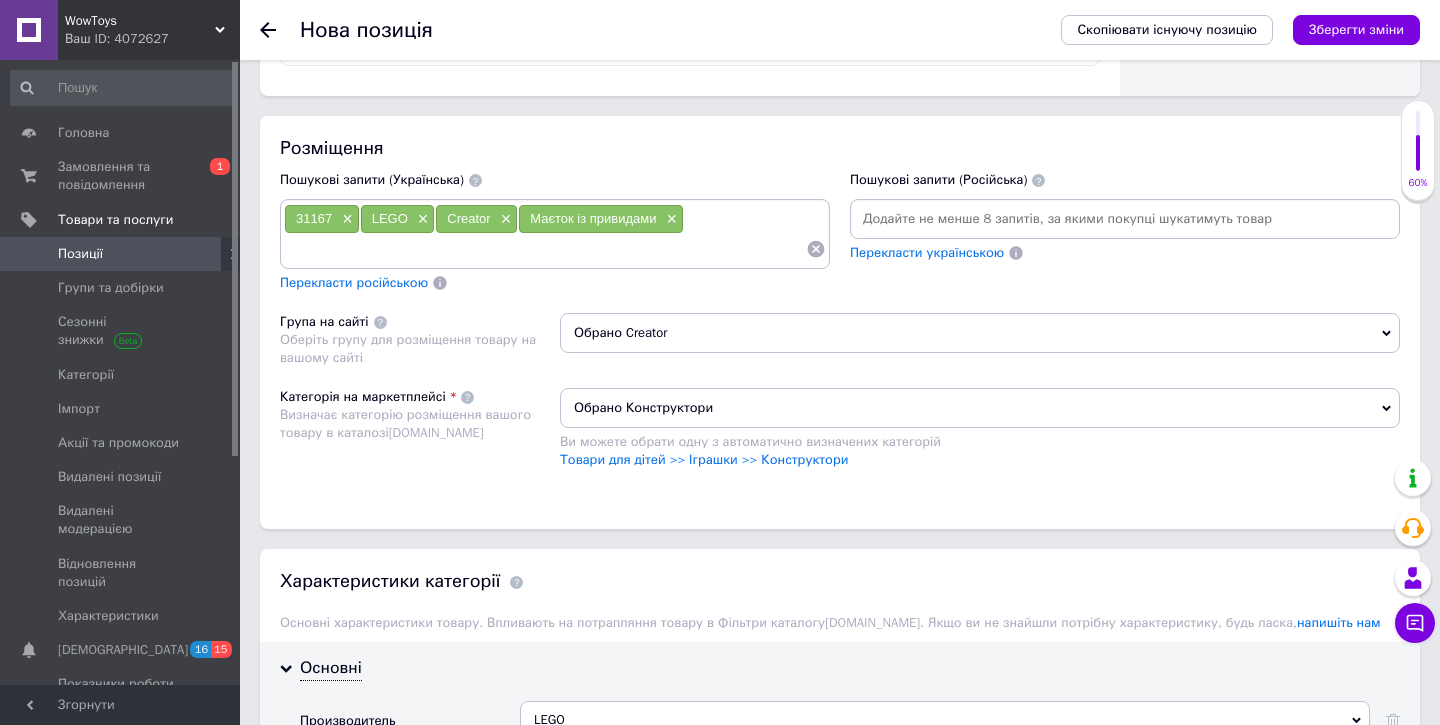 scroll, scrollTop: 1241, scrollLeft: 0, axis: vertical 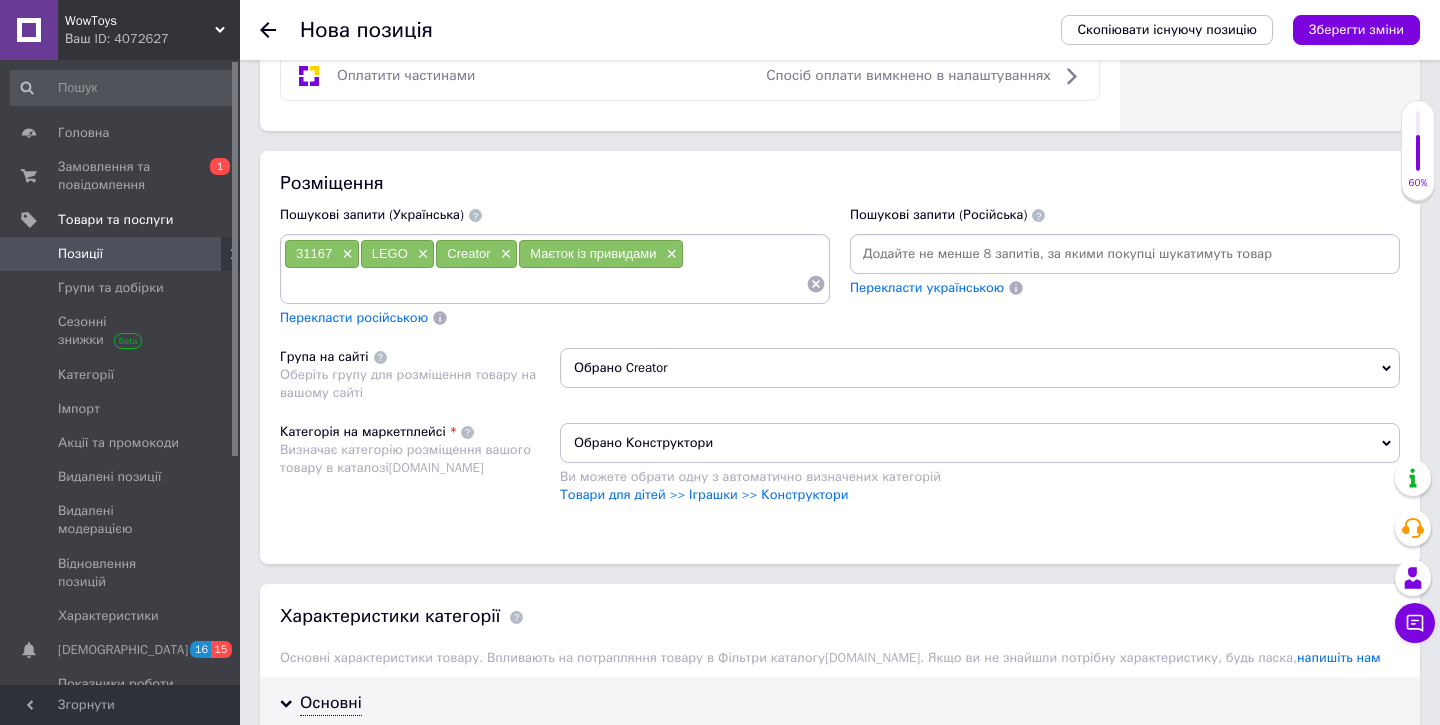 click at bounding box center [545, 284] 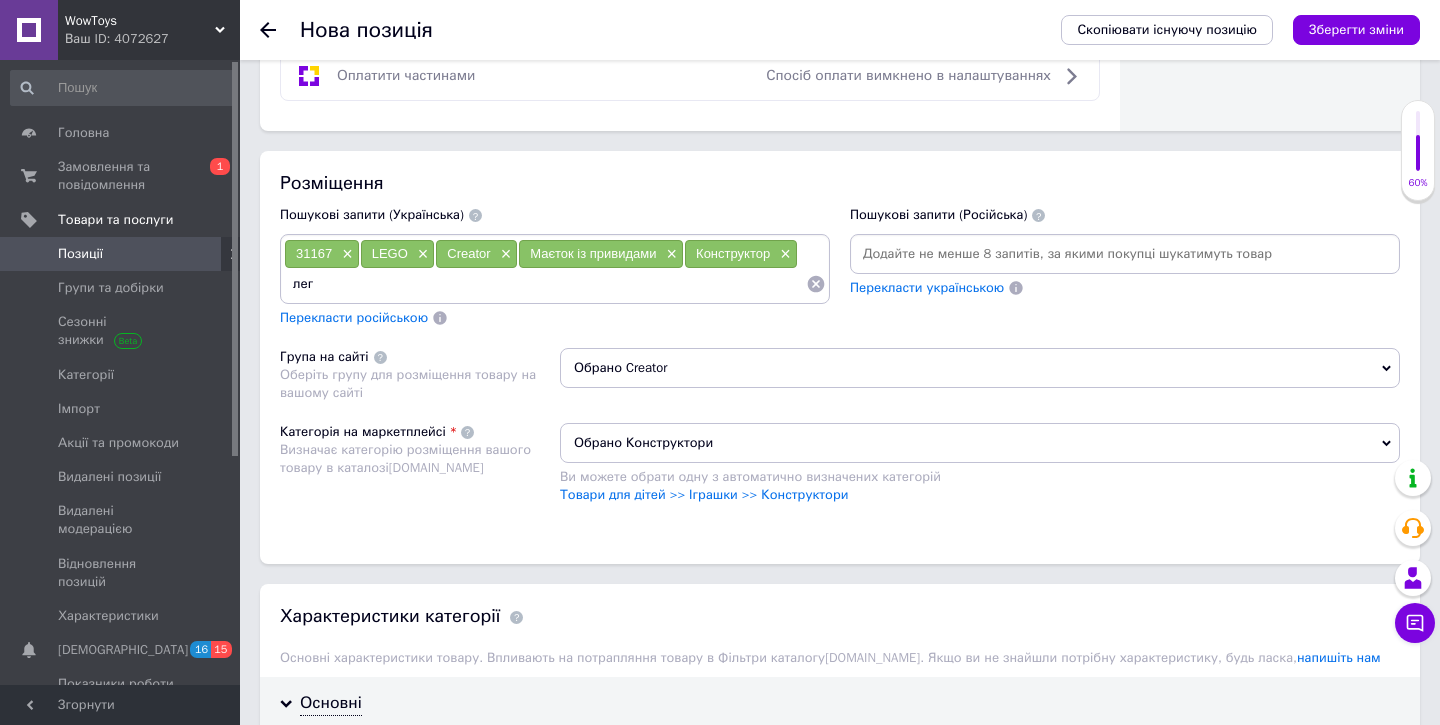type on "лего" 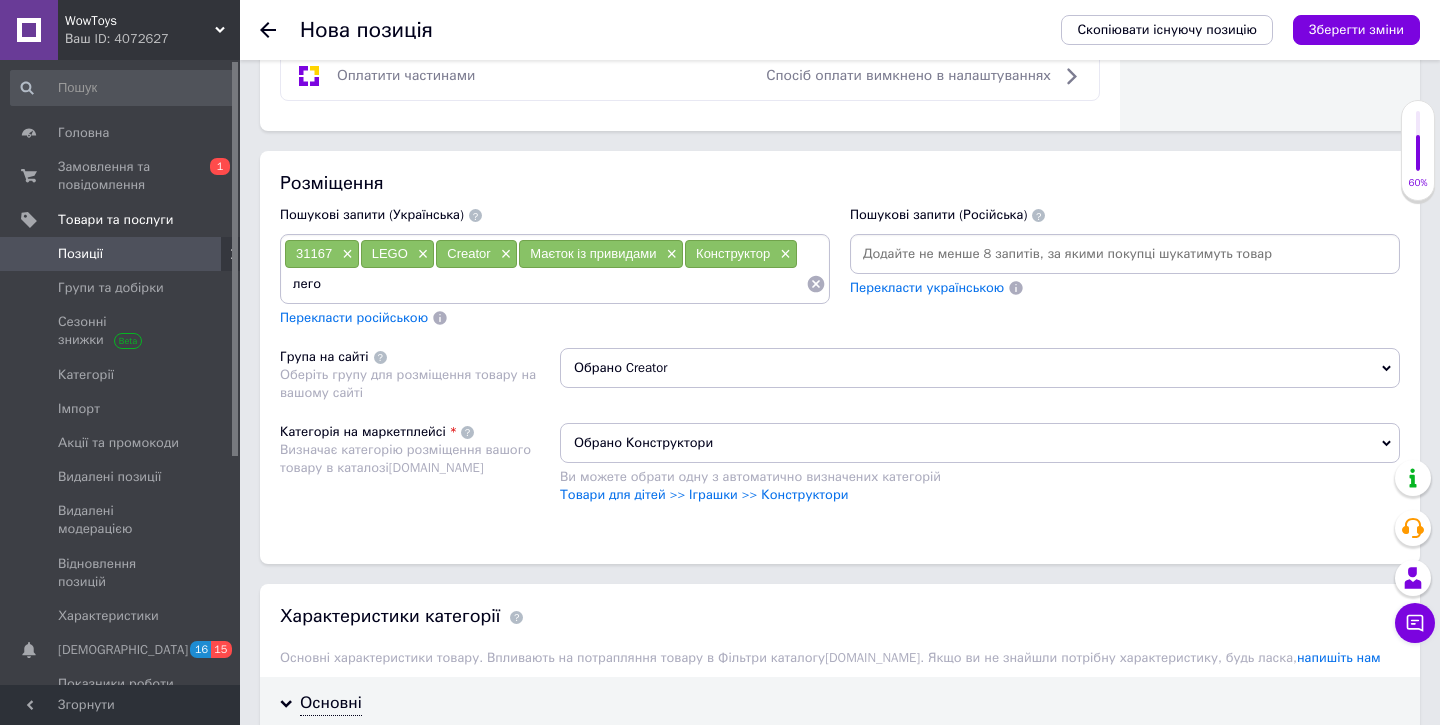 type 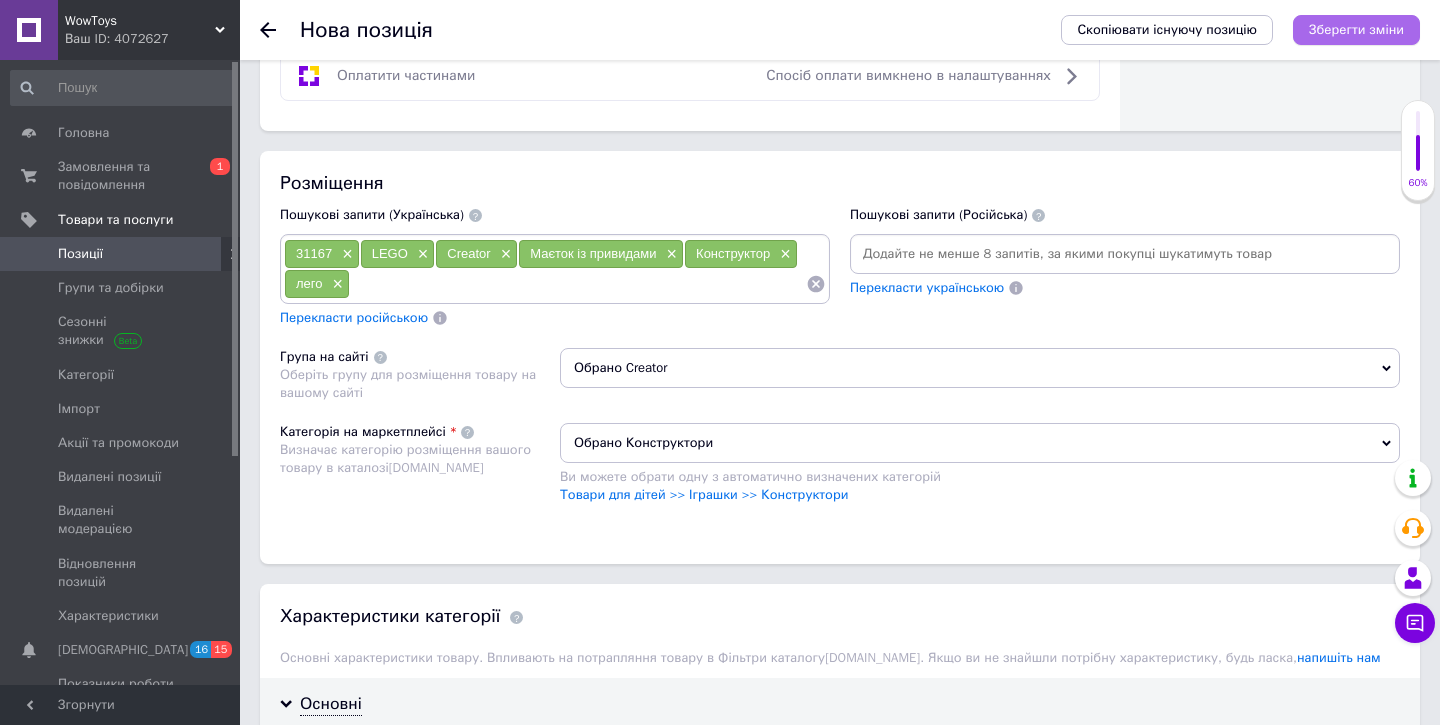 click on "Зберегти зміни" at bounding box center (1356, 30) 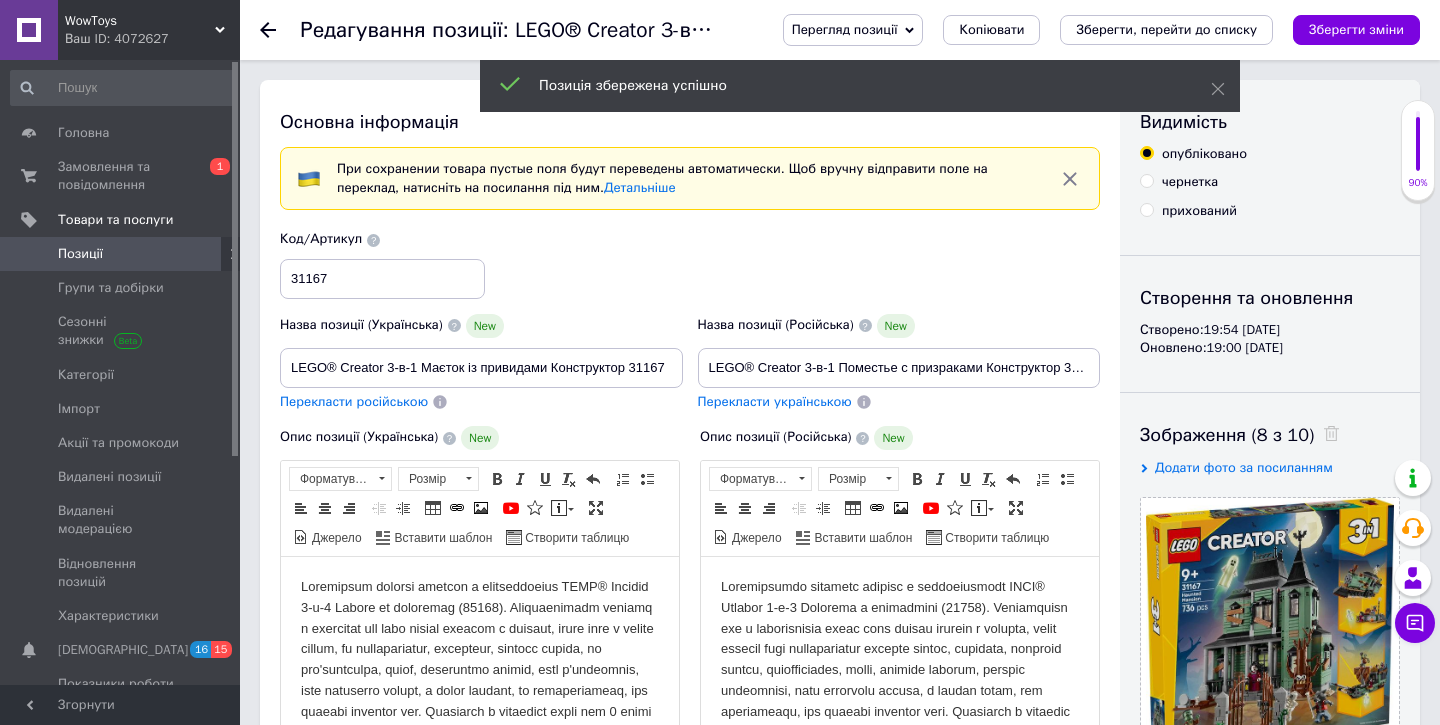 scroll, scrollTop: 0, scrollLeft: 0, axis: both 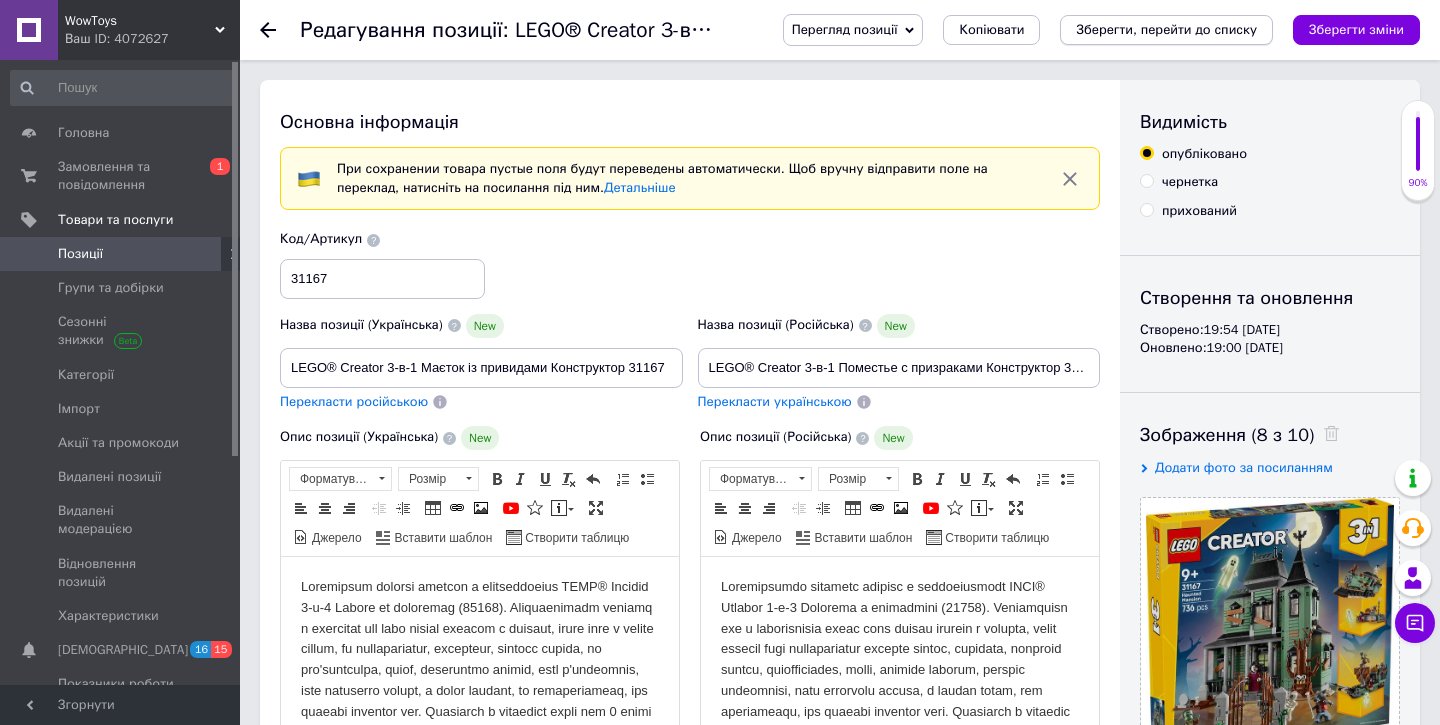click on "Зберегти, перейти до списку" at bounding box center (1166, 30) 